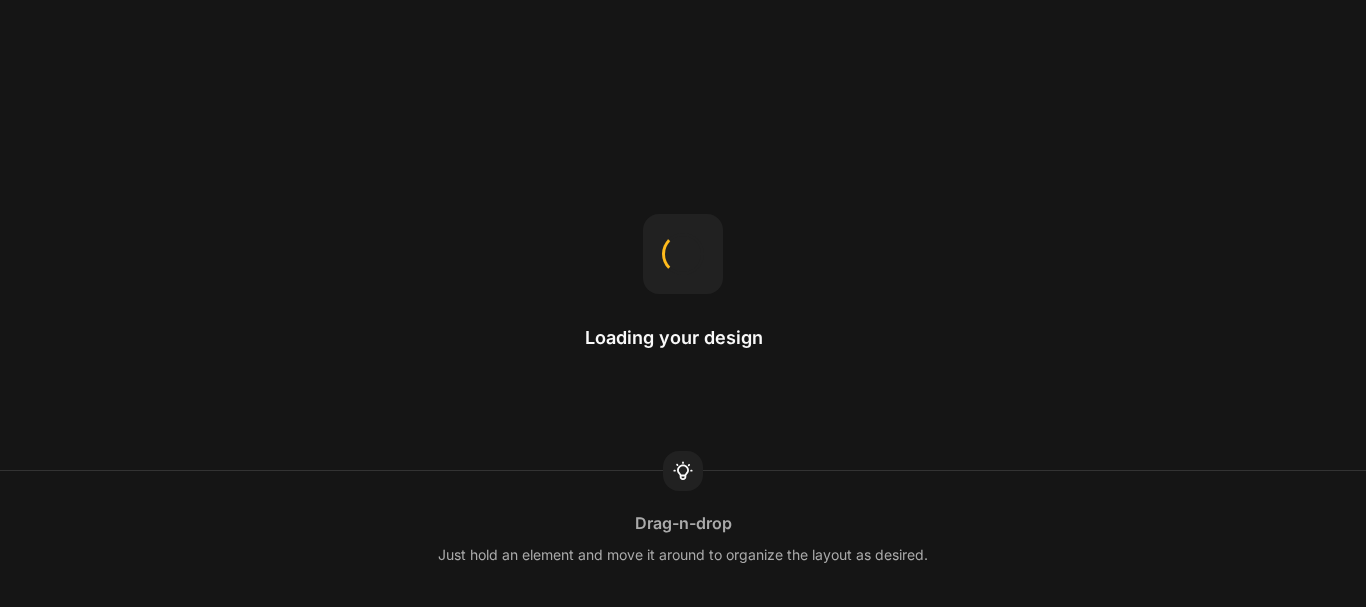 scroll, scrollTop: 0, scrollLeft: 0, axis: both 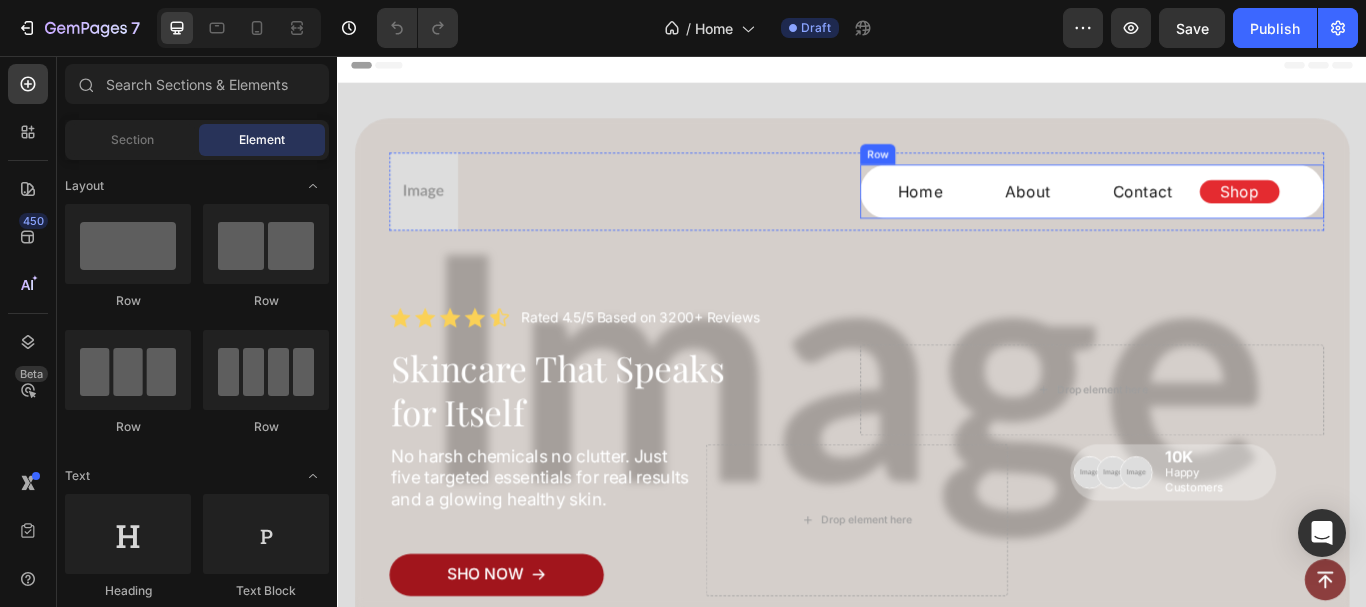click on "Home Button About Button Contact Button Shop Button Row" at bounding box center [1216, 214] 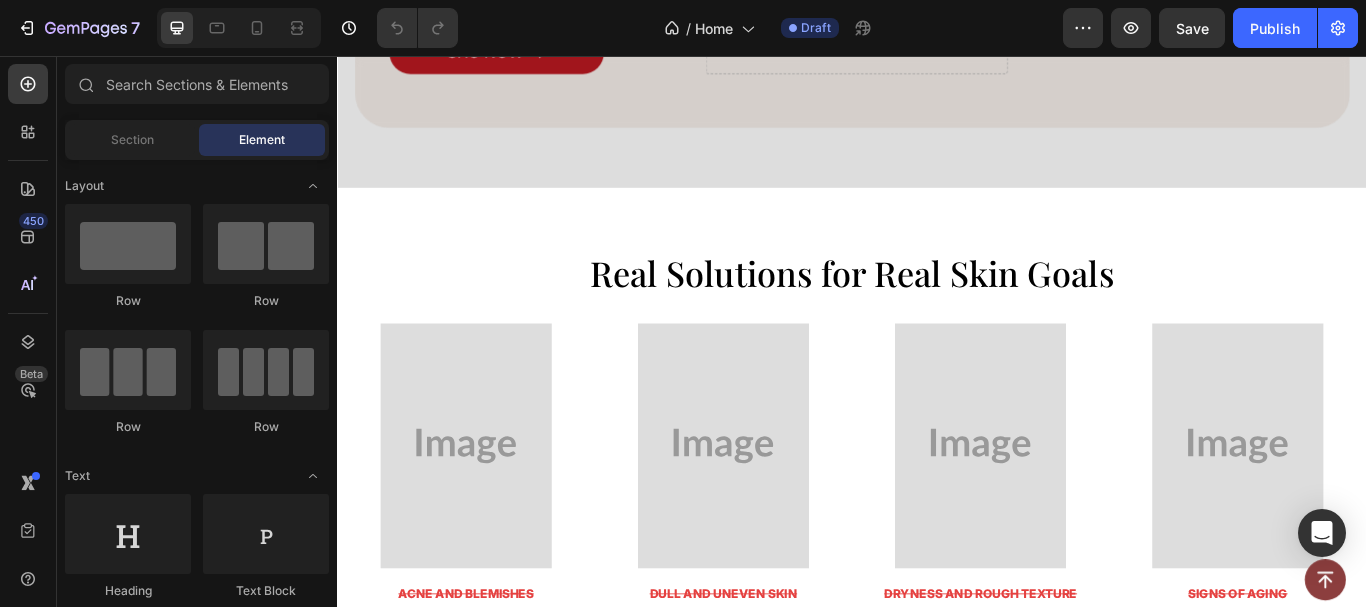 scroll, scrollTop: 683, scrollLeft: 0, axis: vertical 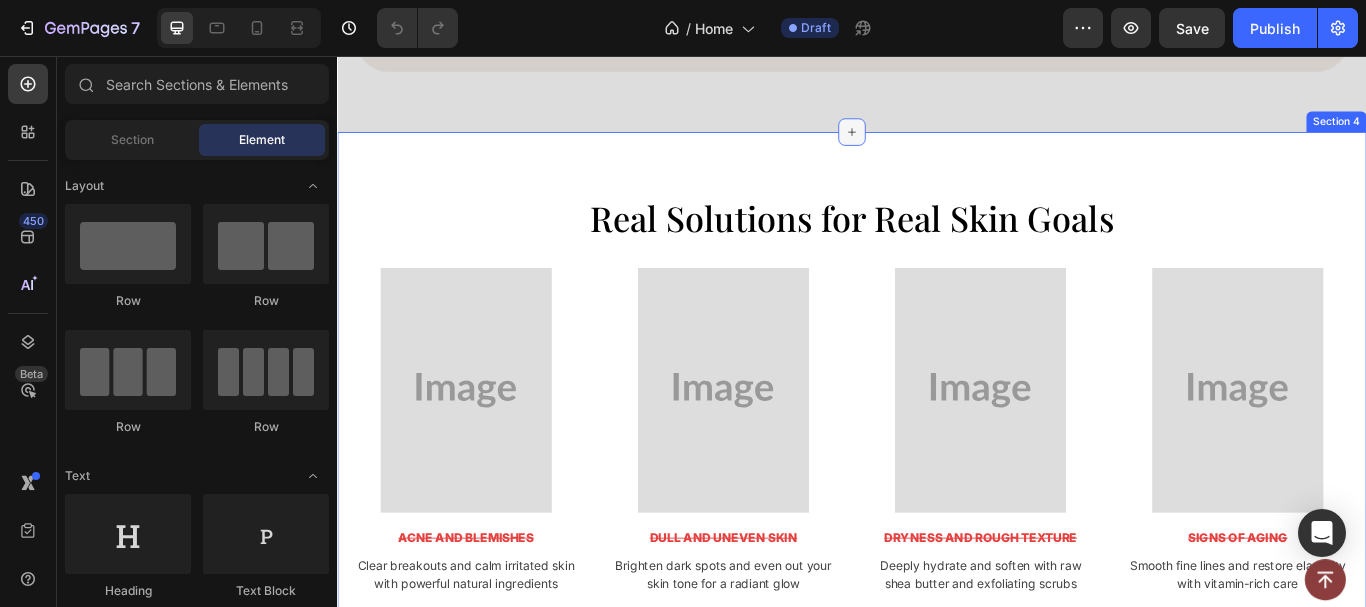 click 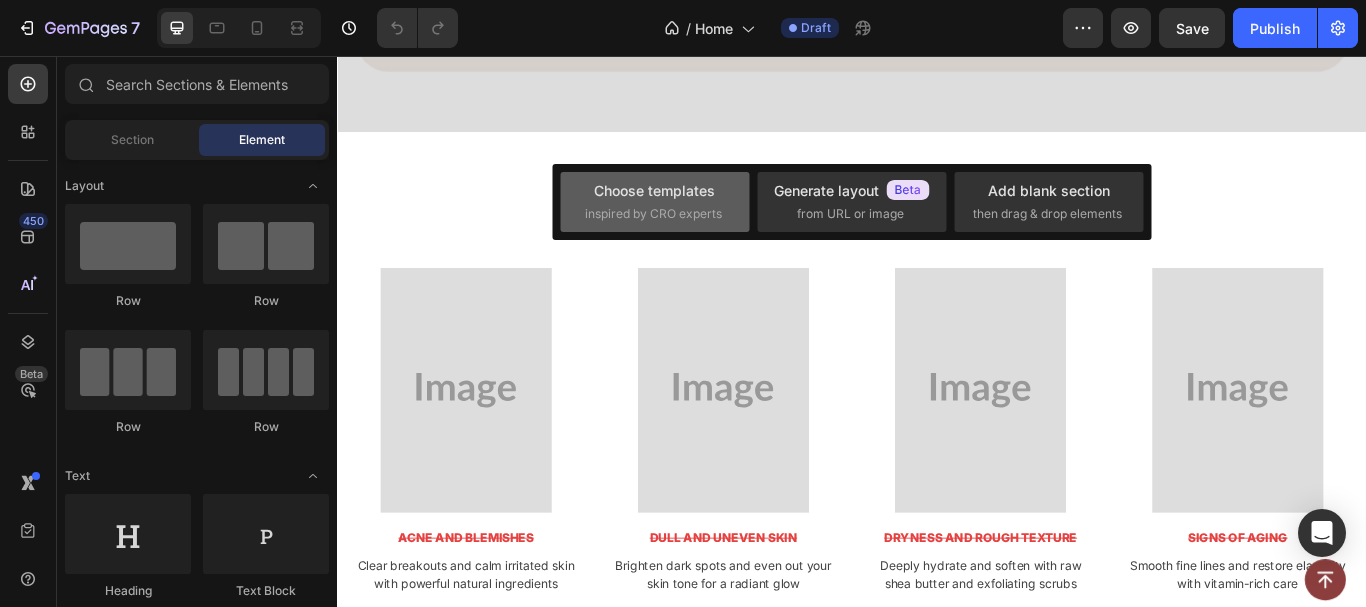 click on "Choose templates  inspired by CRO experts" at bounding box center (655, 201) 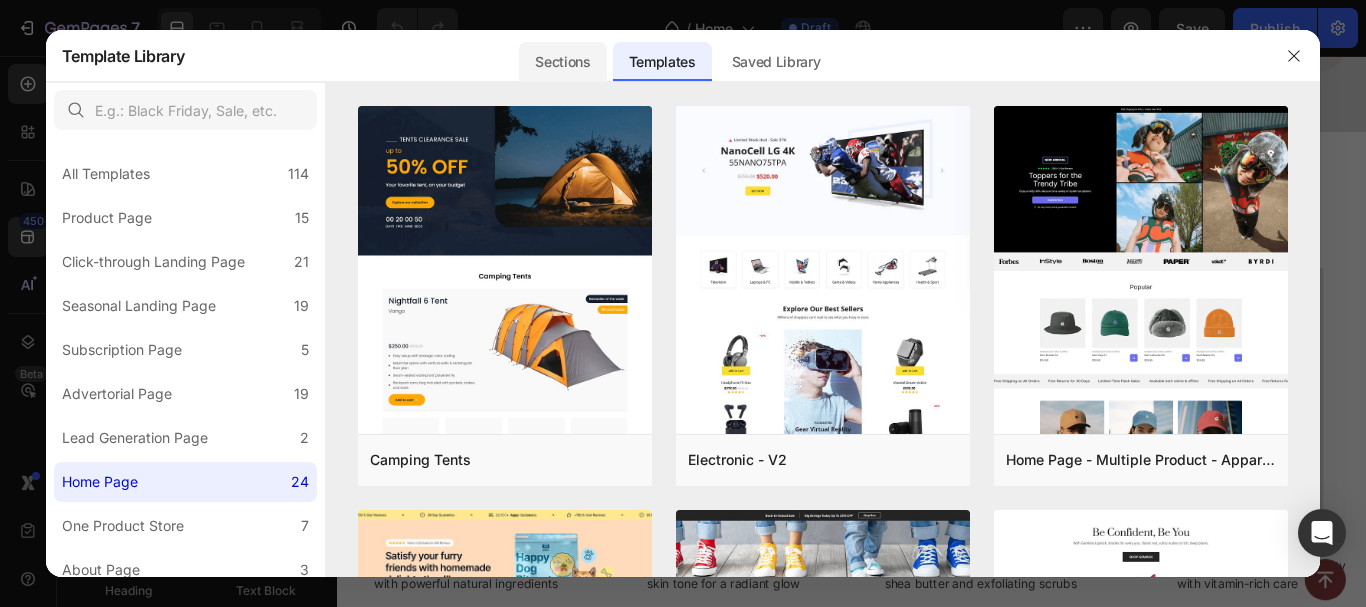 click on "Sections" 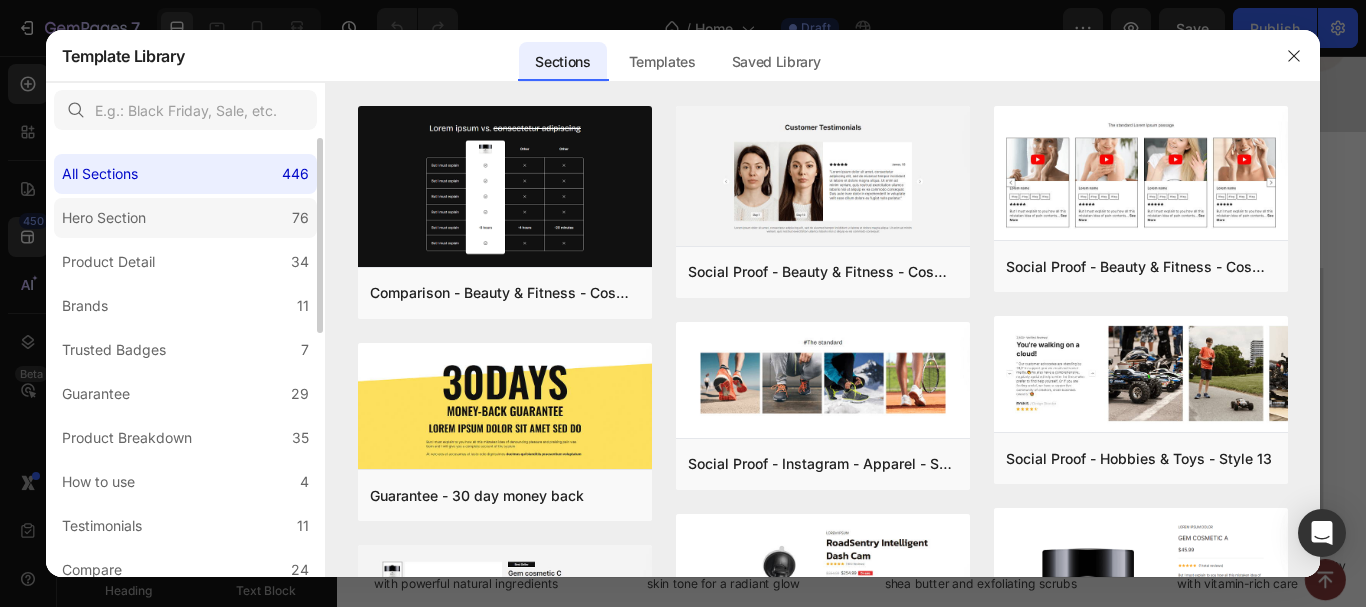 click on "Hero Section 76" 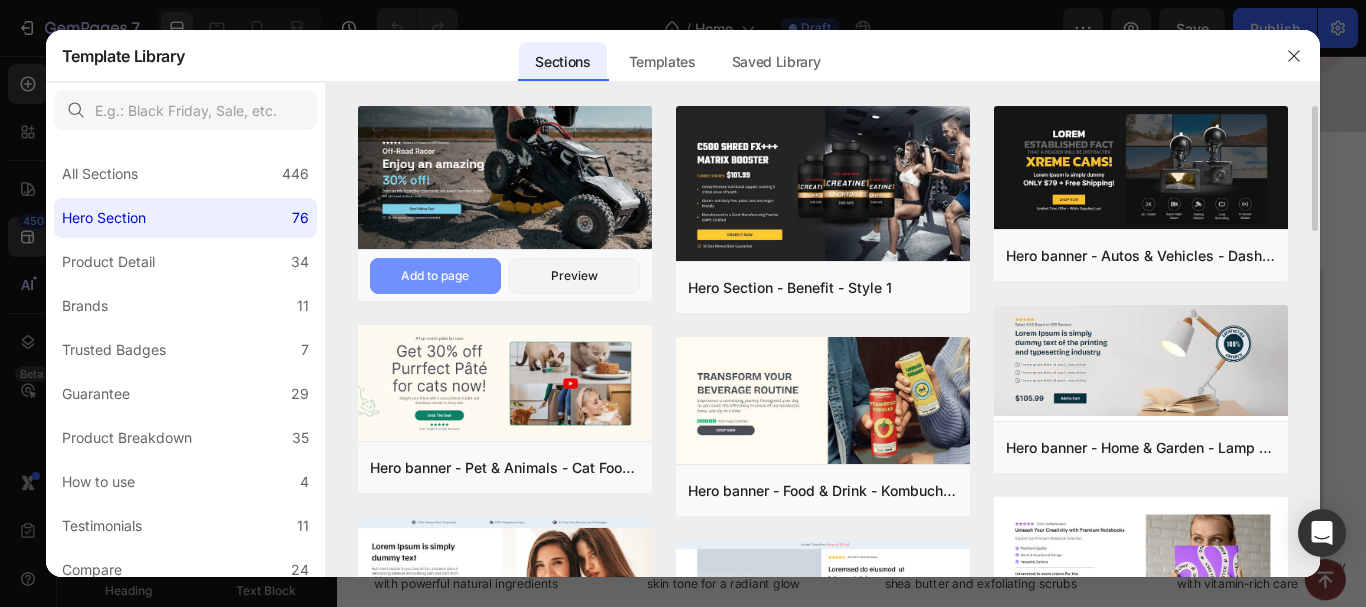click on "Add to page" at bounding box center (435, 276) 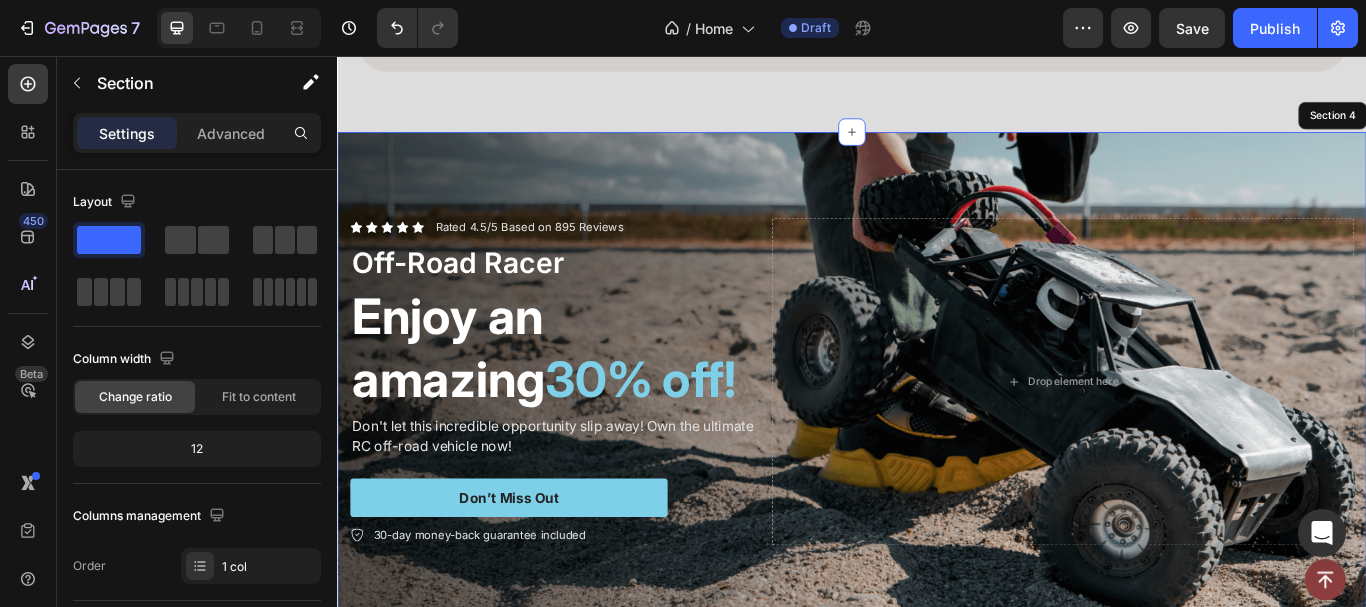 scroll, scrollTop: 772, scrollLeft: 0, axis: vertical 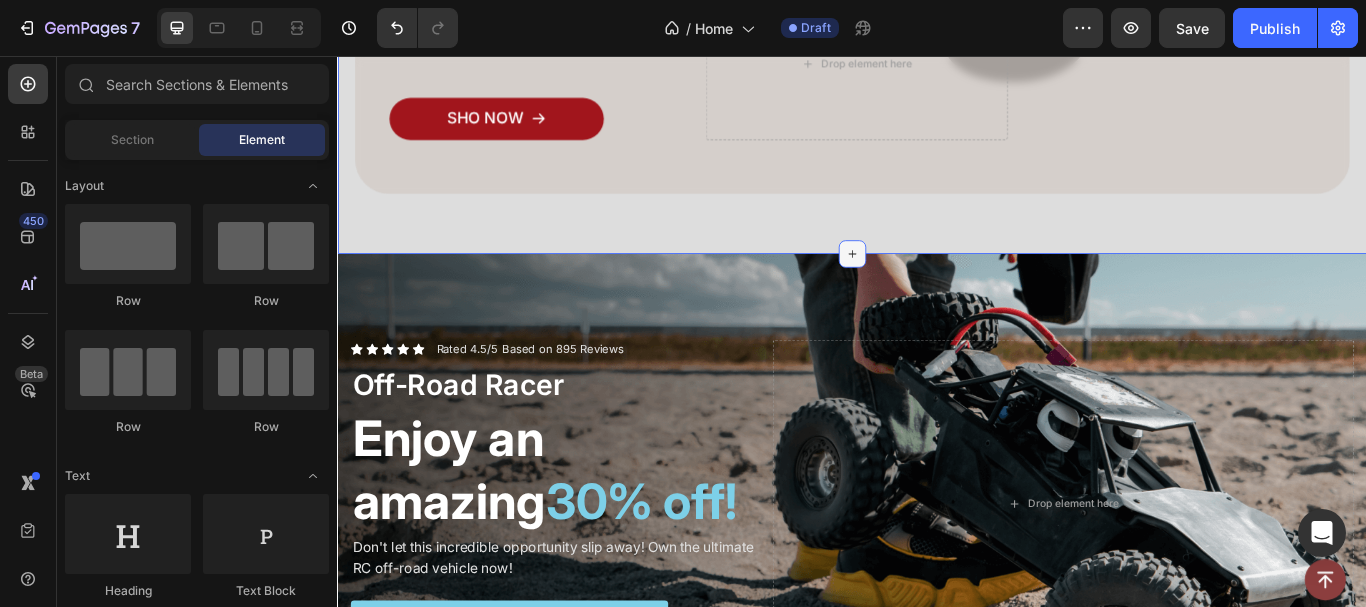 click at bounding box center [937, 287] 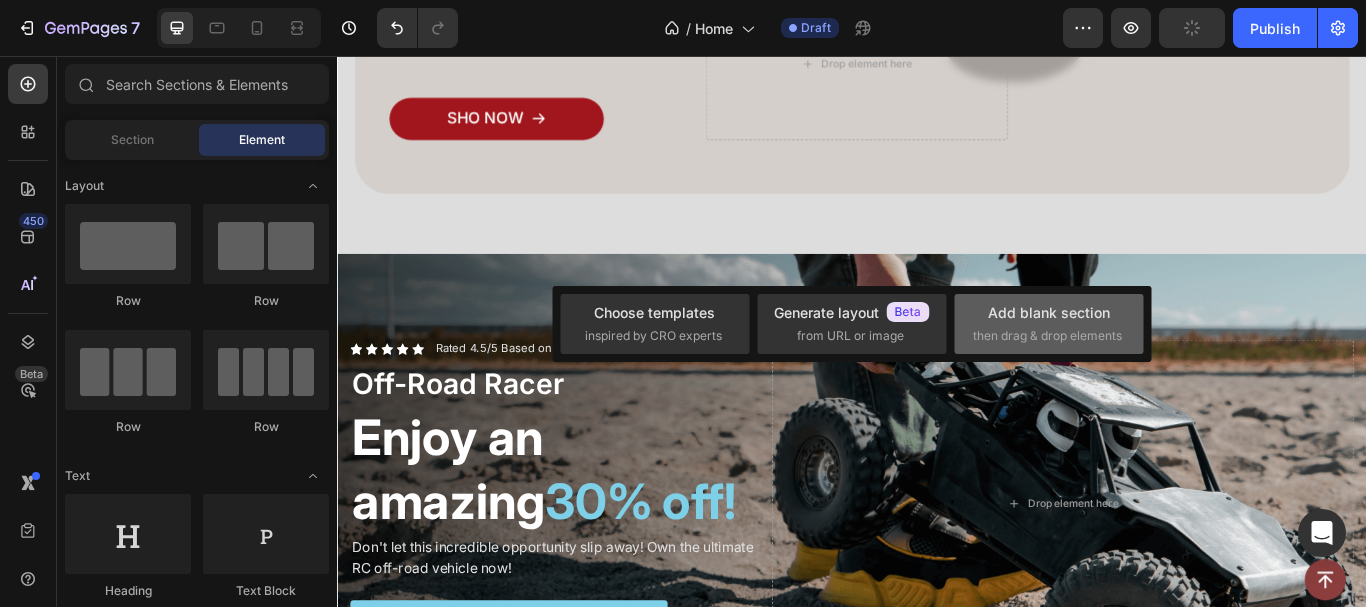 click on "Add blank section" at bounding box center [1049, 312] 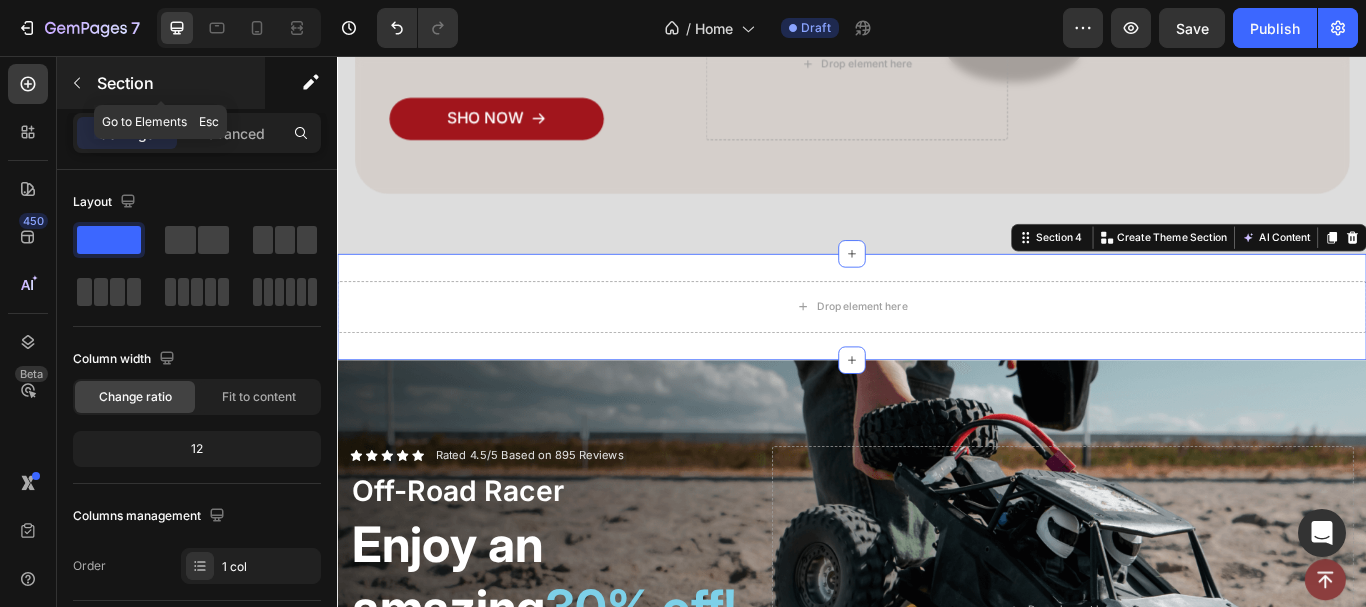 click 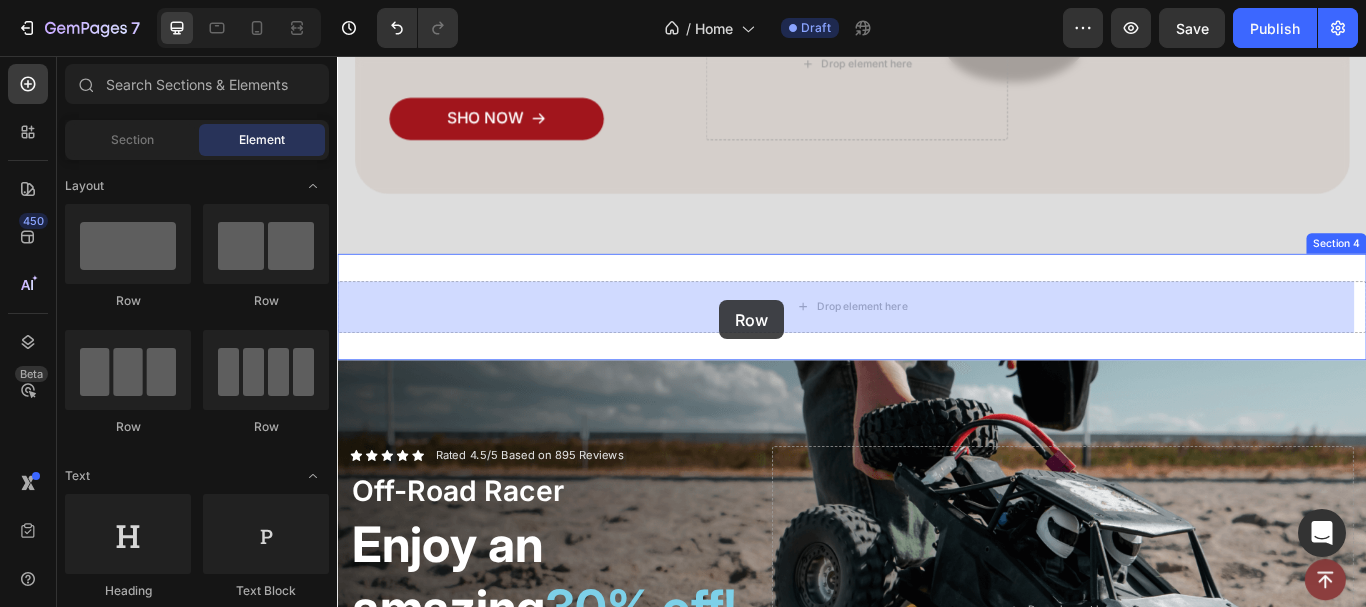 drag, startPoint x: 490, startPoint y: 436, endPoint x: 783, endPoint y: 341, distance: 308.01624 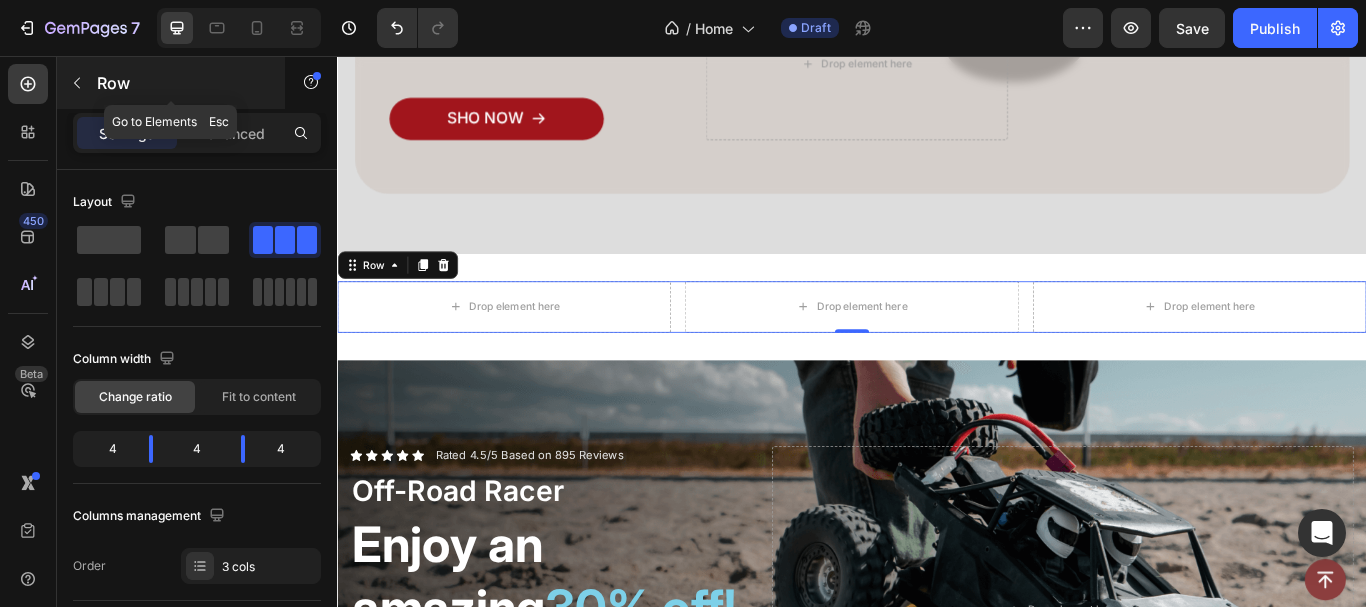 click 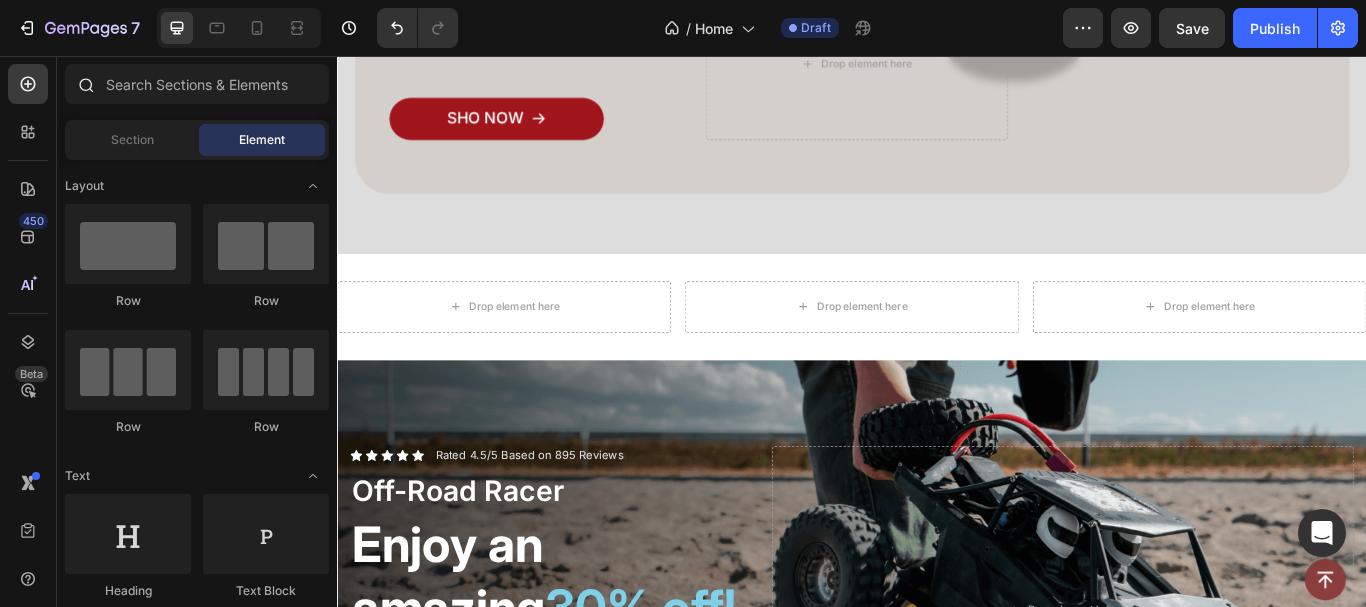 click at bounding box center [85, 84] 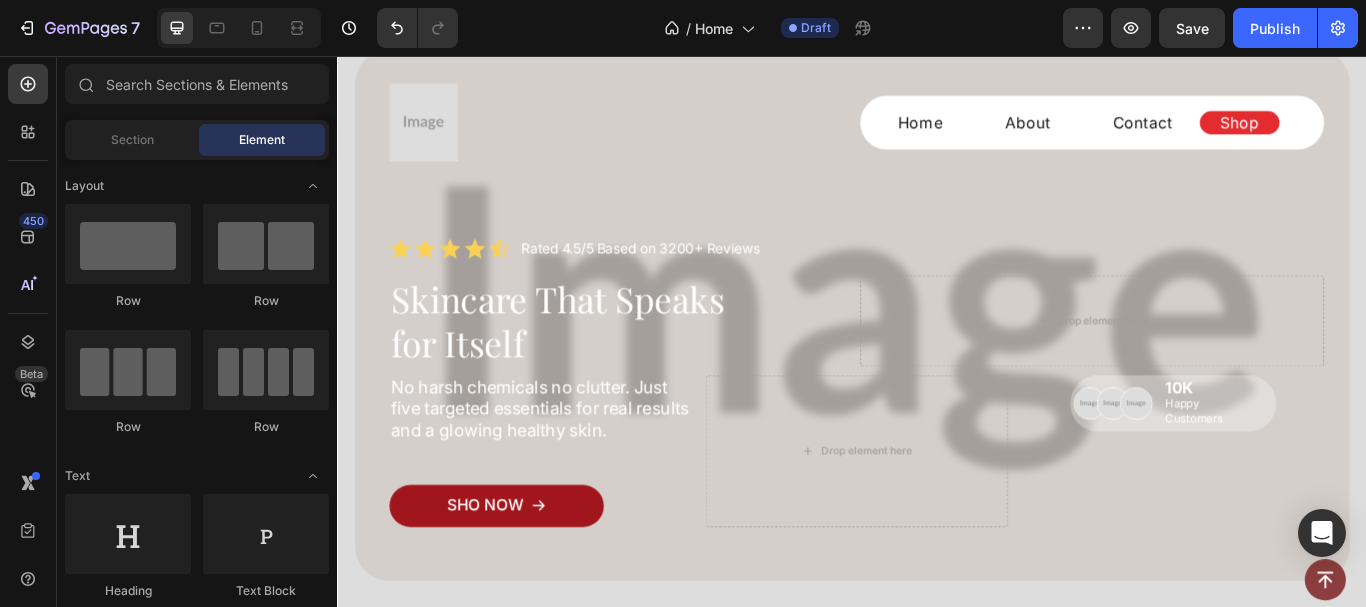 scroll, scrollTop: 0, scrollLeft: 0, axis: both 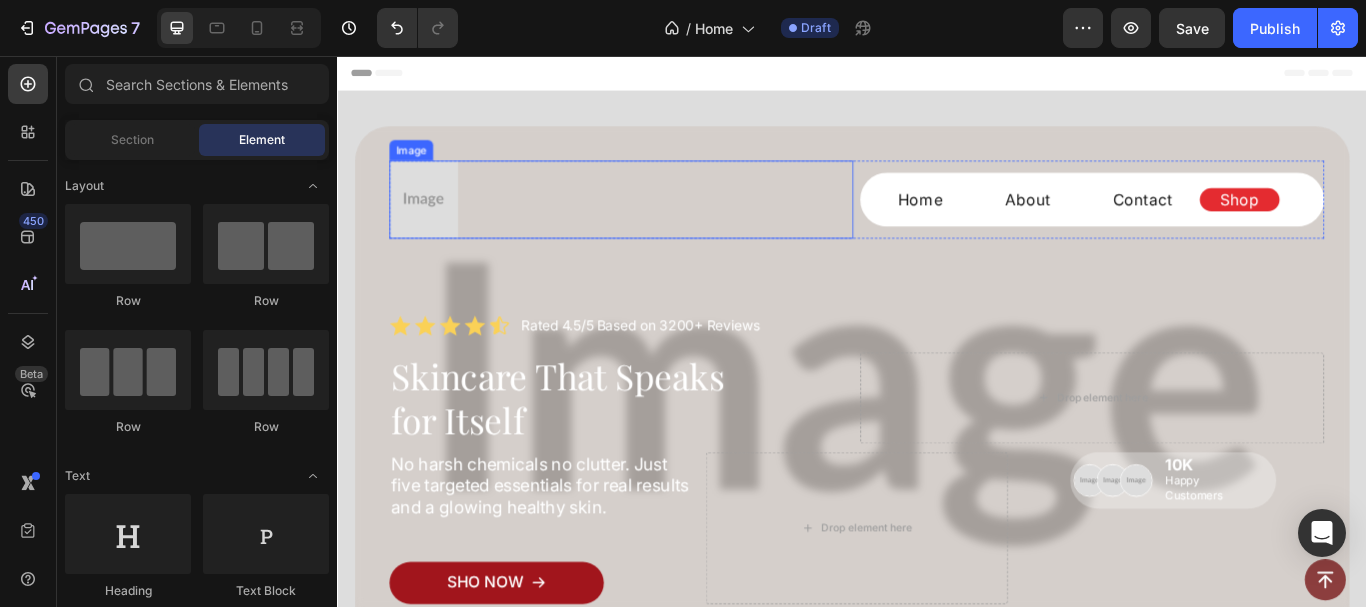 click at bounding box center (437, 223) 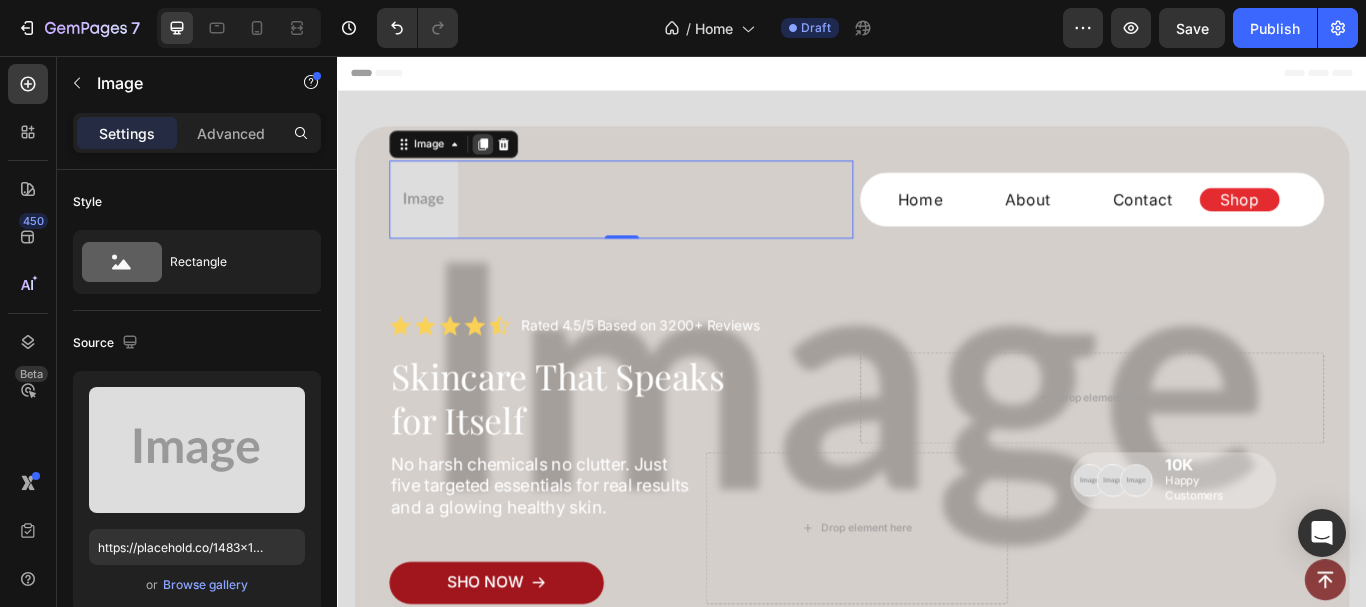 click 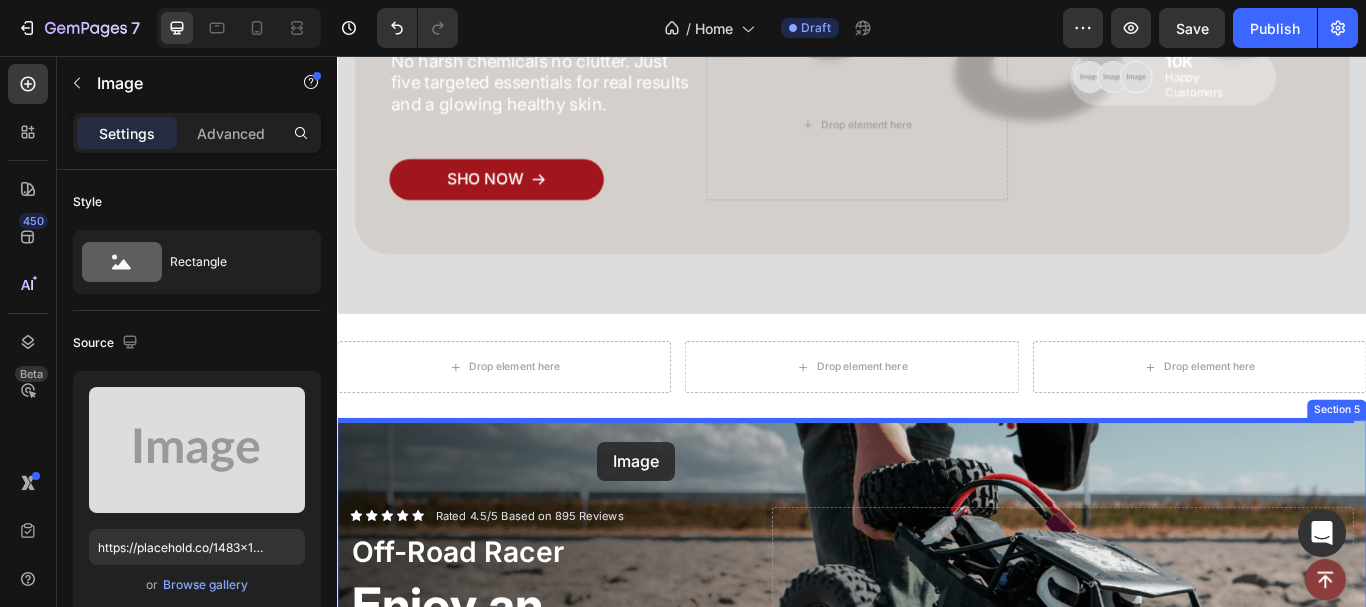 scroll, scrollTop: 573, scrollLeft: 0, axis: vertical 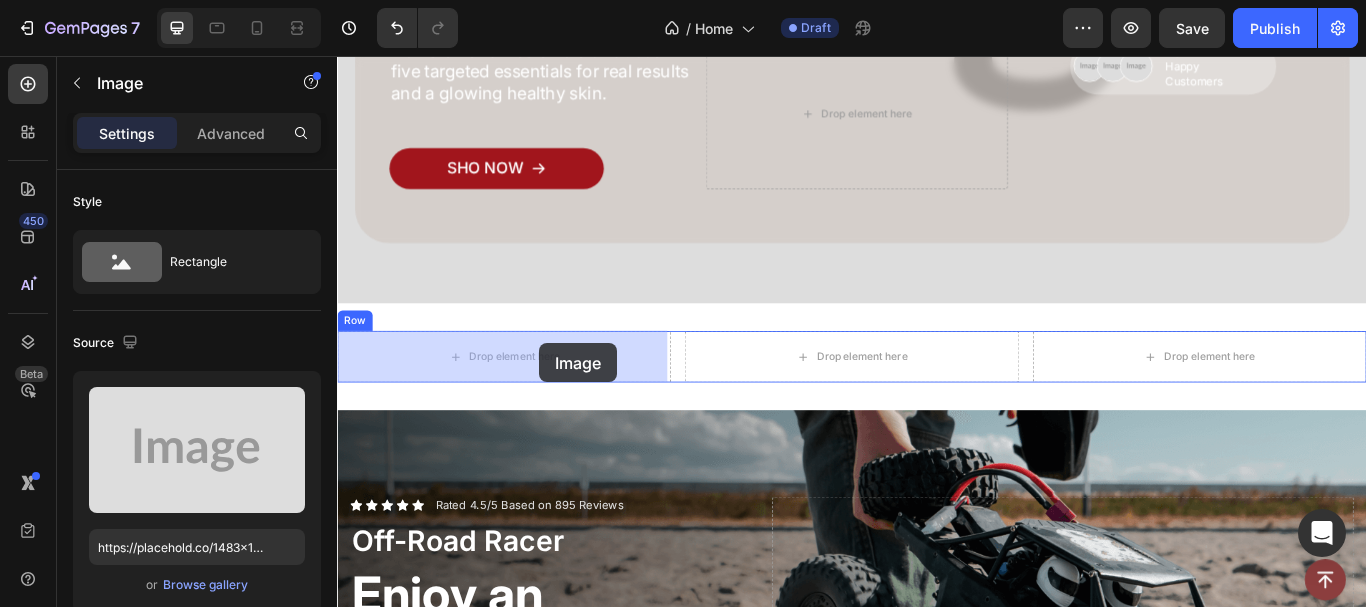 drag, startPoint x: 424, startPoint y: 244, endPoint x: 573, endPoint y: 391, distance: 209.30838 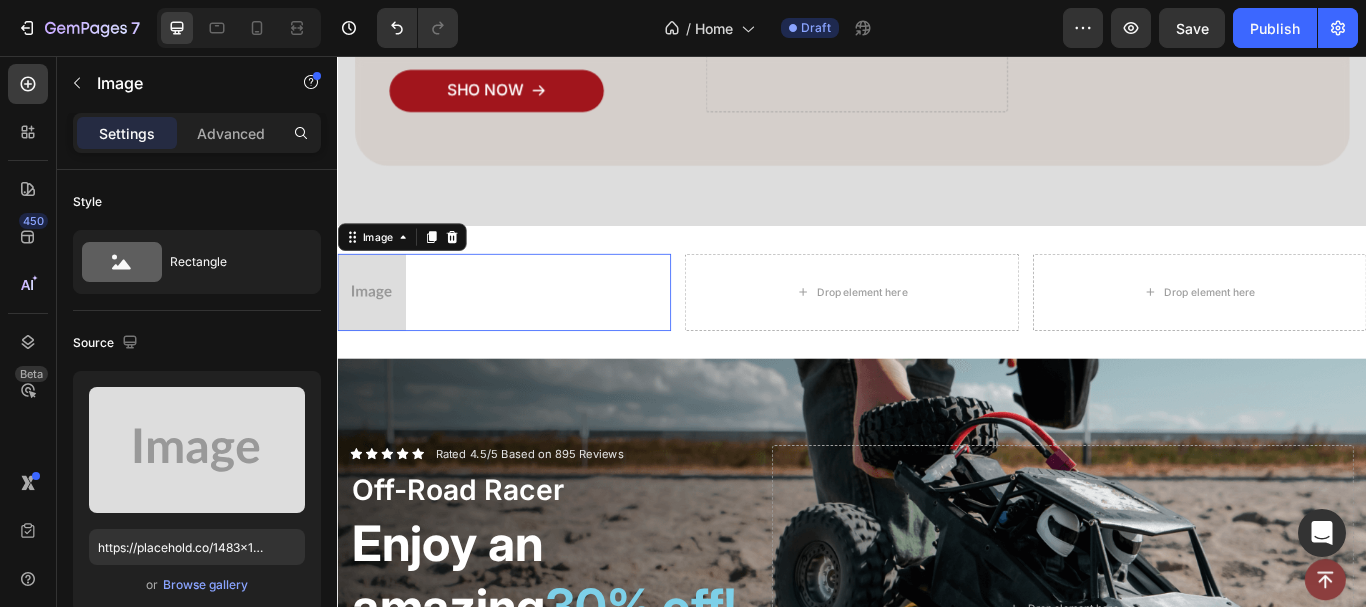 scroll, scrollTop: 482, scrollLeft: 0, axis: vertical 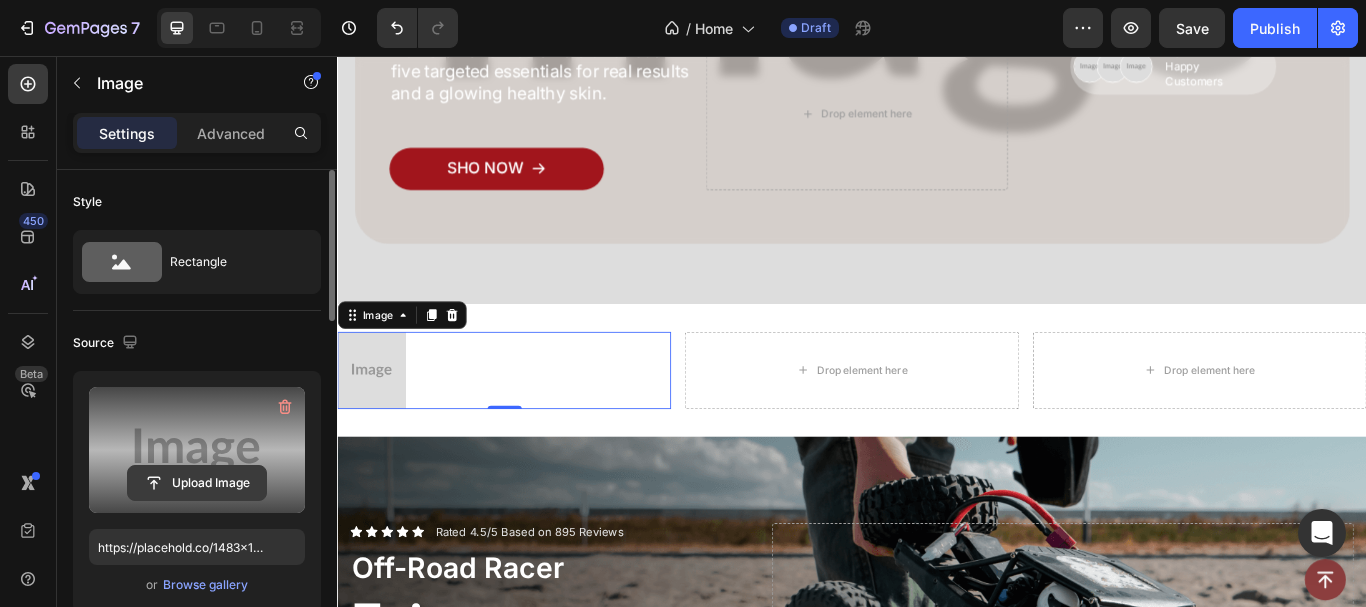 click 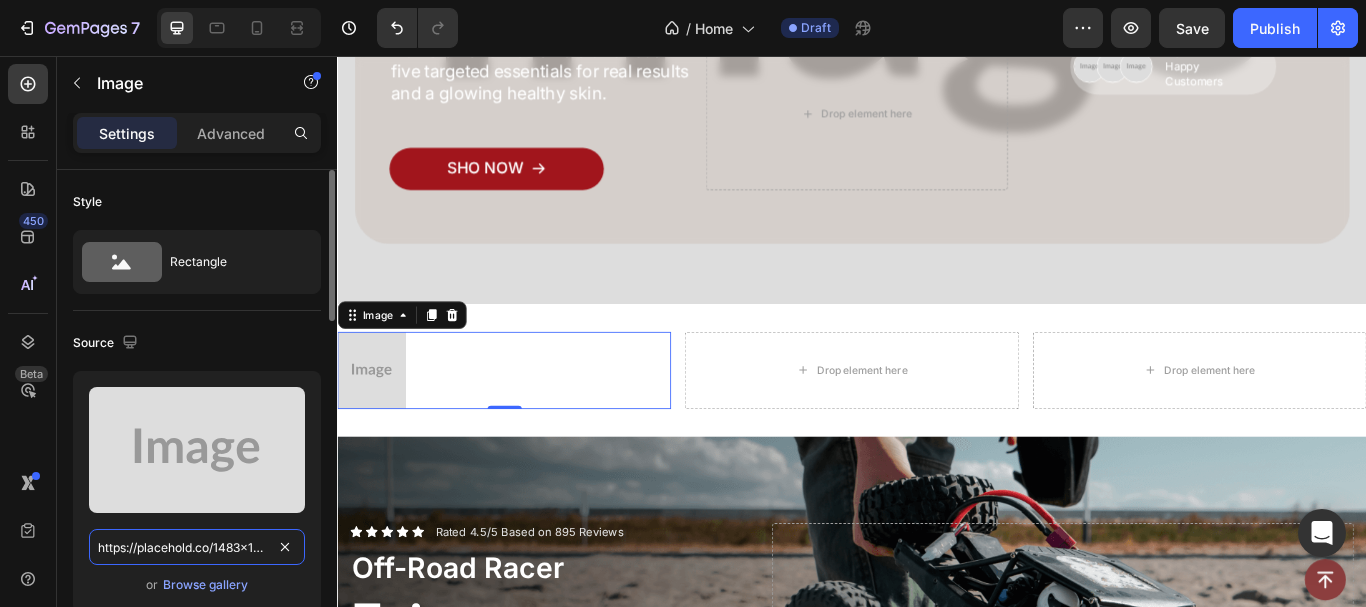 click on "https://placehold.co/1483x1681?text=Image" at bounding box center [197, 547] 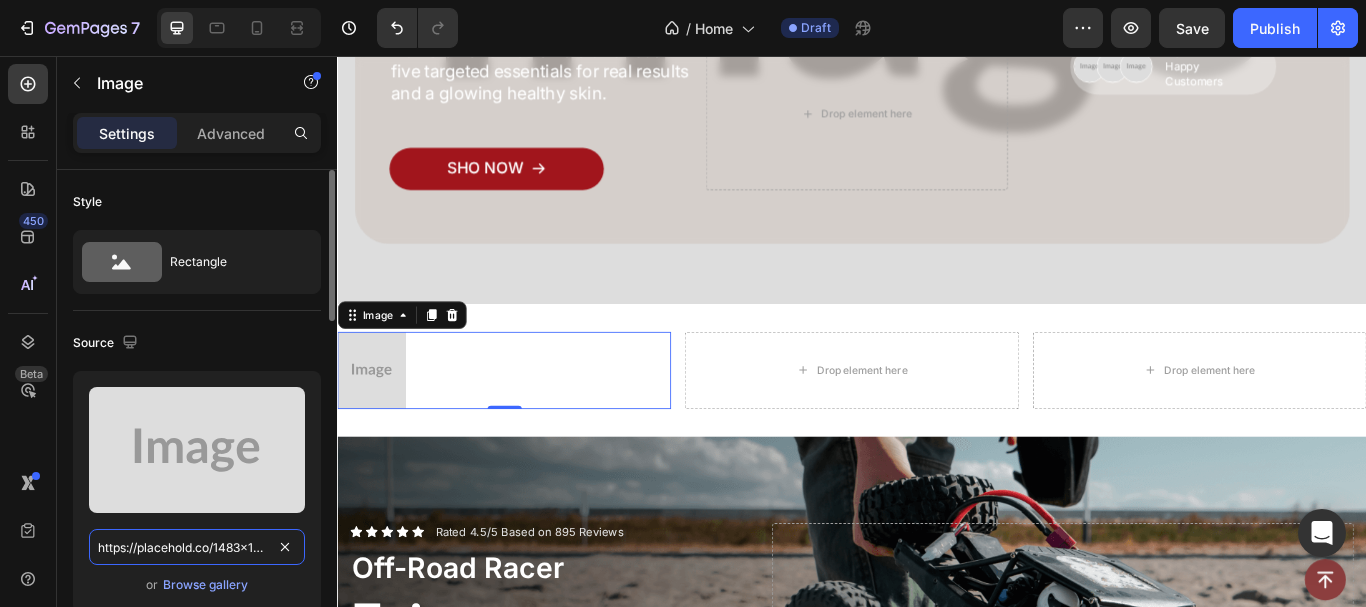 paste on "cdn.shopify.com/s/files/1/0957/7467/1138/files/BEEVYGLOW4-03.png?v=1754097439" 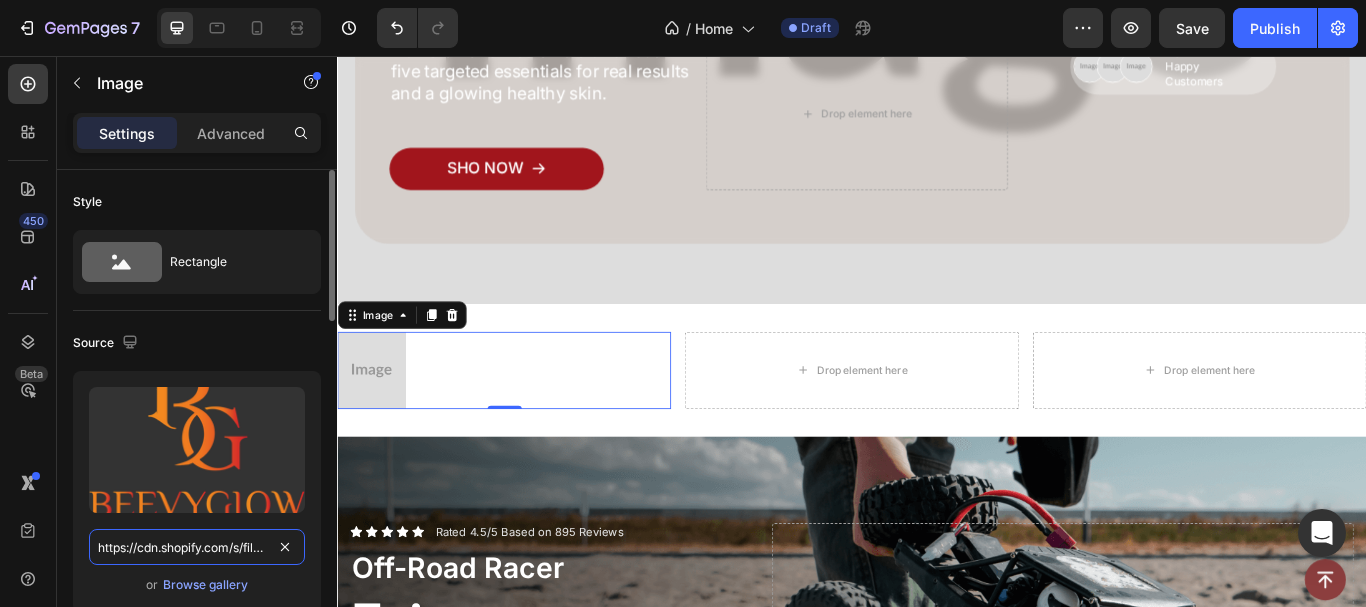 scroll, scrollTop: 0, scrollLeft: 361, axis: horizontal 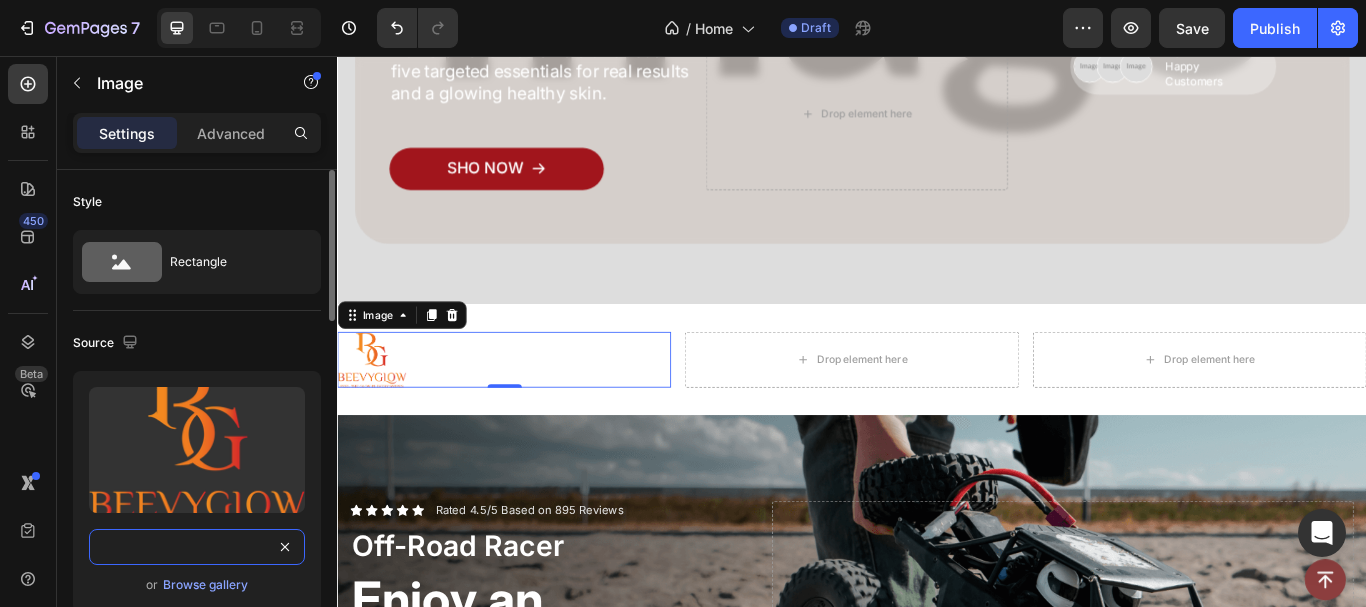 type on "https://cdn.shopify.com/s/files/1/0957/7467/1138/files/BEEVYGLOW4-03.png?v=1754097439" 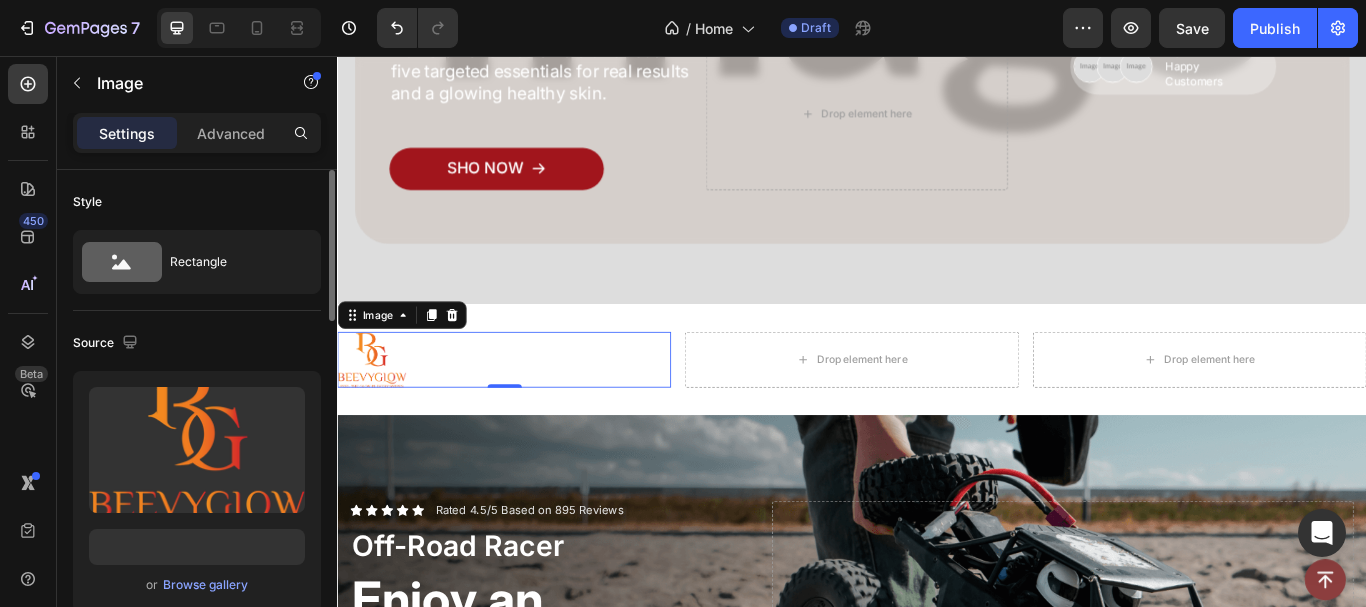 scroll, scrollTop: 0, scrollLeft: 0, axis: both 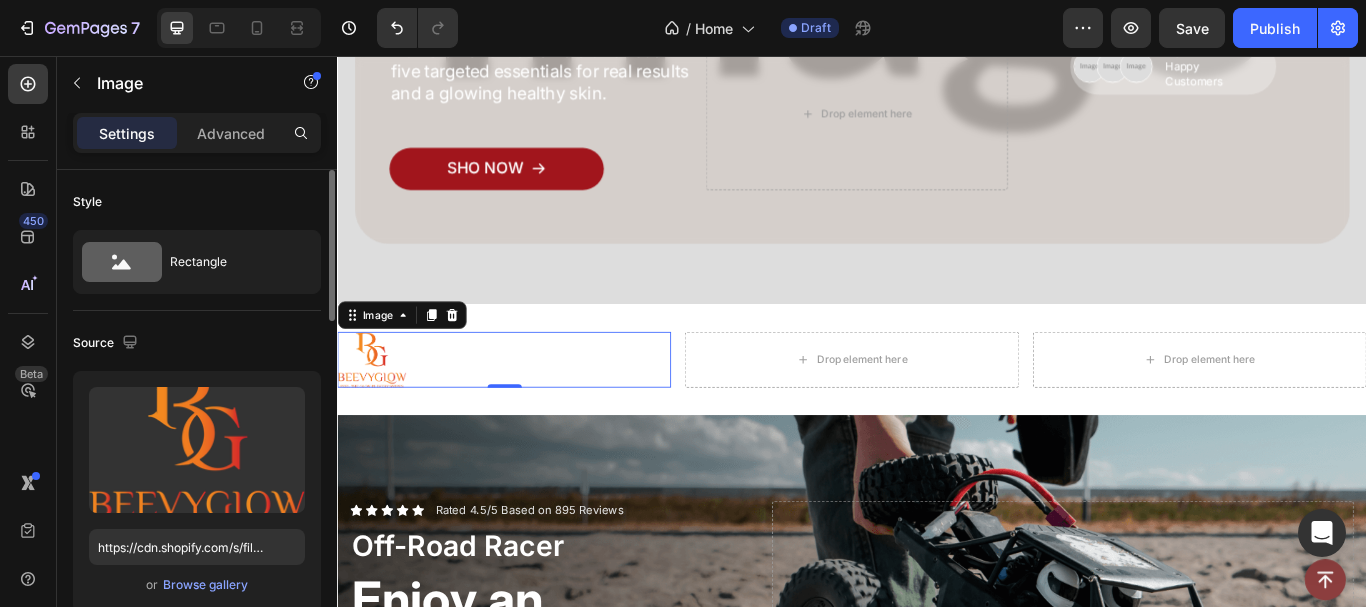 click on "Source" at bounding box center (197, 343) 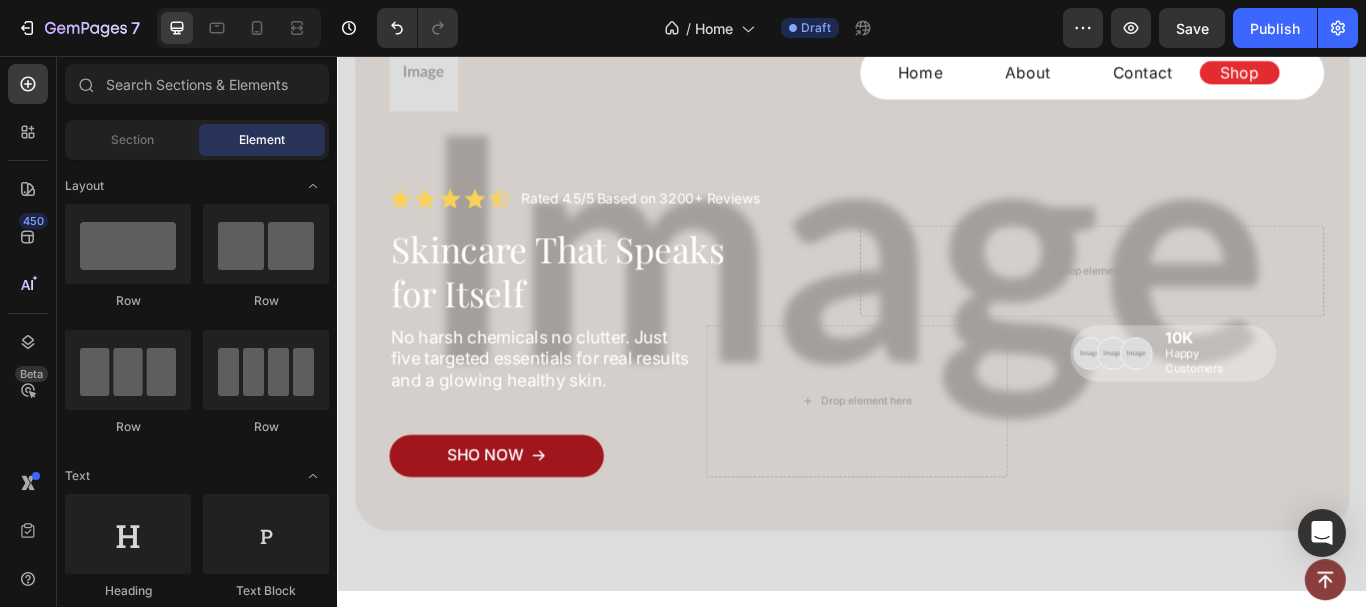 scroll, scrollTop: 105, scrollLeft: 0, axis: vertical 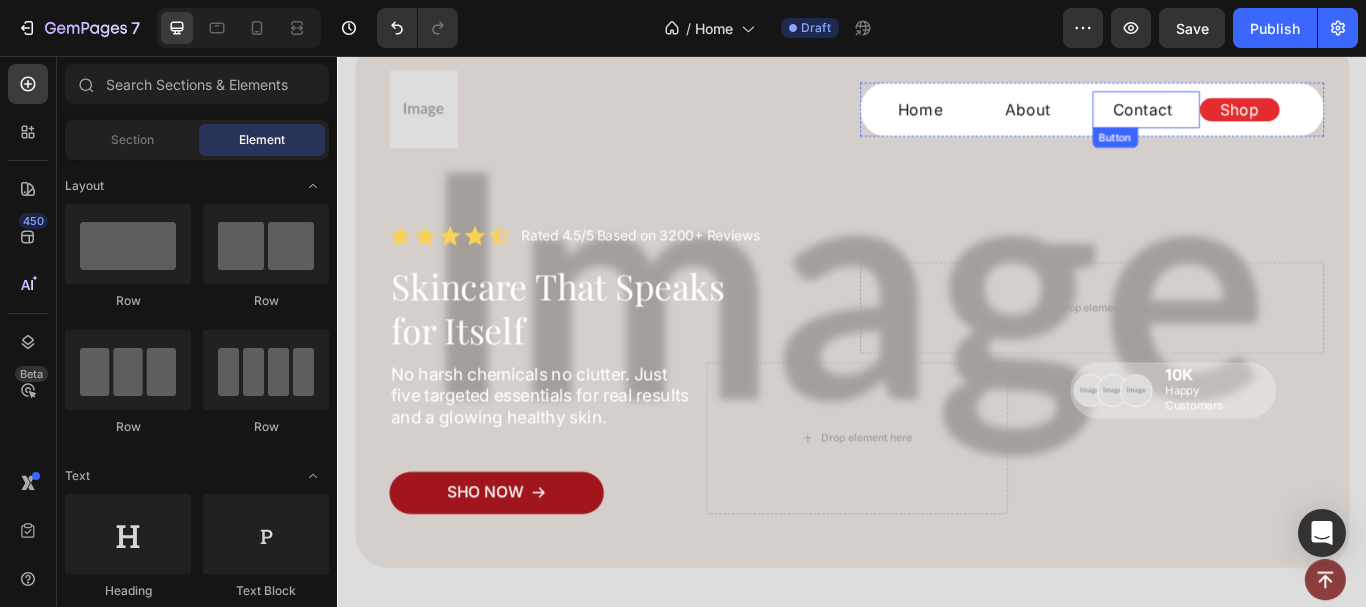 click on "Home Button About Button Contact Button Shop Button Row" at bounding box center (1216, 118) 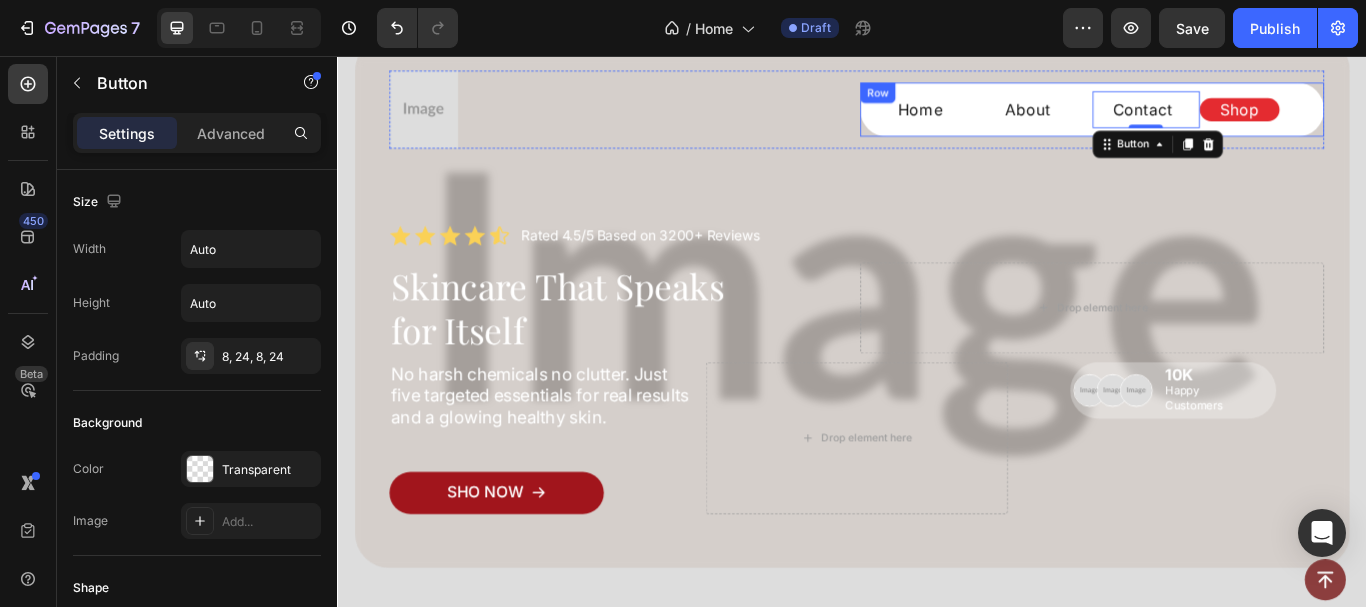 click on "Home Button About Button Contact Button   0 Shop Button Row" at bounding box center (1216, 118) 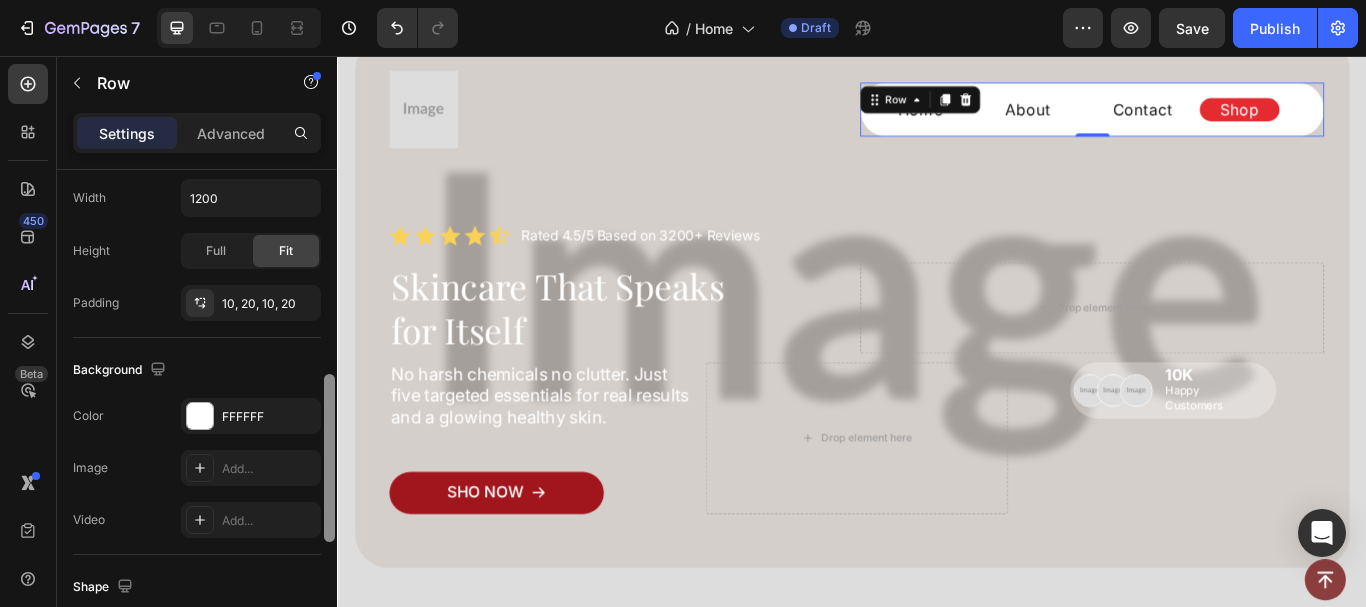 scroll, scrollTop: 705, scrollLeft: 0, axis: vertical 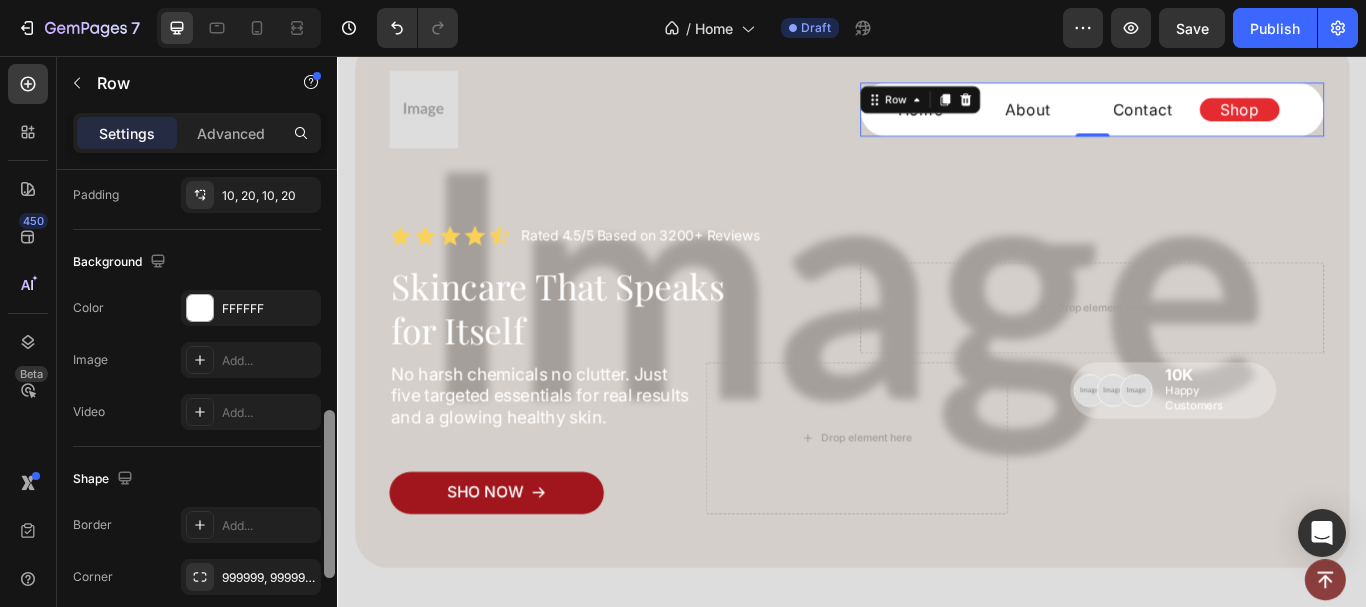 drag, startPoint x: 329, startPoint y: 199, endPoint x: 306, endPoint y: 440, distance: 242.09502 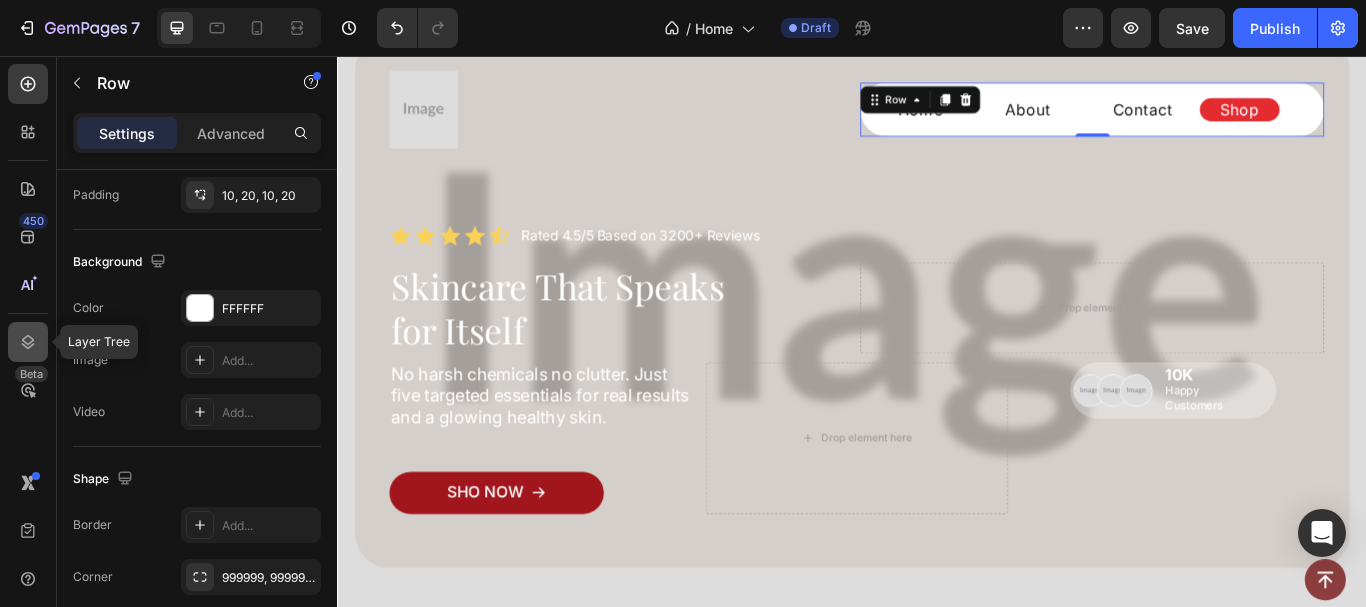 click 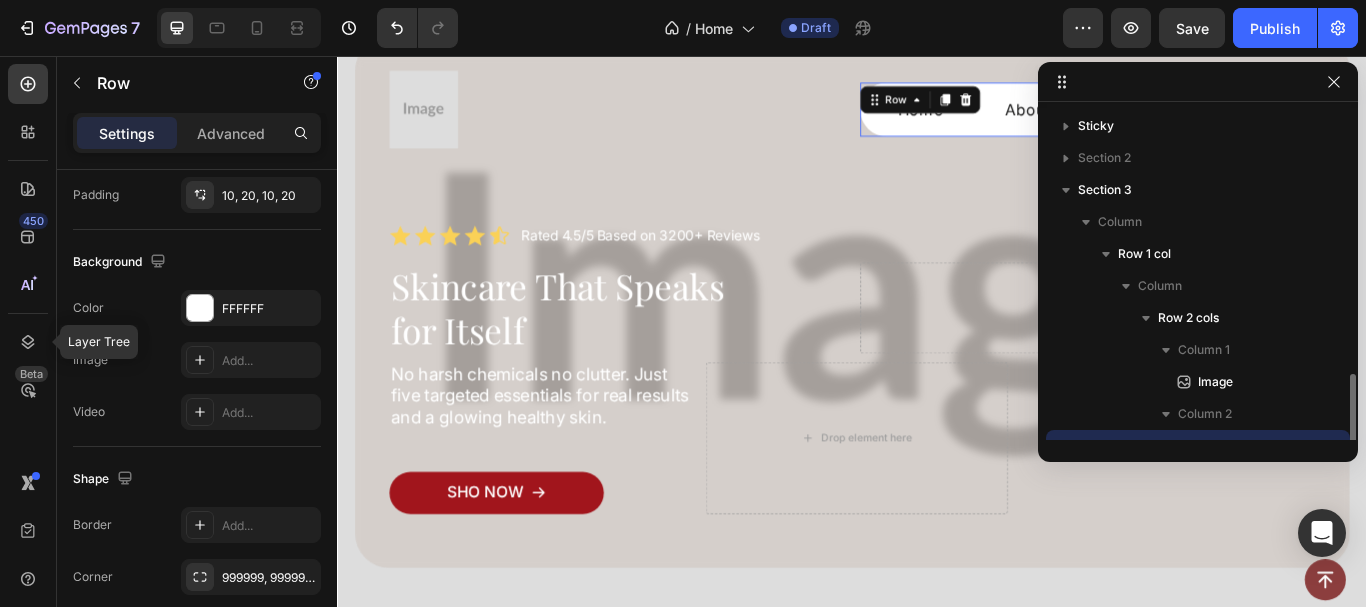 scroll, scrollTop: 187, scrollLeft: 0, axis: vertical 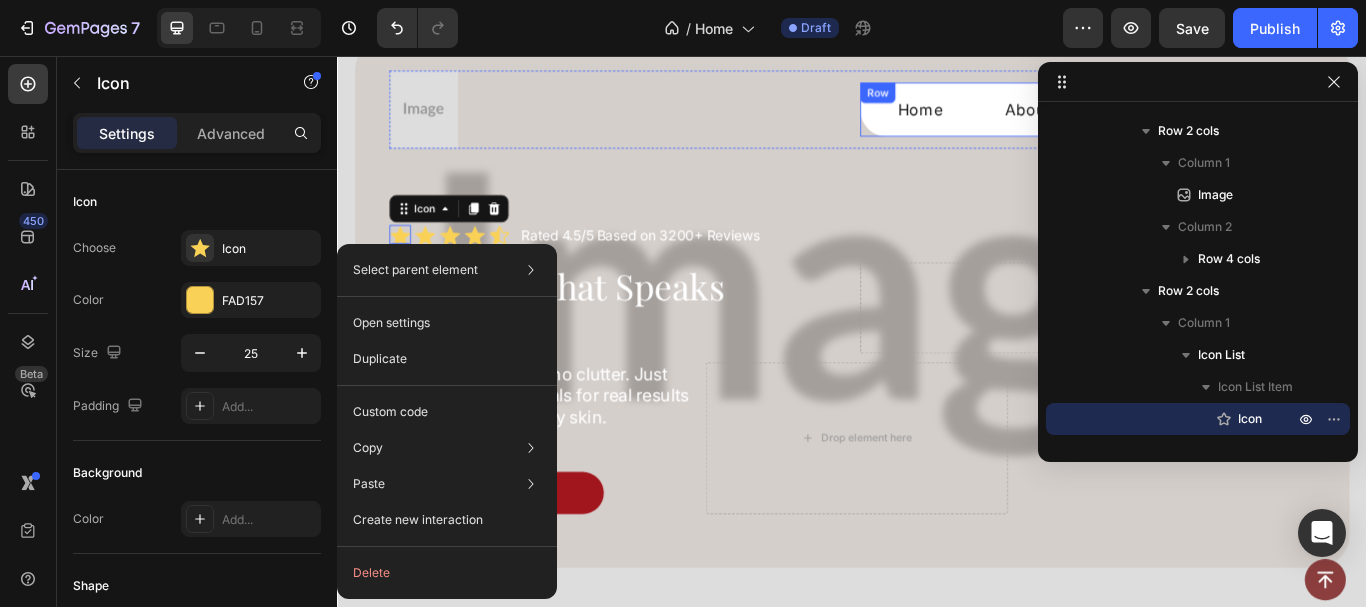 click on "Home Button About Button Contact Button Shop Button Row" at bounding box center [1216, 118] 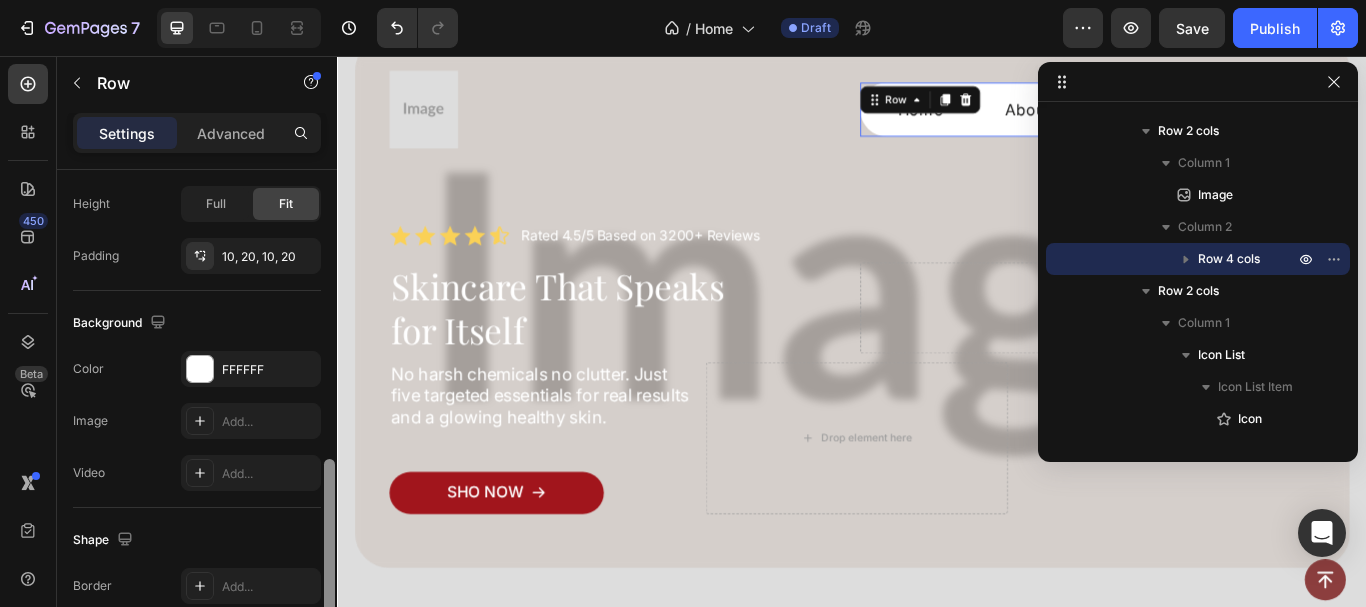 scroll, scrollTop: 696, scrollLeft: 0, axis: vertical 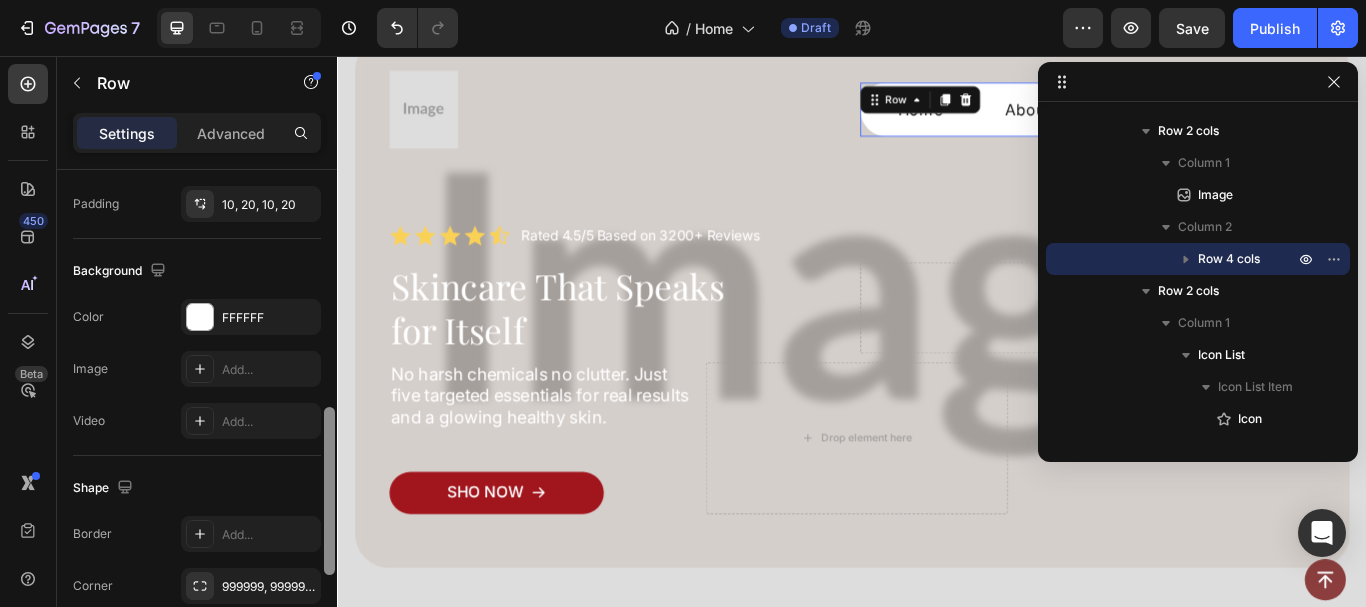 drag, startPoint x: 328, startPoint y: 267, endPoint x: 305, endPoint y: 505, distance: 239.10876 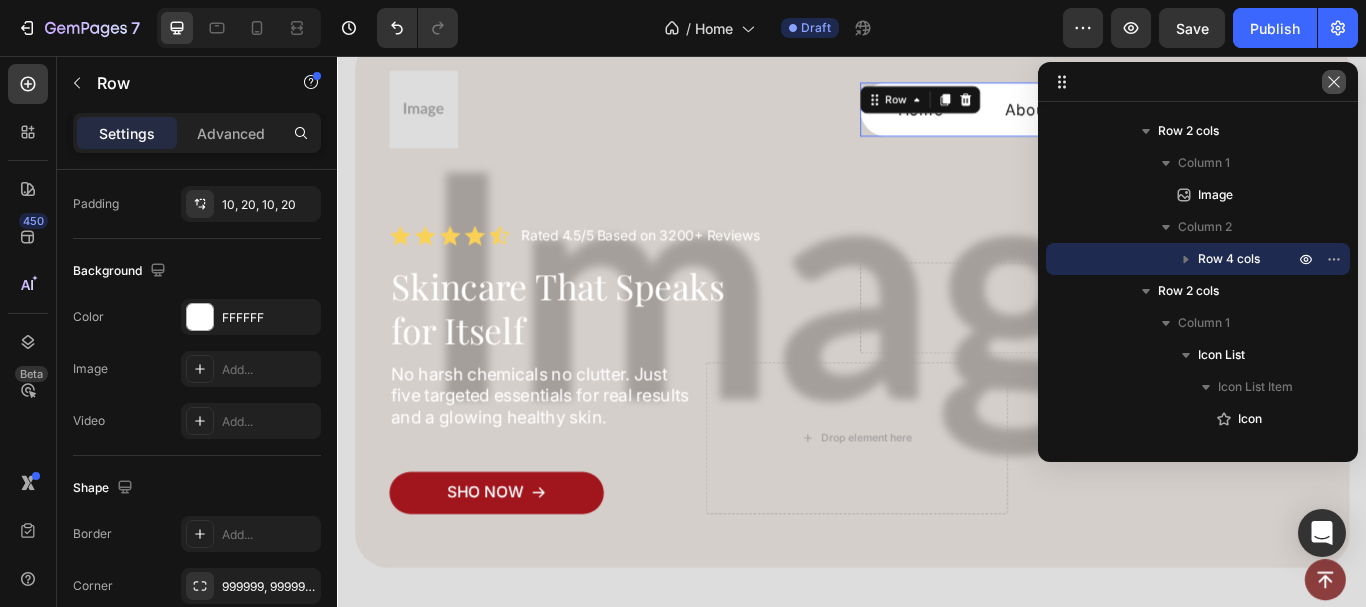 click at bounding box center (1334, 82) 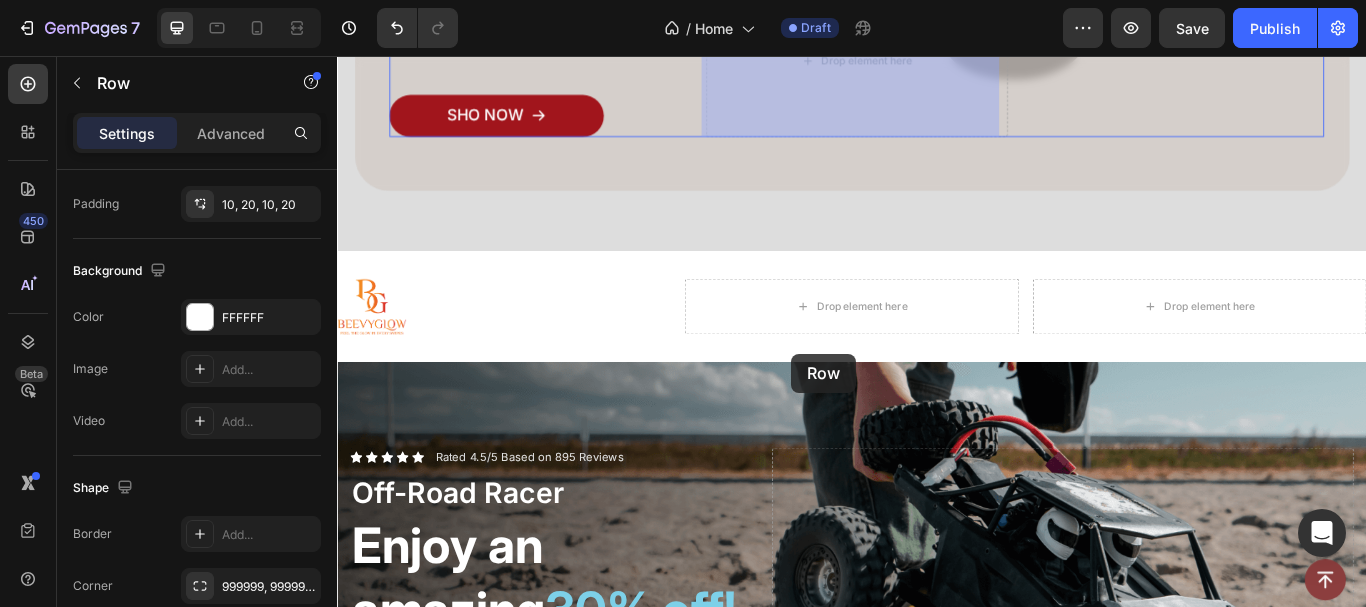 scroll, scrollTop: 564, scrollLeft: 0, axis: vertical 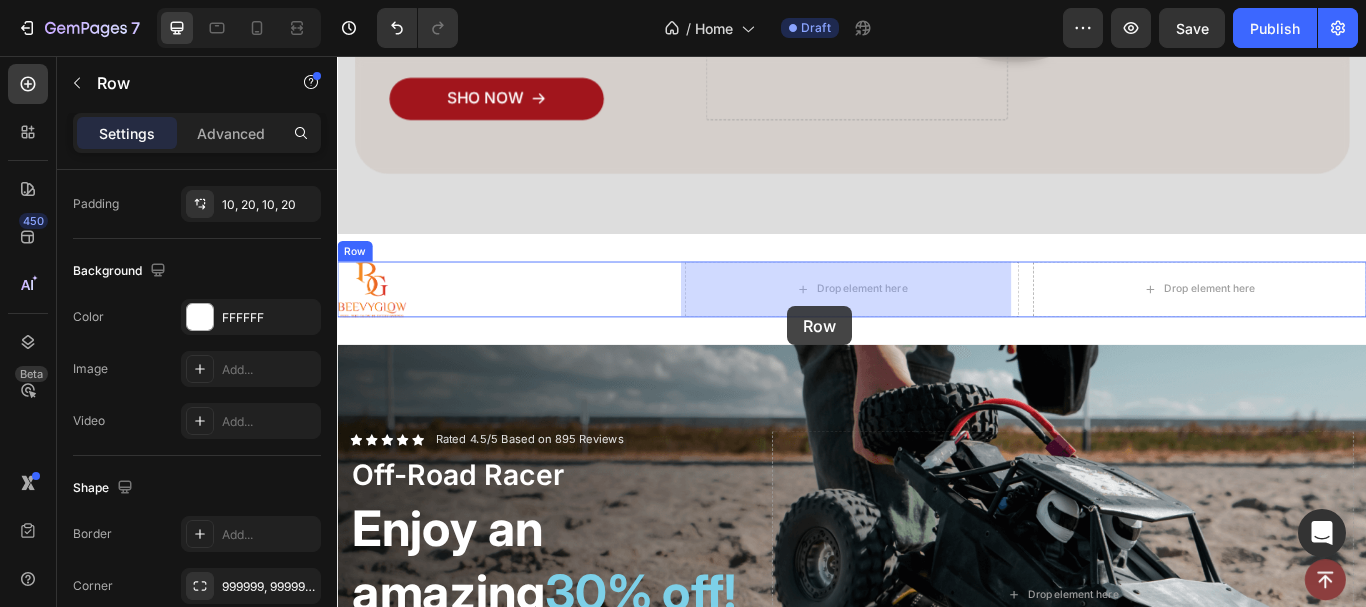 drag, startPoint x: 976, startPoint y: 114, endPoint x: 862, endPoint y: 348, distance: 260.29214 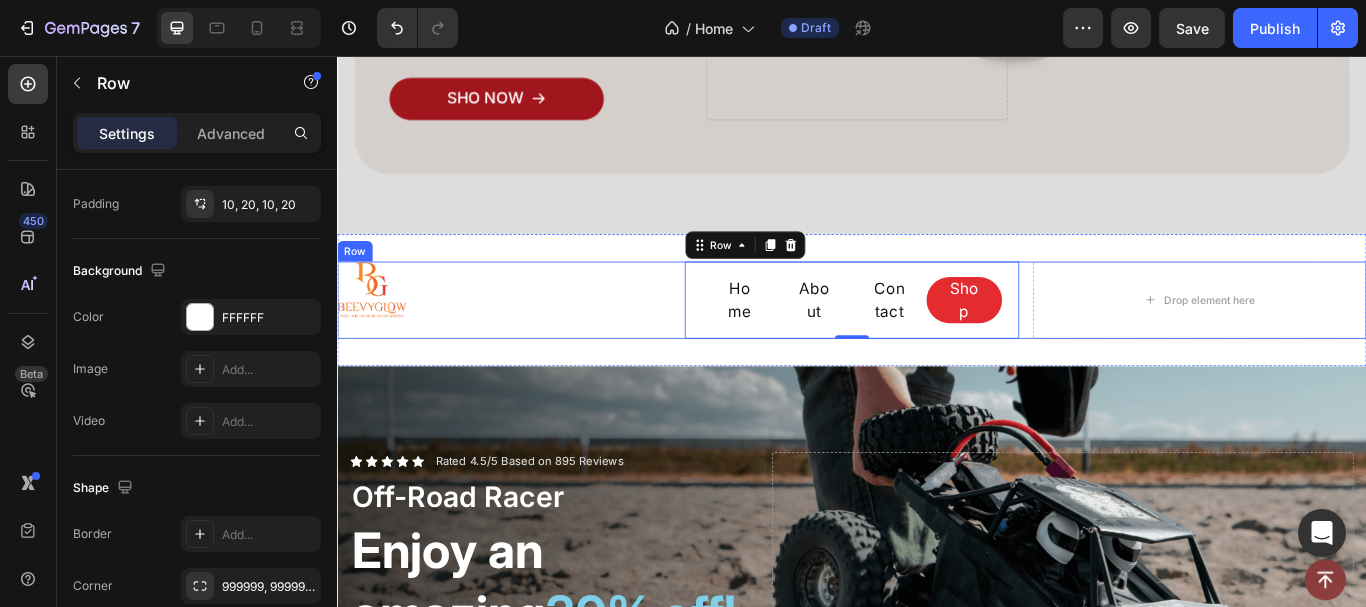 click on "Image Home Button About Button Contact Button Shop Button Row   0
Drop element here Row" at bounding box center [937, 341] 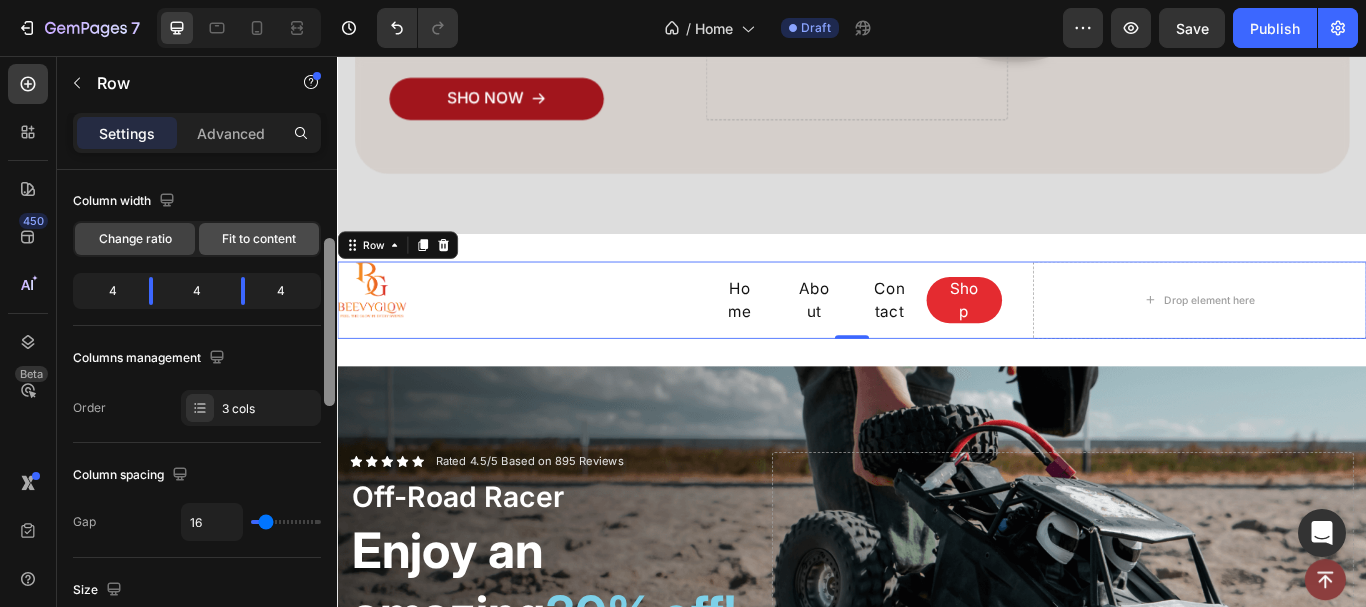 scroll, scrollTop: 143, scrollLeft: 0, axis: vertical 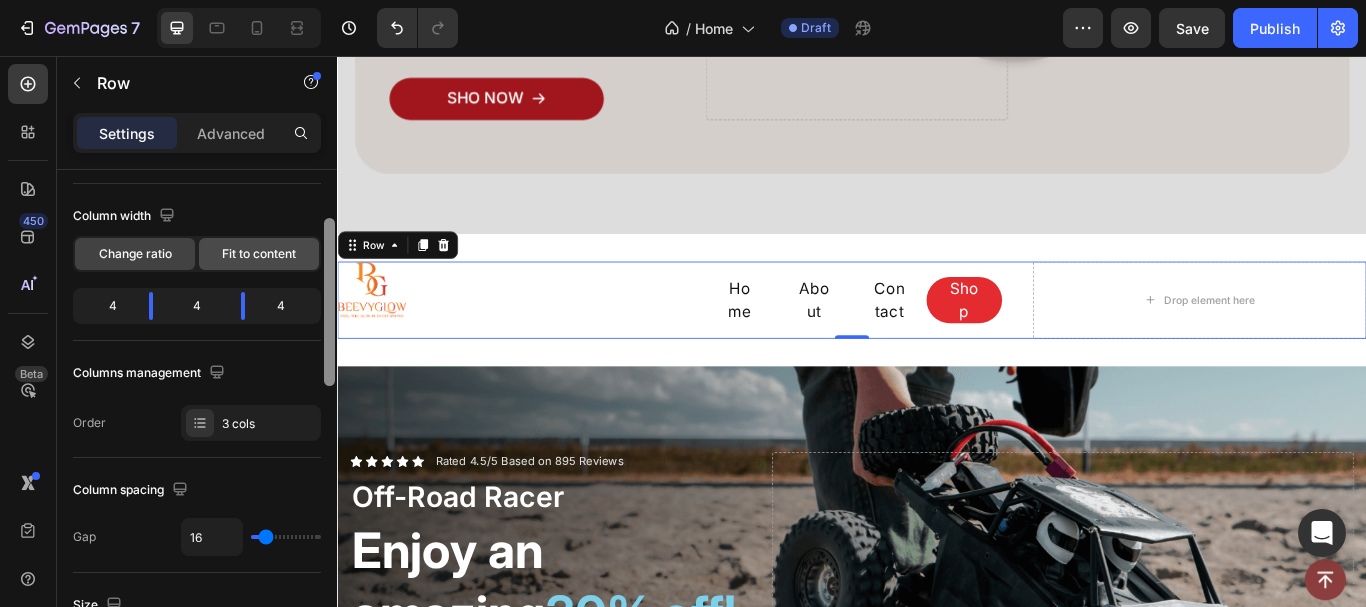 drag, startPoint x: 328, startPoint y: 414, endPoint x: 302, endPoint y: 249, distance: 167.03592 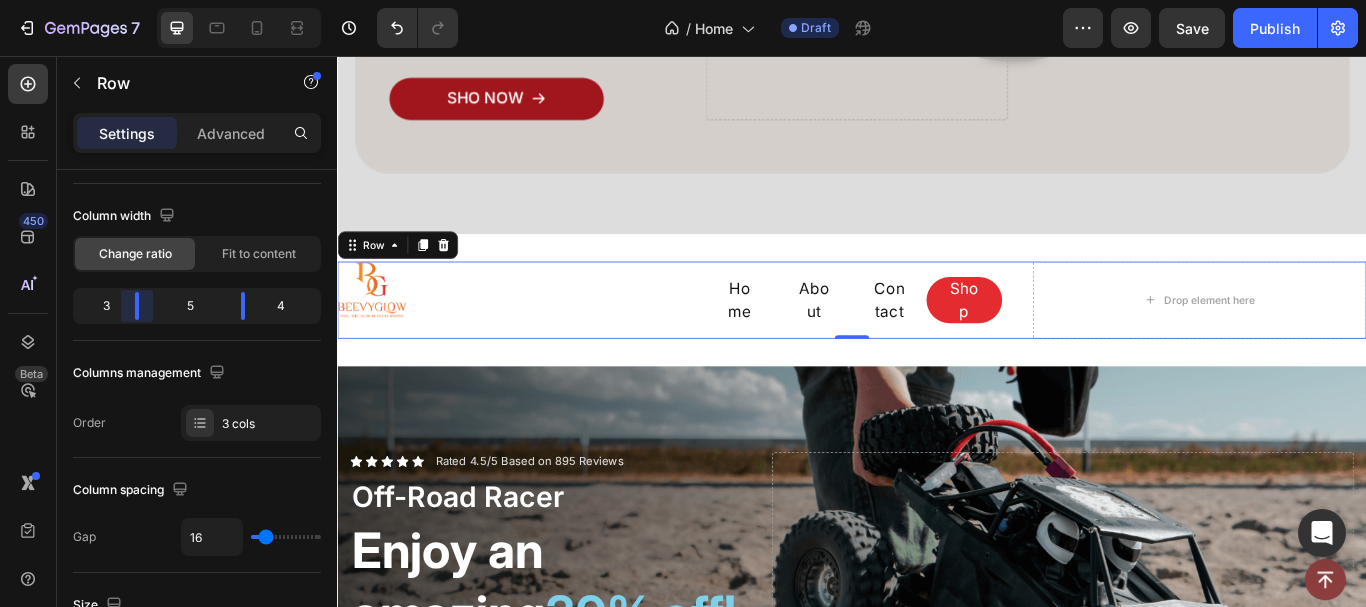 drag, startPoint x: 151, startPoint y: 304, endPoint x: 139, endPoint y: 306, distance: 12.165525 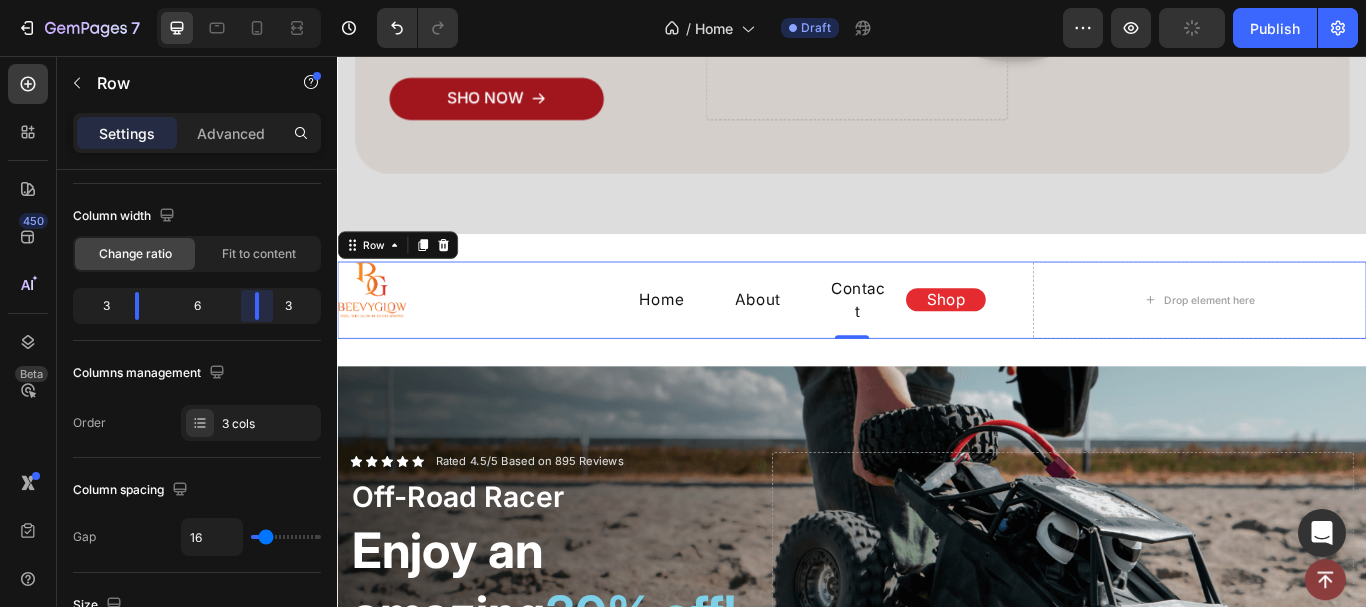 drag, startPoint x: 245, startPoint y: 311, endPoint x: 265, endPoint y: 311, distance: 20 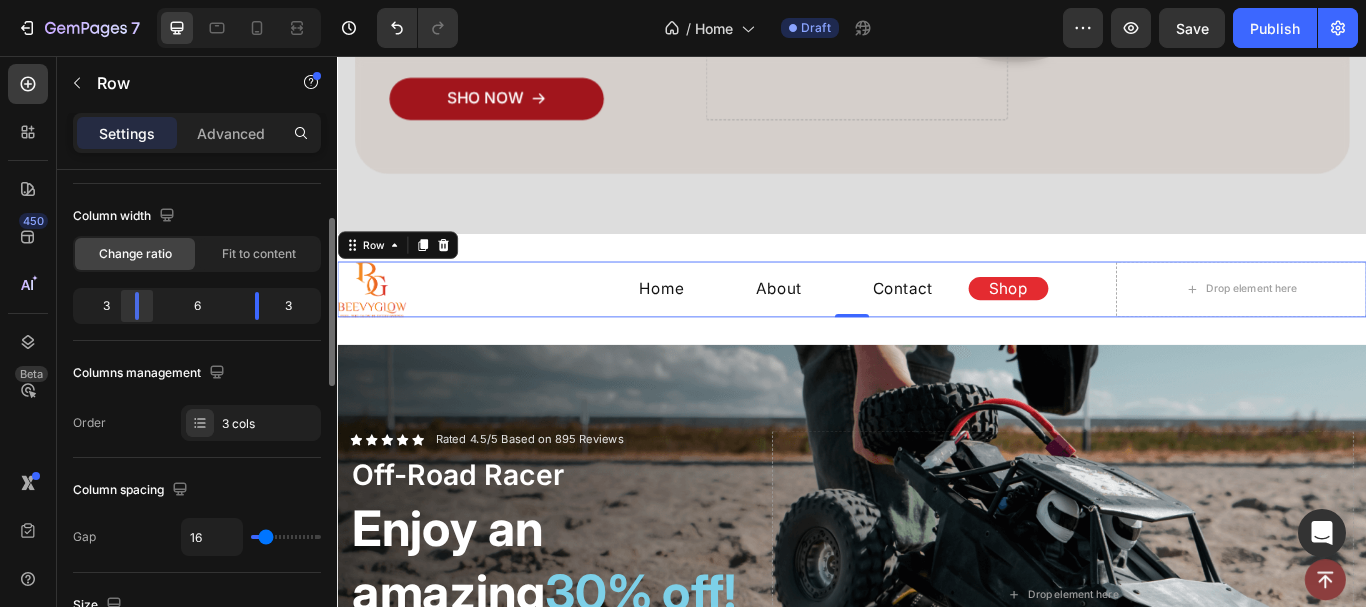 click on "450 Beta Sections(18) Elements(83) Section Element Hero Section Product Detail Brands Trusted Badges Guarantee Product Breakdown How to use Testimonials Compare Bundle FAQs Social Proof Brand Story Product List Collection Blog List Contact Sticky Add to Cart Custom Footer Browse Library 450 Layout
Row
Row
Row
Row Text
Heading
Text Block Button
Button
Button Media
Image
Image" at bounding box center (683, 0) 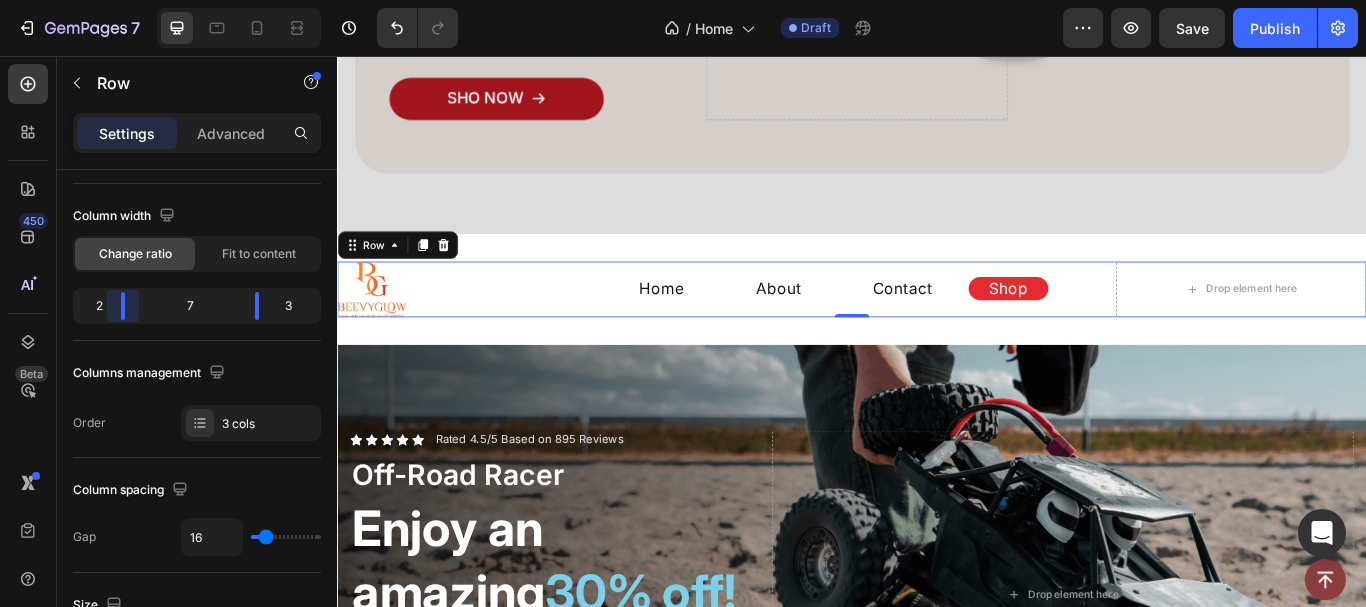 drag, startPoint x: 135, startPoint y: 306, endPoint x: 122, endPoint y: 304, distance: 13.152946 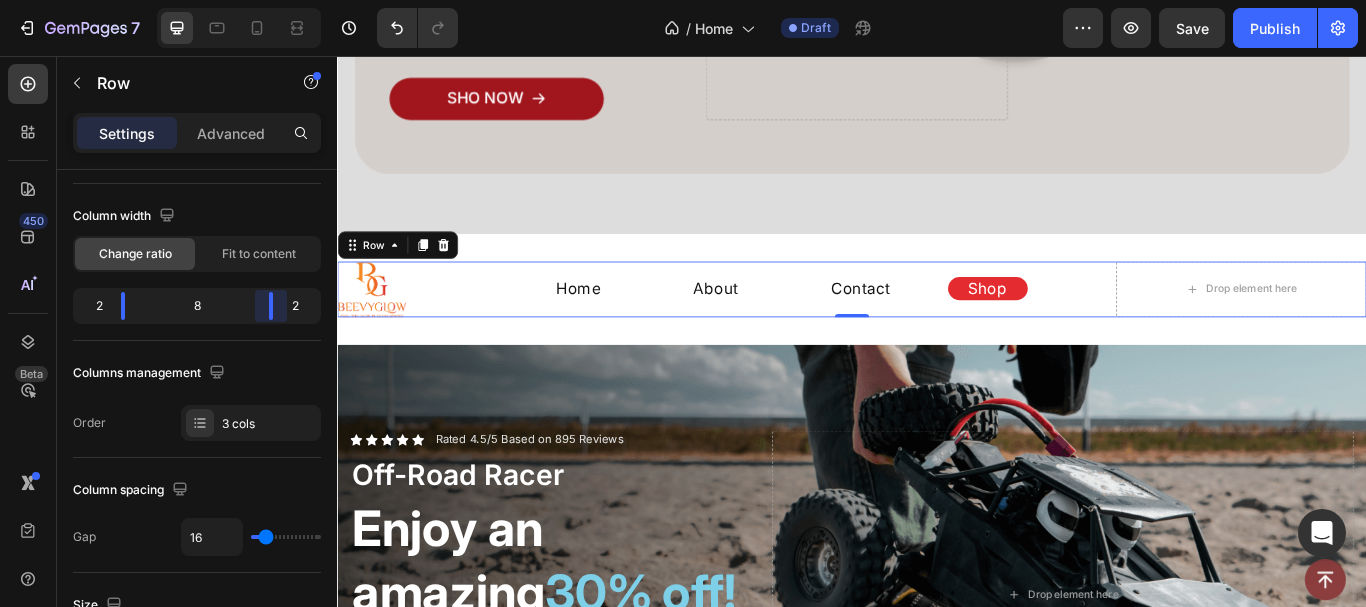 drag, startPoint x: 258, startPoint y: 299, endPoint x: 274, endPoint y: 299, distance: 16 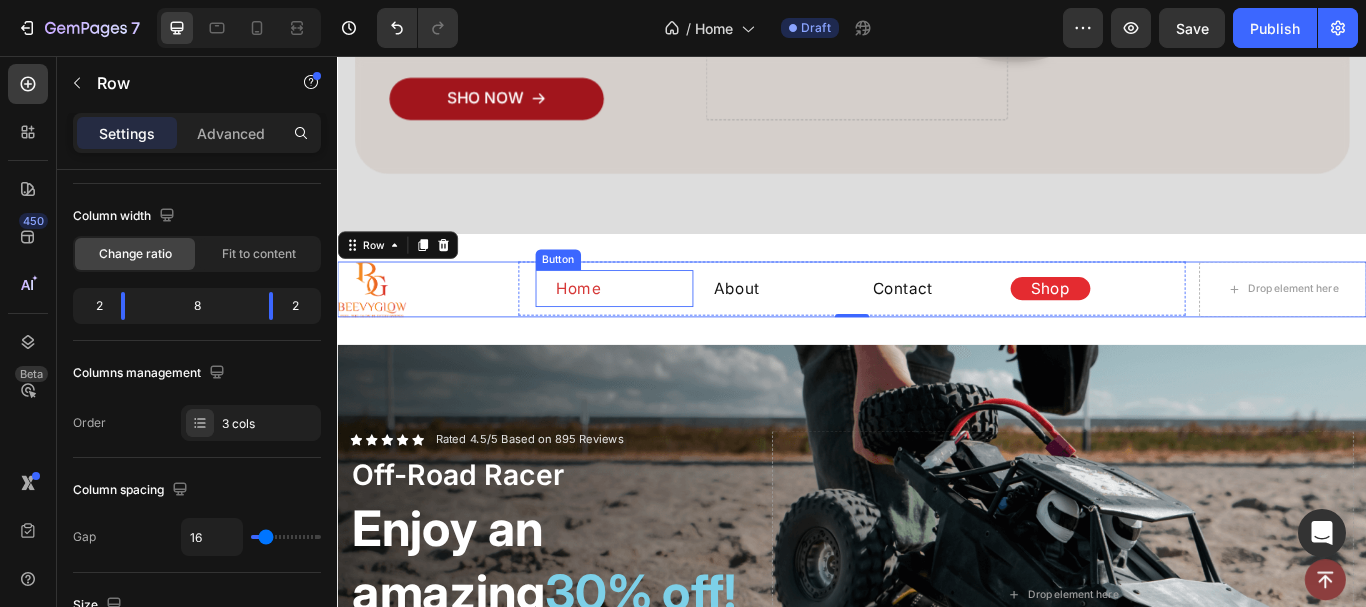 click on "Home" at bounding box center [618, 327] 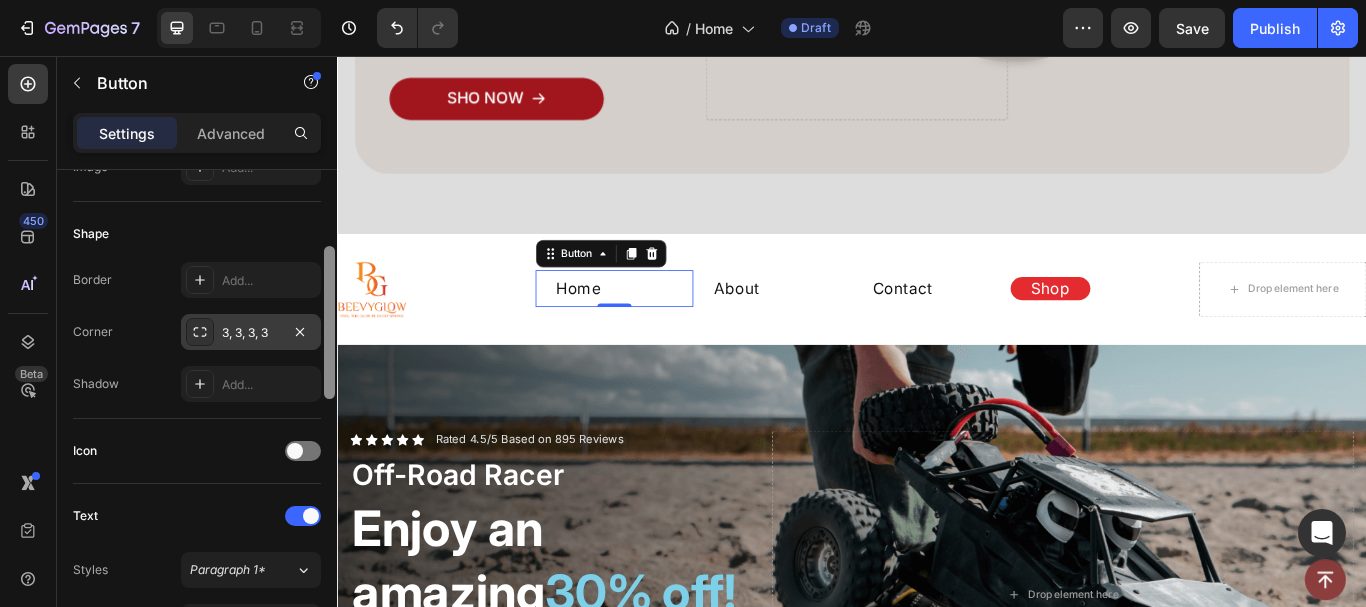 scroll, scrollTop: 328, scrollLeft: 0, axis: vertical 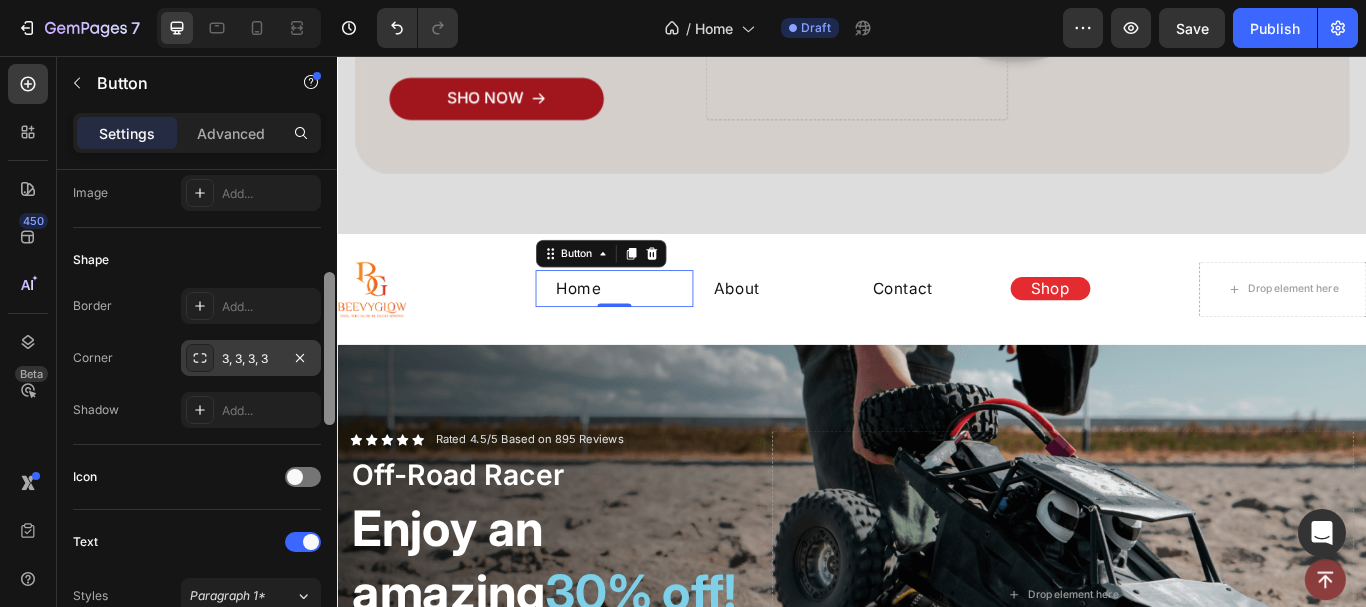 drag, startPoint x: 330, startPoint y: 252, endPoint x: 264, endPoint y: 354, distance: 121.49074 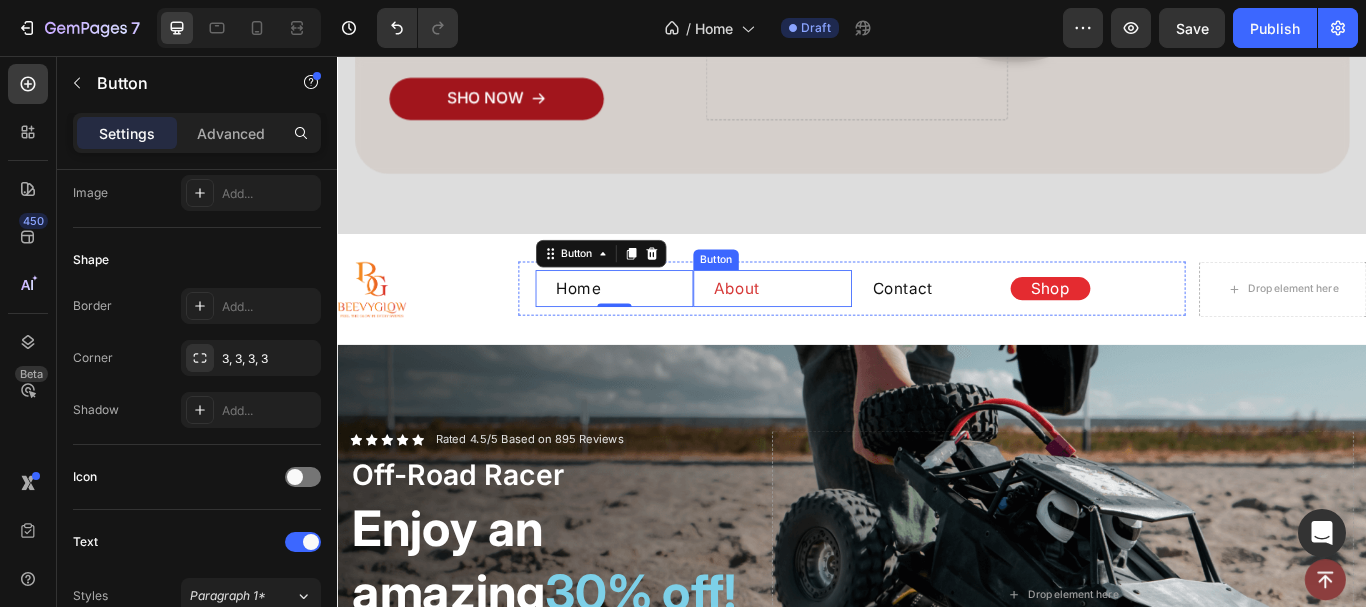 click on "About" at bounding box center [802, 327] 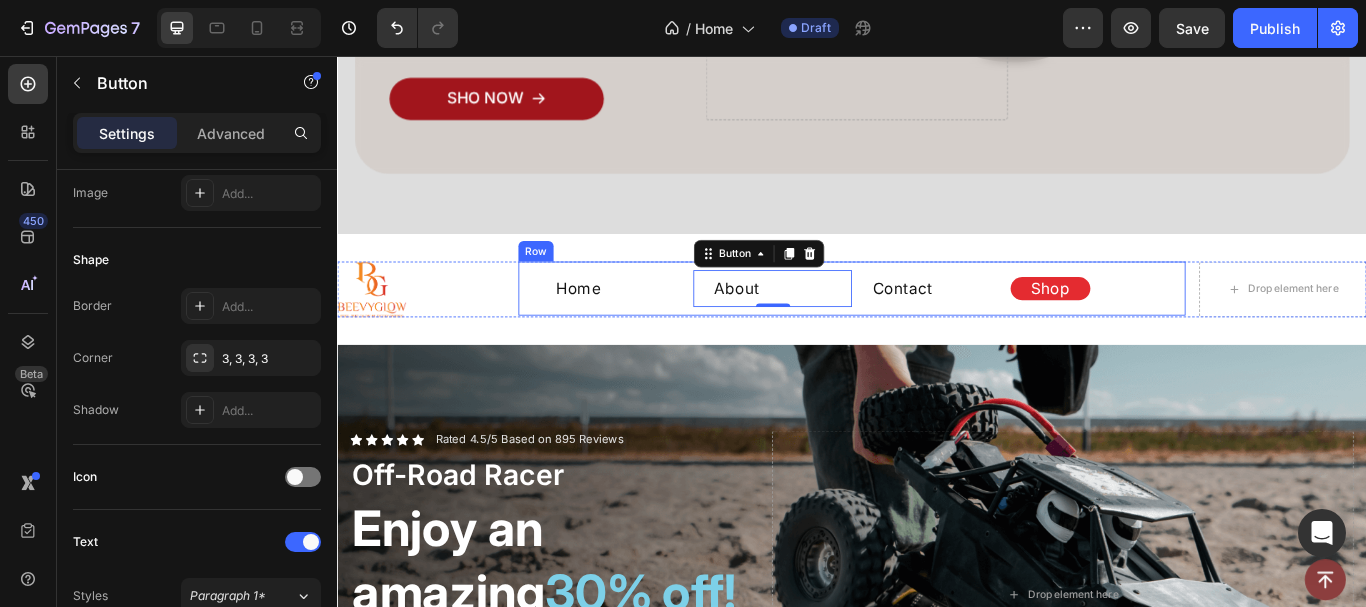 click on "Home Button About Button   0 Contact Button Shop Button Row" at bounding box center (937, 327) 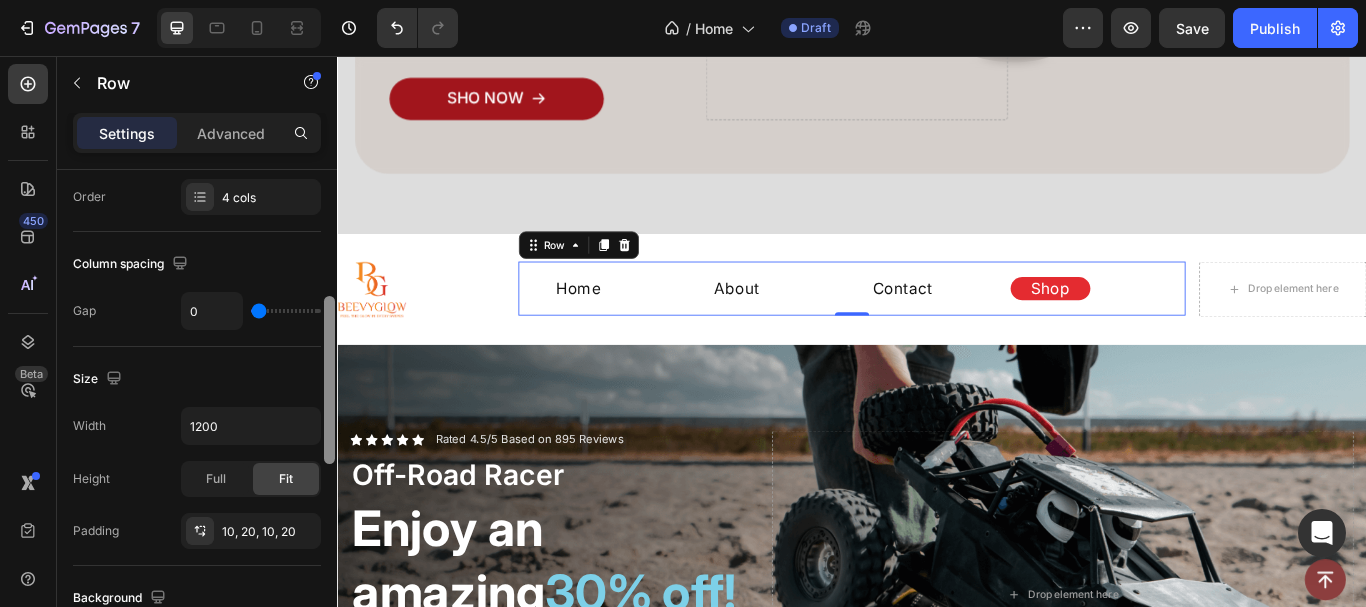 scroll, scrollTop: 357, scrollLeft: 0, axis: vertical 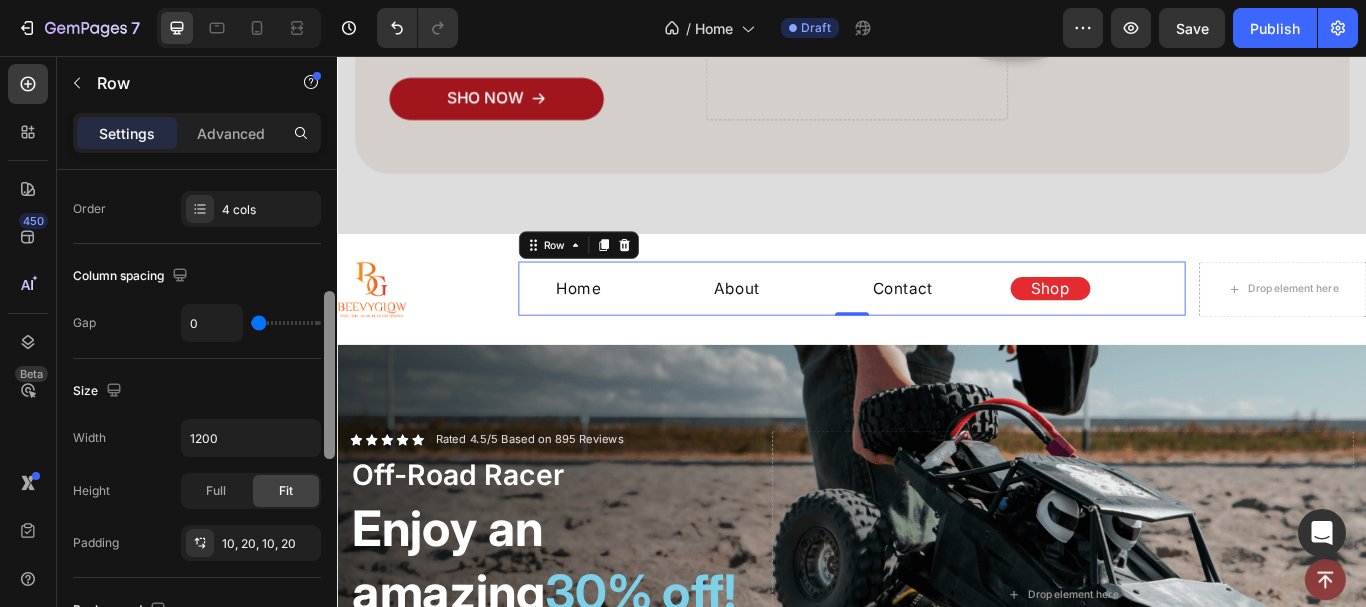 drag, startPoint x: 305, startPoint y: 297, endPoint x: 210, endPoint y: 349, distance: 108.30051 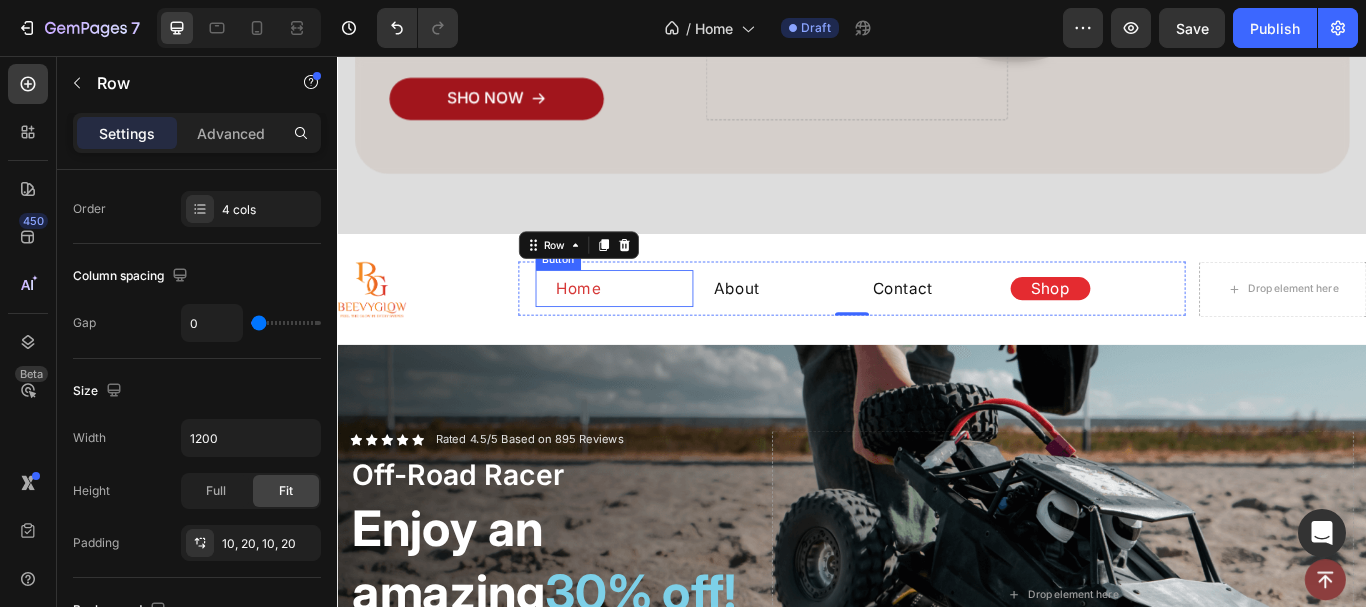 click on "Home" at bounding box center (618, 327) 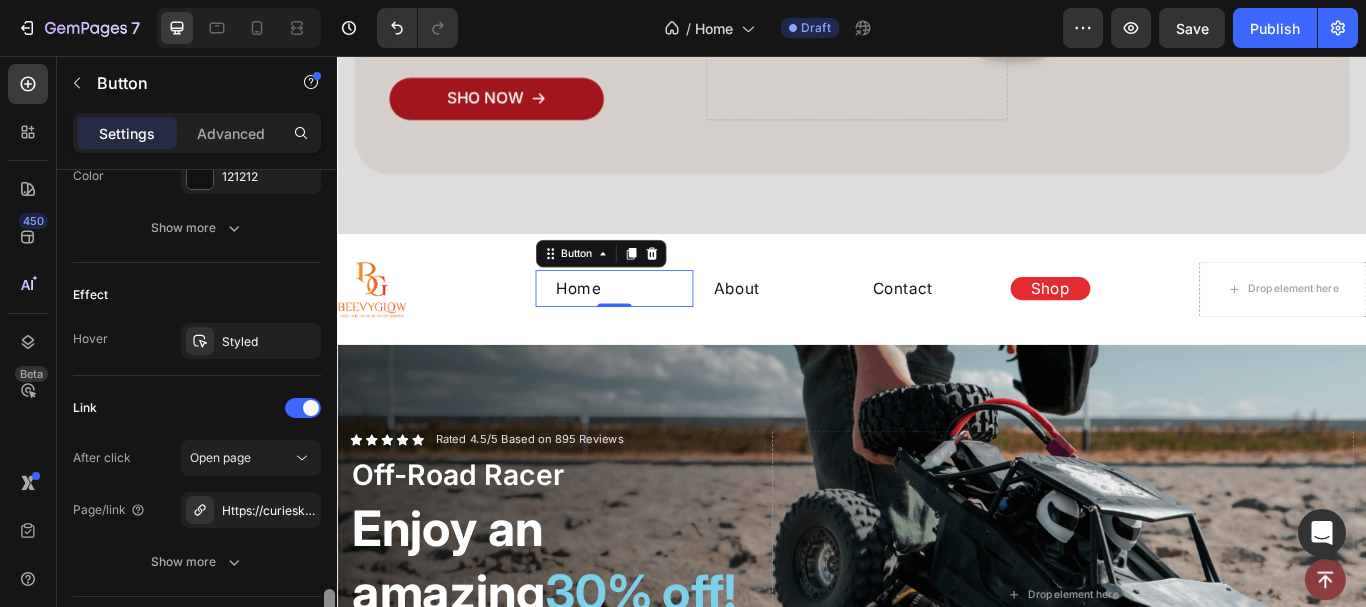 scroll, scrollTop: 1096, scrollLeft: 0, axis: vertical 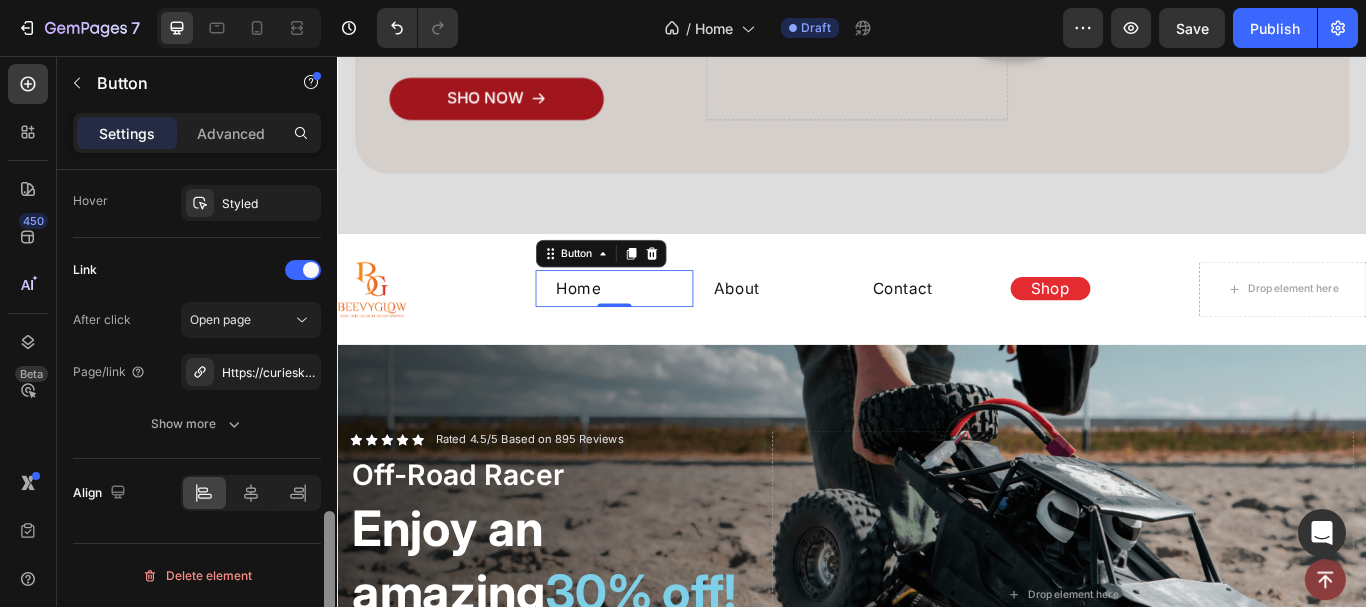 drag, startPoint x: 331, startPoint y: 241, endPoint x: 250, endPoint y: 615, distance: 382.67087 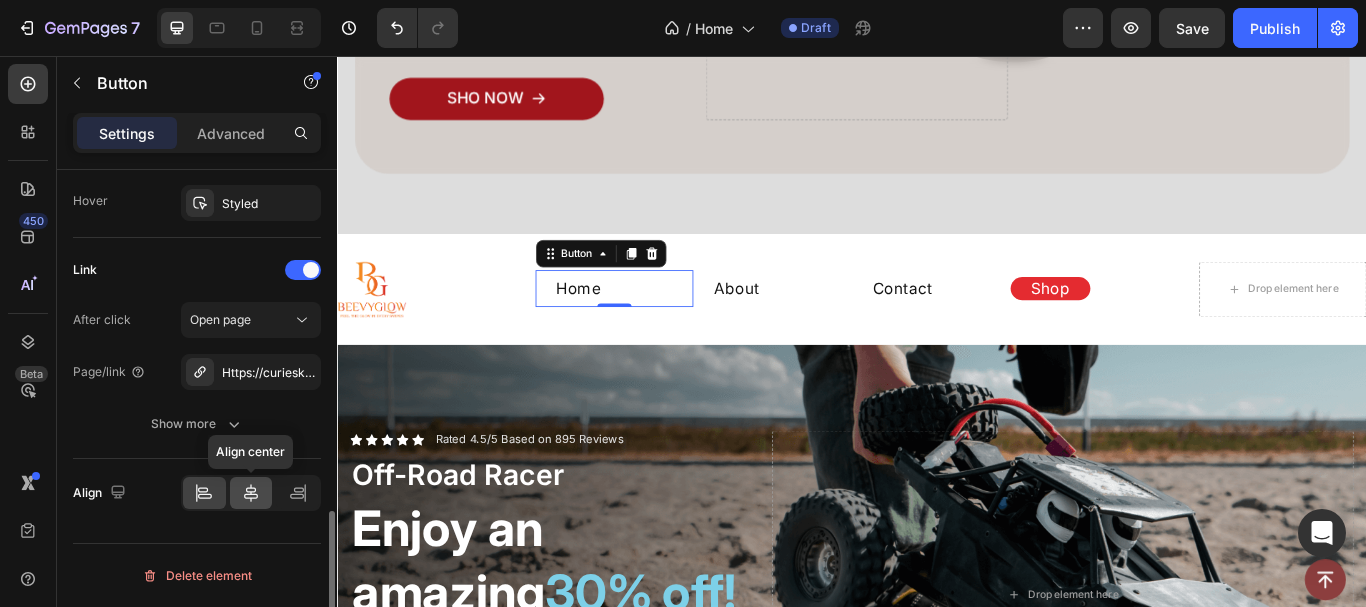 click 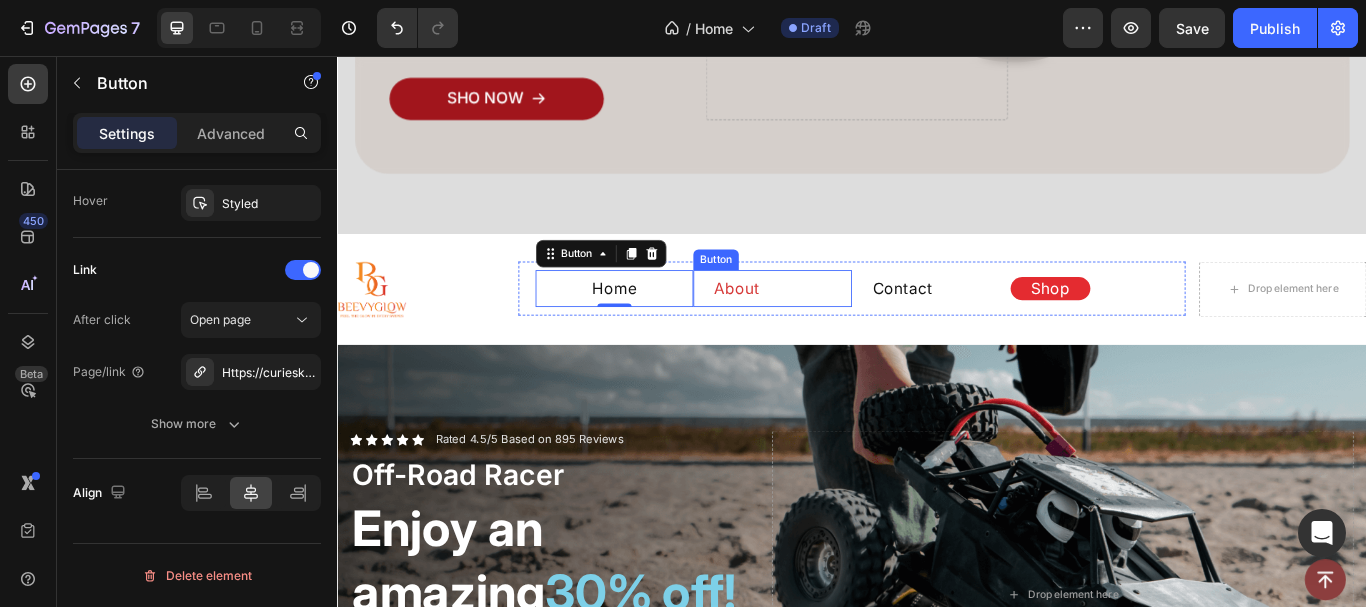 click on "About" at bounding box center [802, 327] 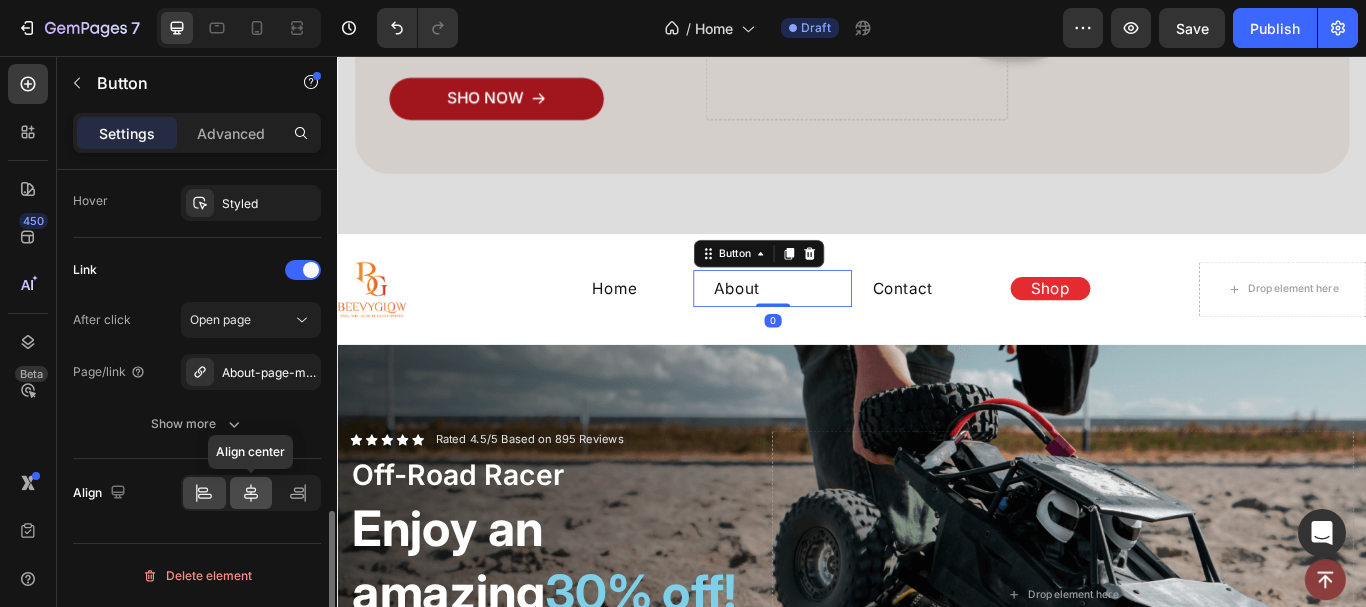click 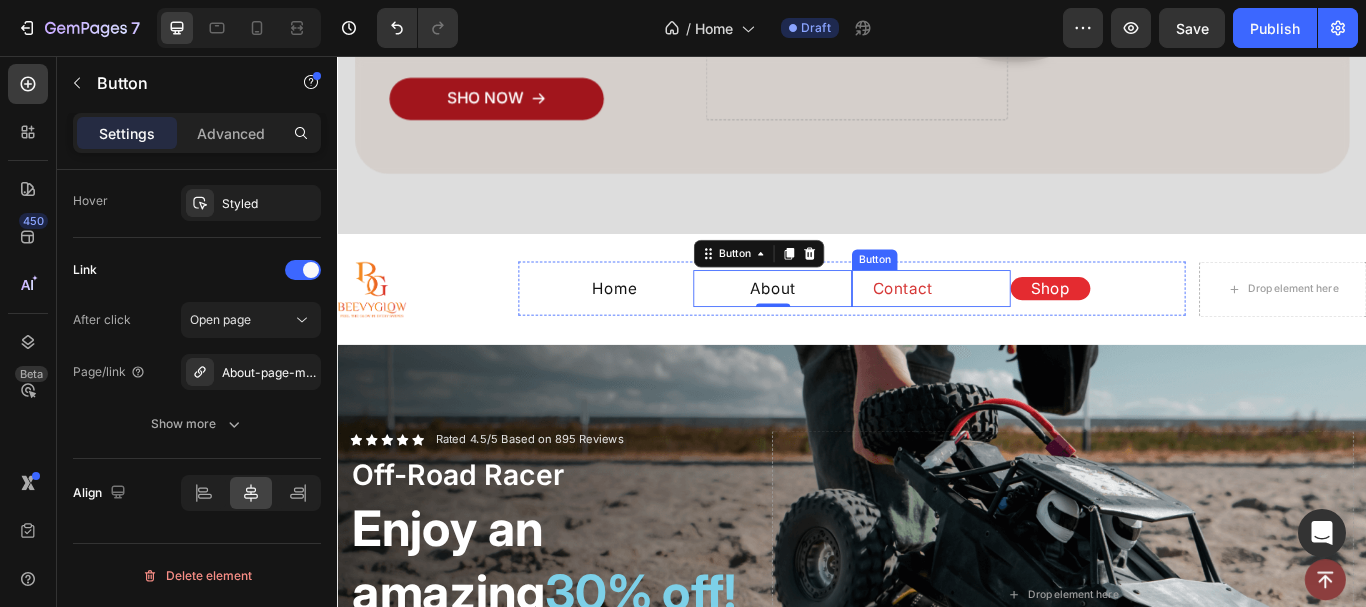 click on "Contact" at bounding box center (996, 327) 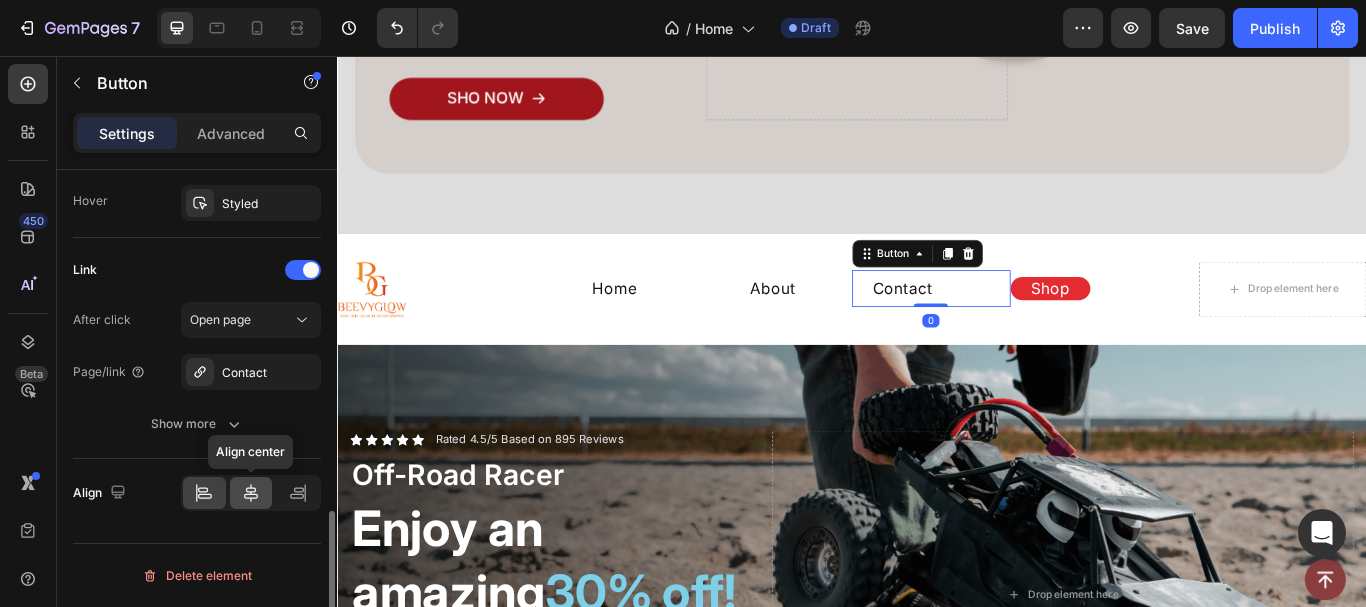 click 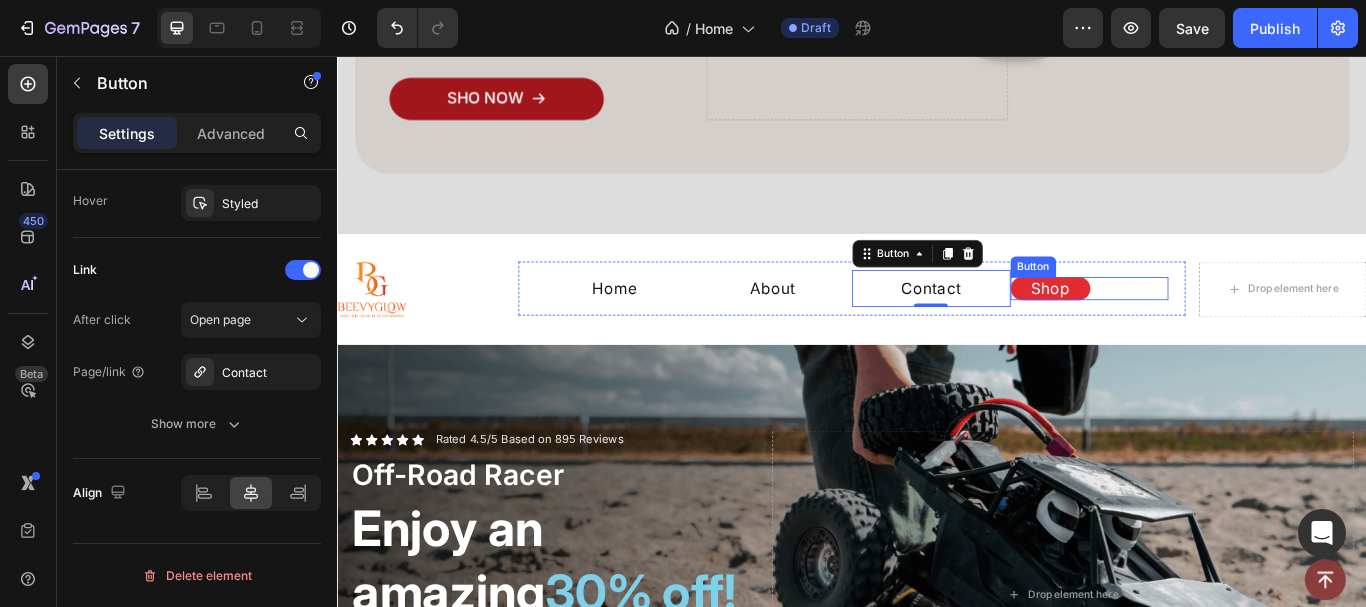 click on "Shop Button" at bounding box center [1214, 327] 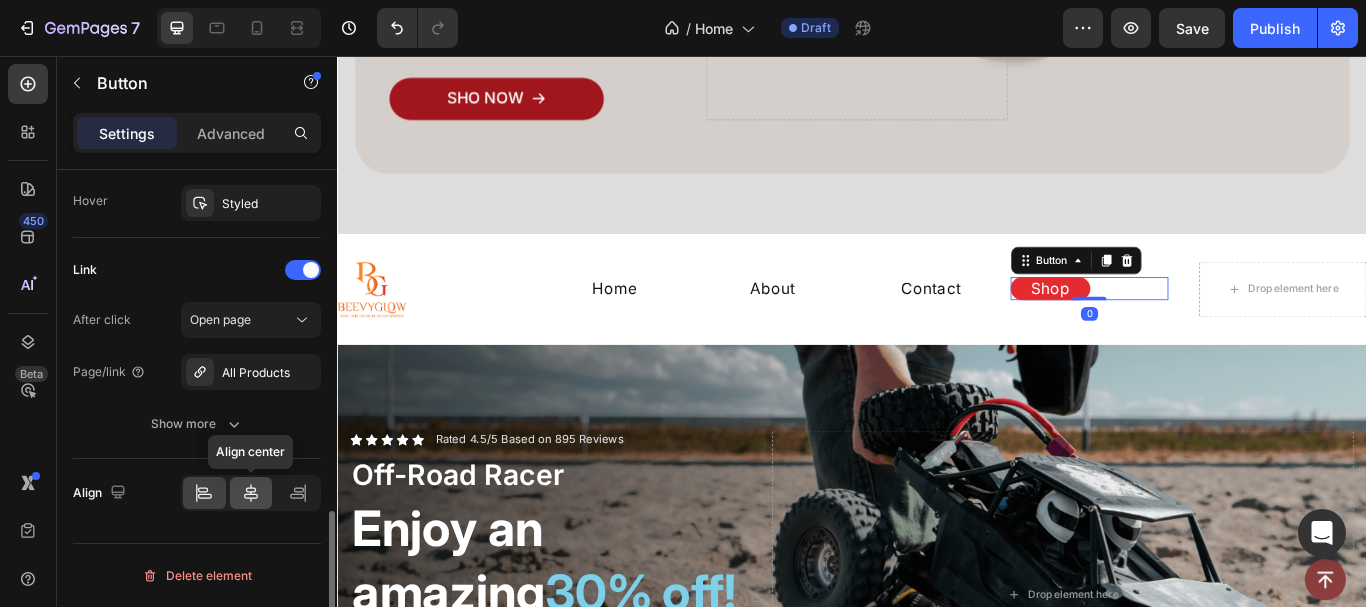 click 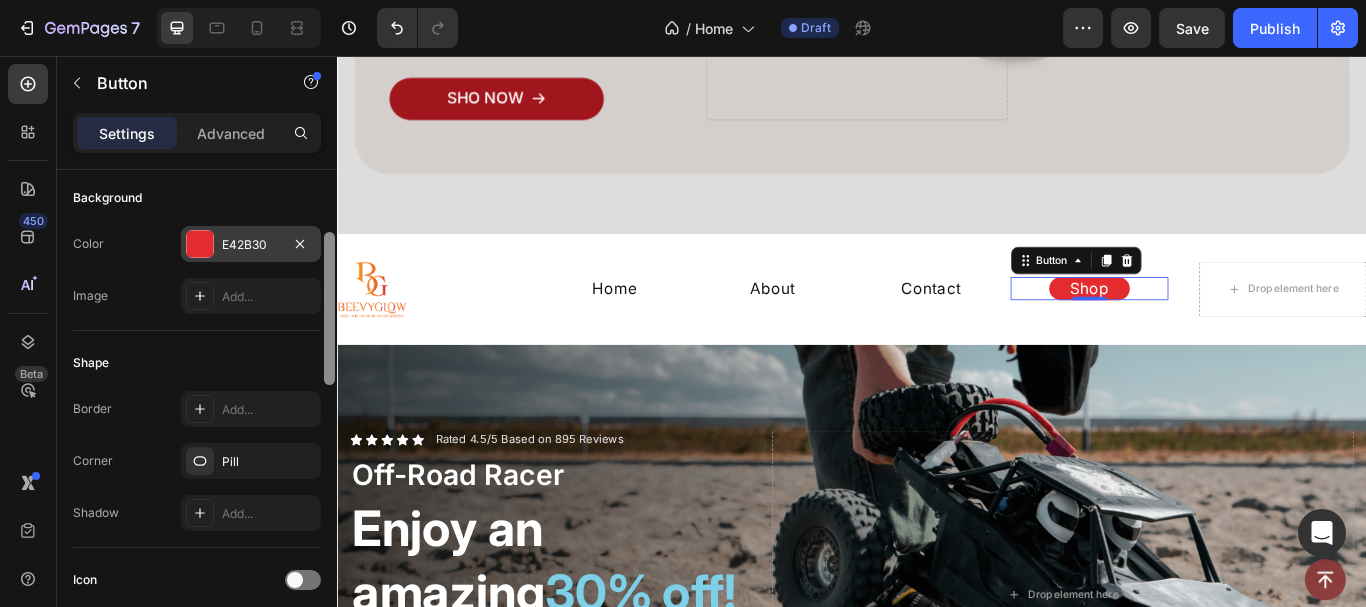 drag, startPoint x: 331, startPoint y: 540, endPoint x: 278, endPoint y: 265, distance: 280.0607 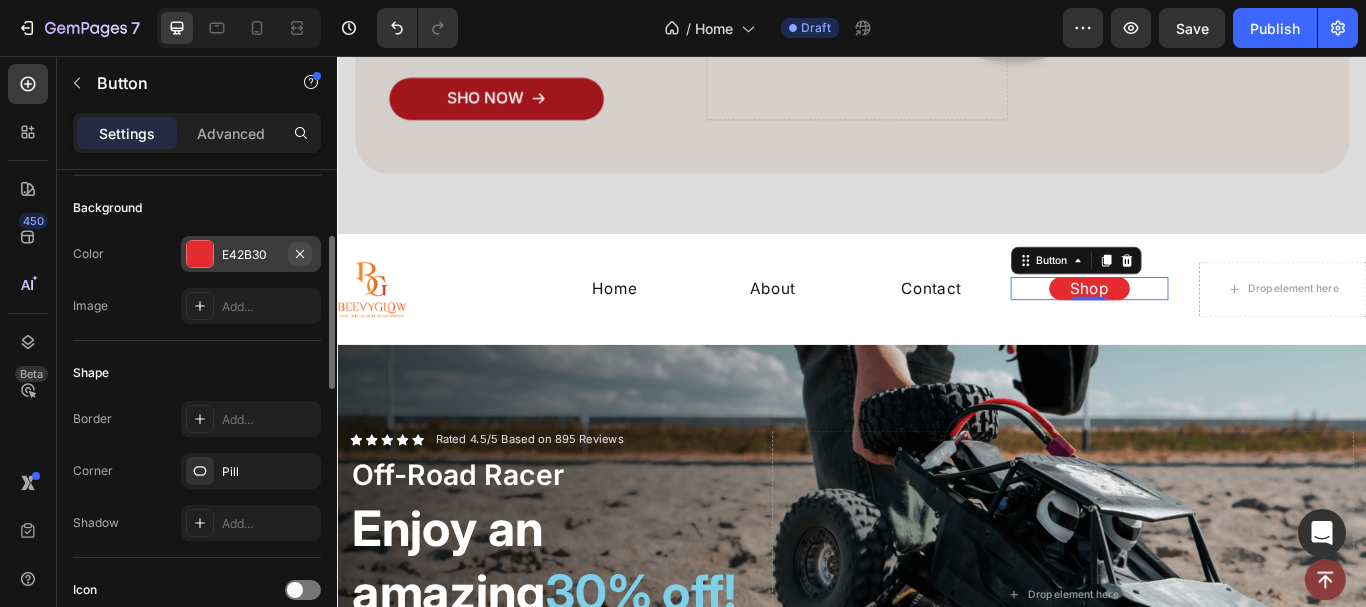 click 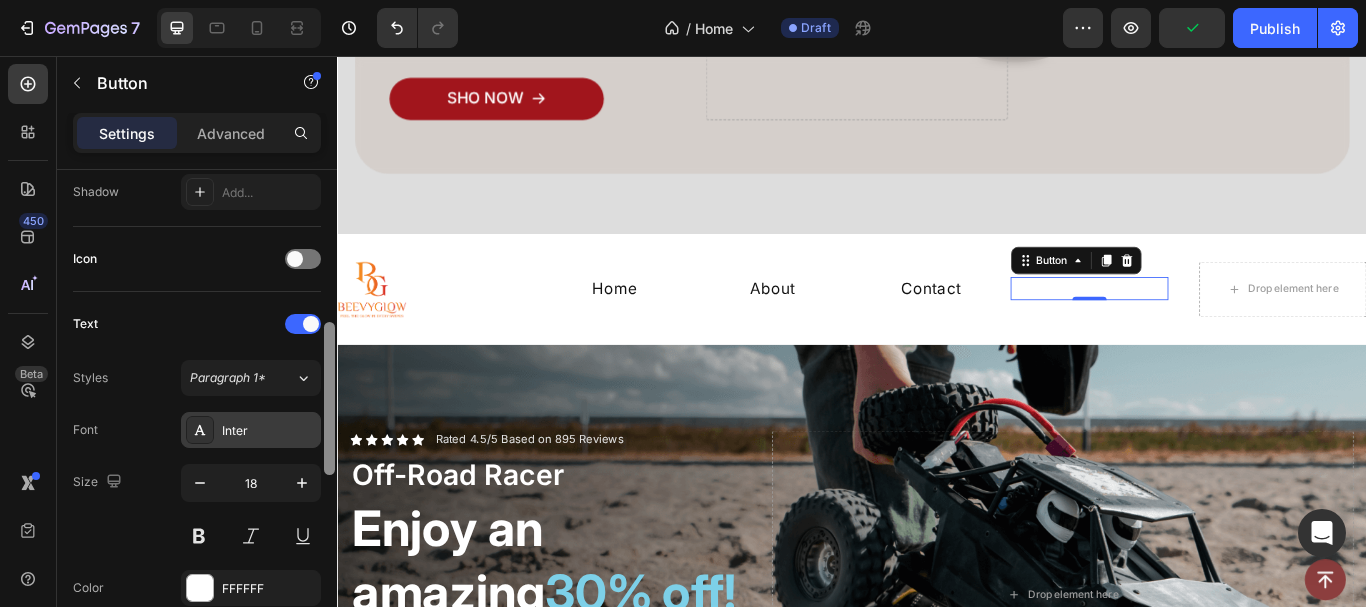 scroll, scrollTop: 552, scrollLeft: 0, axis: vertical 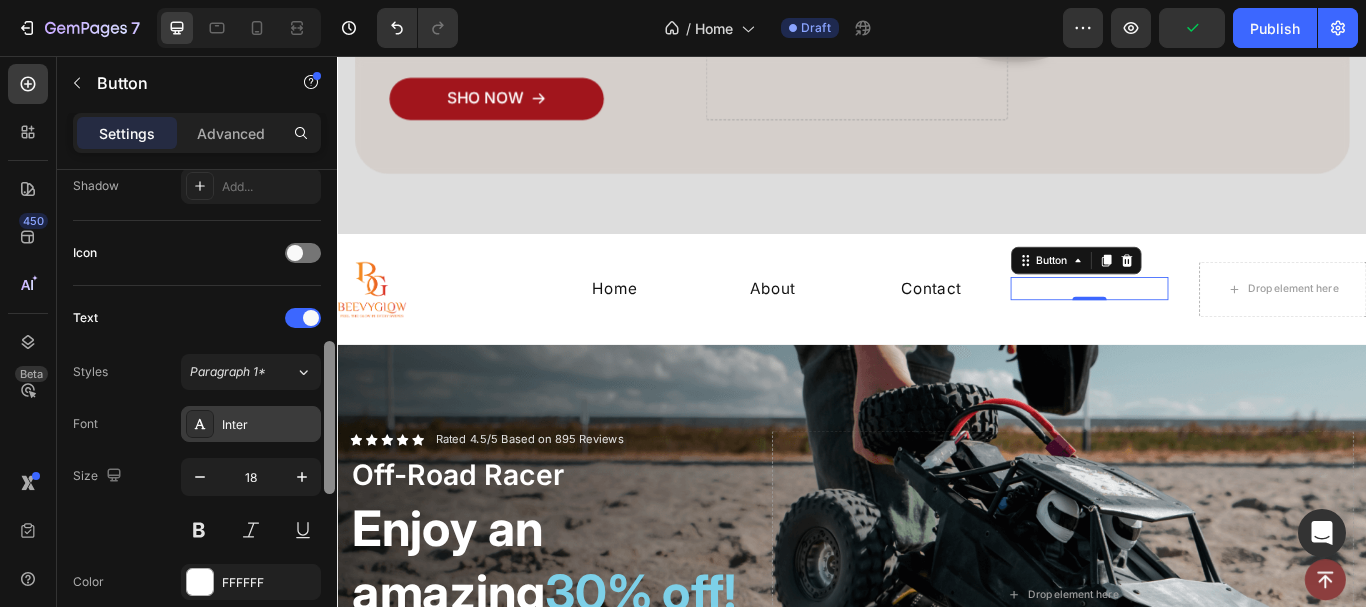 drag, startPoint x: 318, startPoint y: 264, endPoint x: 280, endPoint y: 419, distance: 159.5901 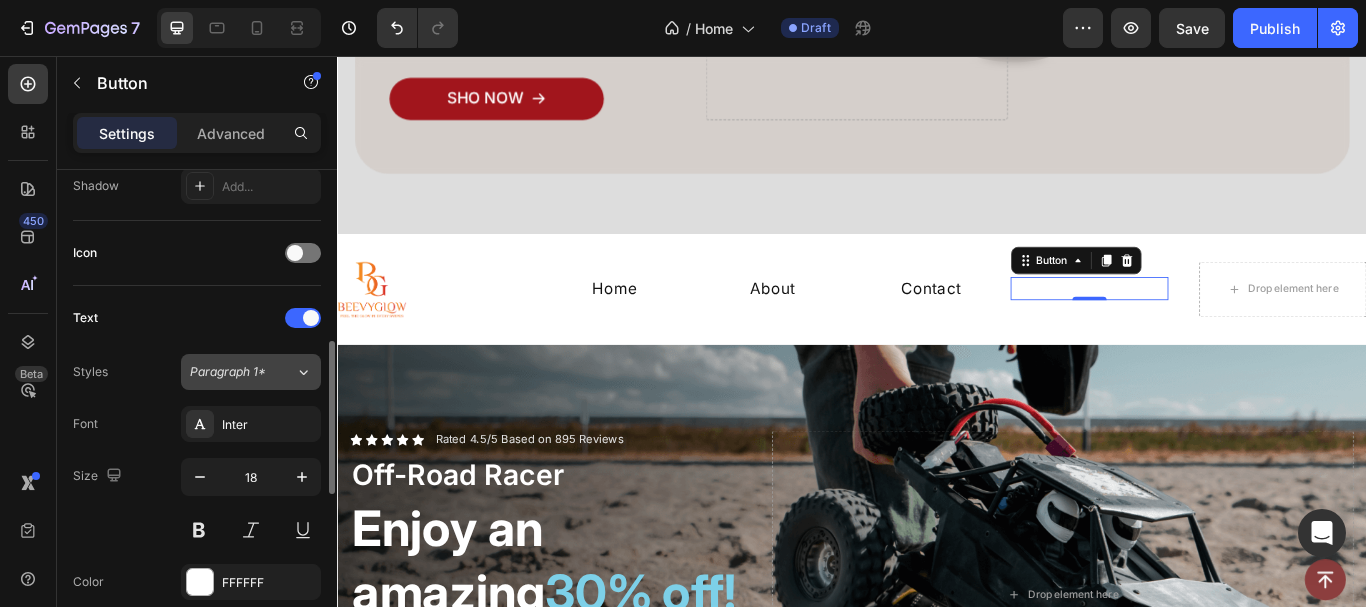 click on "Paragraph 1*" 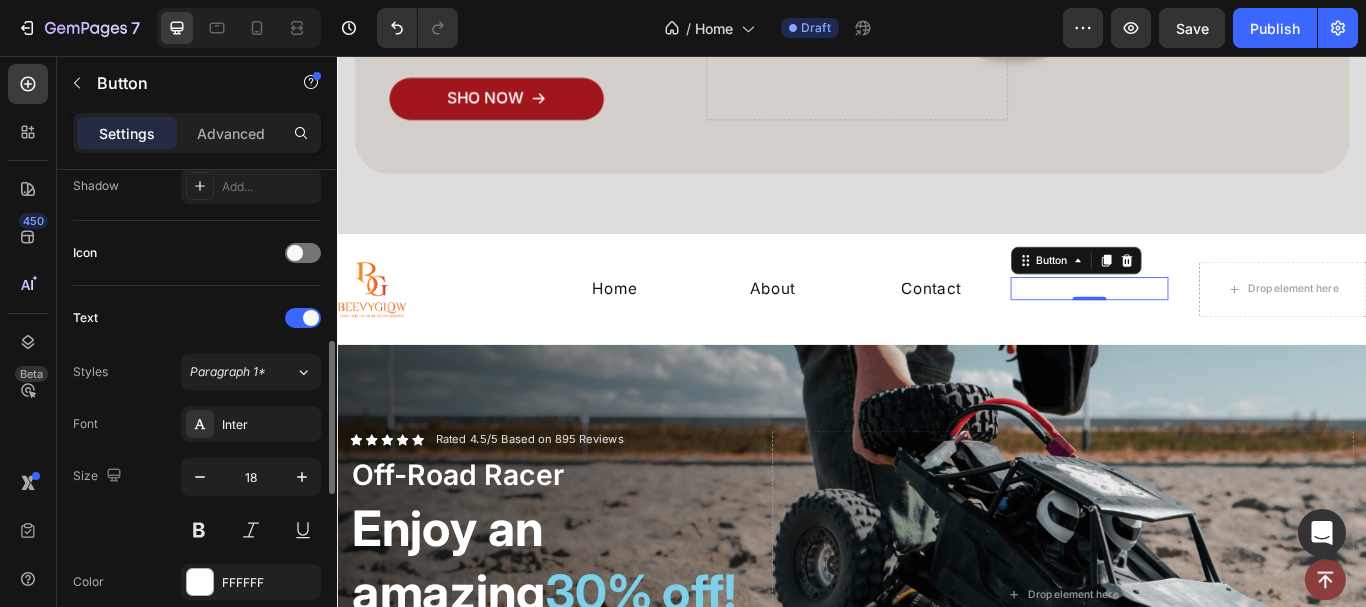click on "Size 18" at bounding box center [197, 503] 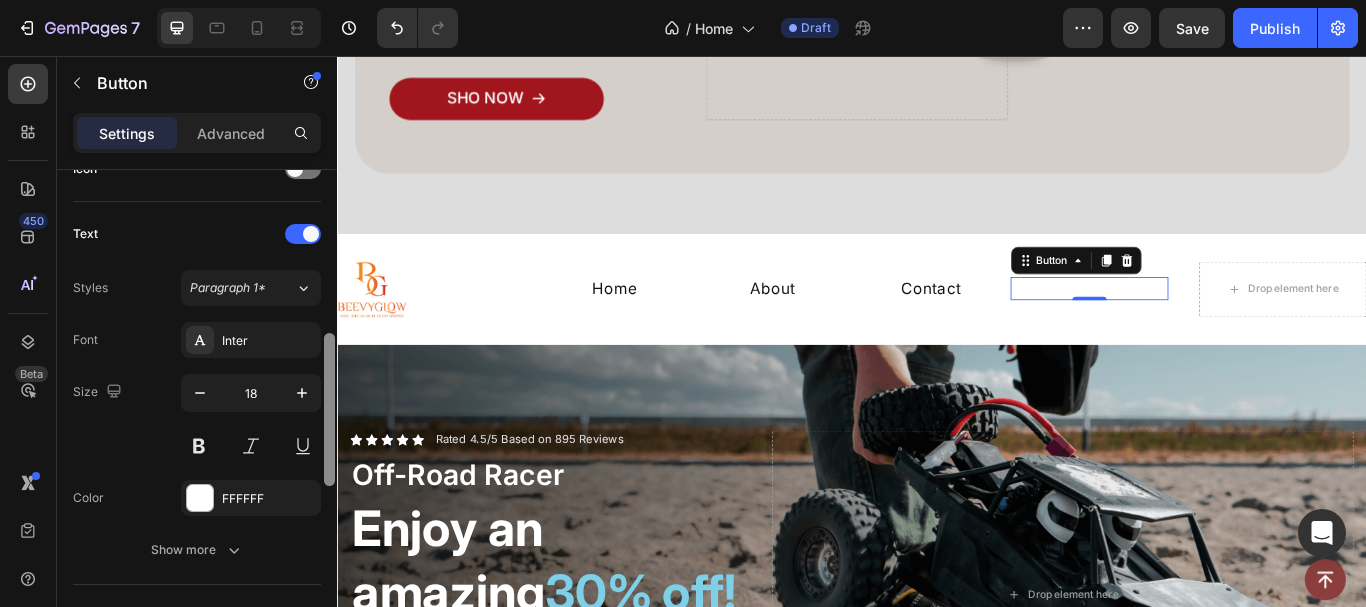 scroll, scrollTop: 735, scrollLeft: 0, axis: vertical 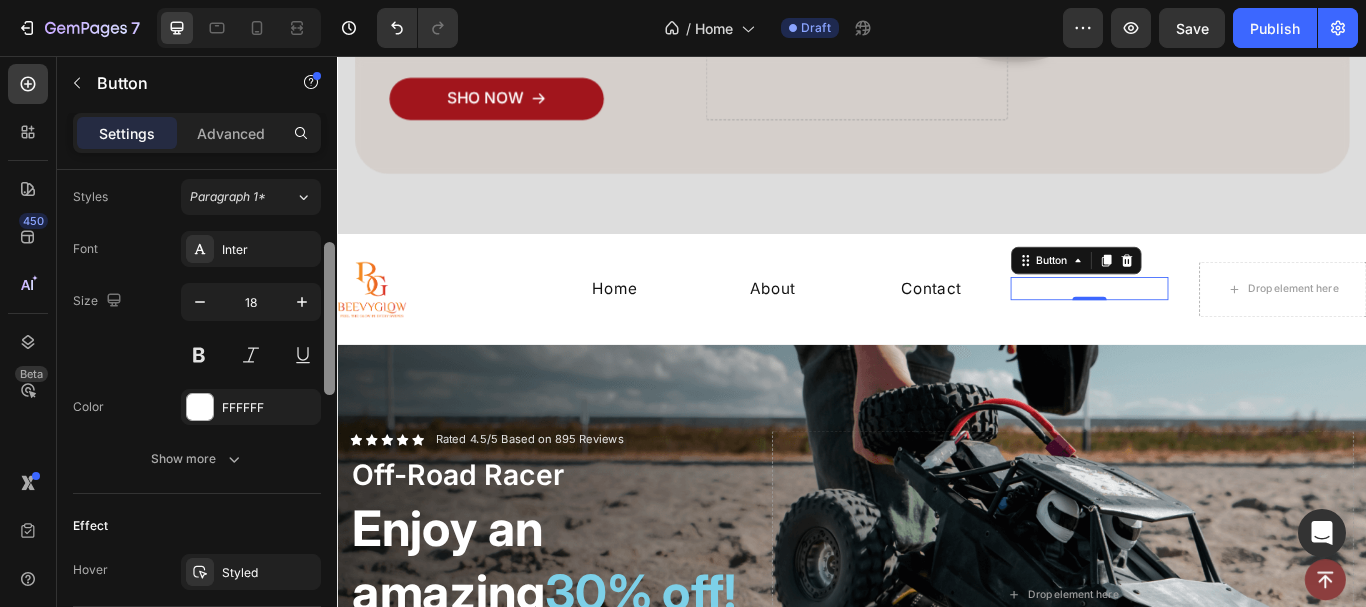 drag, startPoint x: 327, startPoint y: 387, endPoint x: 276, endPoint y: 432, distance: 68.0147 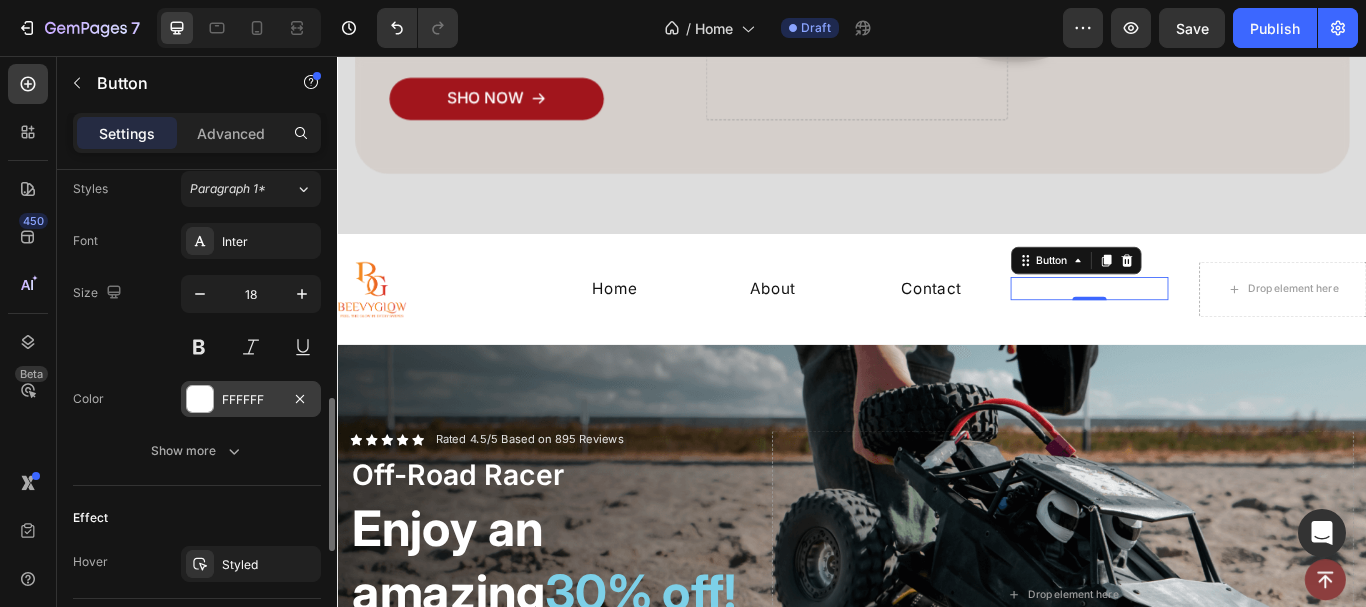 click on "FFFFFF" at bounding box center [251, 400] 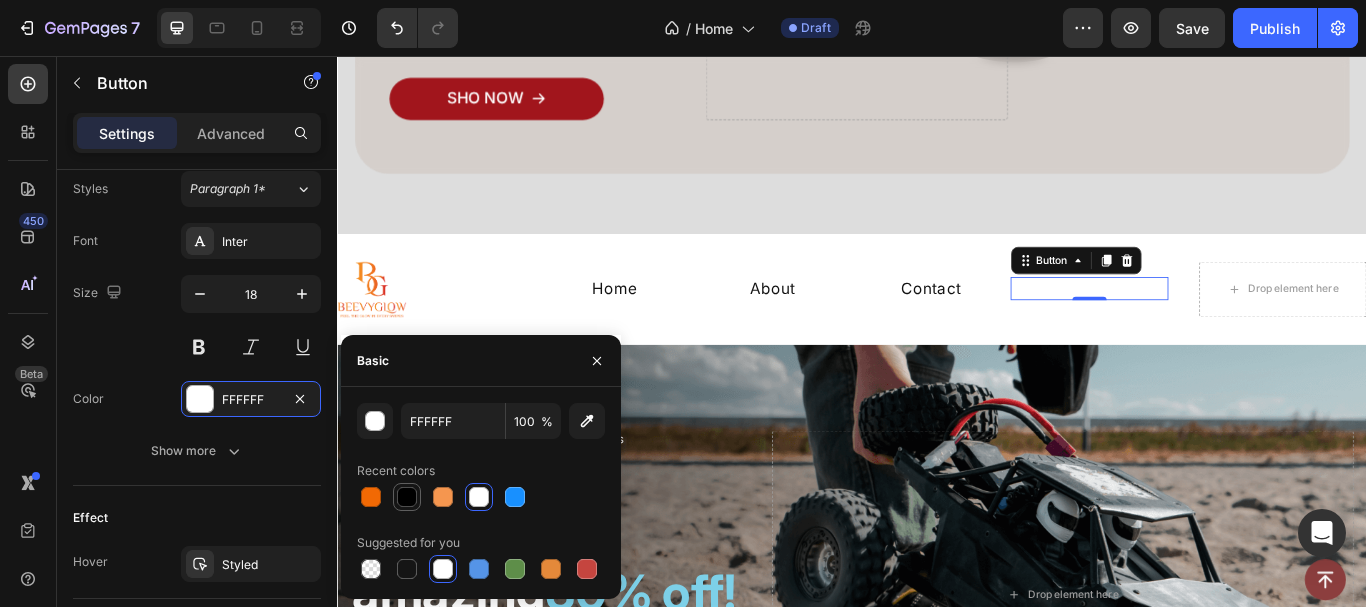 click at bounding box center (407, 497) 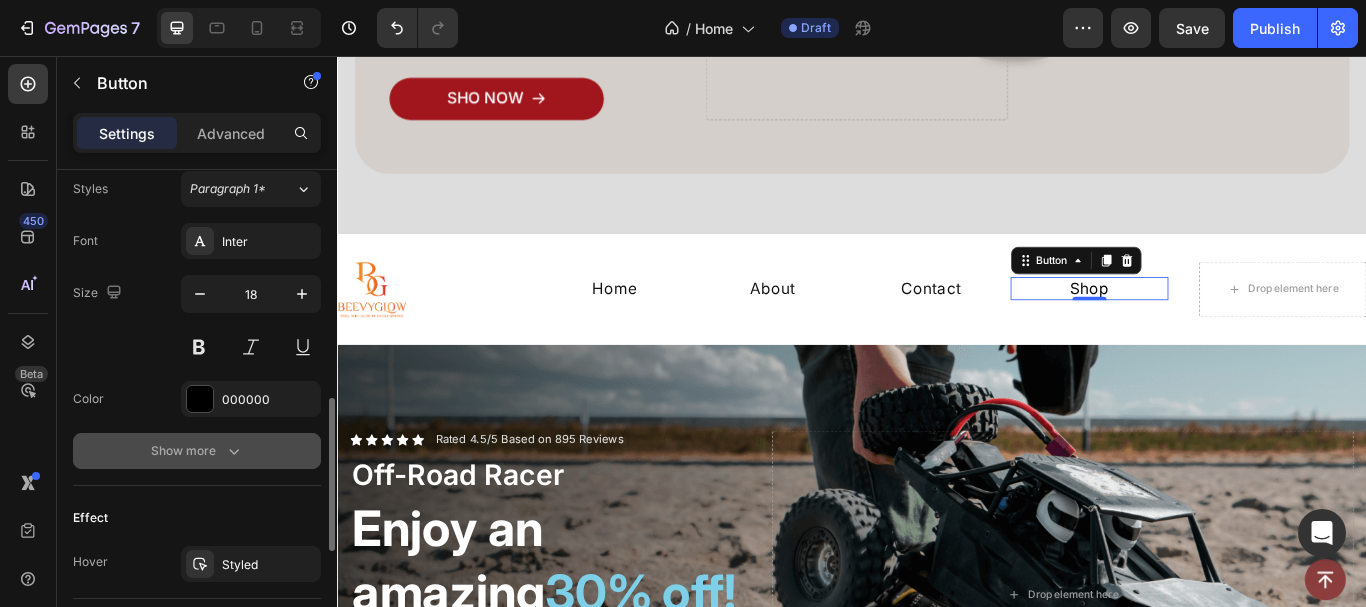 click on "Show more" at bounding box center (197, 451) 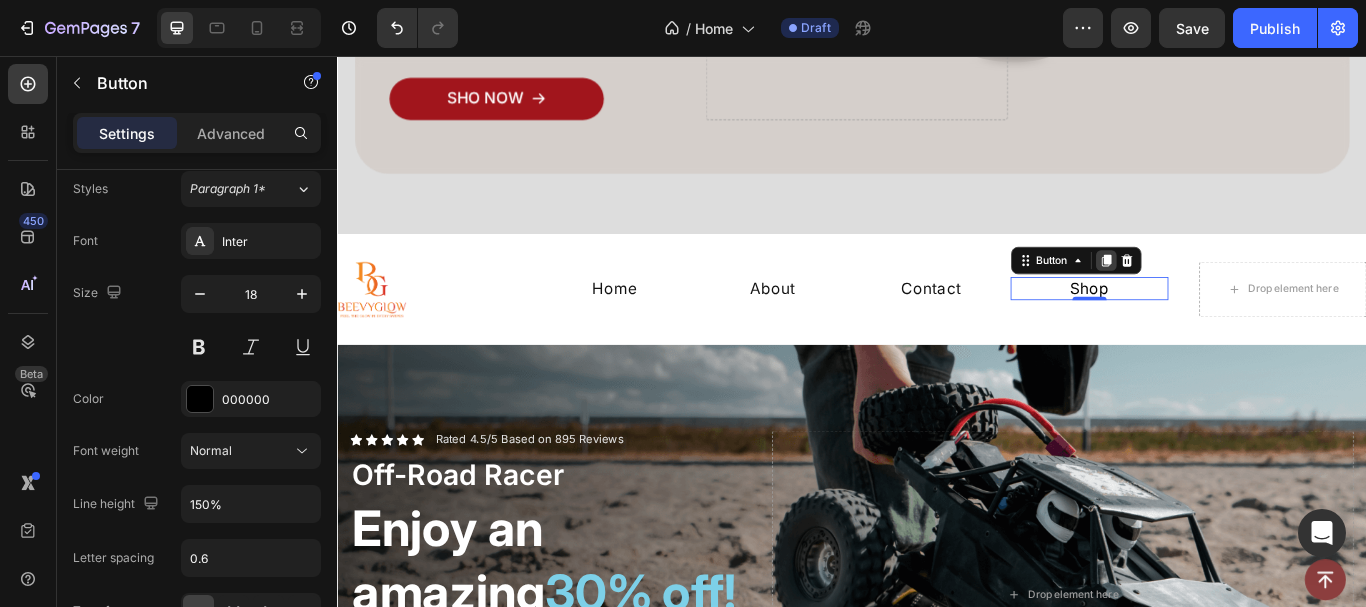 click 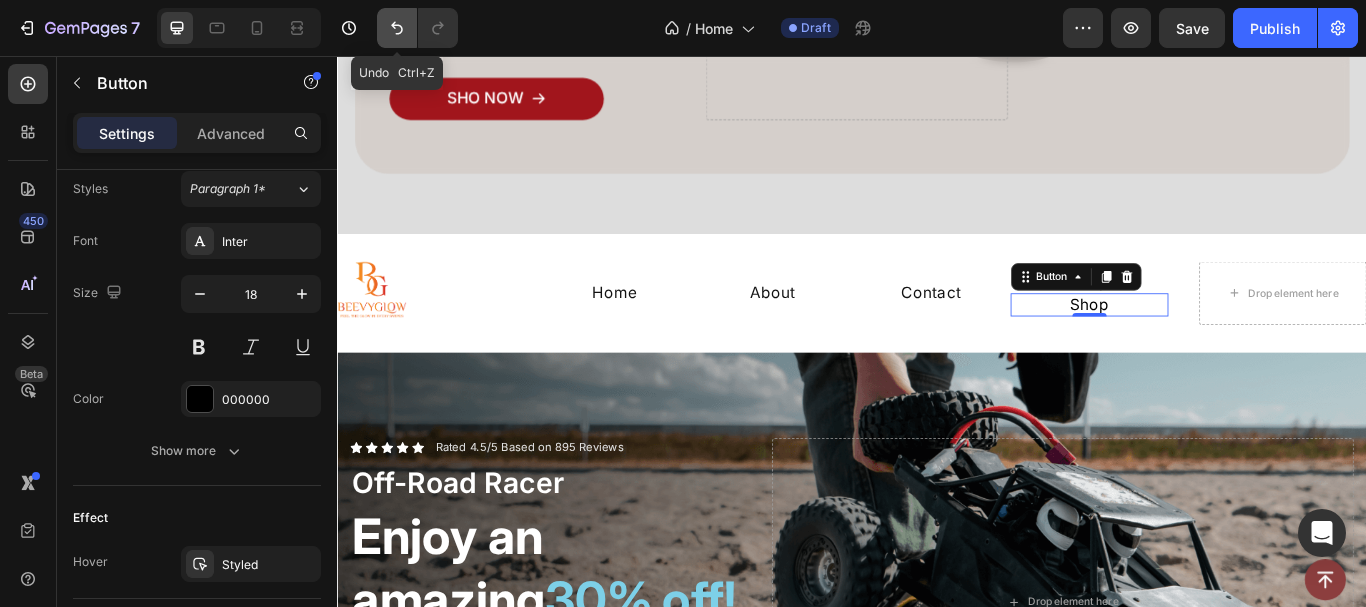 click 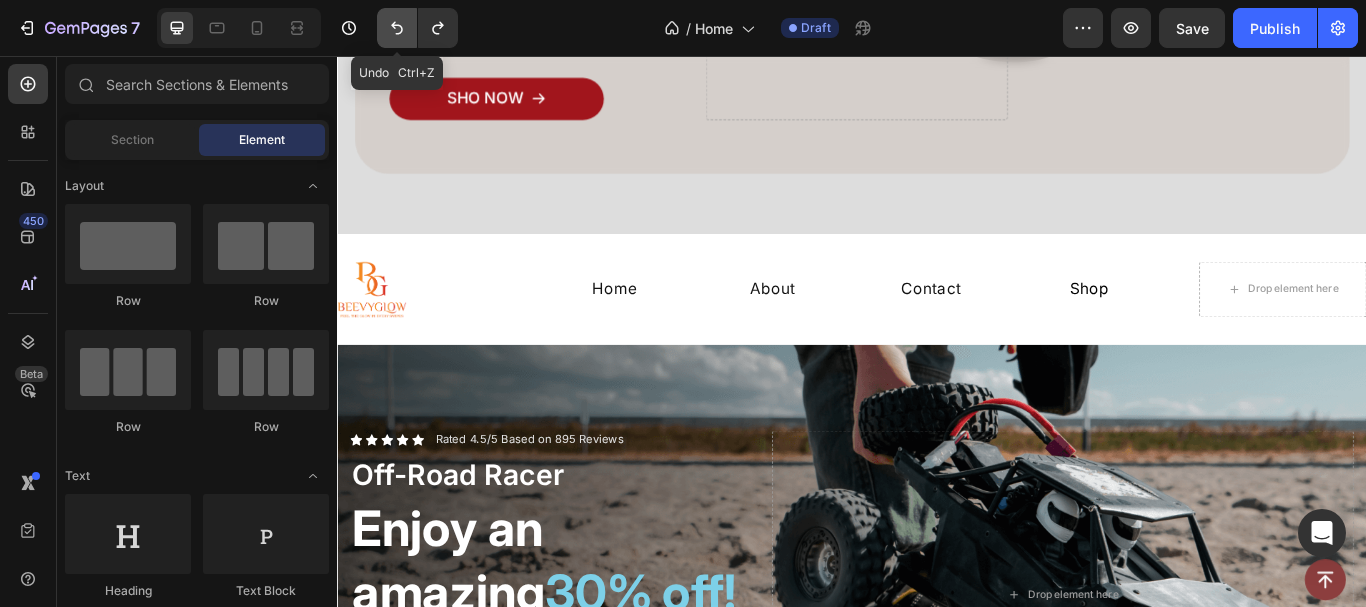 click 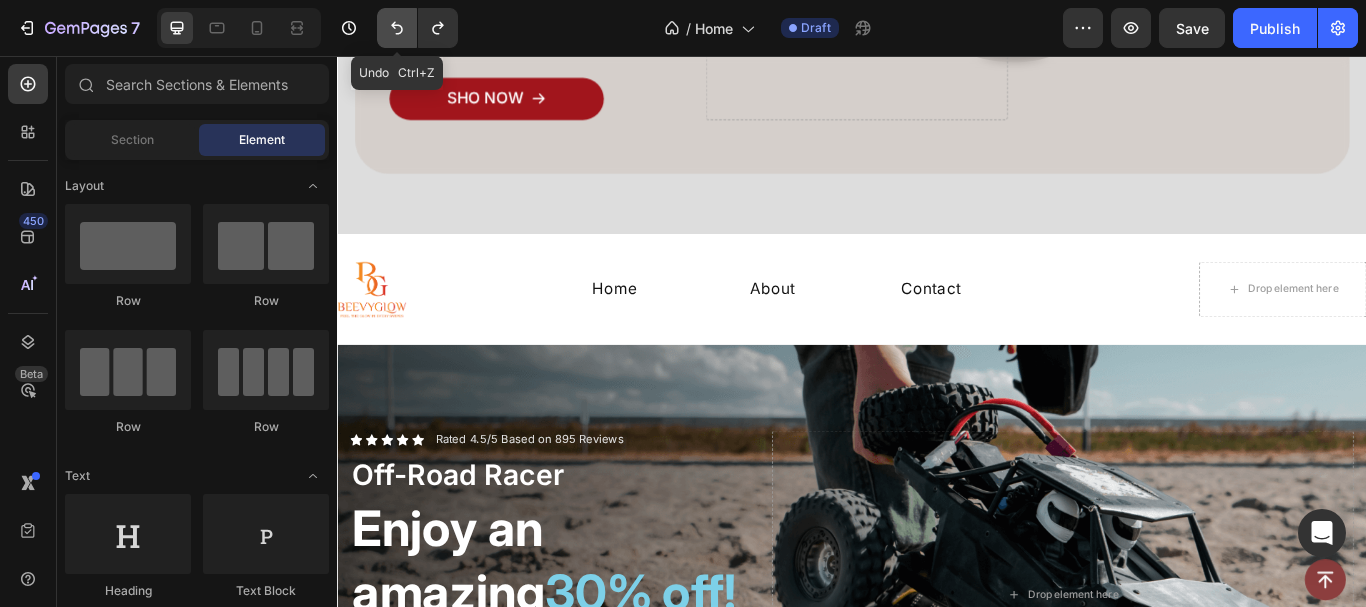 click 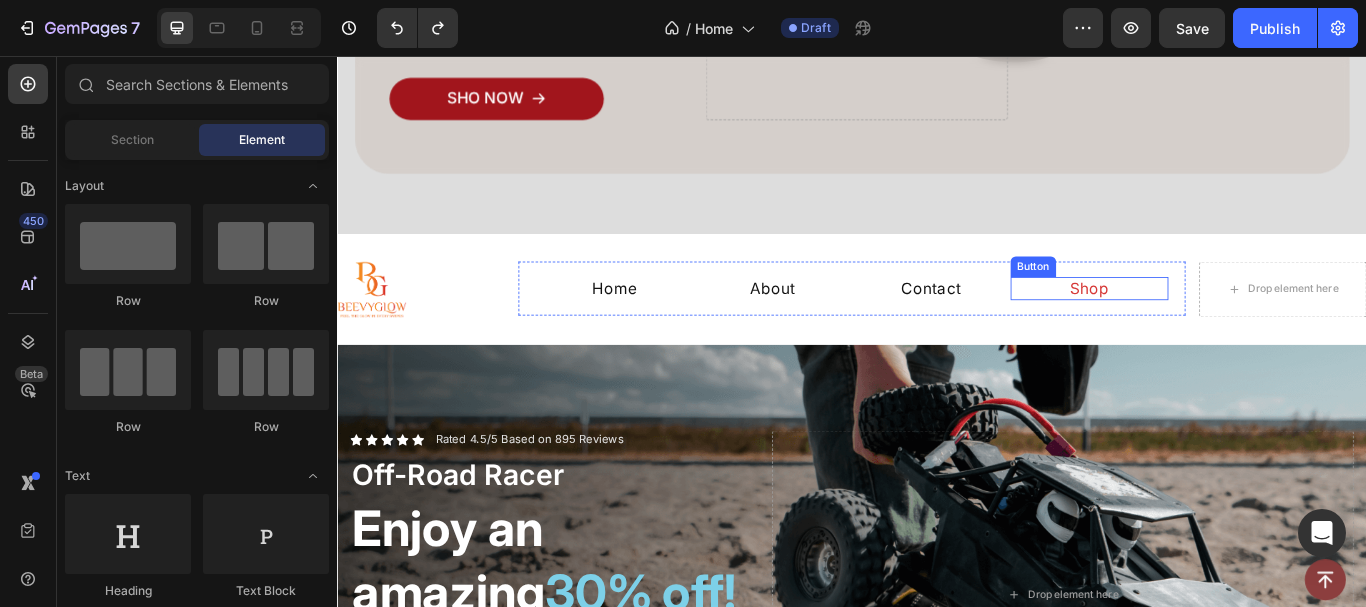 click on "Shop" at bounding box center (1213, 327) 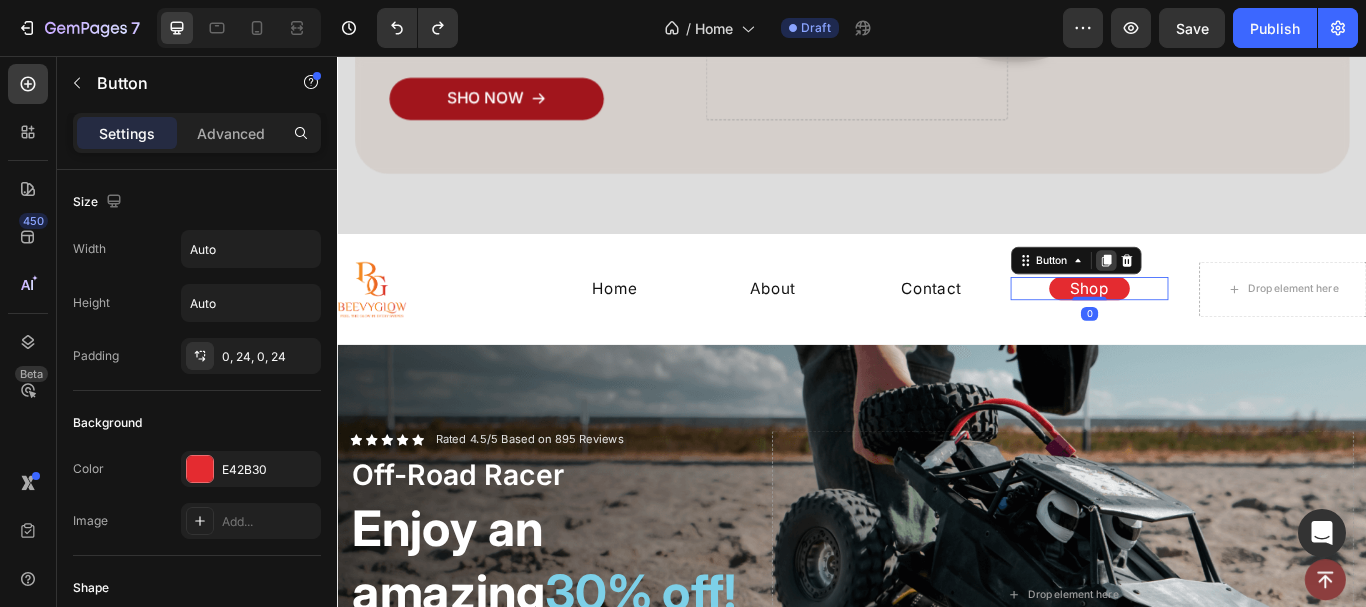click 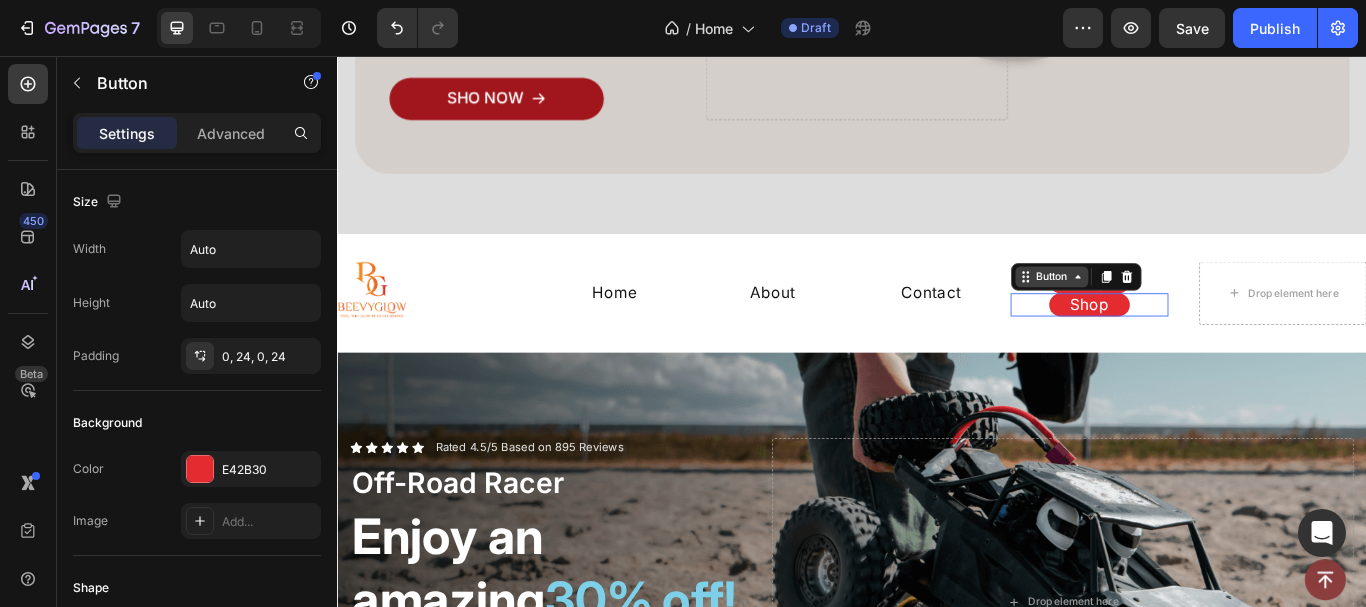scroll, scrollTop: 735, scrollLeft: 0, axis: vertical 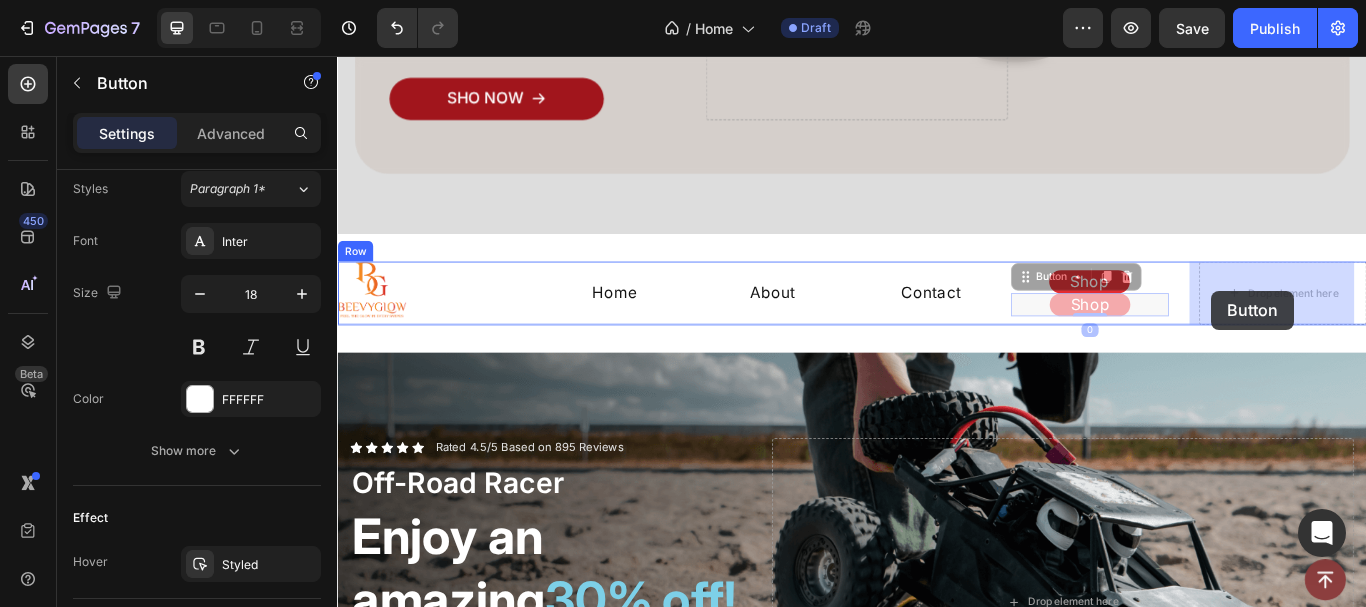 drag, startPoint x: 1171, startPoint y: 325, endPoint x: 1357, endPoint y: 330, distance: 186.0672 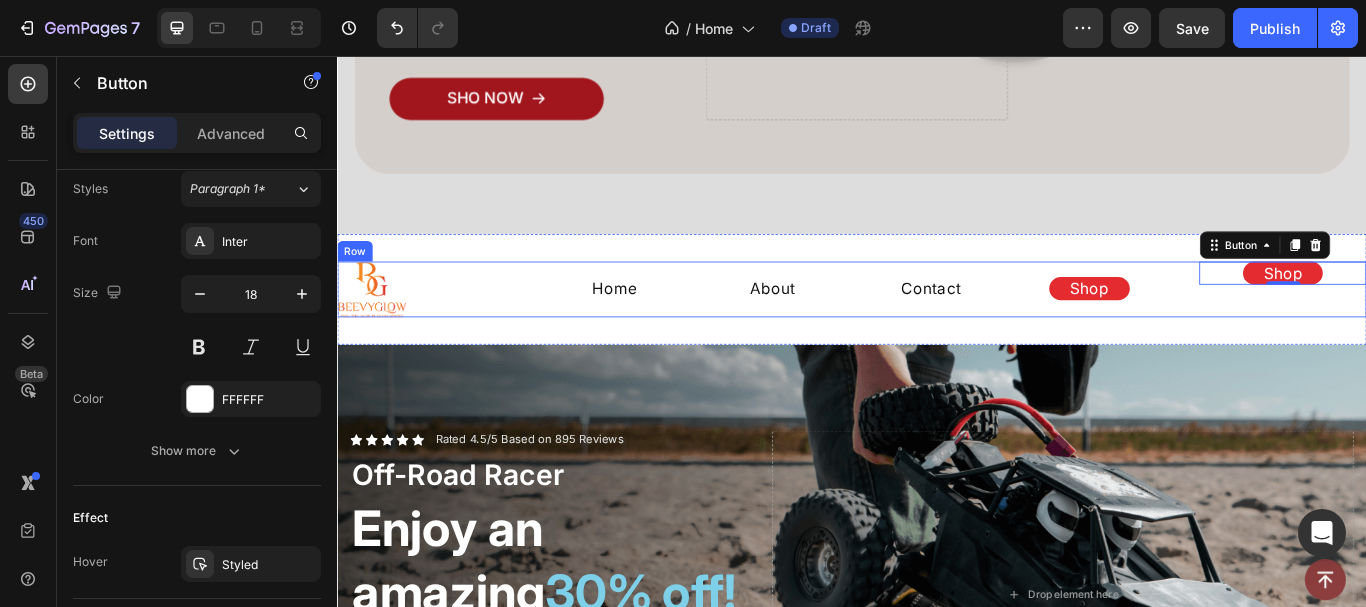 click on "Shop Button   0" at bounding box center [1439, 328] 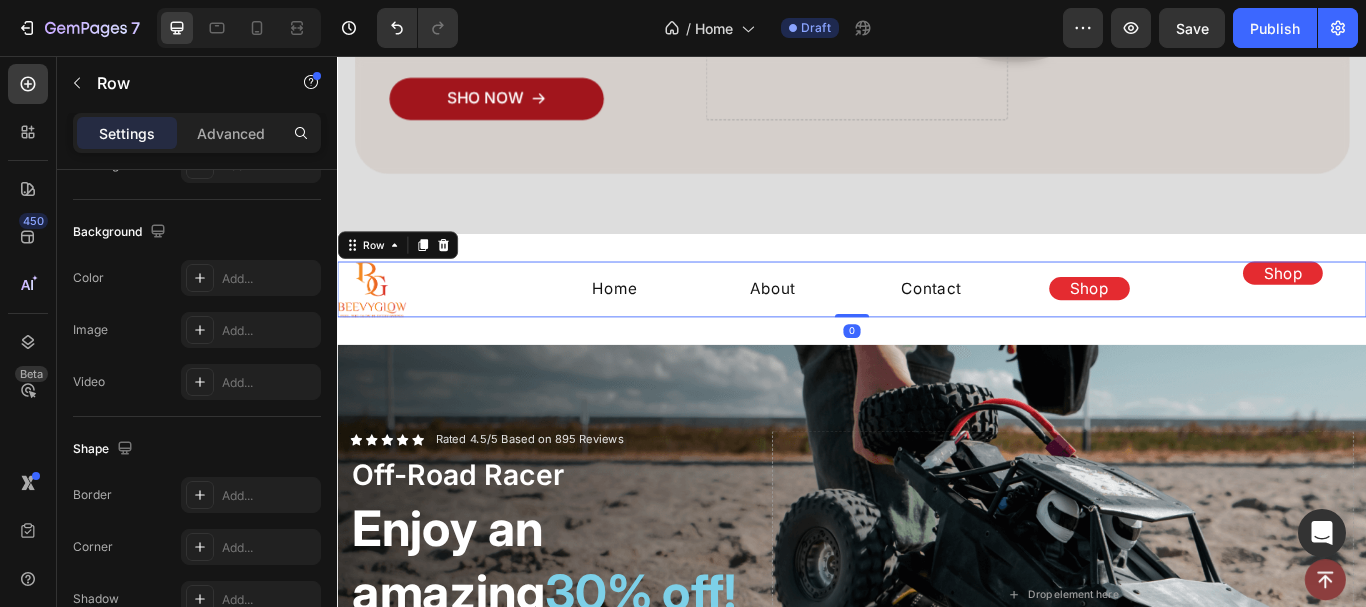 scroll, scrollTop: 0, scrollLeft: 0, axis: both 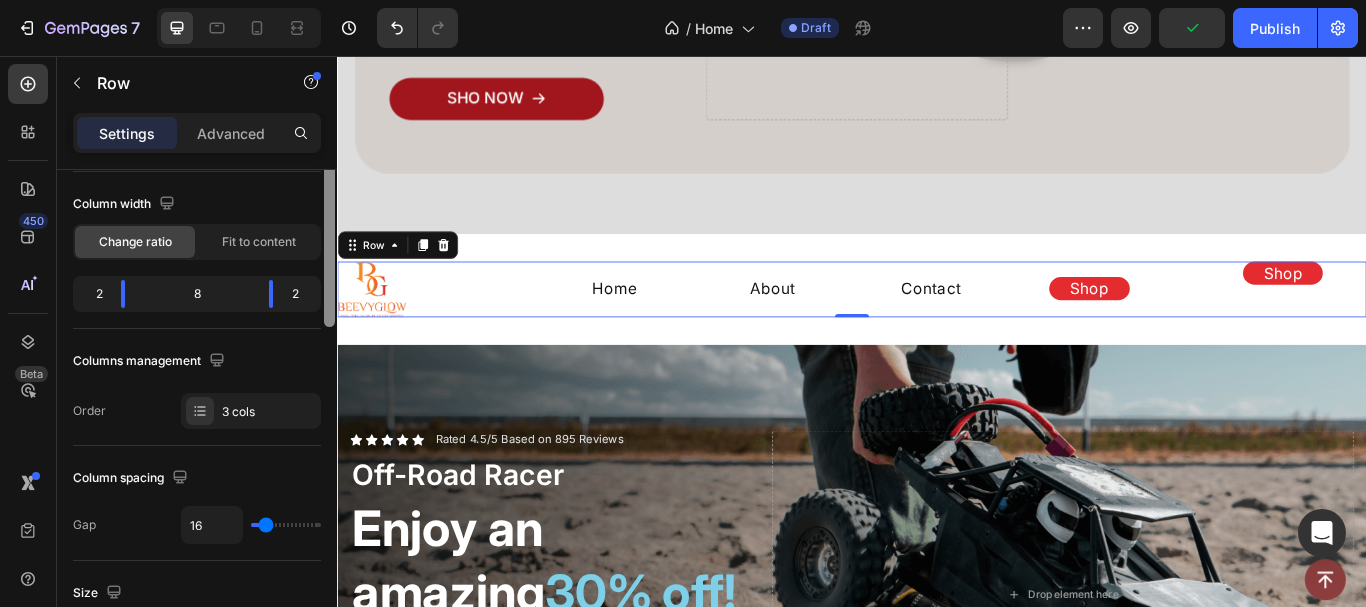 drag, startPoint x: 328, startPoint y: 211, endPoint x: 305, endPoint y: 268, distance: 61.46544 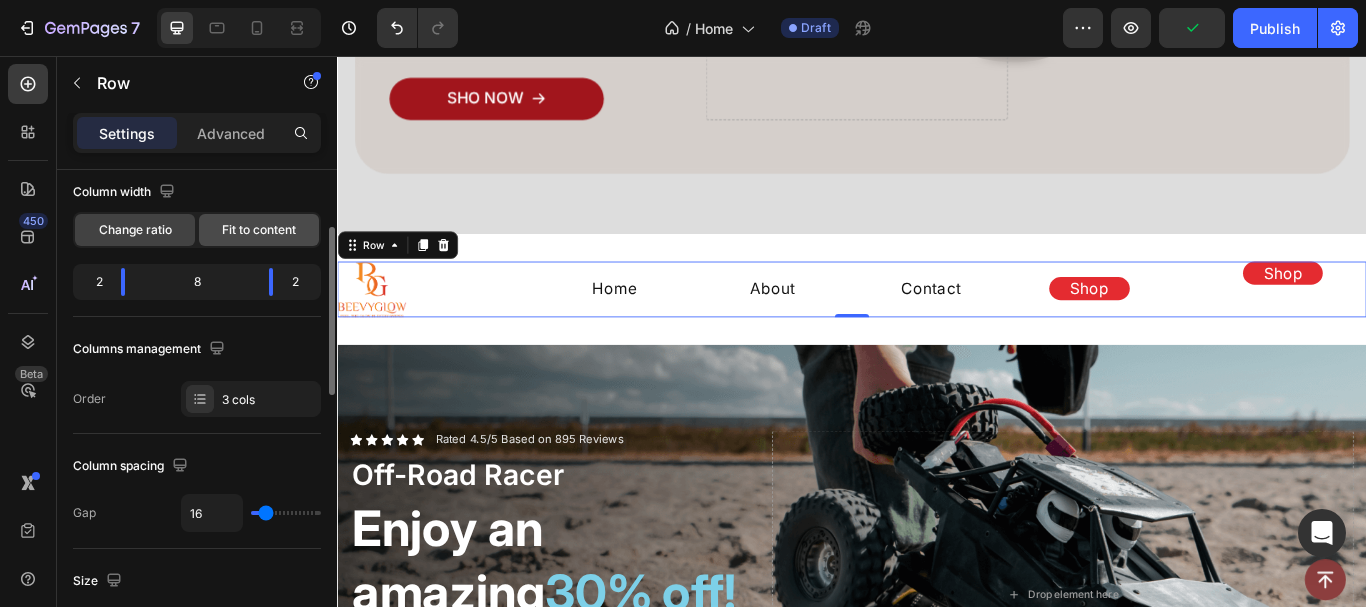 click on "Fit to content" 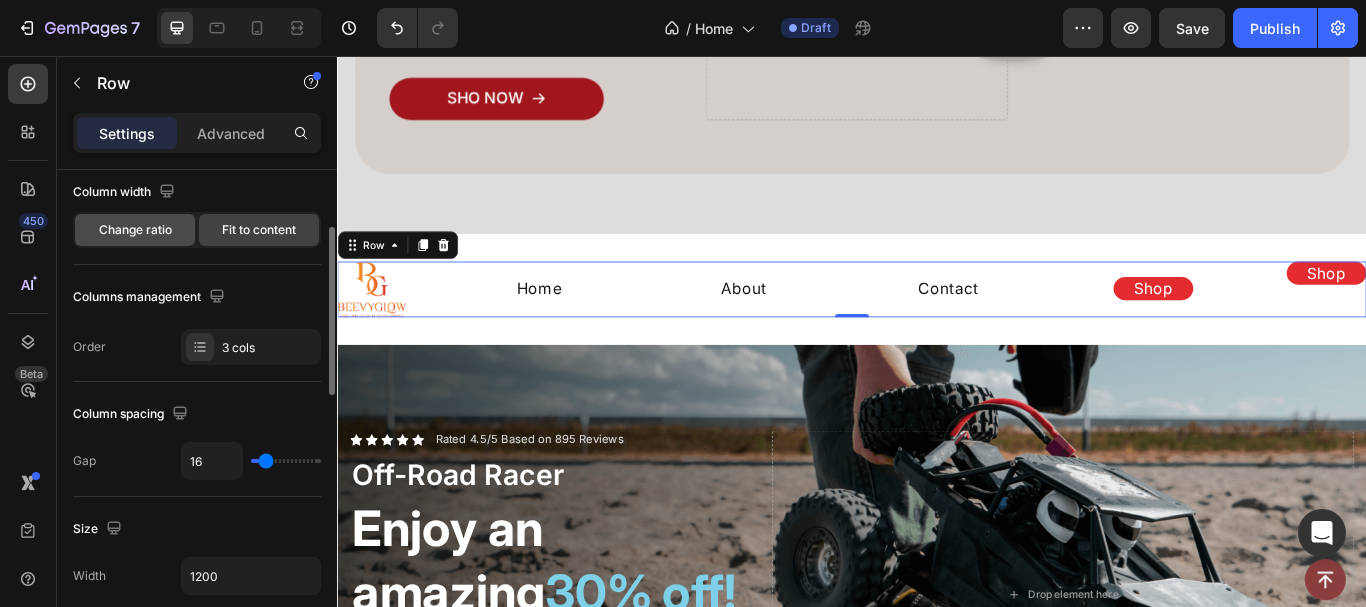 click on "Change ratio" 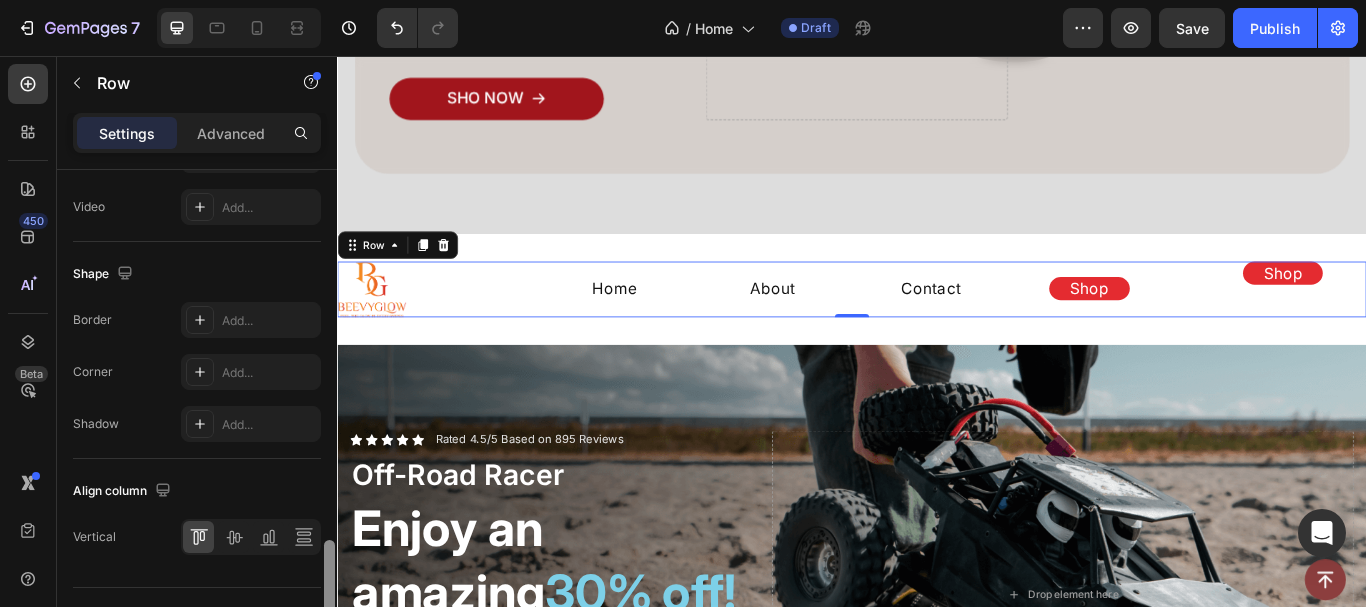 scroll, scrollTop: 954, scrollLeft: 0, axis: vertical 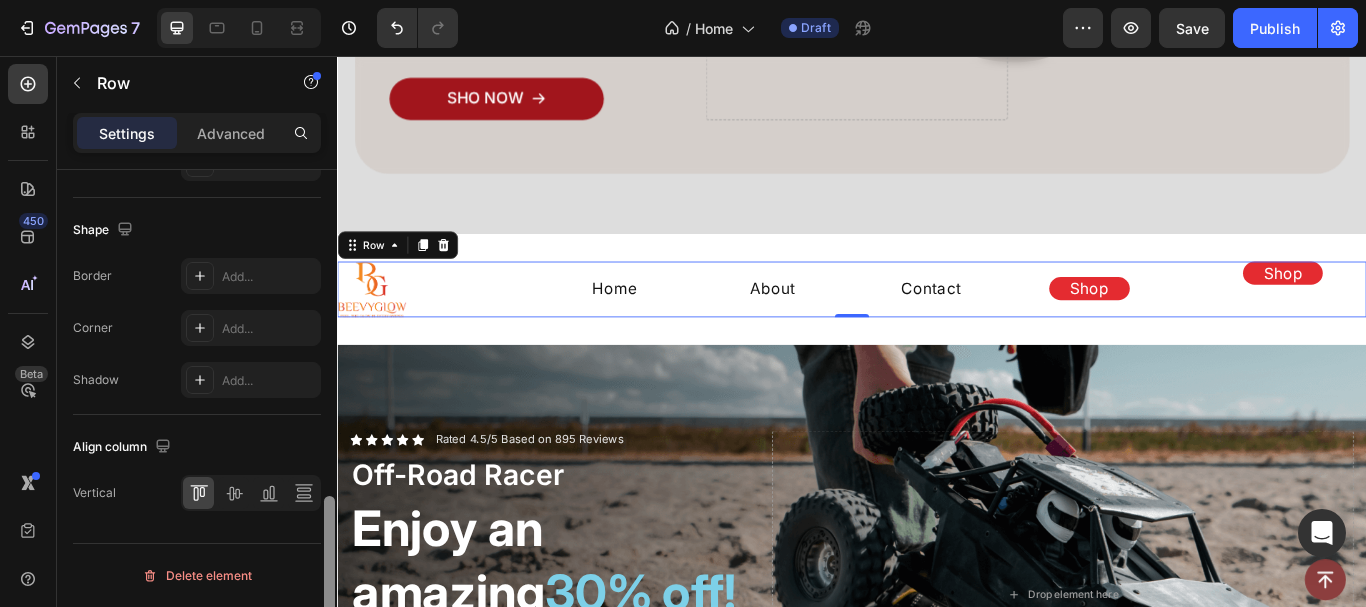 drag, startPoint x: 326, startPoint y: 270, endPoint x: 255, endPoint y: 552, distance: 290.80063 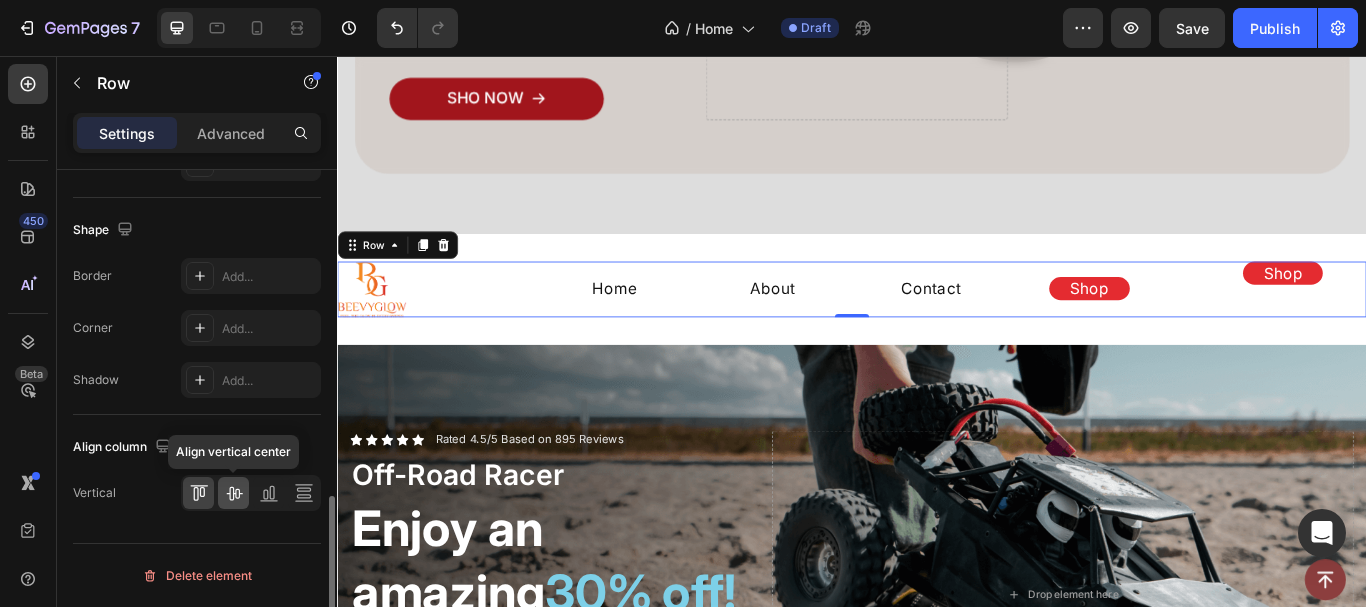 click 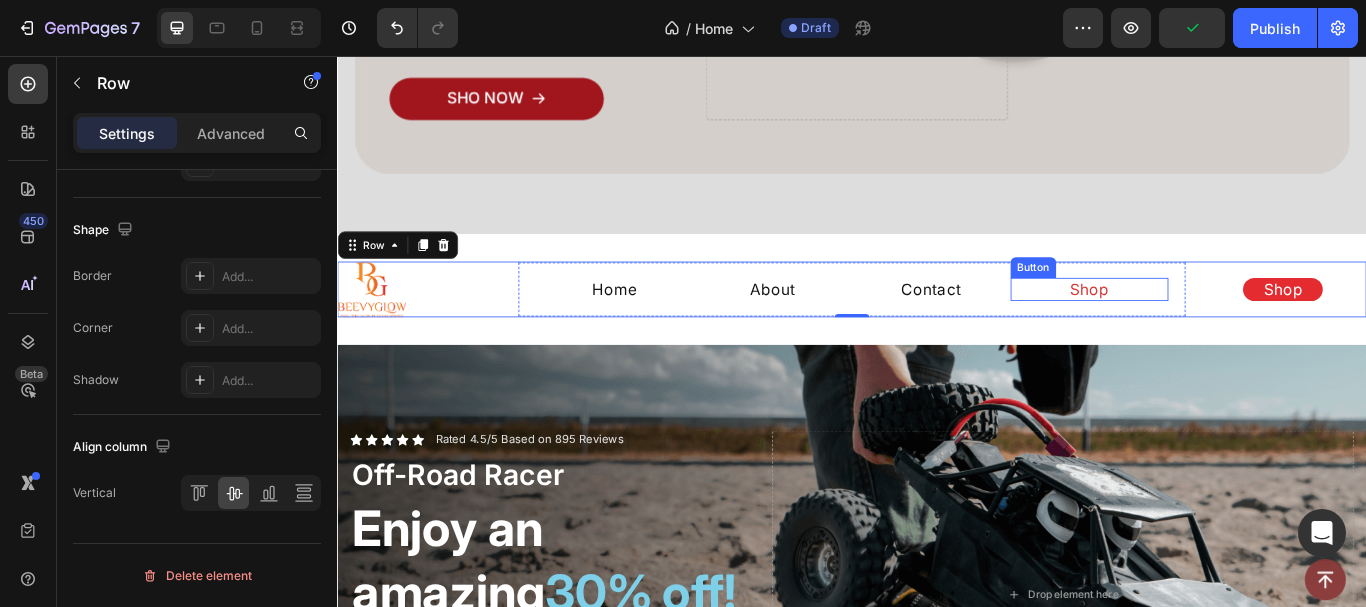 click on "Shop" at bounding box center [1213, 328] 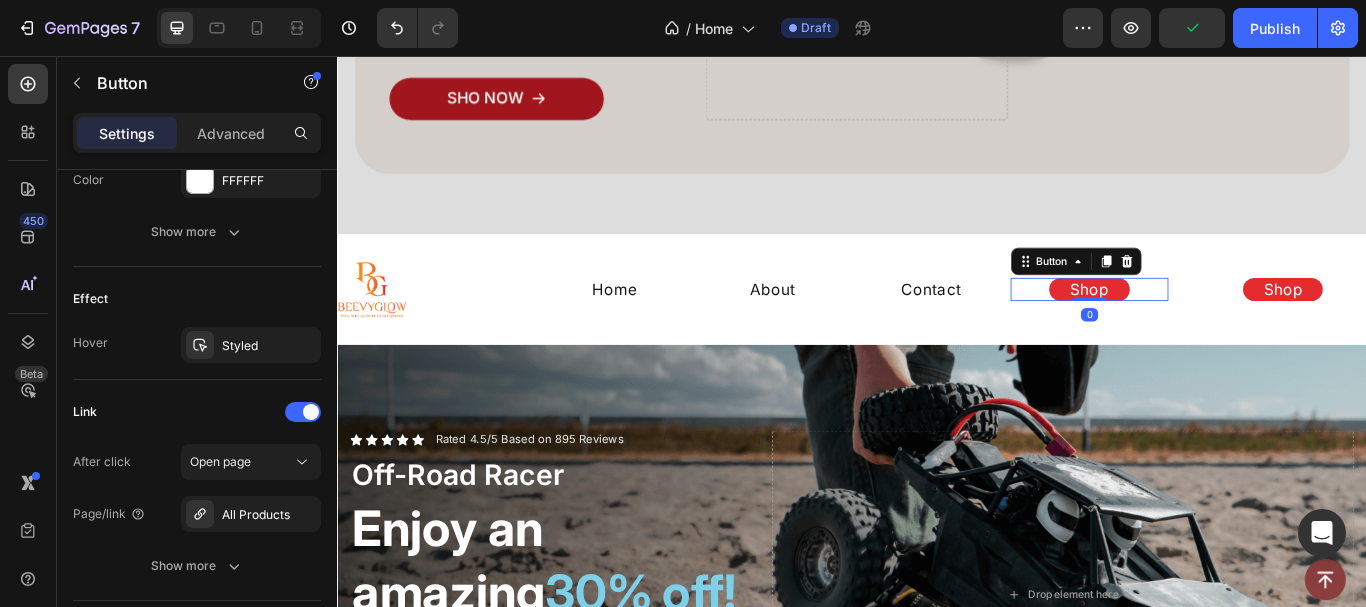 scroll, scrollTop: 0, scrollLeft: 0, axis: both 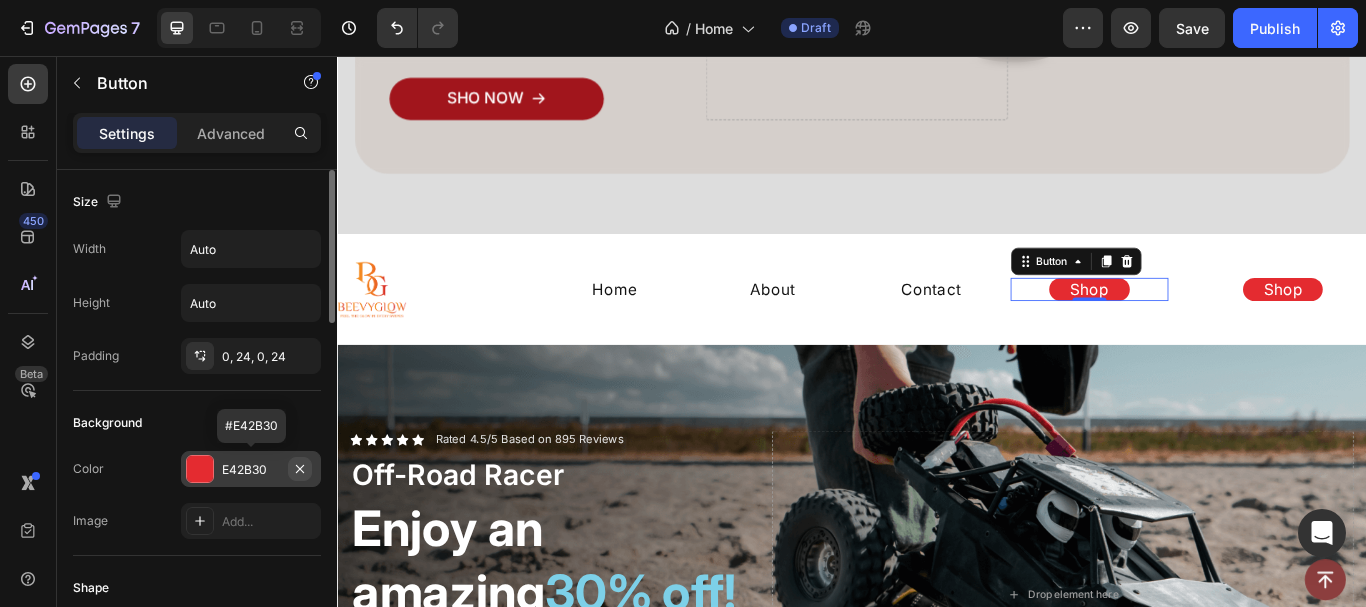click 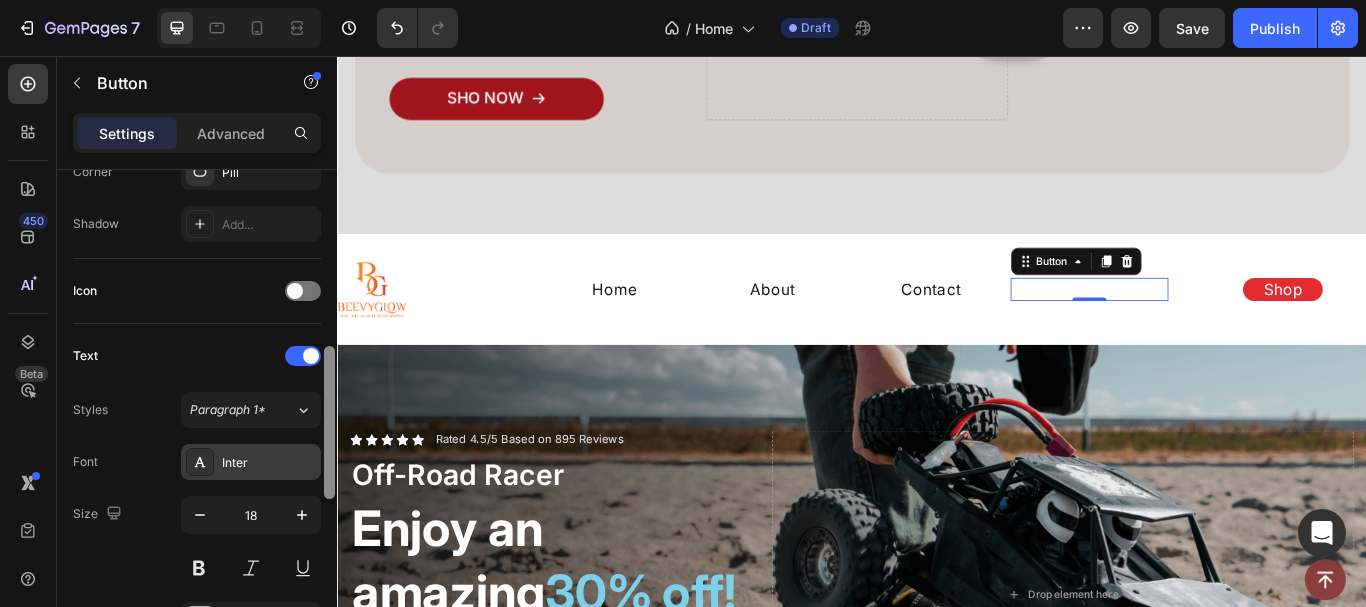 scroll, scrollTop: 527, scrollLeft: 0, axis: vertical 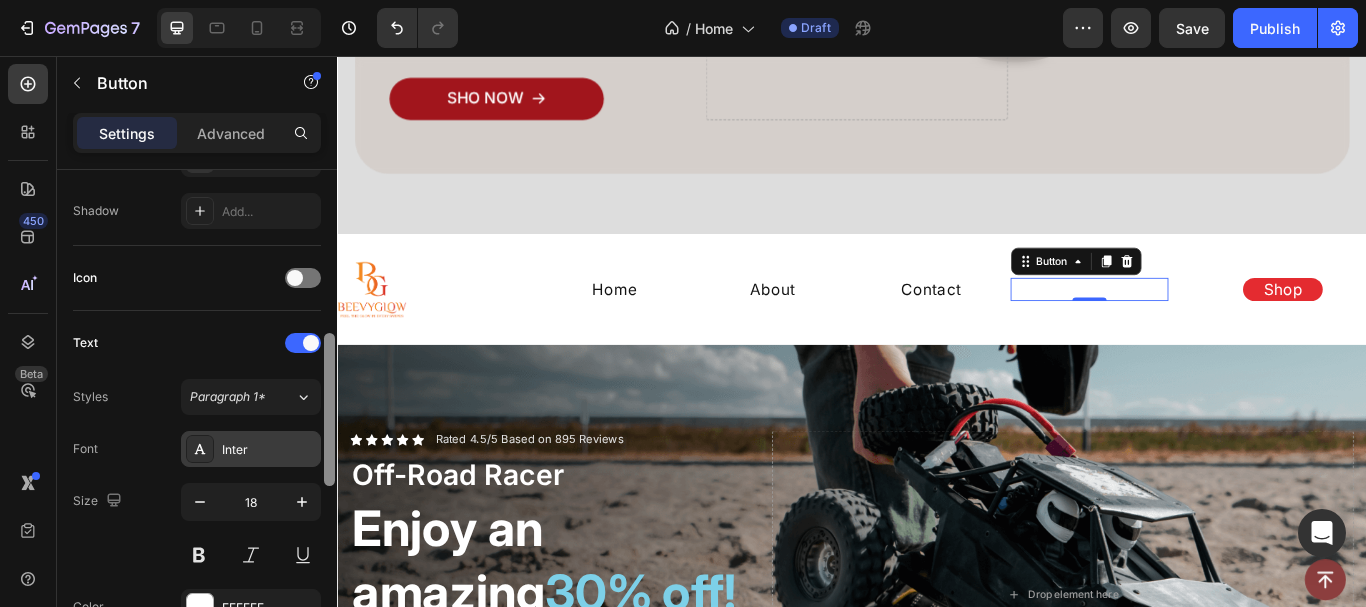 drag, startPoint x: 328, startPoint y: 298, endPoint x: 277, endPoint y: 457, distance: 166.97903 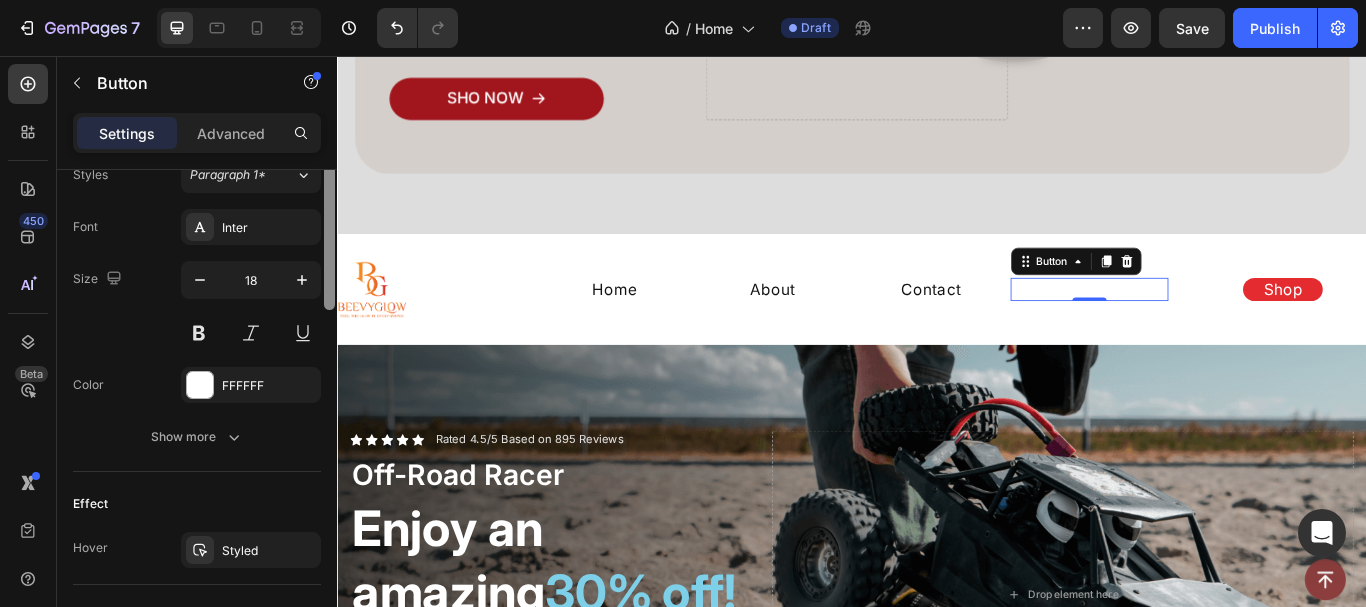 drag, startPoint x: 330, startPoint y: 395, endPoint x: 287, endPoint y: 465, distance: 82.1523 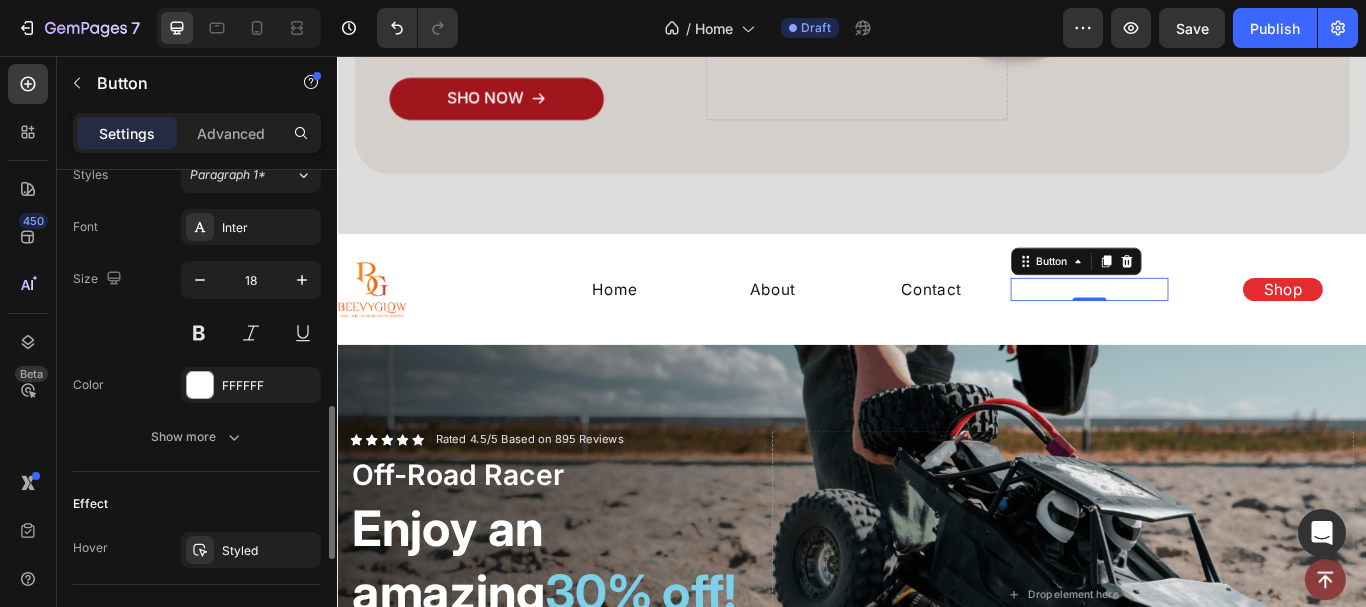 scroll, scrollTop: 752, scrollLeft: 0, axis: vertical 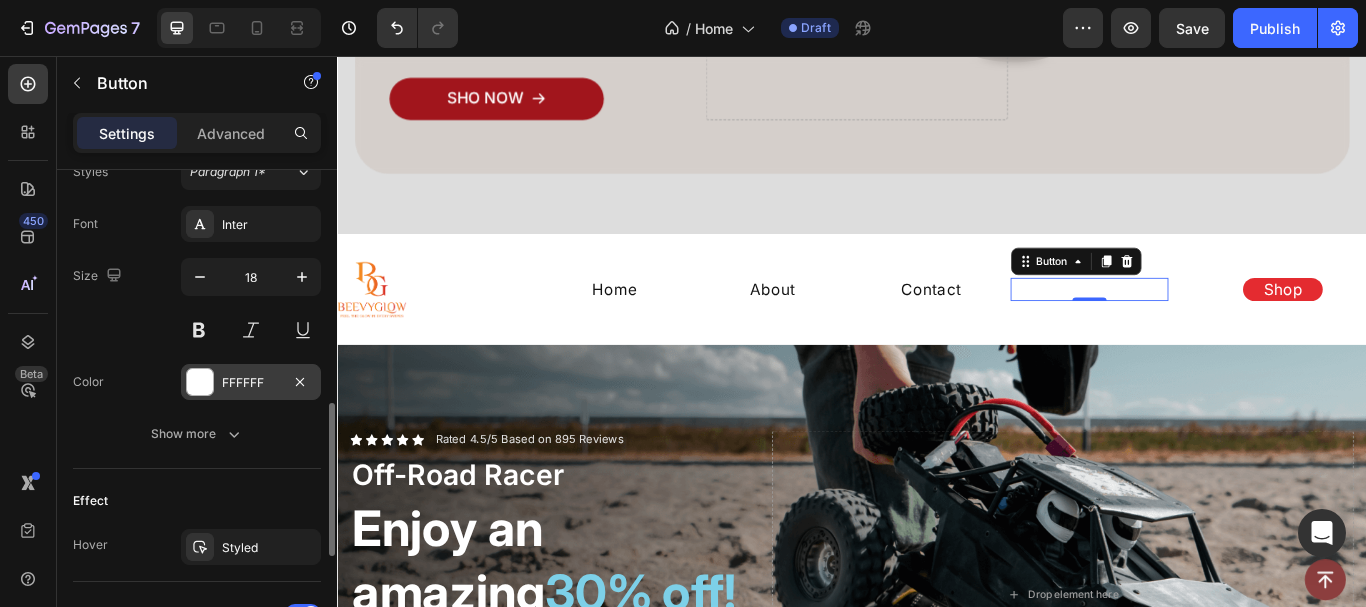 click at bounding box center [200, 382] 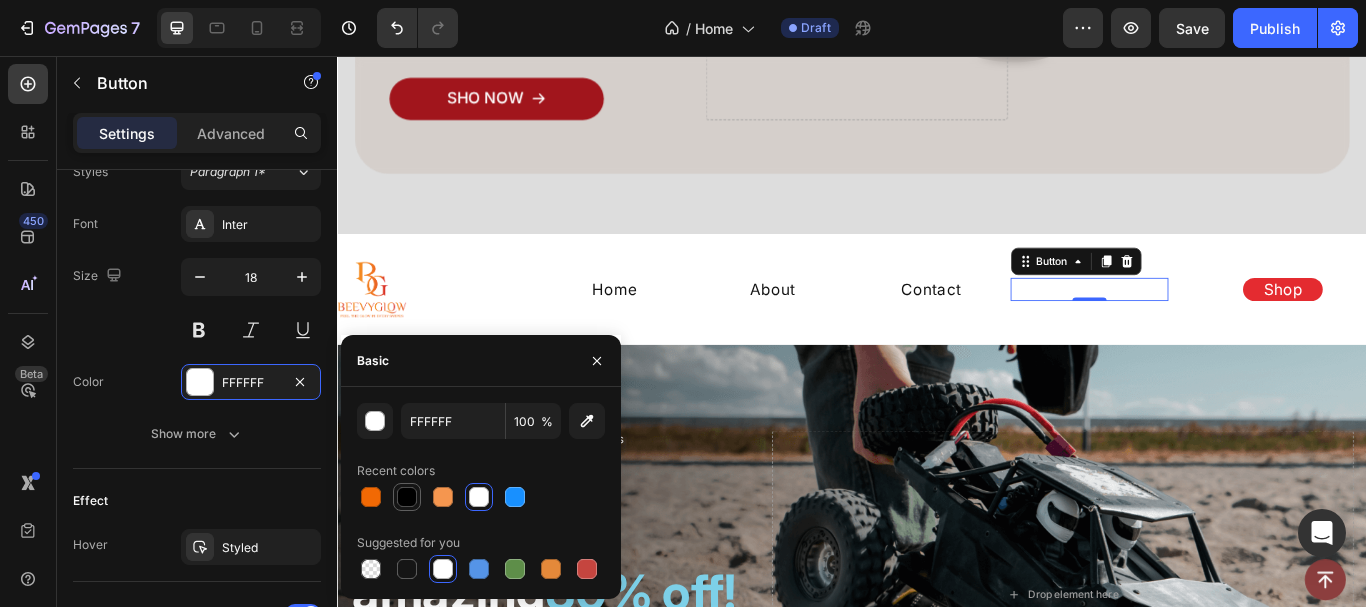 click at bounding box center [407, 497] 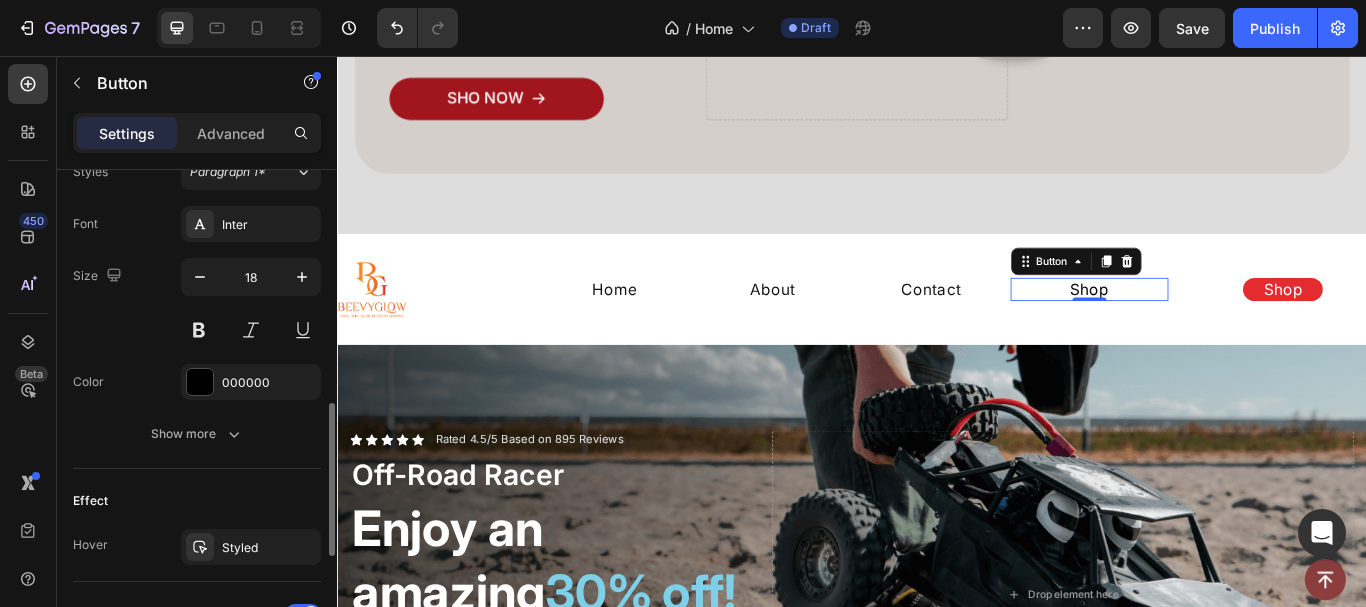click on "Text Styles Paragraph 1* Font Inter Size 18 Color 000000 Show more" 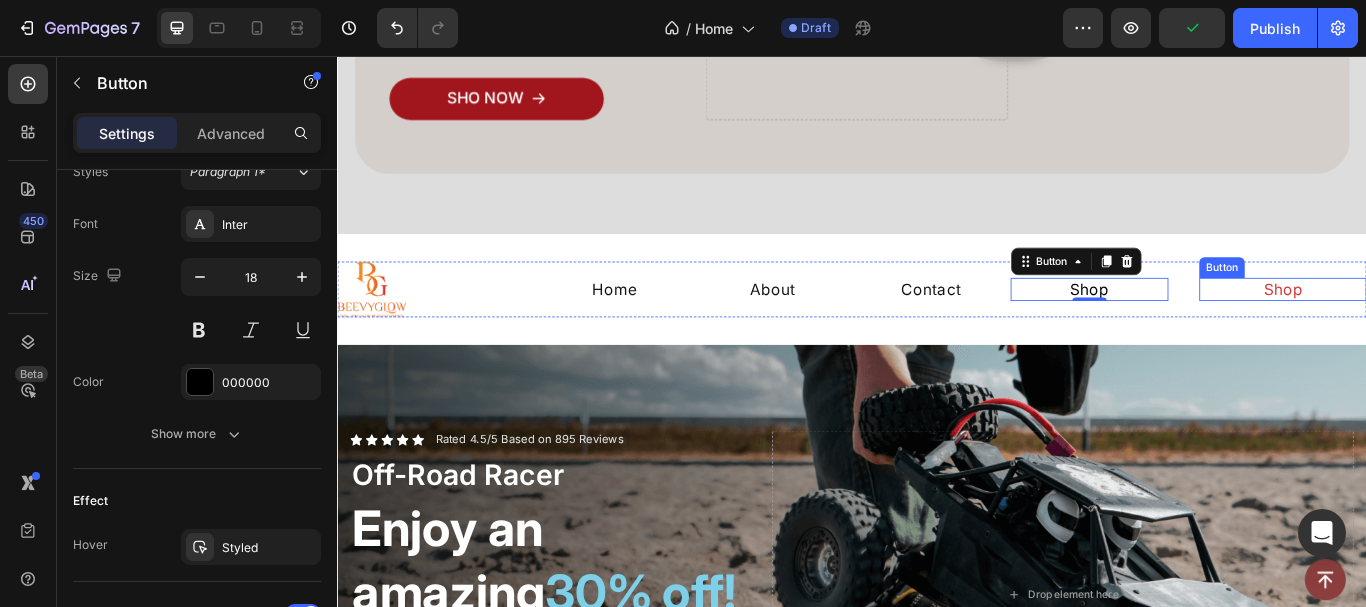 click on "Shop" at bounding box center (1439, 328) 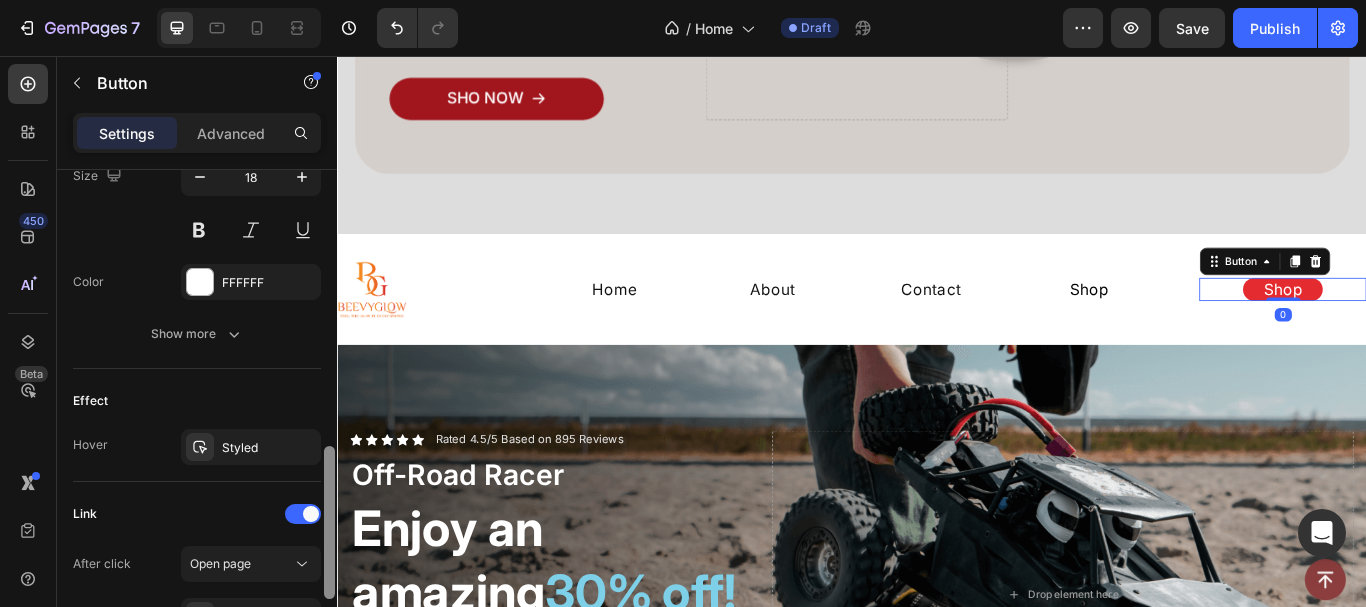 drag, startPoint x: 329, startPoint y: 432, endPoint x: 278, endPoint y: 457, distance: 56.797886 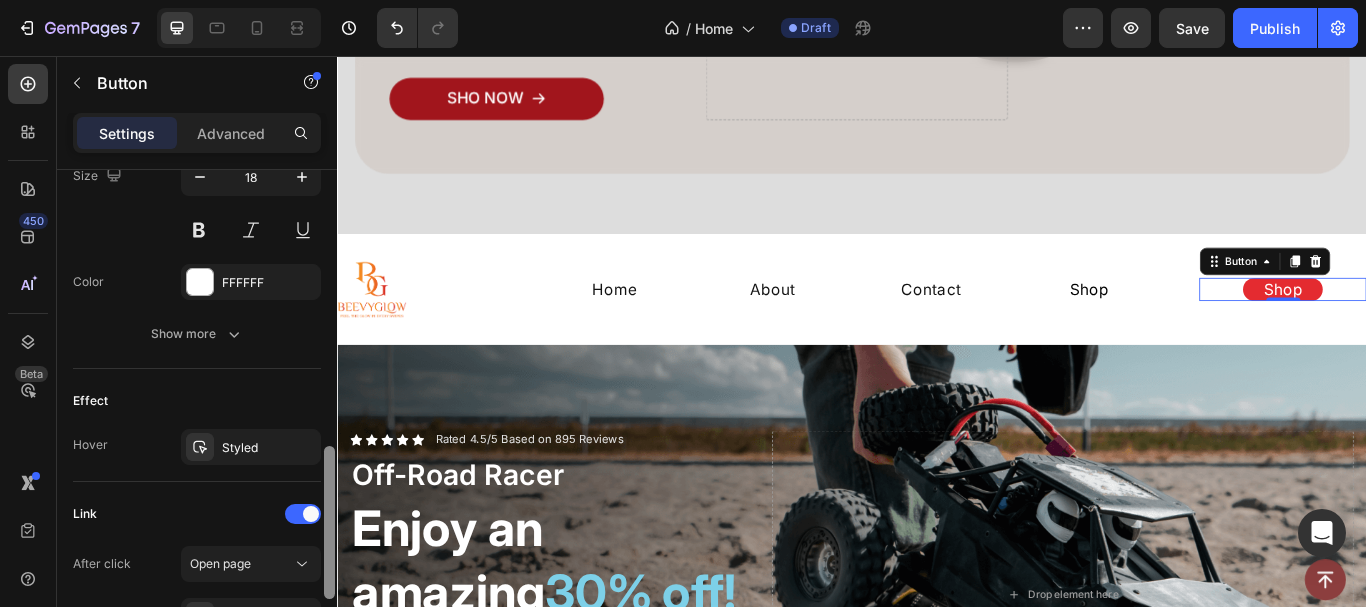 scroll, scrollTop: 864, scrollLeft: 0, axis: vertical 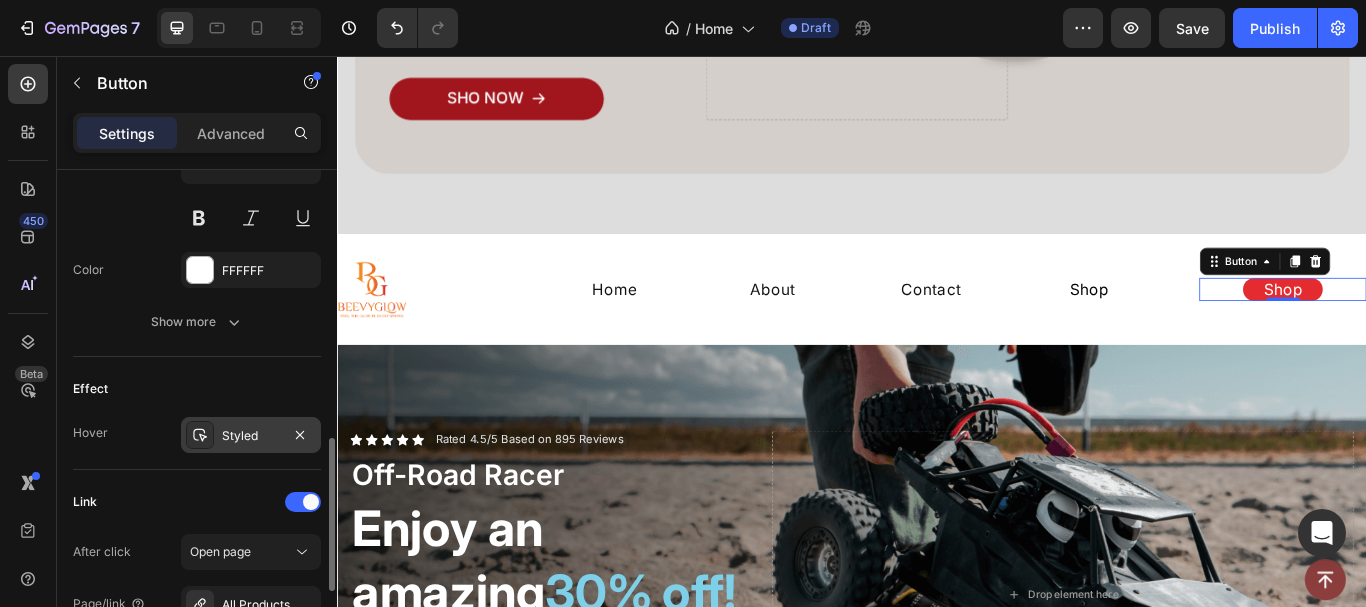 click on "Styled" at bounding box center [251, 436] 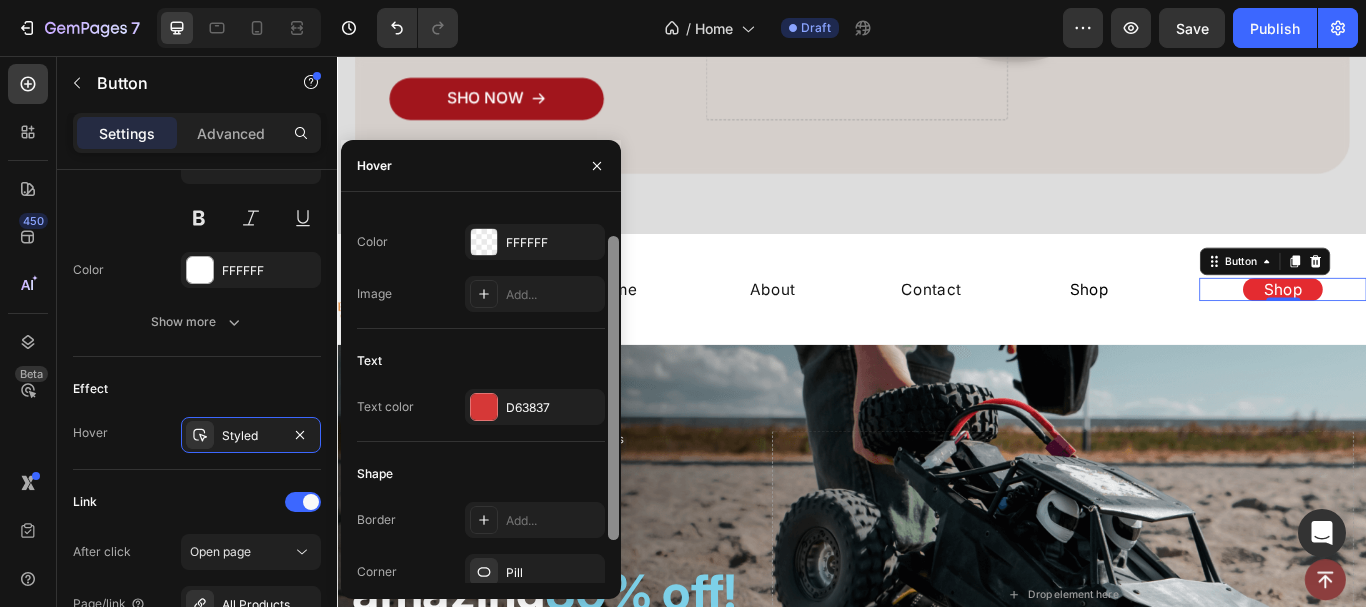 scroll, scrollTop: 34, scrollLeft: 0, axis: vertical 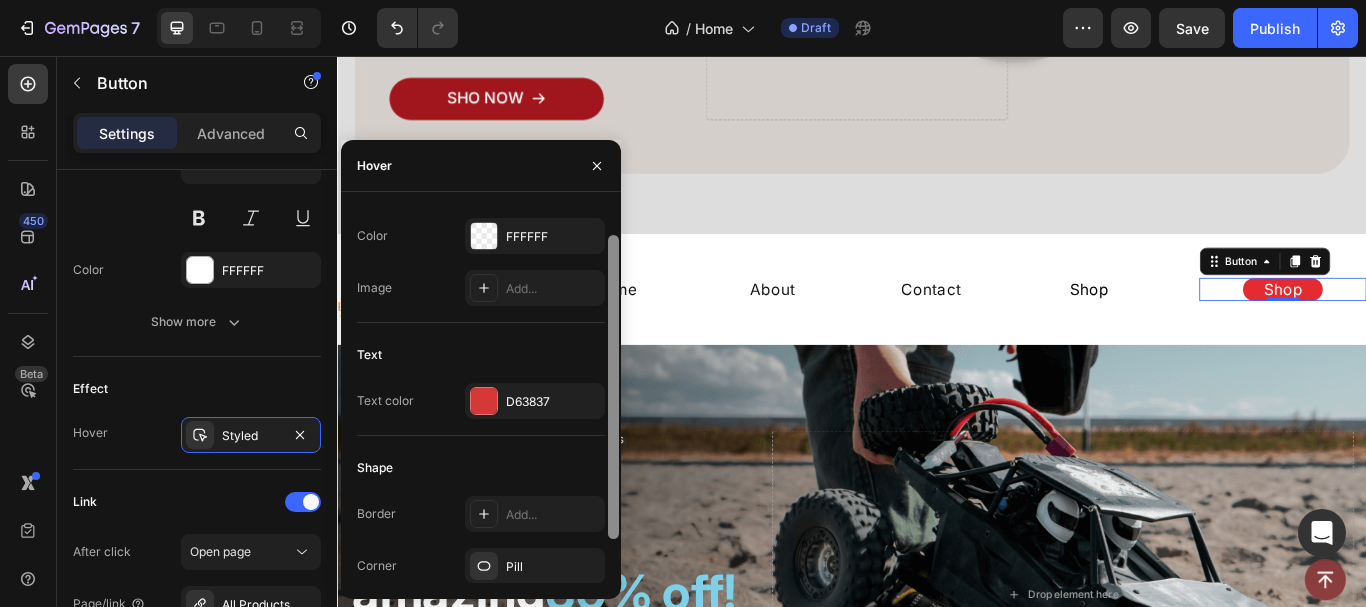 drag, startPoint x: 609, startPoint y: 356, endPoint x: 602, endPoint y: 371, distance: 16.552946 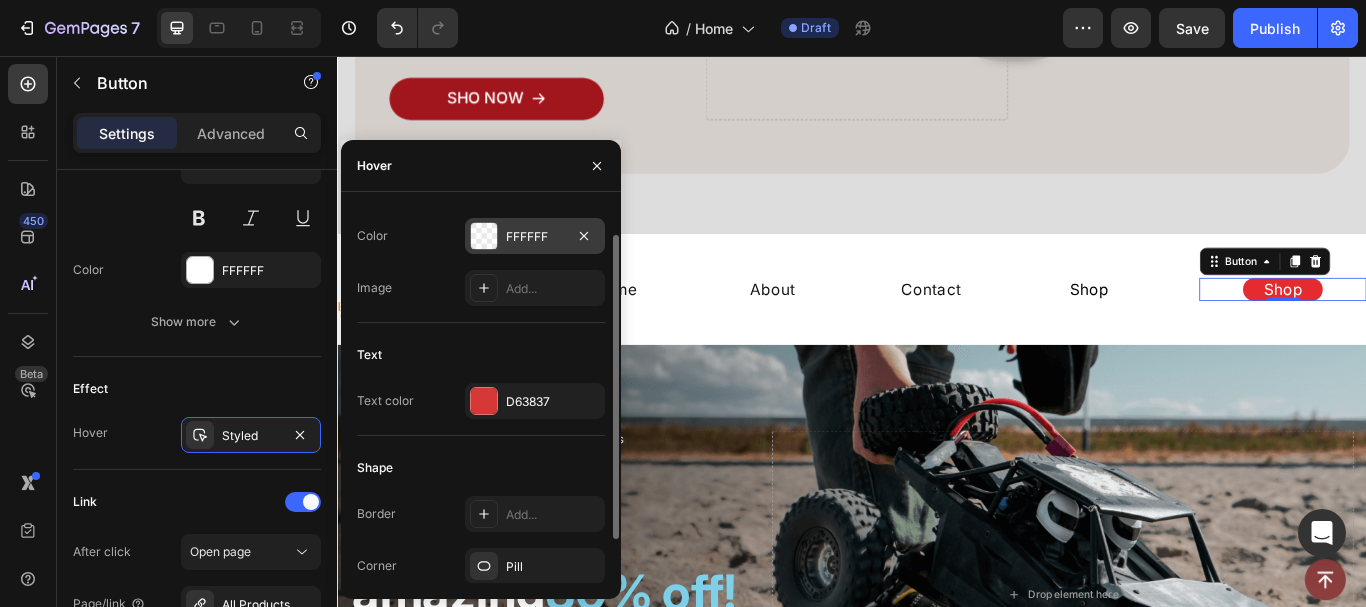 click at bounding box center (484, 236) 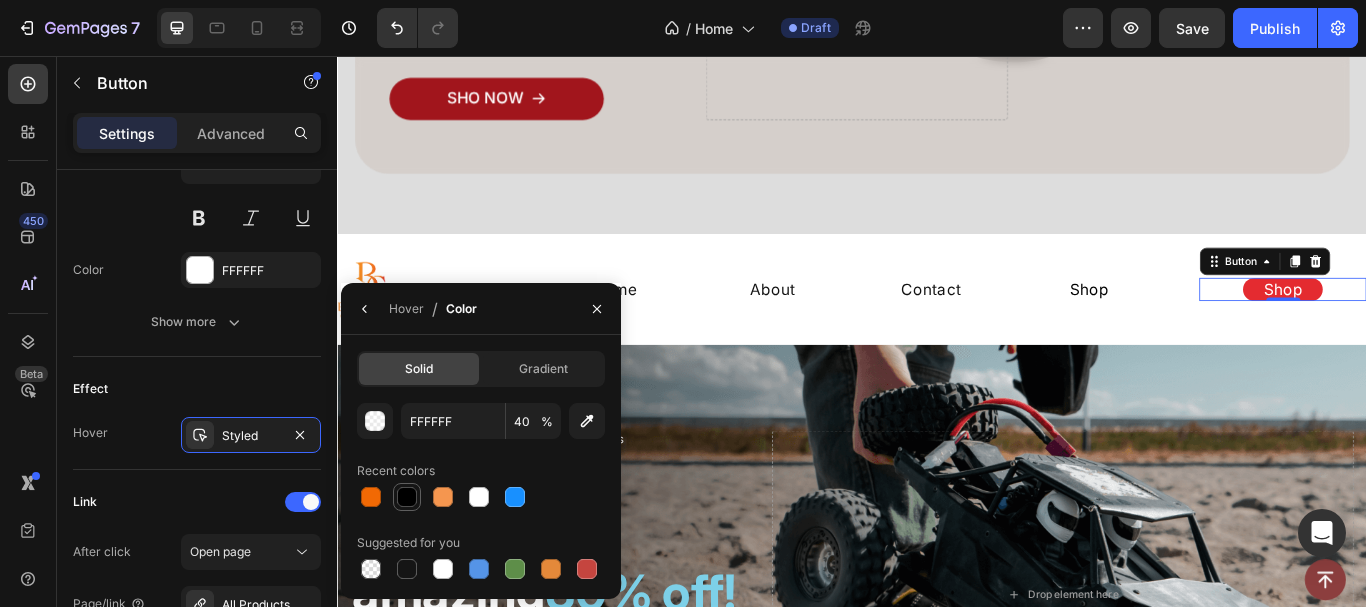 click at bounding box center (407, 497) 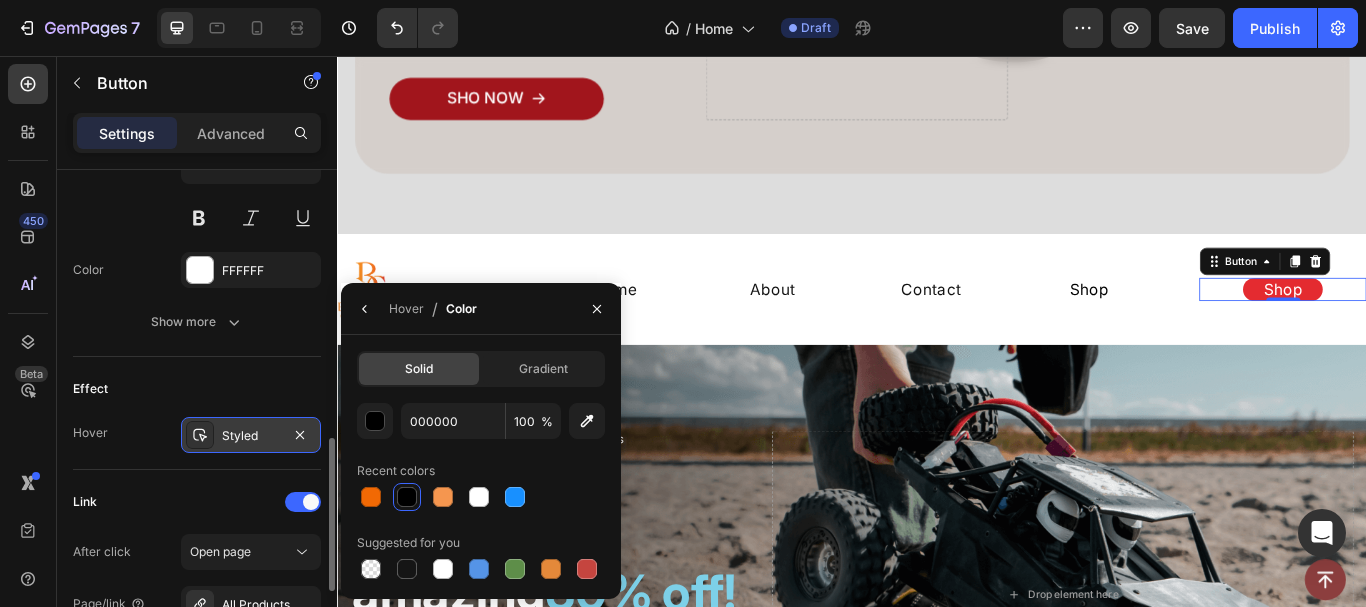 click on "Styled" at bounding box center (251, 436) 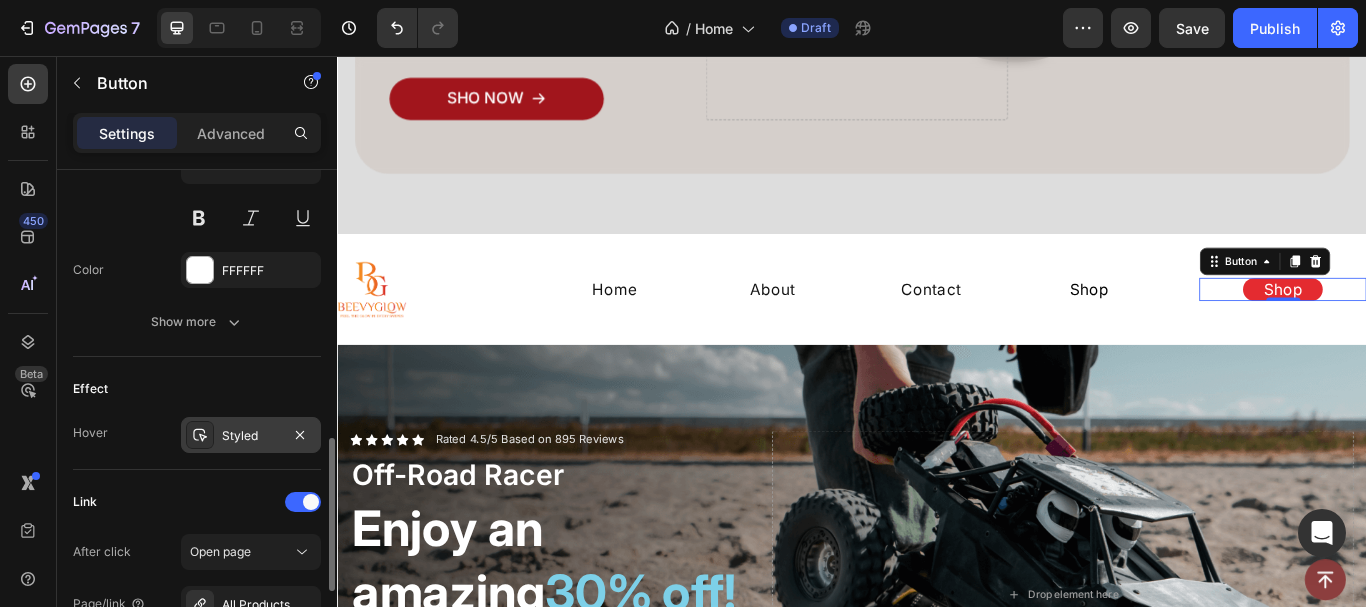click on "Styled" at bounding box center [251, 436] 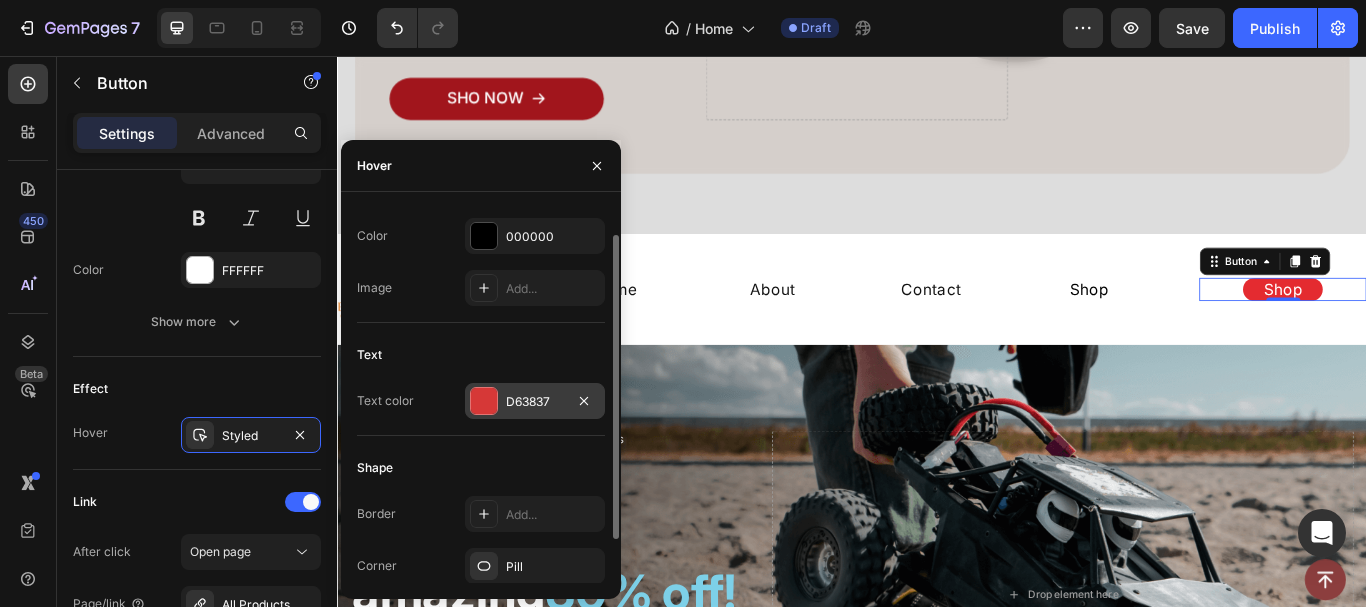 click at bounding box center (484, 401) 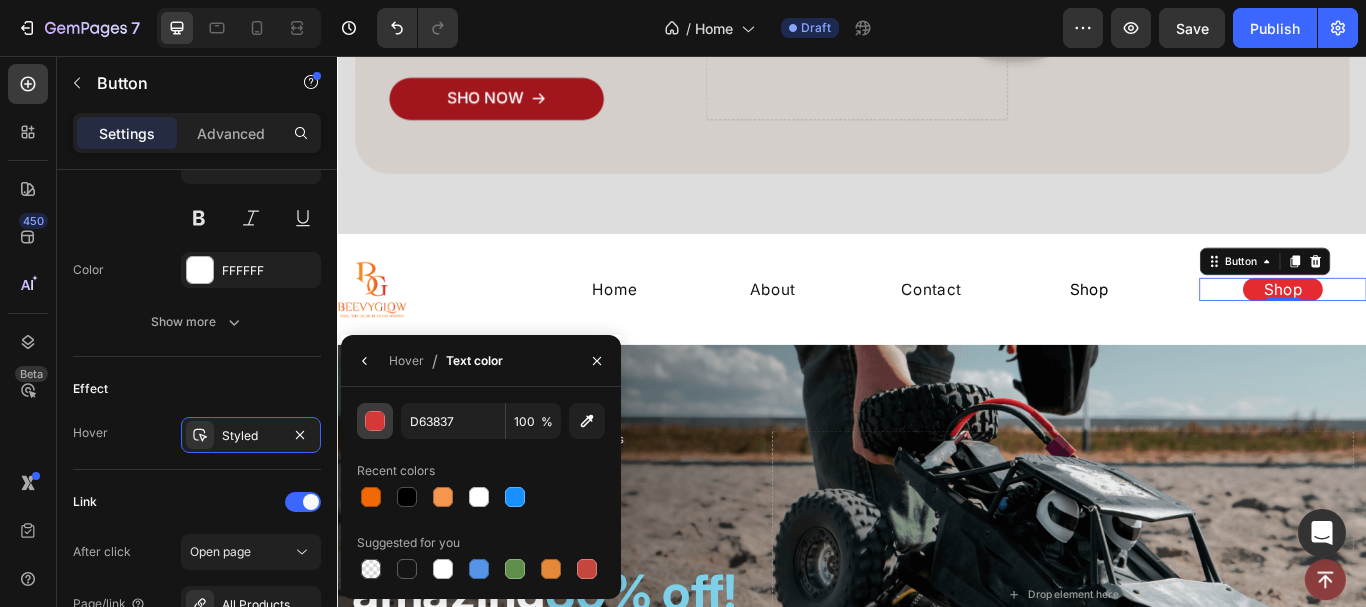 click at bounding box center [376, 422] 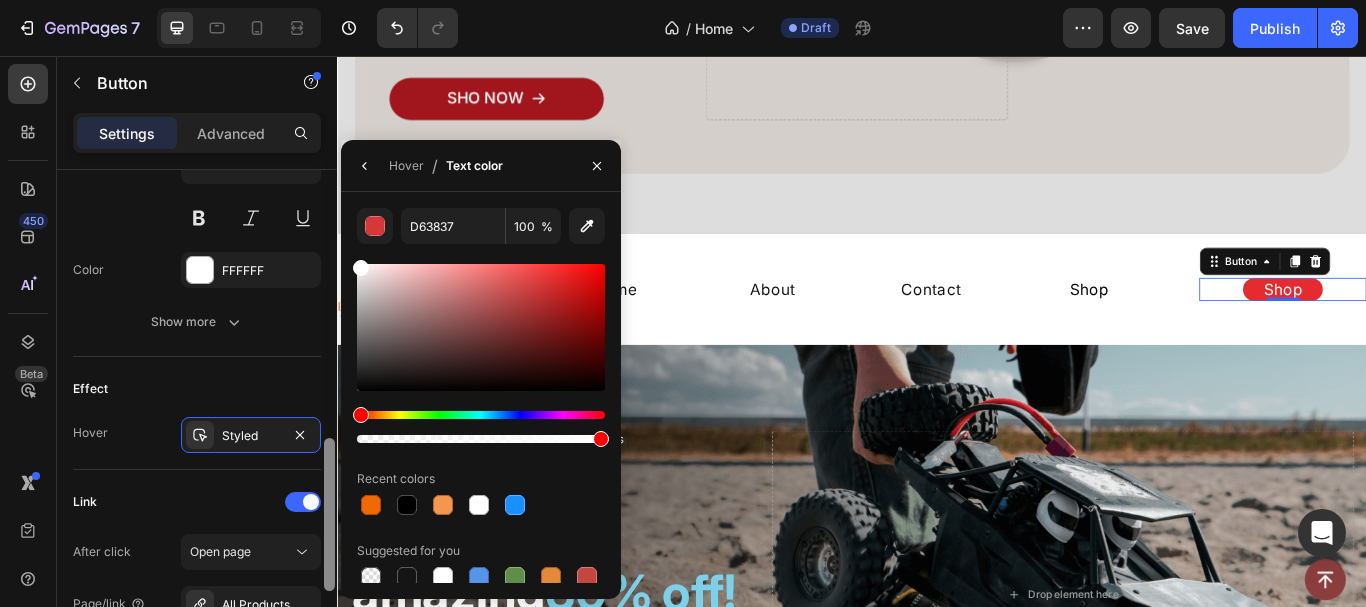 drag, startPoint x: 389, startPoint y: 309, endPoint x: 333, endPoint y: 227, distance: 99.29753 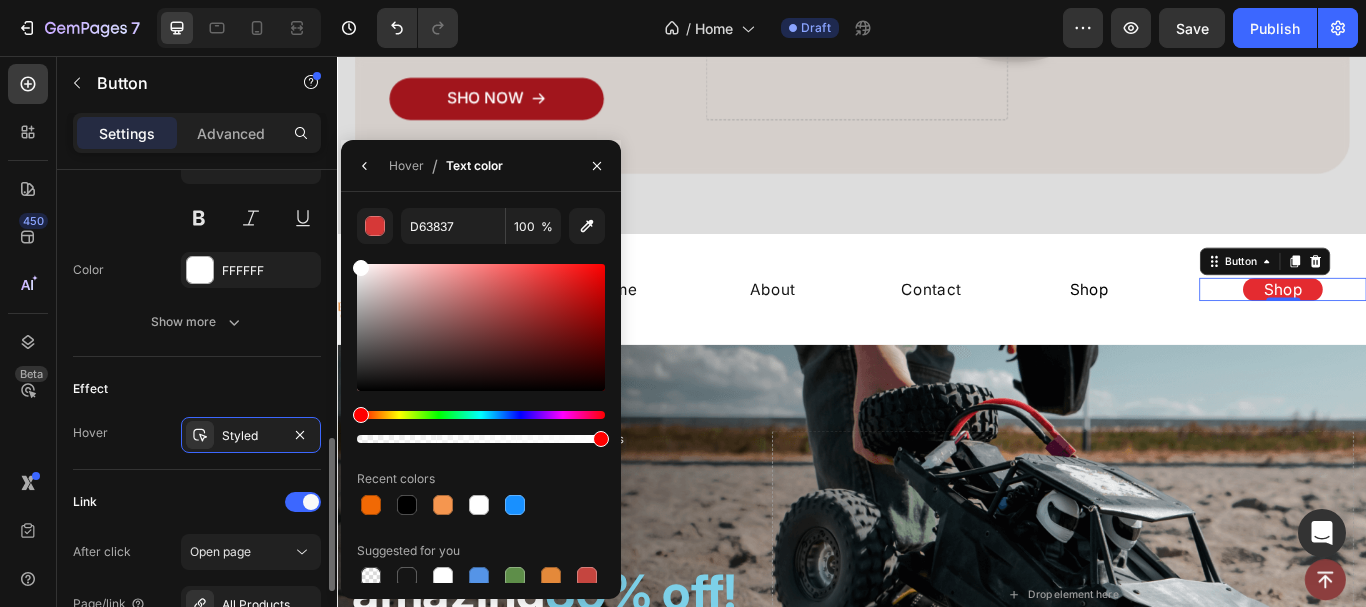 type on "FFFFFF" 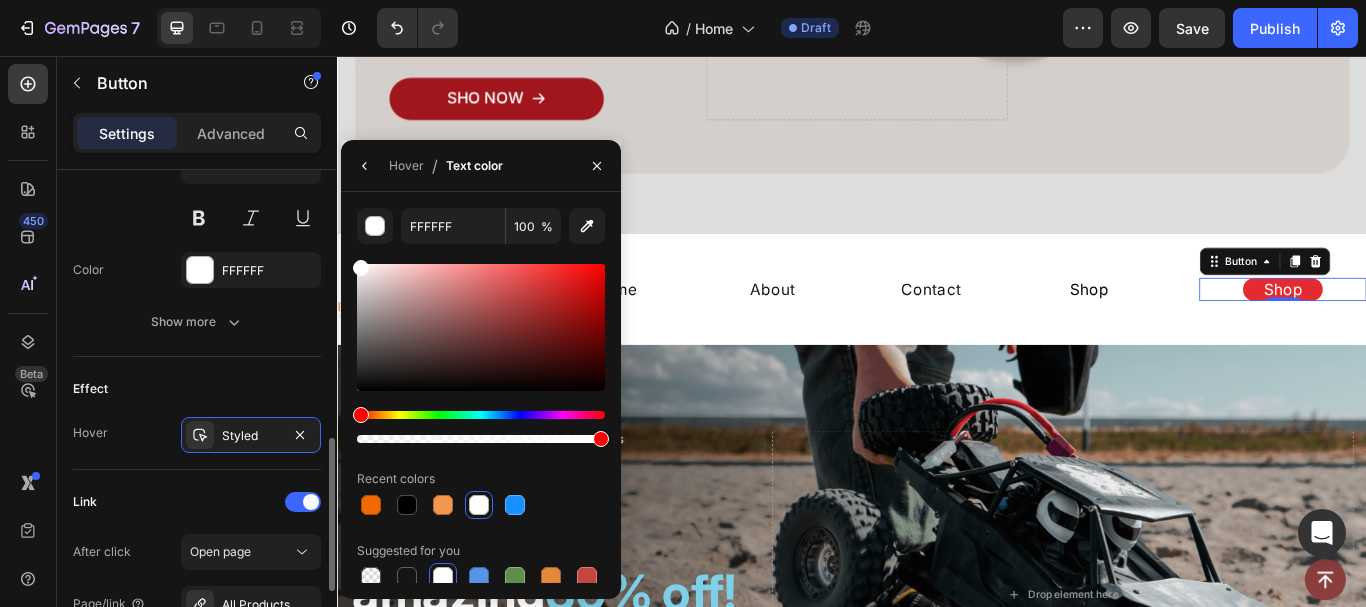 click on "Text Styles Paragraph 1* Font Inter Size 18 Color FFFFFF Show more" 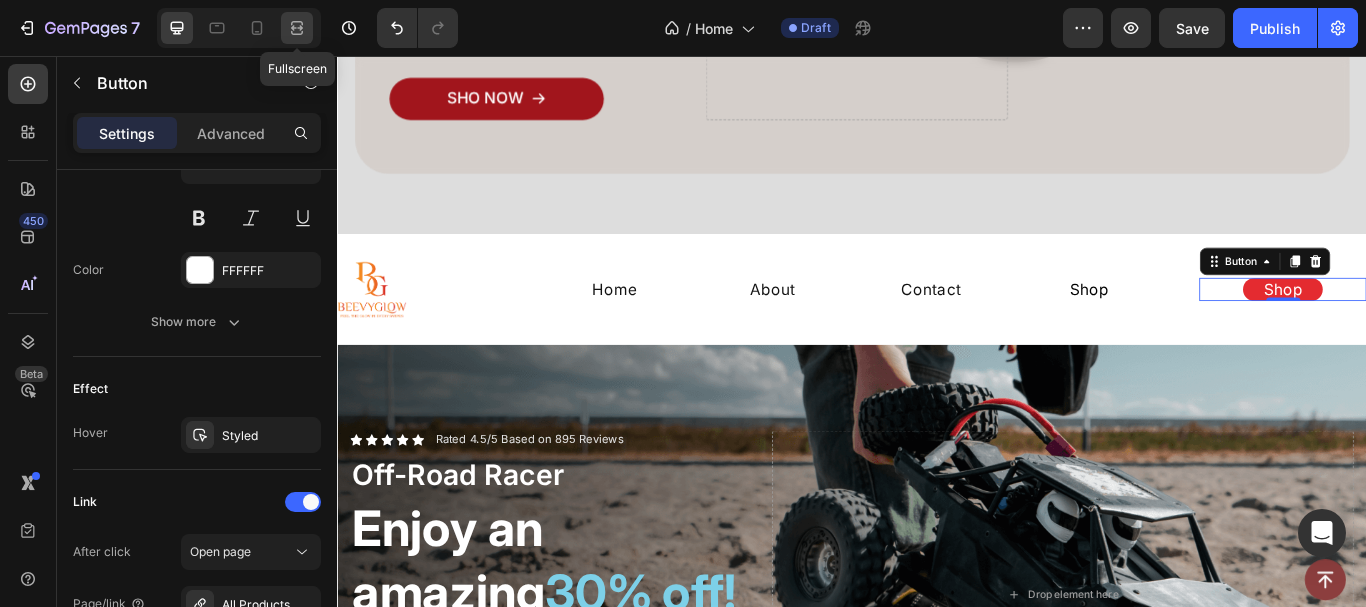 click 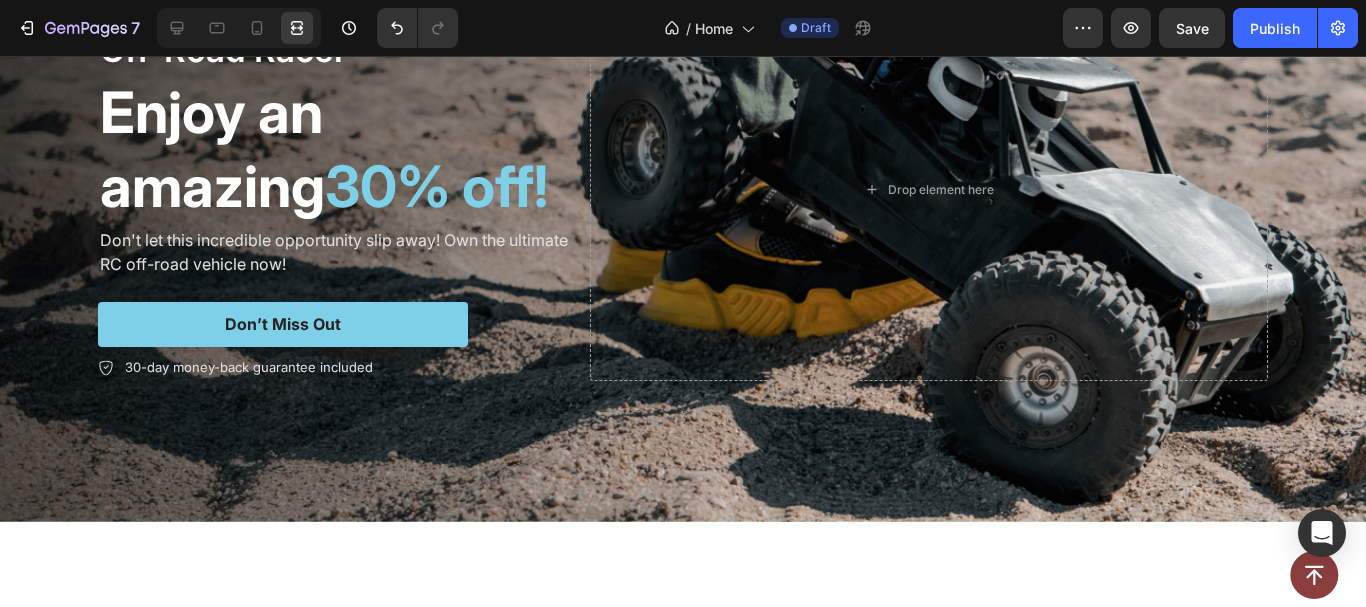 scroll, scrollTop: 779, scrollLeft: 0, axis: vertical 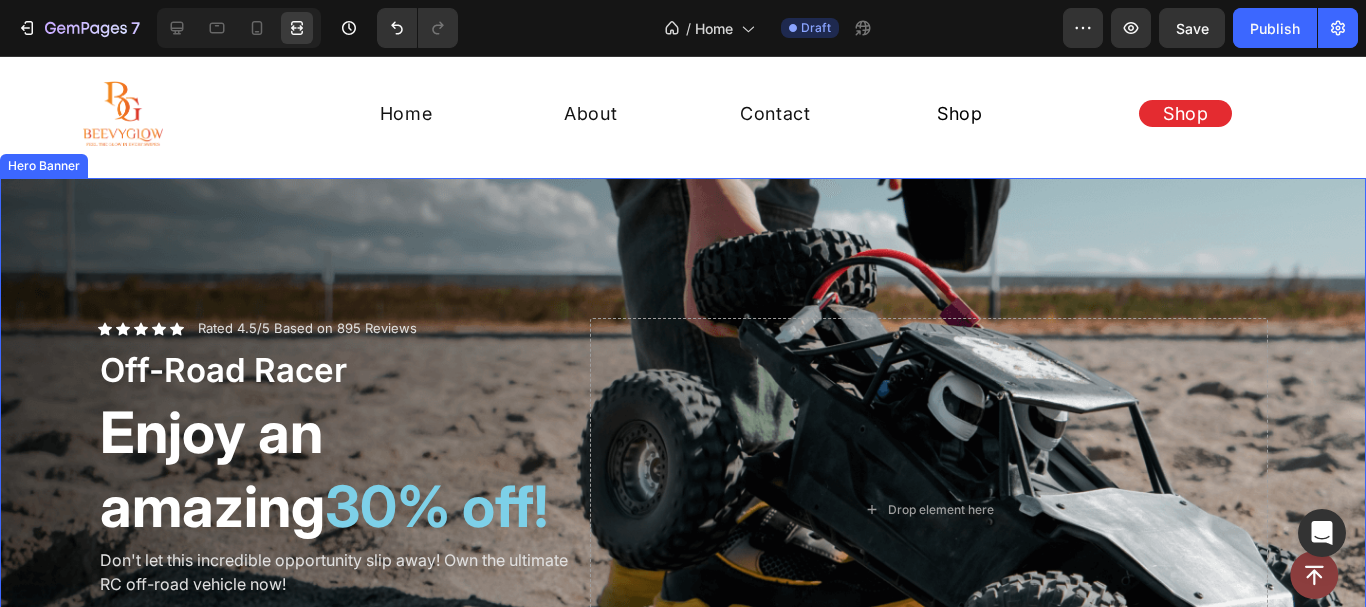 click at bounding box center (683, 510) 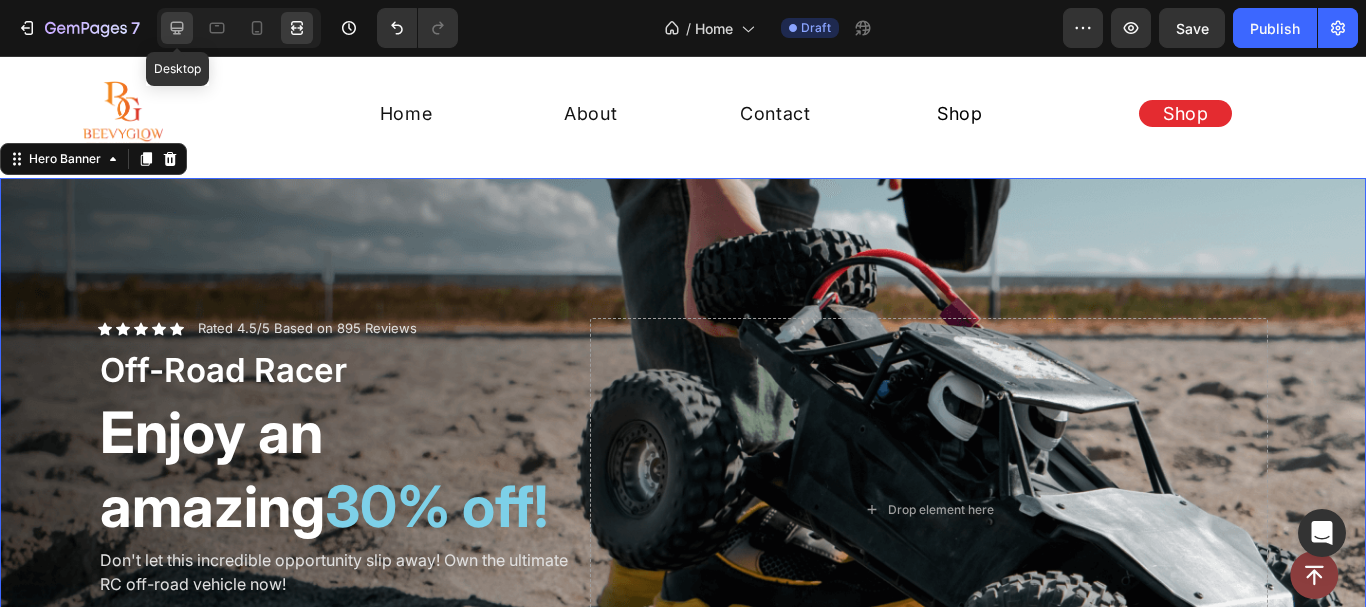 click 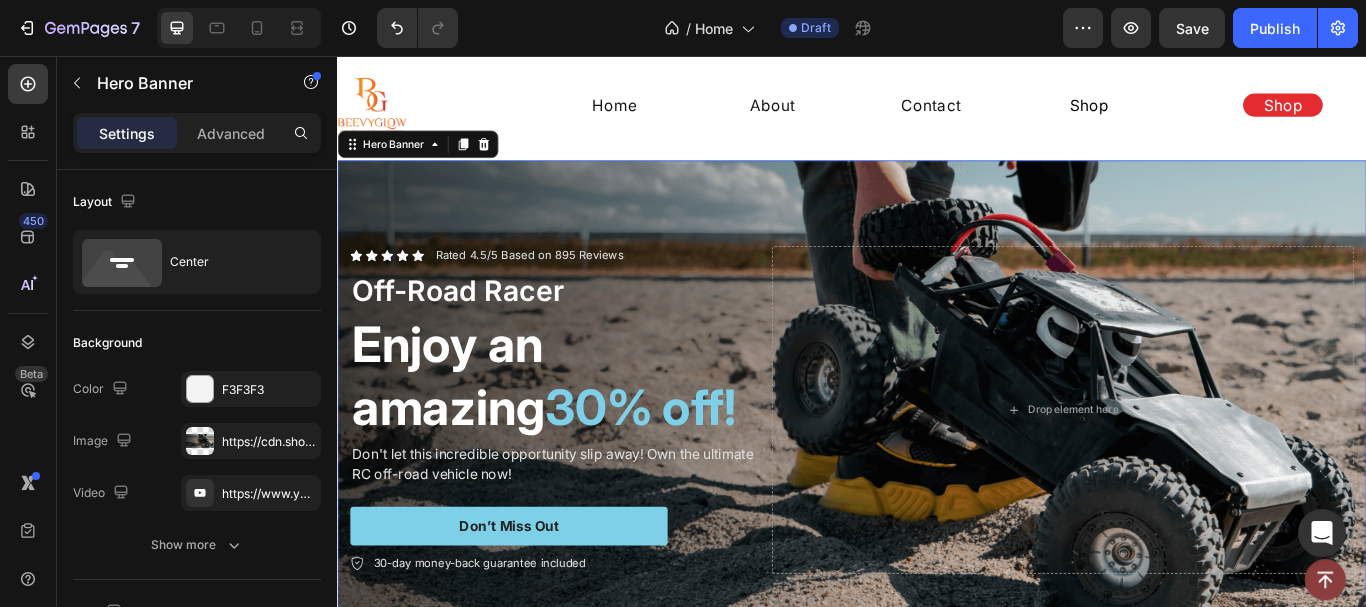 click at bounding box center (937, 469) 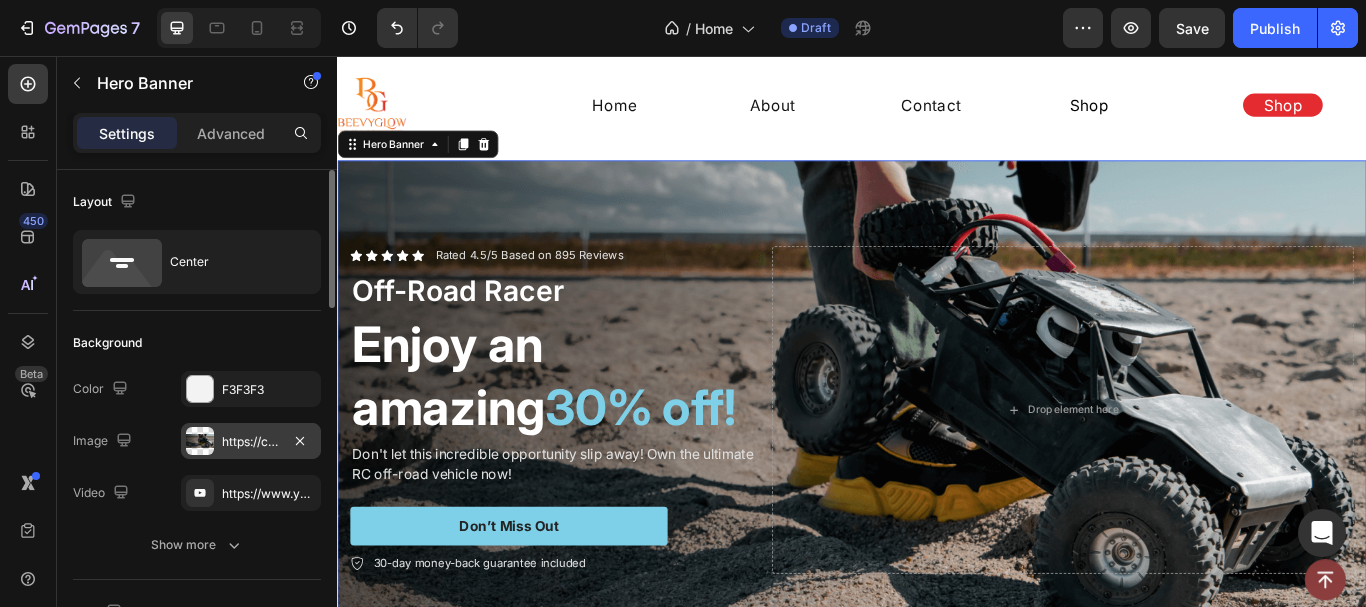 click at bounding box center [200, 441] 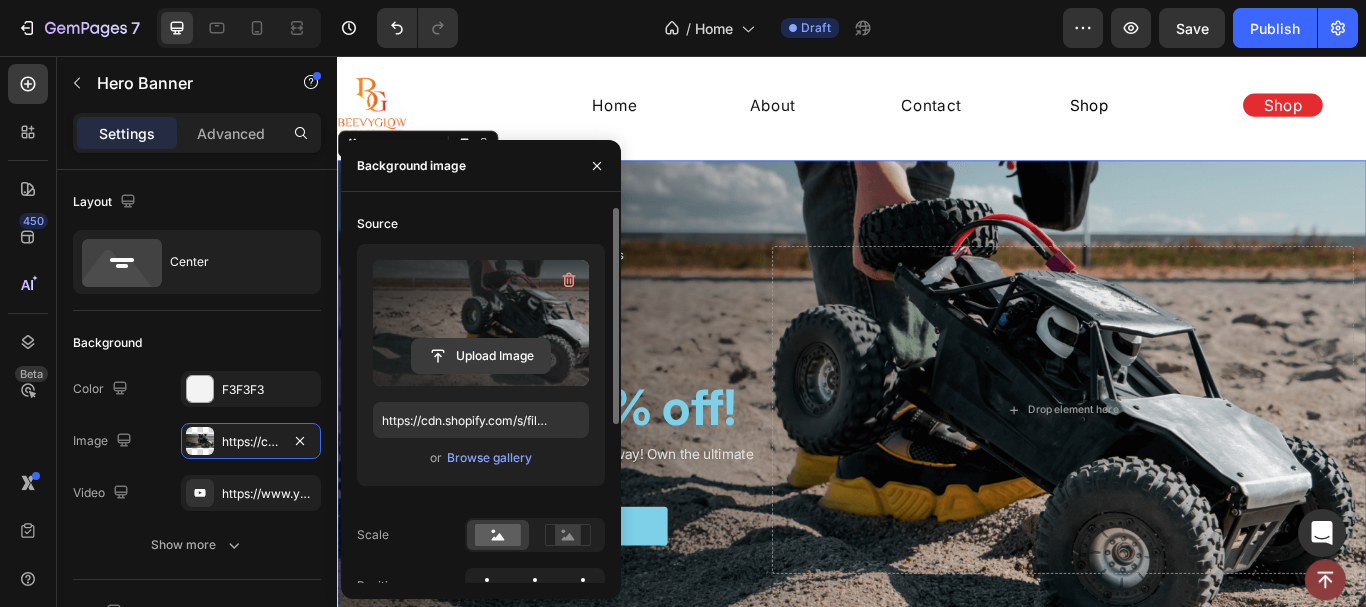 click 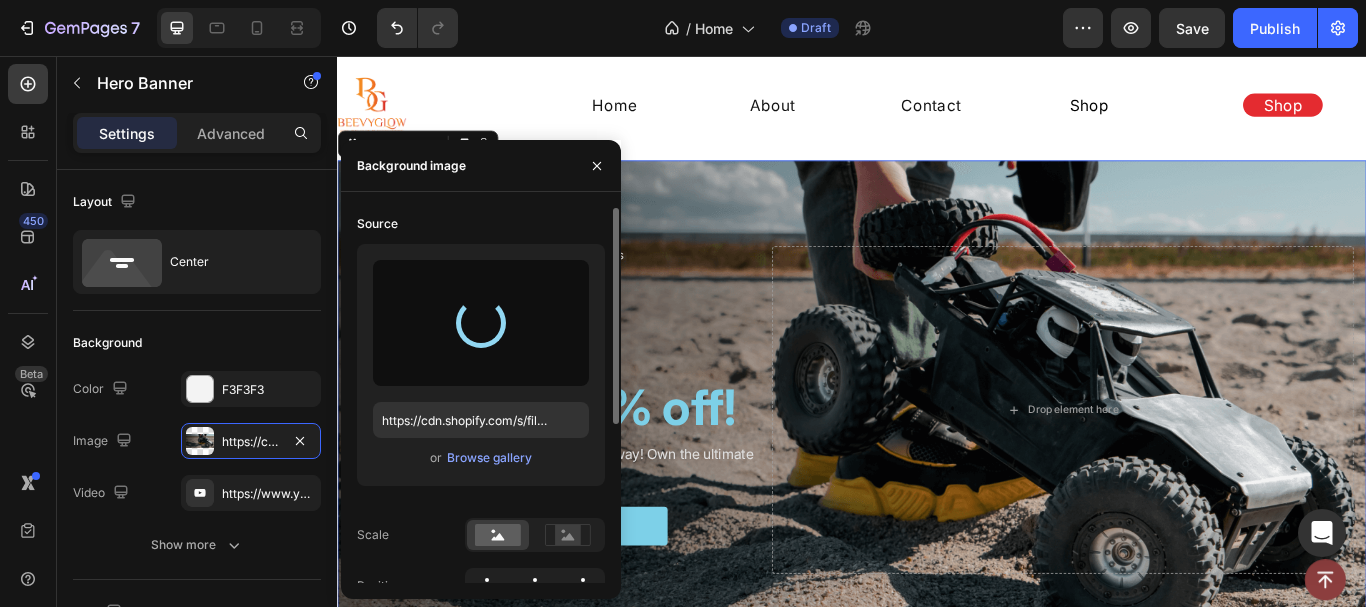 type on "https://cdn.shopify.com/s/files/1/0957/7467/1138/files/gempages_578069000072725008-05d677ac-761e-4701-870b-346d08cc4b18.webp" 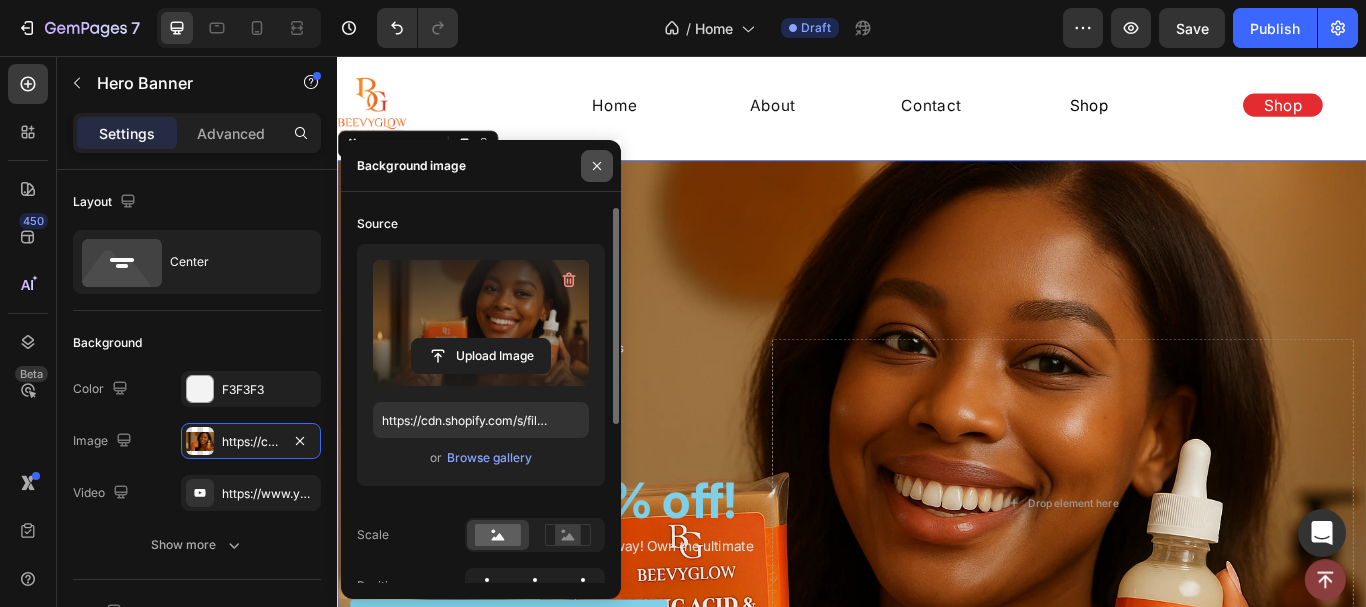 click 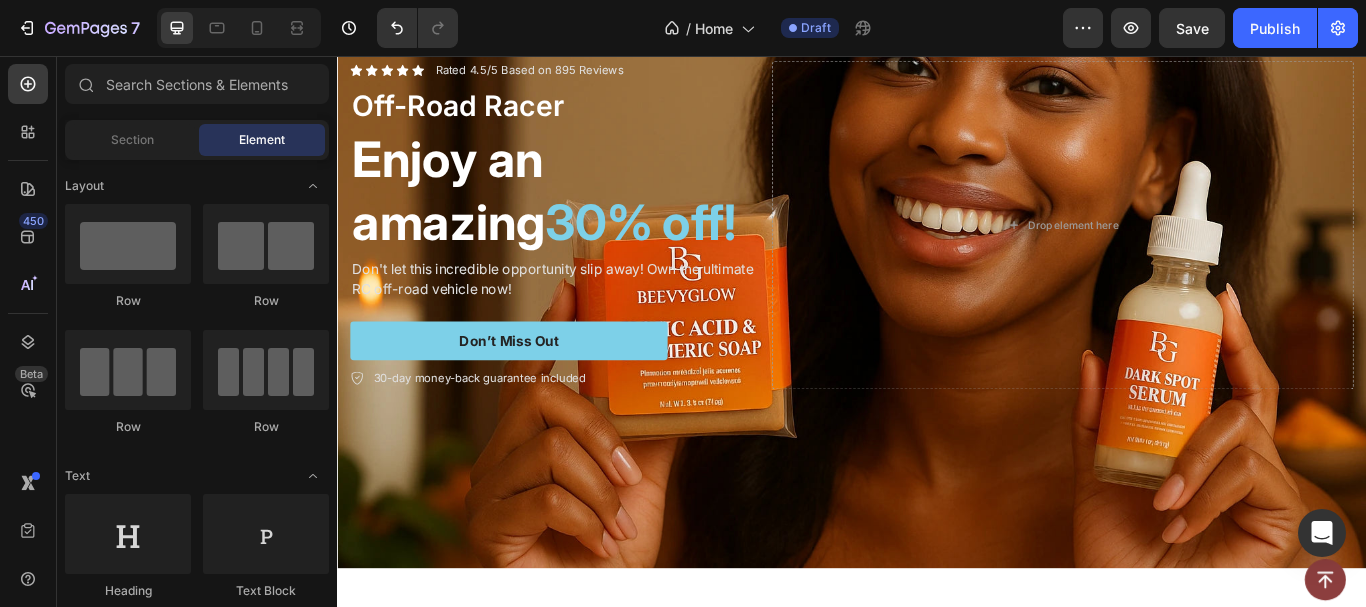 scroll, scrollTop: 1081, scrollLeft: 0, axis: vertical 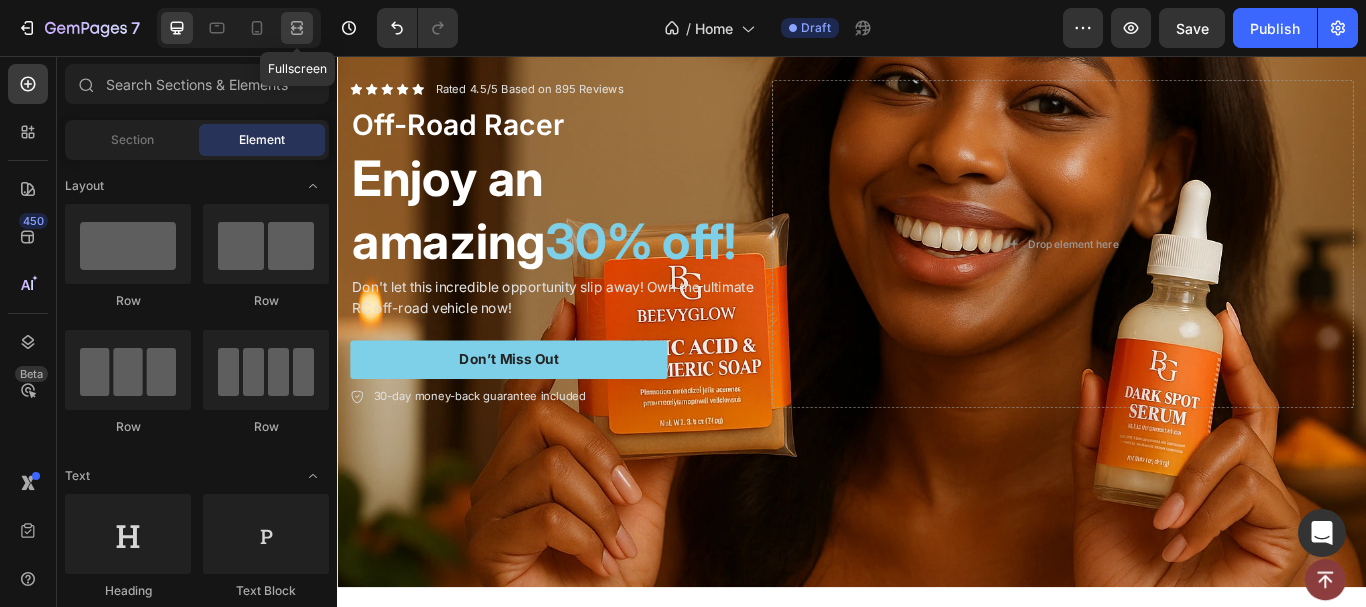 click 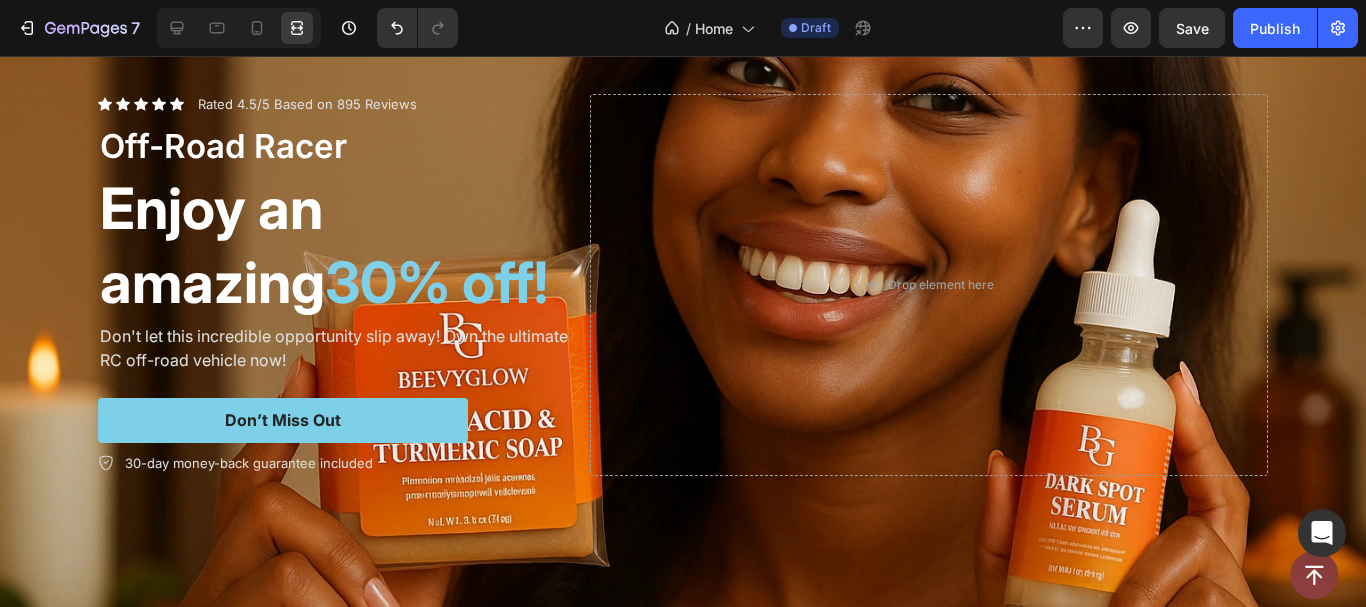 scroll, scrollTop: 1138, scrollLeft: 0, axis: vertical 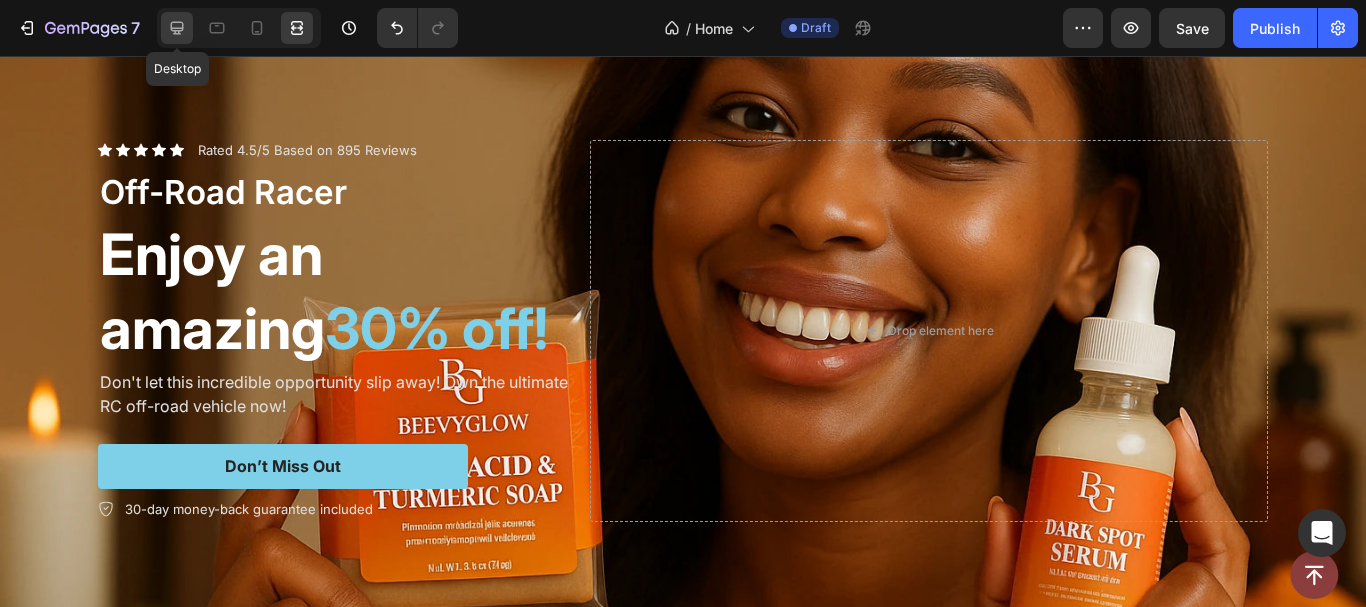 click 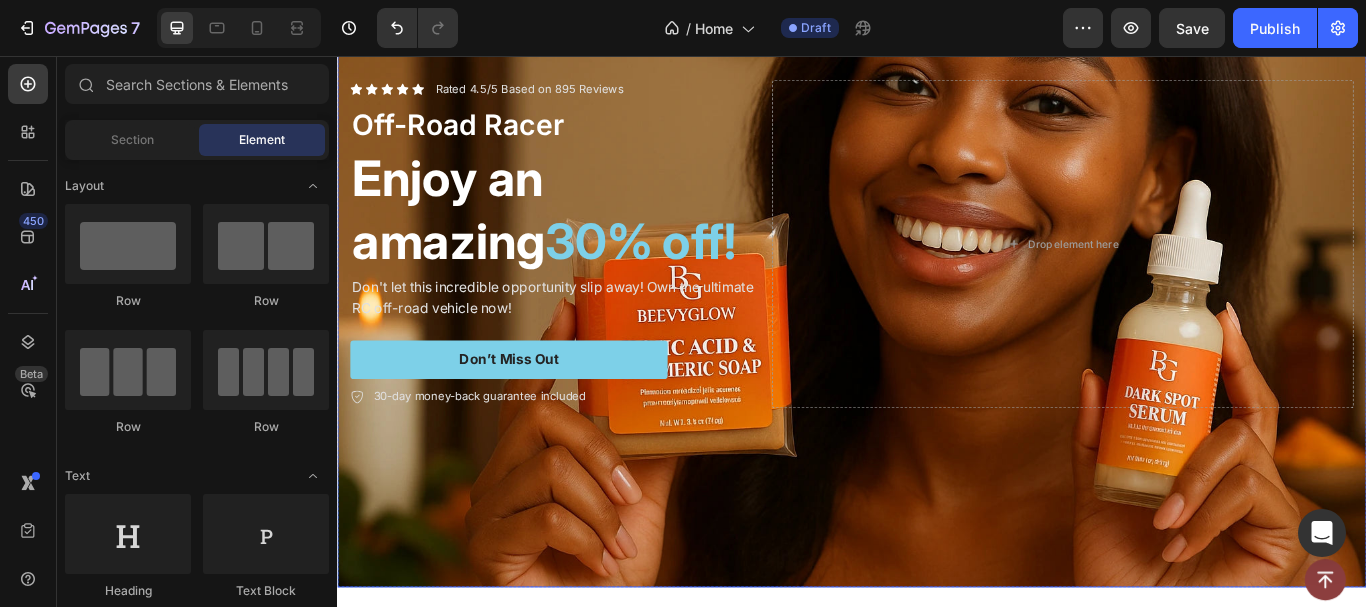 click at bounding box center (937, 276) 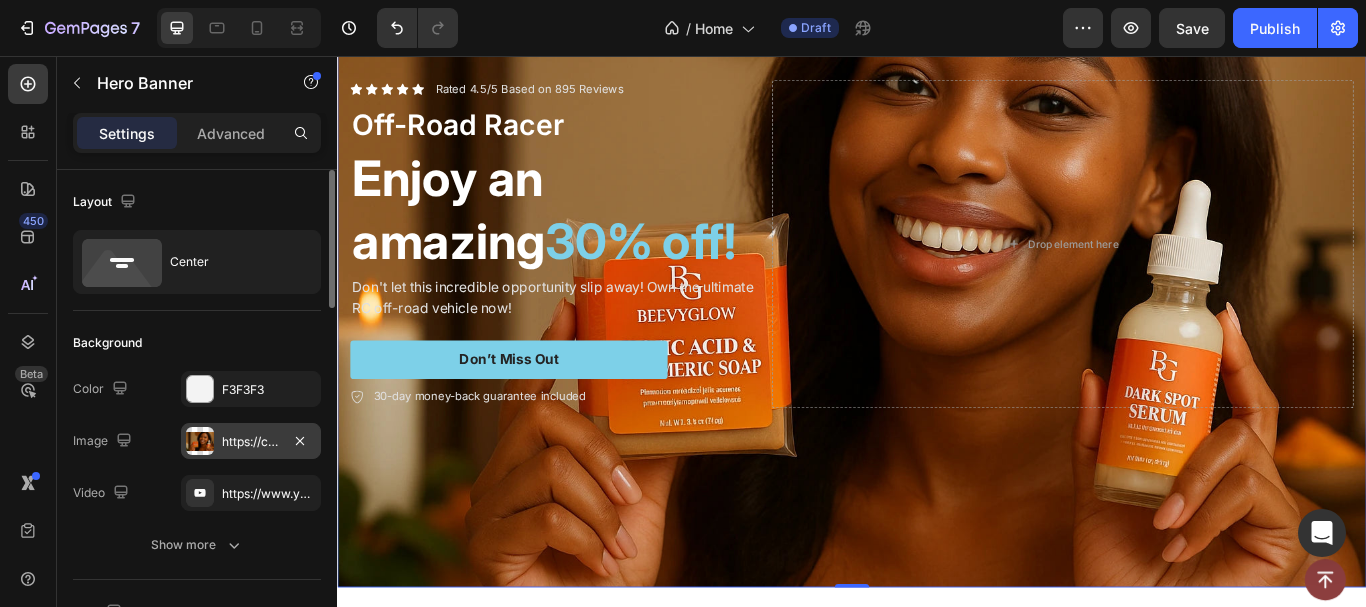 click at bounding box center (200, 441) 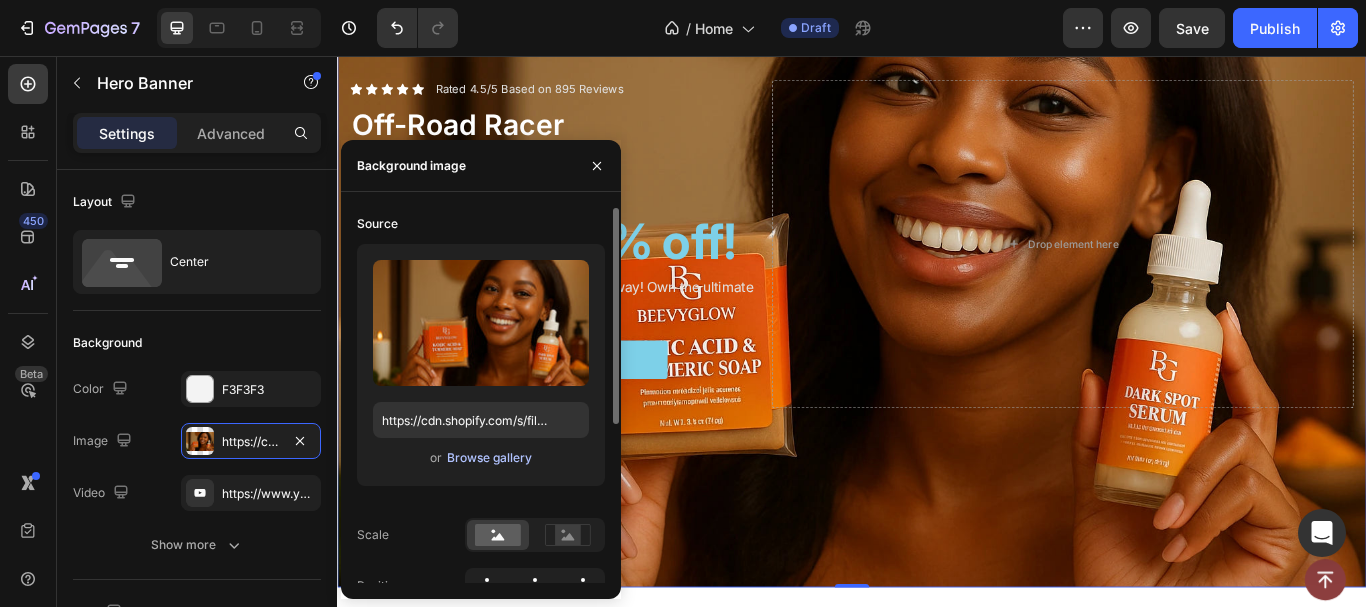 click on "Browse gallery" at bounding box center [489, 458] 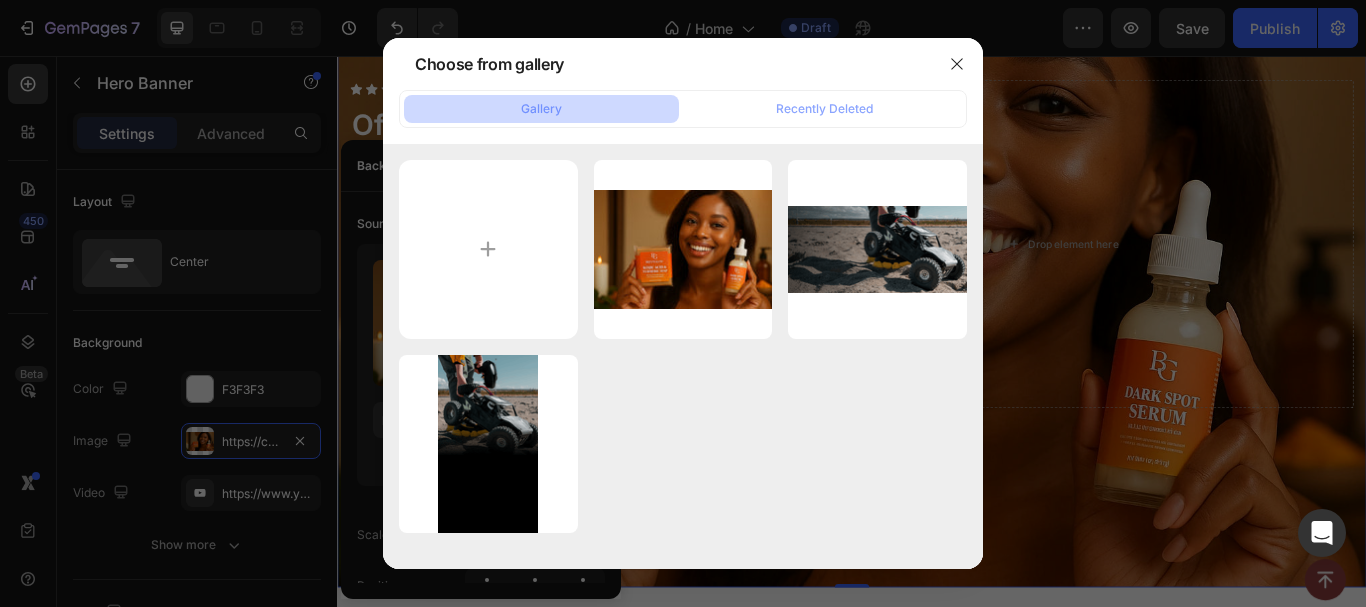 click at bounding box center [683, 303] 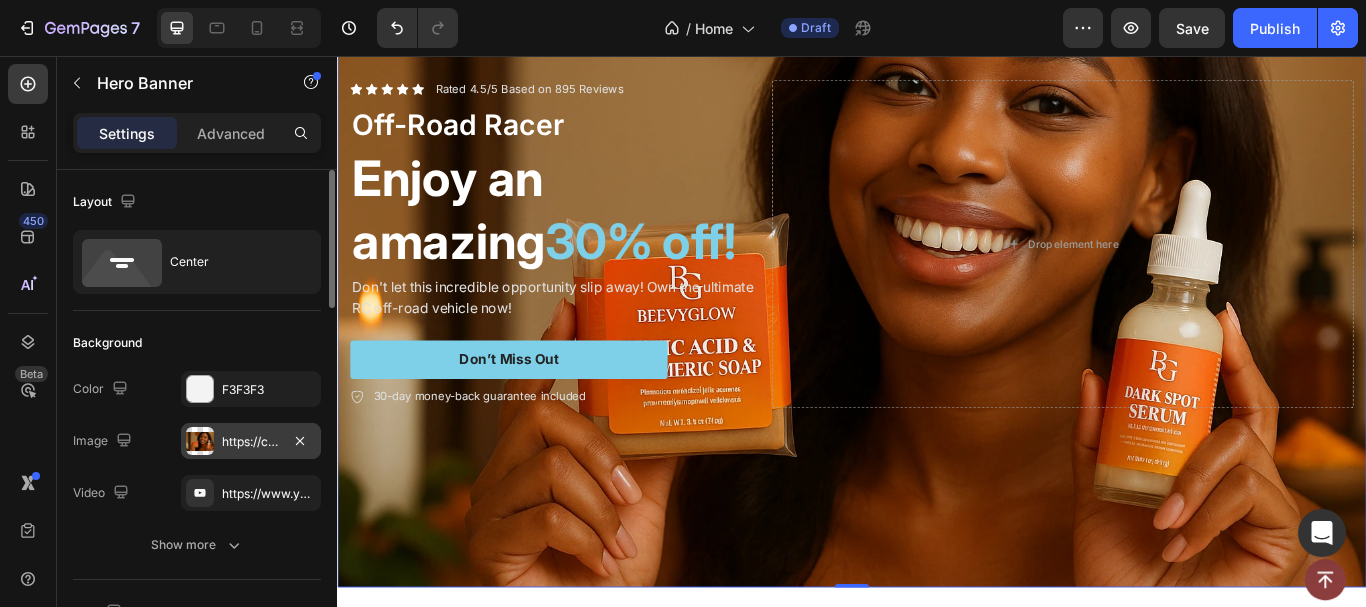 click at bounding box center [200, 441] 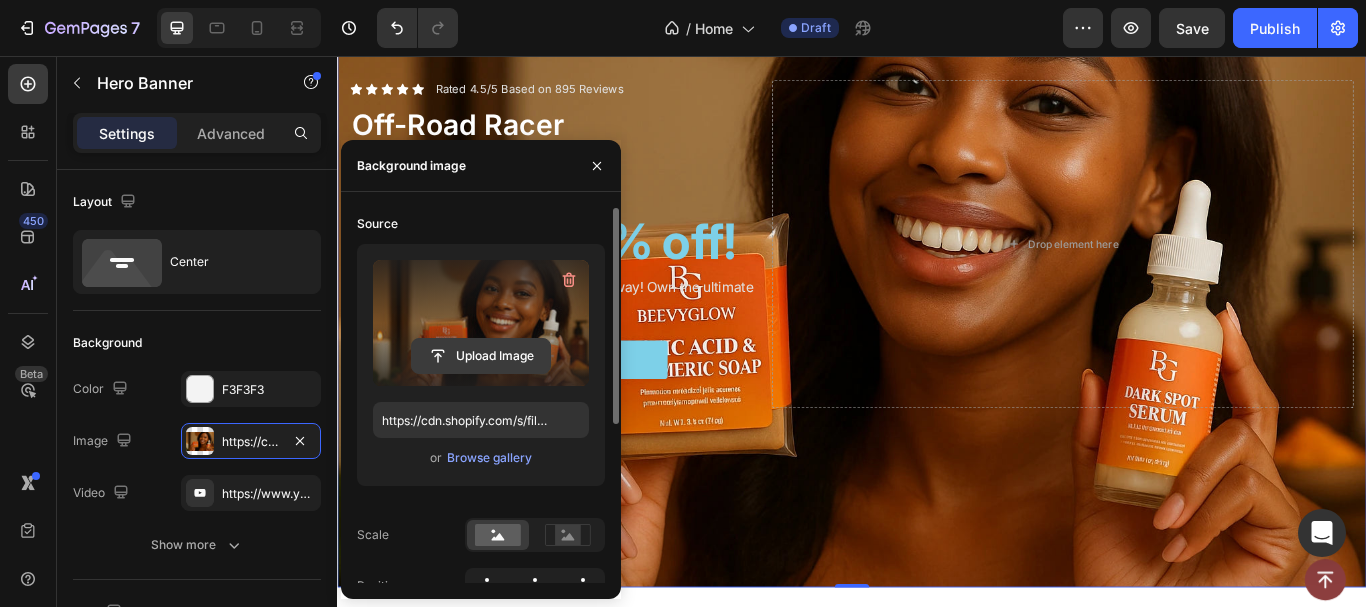 click 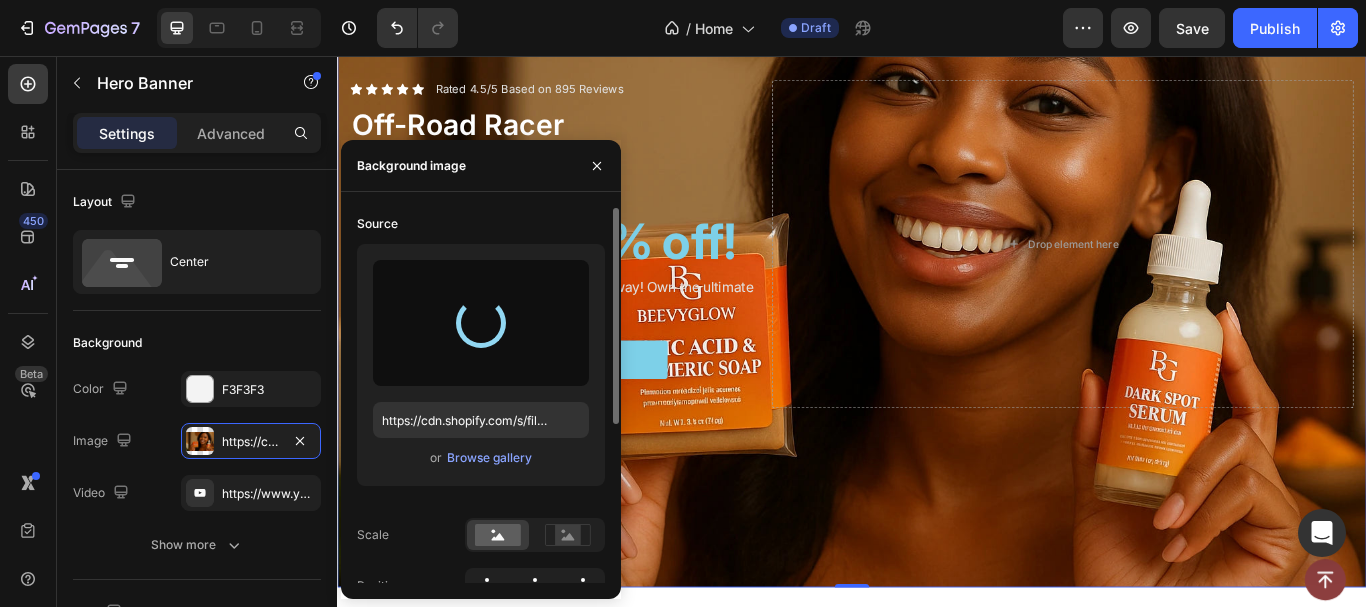type on "https://cdn.shopify.com/s/files/1/0957/7467/1138/files/gempages_578069000072725008-df8062e5-6a83-4f23-8304-c0de35a7793f.webp" 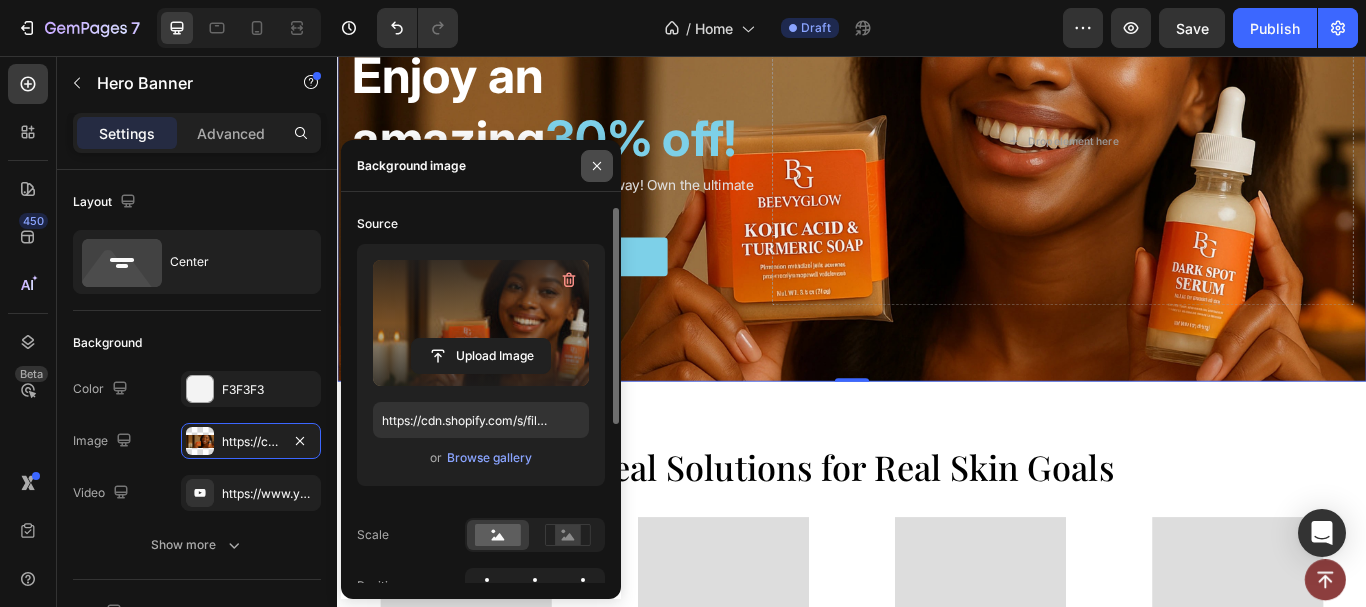 click 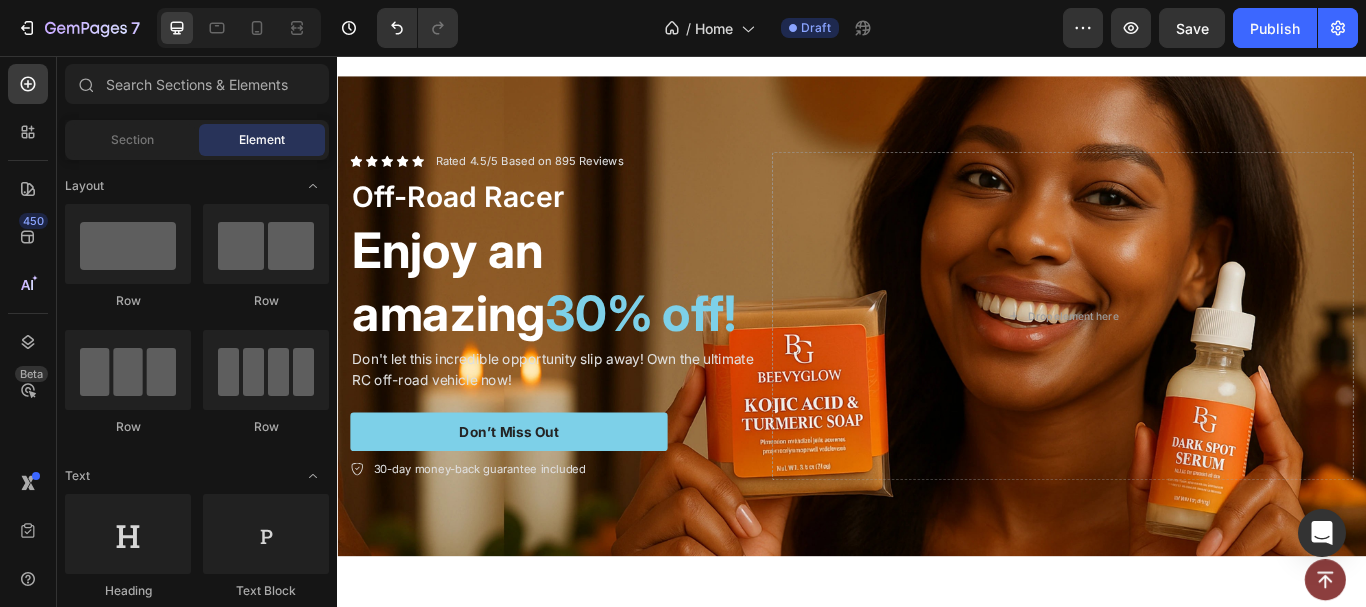 scroll, scrollTop: 888, scrollLeft: 0, axis: vertical 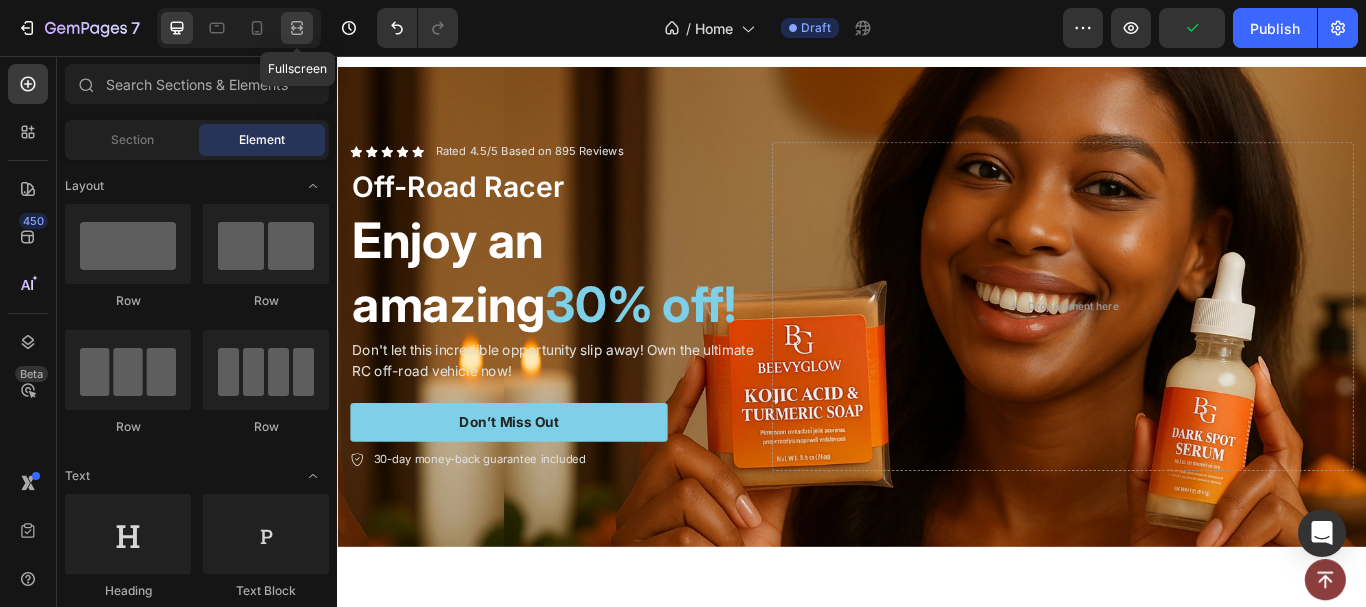 click 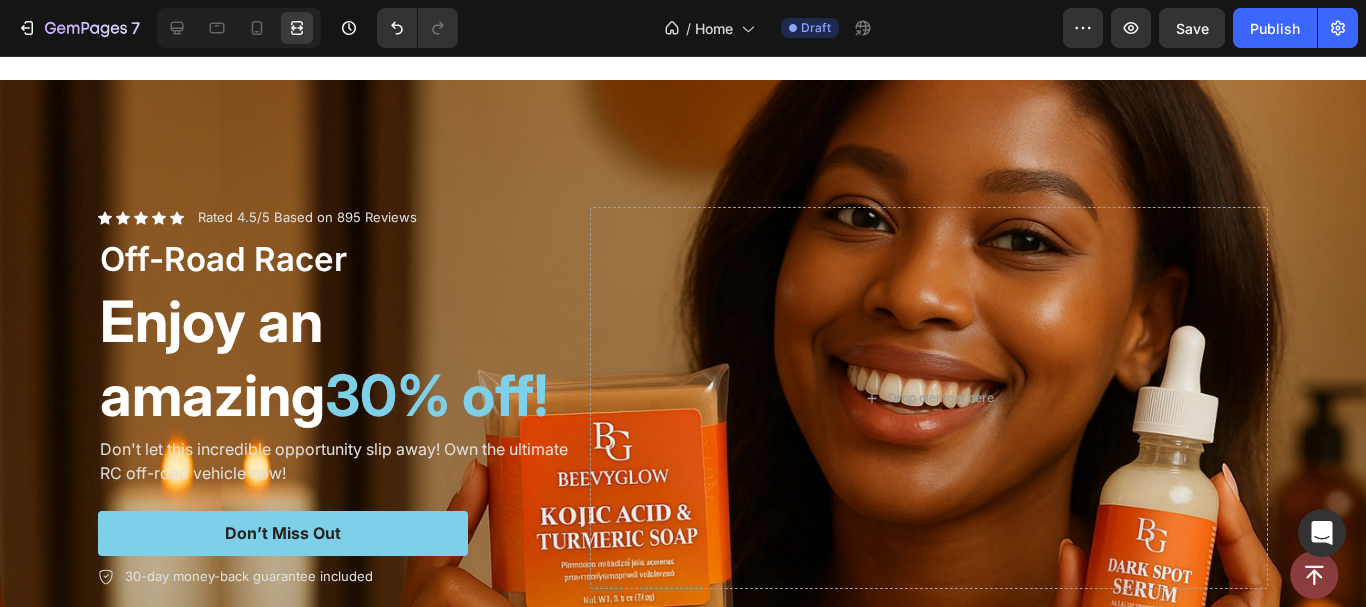 scroll, scrollTop: 909, scrollLeft: 0, axis: vertical 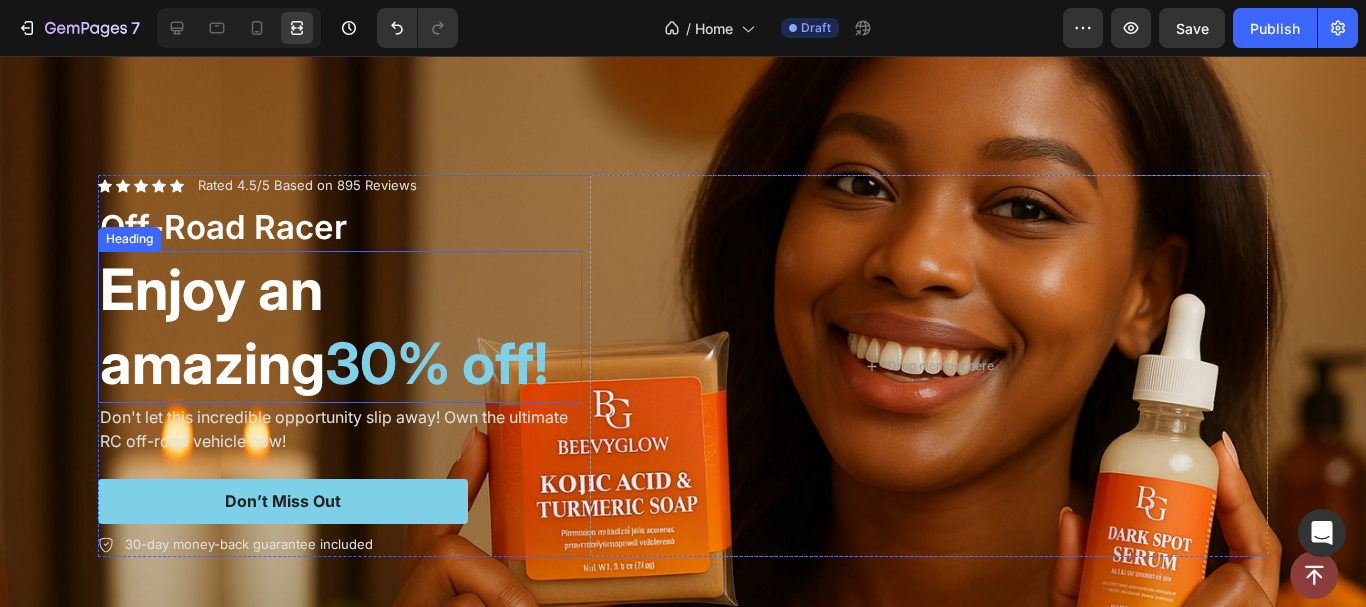 click on "Enjoy an amazing  30% off!" at bounding box center [340, 327] 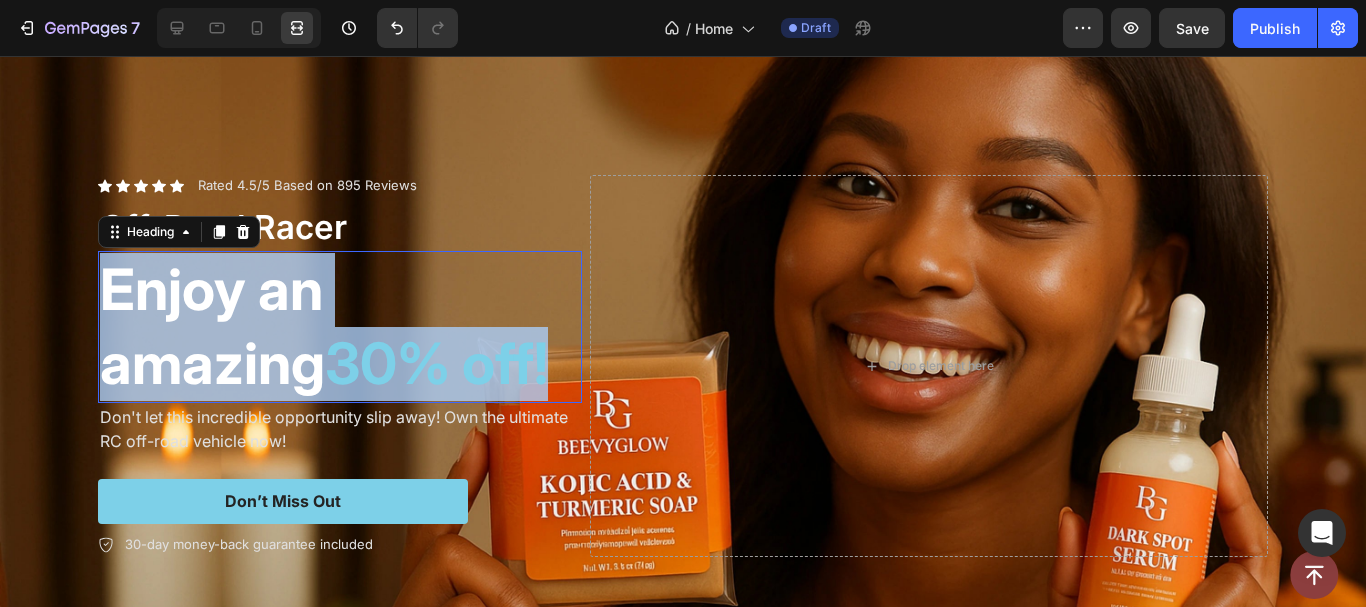 click on "Enjoy an amazing  30% off!" at bounding box center (340, 327) 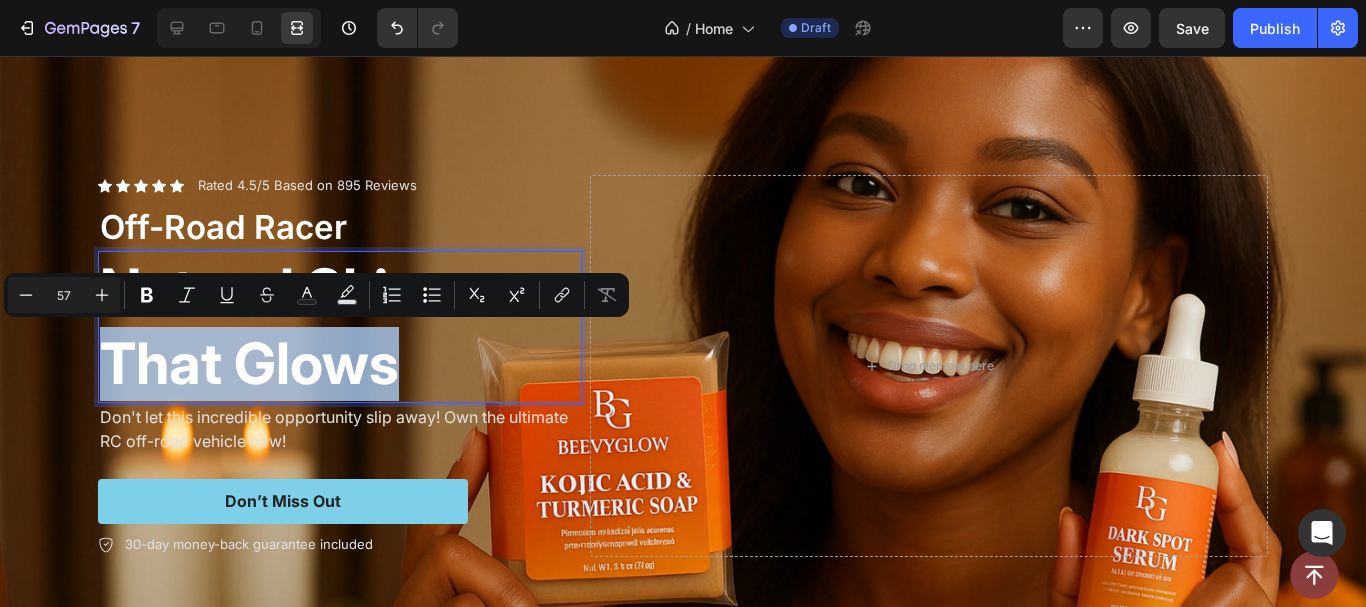 drag, startPoint x: 389, startPoint y: 353, endPoint x: 109, endPoint y: 341, distance: 280.25702 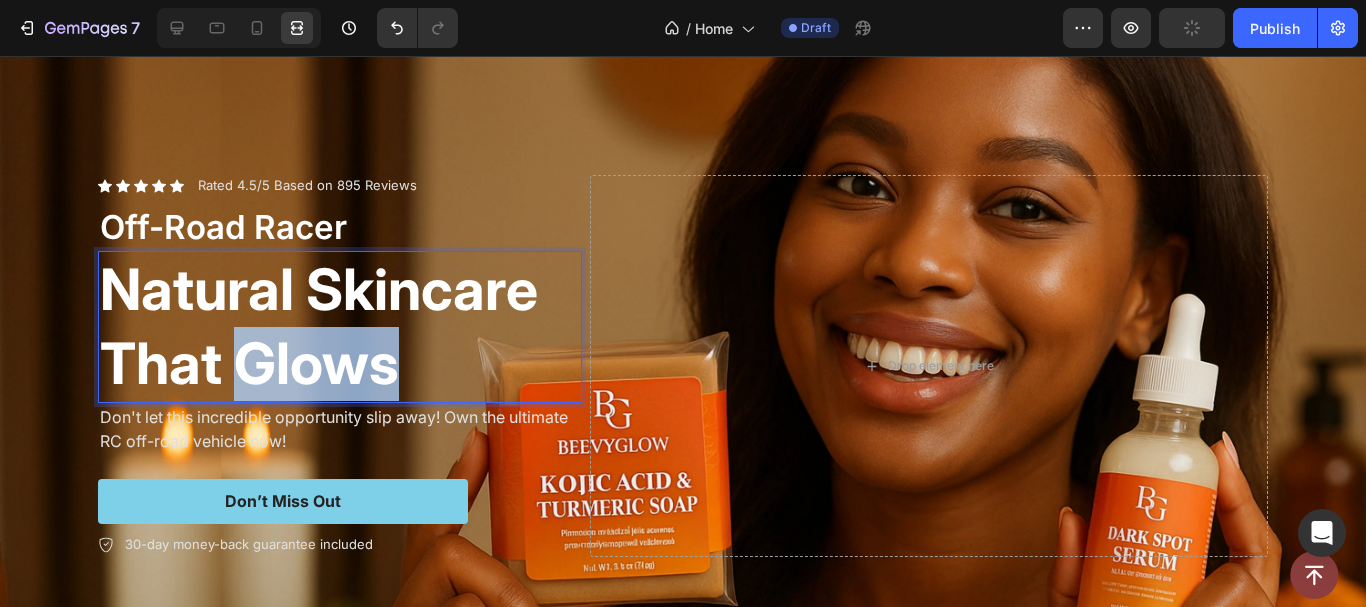 drag, startPoint x: 397, startPoint y: 366, endPoint x: 230, endPoint y: 352, distance: 167.5858 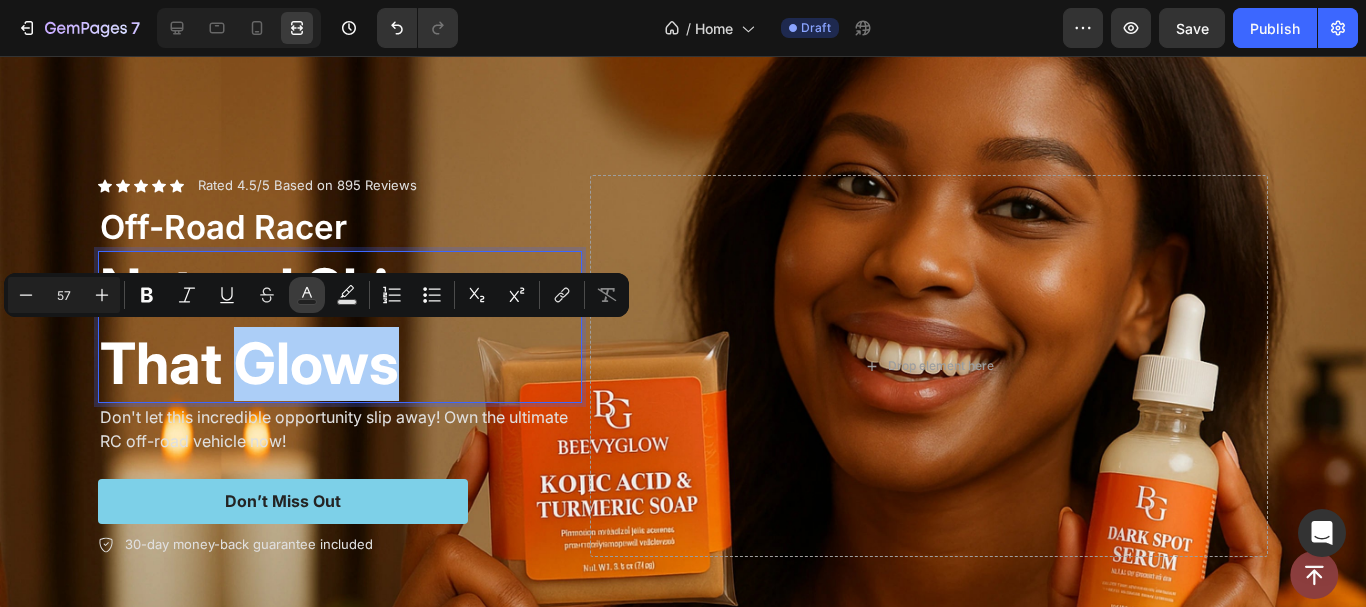 click 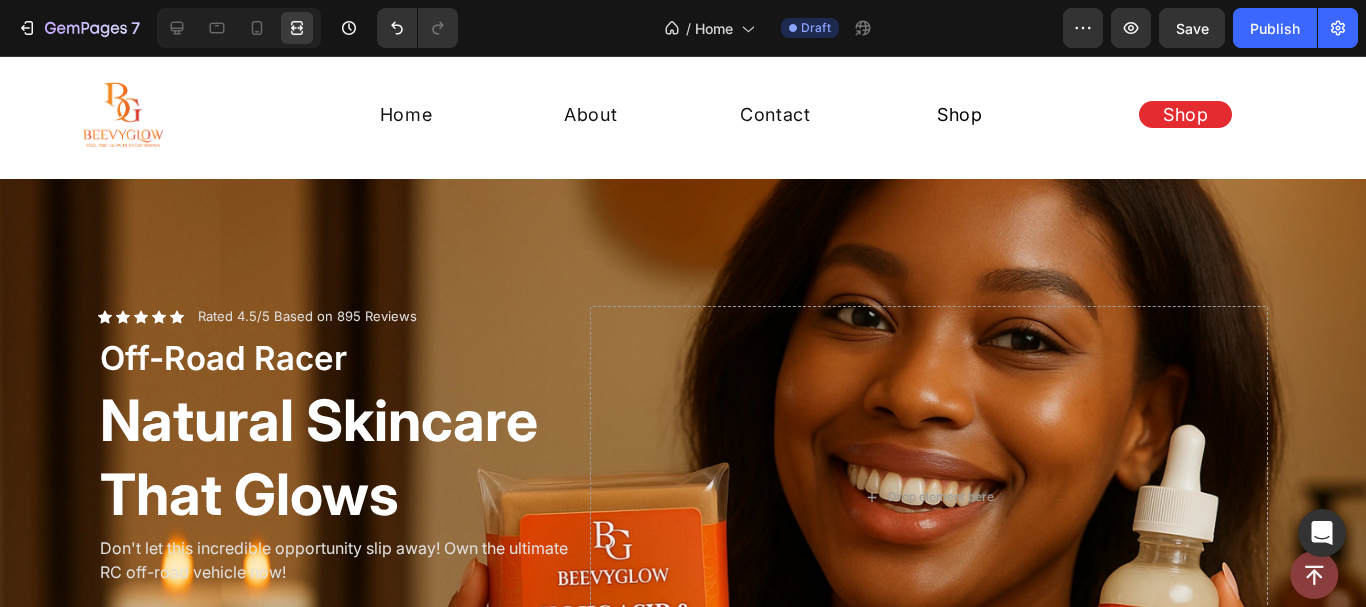 scroll, scrollTop: 844, scrollLeft: 0, axis: vertical 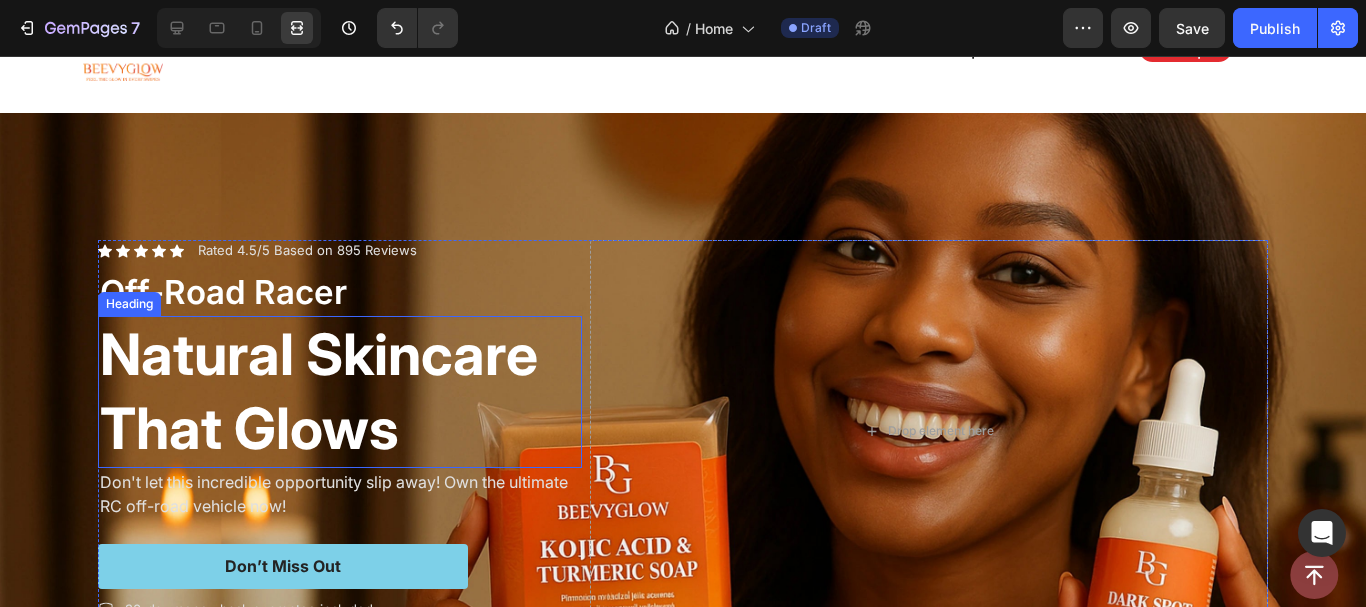 click on "Natural Skincare That Glows" at bounding box center [340, 392] 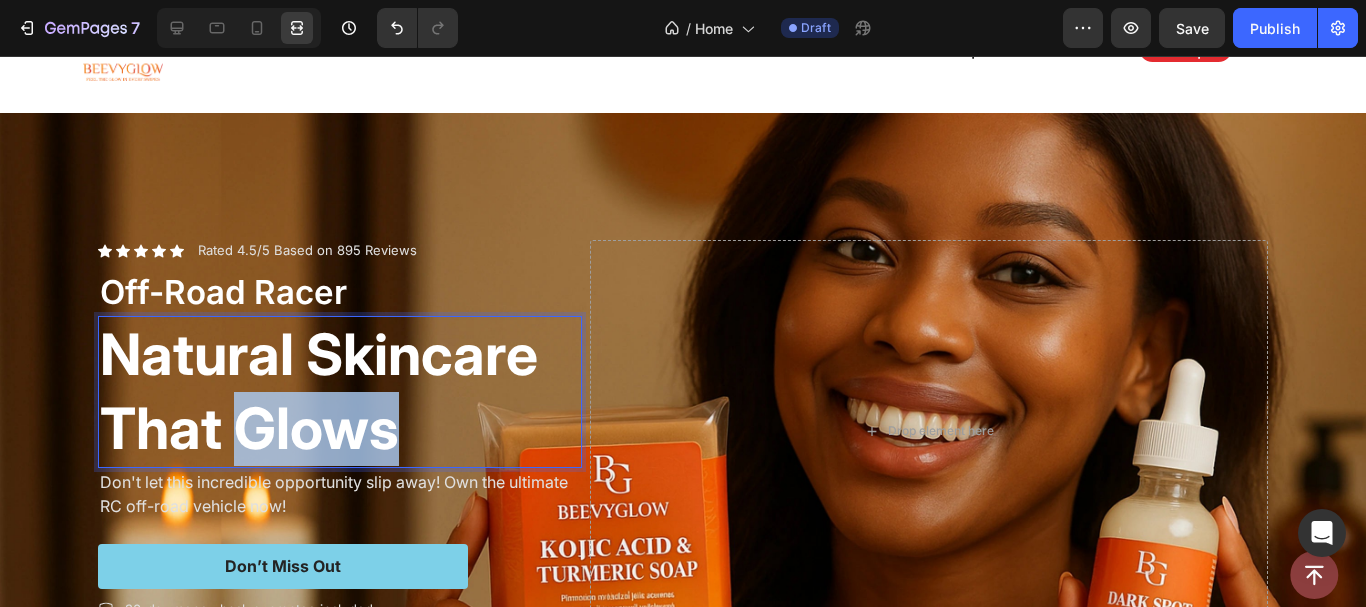 drag, startPoint x: 393, startPoint y: 431, endPoint x: 241, endPoint y: 426, distance: 152.08221 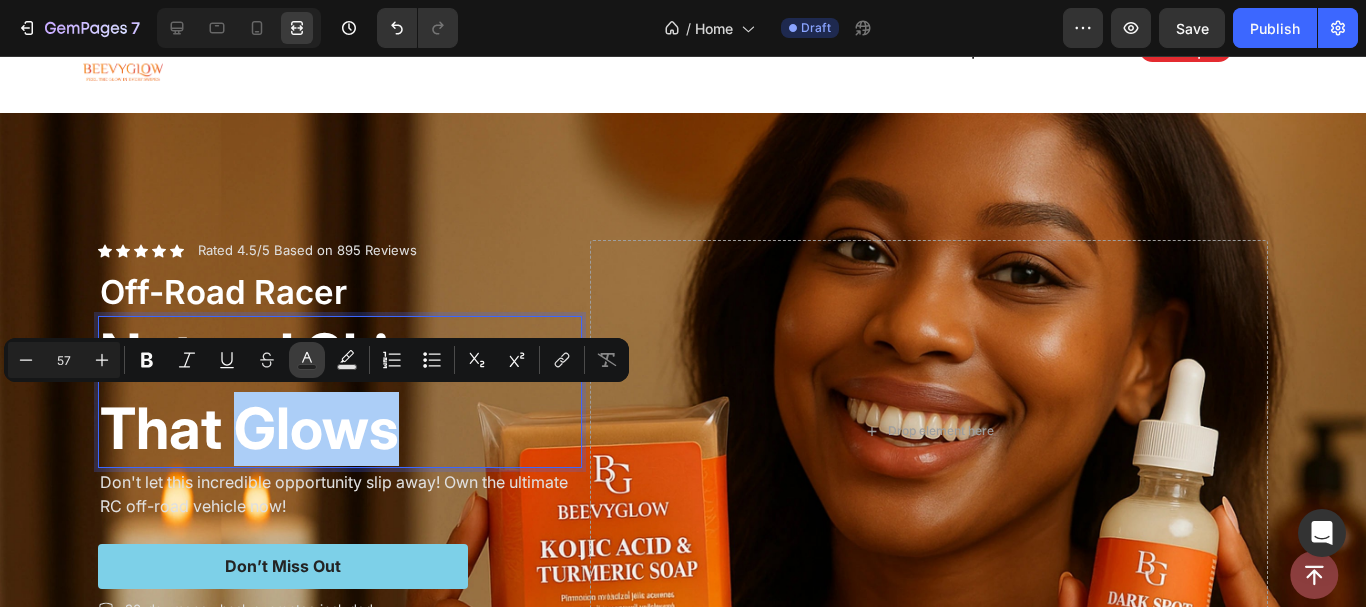 click on "Text Color" at bounding box center [307, 360] 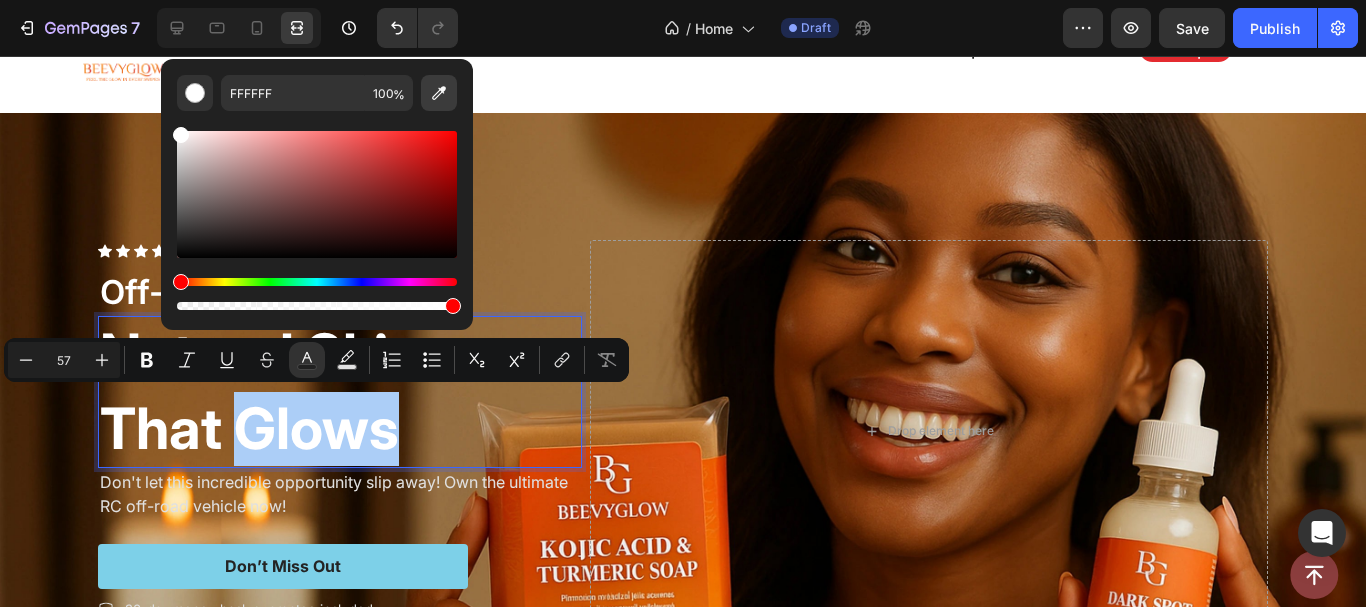 click 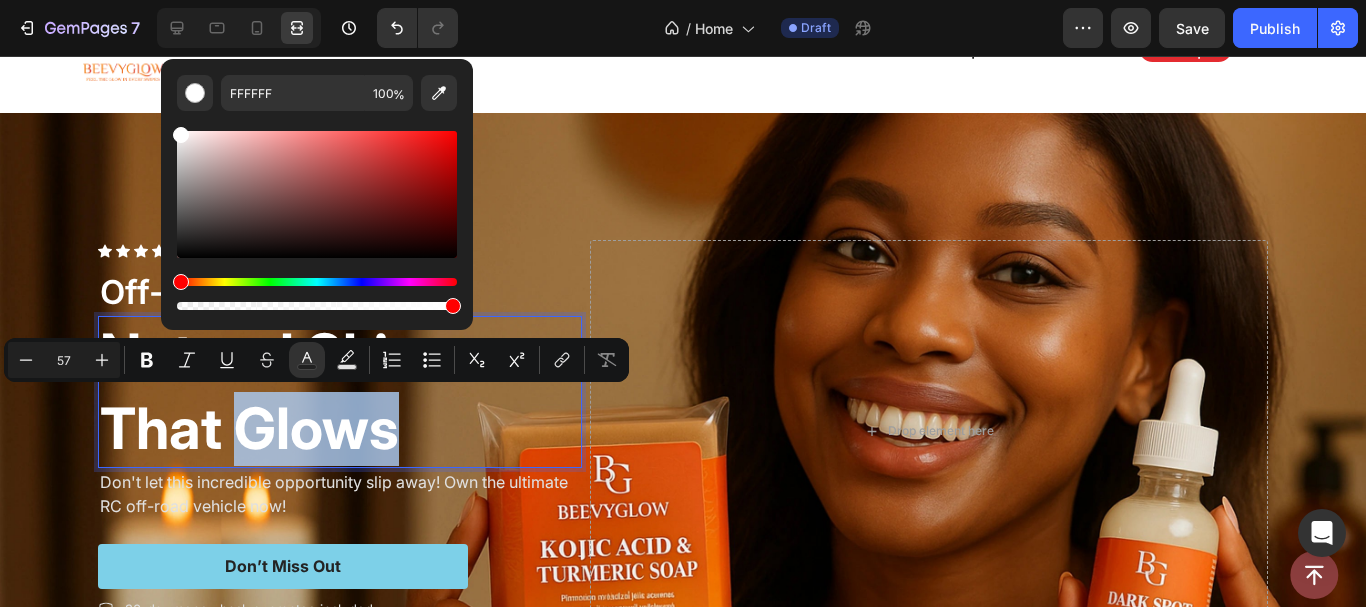 type on "D64F0D" 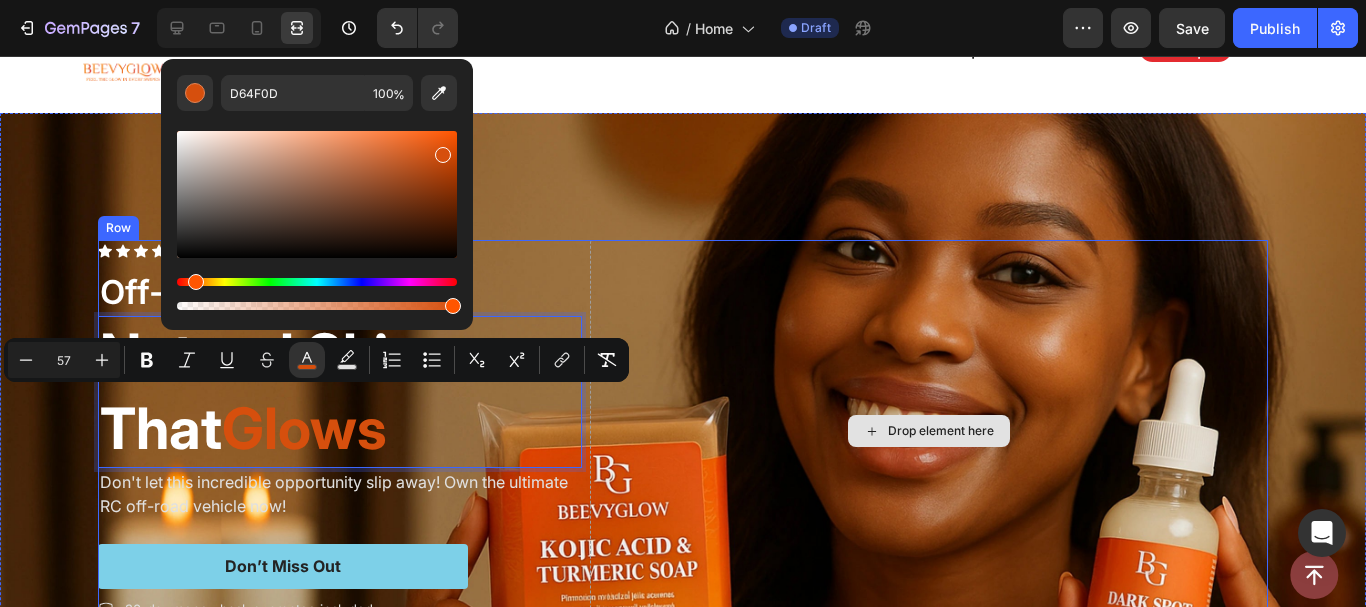 click on "Drop element here" at bounding box center [929, 431] 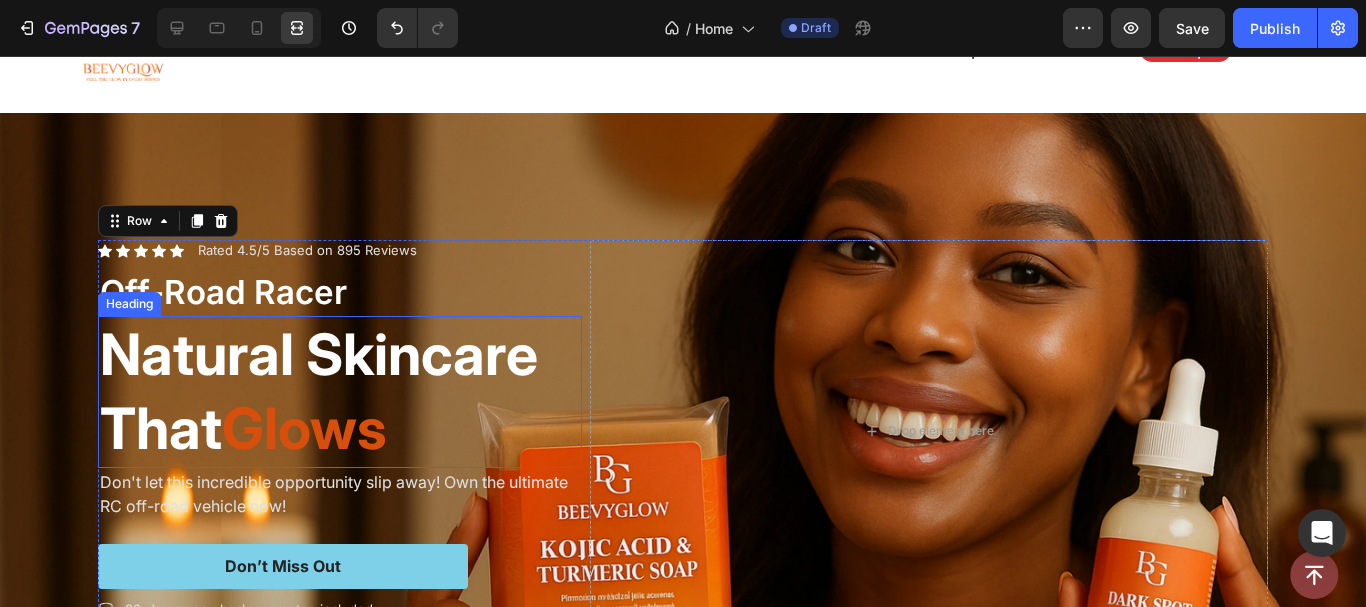 click on "Glows" at bounding box center [304, 428] 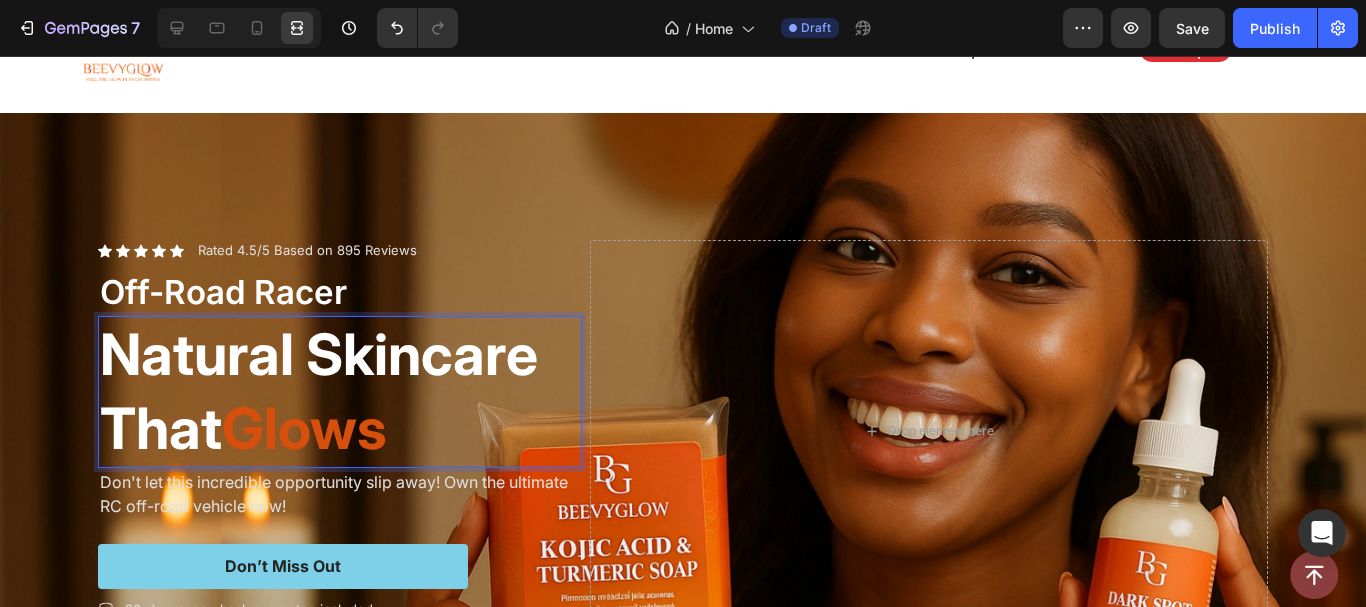 click on "Glows" at bounding box center (304, 428) 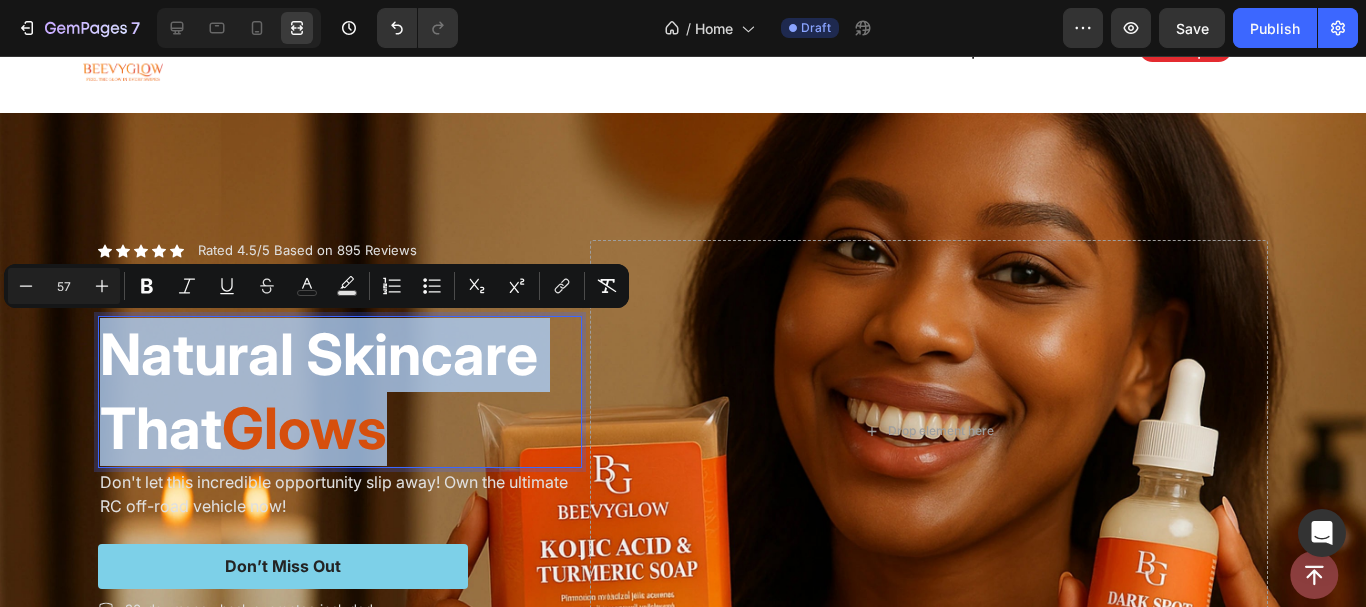 drag, startPoint x: 389, startPoint y: 427, endPoint x: 262, endPoint y: 434, distance: 127.192764 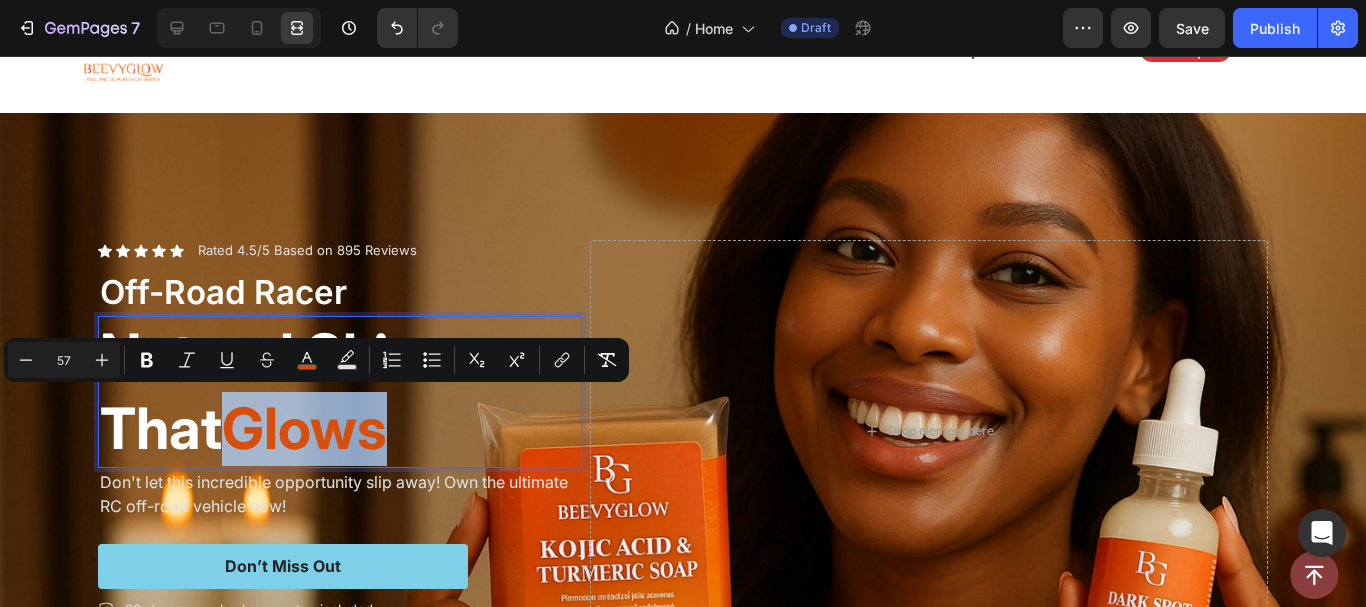 drag, startPoint x: 396, startPoint y: 439, endPoint x: 240, endPoint y: 425, distance: 156.62694 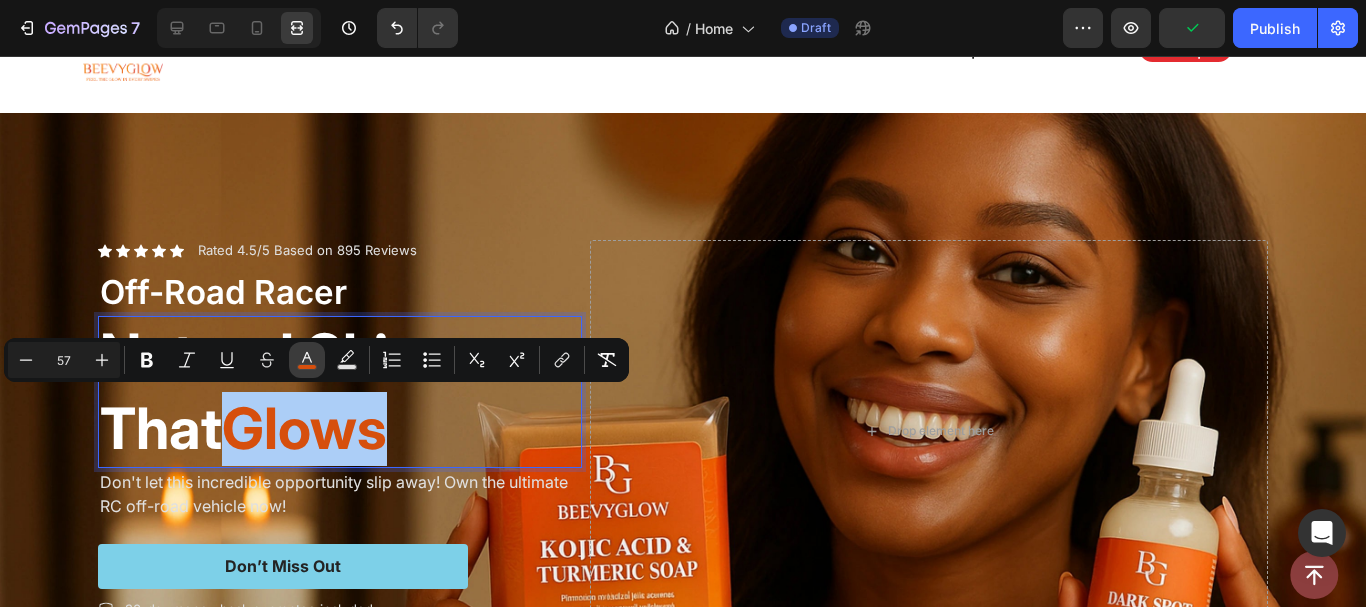 click 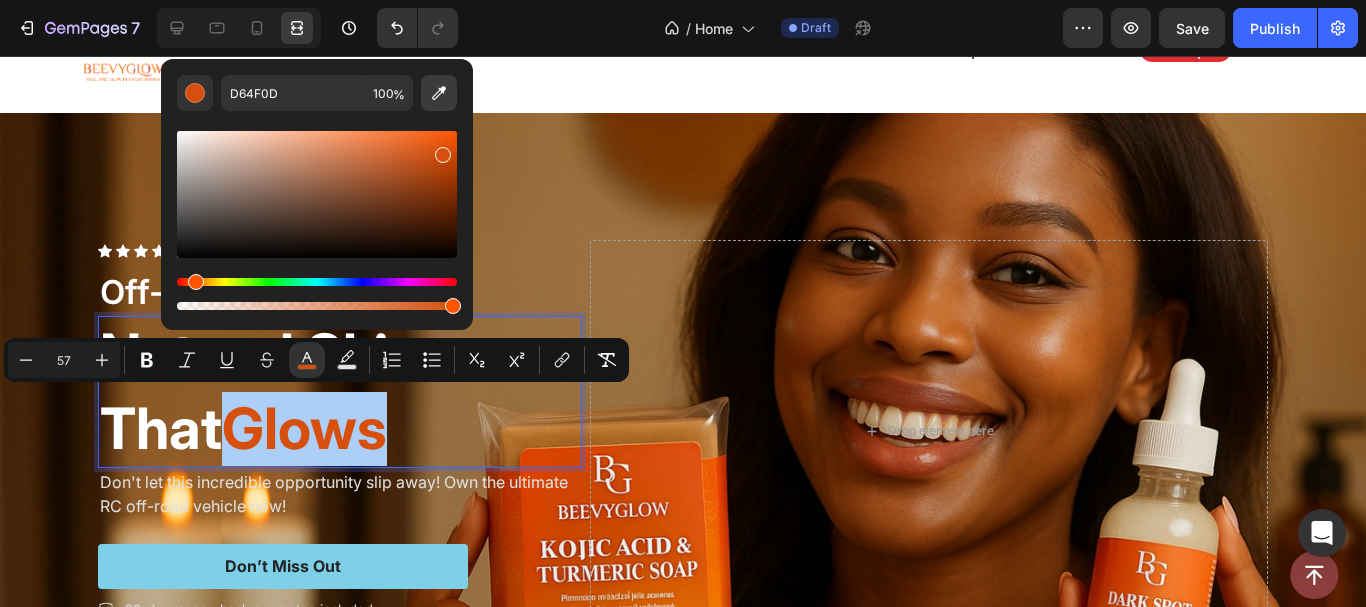 click 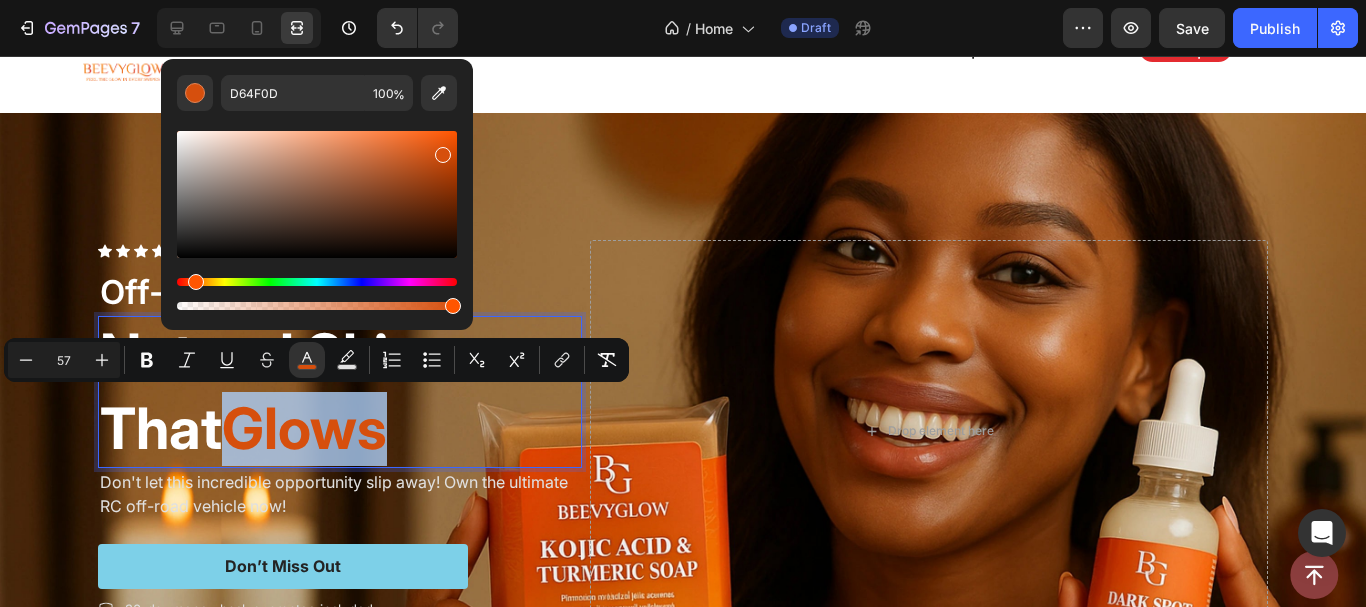 type on "E95C01" 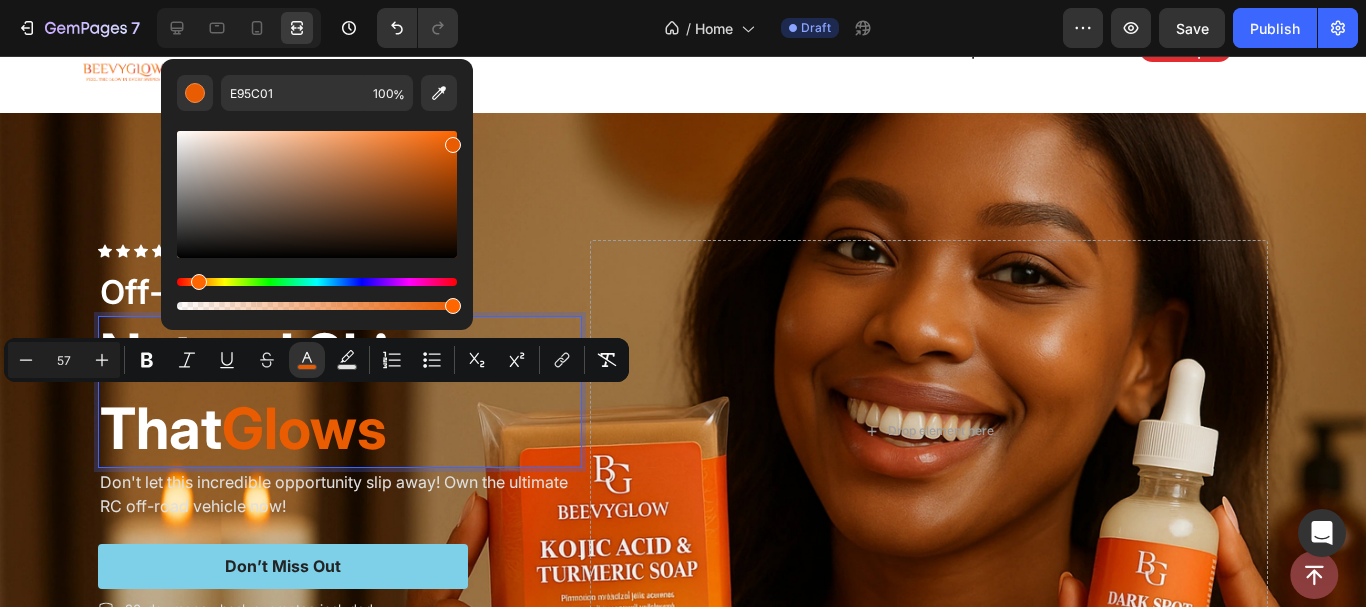 click on "Natural Skincare That  Glows" at bounding box center [340, 392] 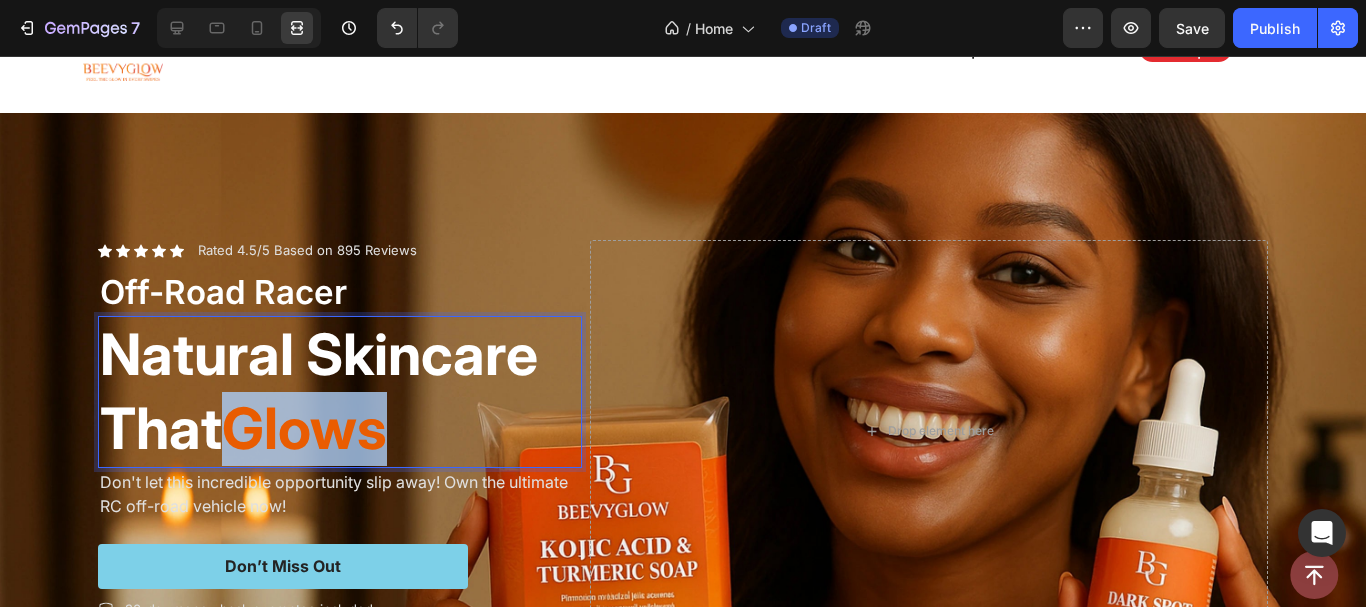 drag, startPoint x: 388, startPoint y: 436, endPoint x: 235, endPoint y: 418, distance: 154.05519 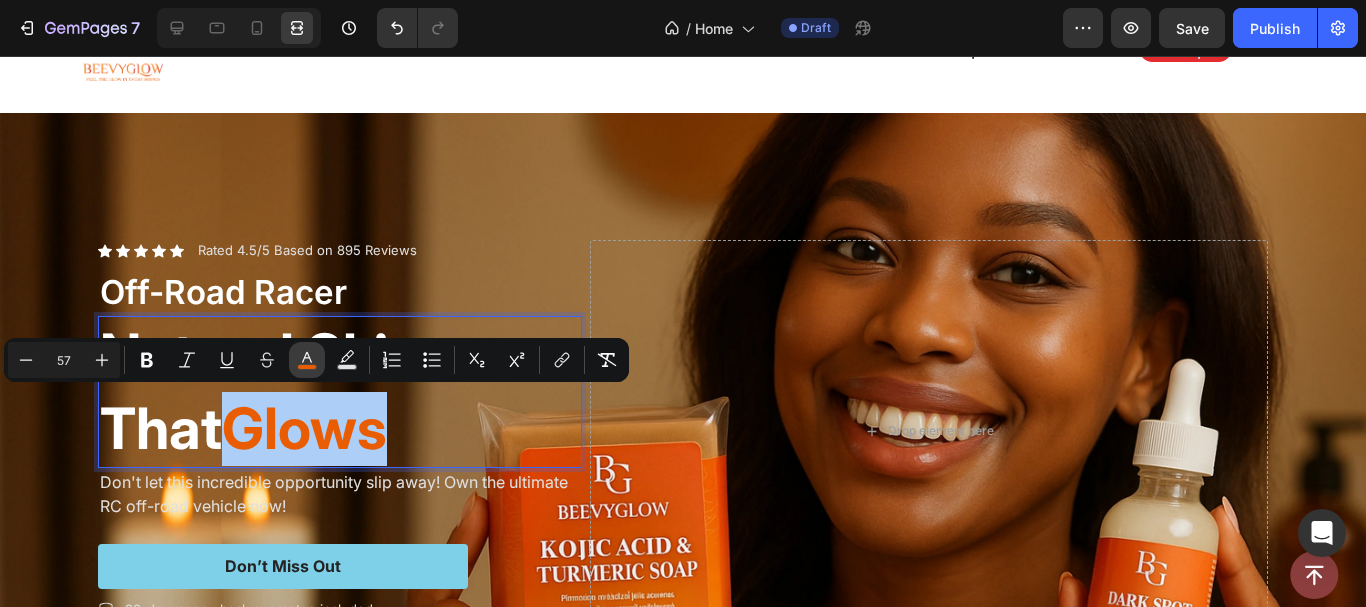 click on "color" at bounding box center (307, 360) 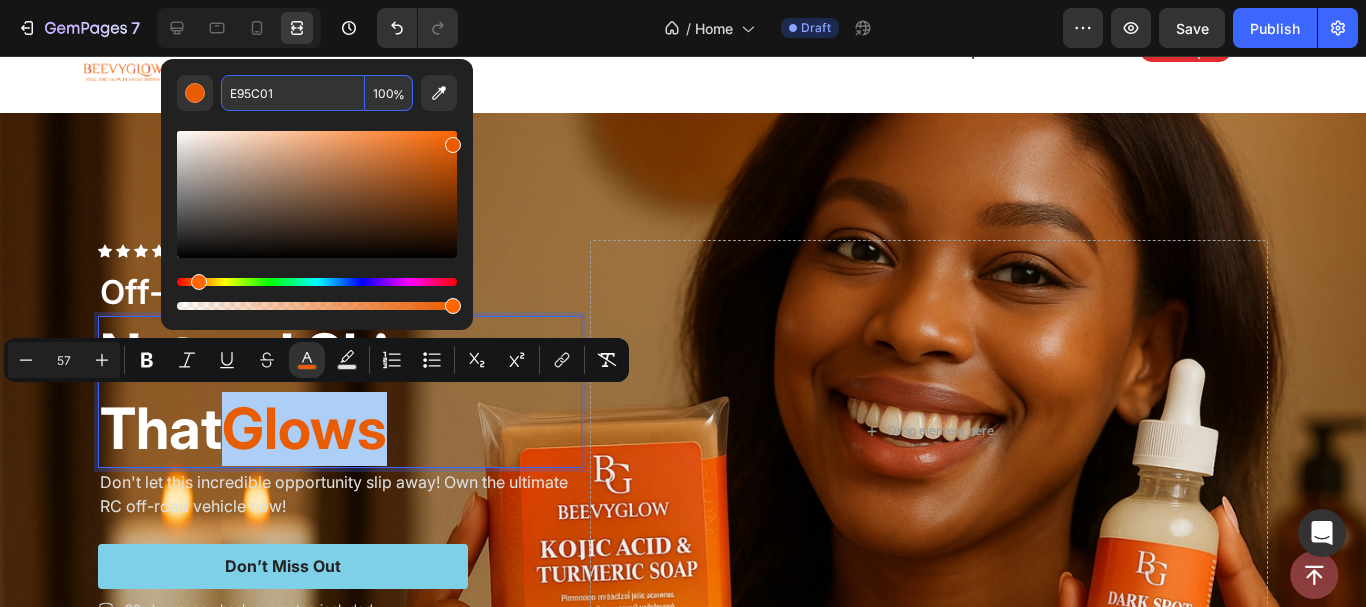 click on "E95C01" at bounding box center [293, 93] 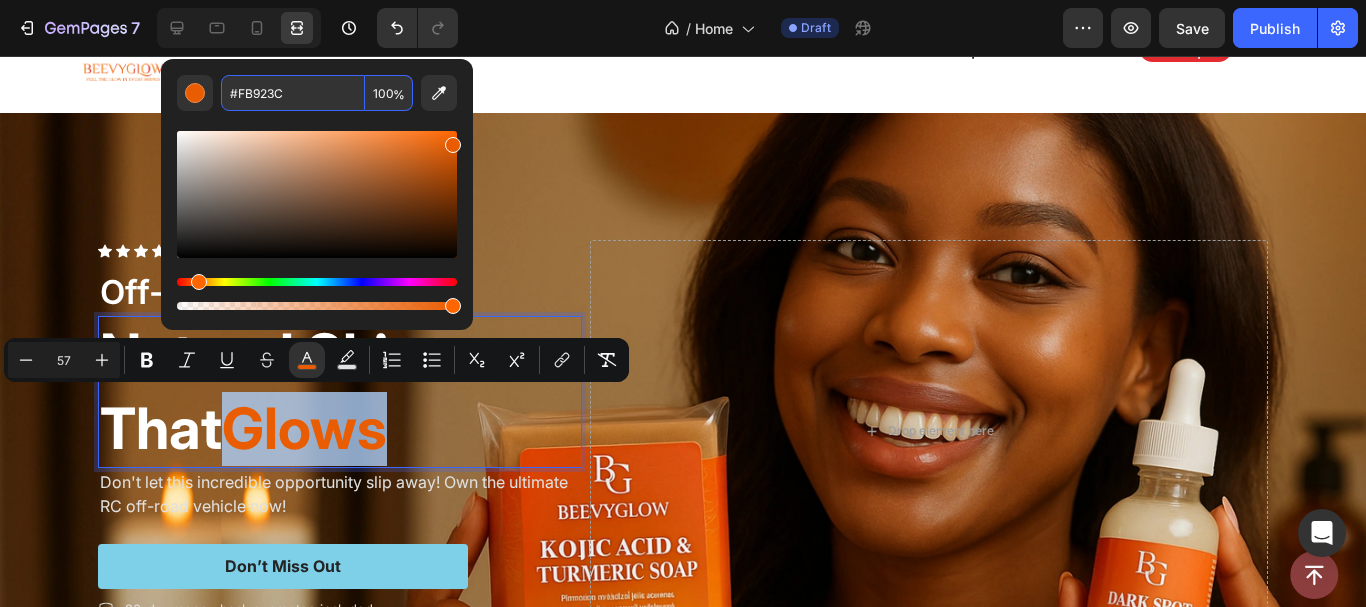 type on "FB923C" 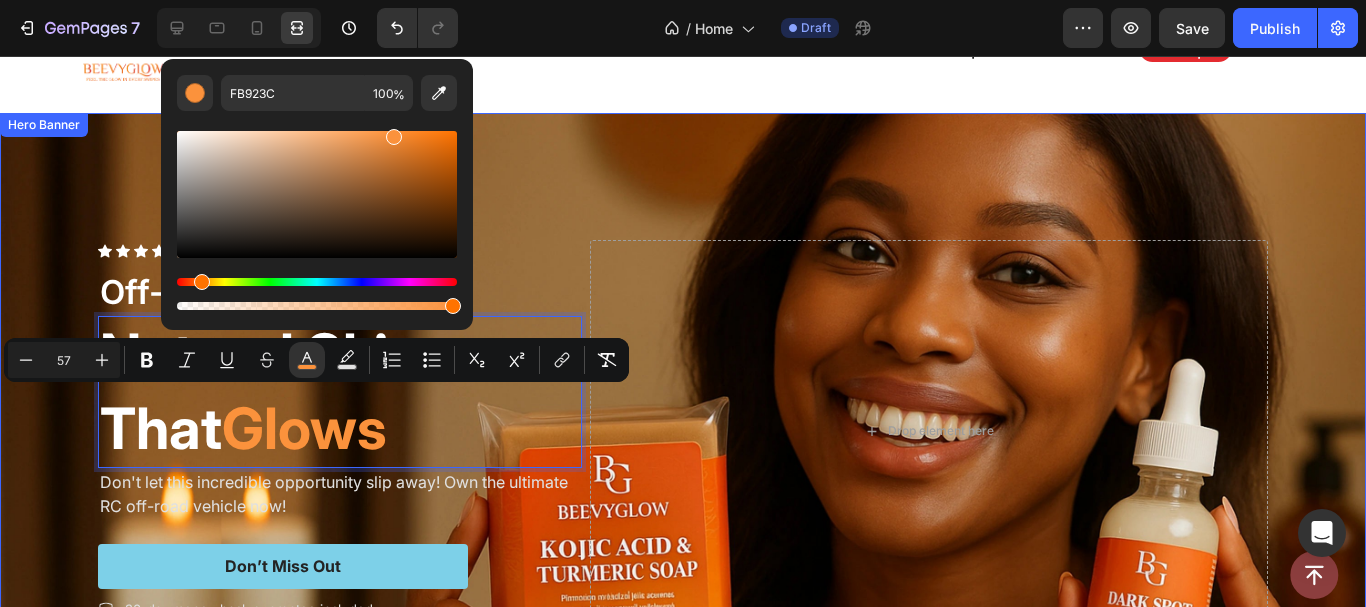 click at bounding box center (683, 431) 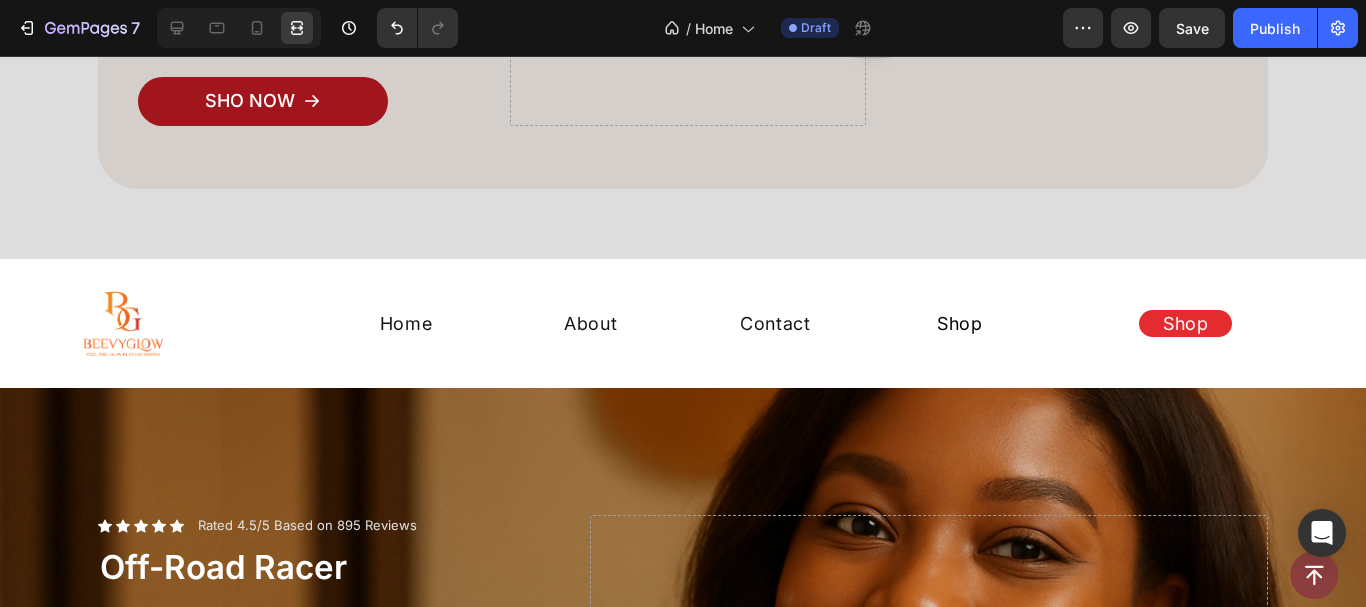 scroll, scrollTop: 723, scrollLeft: 0, axis: vertical 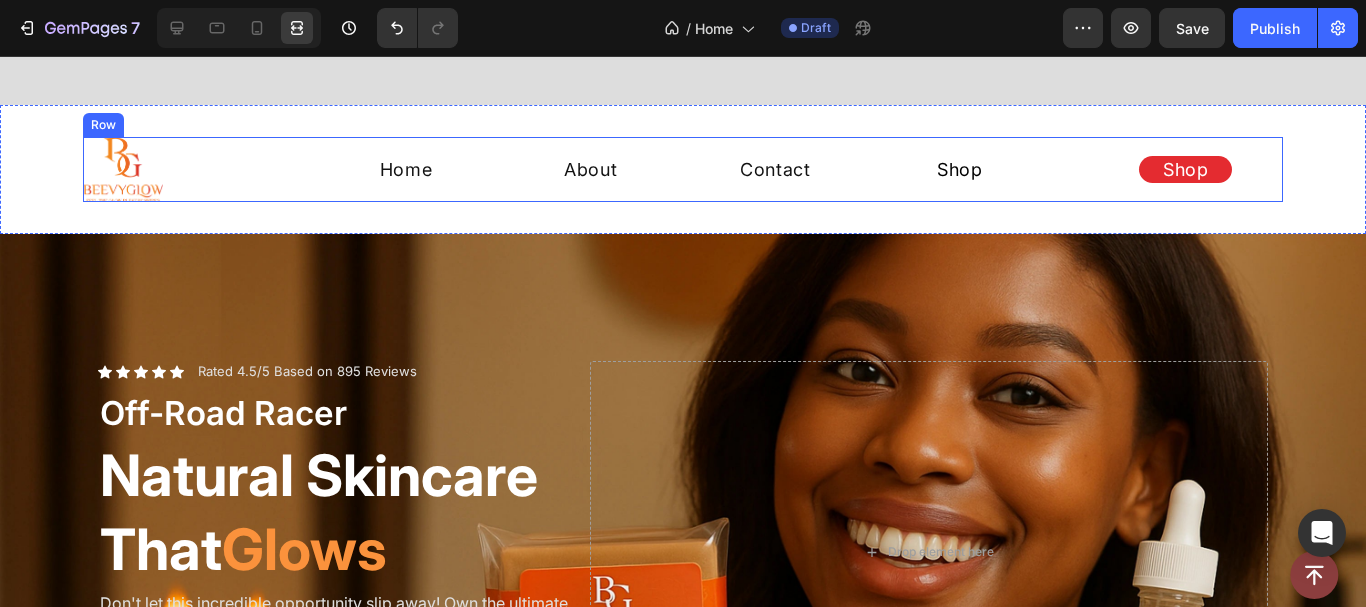 click on "Image Home Button About Button Contact Button Shop Button Row Shop Button Row" at bounding box center (683, 169) 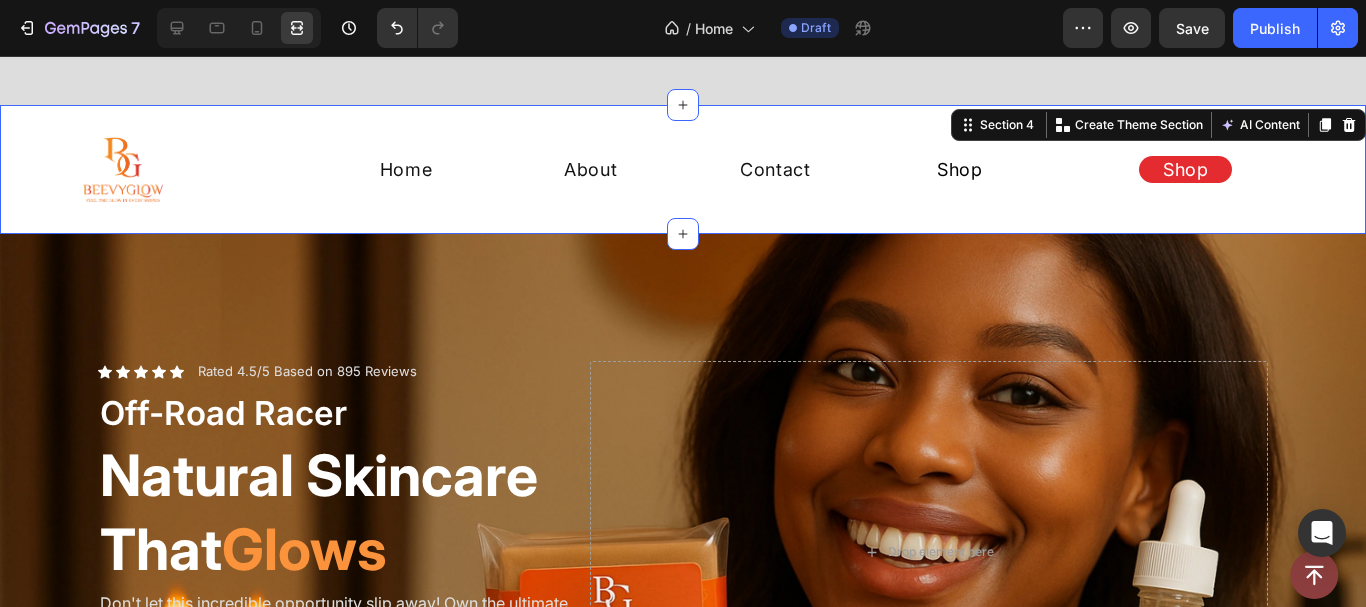 click on "Image Home Button About Button Contact Button Shop Button Row Shop Button Row Section 4   You can create reusable sections Create Theme Section AI Content Write with GemAI What would you like to describe here? Tone and Voice Persuasive Product Anti Aging Moisturizer for Normal Skin Show more Generate" at bounding box center [683, 169] 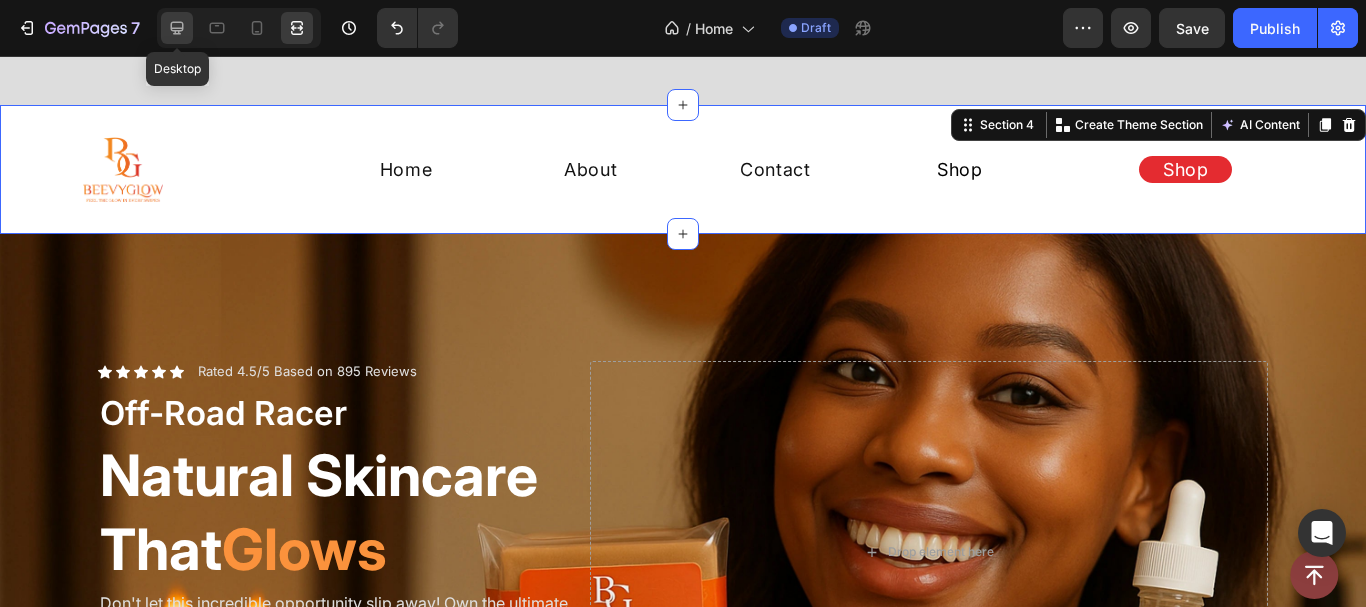 click 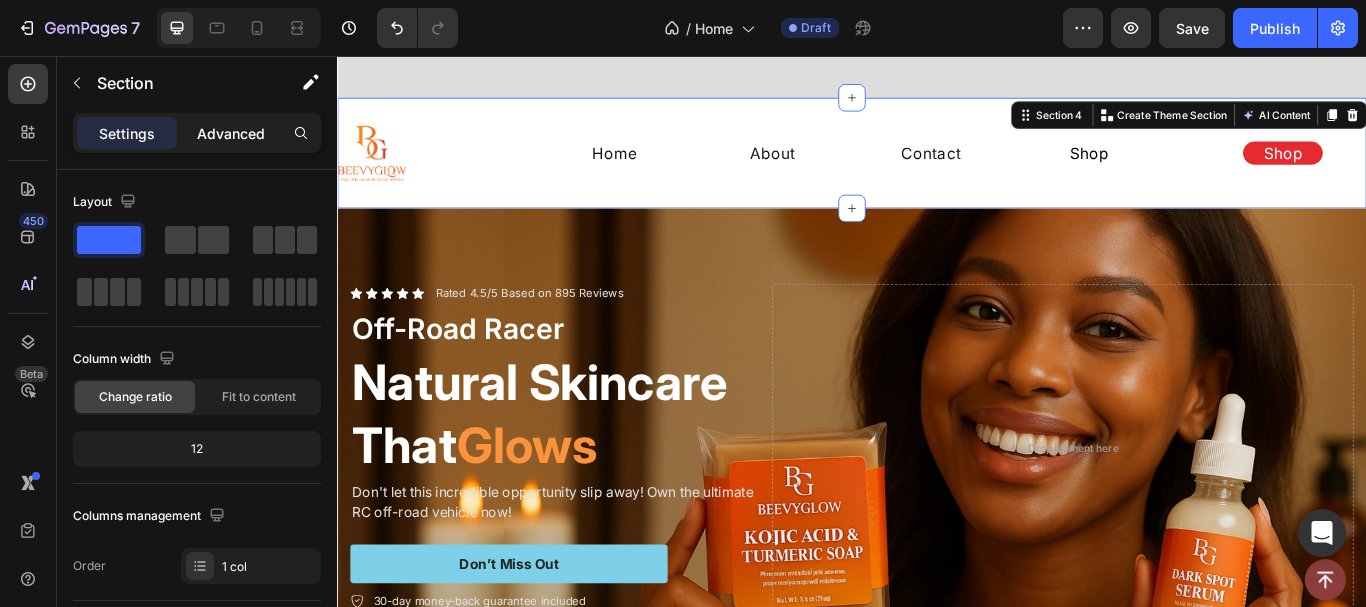 click on "Advanced" at bounding box center (231, 133) 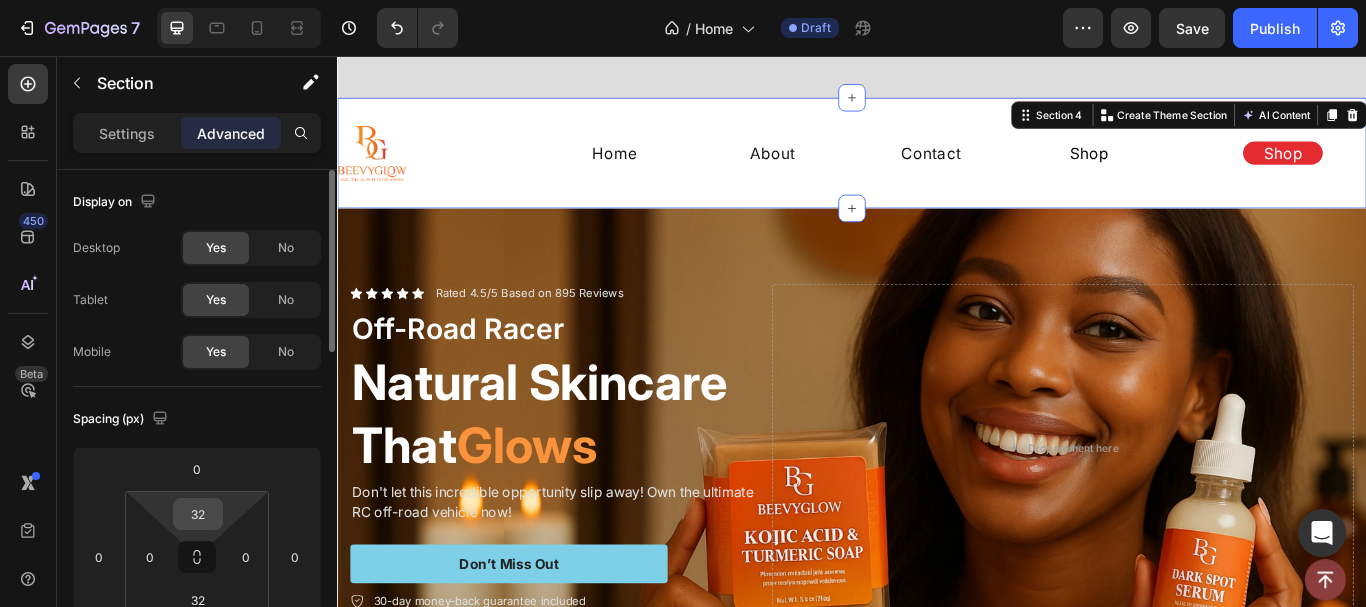 click on "32" at bounding box center [198, 514] 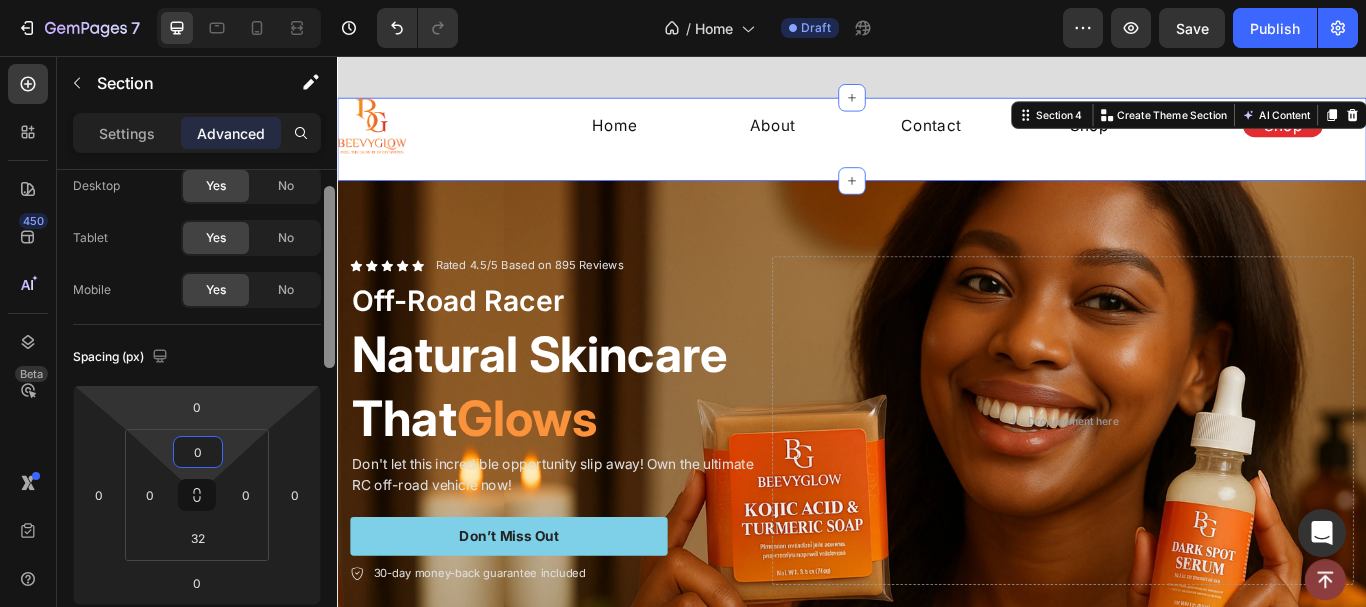 drag, startPoint x: 330, startPoint y: 330, endPoint x: 268, endPoint y: 396, distance: 90.55385 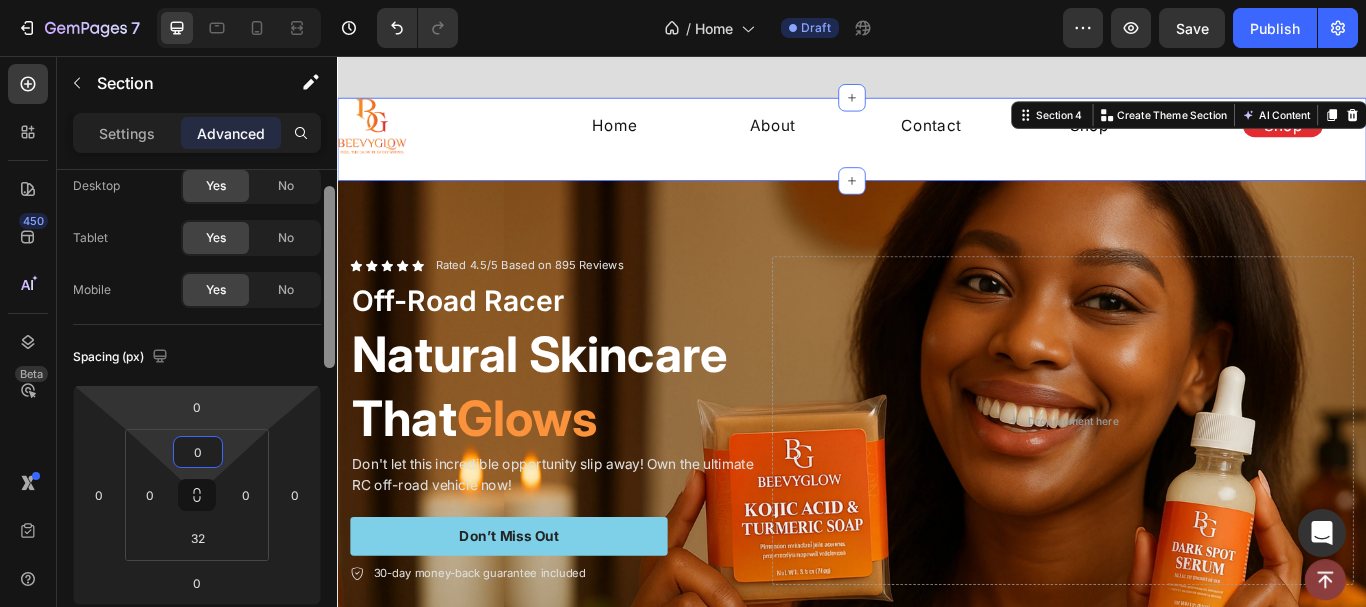 click on "Display on Desktop Yes No Tablet Yes No Mobile Yes No Spacing (px) 0 0 0 0 0 0 32 0 Shape Border Add... Corner Add... Shadow Add... Position Static Opacity 100% Animation Interaction Upgrade to Optimize plan  to unlock Interaction & other premium features. CSS class Delete element" at bounding box center (197, 417) 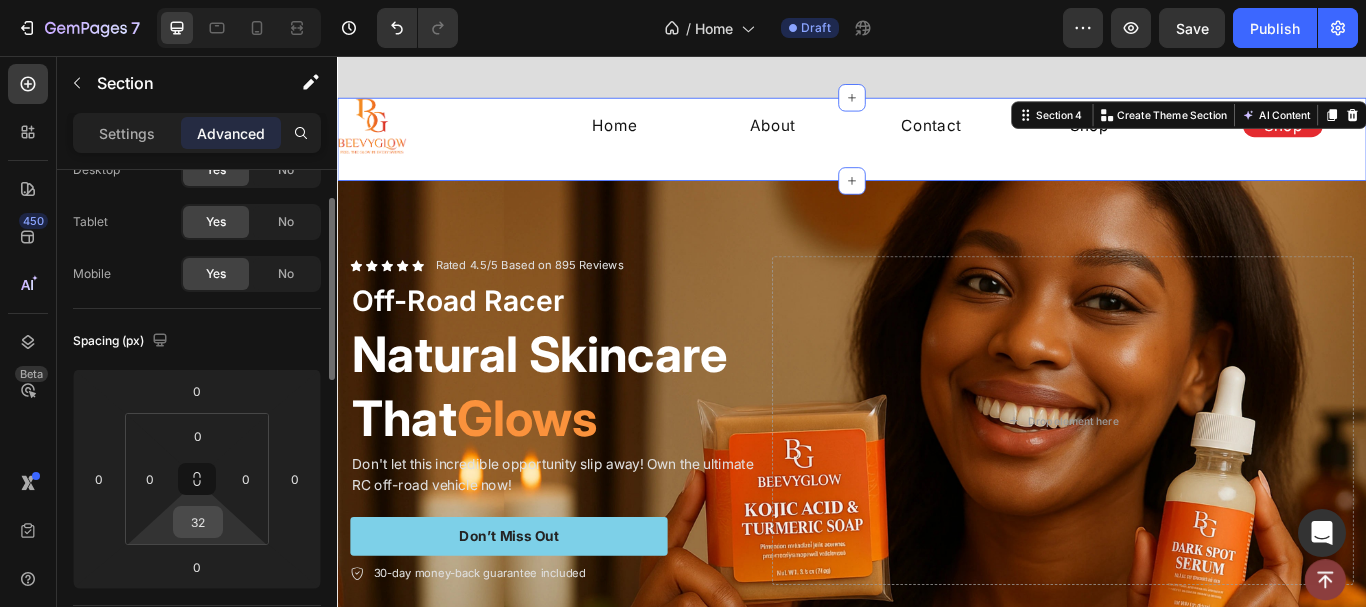 click on "32" at bounding box center (198, 522) 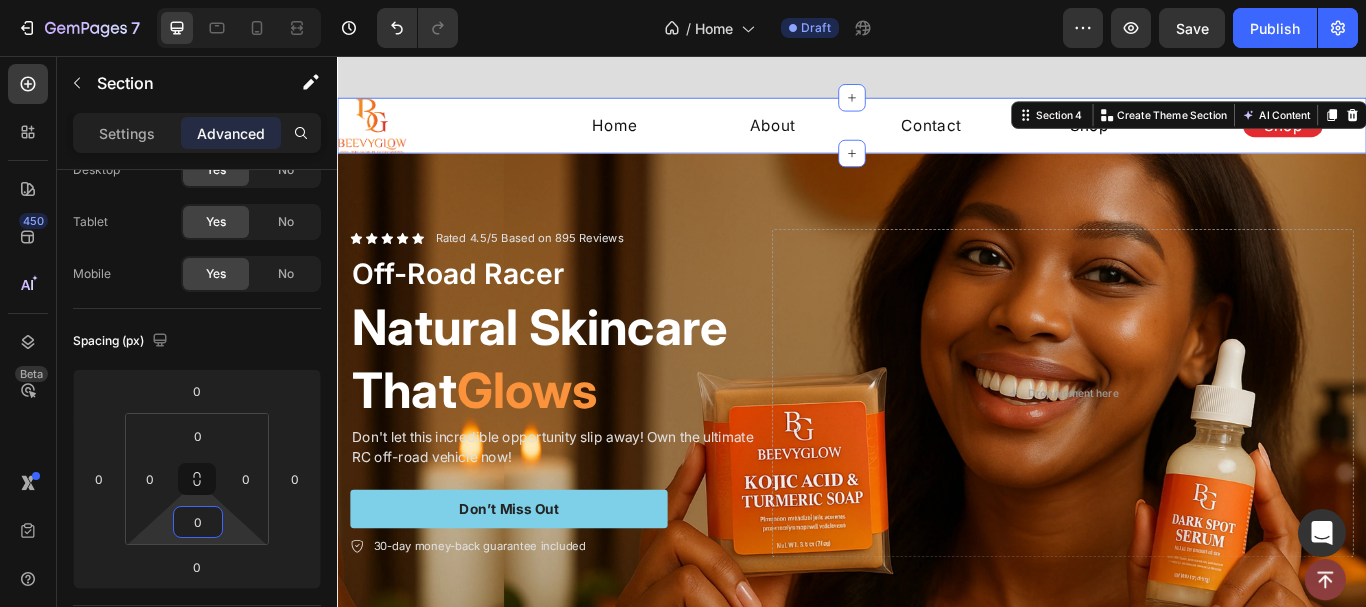 type on "0" 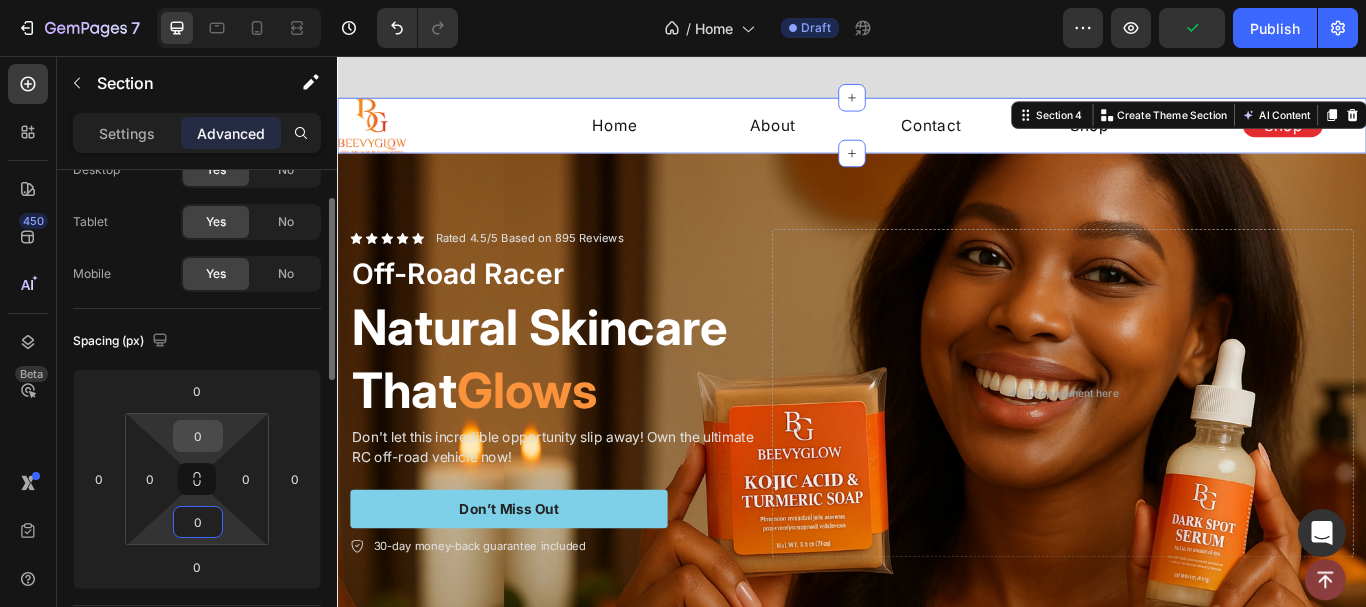 click on "0" at bounding box center (198, 436) 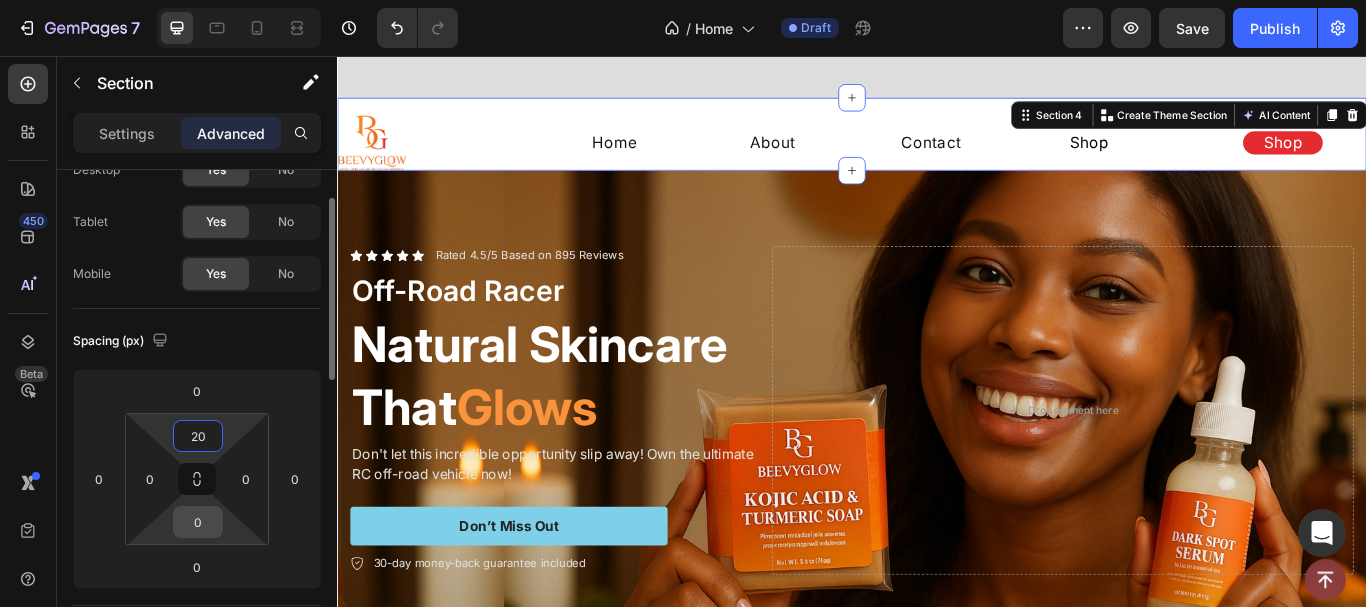 type on "20" 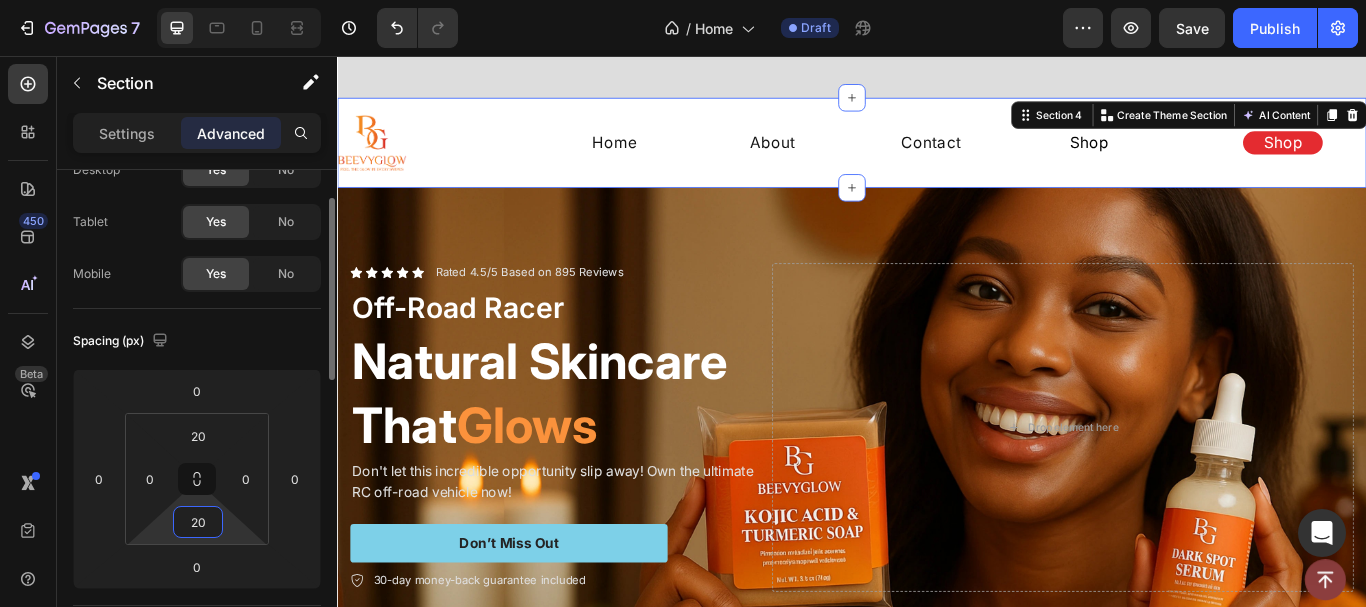type on "20" 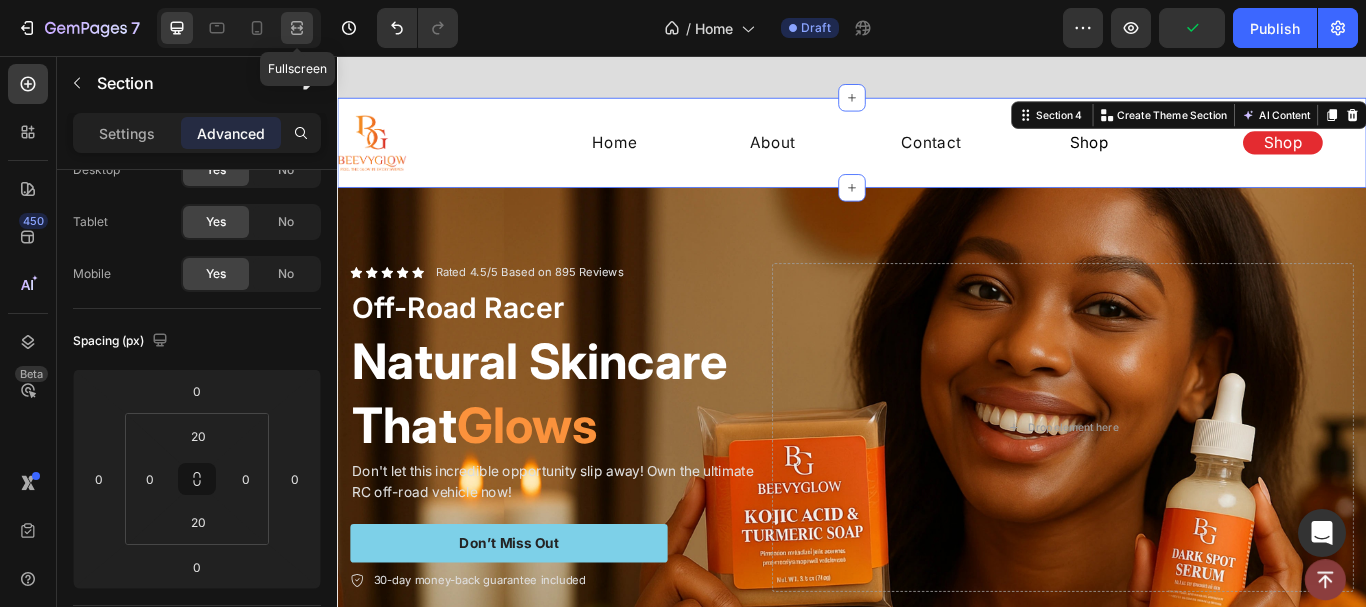 click 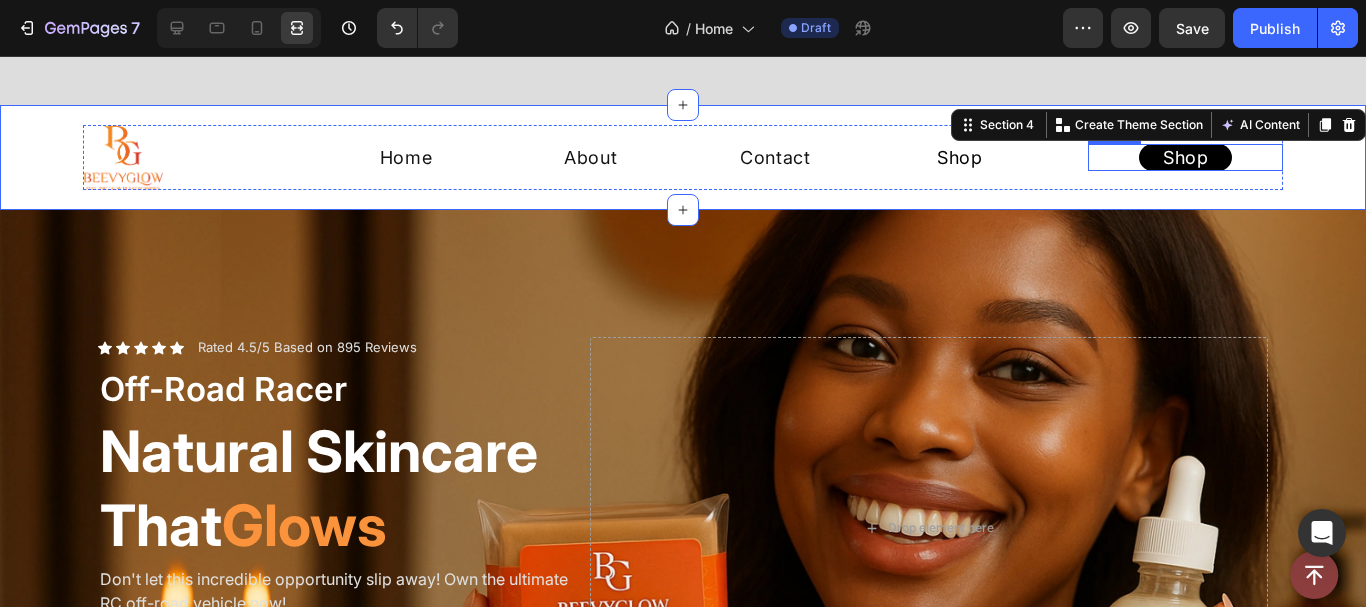 click on "Shop" at bounding box center [1185, 157] 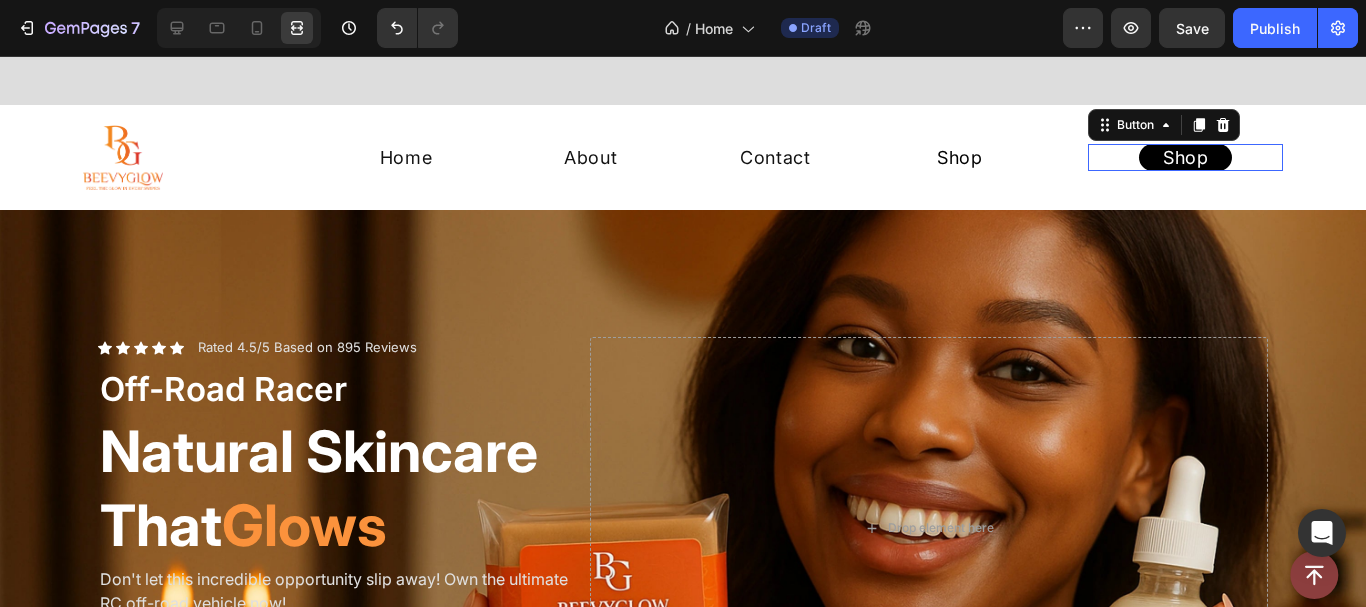 scroll, scrollTop: 0, scrollLeft: 0, axis: both 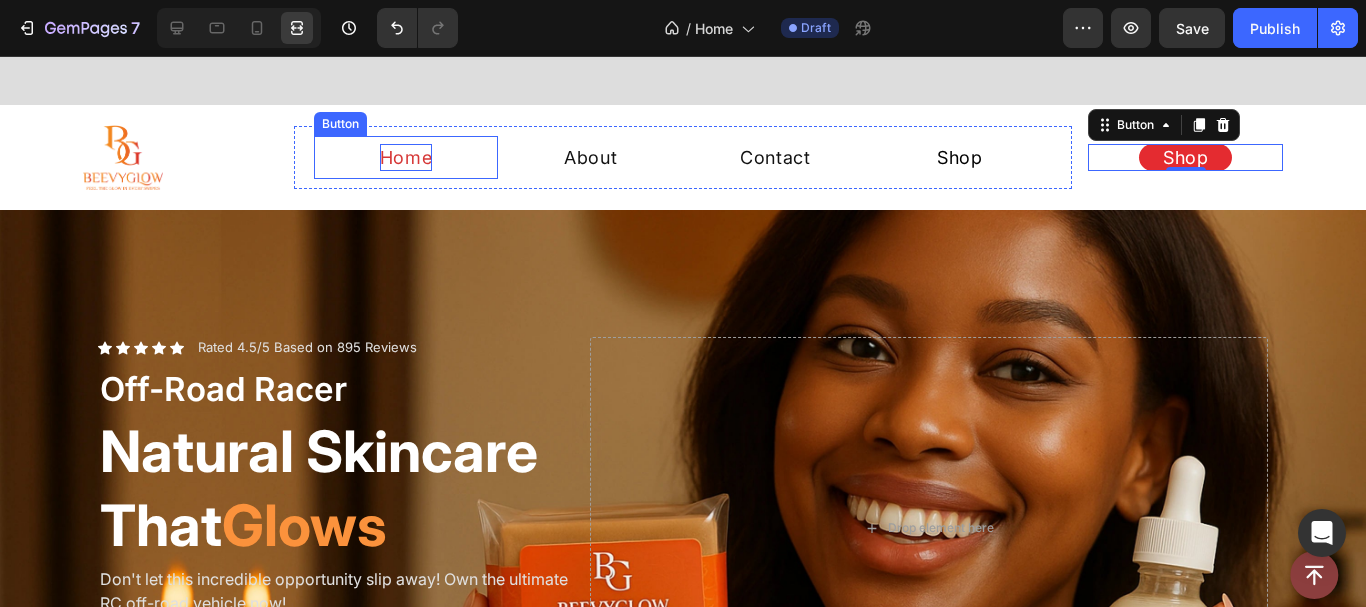click on "Home" at bounding box center [406, 157] 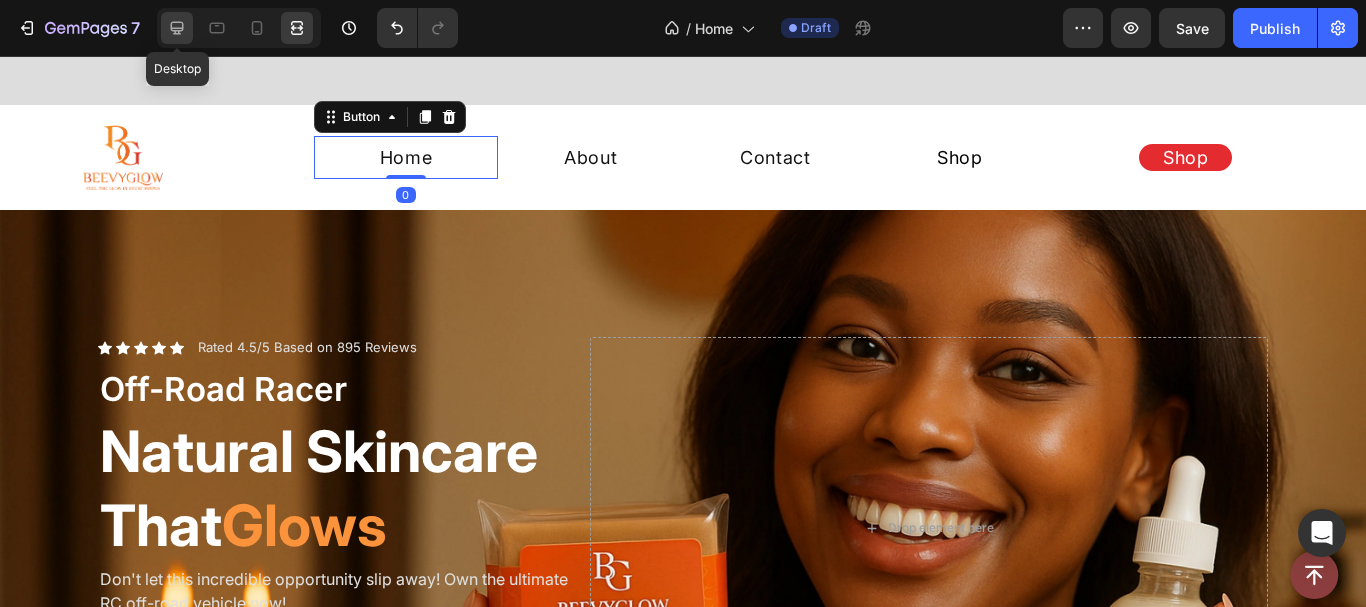click 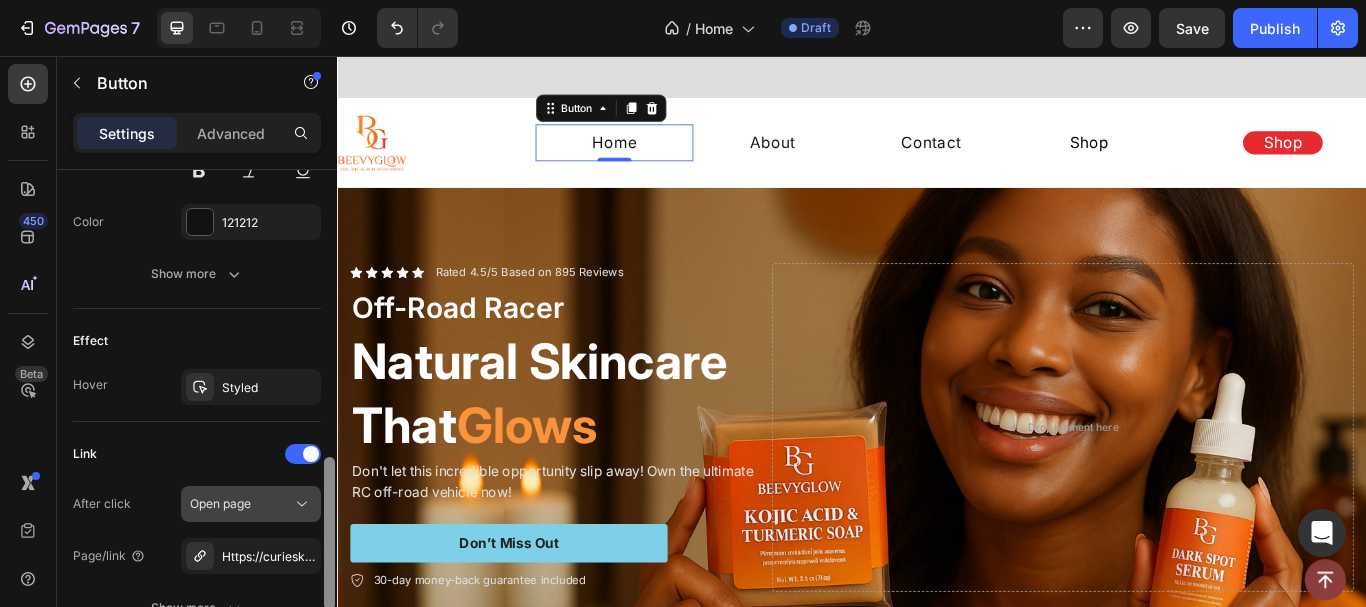 scroll, scrollTop: 915, scrollLeft: 0, axis: vertical 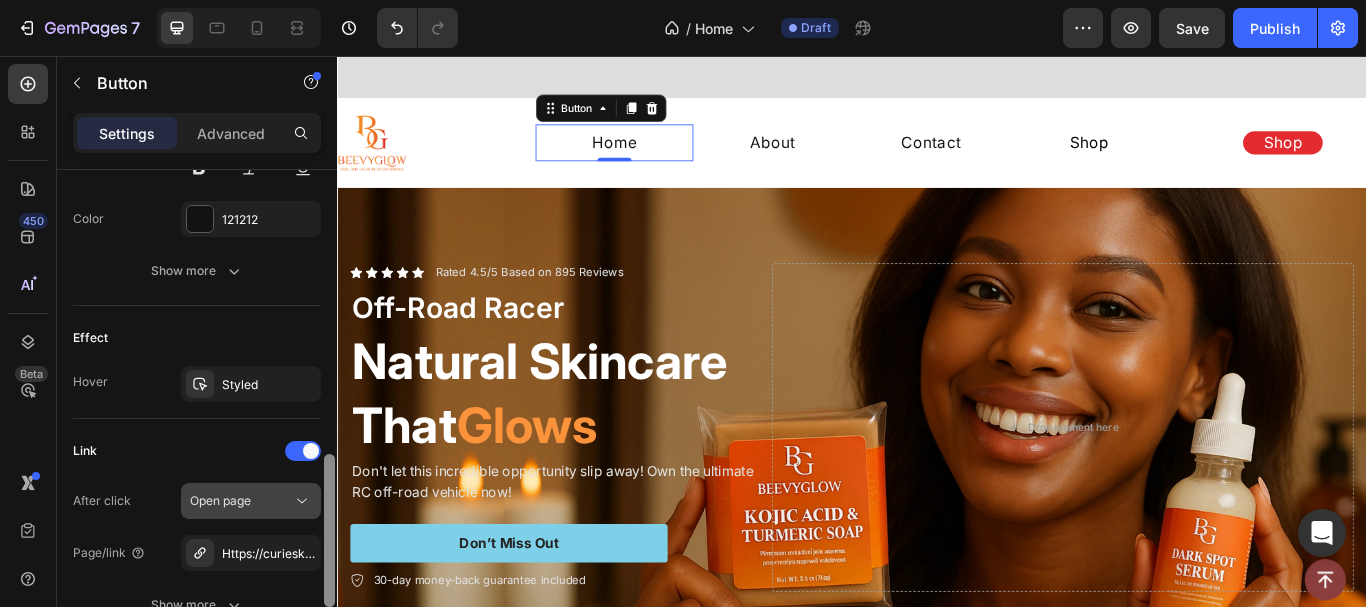 drag, startPoint x: 328, startPoint y: 198, endPoint x: 250, endPoint y: 489, distance: 301.2723 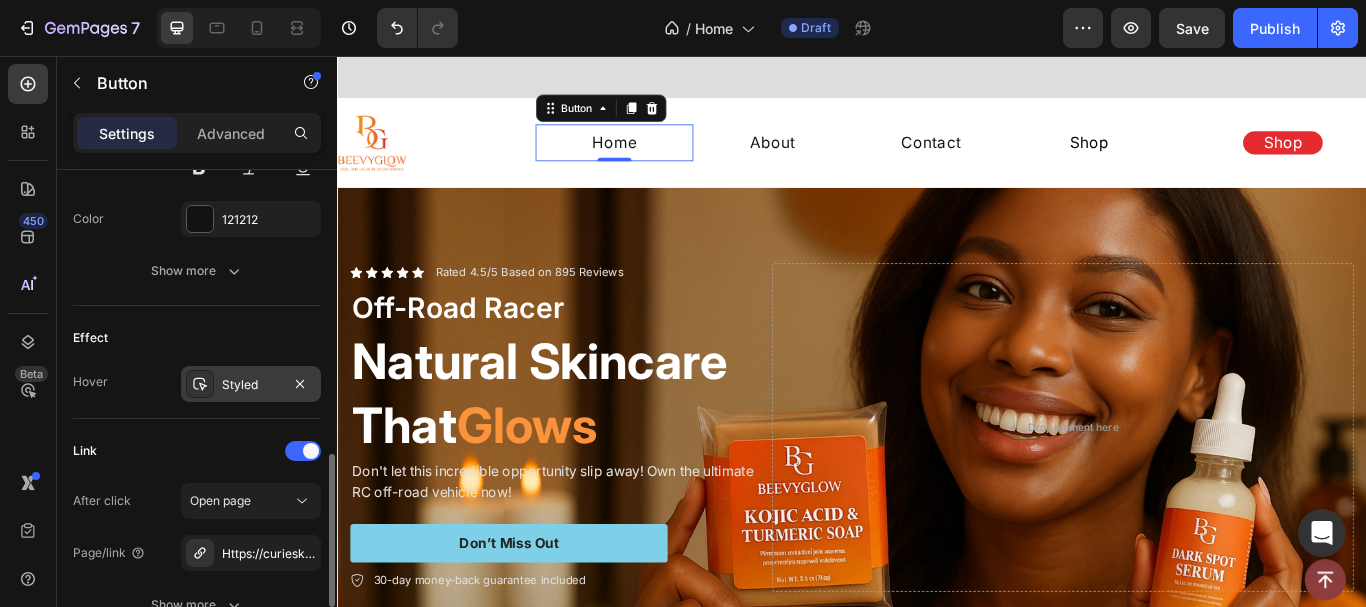 click on "Styled" at bounding box center (251, 385) 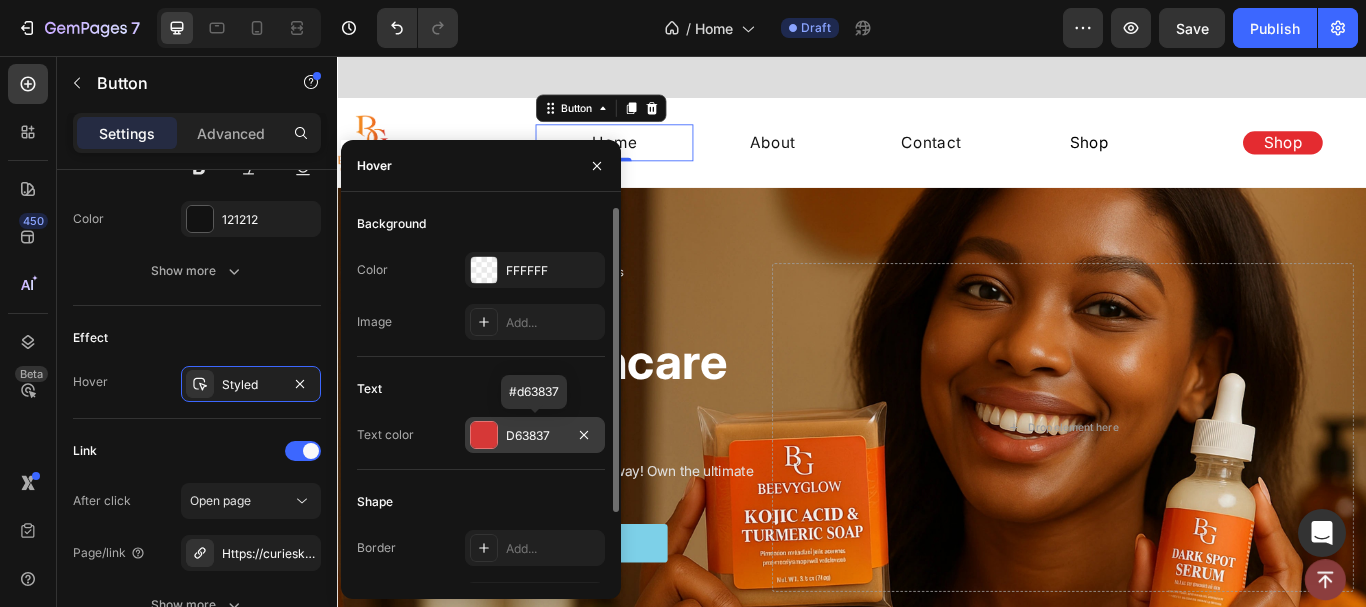 click on "D63837" at bounding box center [535, 436] 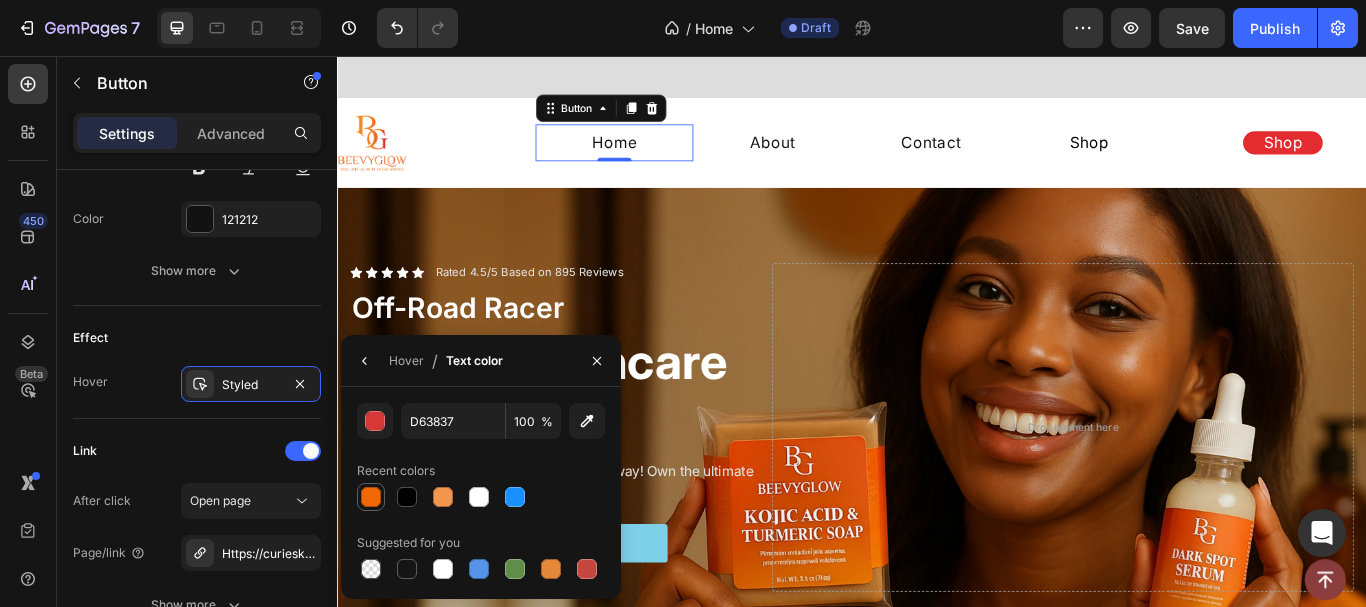 click at bounding box center (371, 497) 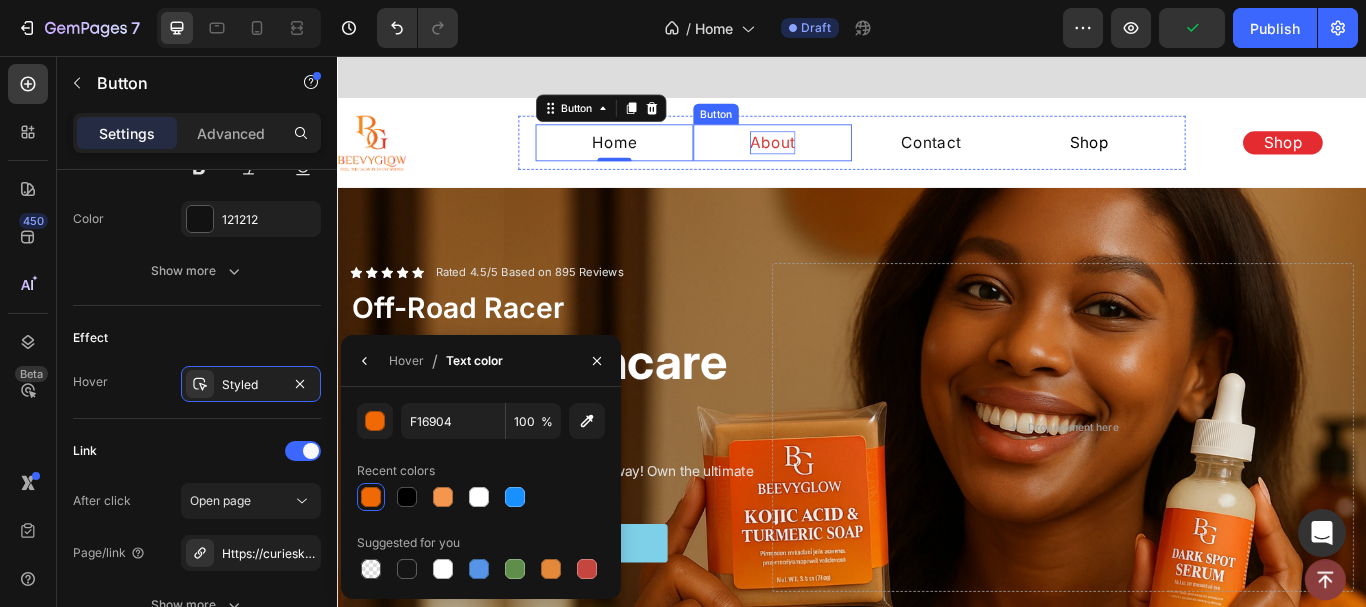 click on "About" at bounding box center [844, 157] 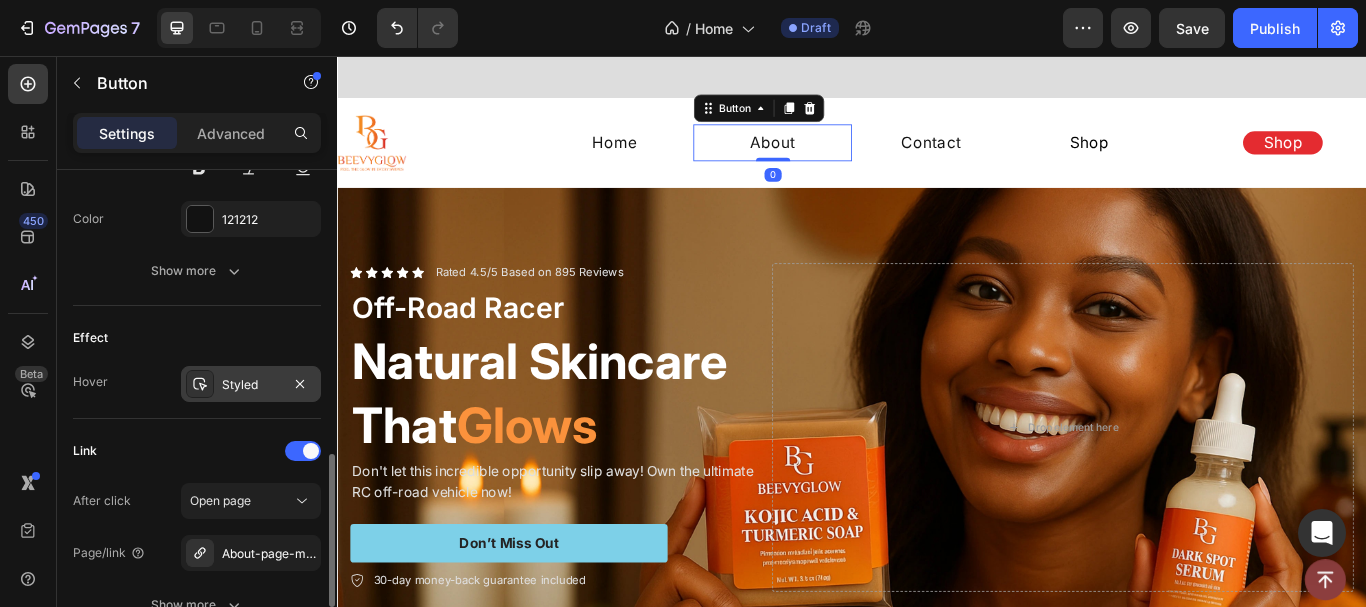 click on "Styled" at bounding box center (251, 385) 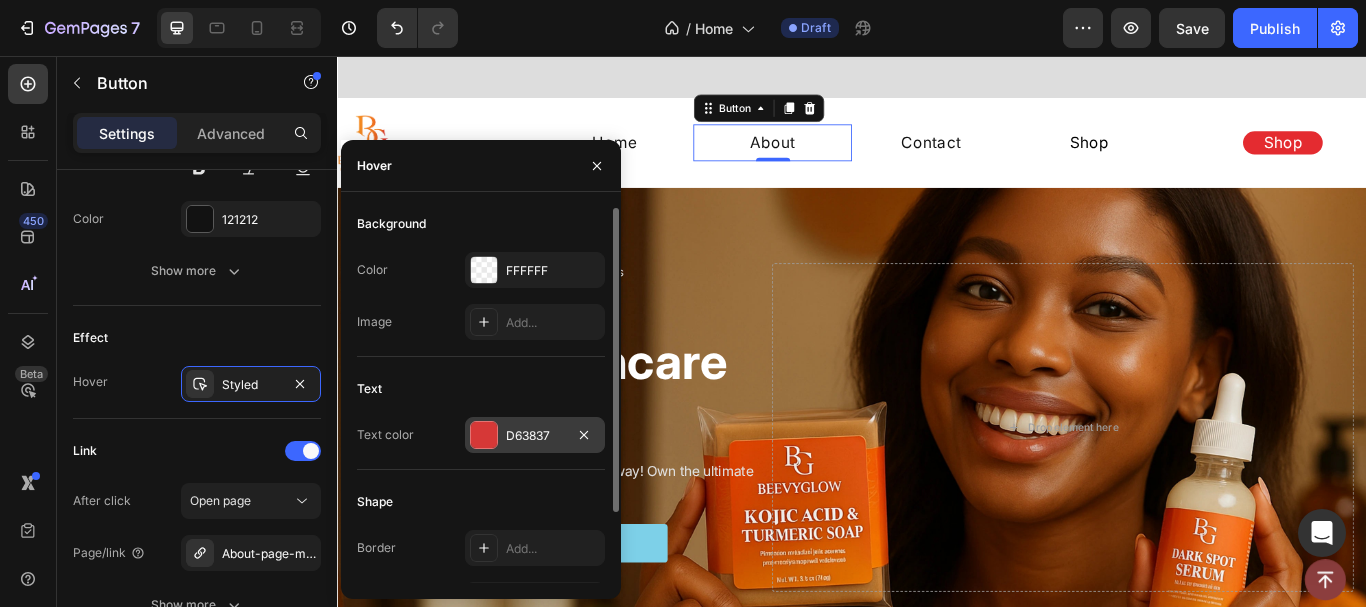 click at bounding box center (484, 435) 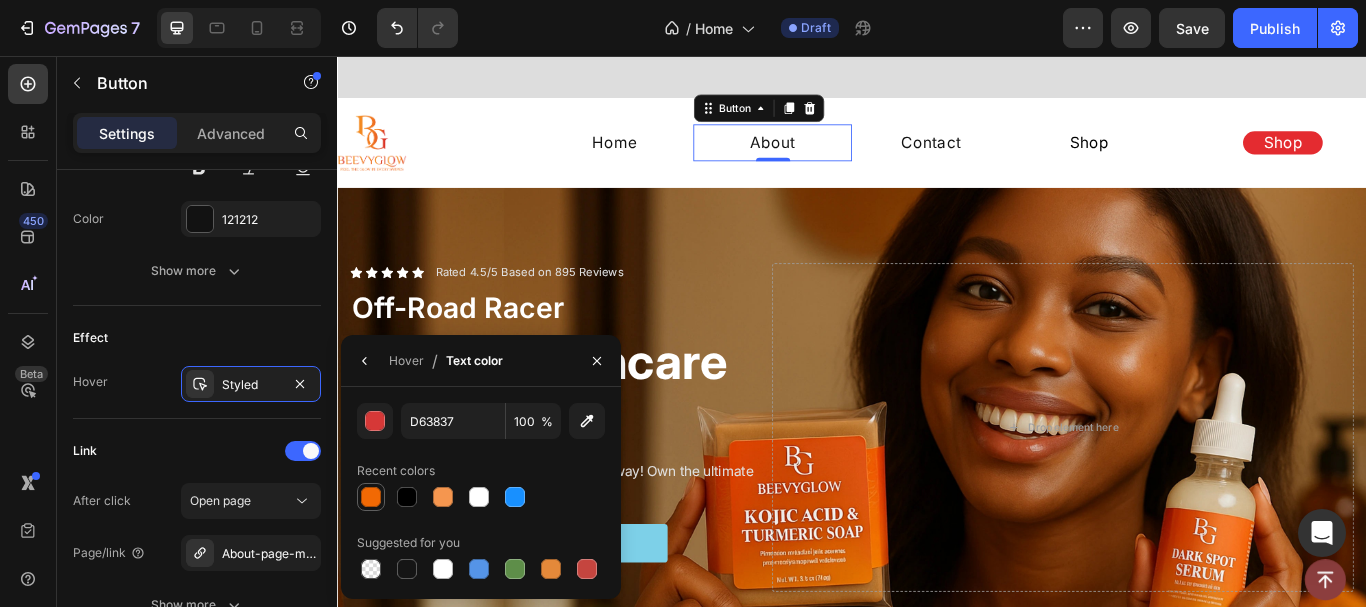 click at bounding box center [371, 497] 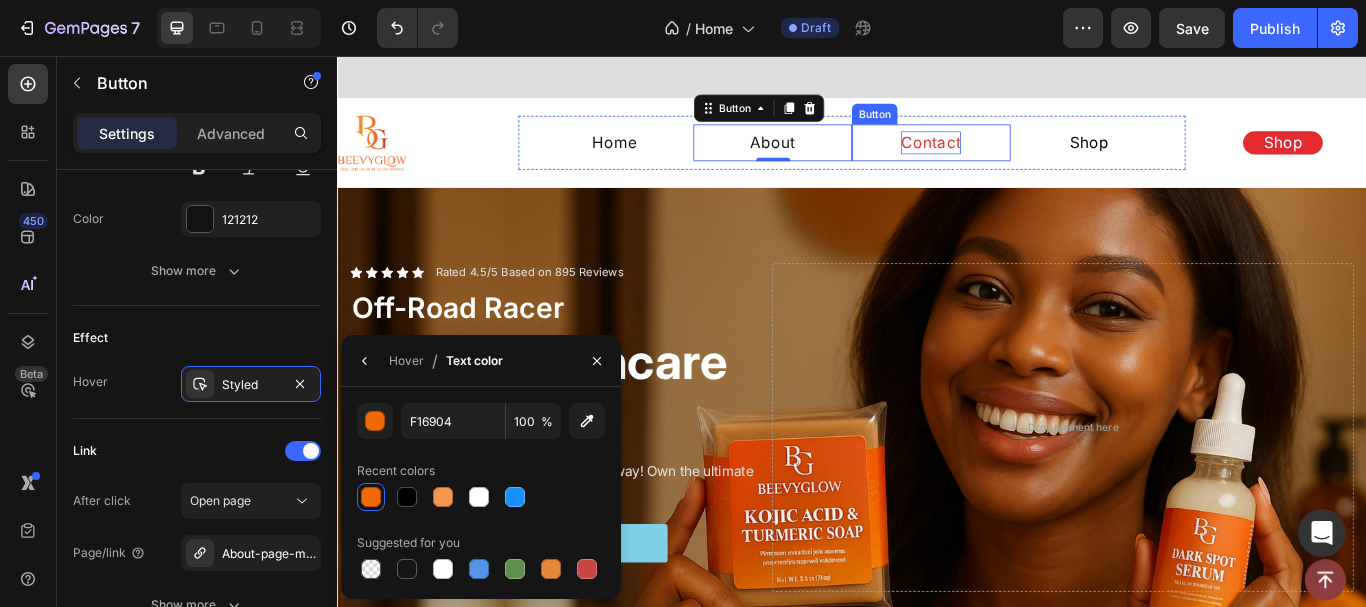 click on "Contact" at bounding box center [1029, 157] 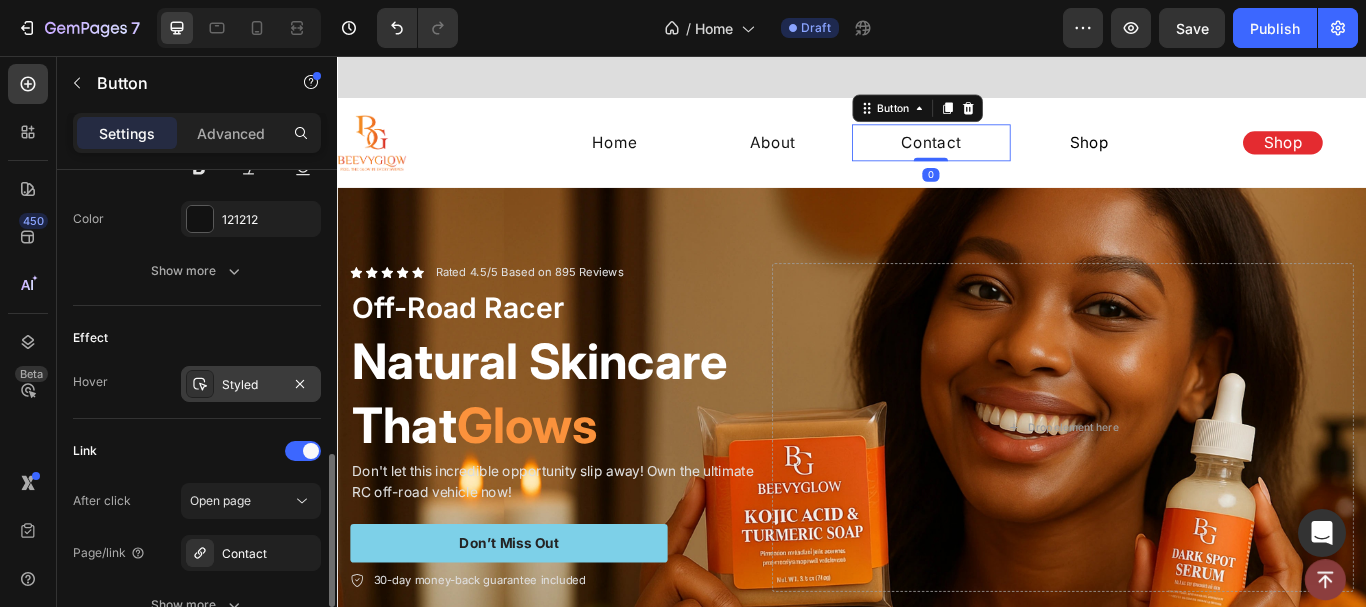 click on "Styled" at bounding box center [251, 385] 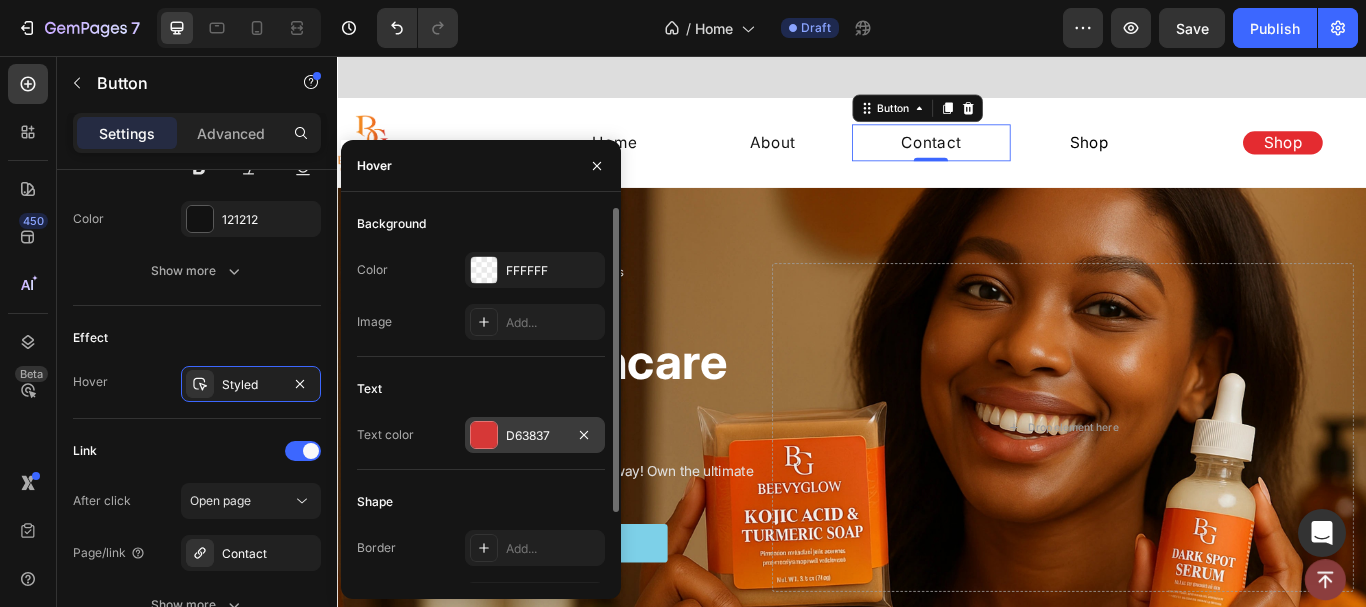 click at bounding box center [484, 435] 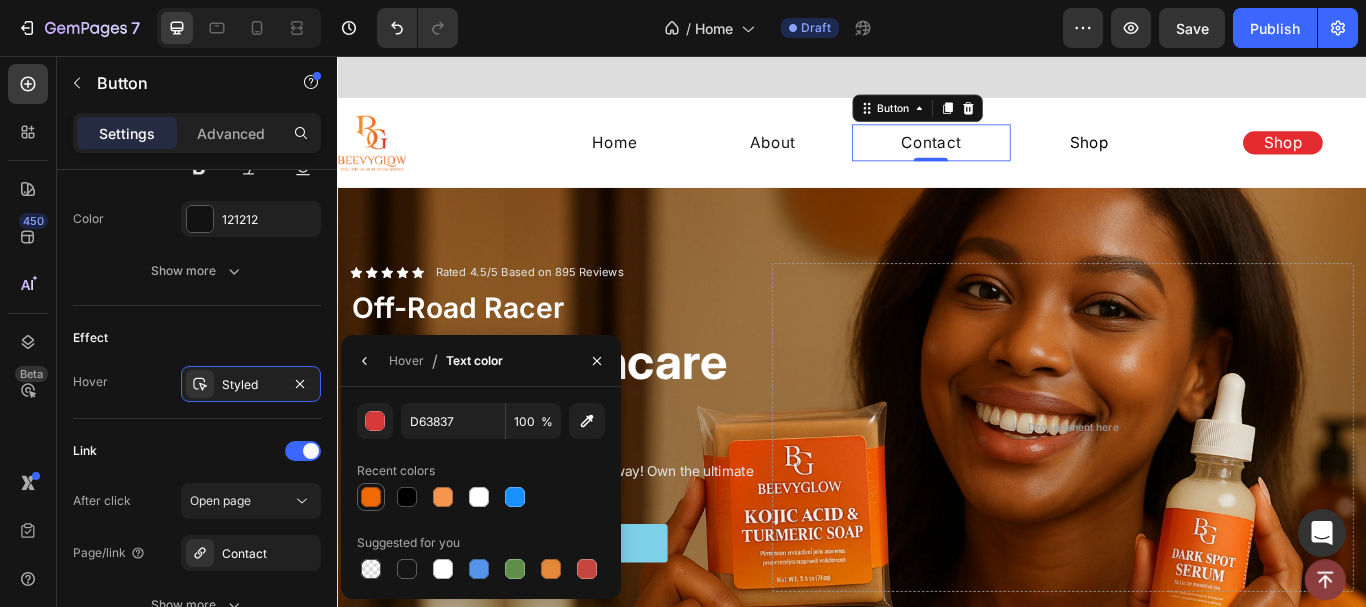 click at bounding box center [371, 497] 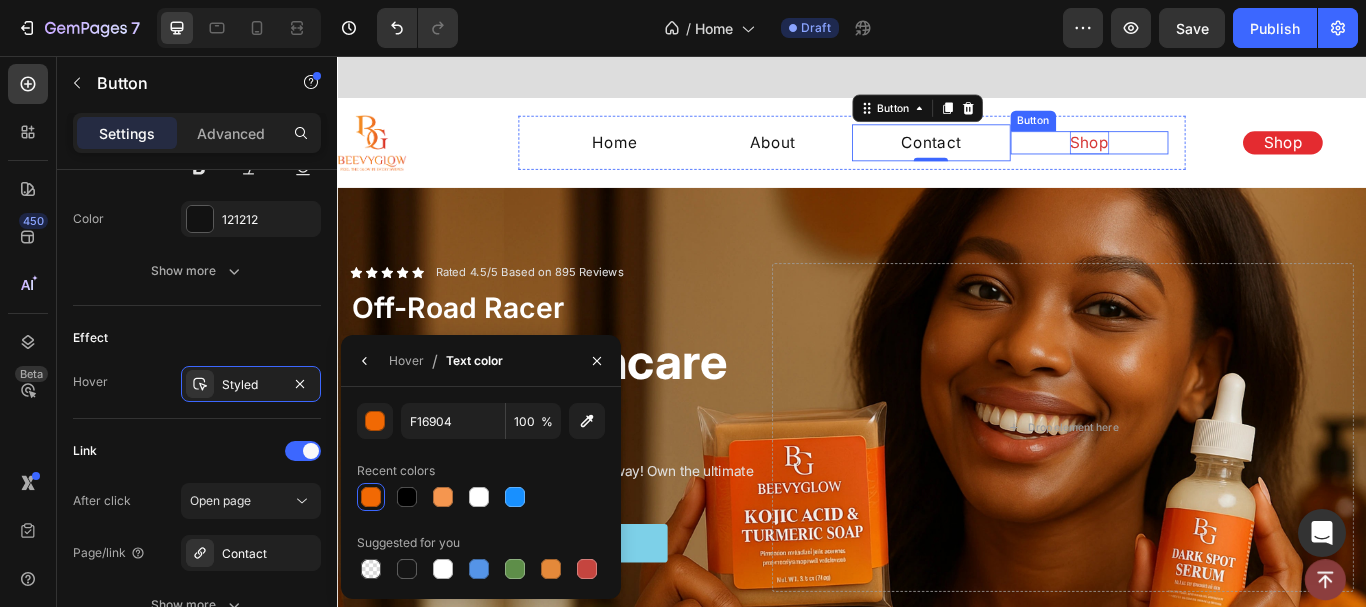 click on "Shop" at bounding box center [1213, 157] 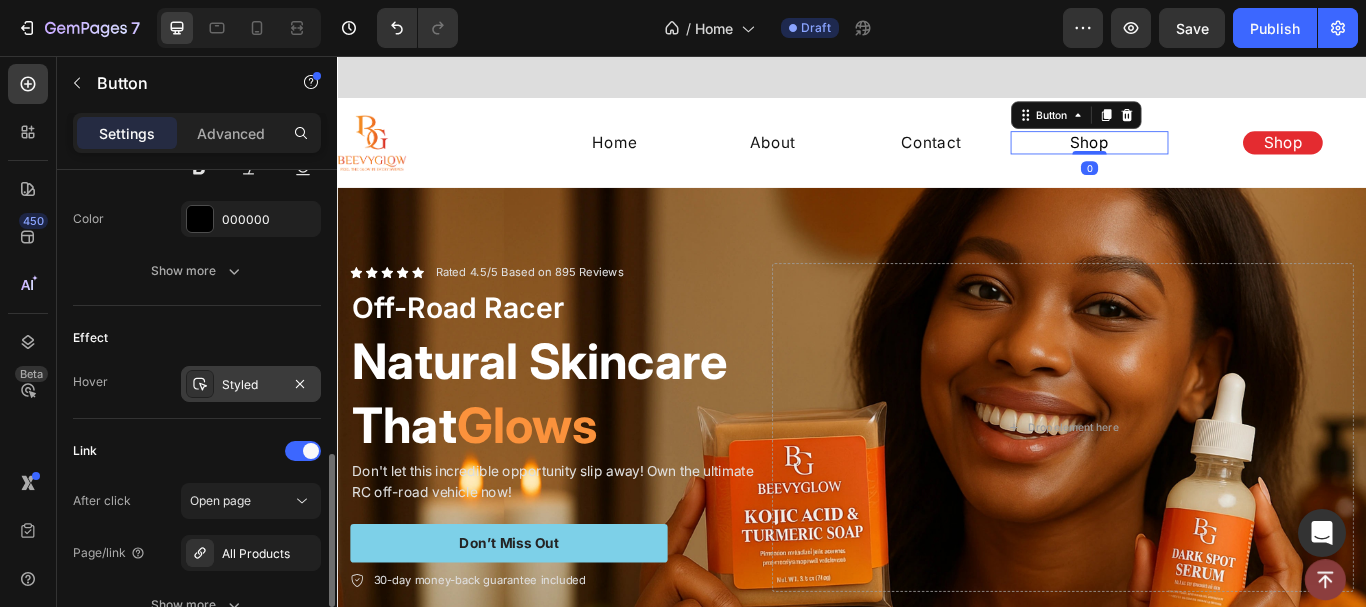 click on "Styled" at bounding box center [251, 385] 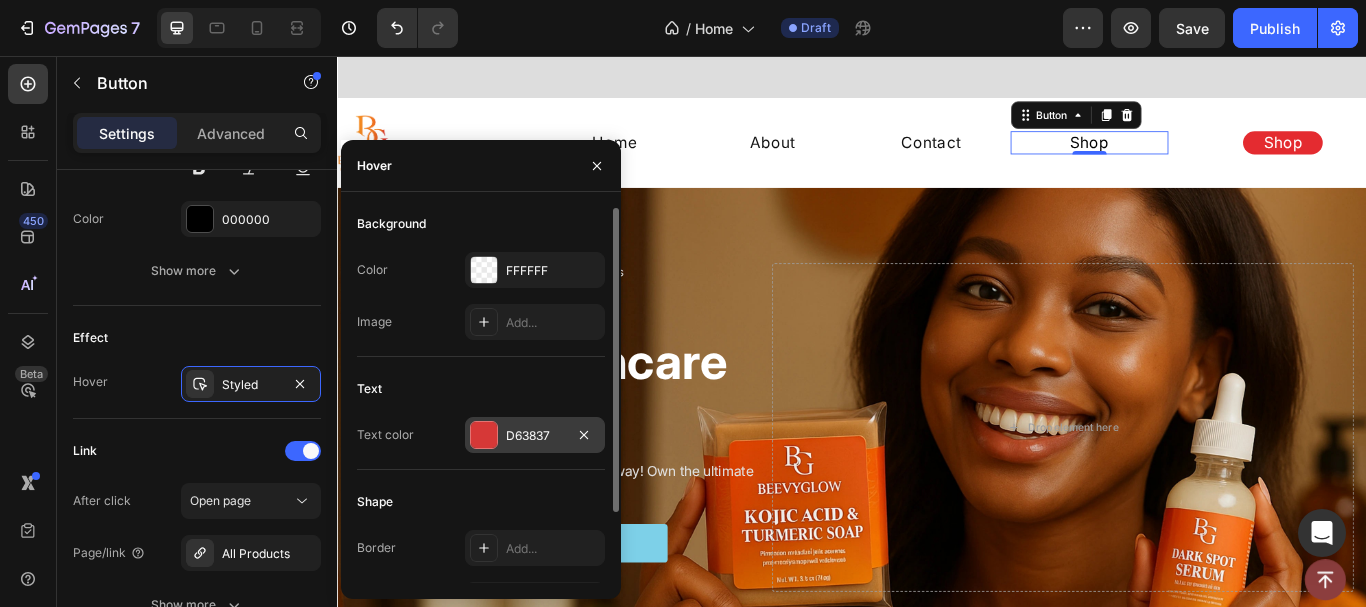 click at bounding box center (484, 435) 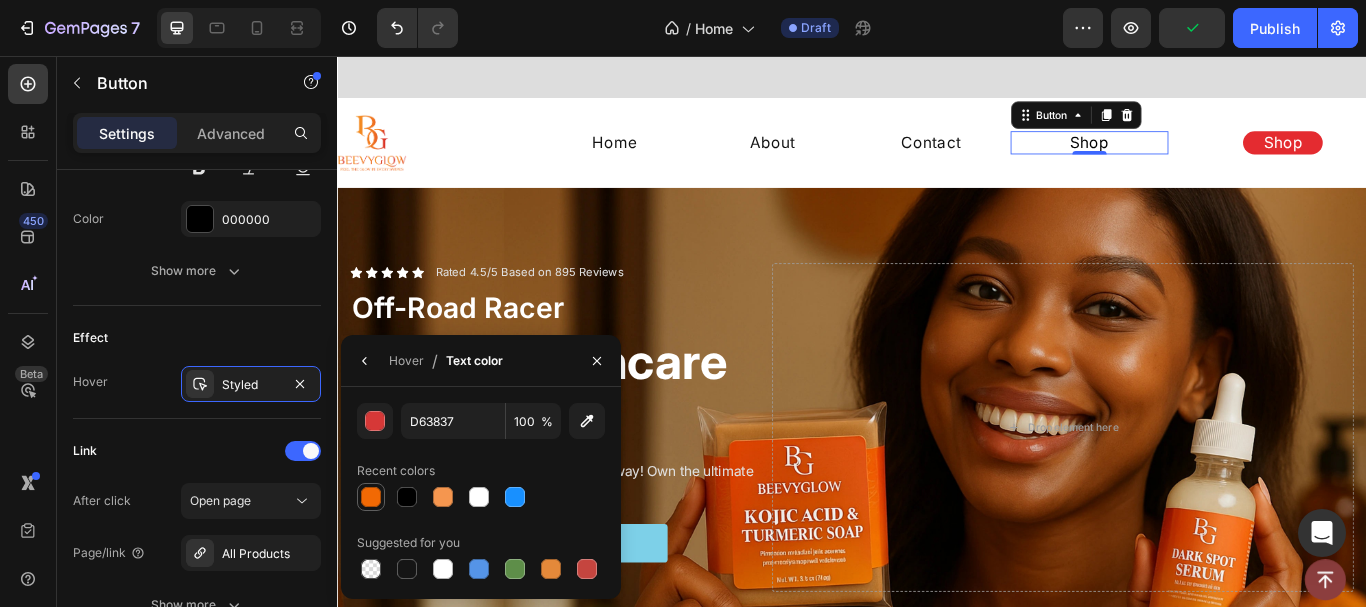 click at bounding box center [371, 497] 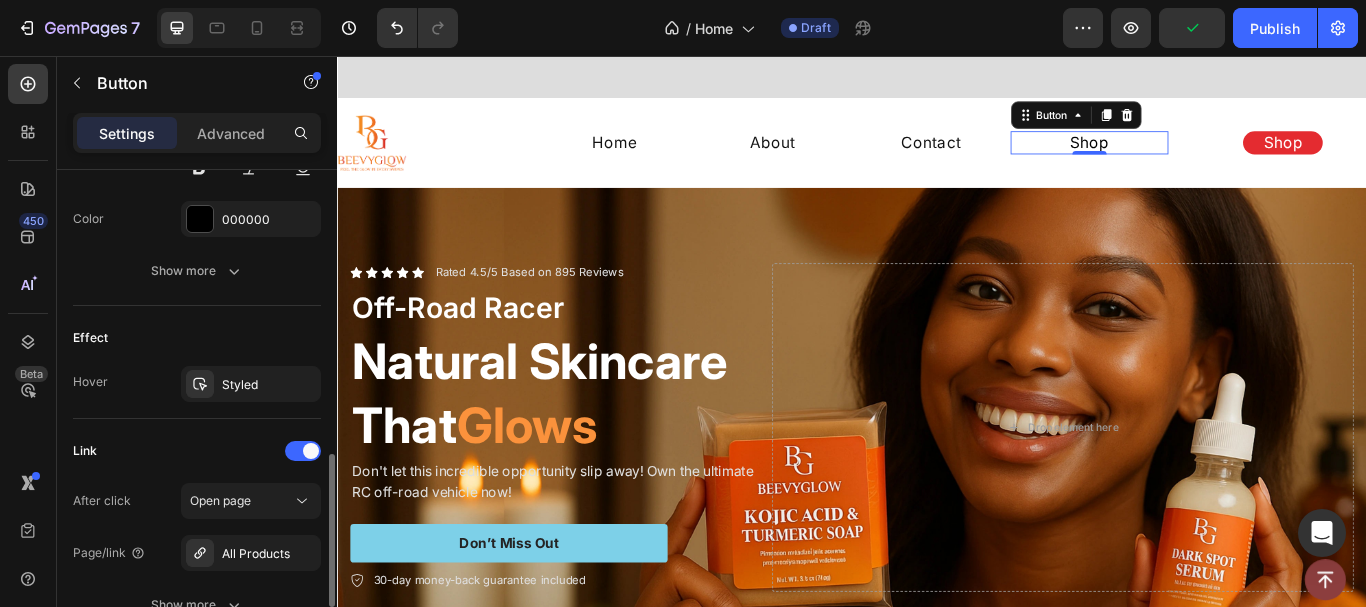 click on "Link After click Open page Page/link All Products Show more" 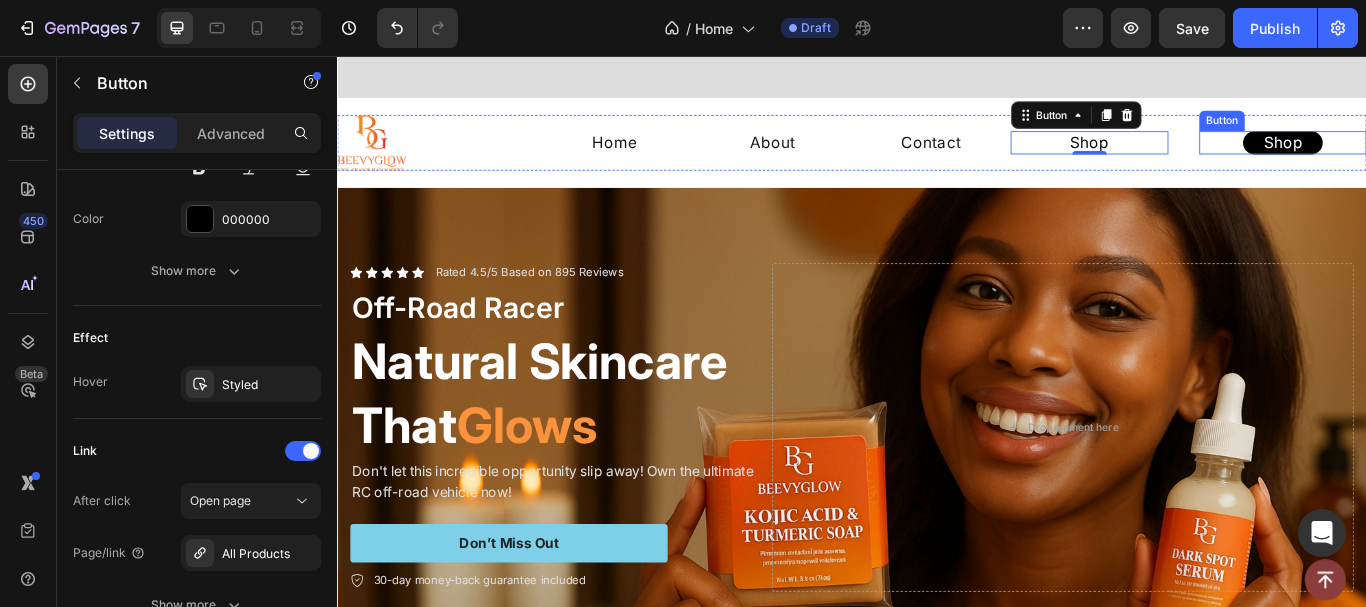 click on "Shop" at bounding box center (1439, 157) 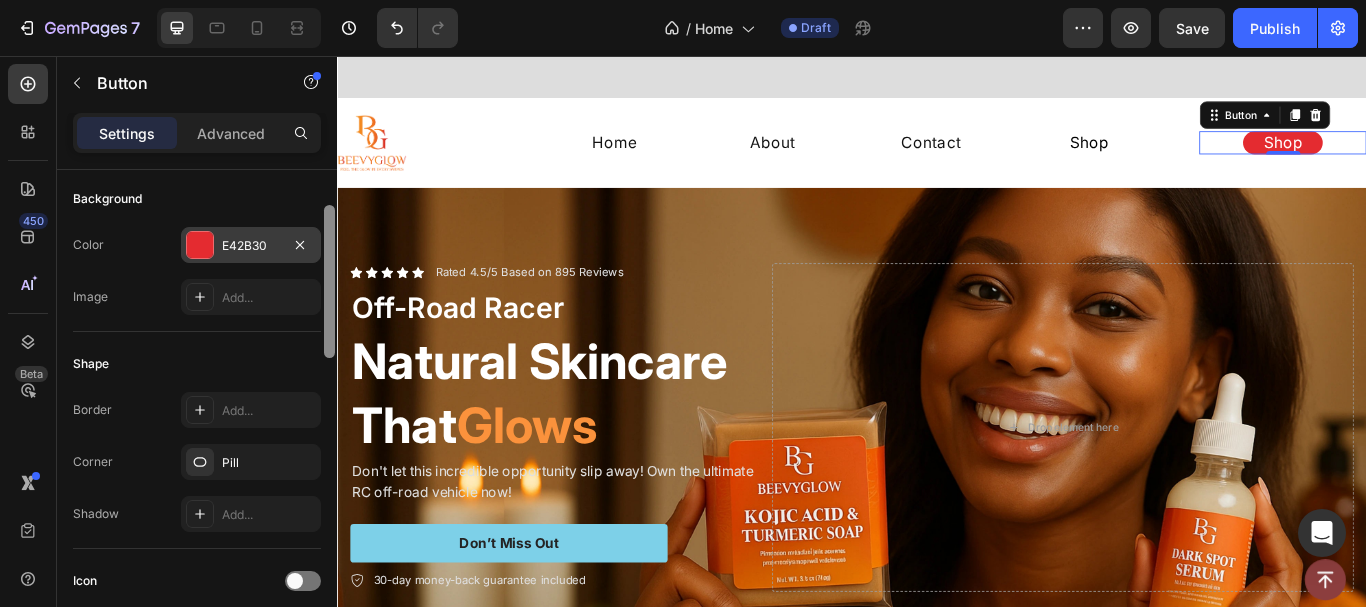 scroll, scrollTop: 198, scrollLeft: 0, axis: vertical 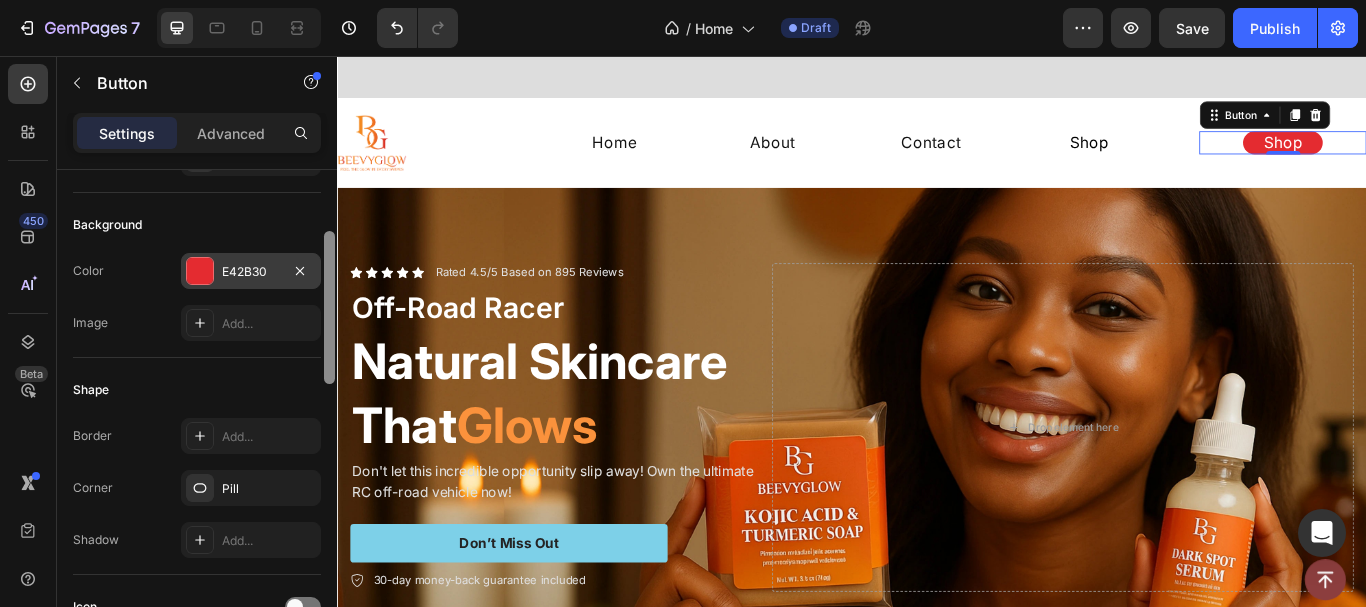 drag, startPoint x: 327, startPoint y: 489, endPoint x: 259, endPoint y: 266, distance: 233.1373 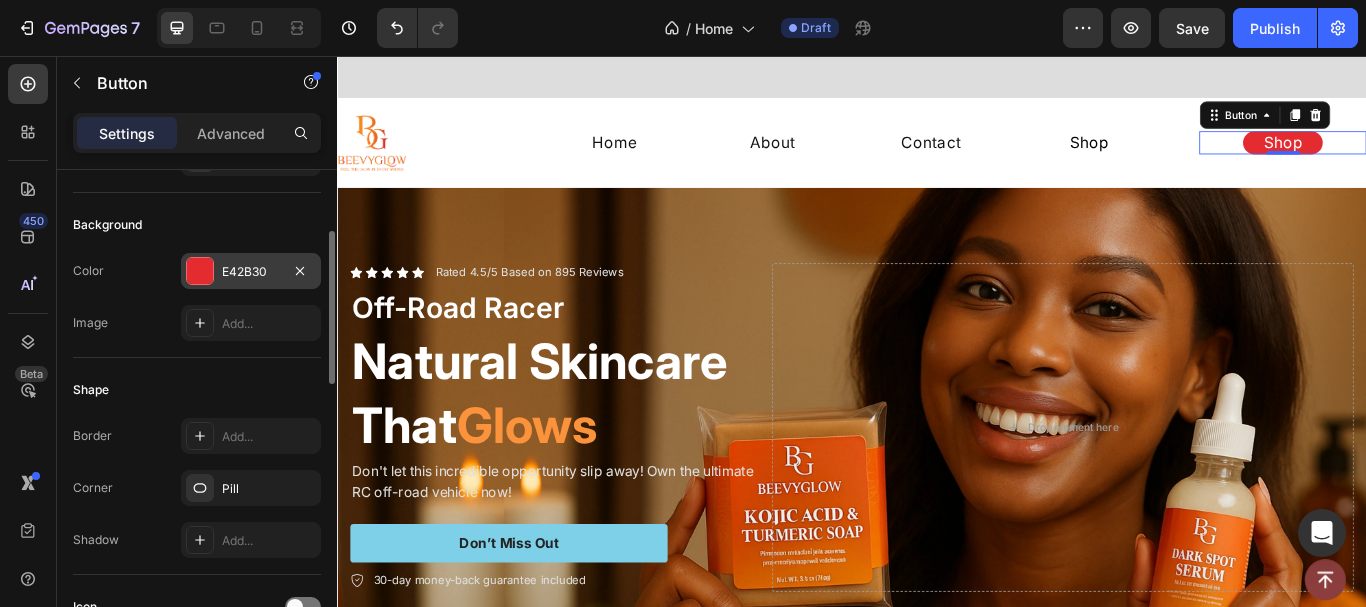 click on "E42B30" at bounding box center (251, 271) 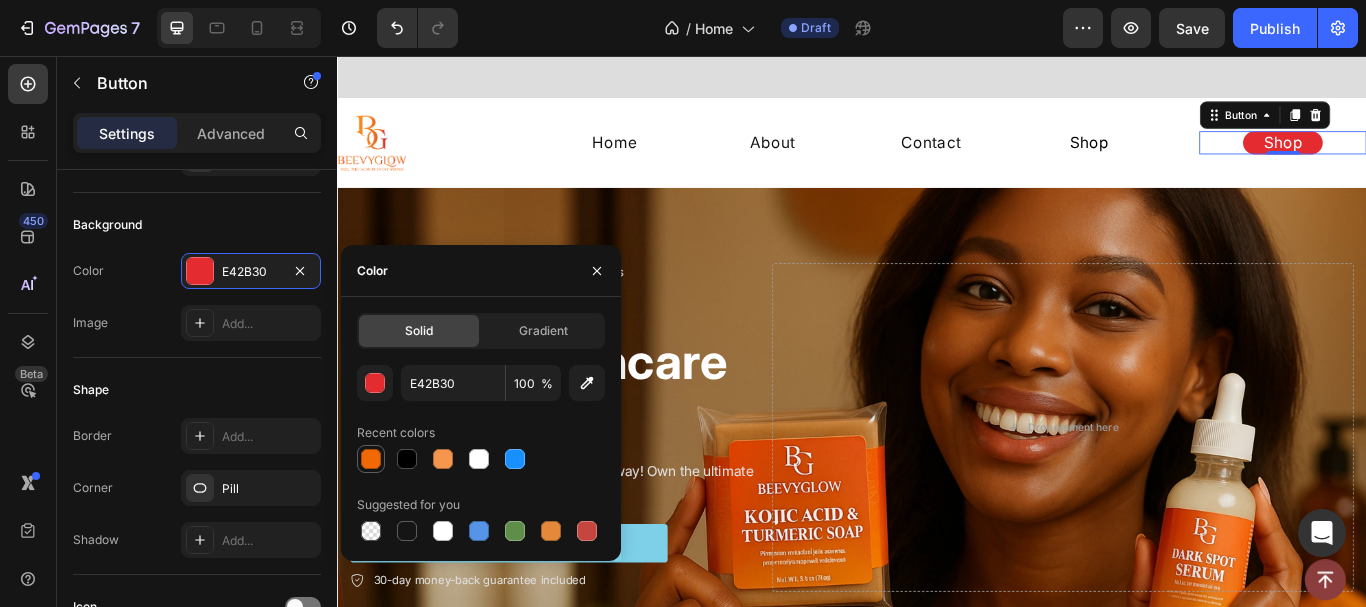 click at bounding box center [371, 459] 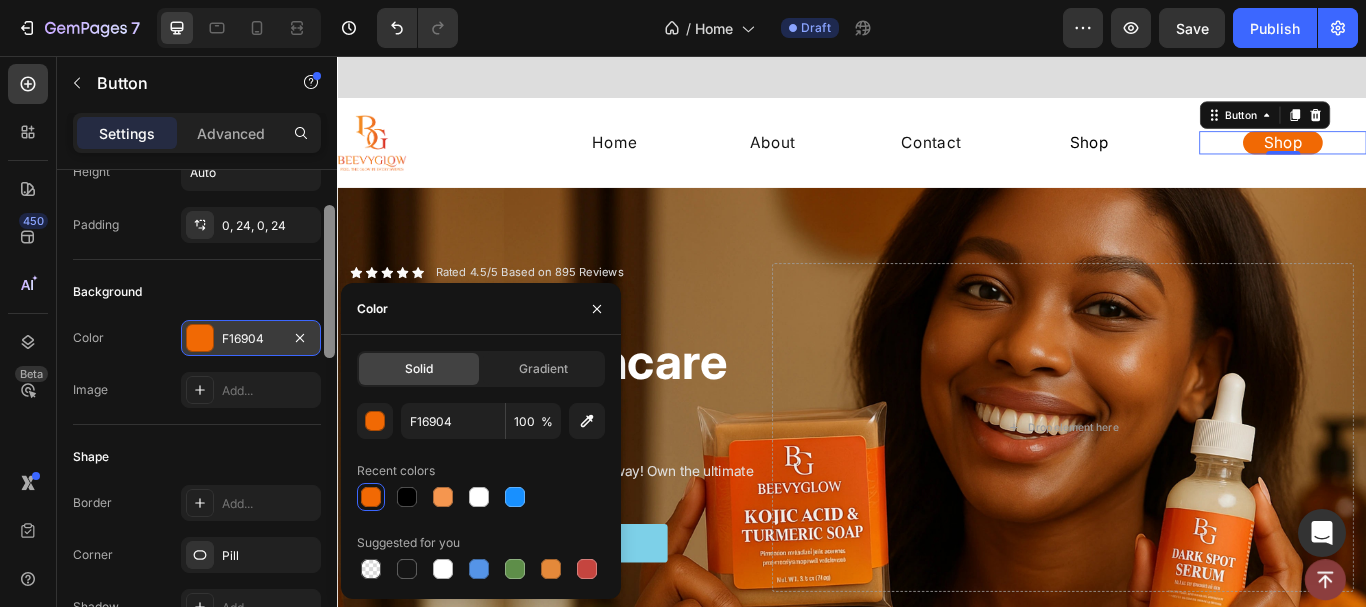 scroll, scrollTop: 118, scrollLeft: 0, axis: vertical 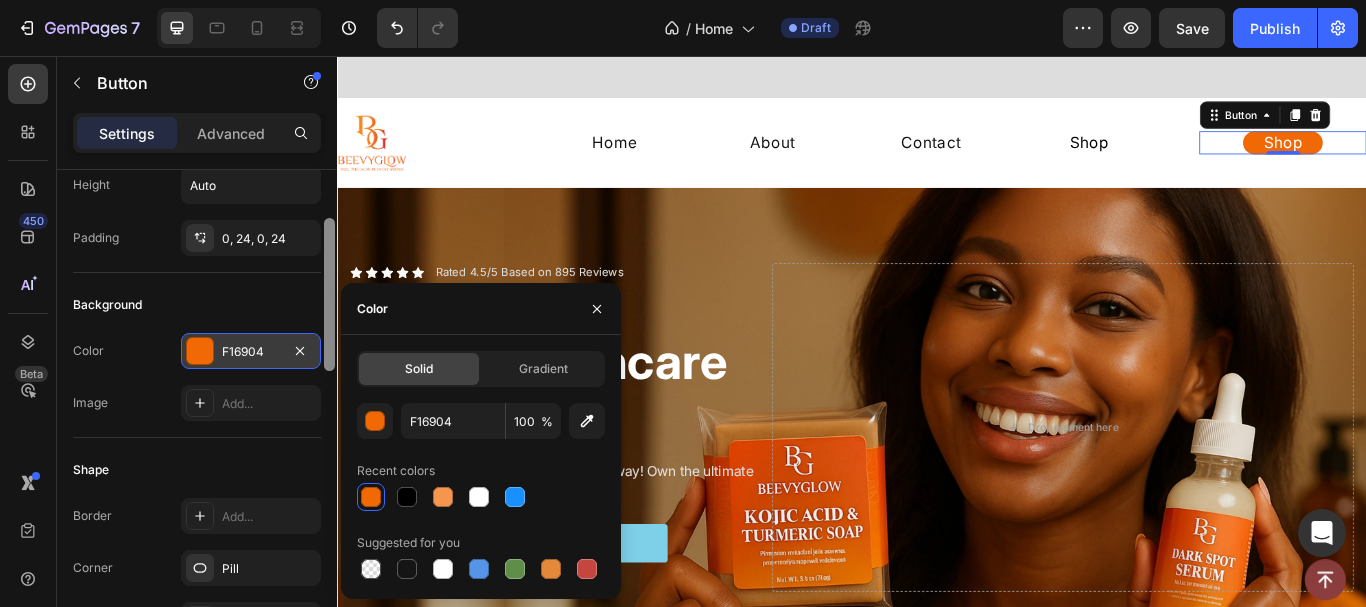 drag, startPoint x: 330, startPoint y: 366, endPoint x: 313, endPoint y: 341, distance: 30.232433 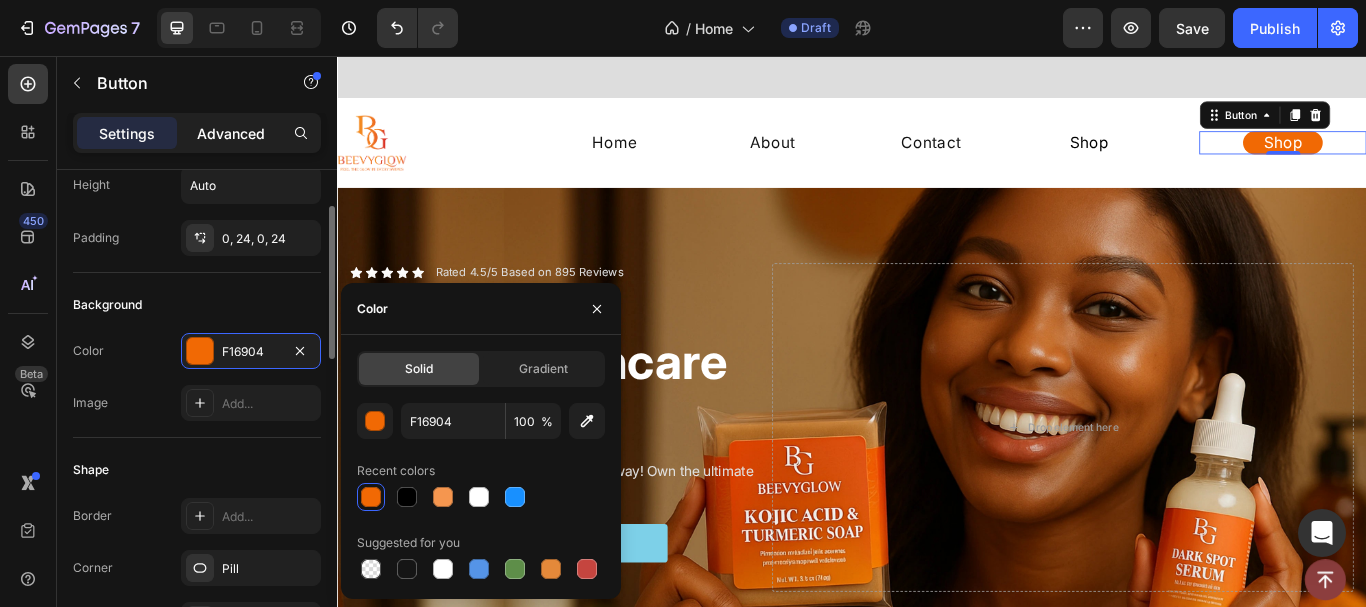click on "Advanced" at bounding box center [231, 133] 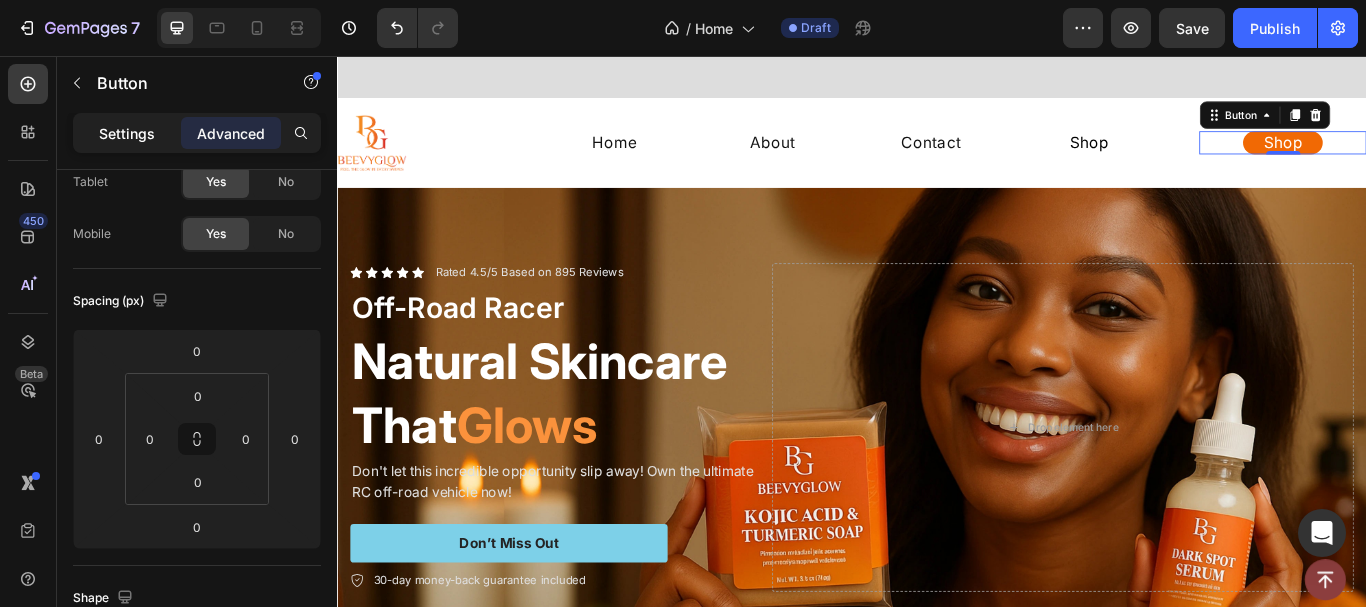 click on "Settings" at bounding box center [127, 133] 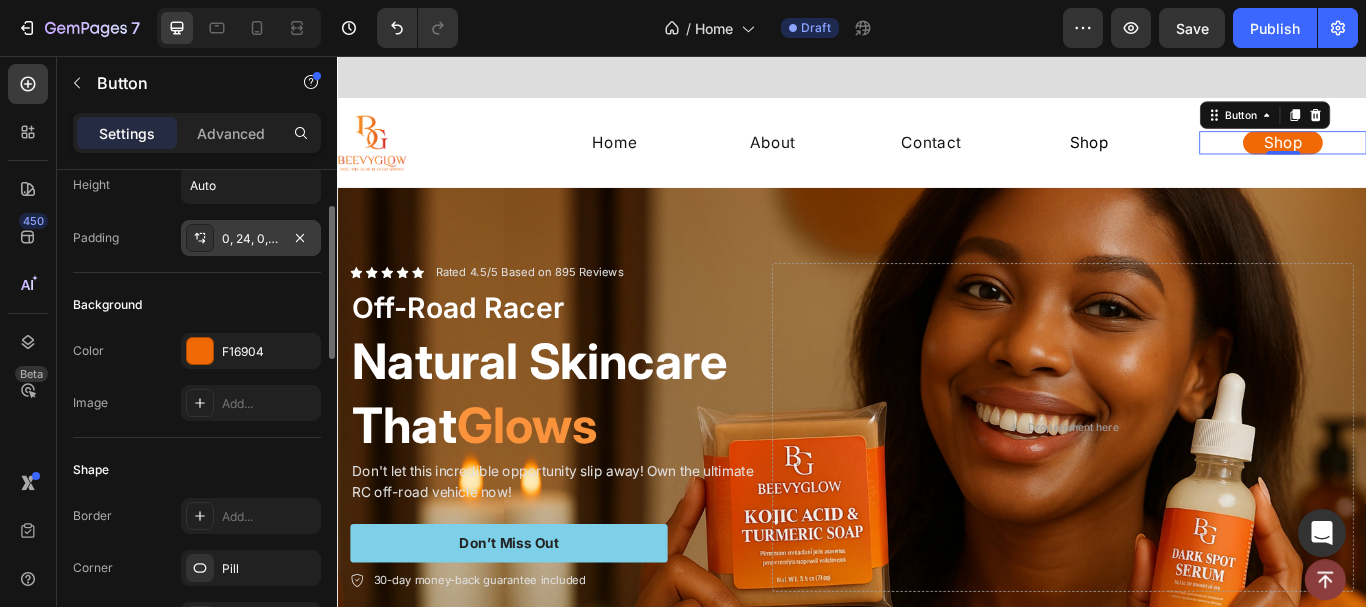click on "0, 24, 0, 24" at bounding box center (251, 239) 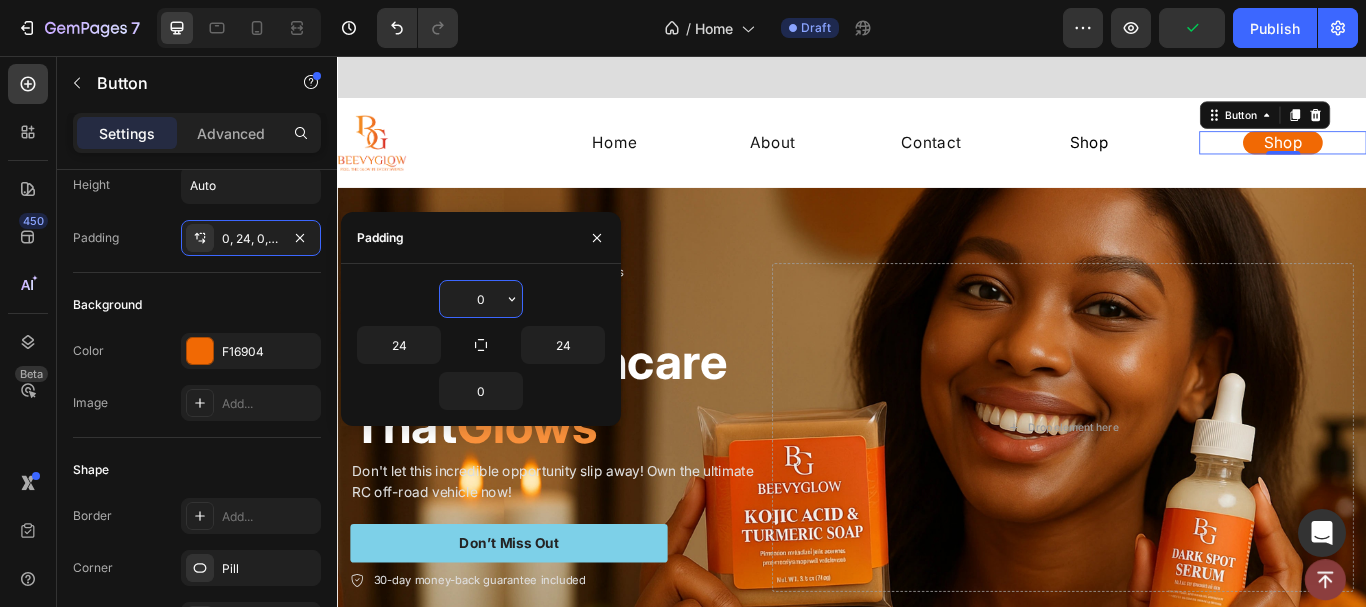 click on "0" at bounding box center [481, 299] 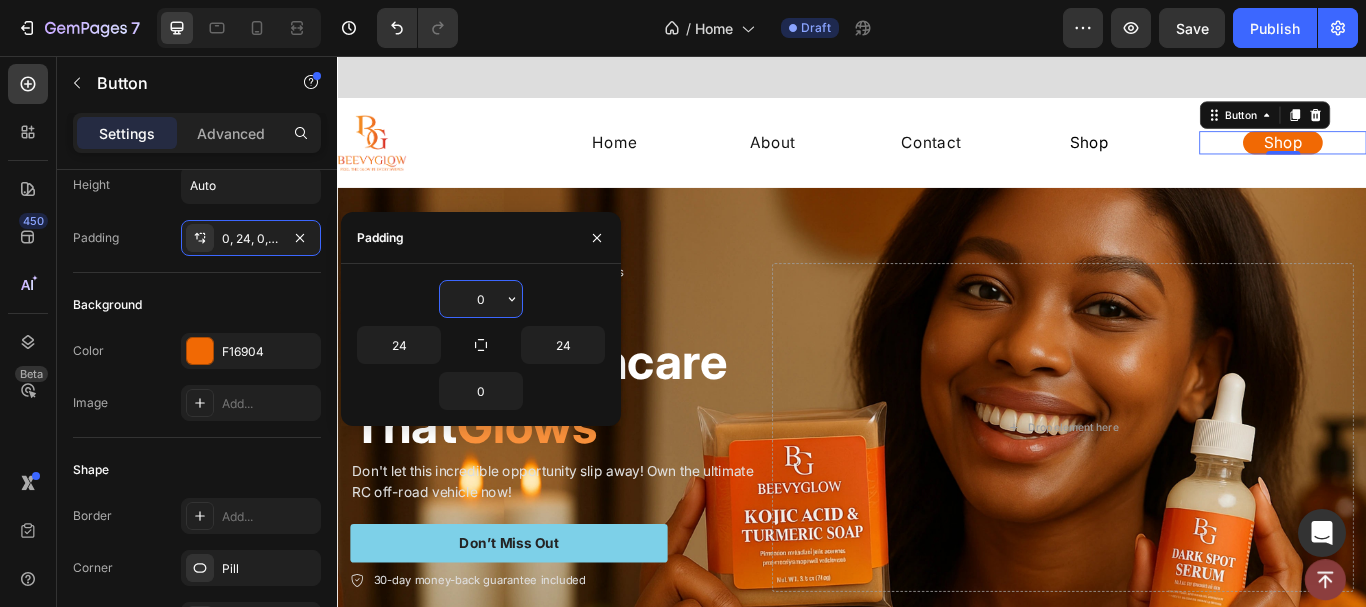 type on "4" 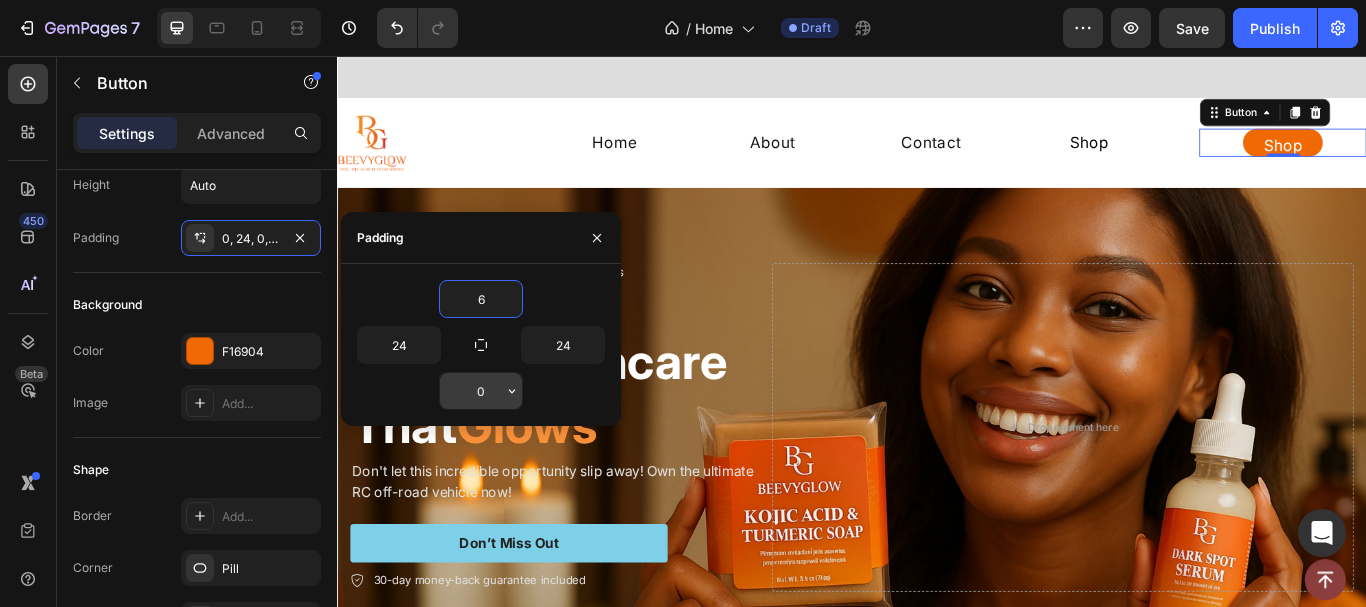 type on "6" 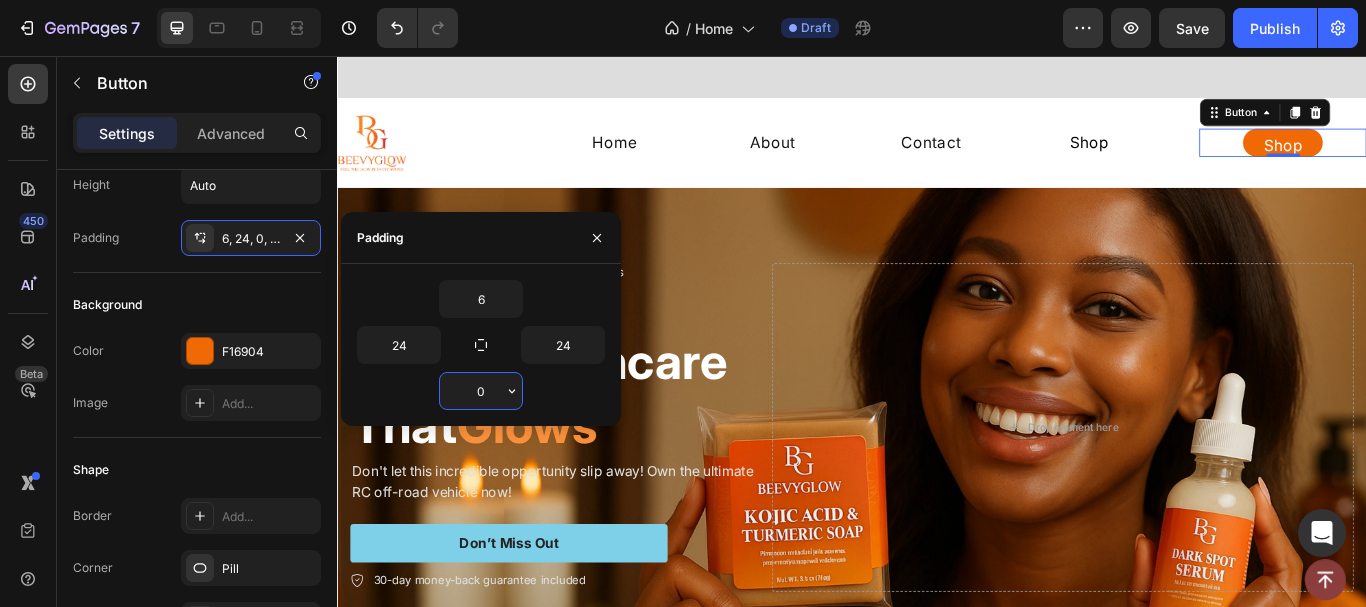 type on "6" 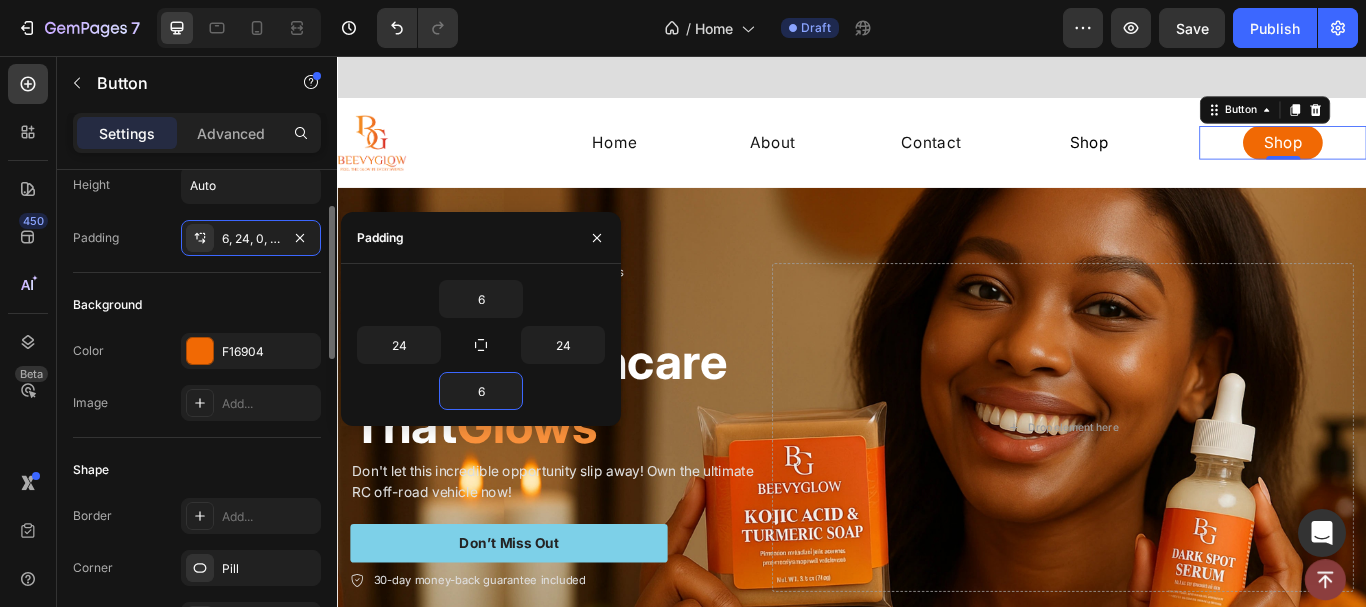 click on "Background" at bounding box center [197, 305] 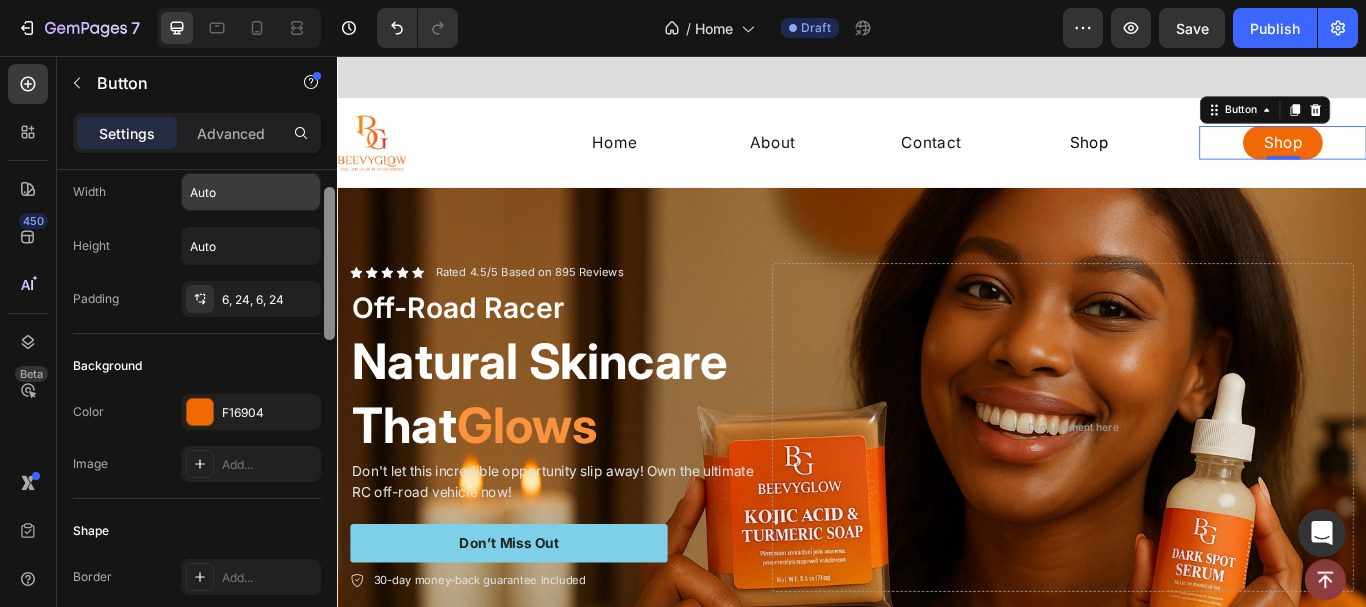 scroll, scrollTop: 0, scrollLeft: 0, axis: both 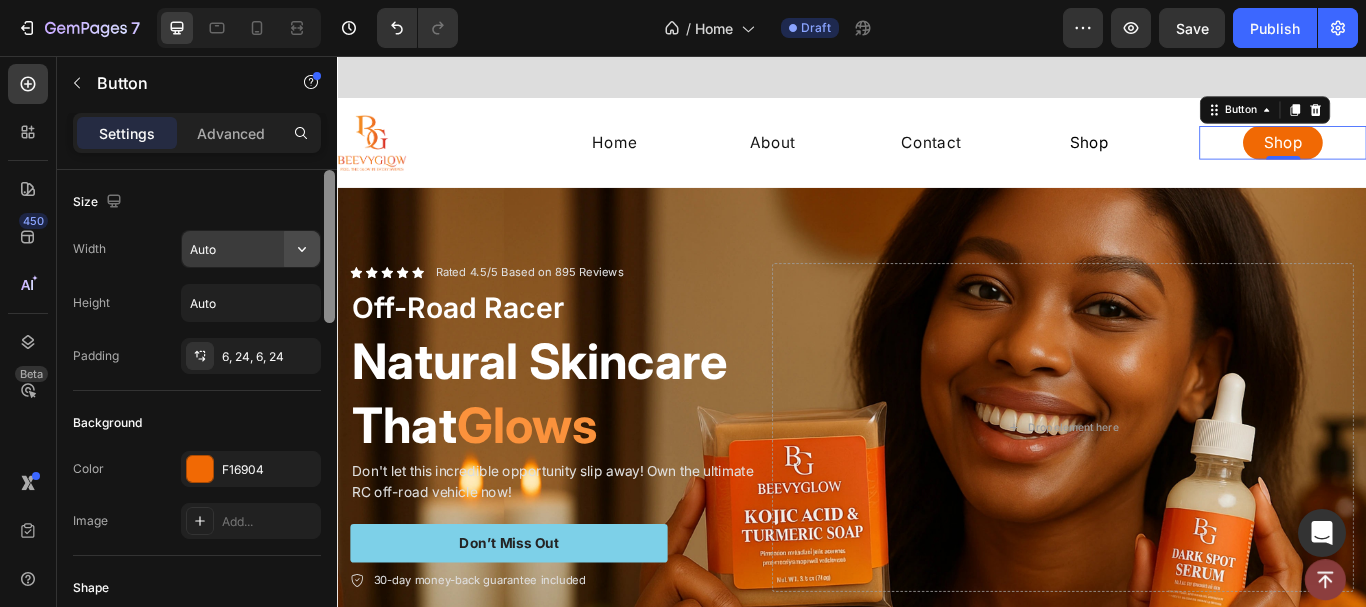 drag, startPoint x: 333, startPoint y: 306, endPoint x: 310, endPoint y: 244, distance: 66.12866 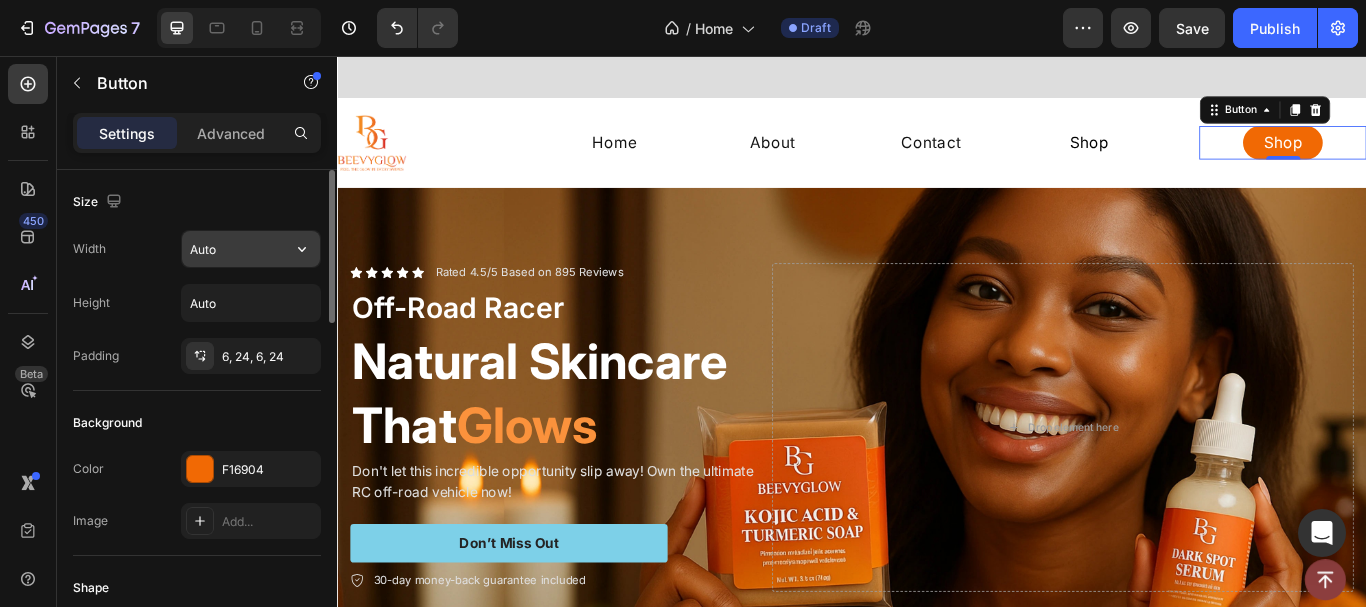click on "Auto" at bounding box center [251, 249] 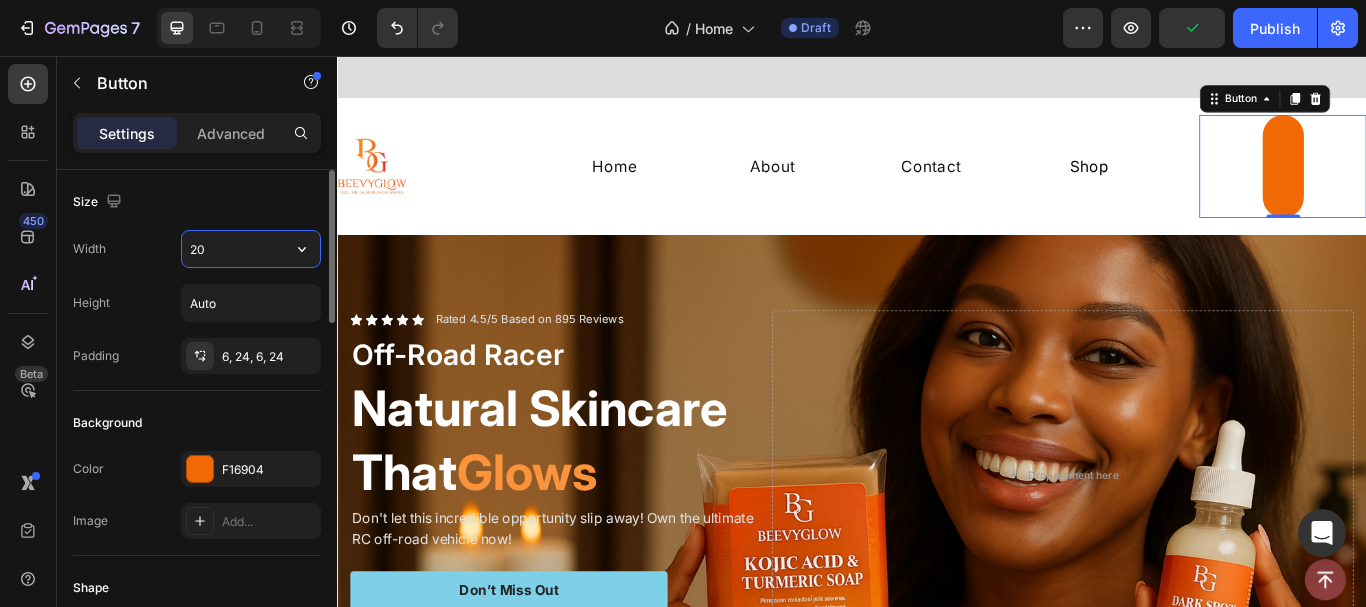 type on "2" 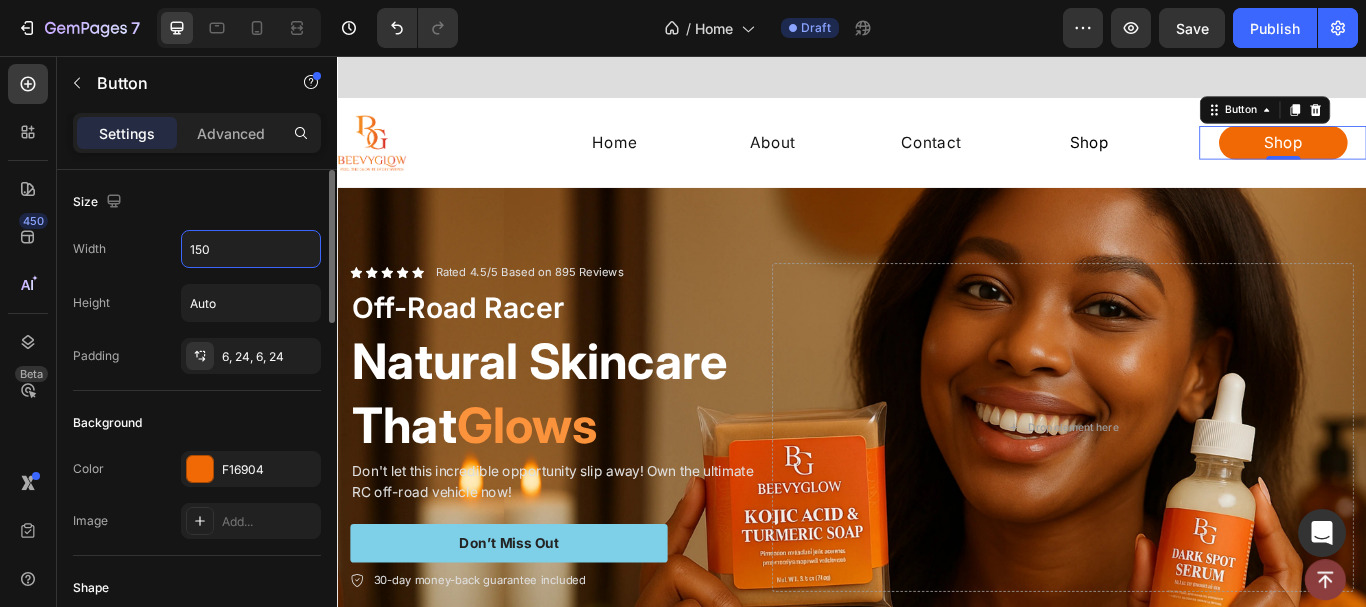 type on "150" 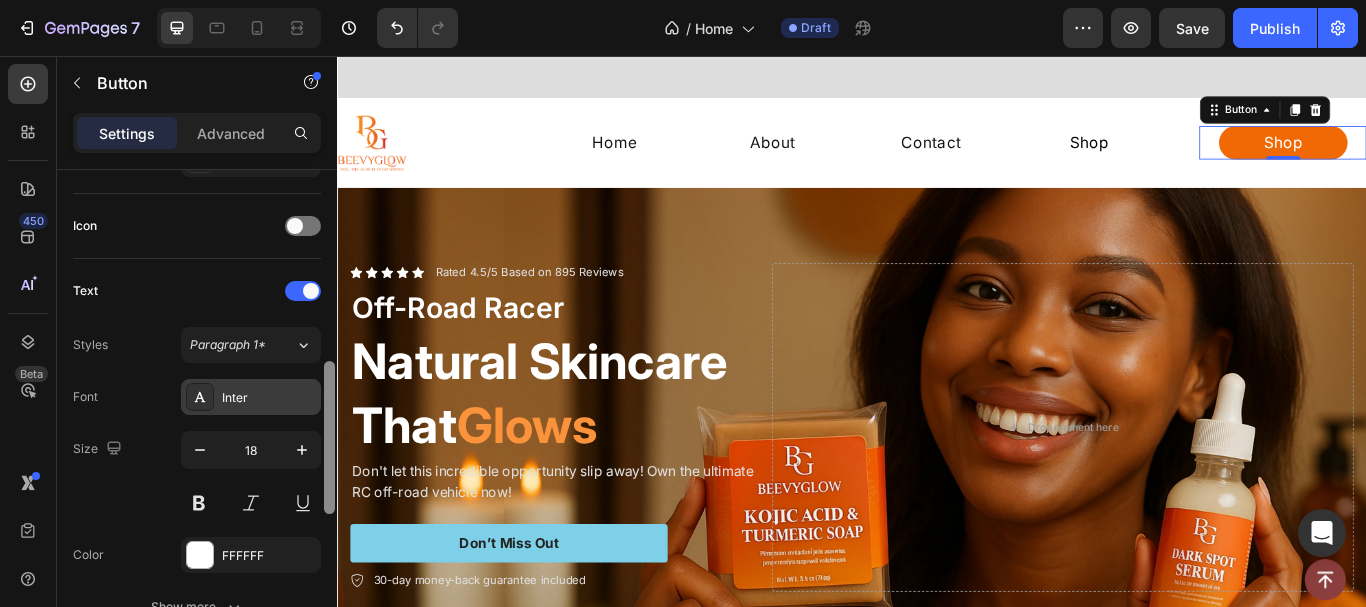 scroll, scrollTop: 588, scrollLeft: 0, axis: vertical 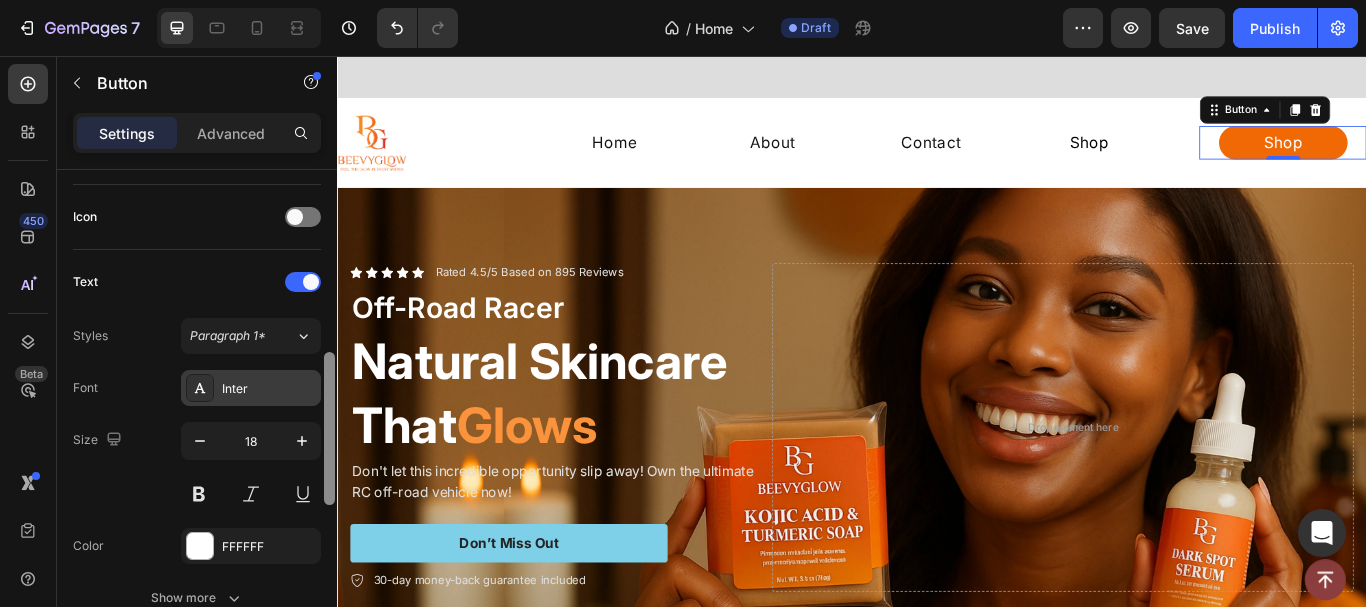 drag, startPoint x: 328, startPoint y: 203, endPoint x: 312, endPoint y: 386, distance: 183.69812 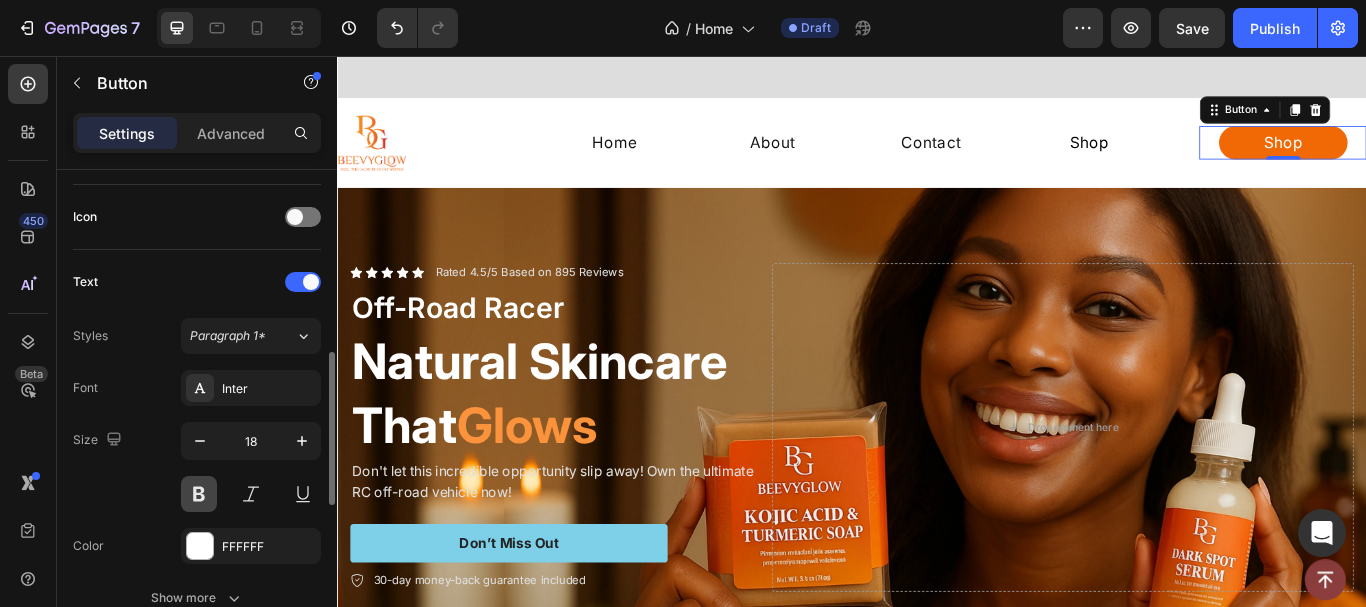 click at bounding box center (199, 494) 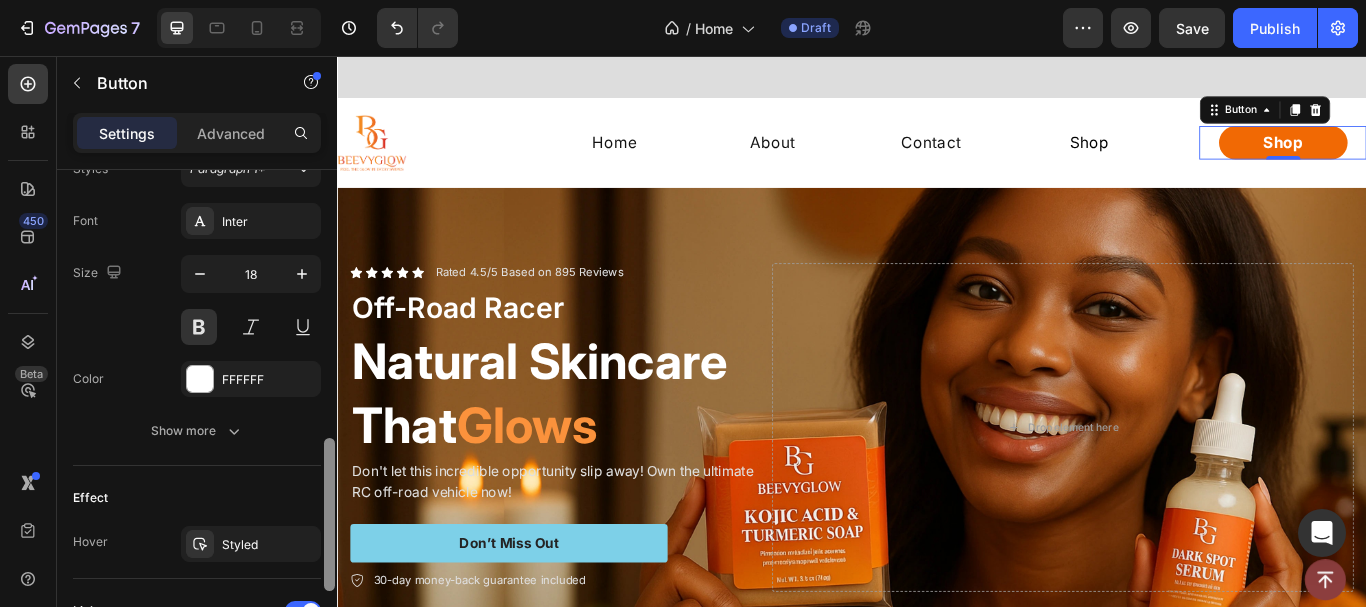 scroll, scrollTop: 784, scrollLeft: 0, axis: vertical 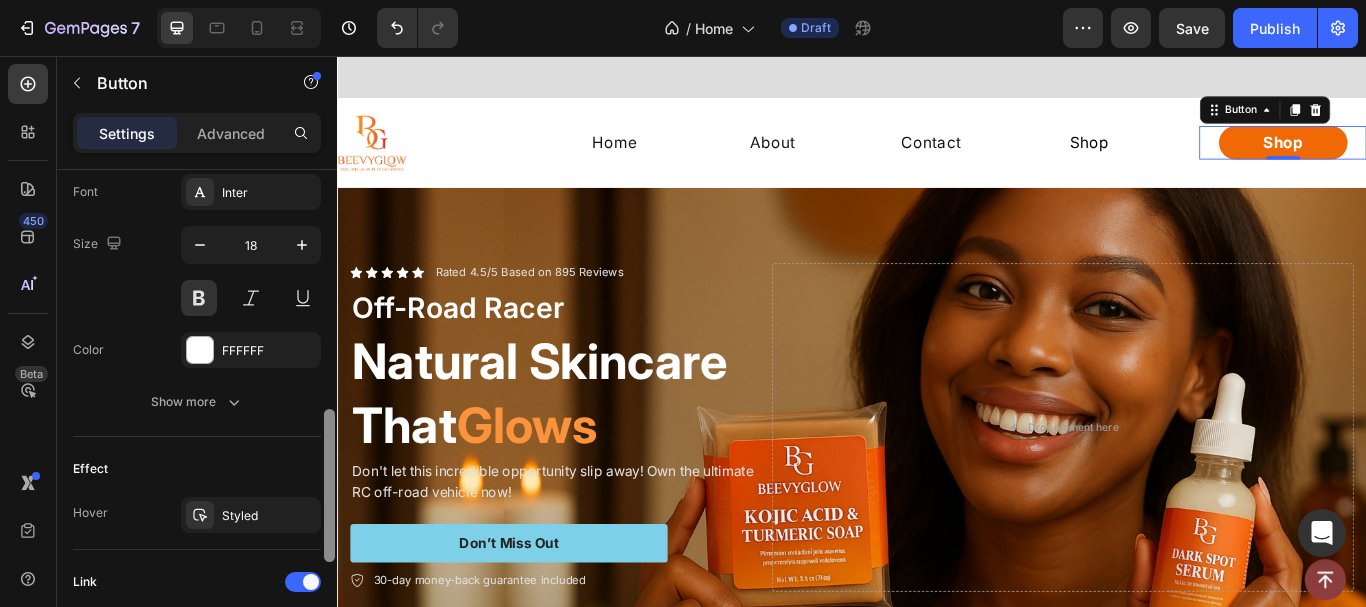 drag, startPoint x: 329, startPoint y: 416, endPoint x: 270, endPoint y: 471, distance: 80.65978 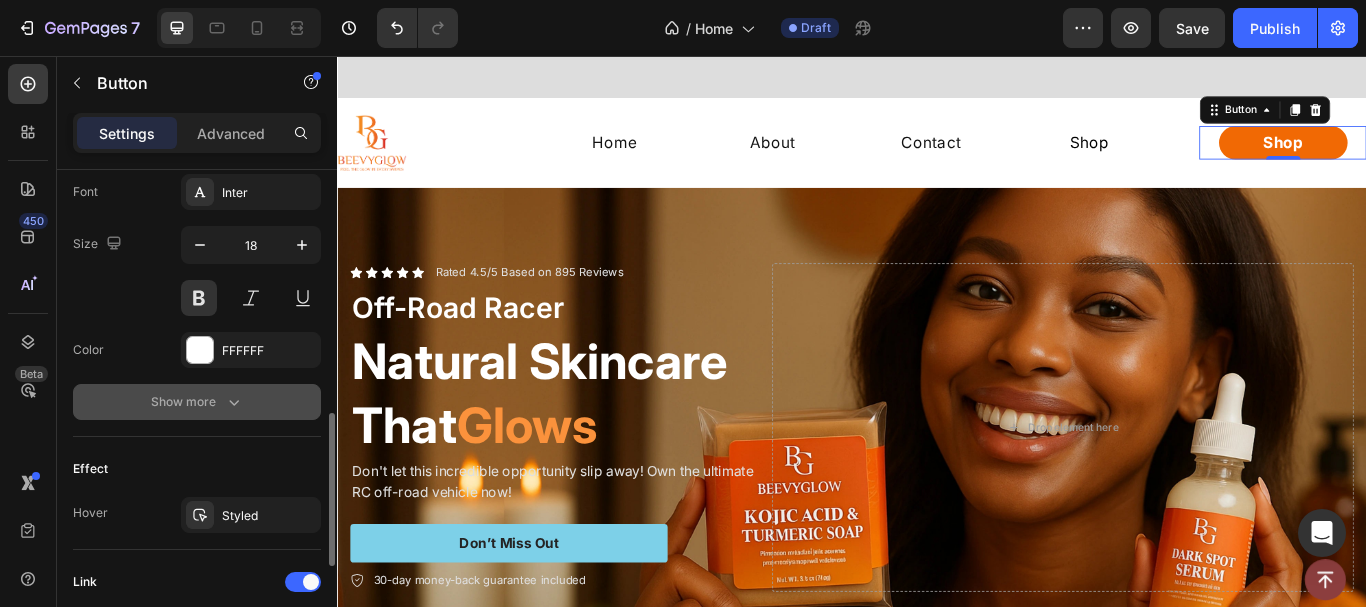 click 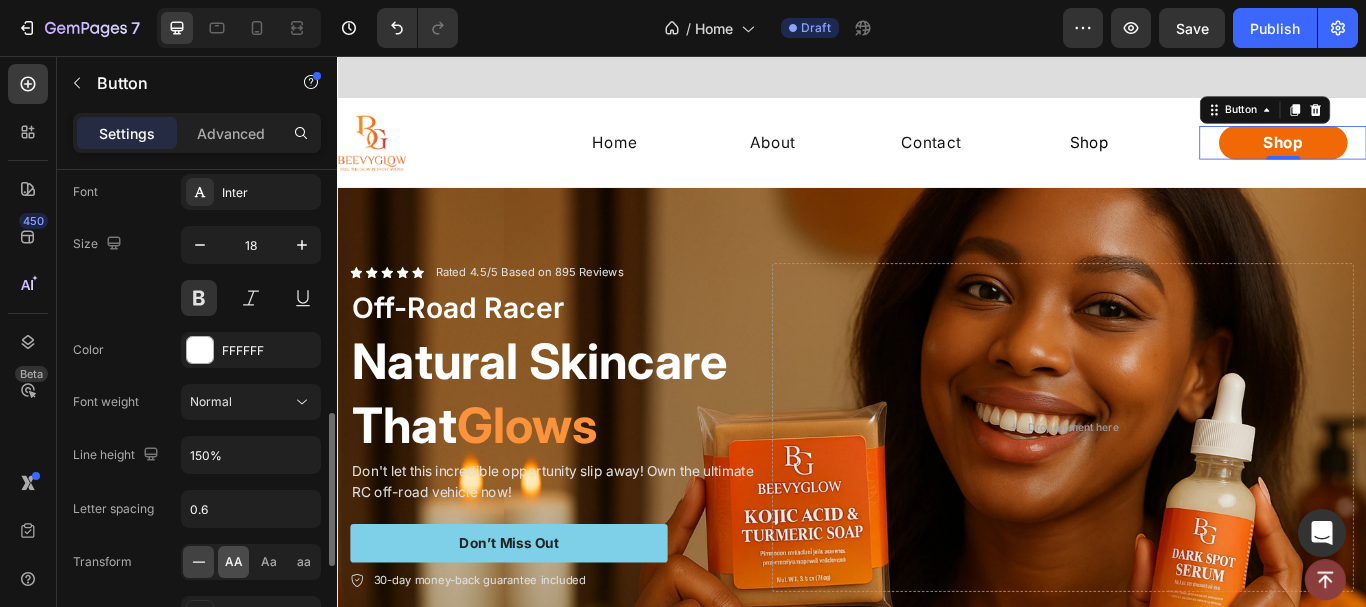 click on "AA" 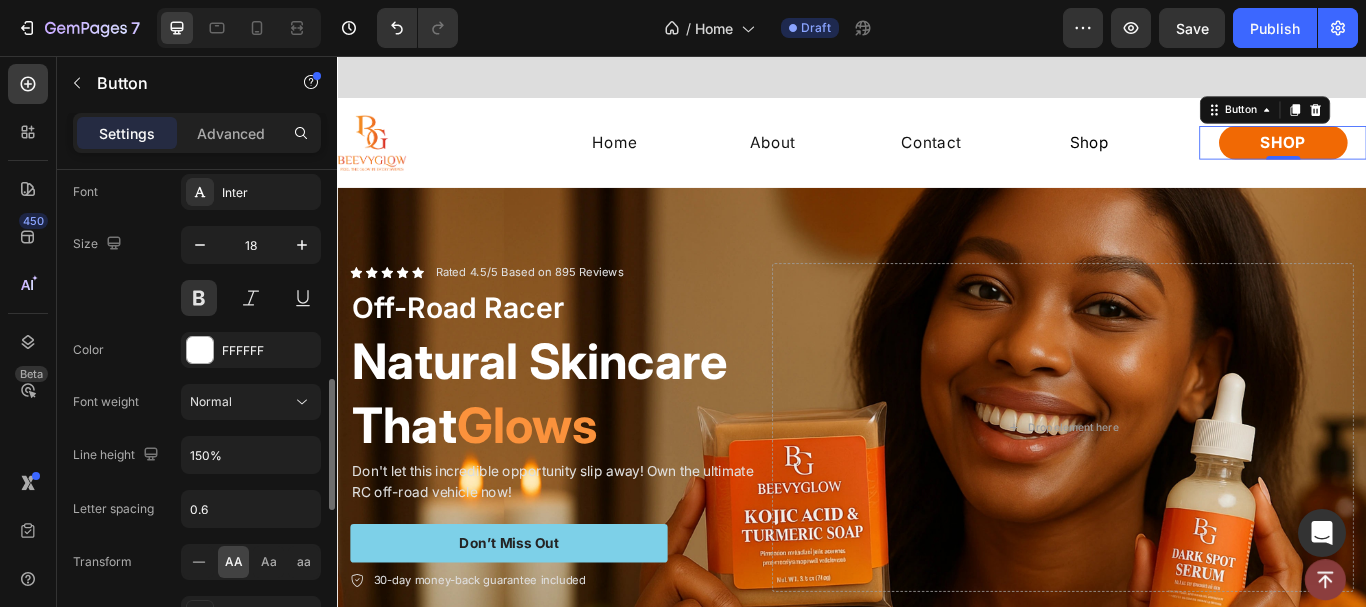 click on "Size 18" at bounding box center [197, 271] 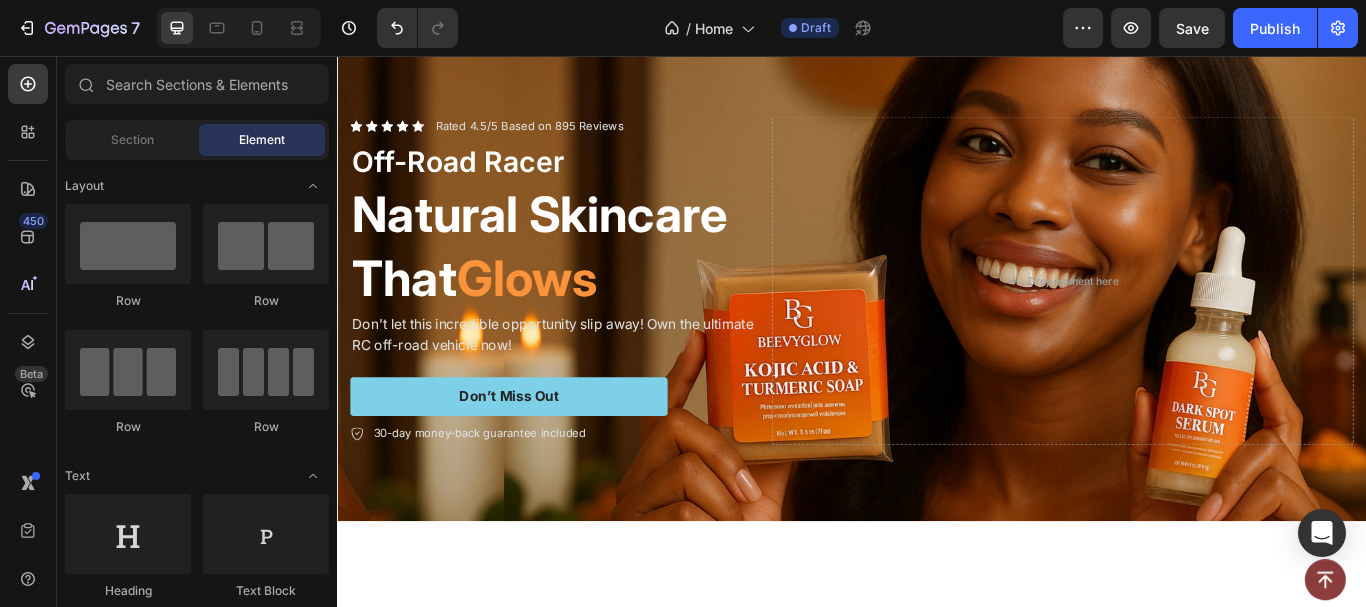 scroll, scrollTop: 776, scrollLeft: 0, axis: vertical 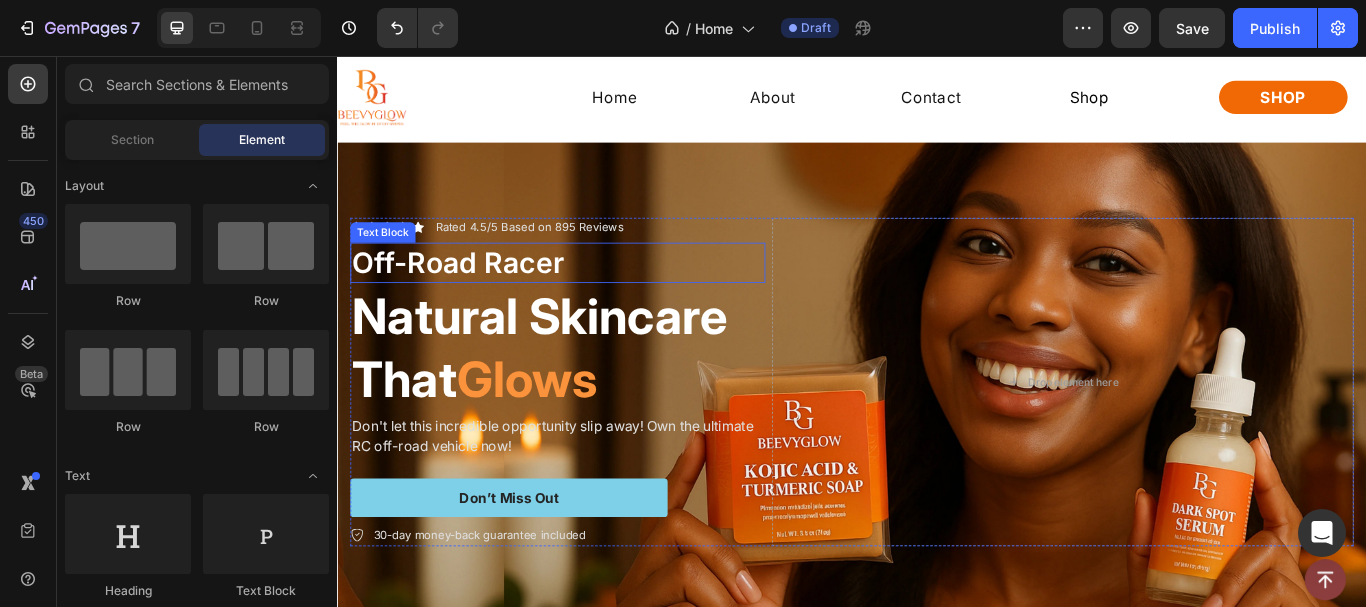 click on "Off-Road Racer" at bounding box center (594, 297) 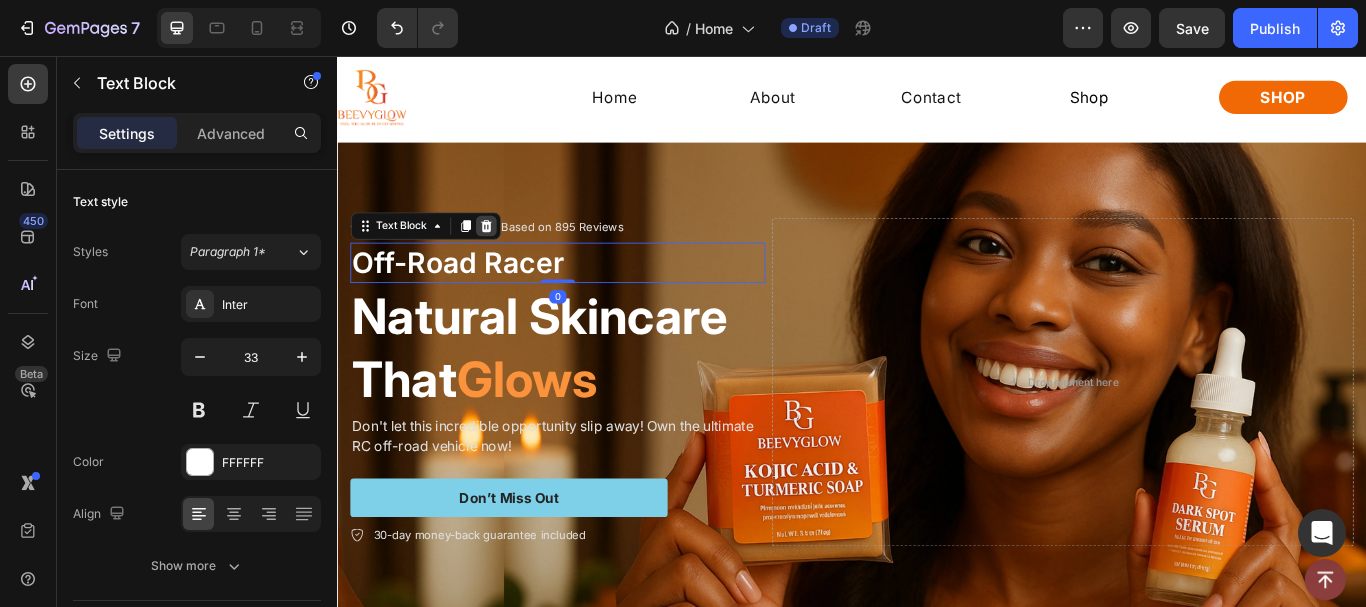 click 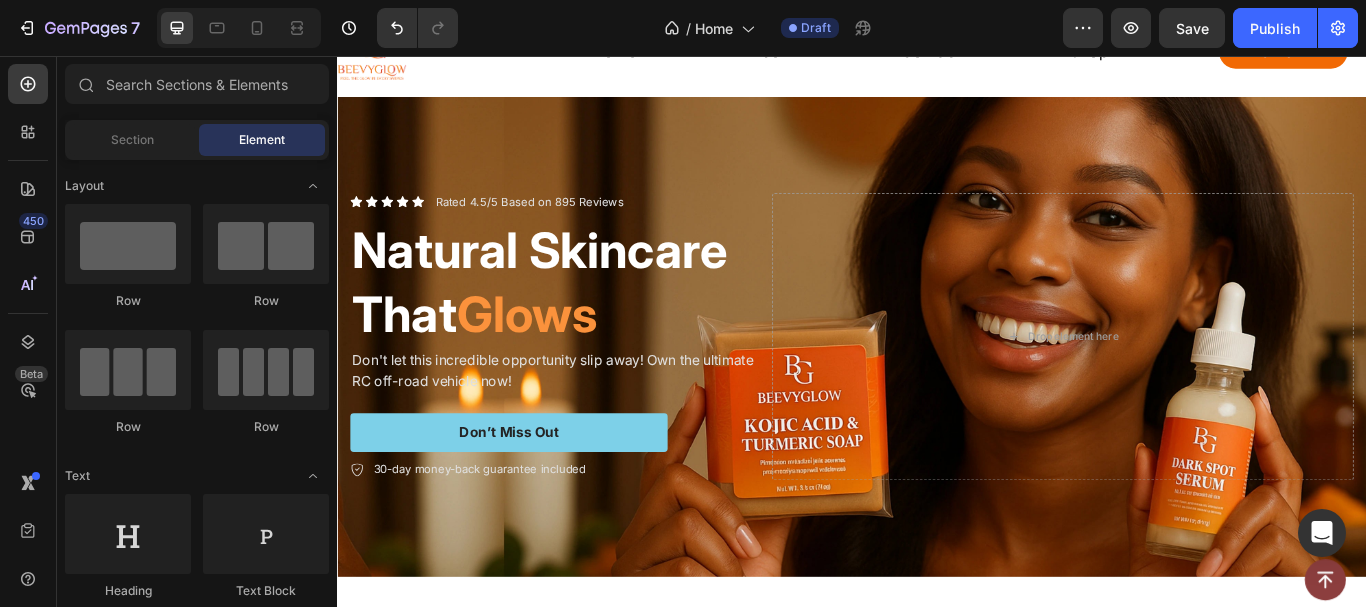 scroll, scrollTop: 819, scrollLeft: 0, axis: vertical 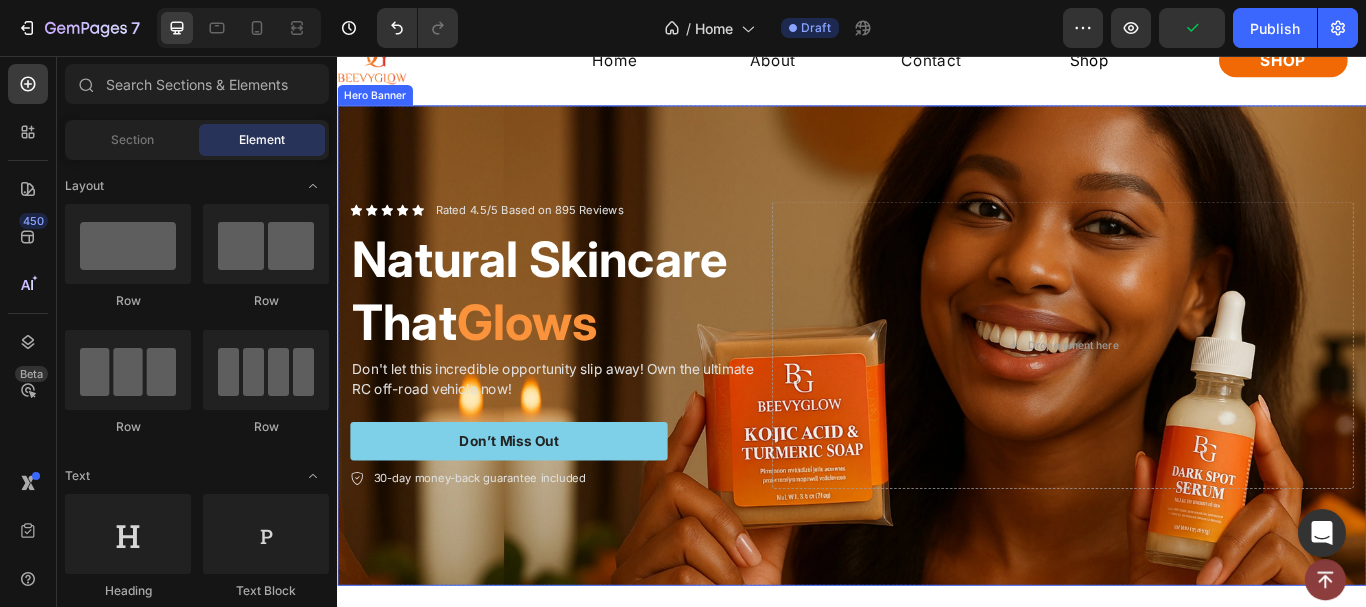 click at bounding box center [937, 394] 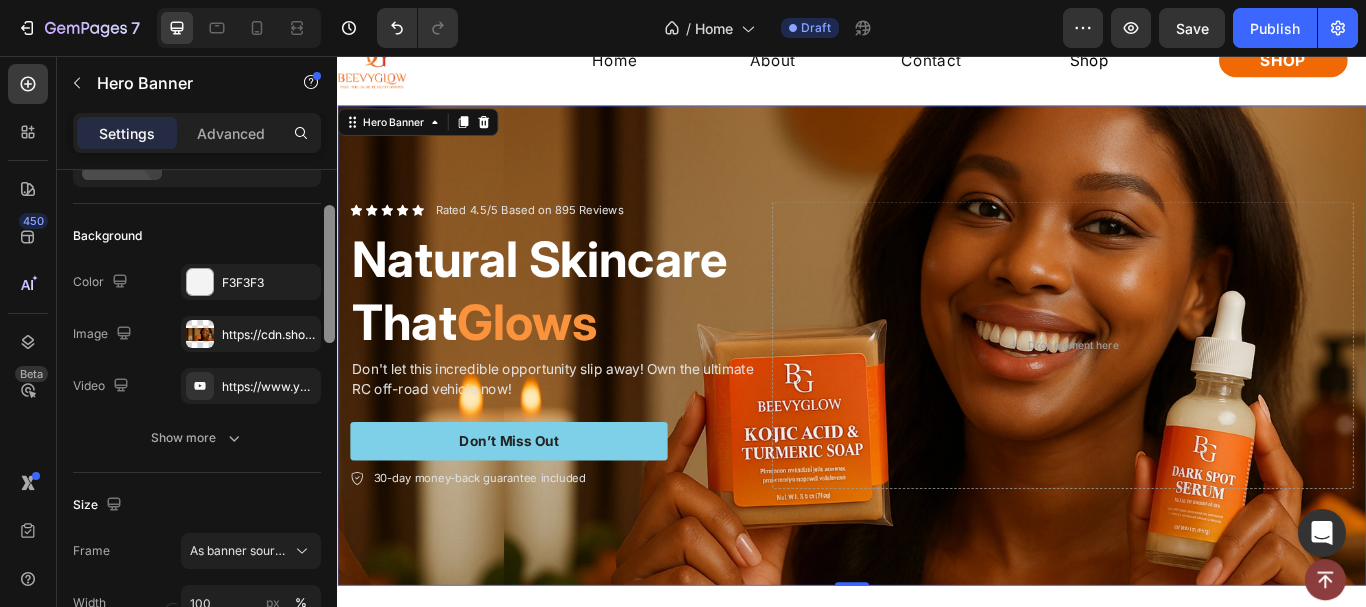 scroll, scrollTop: 111, scrollLeft: 0, axis: vertical 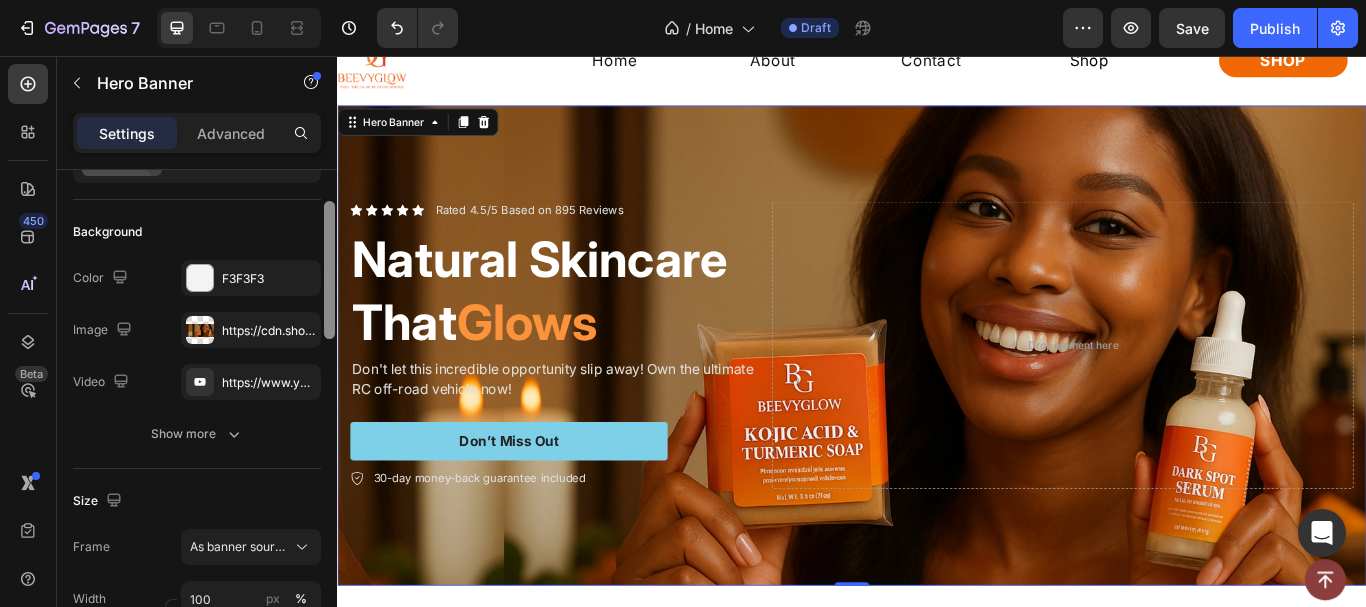 drag, startPoint x: 324, startPoint y: 215, endPoint x: 320, endPoint y: 246, distance: 31.257 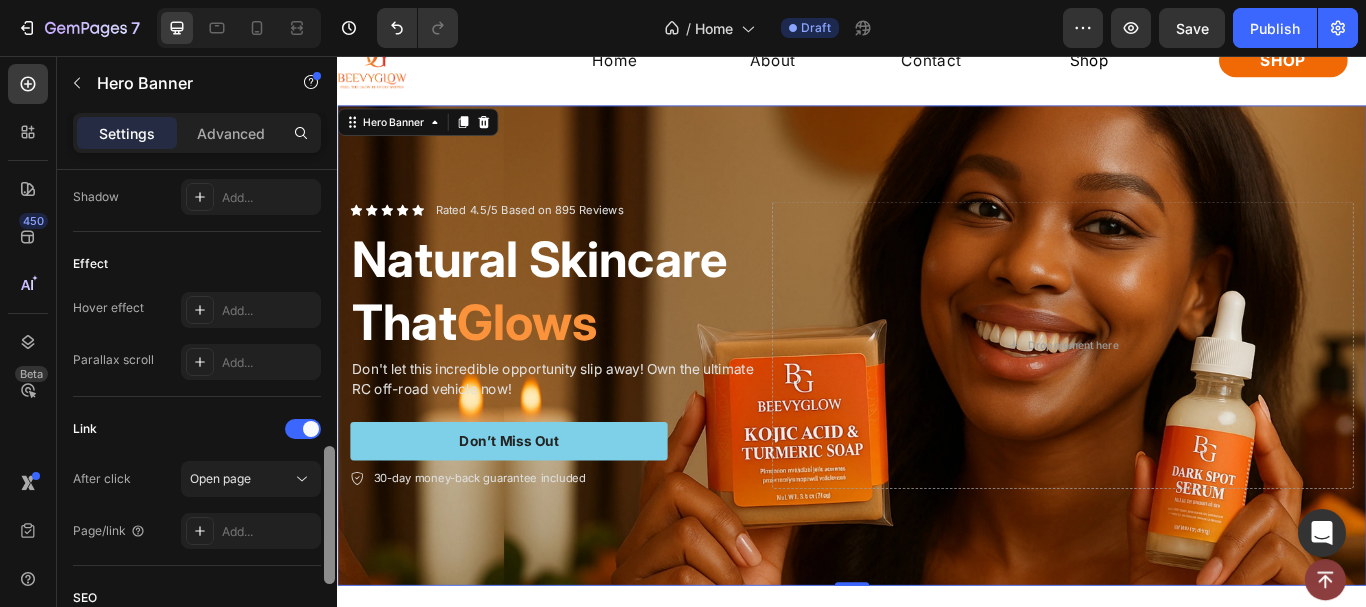 scroll, scrollTop: 998, scrollLeft: 0, axis: vertical 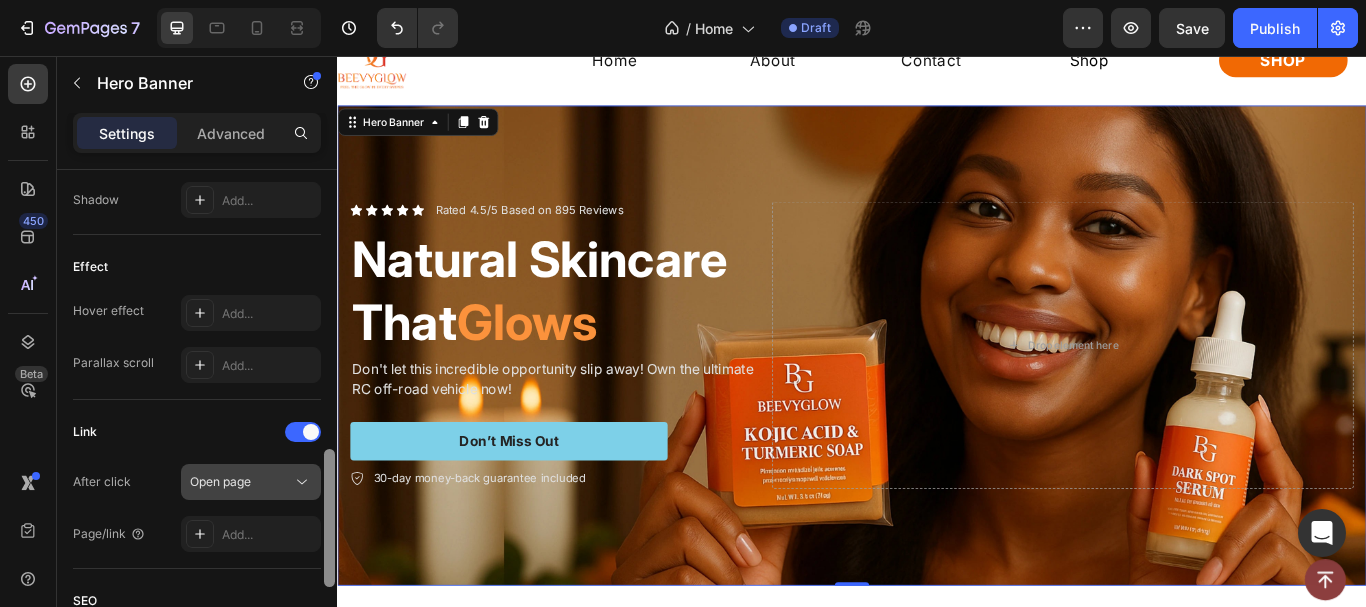 drag, startPoint x: 328, startPoint y: 250, endPoint x: 259, endPoint y: 498, distance: 257.4199 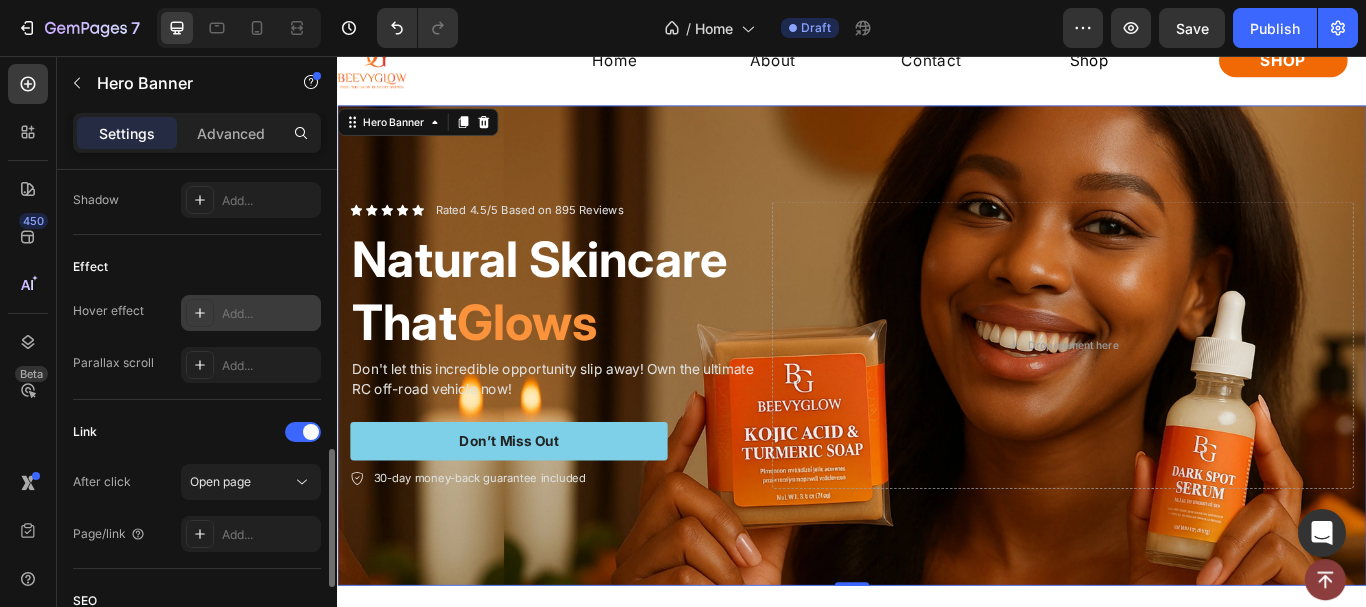 click on "Add..." at bounding box center [251, 313] 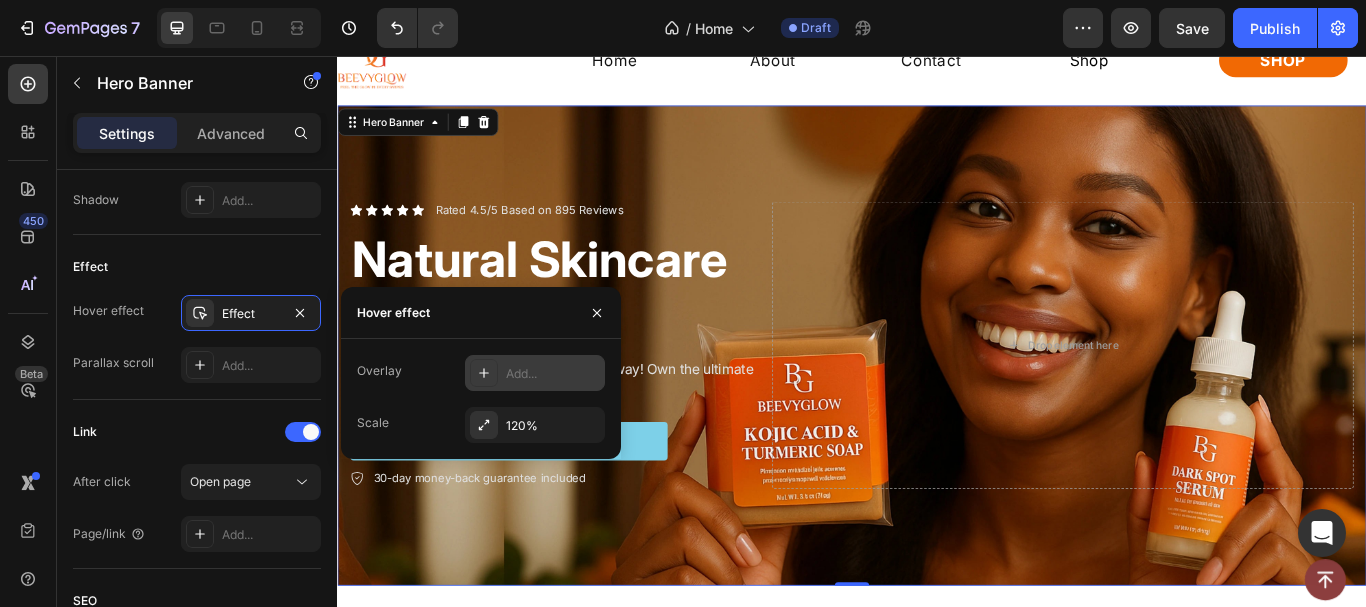 click on "Add..." at bounding box center (553, 374) 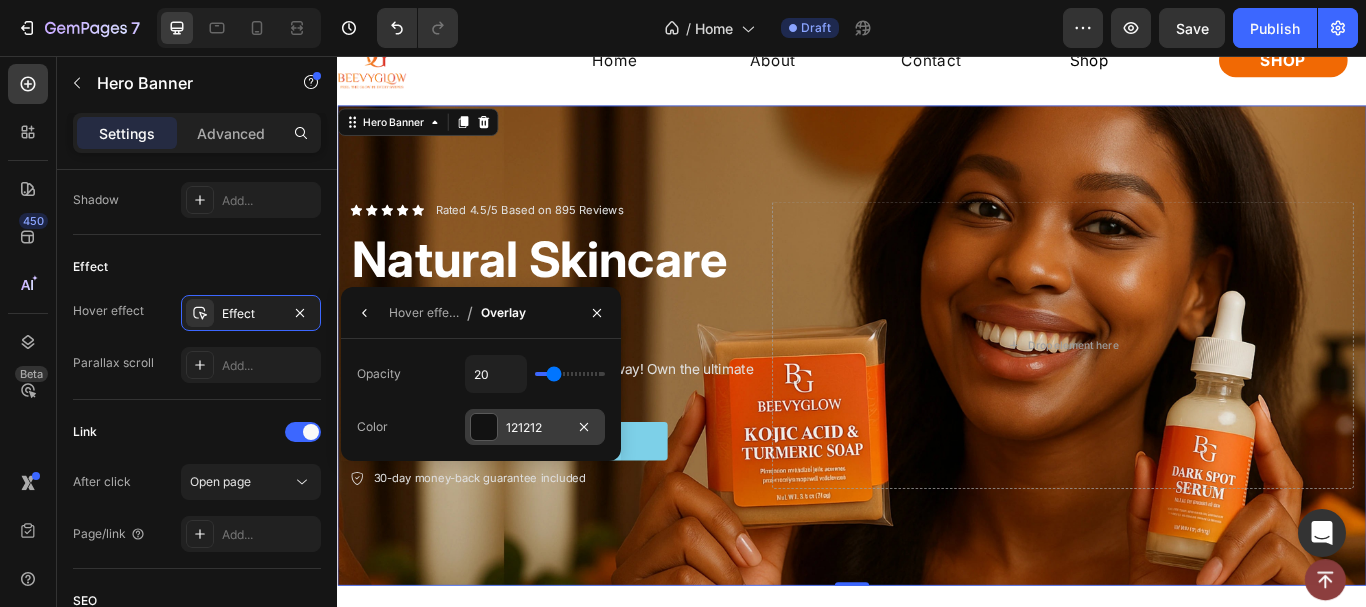 click at bounding box center [484, 427] 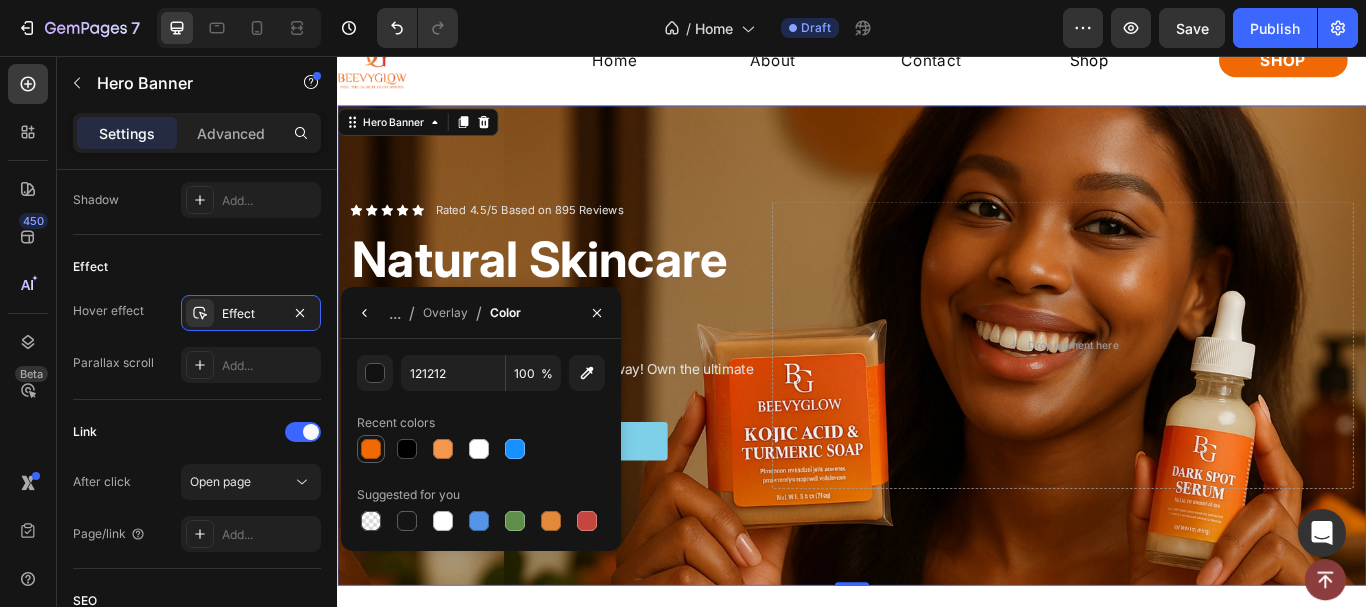 click at bounding box center (371, 449) 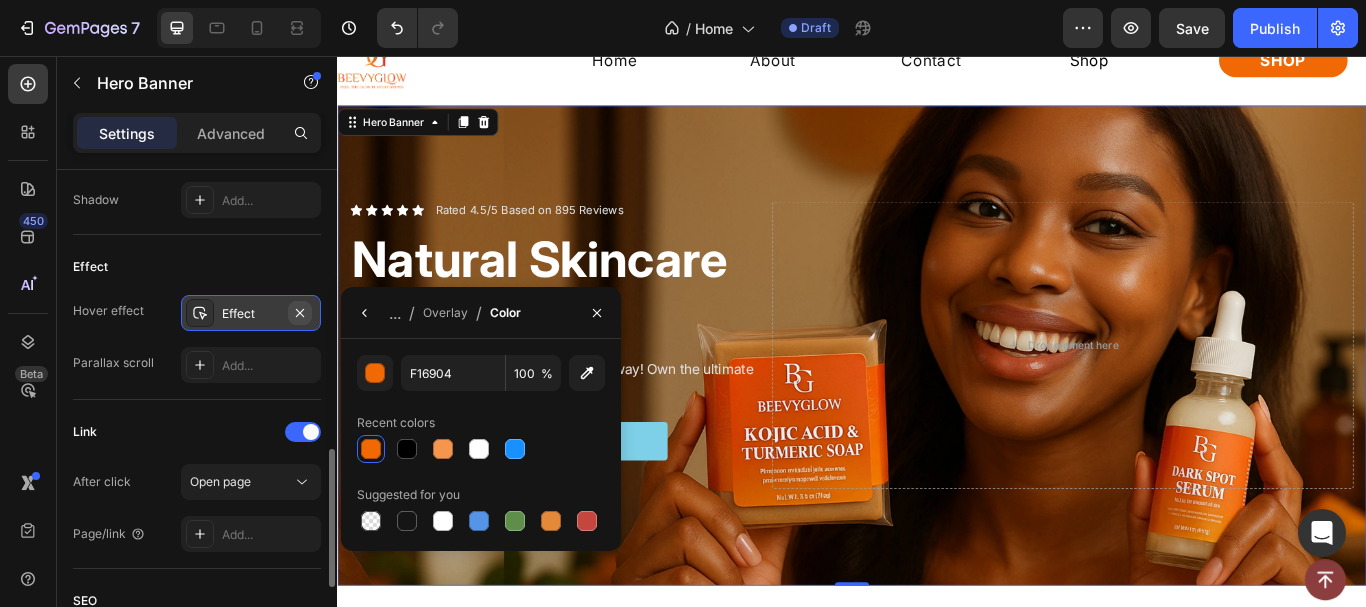 click 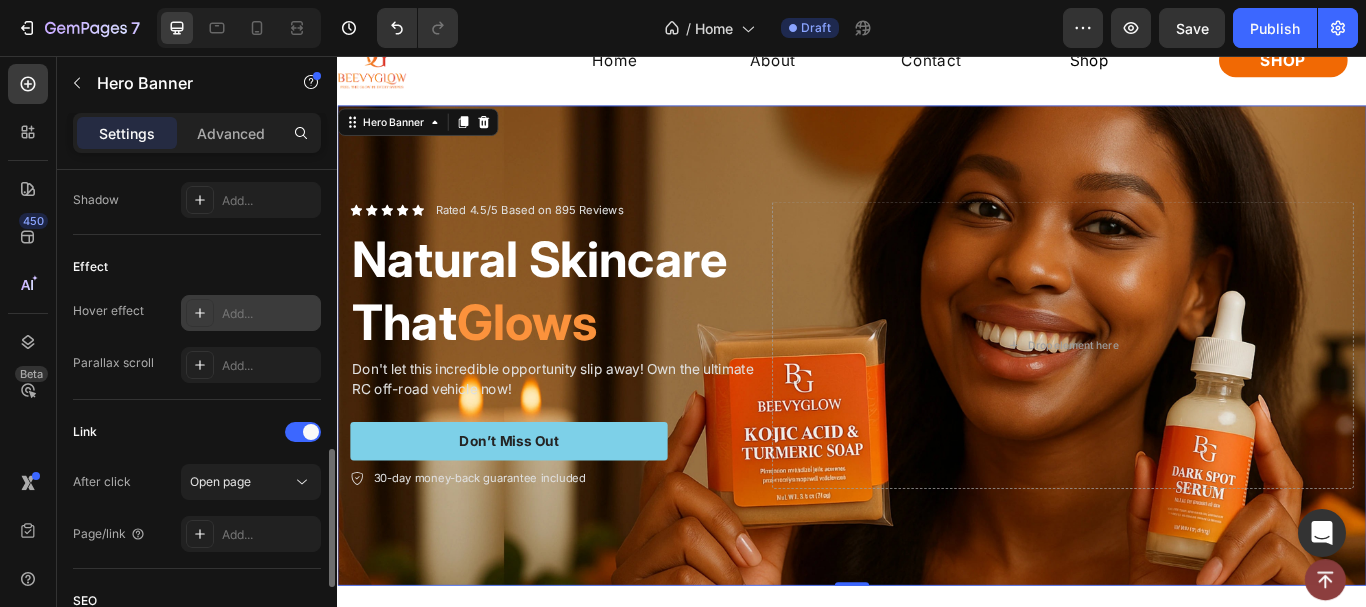 click on "Add..." at bounding box center [269, 314] 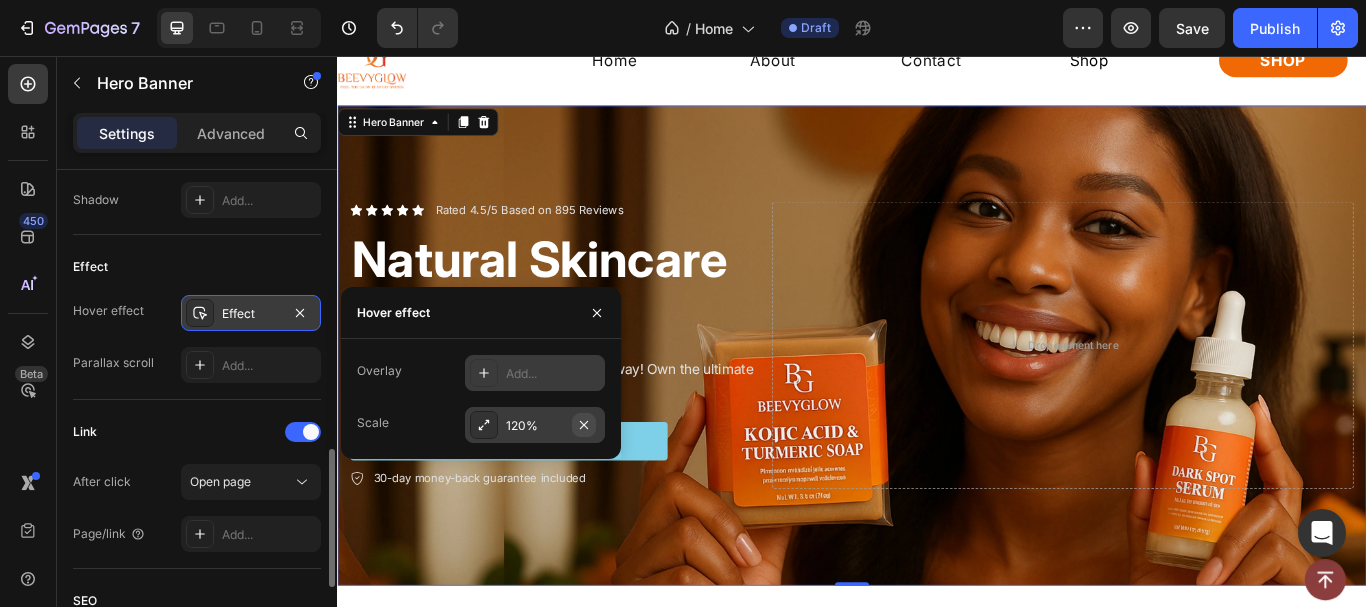 click 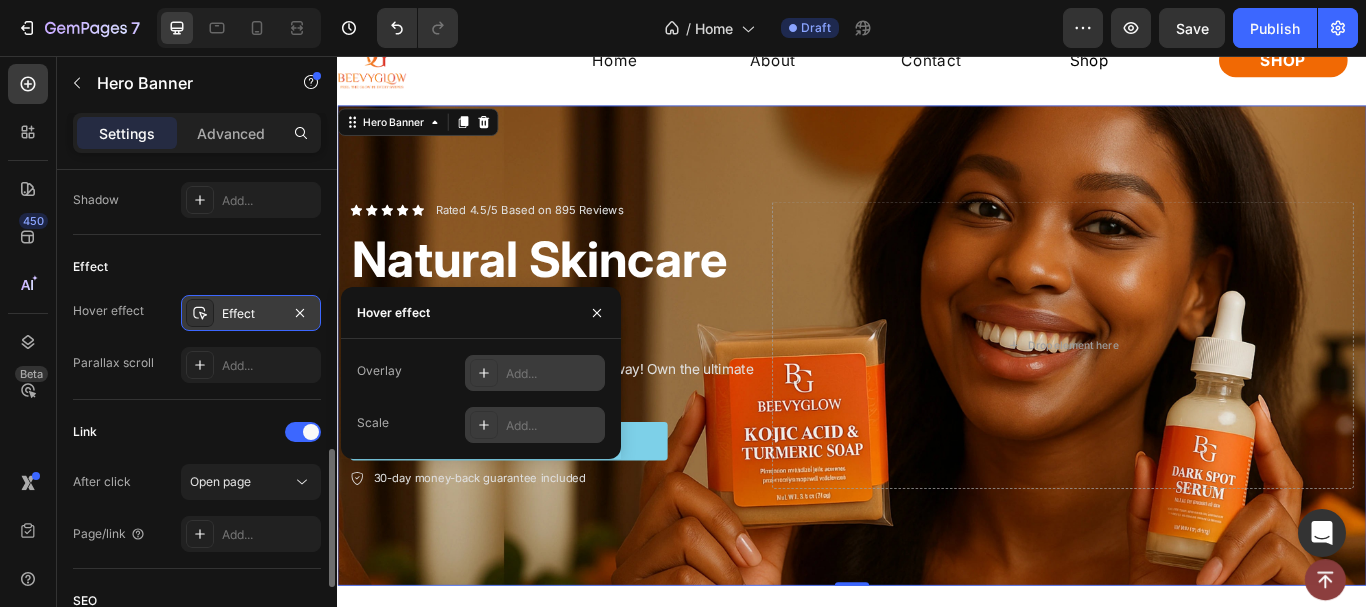 click at bounding box center (484, 373) 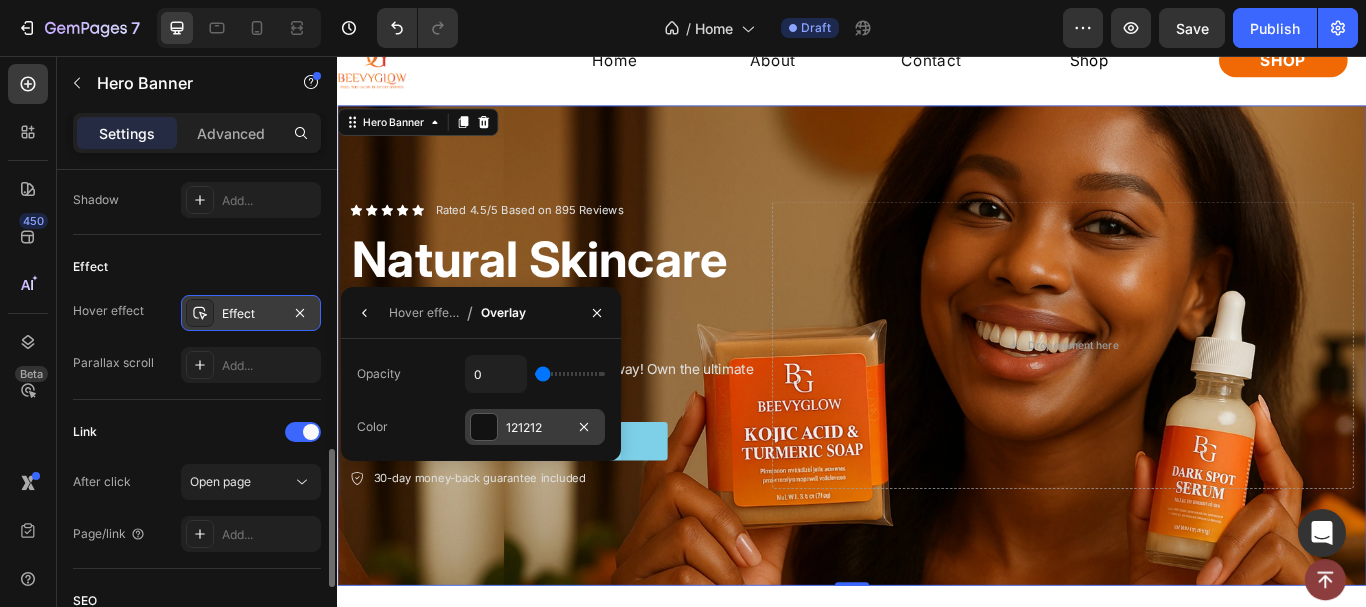 click at bounding box center (484, 427) 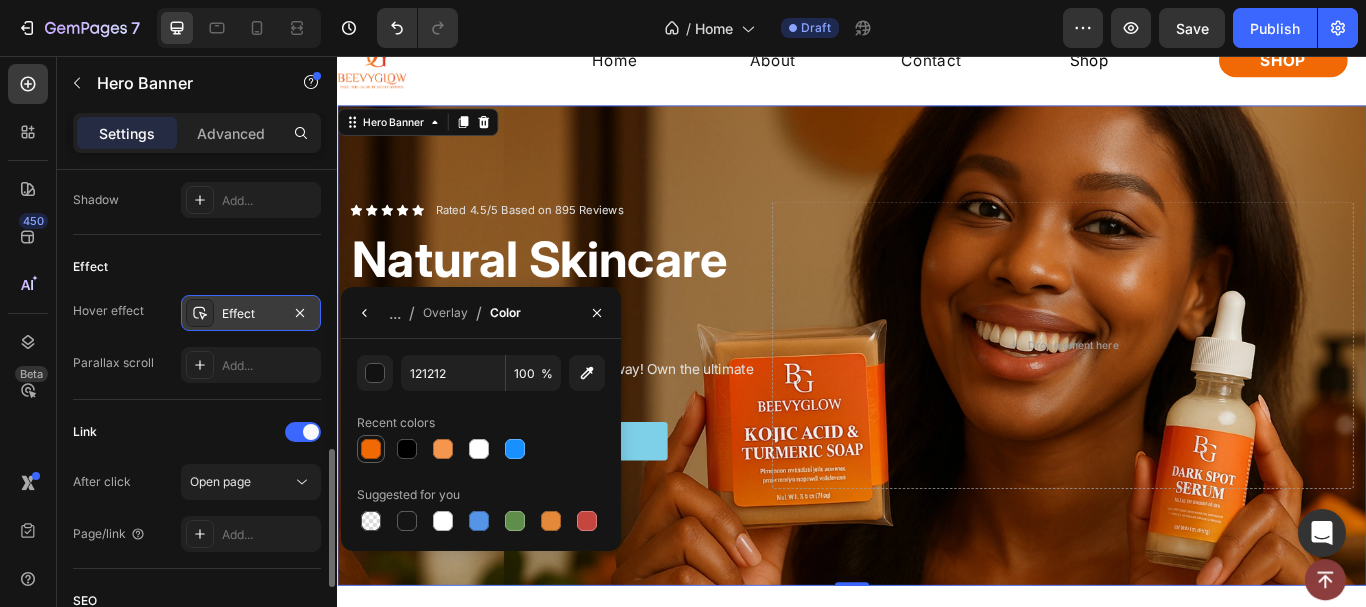 click at bounding box center [371, 449] 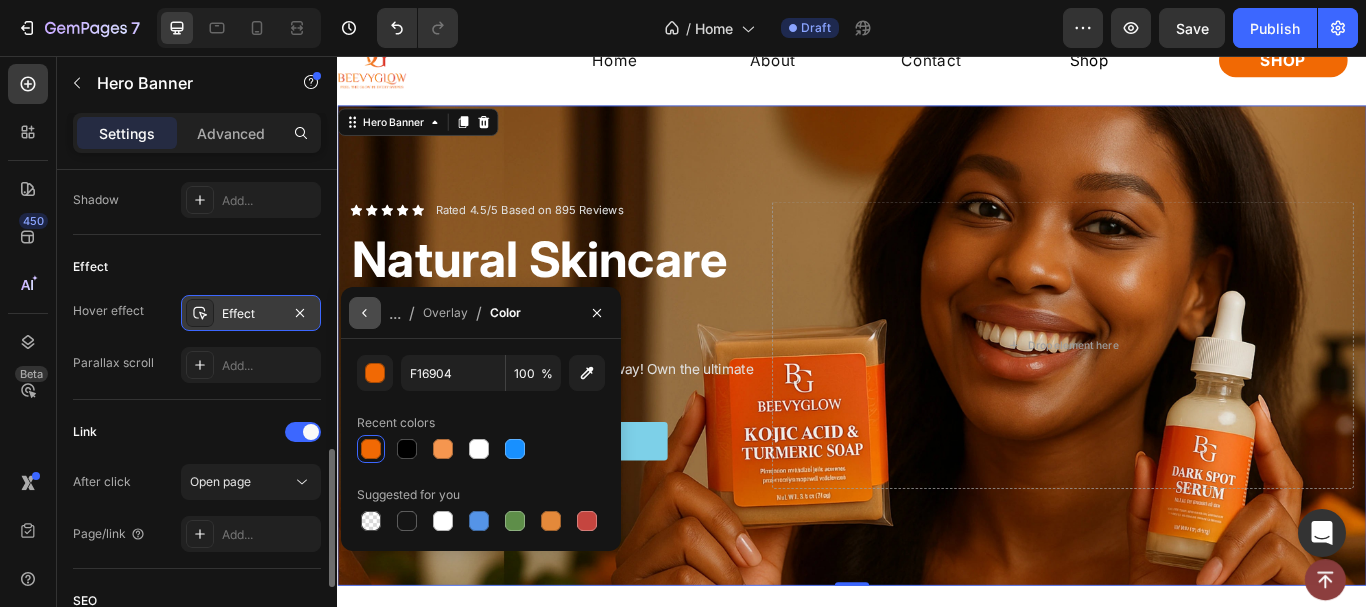 click 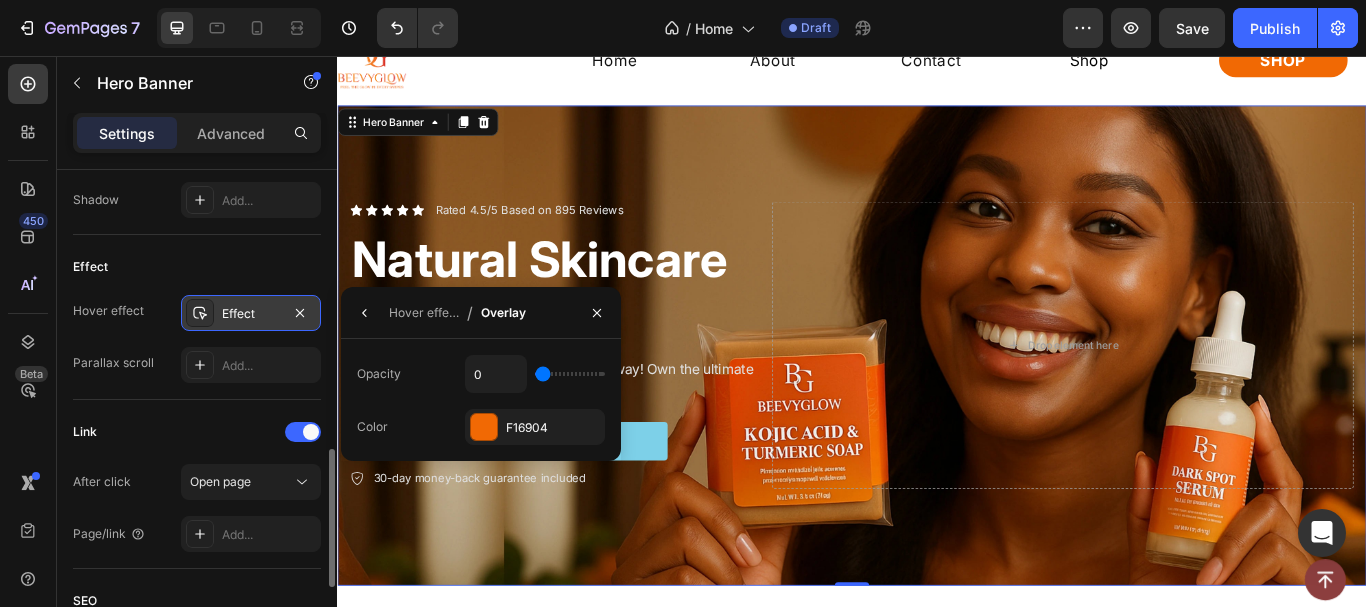 type on "11" 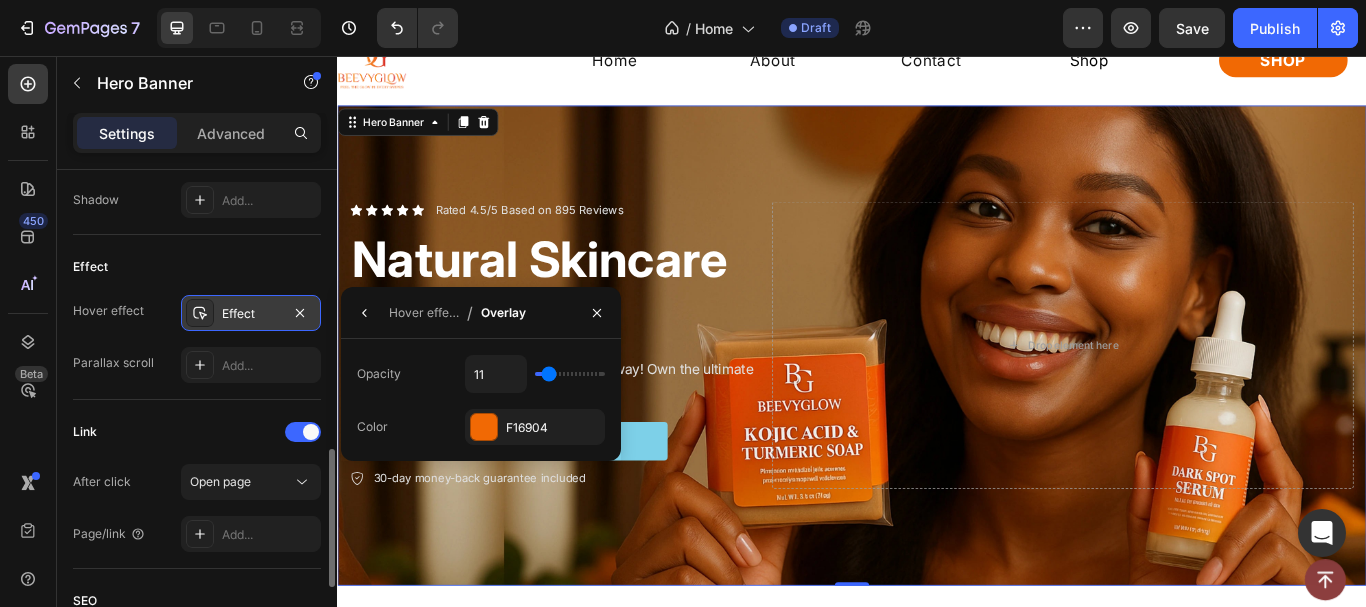type on "19" 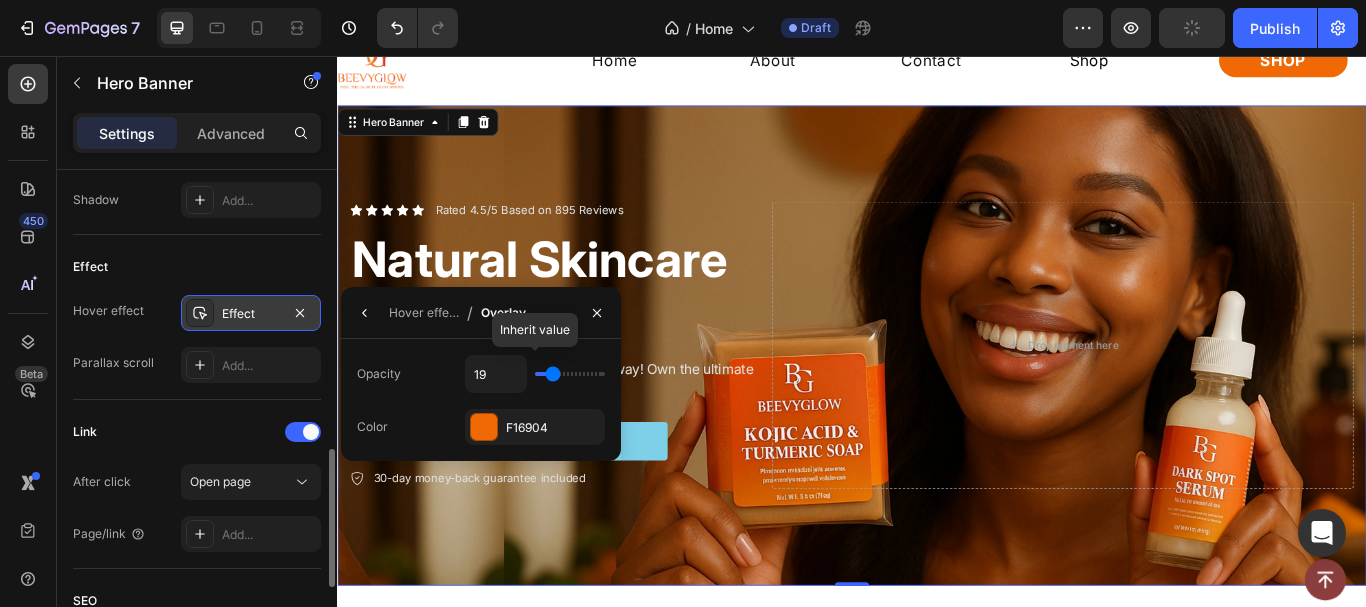 type on "28" 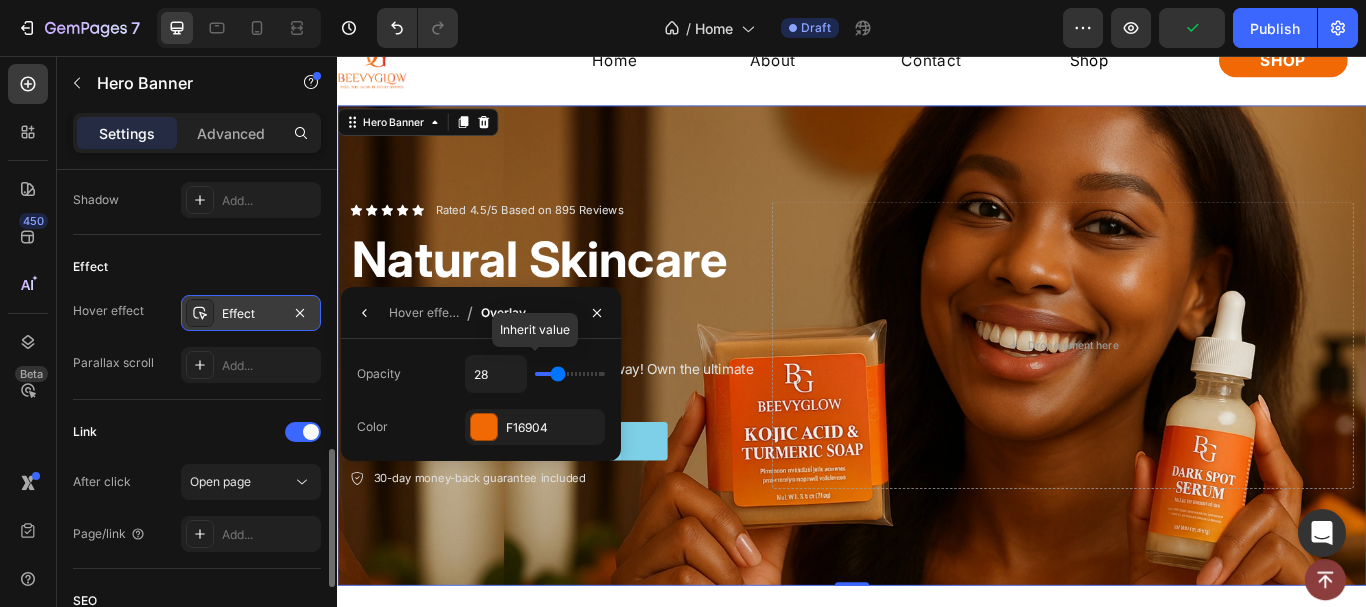 type on "28" 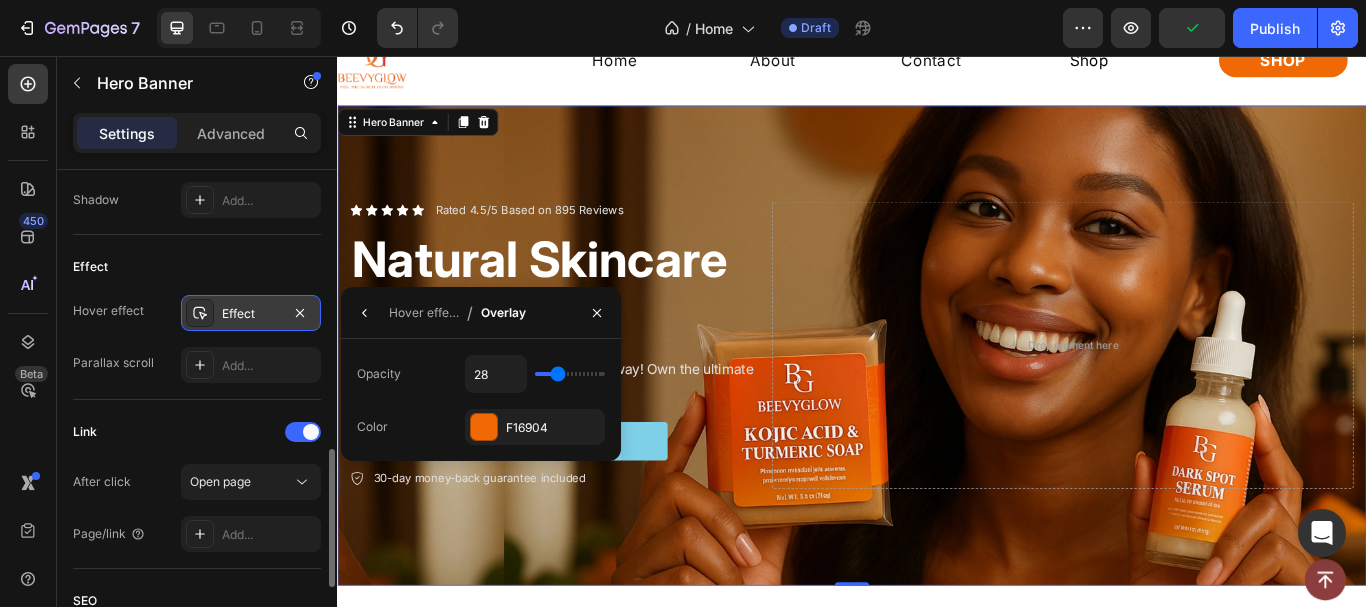 type on "43" 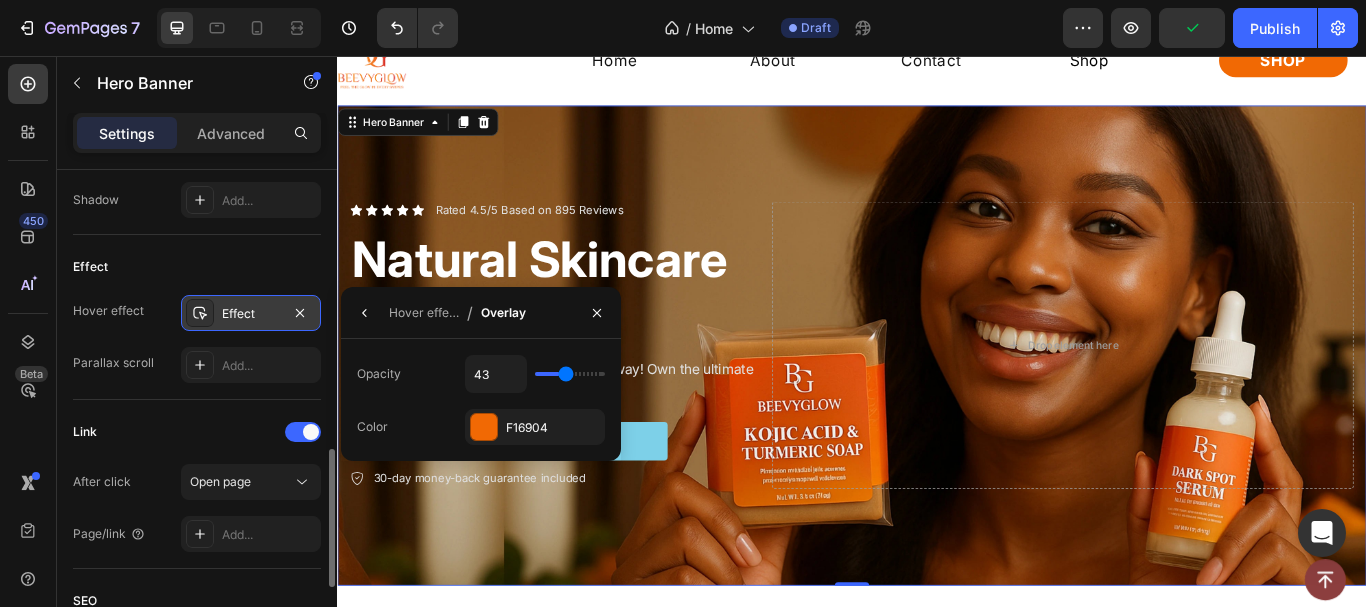 type on "56" 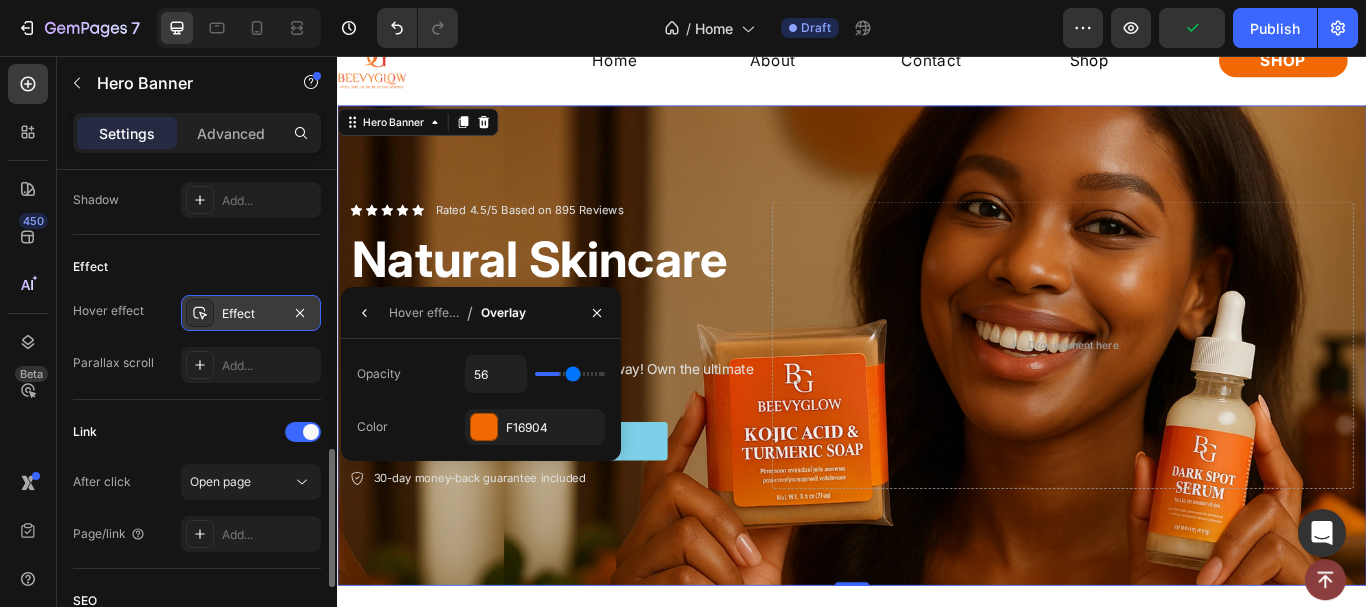 type on "61" 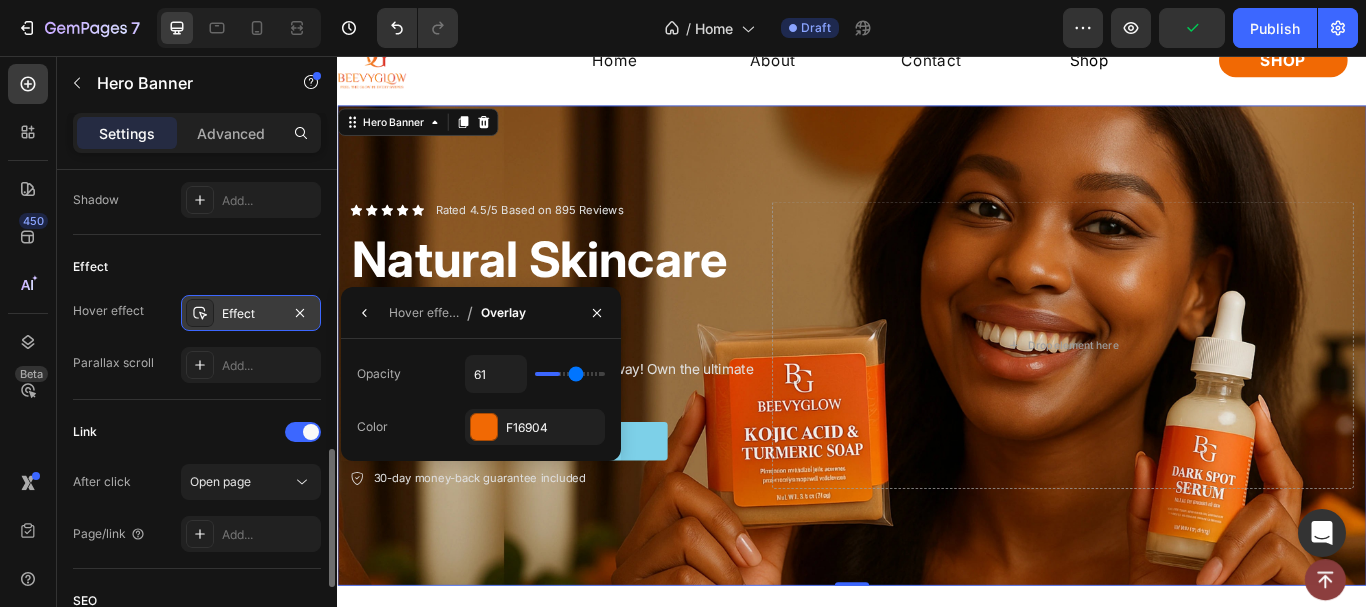 type on "63" 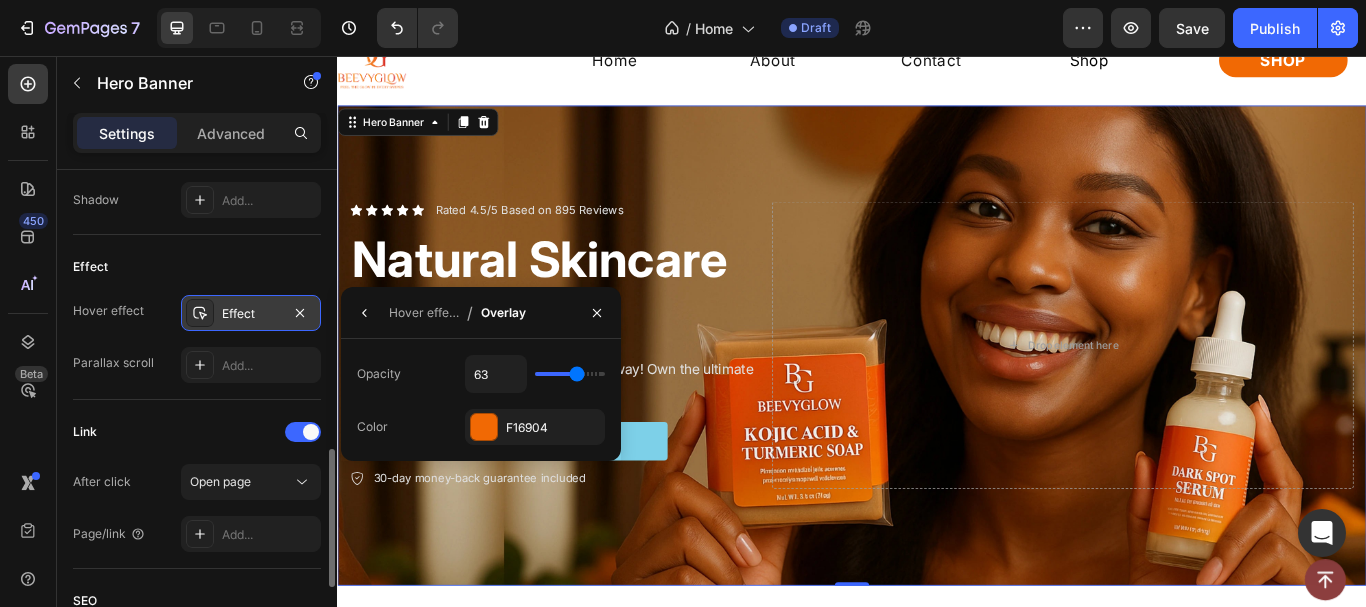 drag, startPoint x: 558, startPoint y: 369, endPoint x: 577, endPoint y: 368, distance: 19.026299 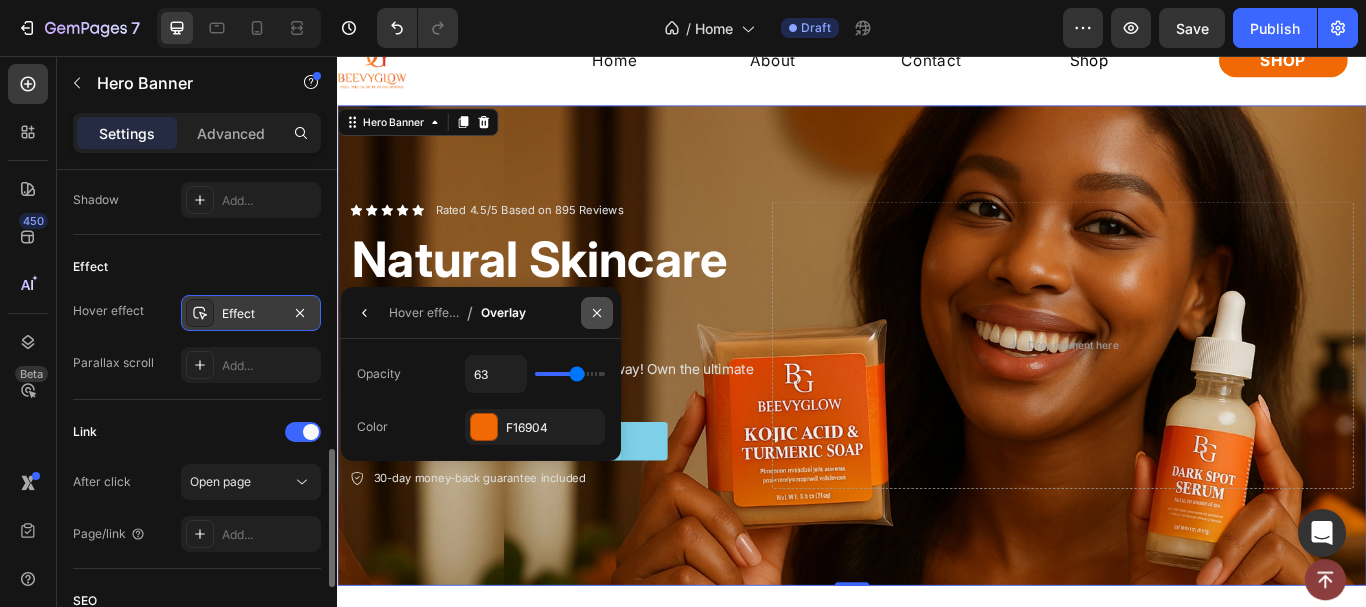 click 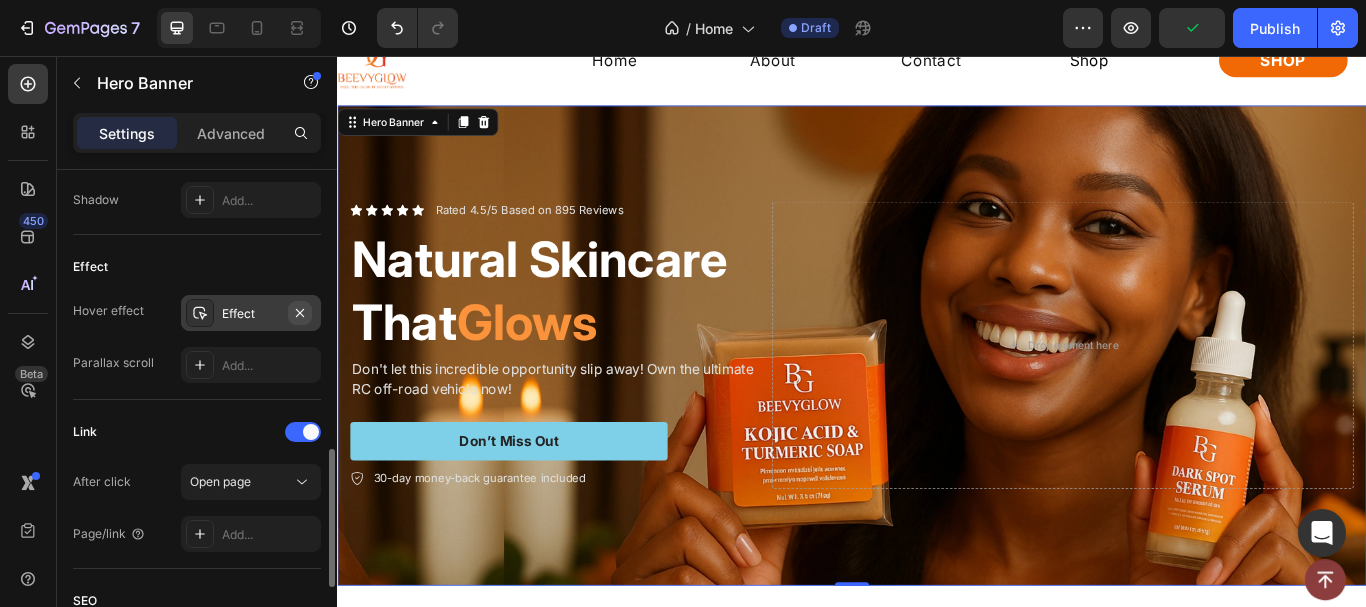 click 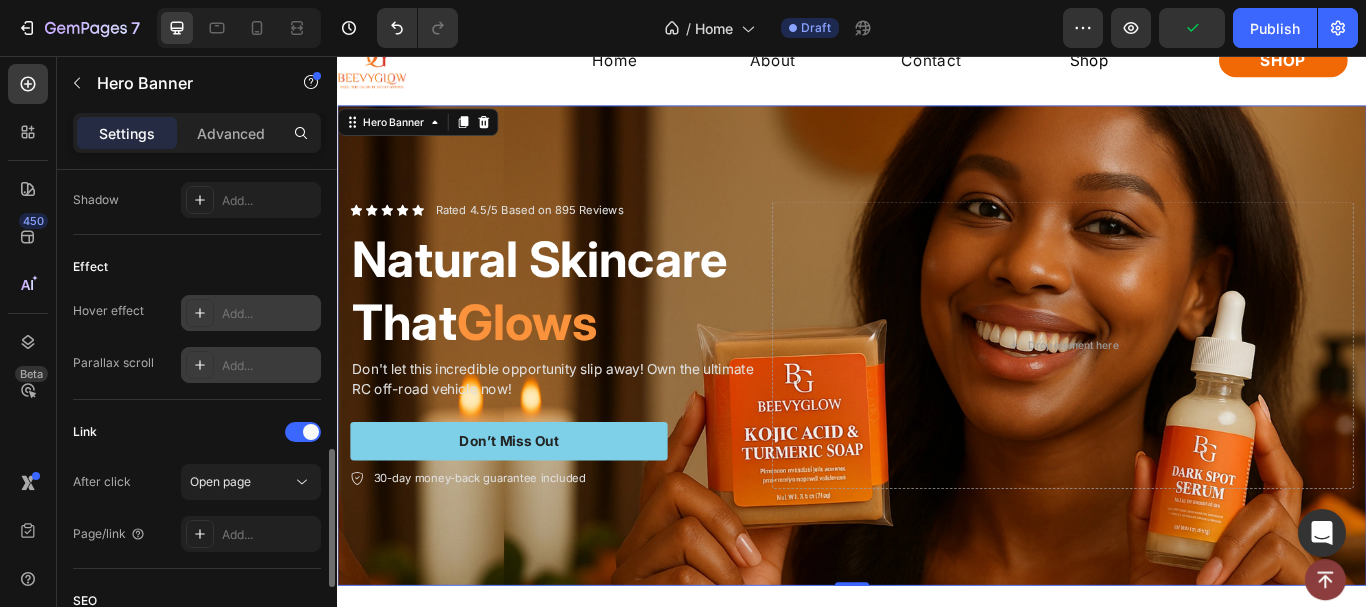 click at bounding box center (200, 365) 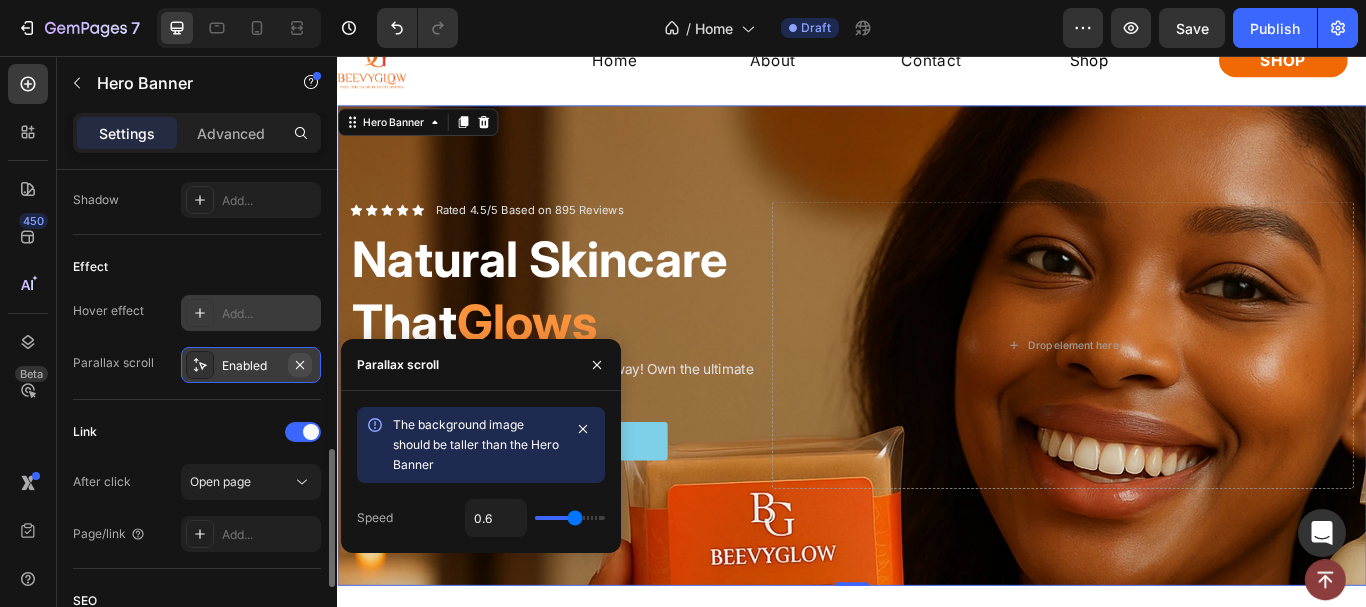 click 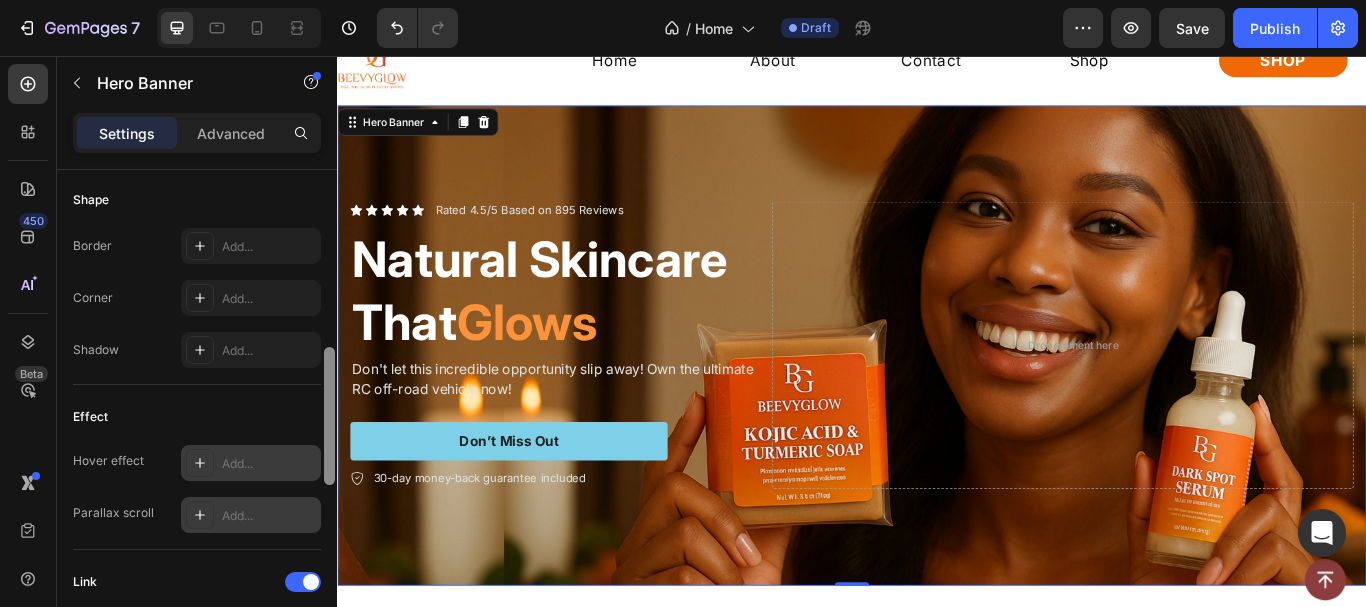 scroll, scrollTop: 801, scrollLeft: 0, axis: vertical 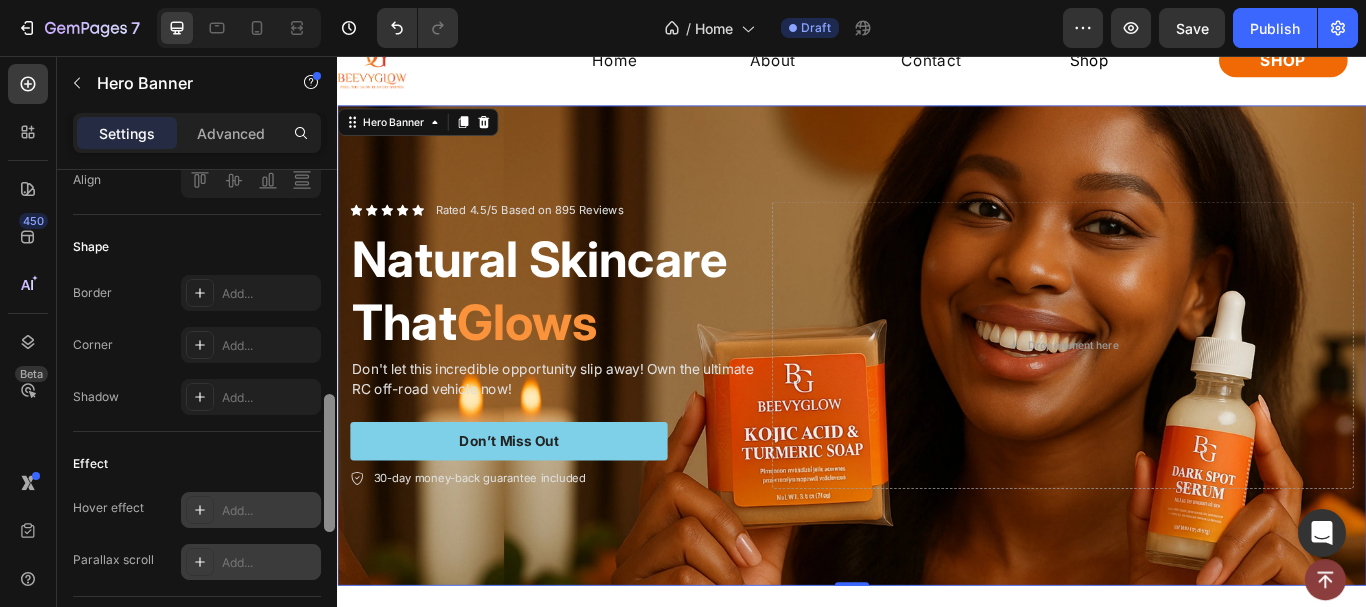 drag, startPoint x: 328, startPoint y: 456, endPoint x: 318, endPoint y: 418, distance: 39.293766 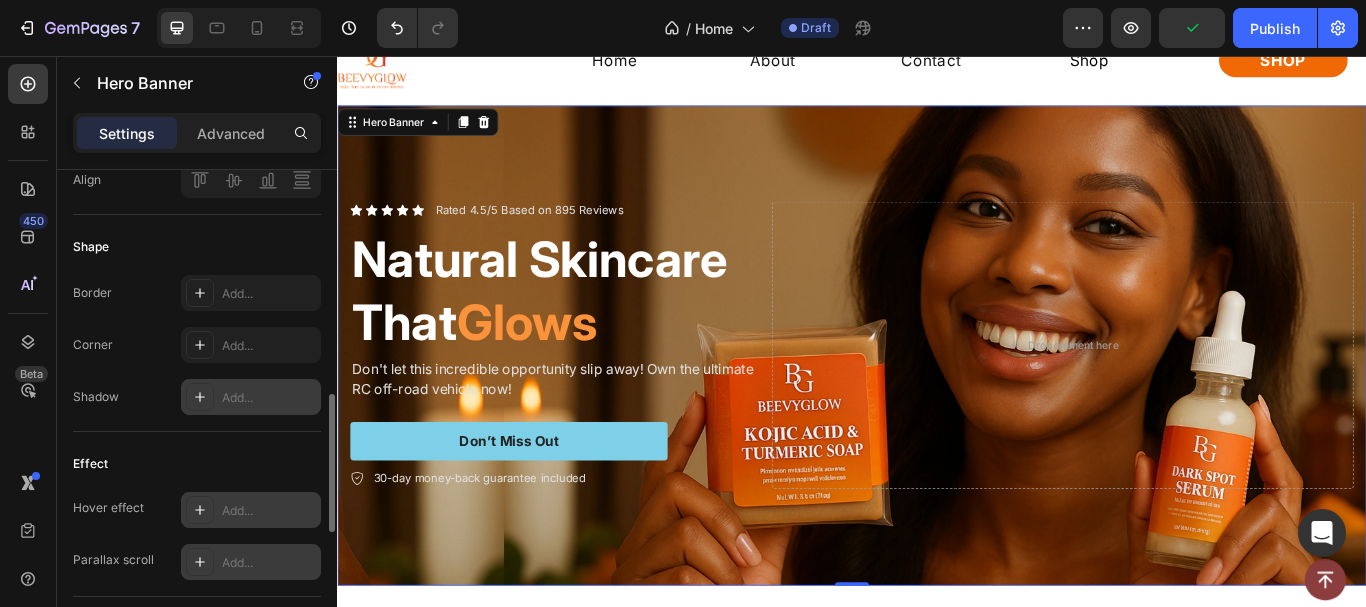 click on "Add..." at bounding box center (269, 398) 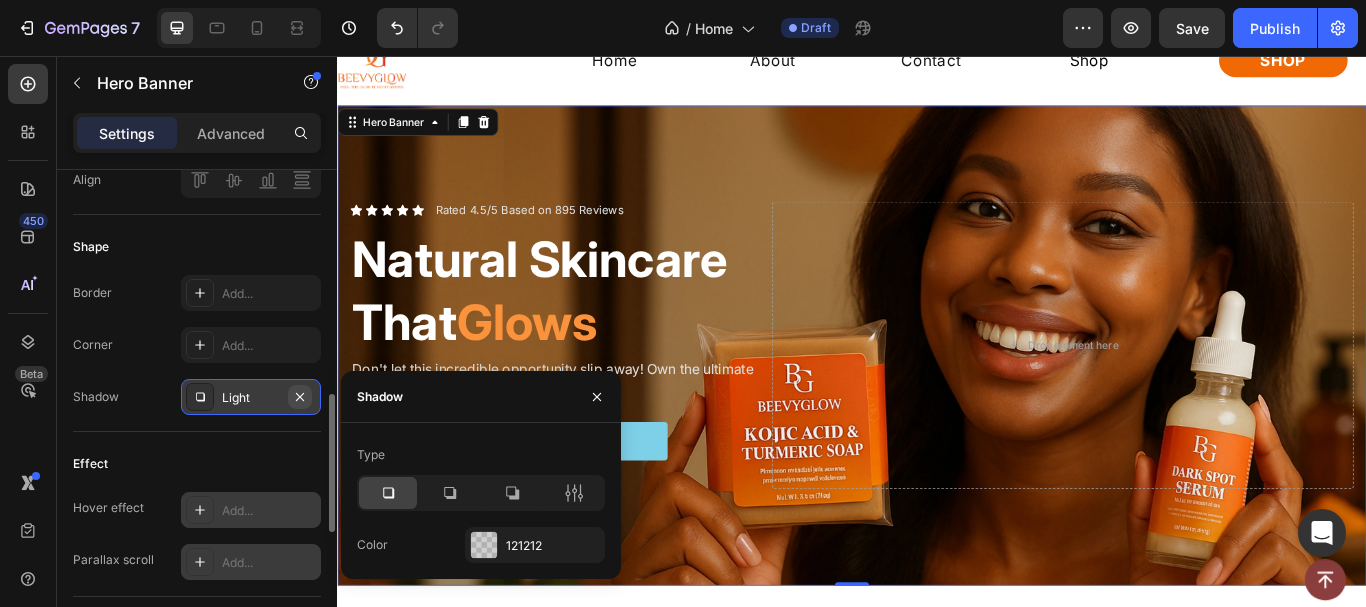click 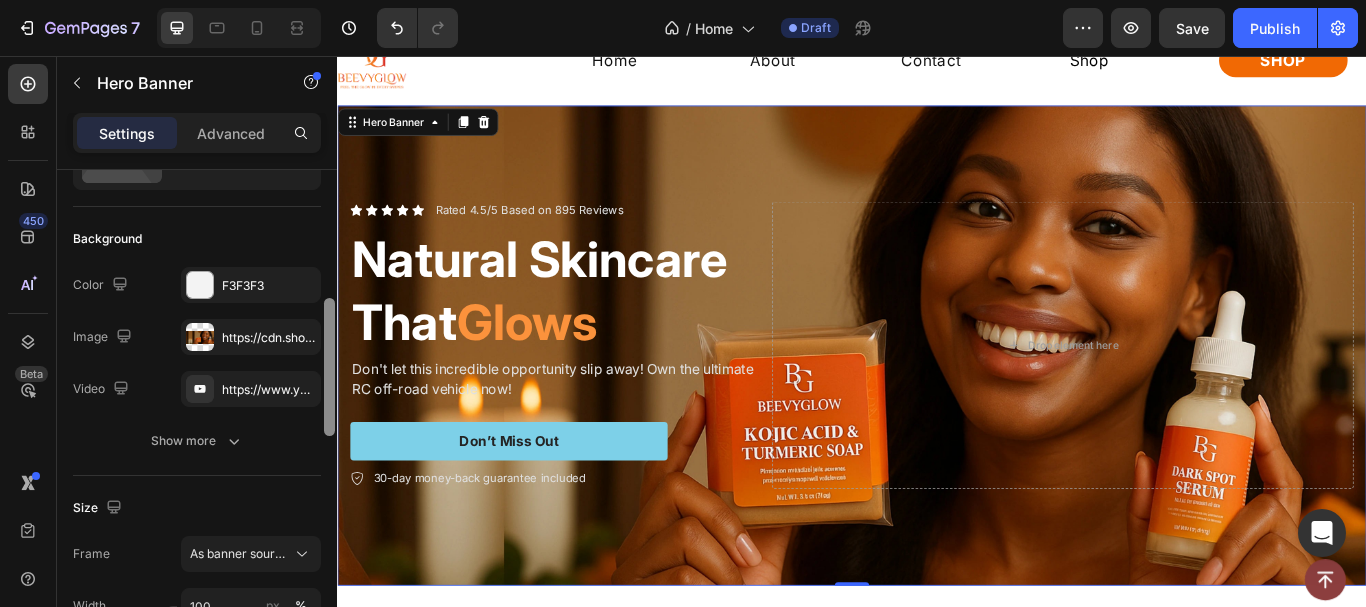 scroll, scrollTop: 182, scrollLeft: 0, axis: vertical 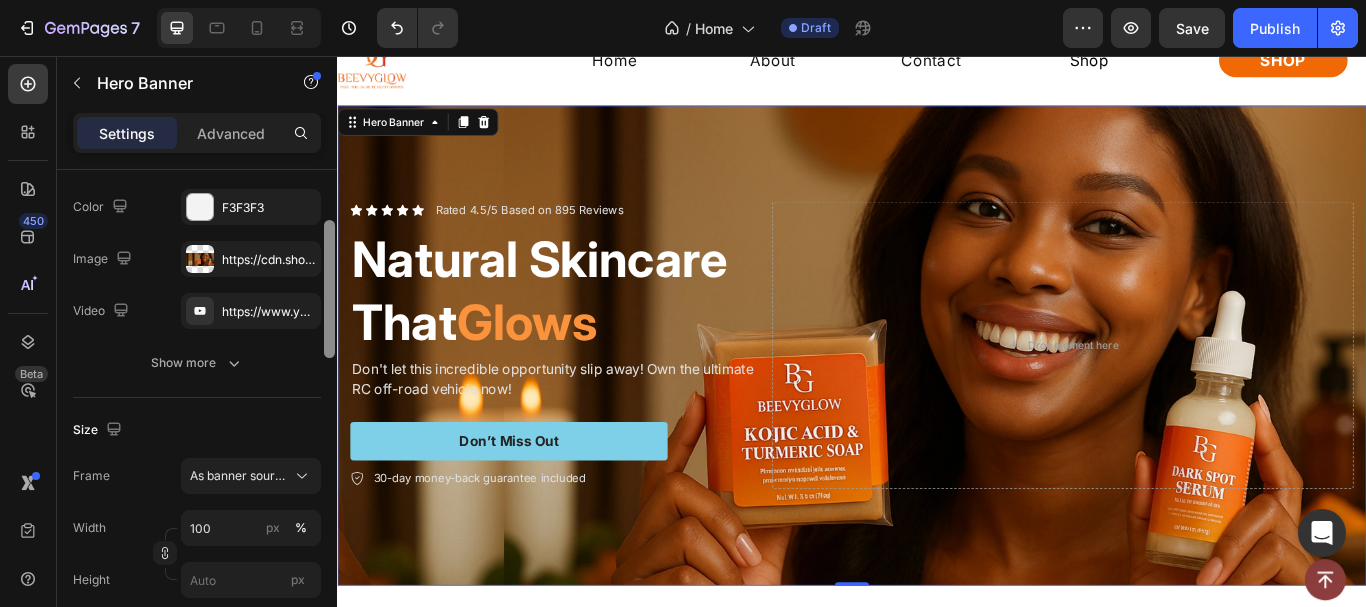drag, startPoint x: 329, startPoint y: 422, endPoint x: 220, endPoint y: 249, distance: 204.47493 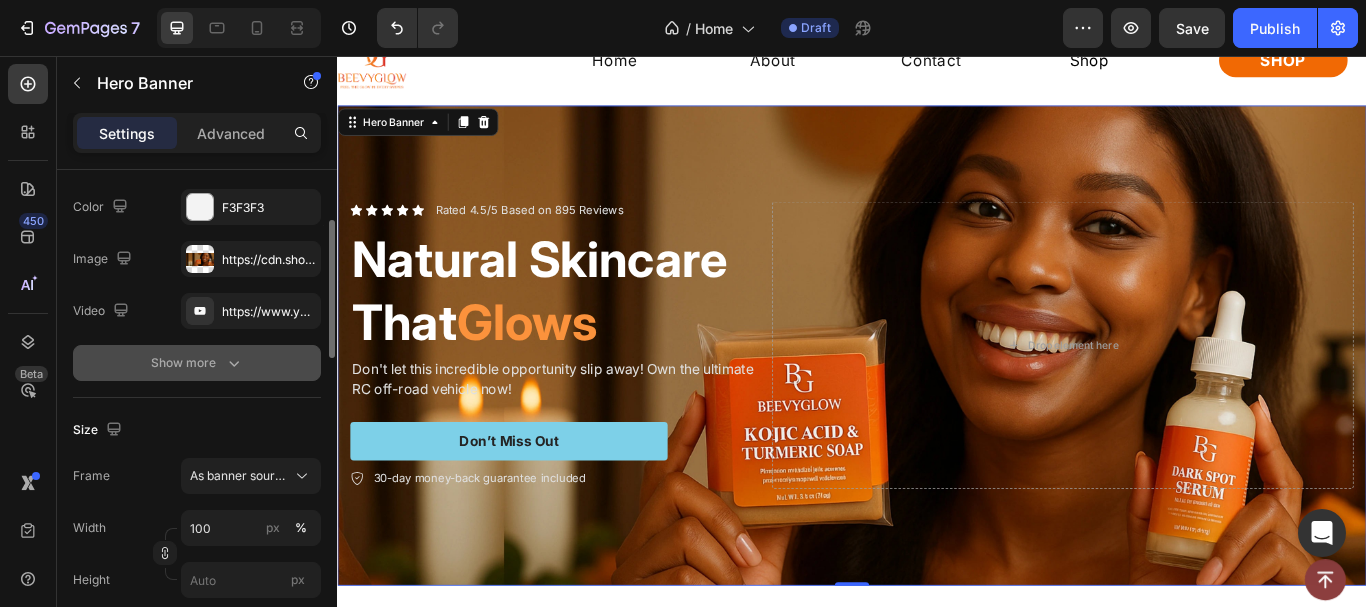 click 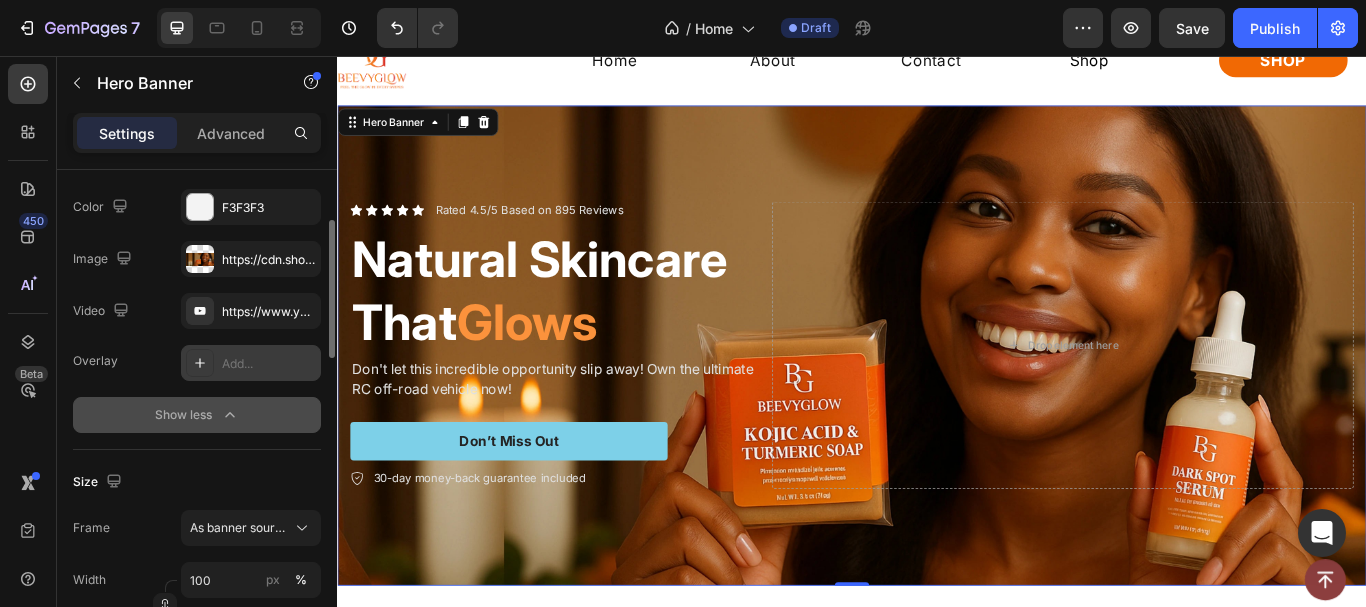 click on "Add..." at bounding box center [269, 364] 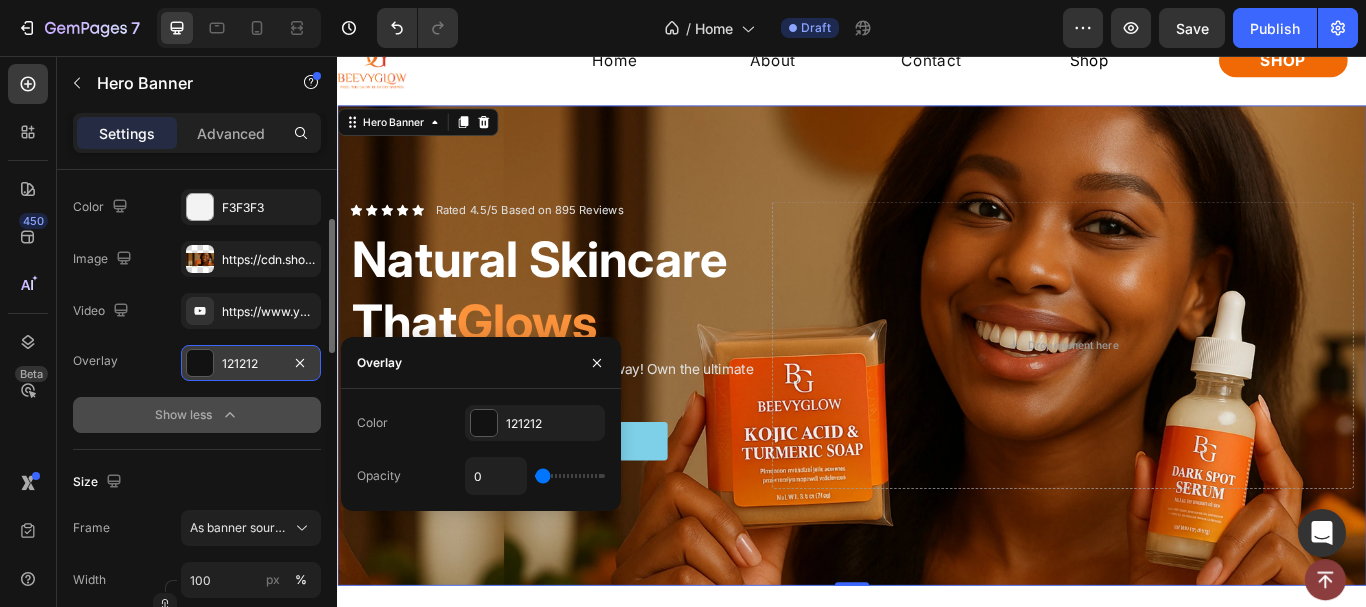 type on "9" 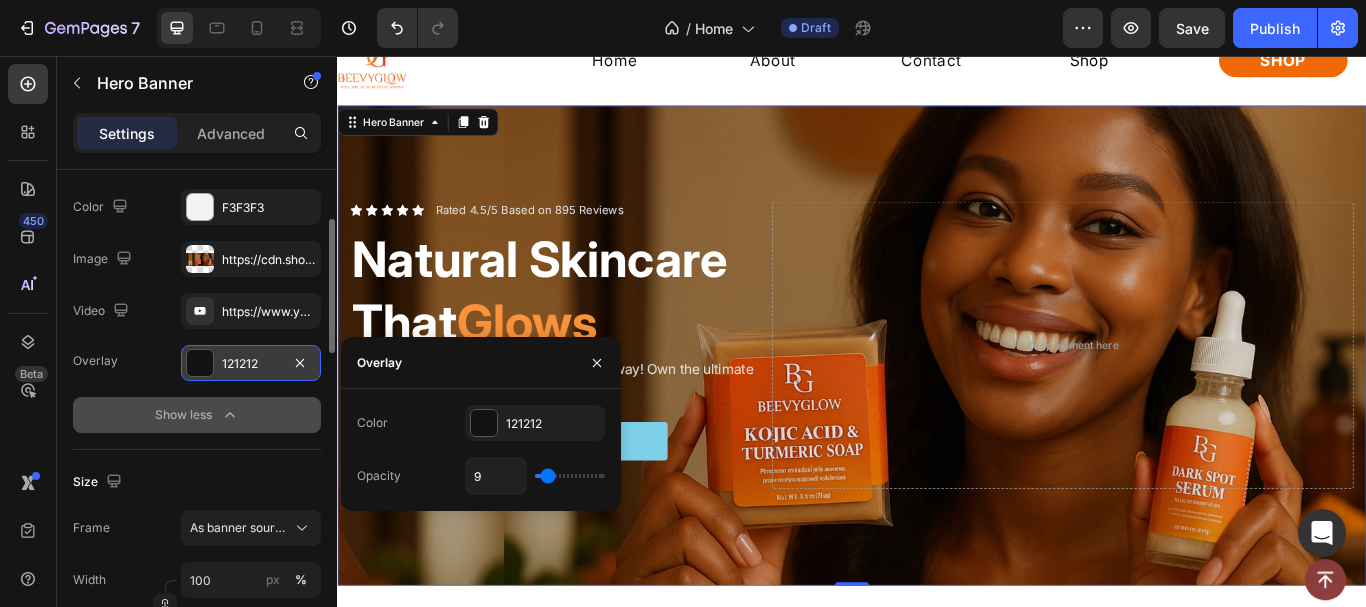 type on "20" 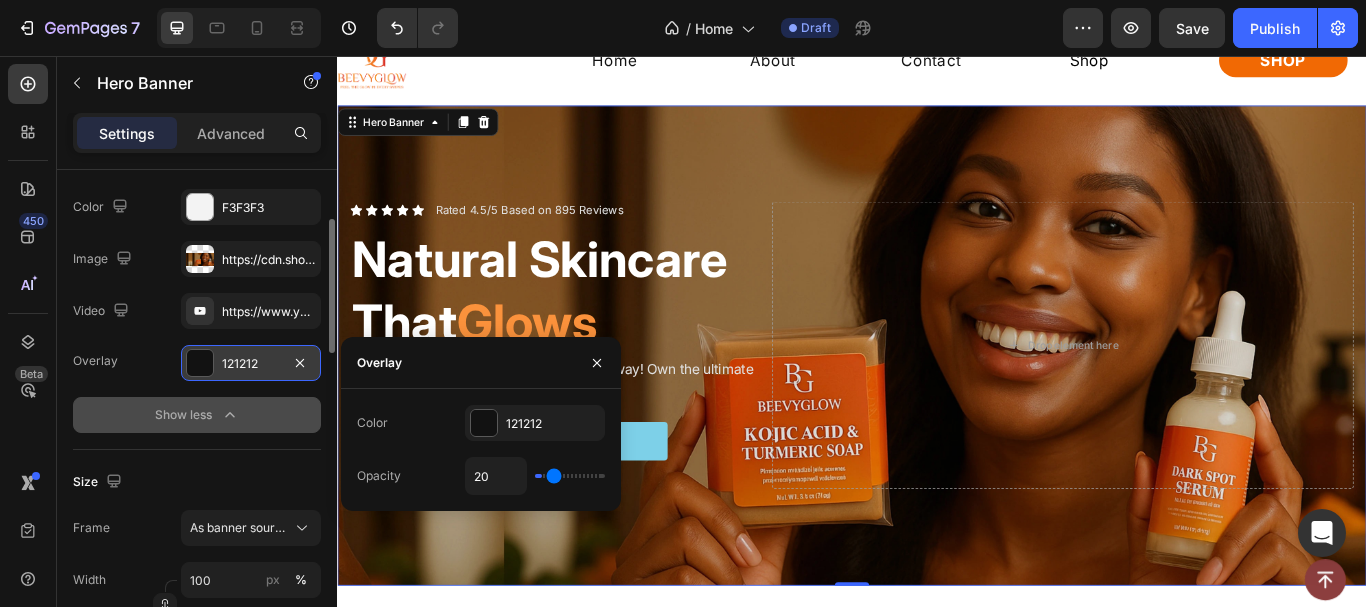 type on "26" 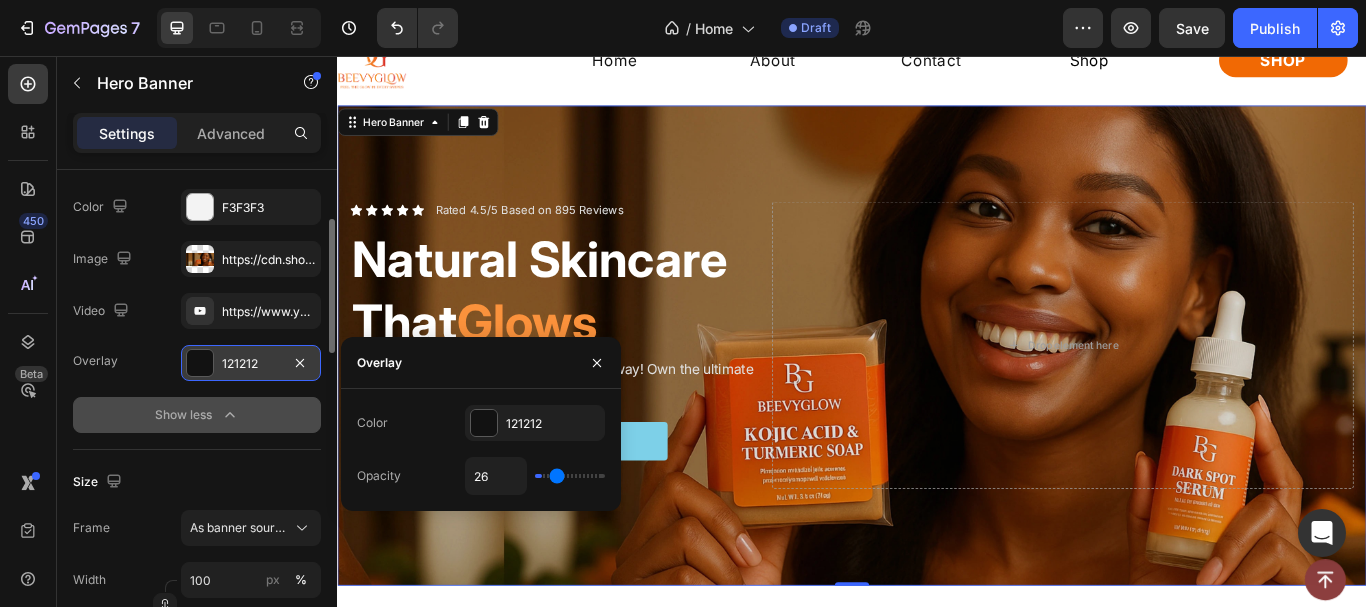 type on "30" 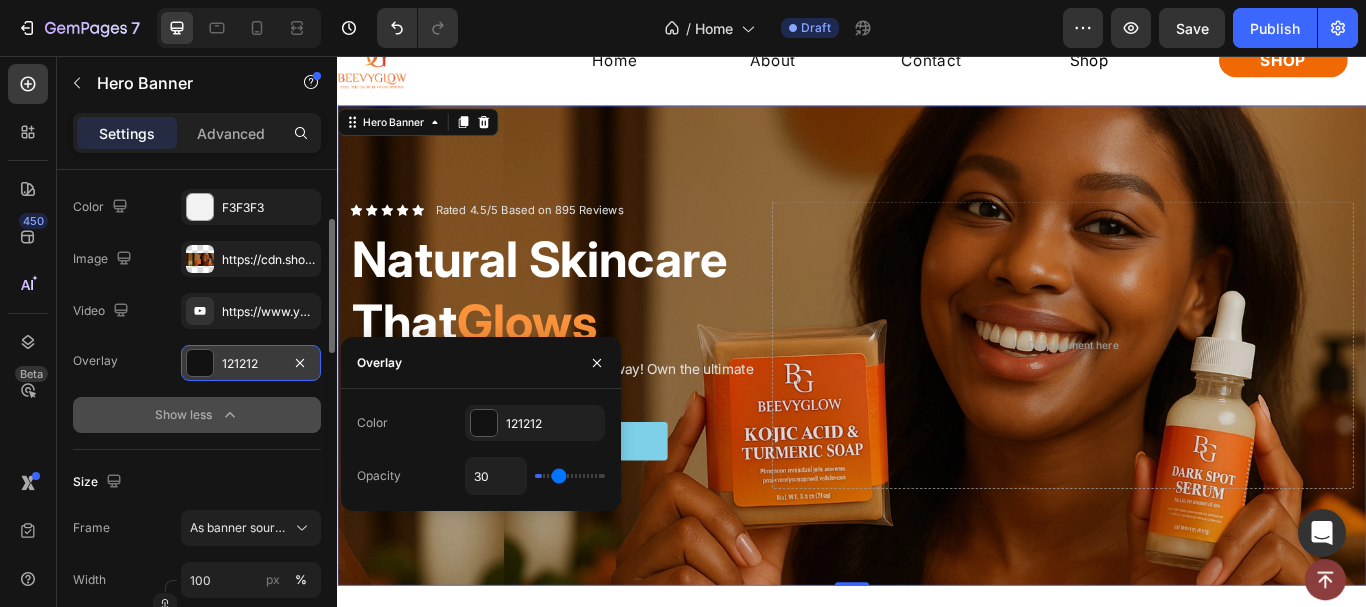 type on "37" 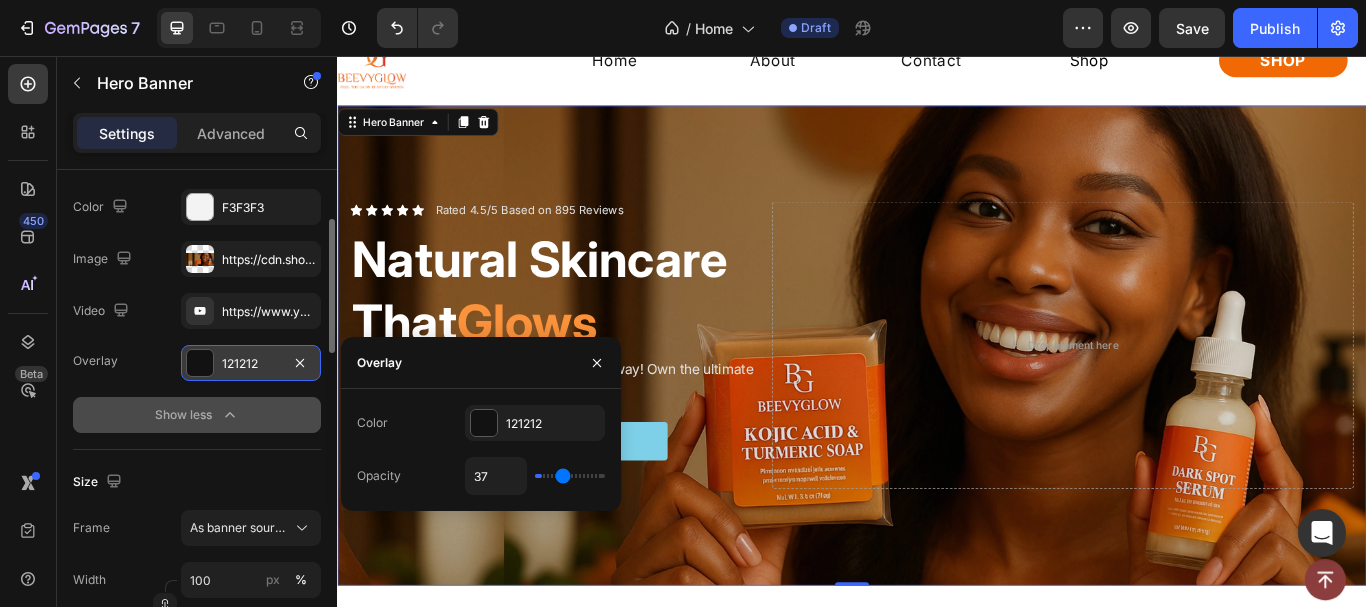 type on "41" 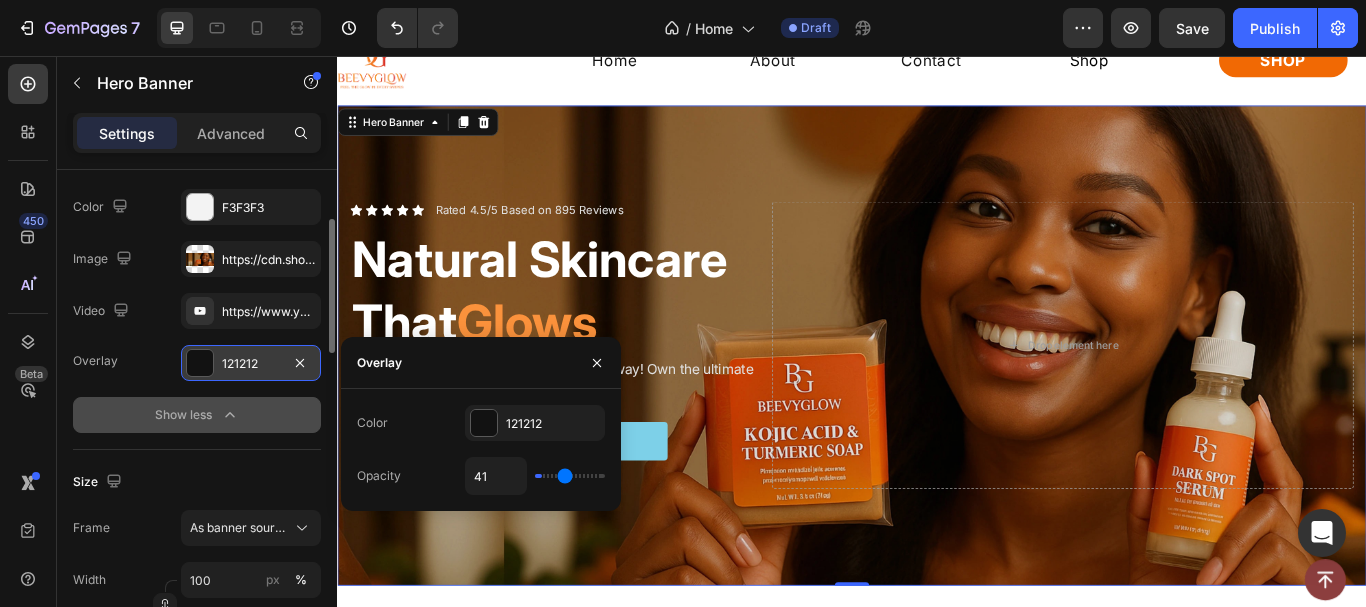 type on "46" 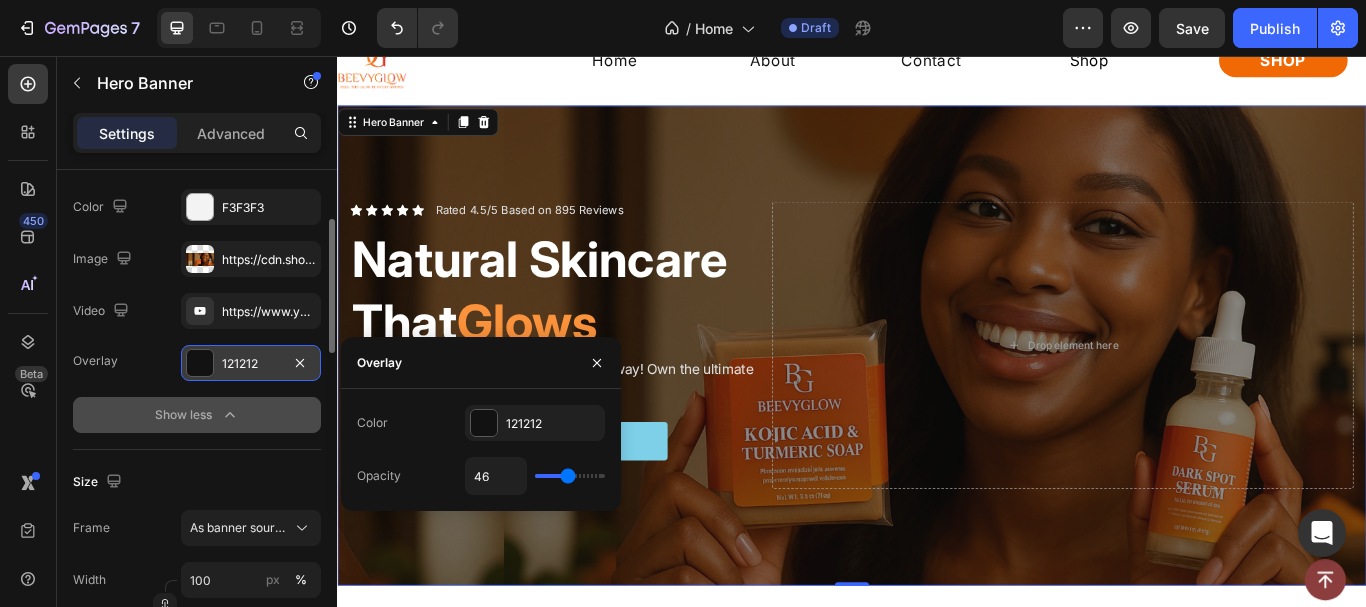 type on "48" 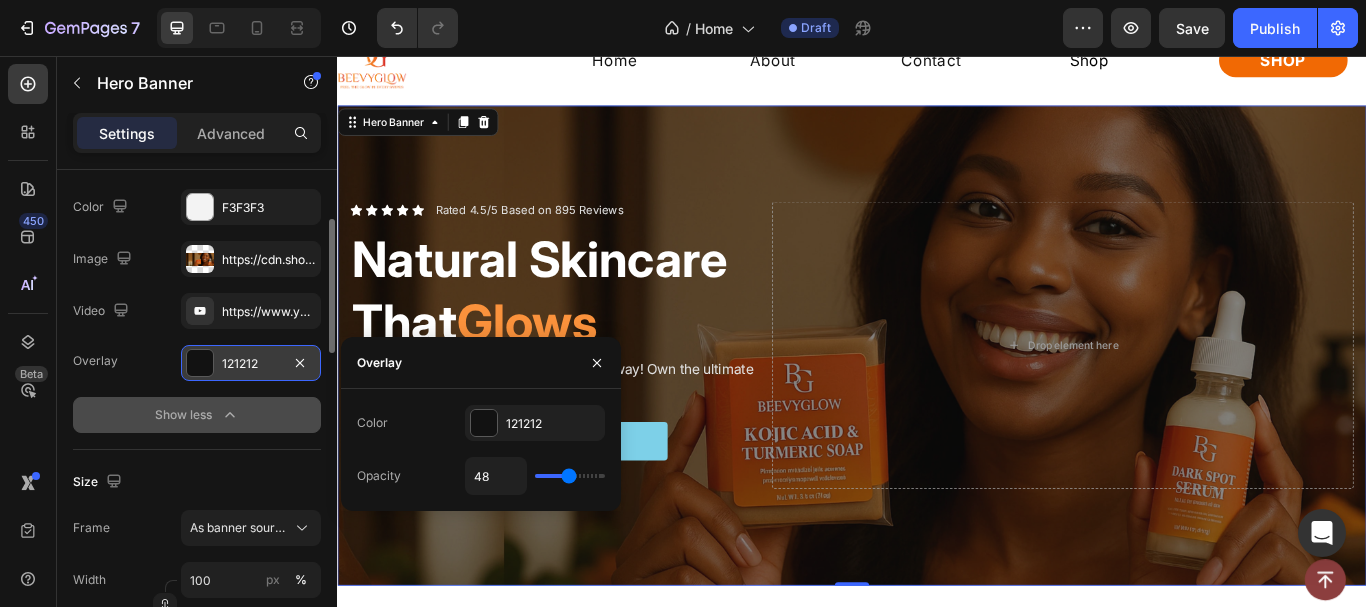 type on "37" 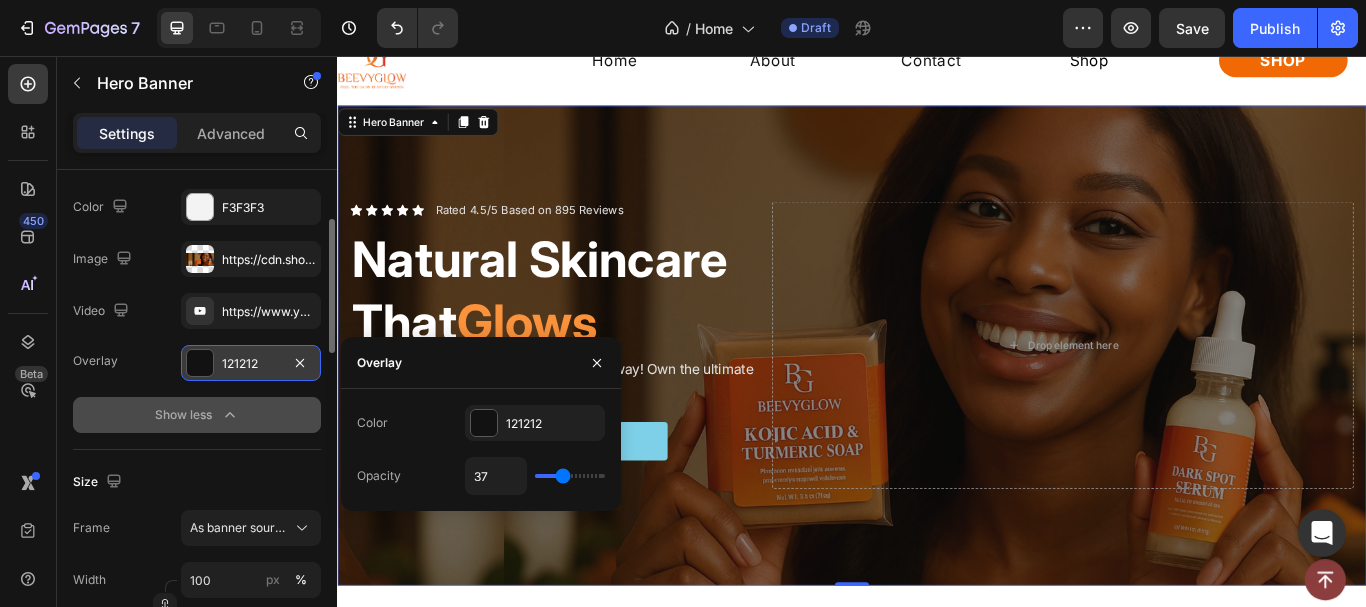 type on "35" 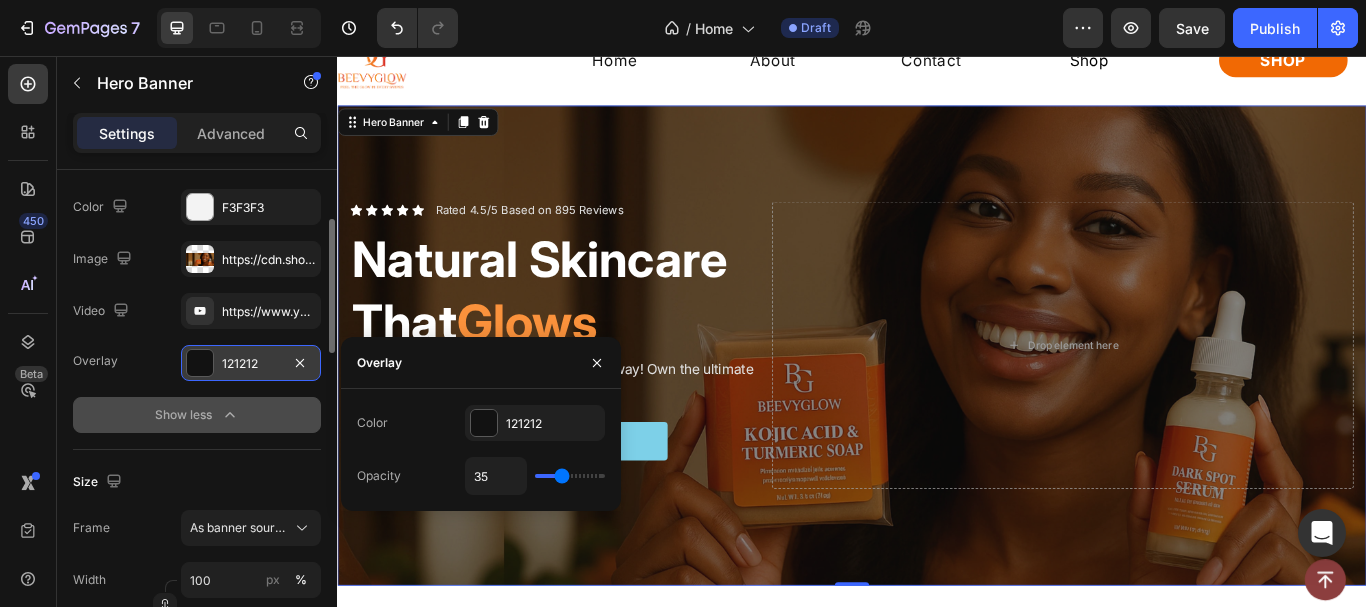 type on "31" 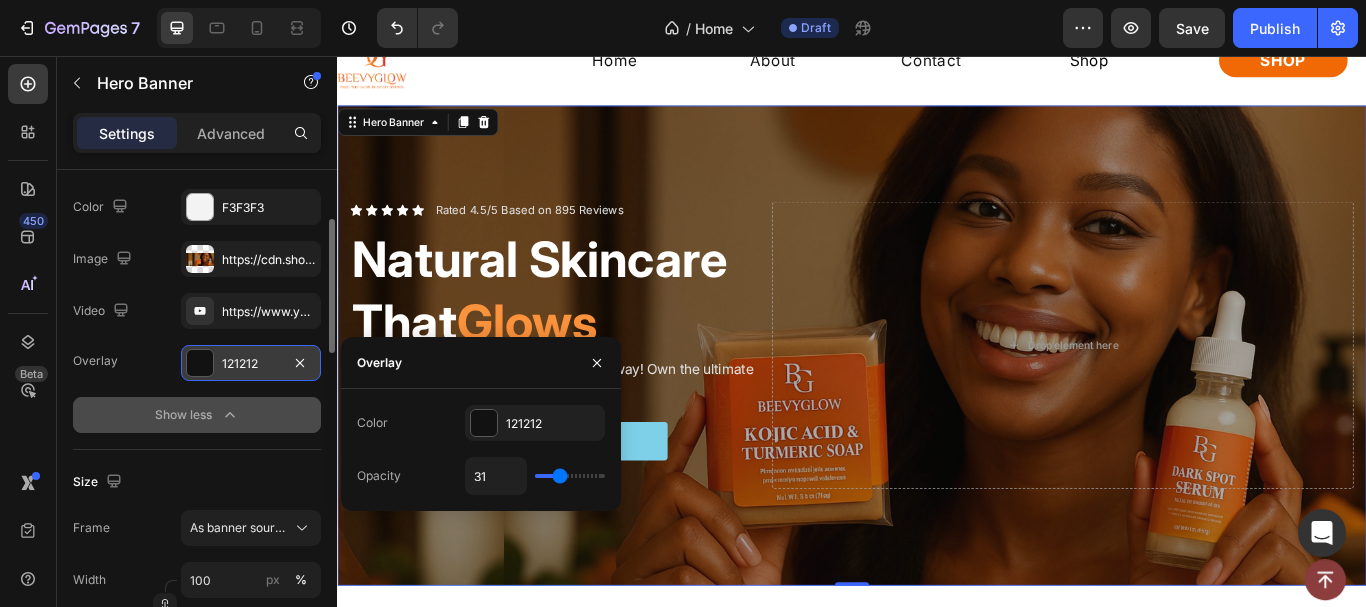 type on "26" 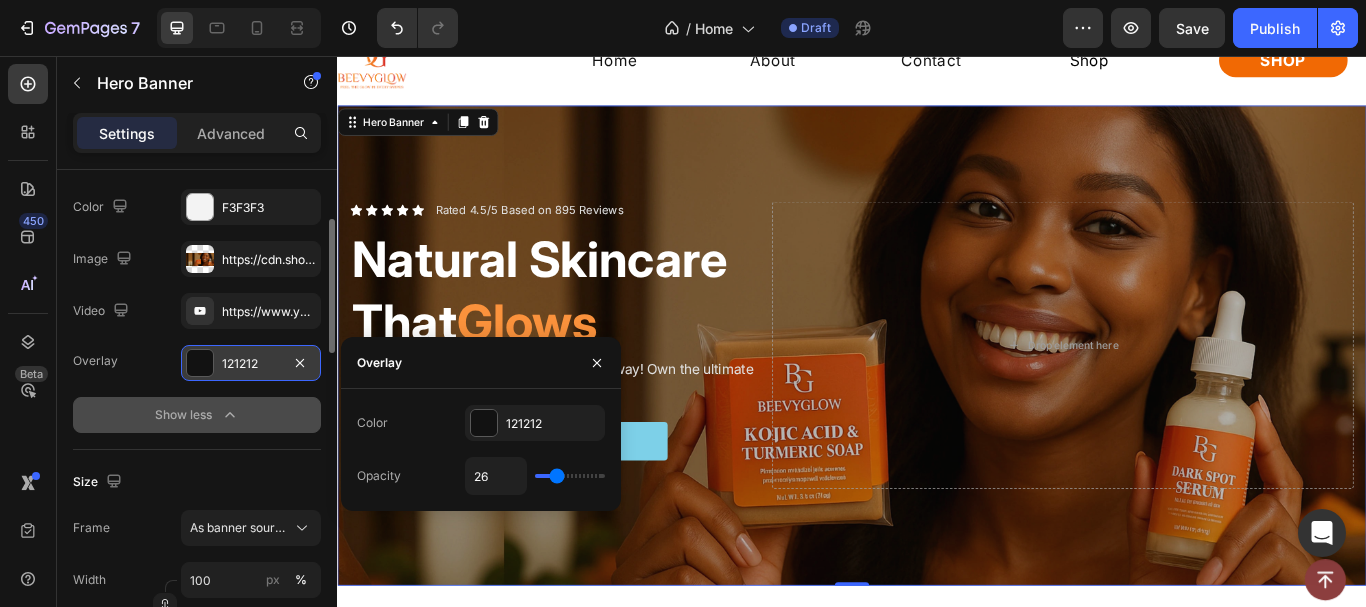 type on "24" 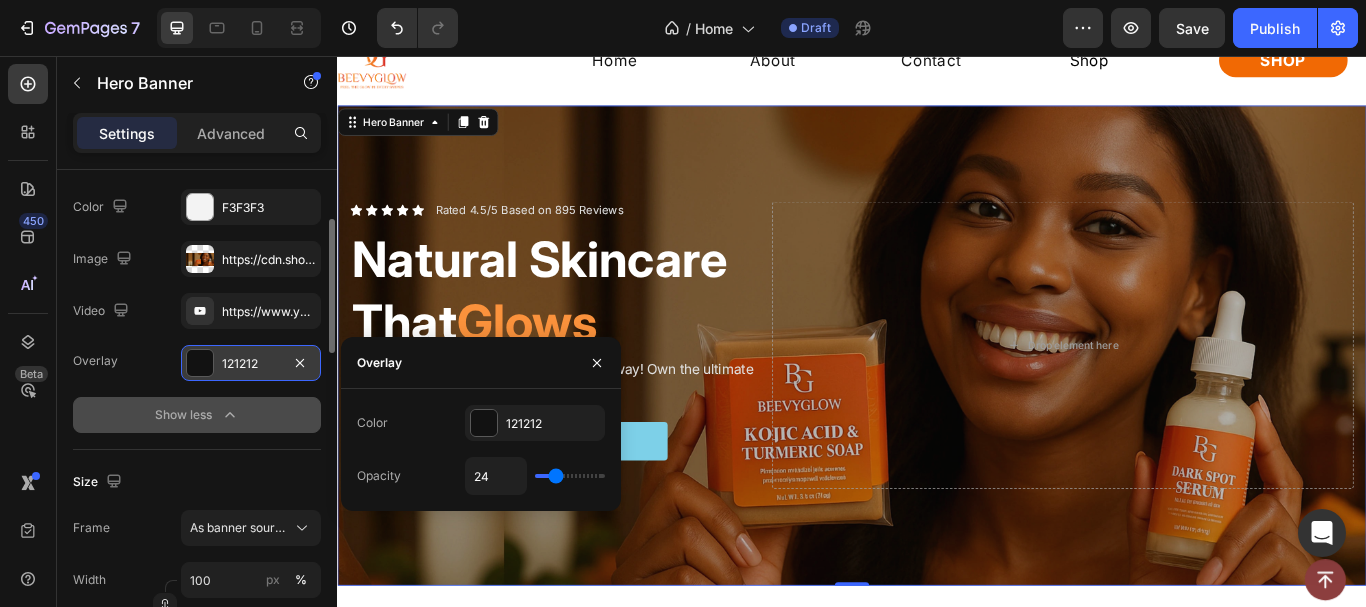 type on "22" 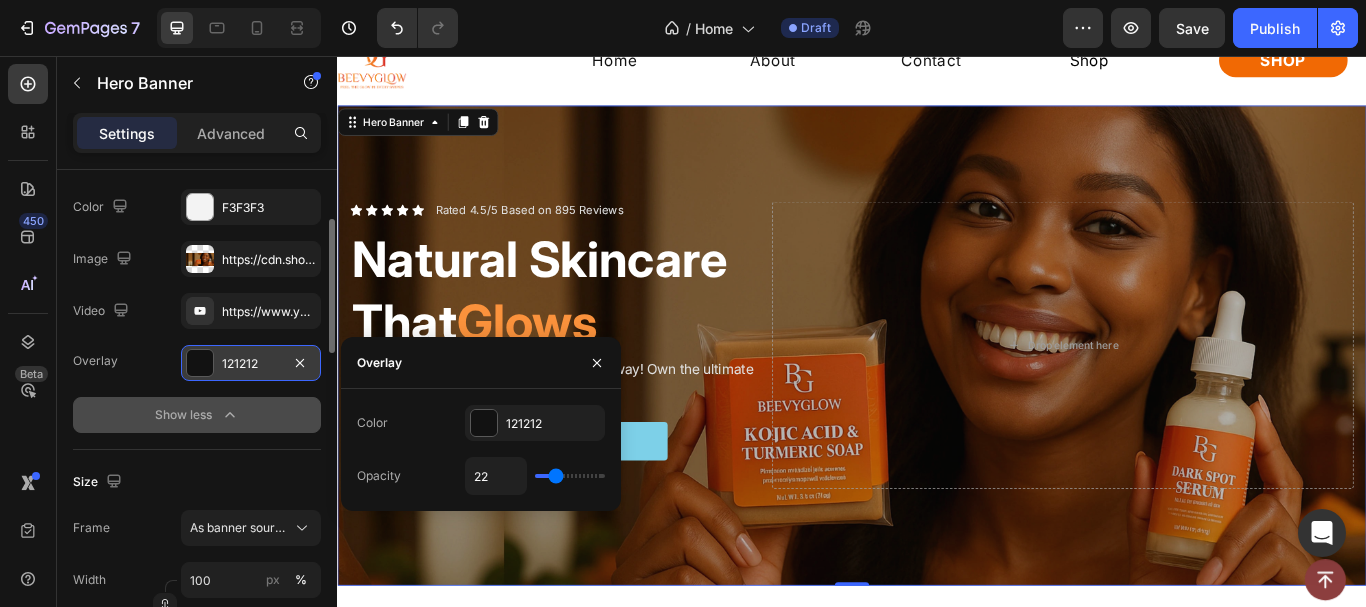 type on "22" 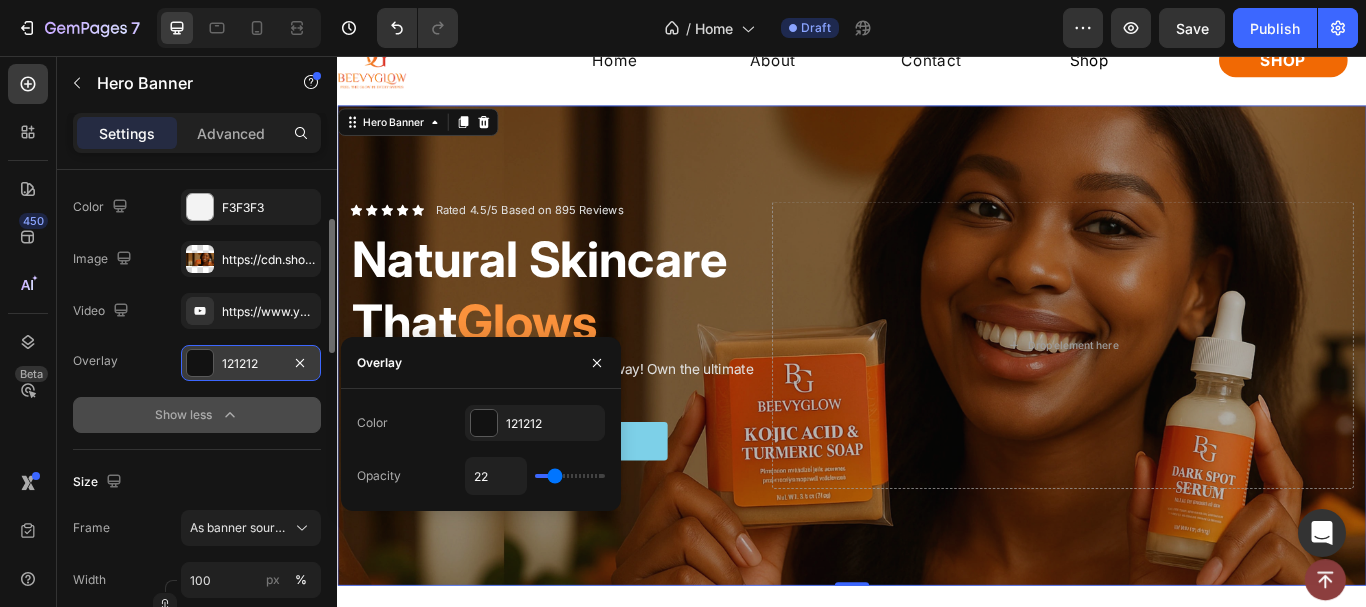 type on "19" 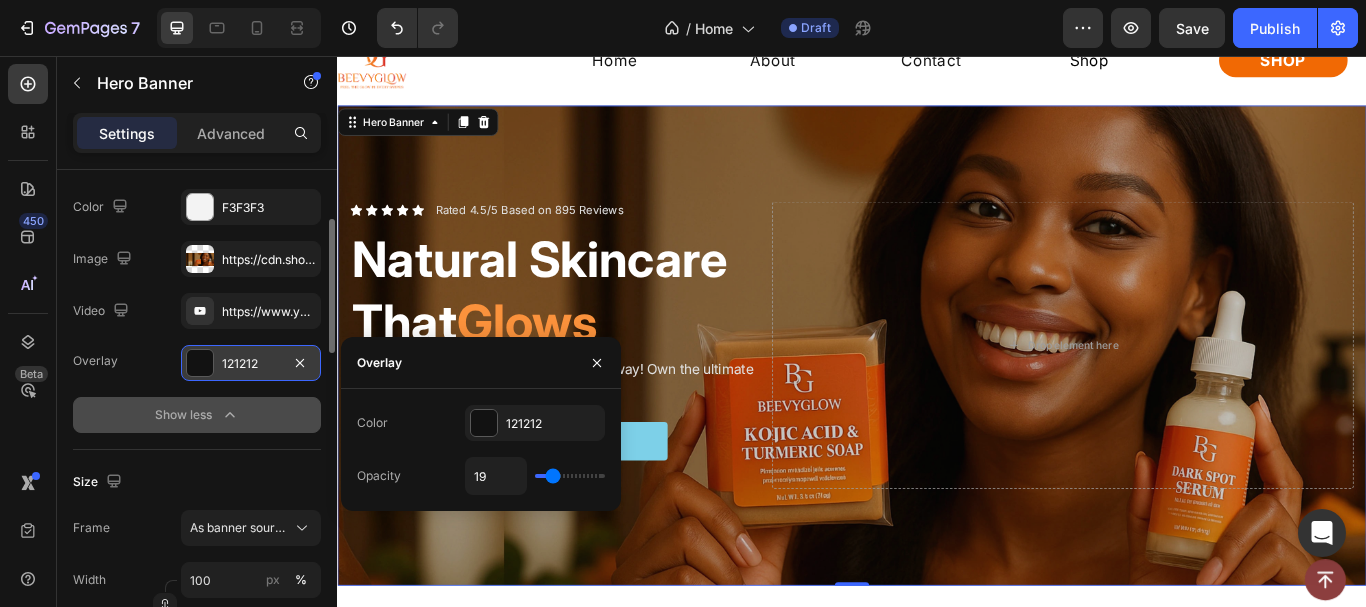 type on "19" 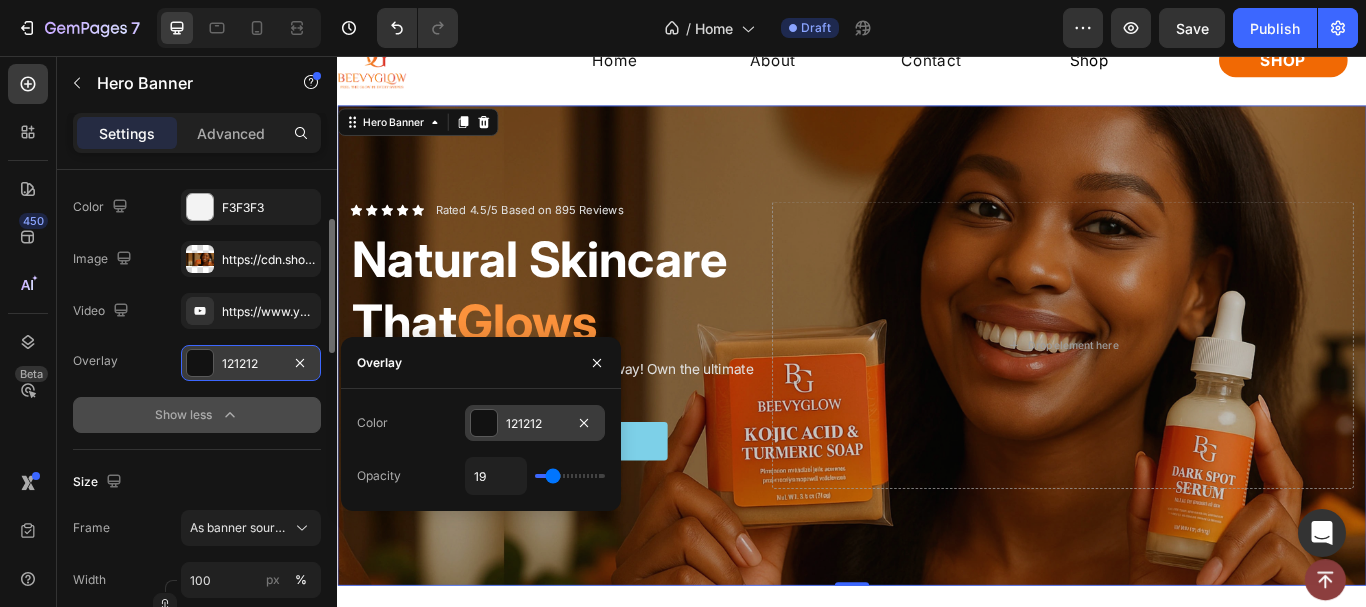 click on "121212" at bounding box center [535, 423] 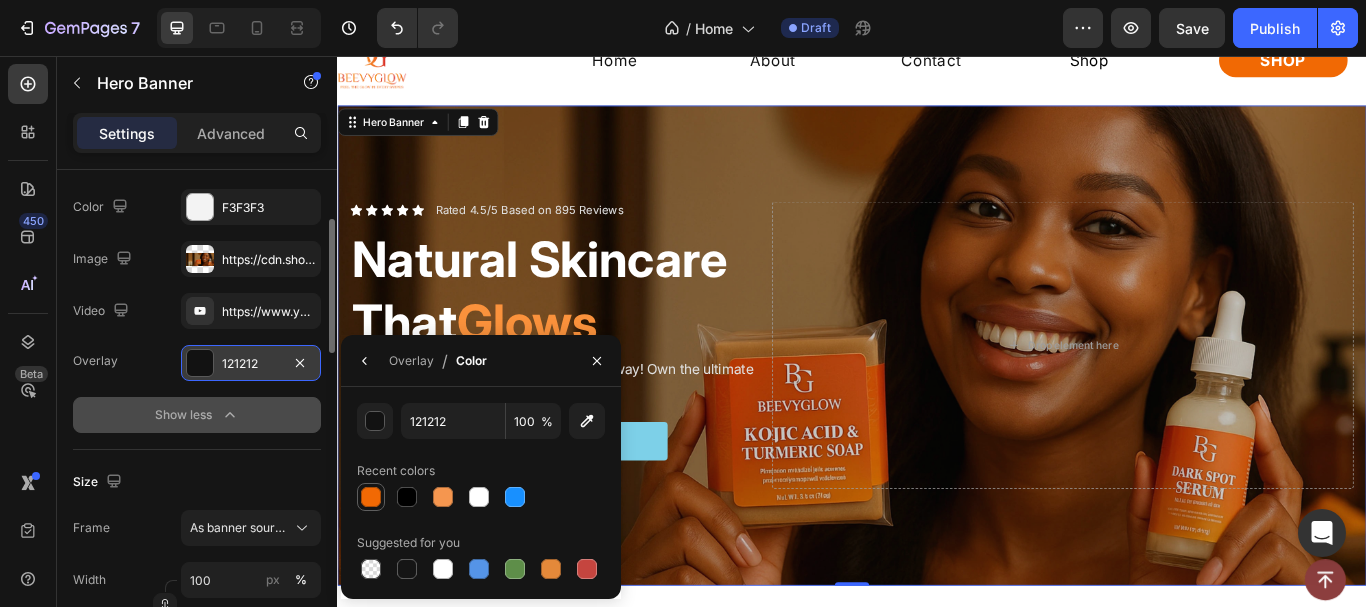 click at bounding box center [371, 497] 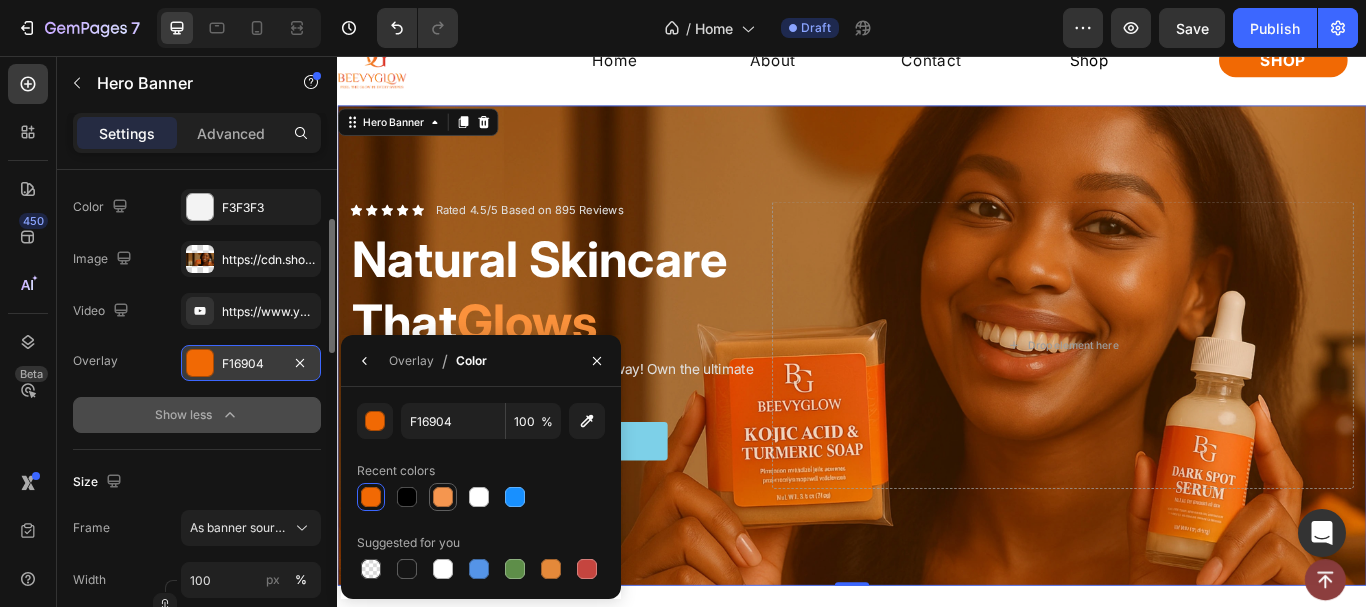 click at bounding box center (443, 497) 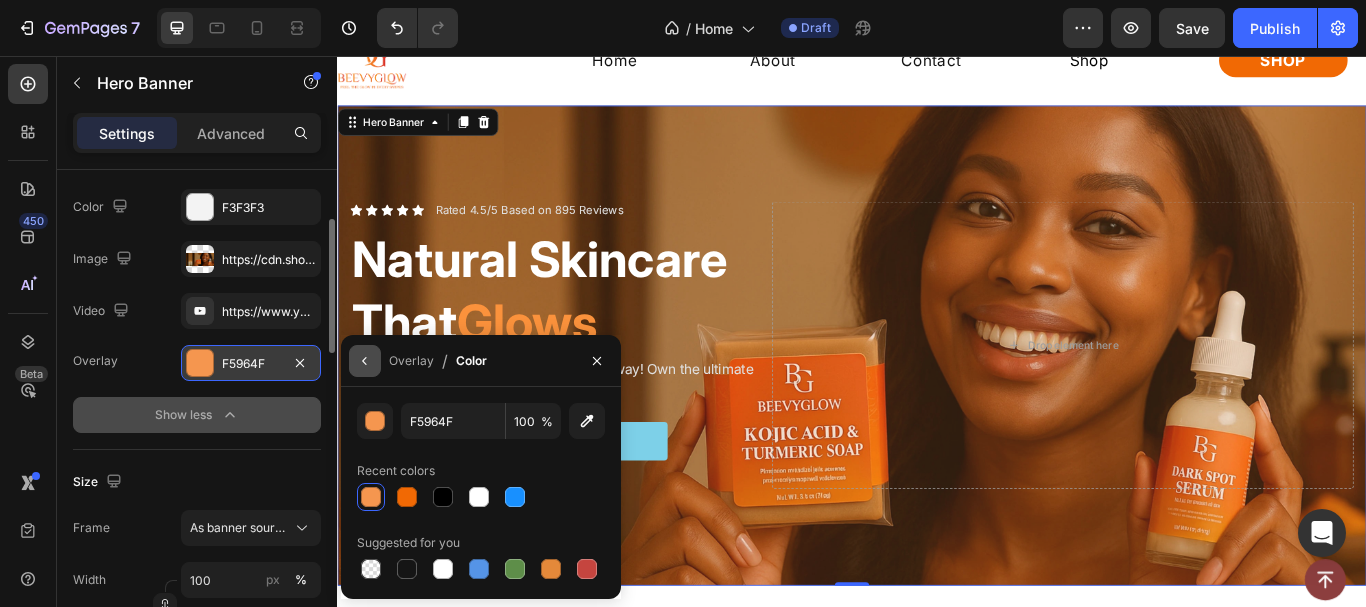click at bounding box center (365, 361) 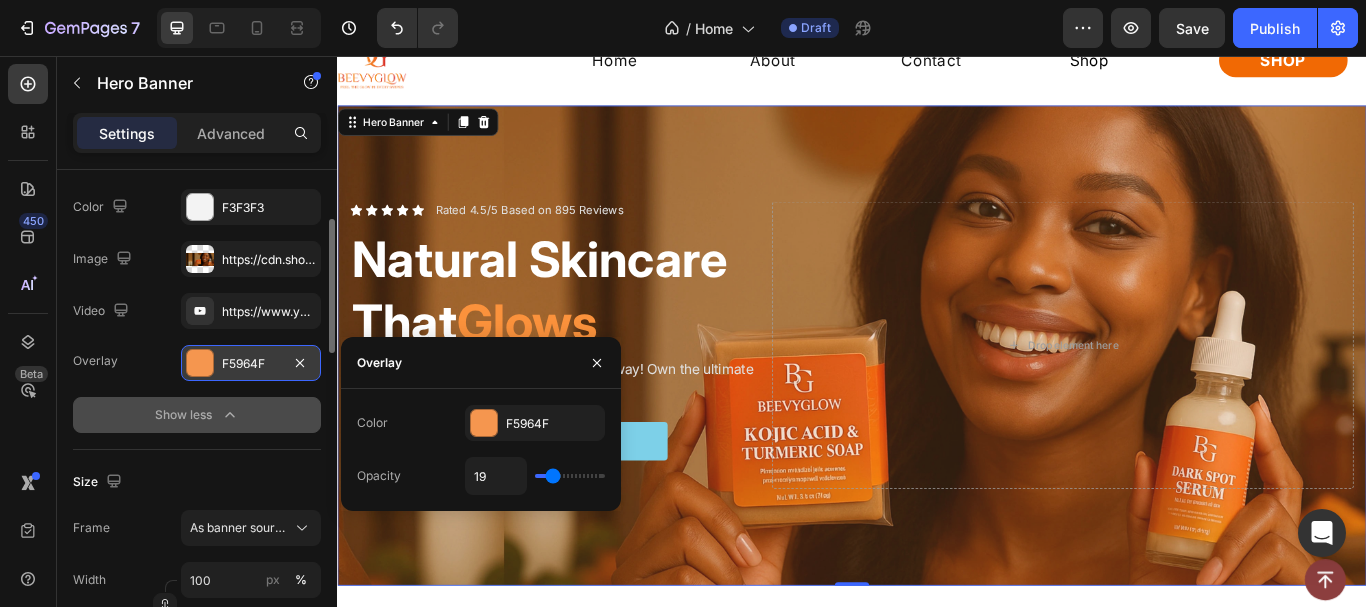 type on "0" 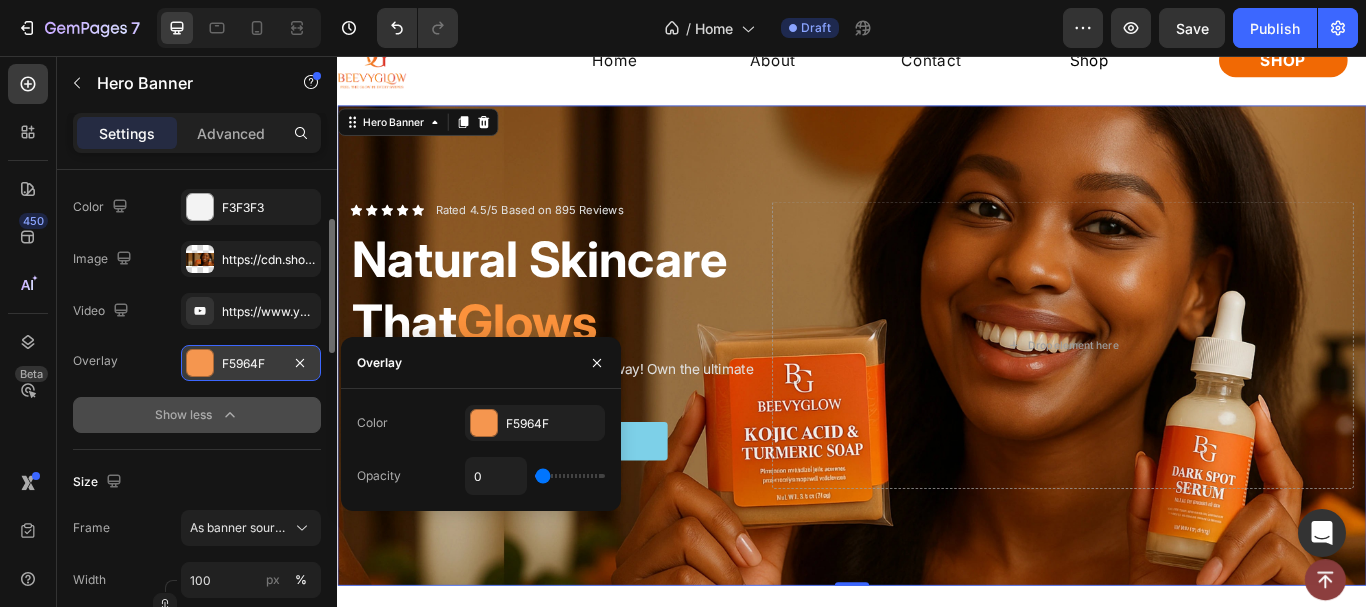 drag, startPoint x: 543, startPoint y: 475, endPoint x: 526, endPoint y: 473, distance: 17.117243 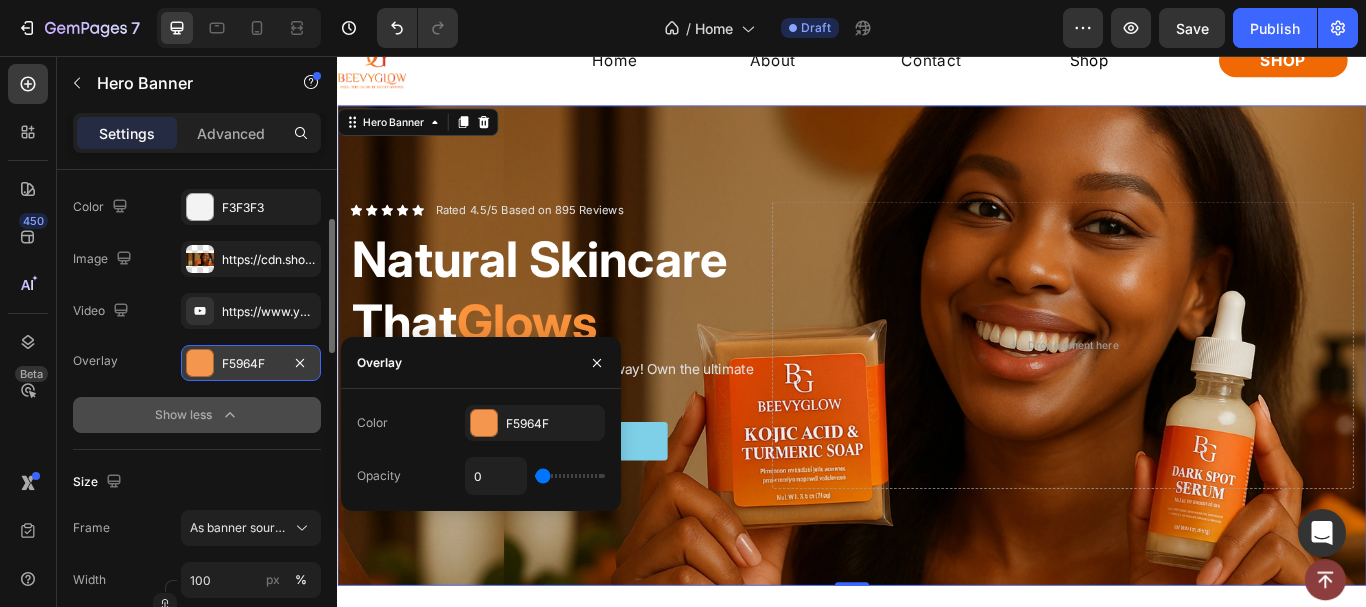 type on "6" 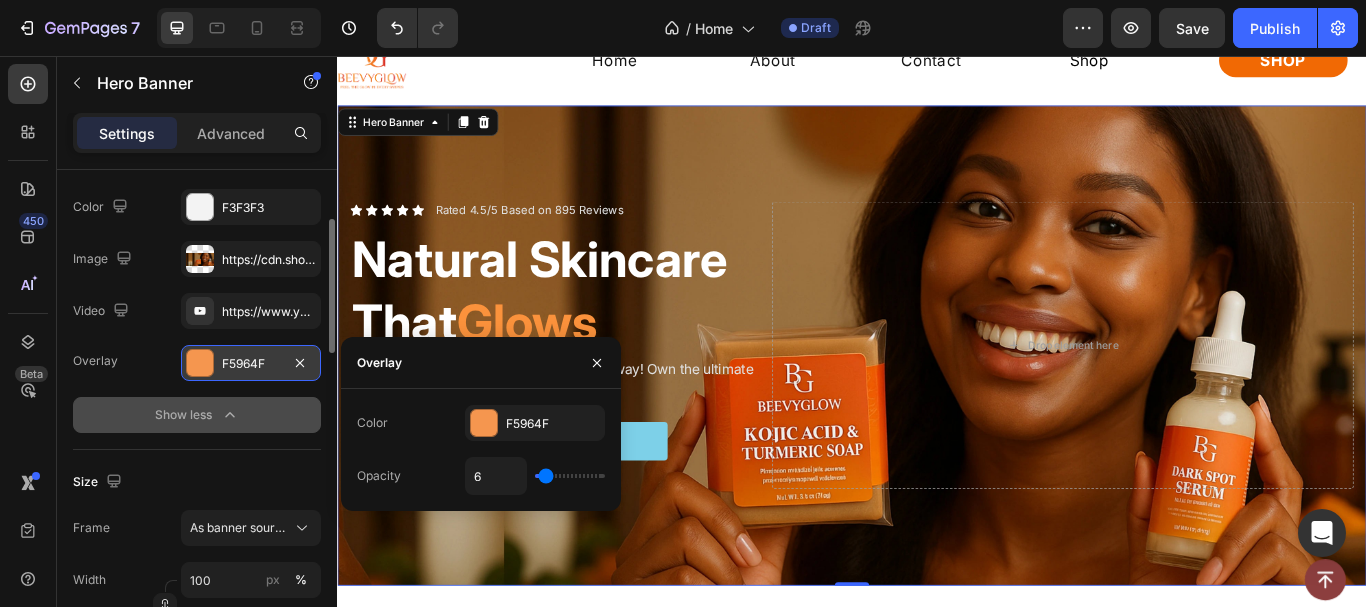 type on "9" 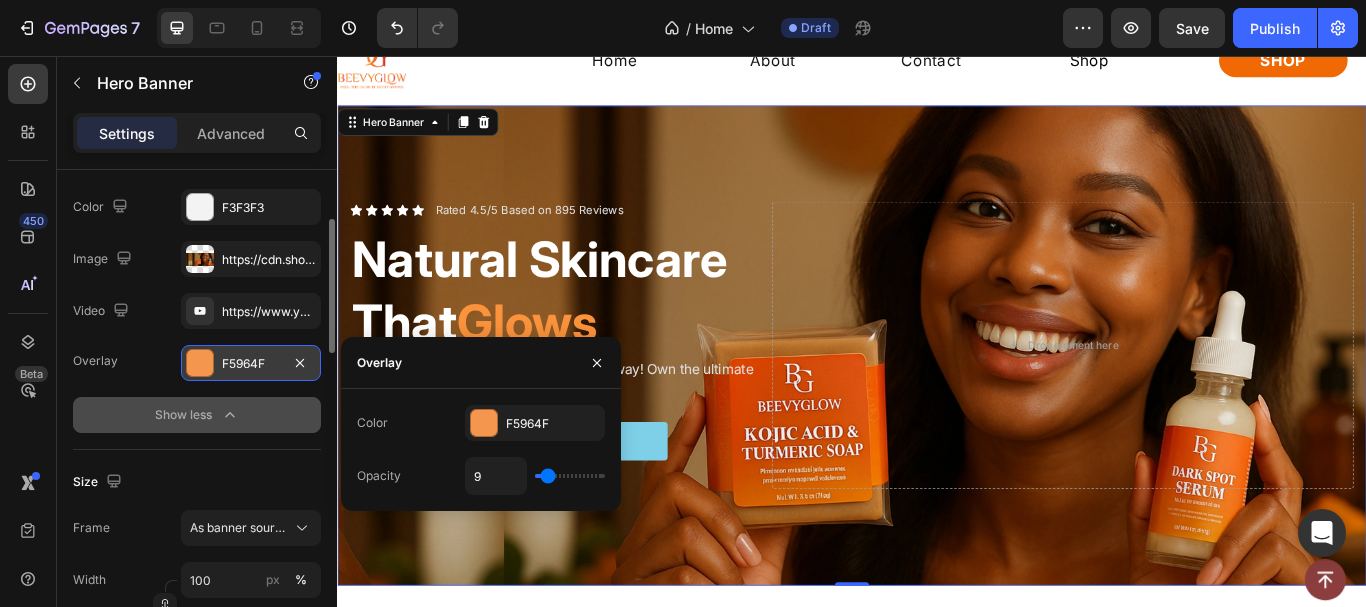 type on "11" 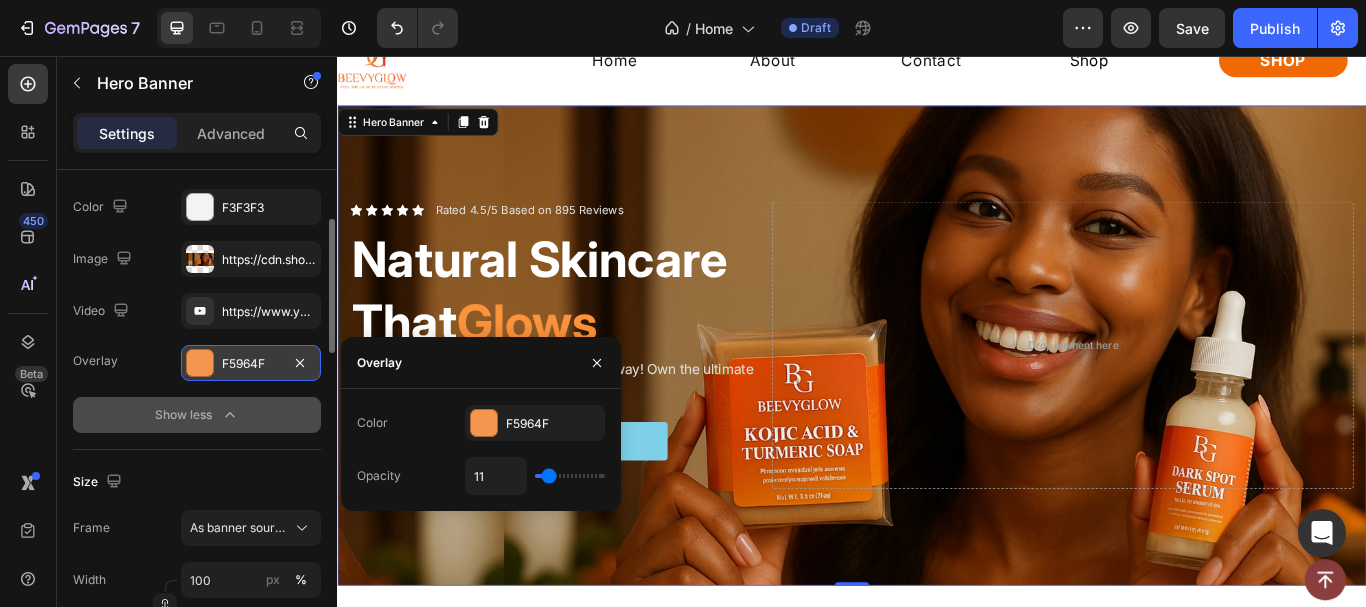 type on "13" 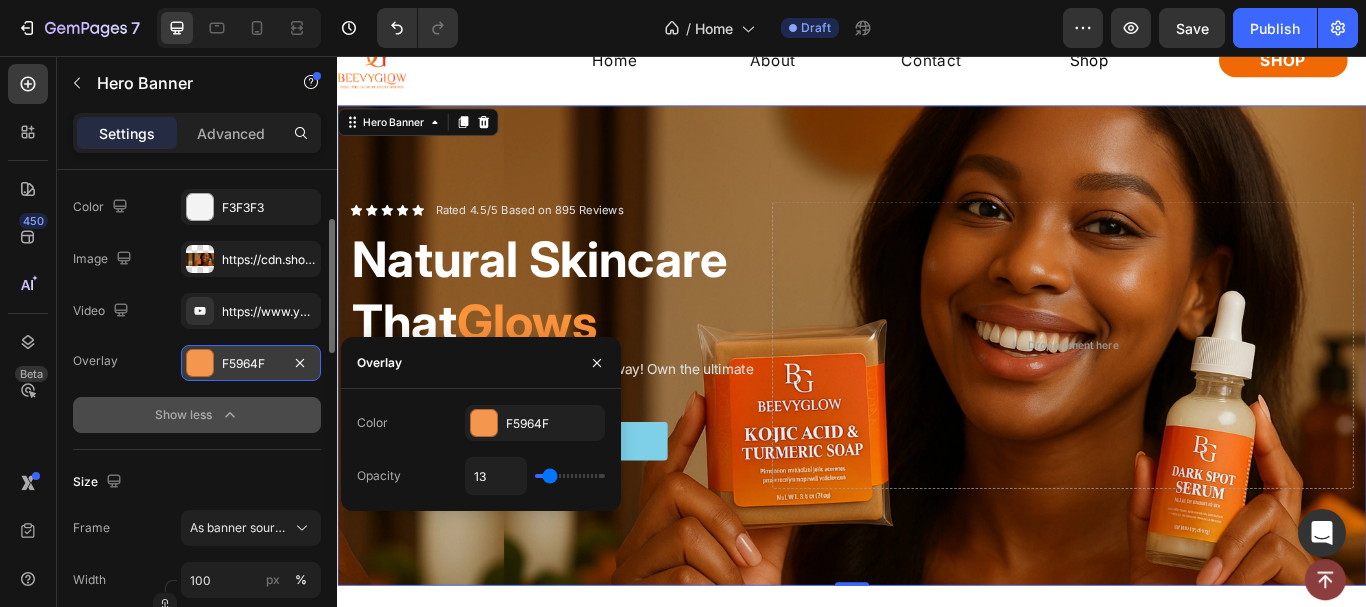 type on "15" 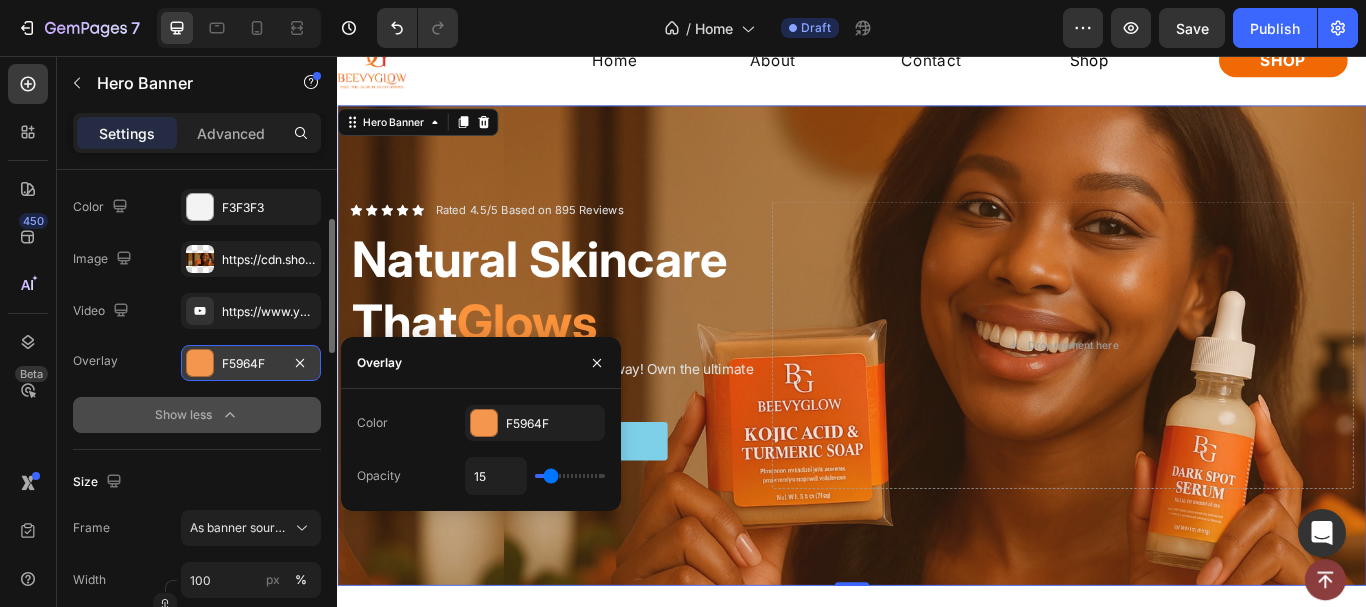 type on "24" 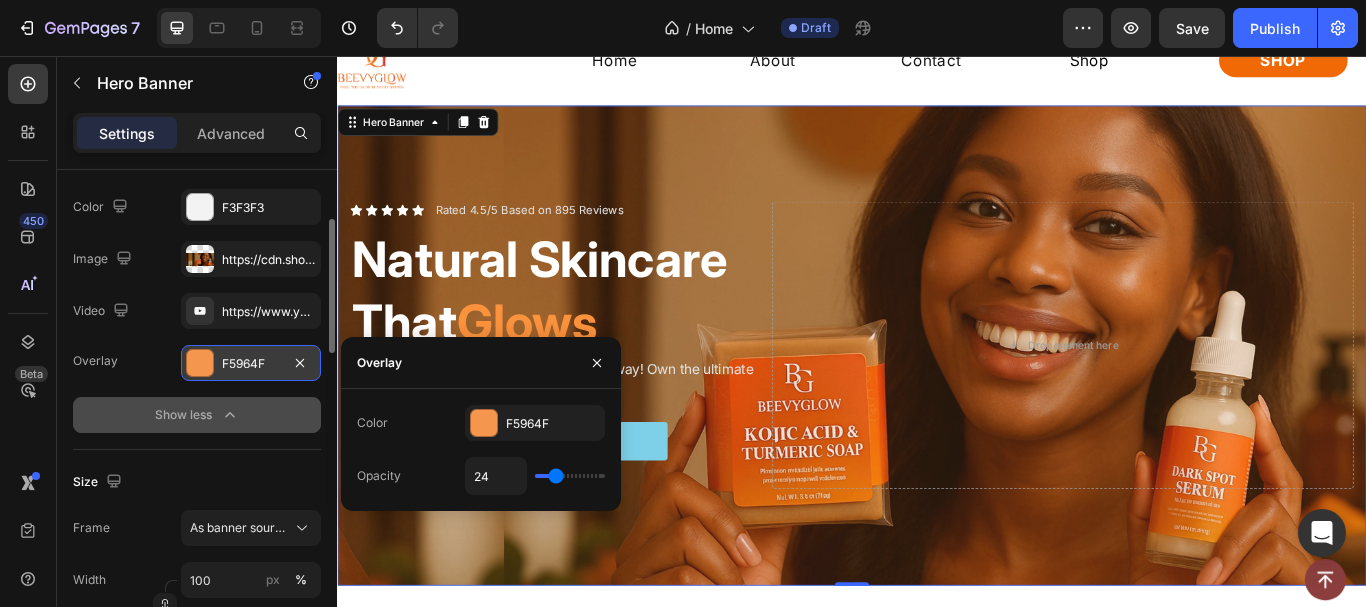 type on "26" 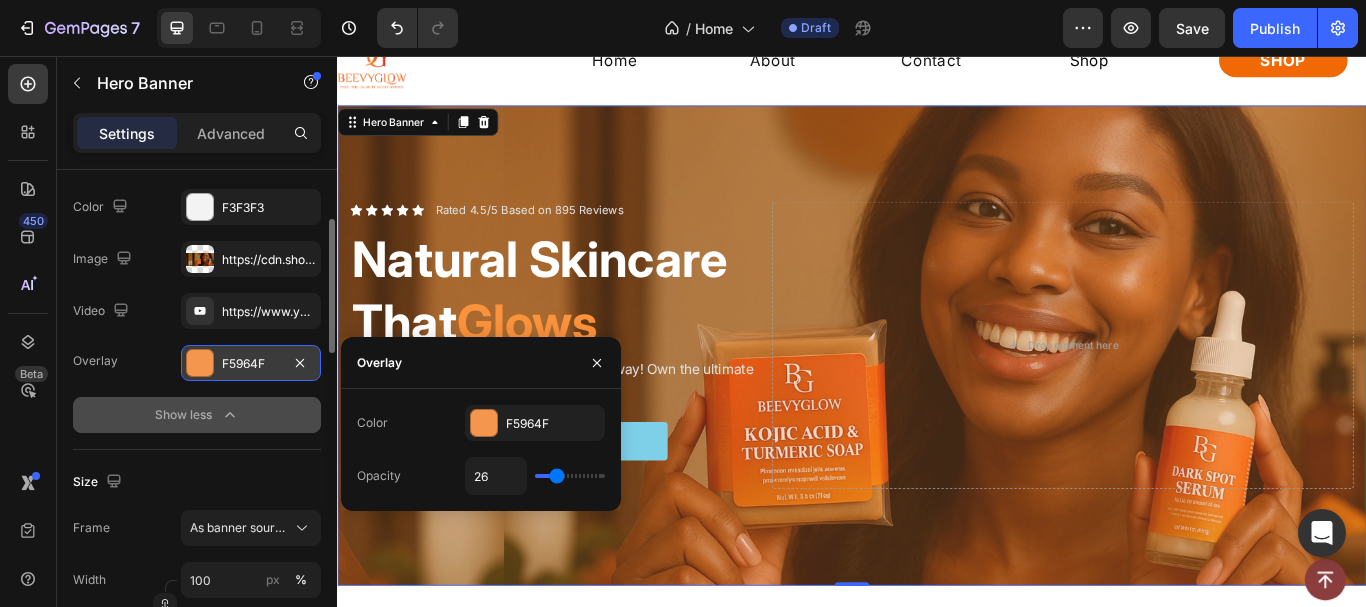 type on "13" 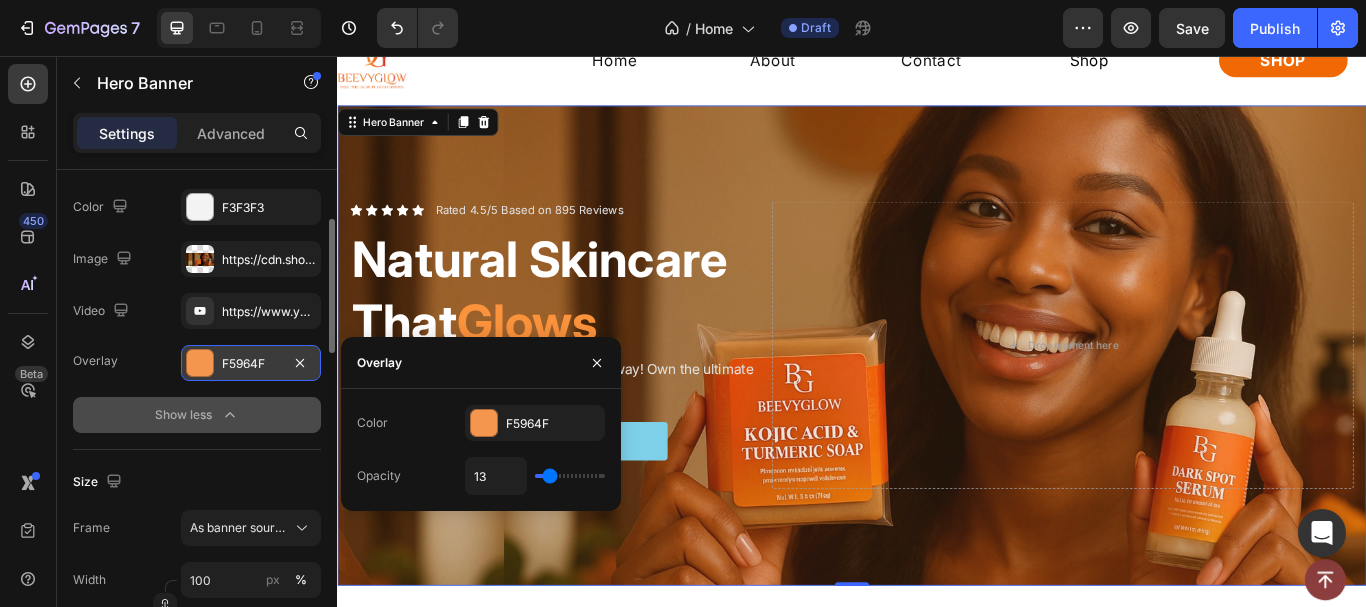 type on "22" 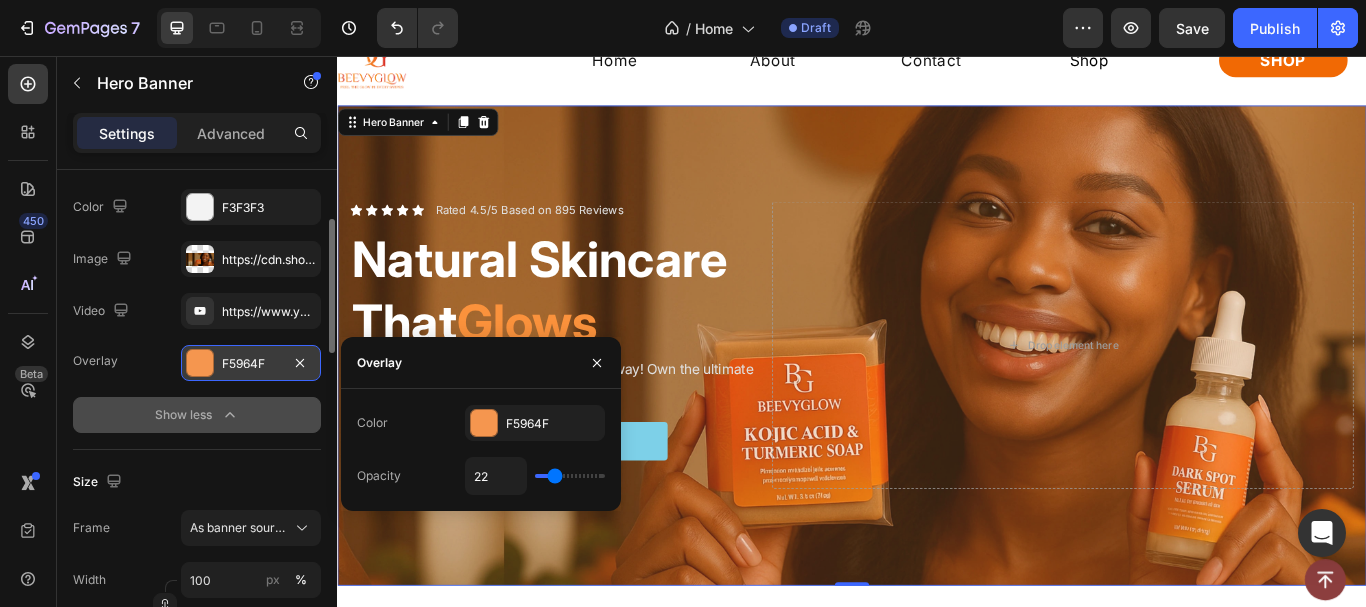 type on "24" 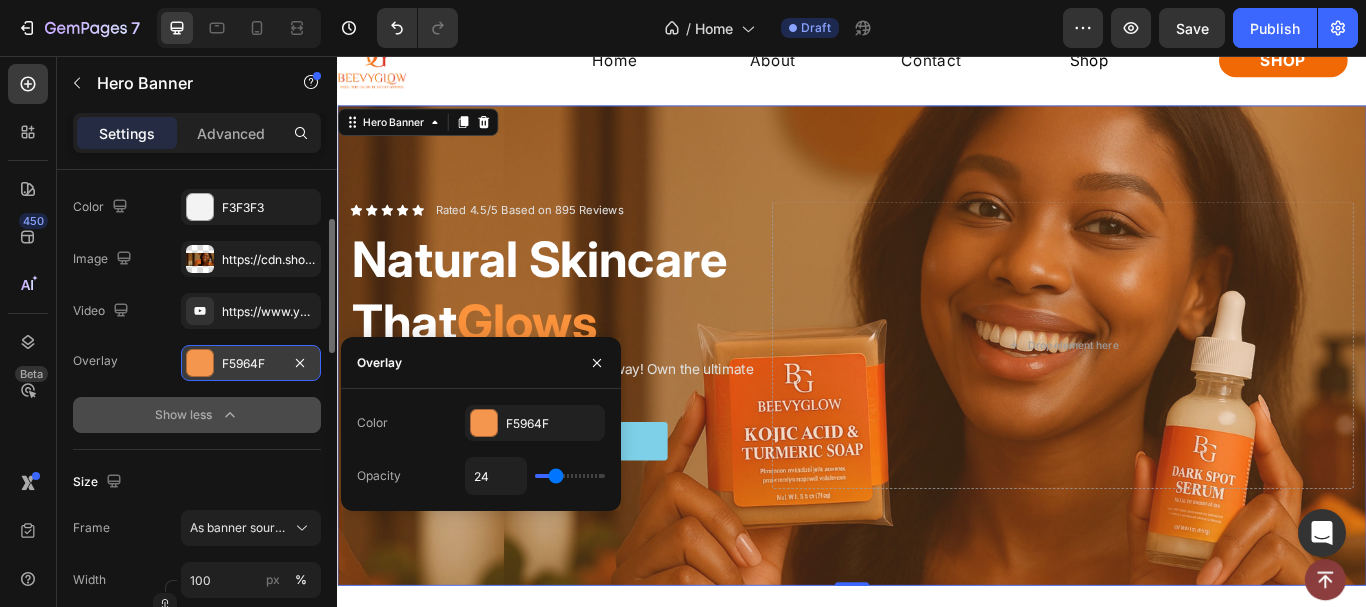 type on "26" 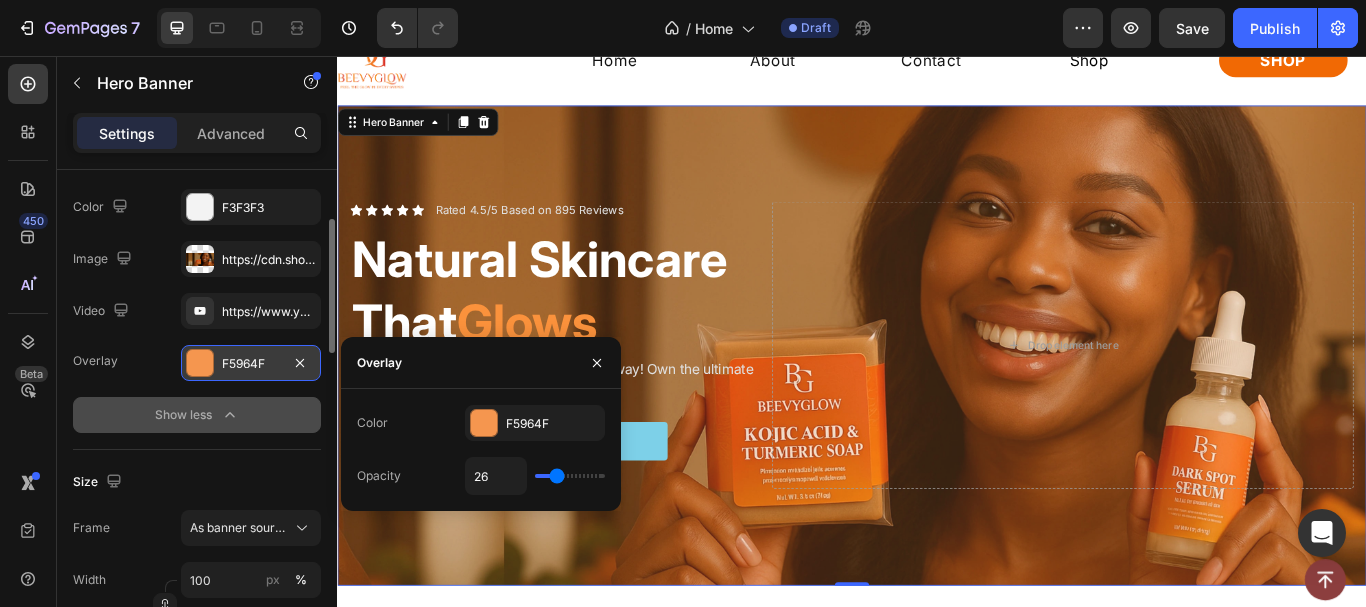type on "28" 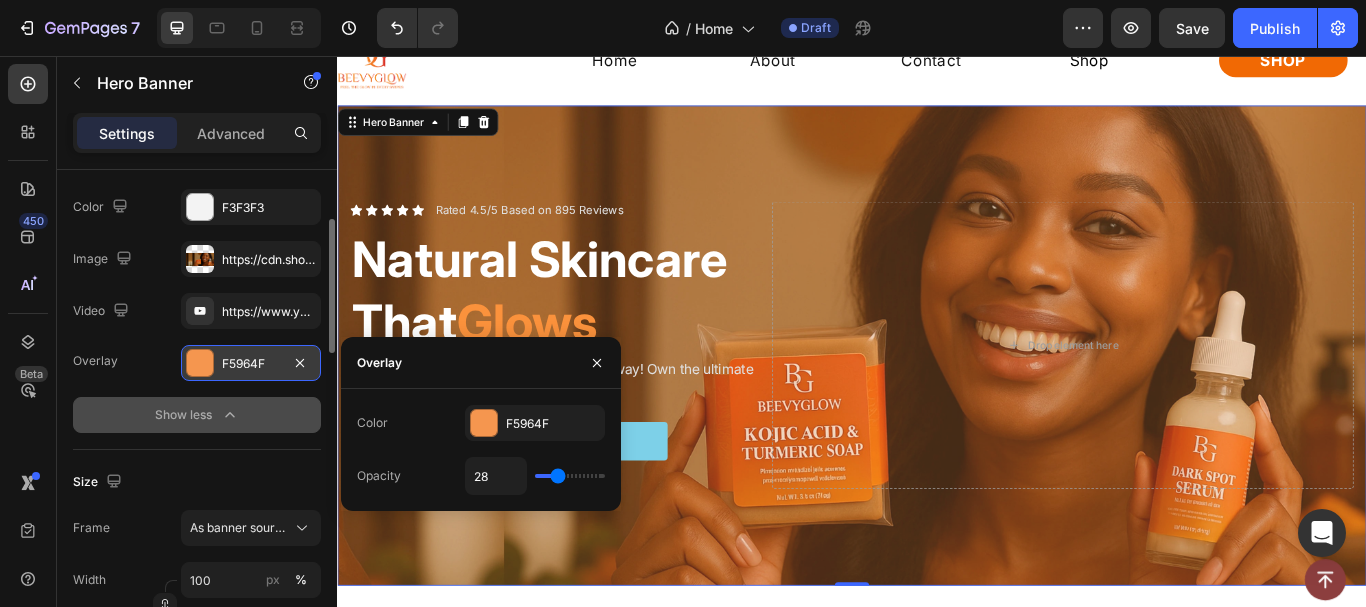 type on "37" 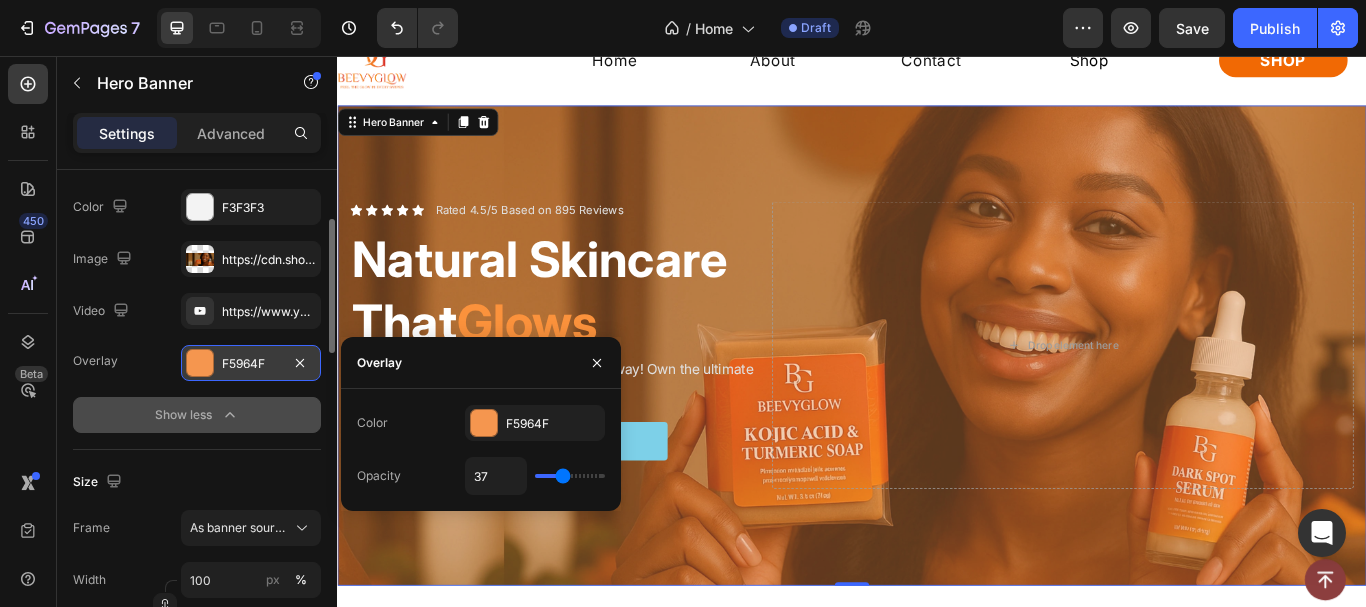 type on "0" 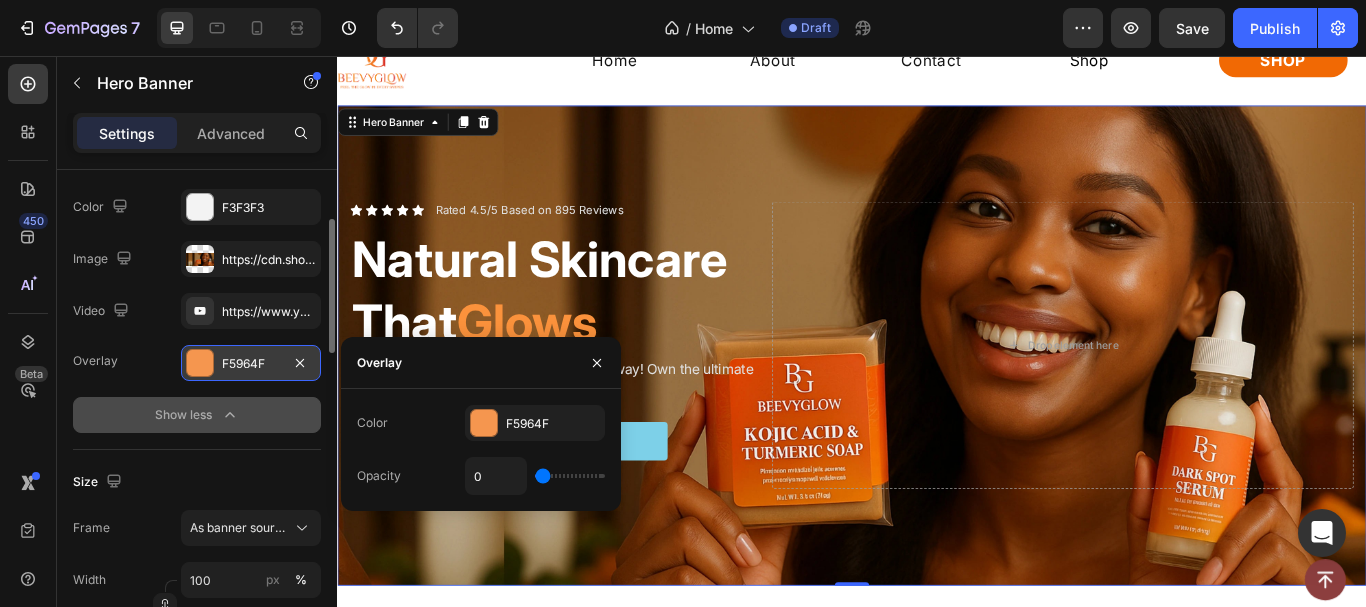 drag, startPoint x: 536, startPoint y: 472, endPoint x: 504, endPoint y: 475, distance: 32.140316 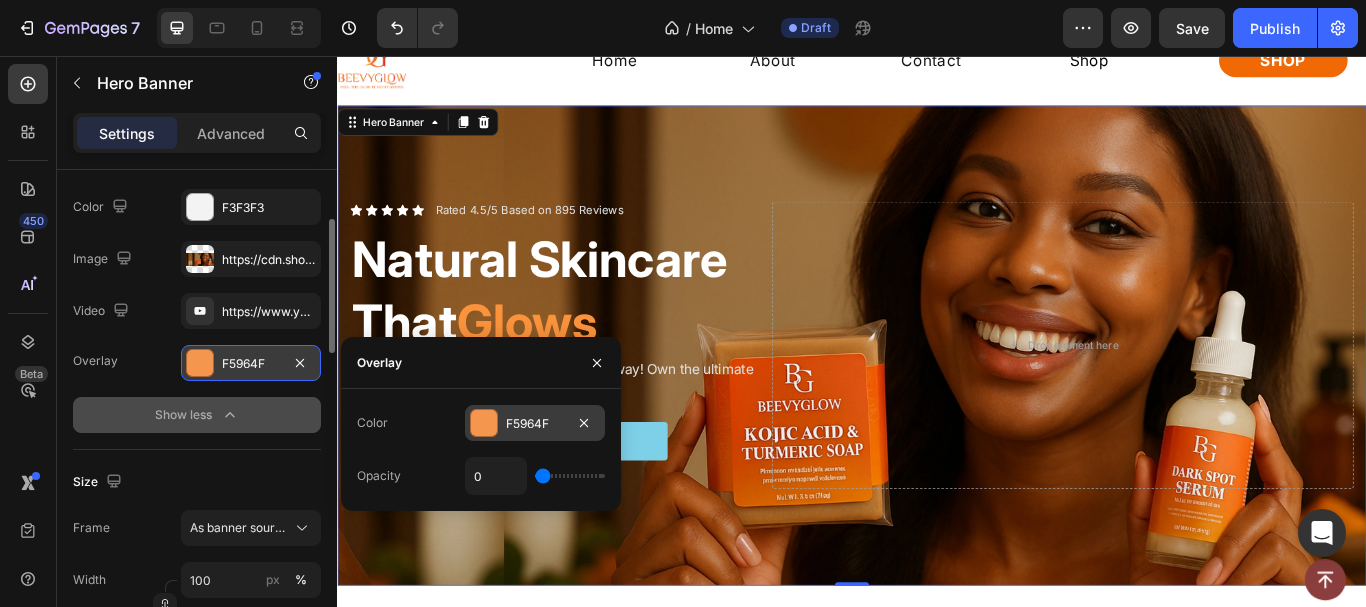 click at bounding box center [484, 423] 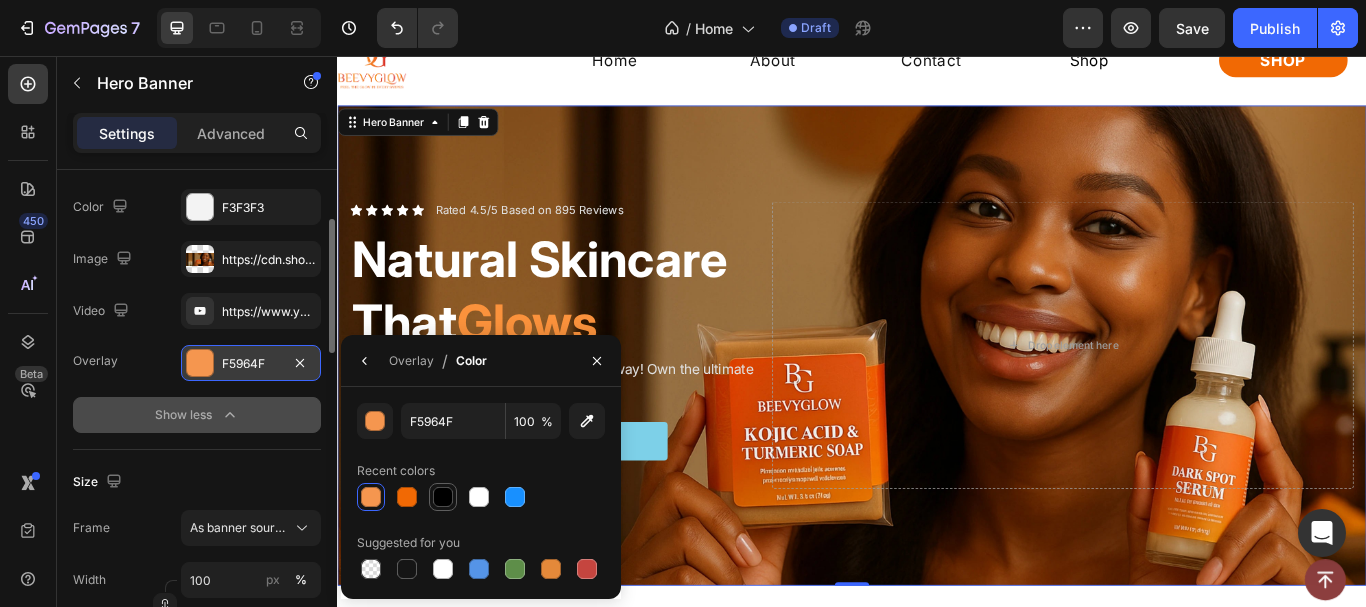 click at bounding box center (443, 497) 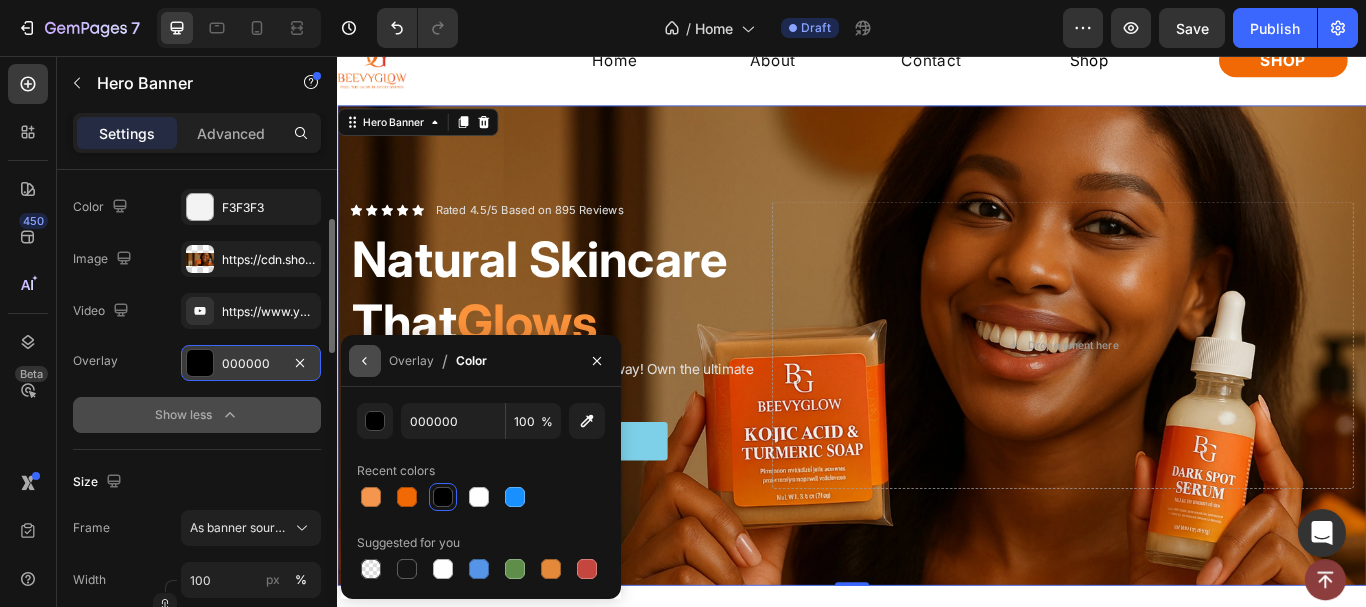 click 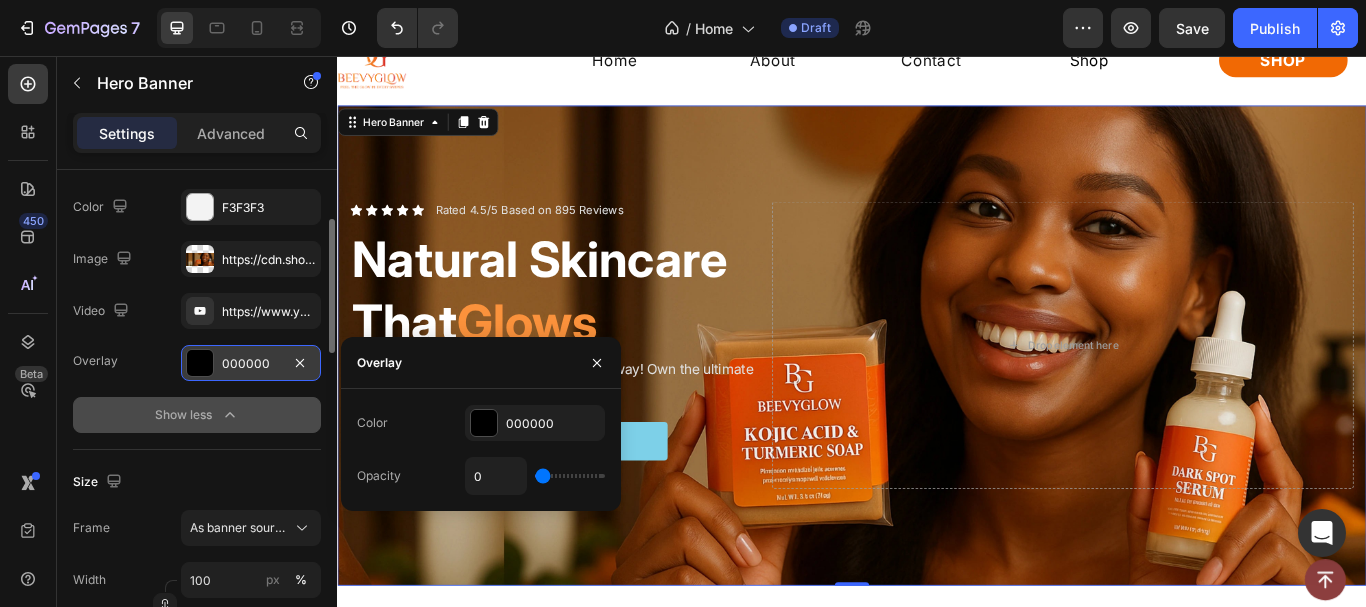 type on "6" 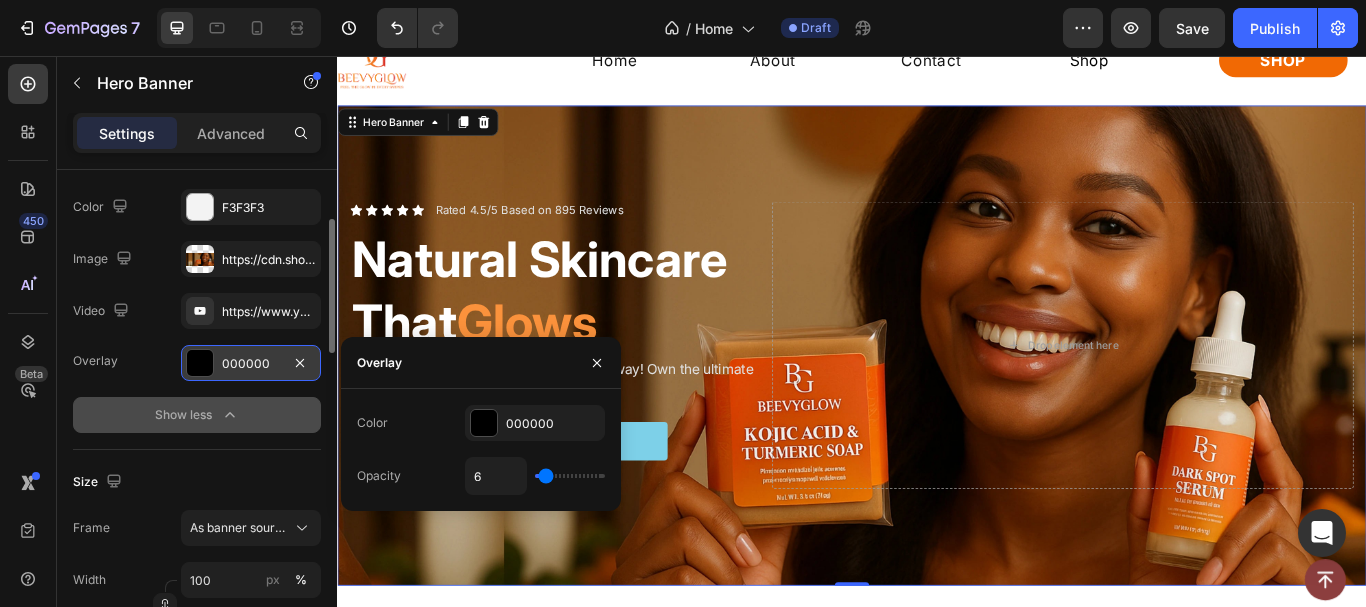 type on "7" 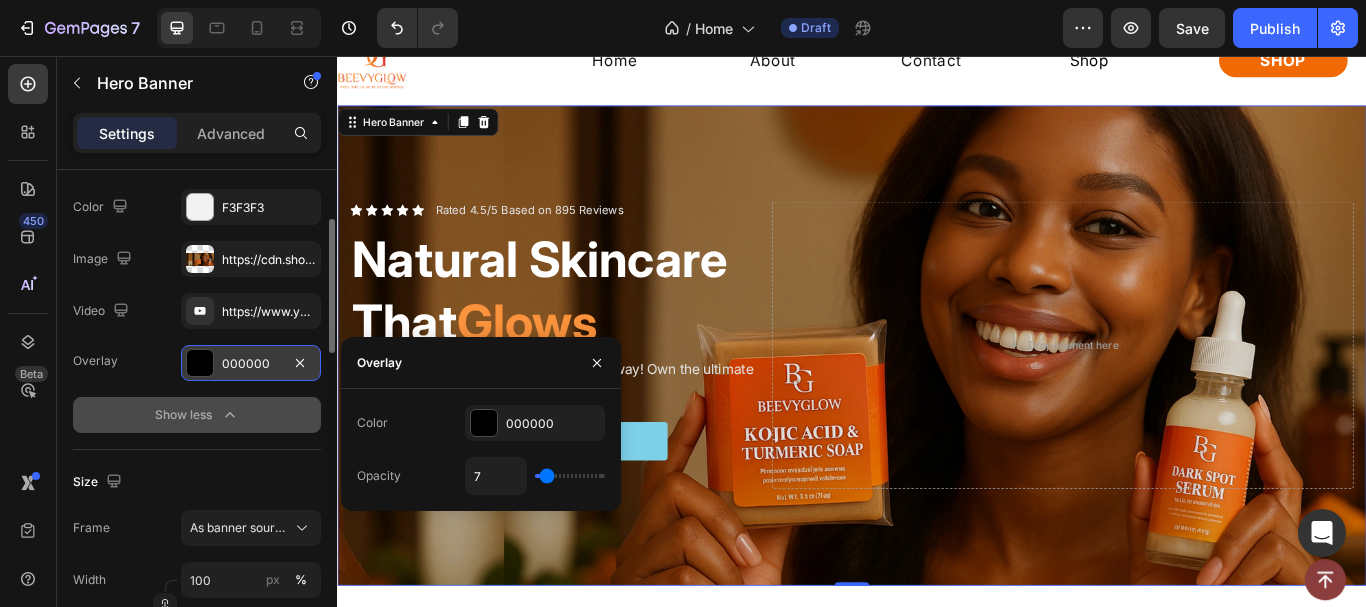 type on "9" 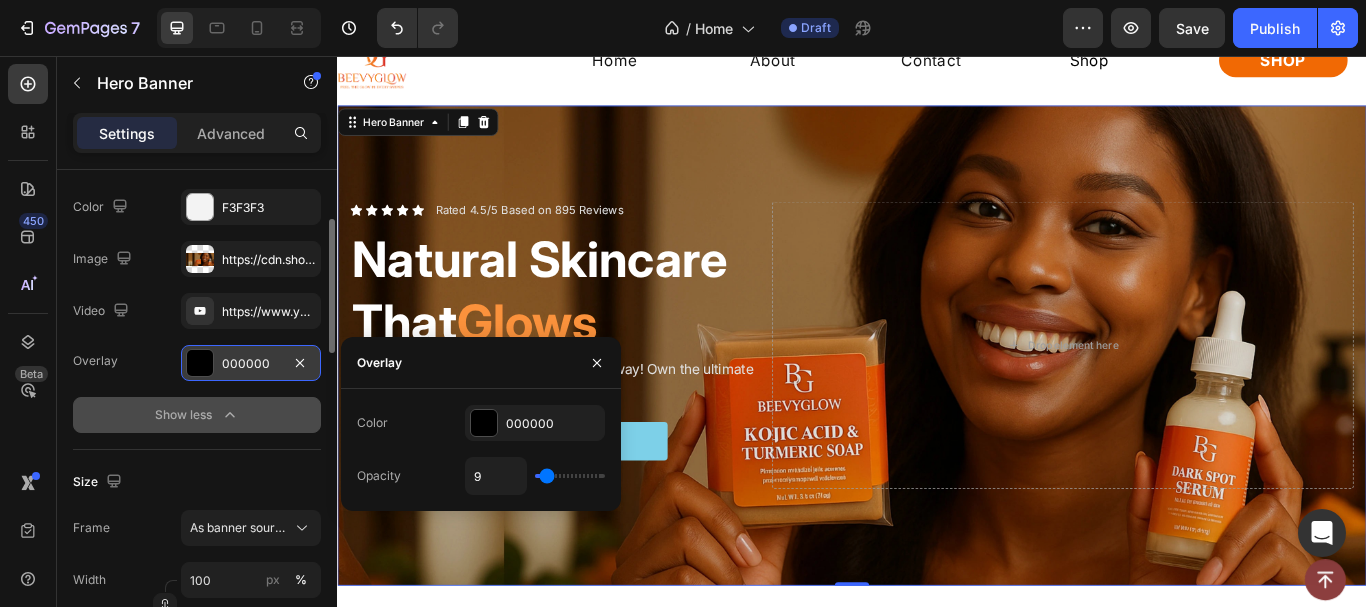type on "9" 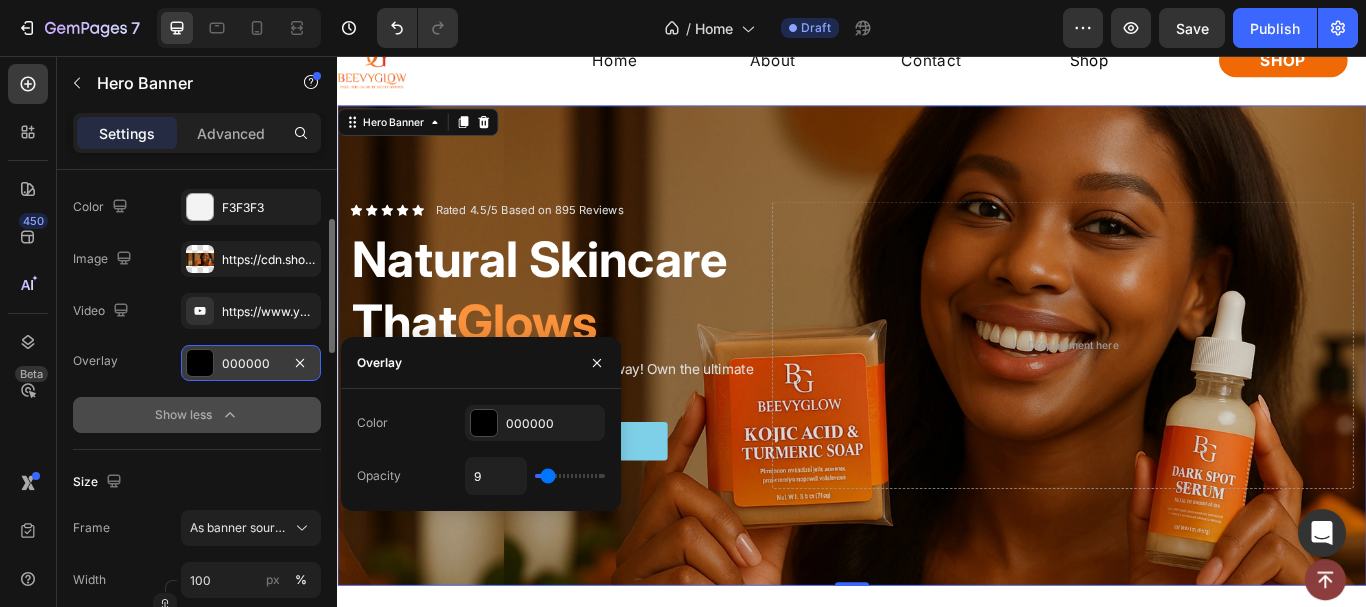 type on "17" 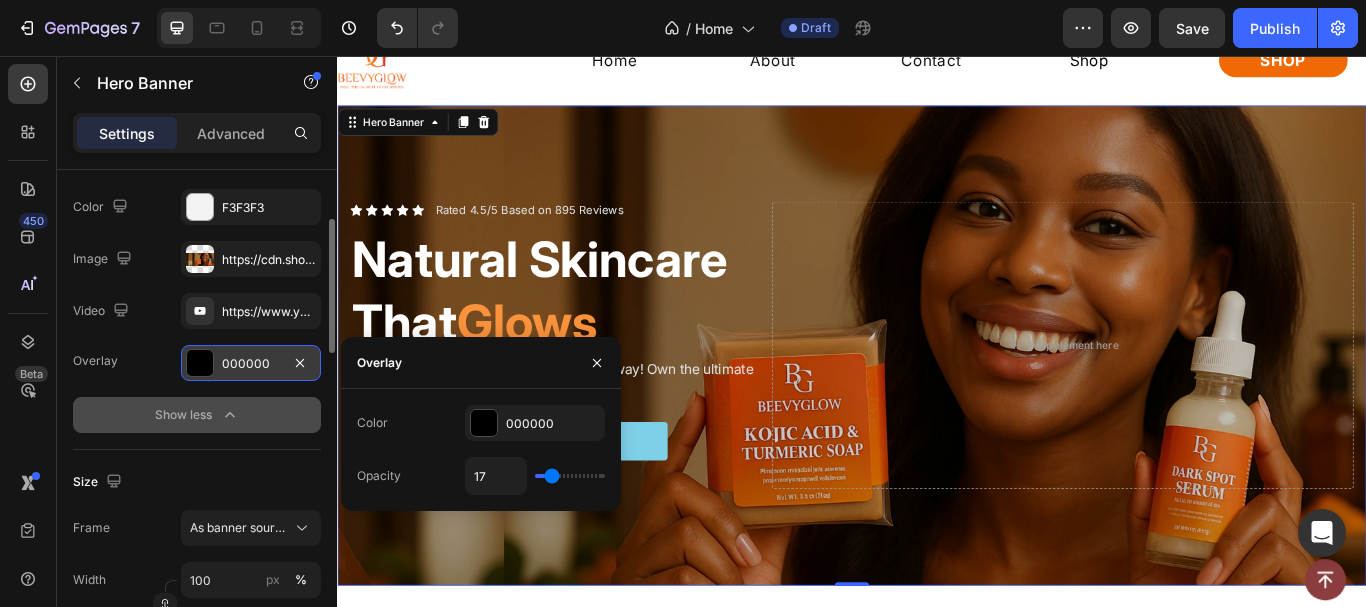 type on "19" 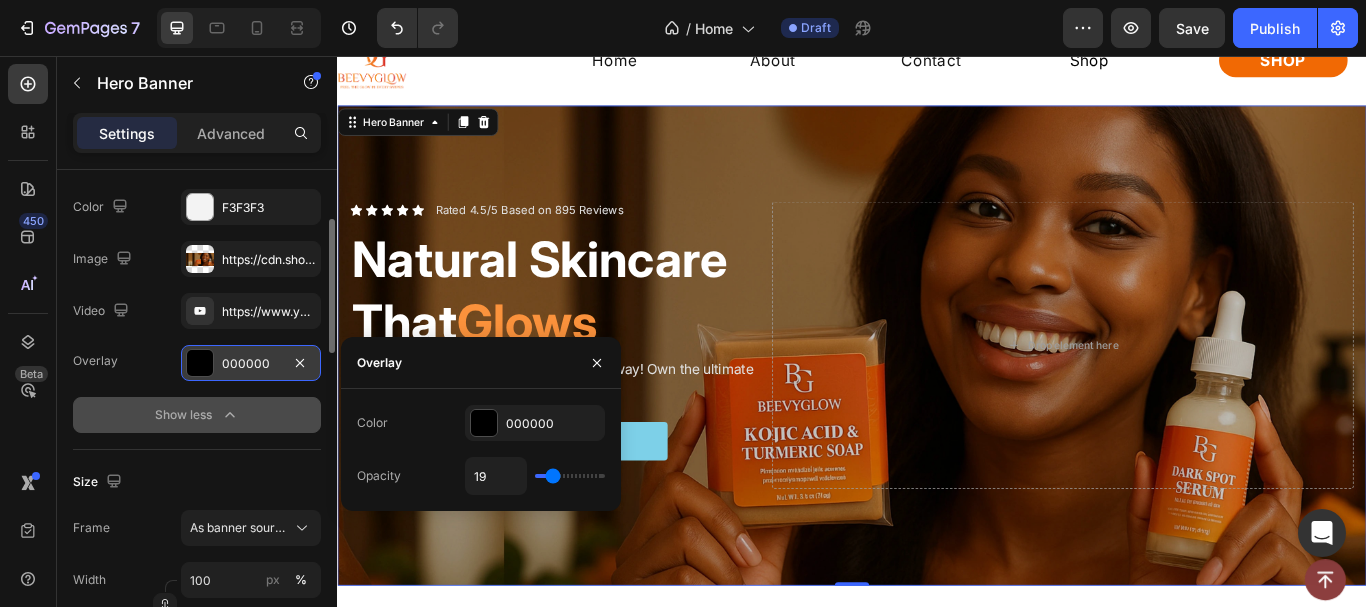 type on "17" 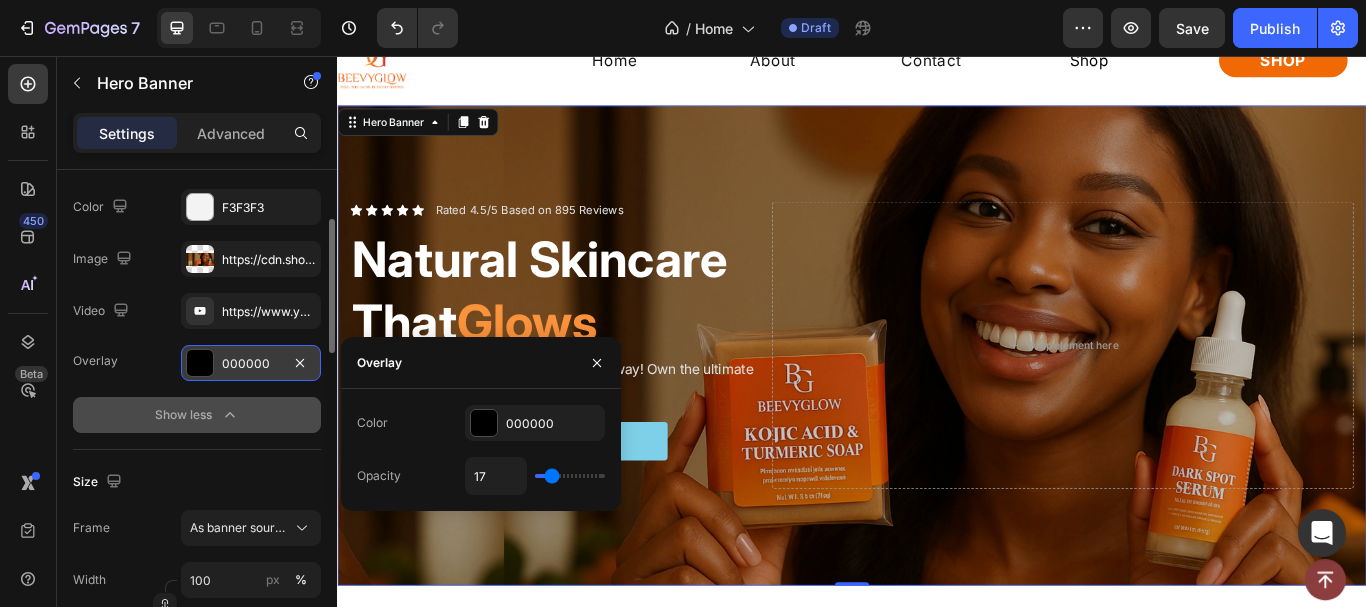 type on "13" 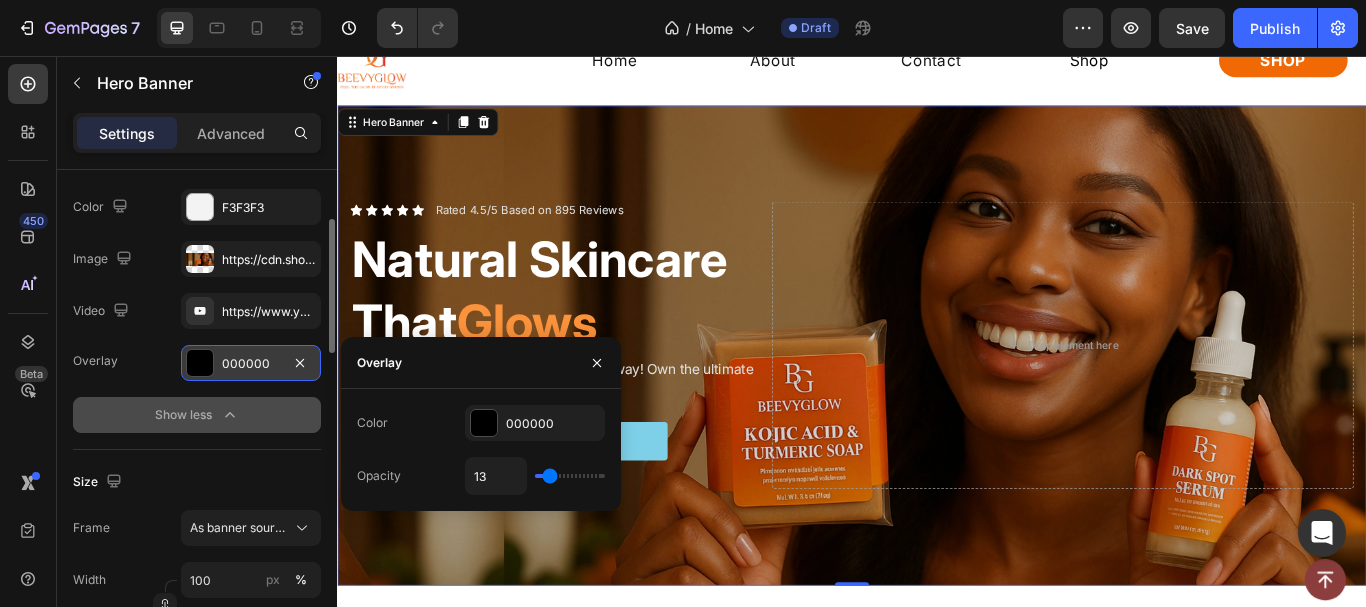 type on "11" 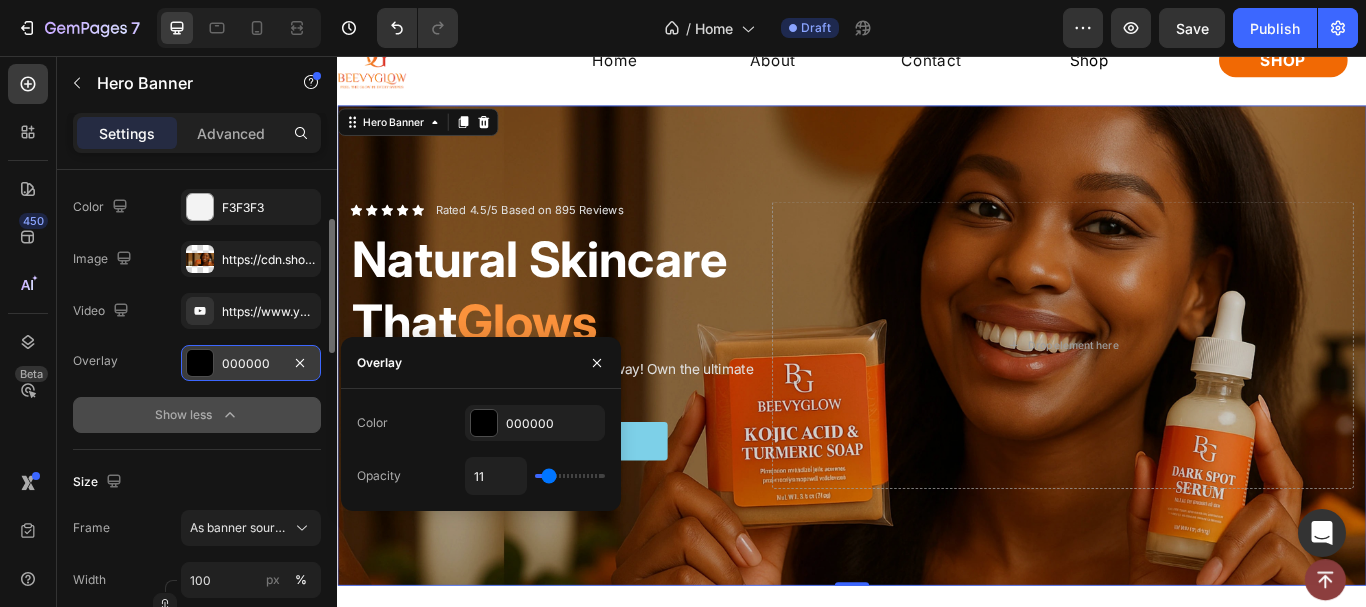 type on "9" 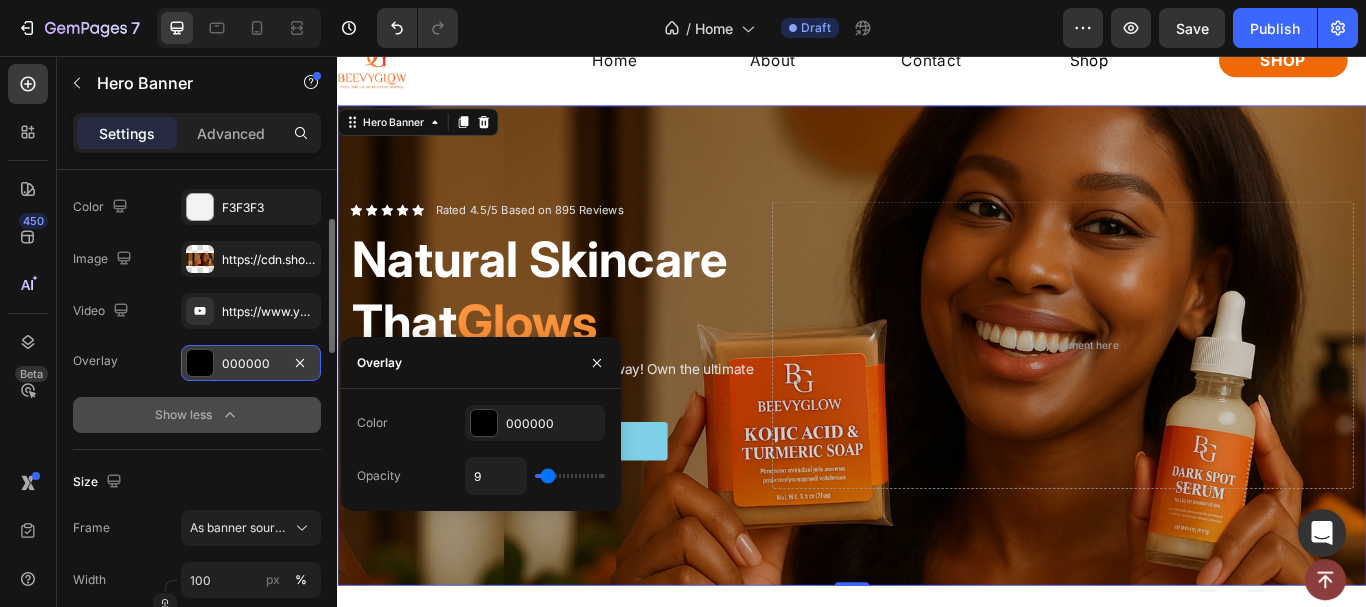 type on "7" 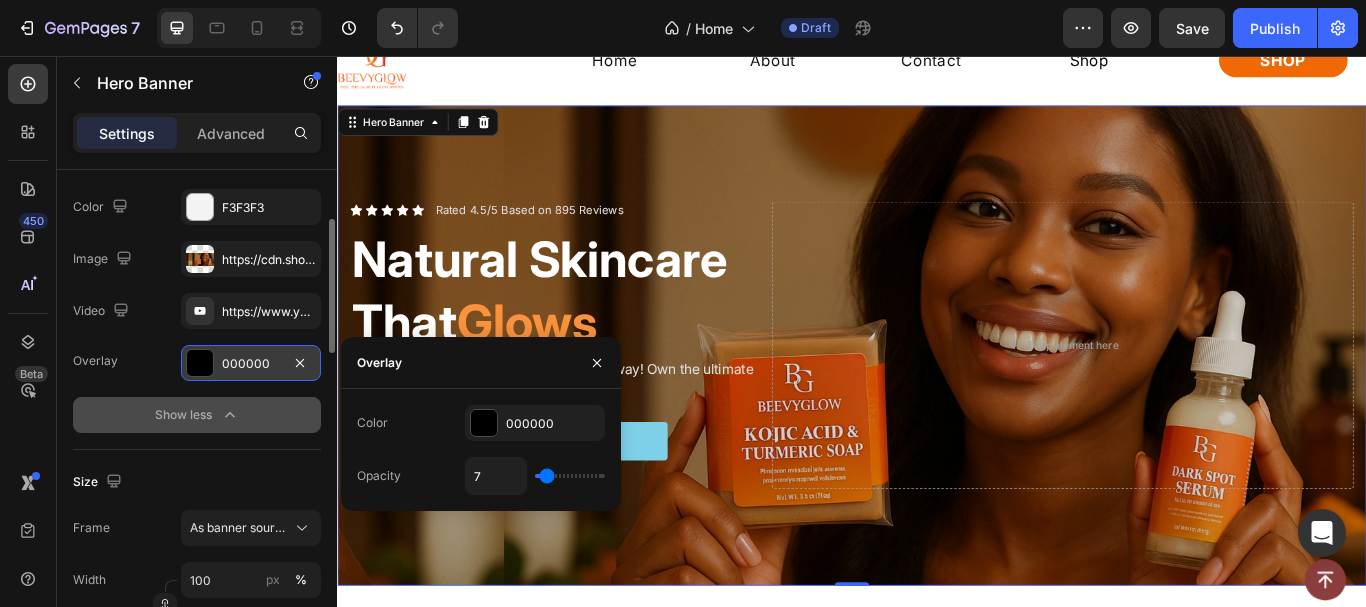type on "4" 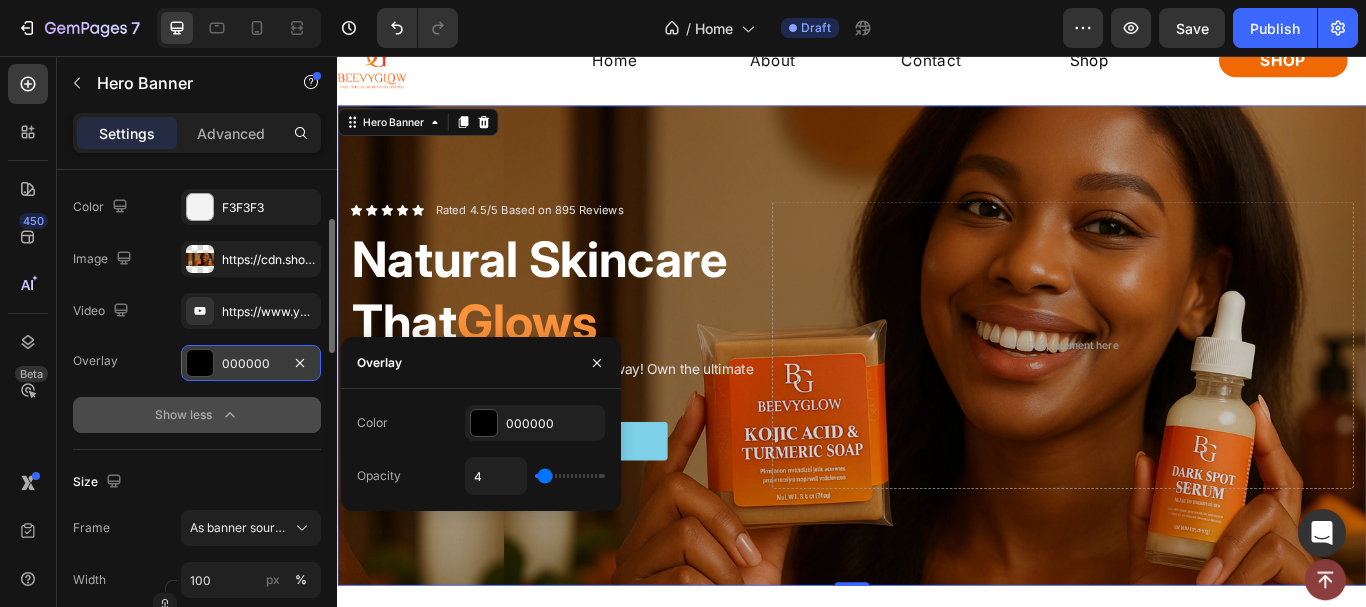type on "2" 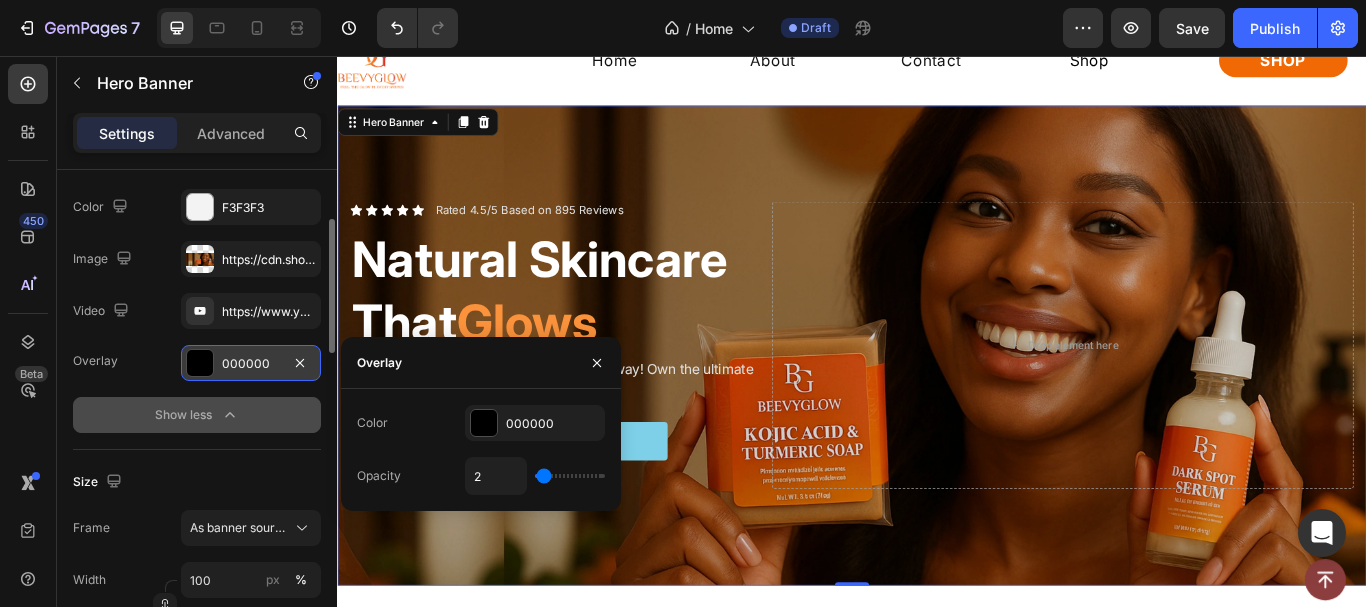 type on "0" 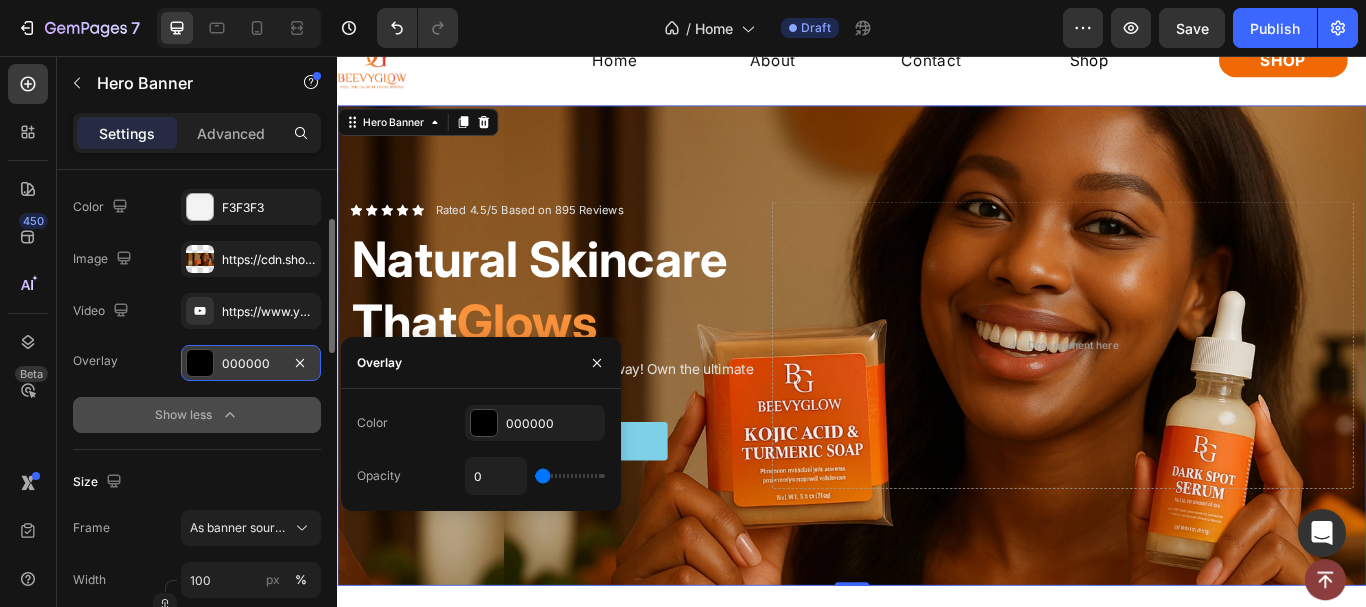 type on "4" 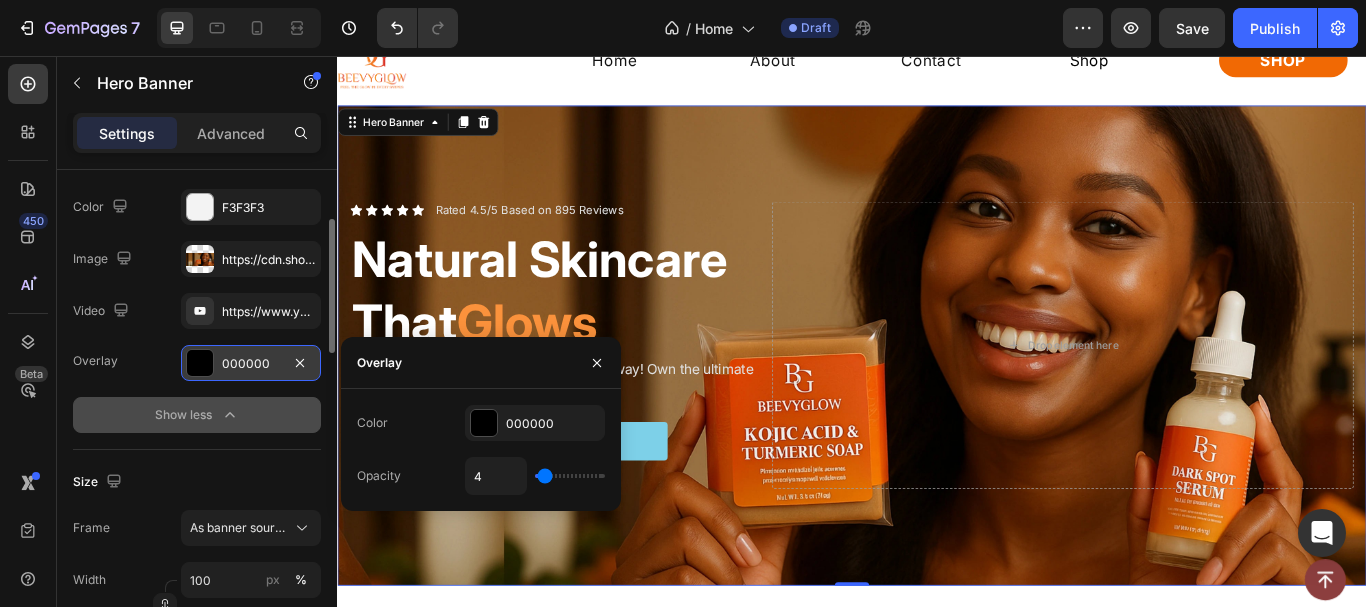 type on "6" 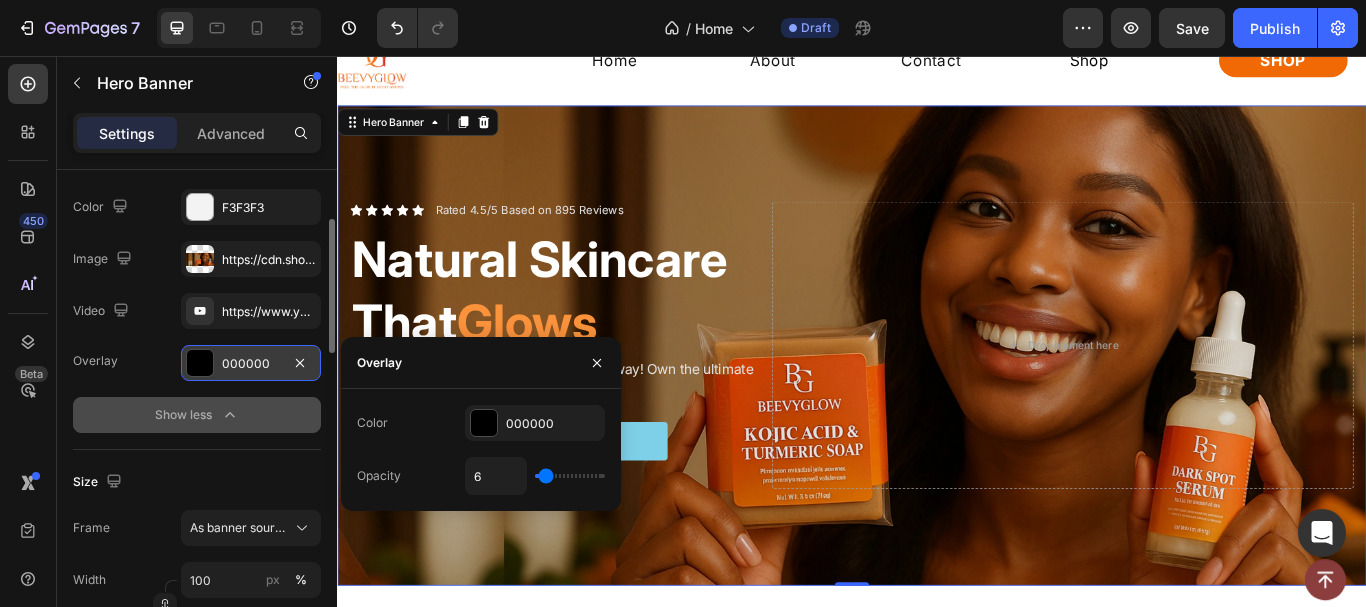 type on "6" 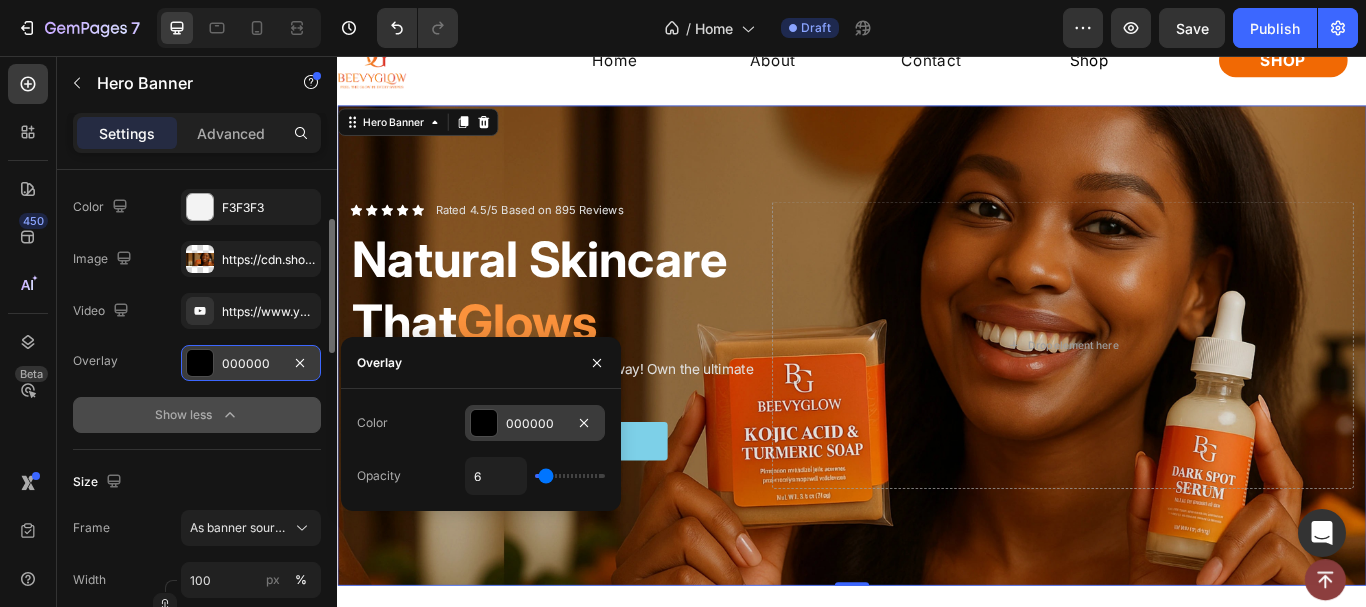 click at bounding box center (484, 423) 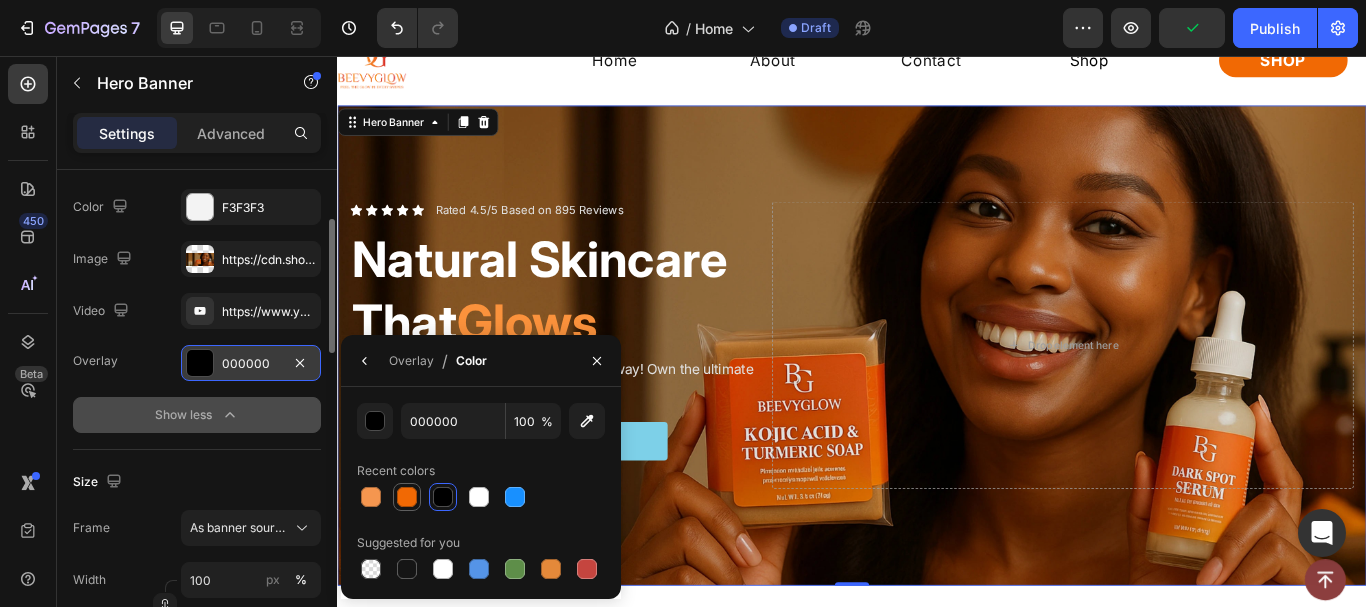 click at bounding box center (407, 497) 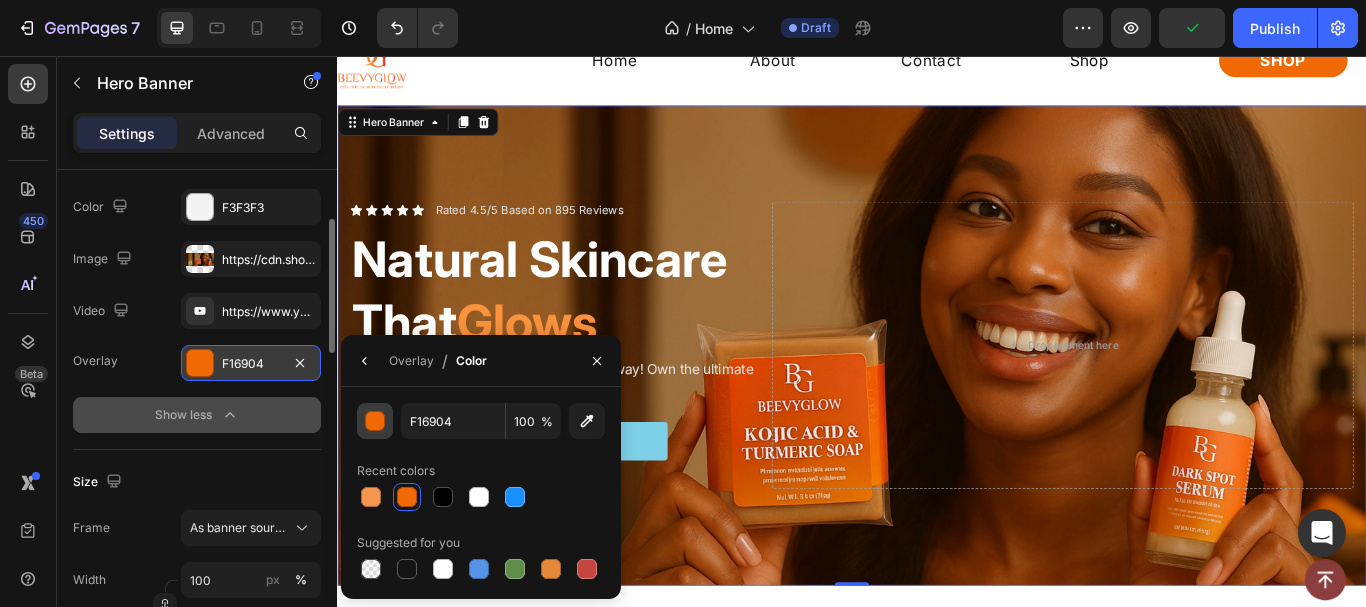 click at bounding box center [376, 422] 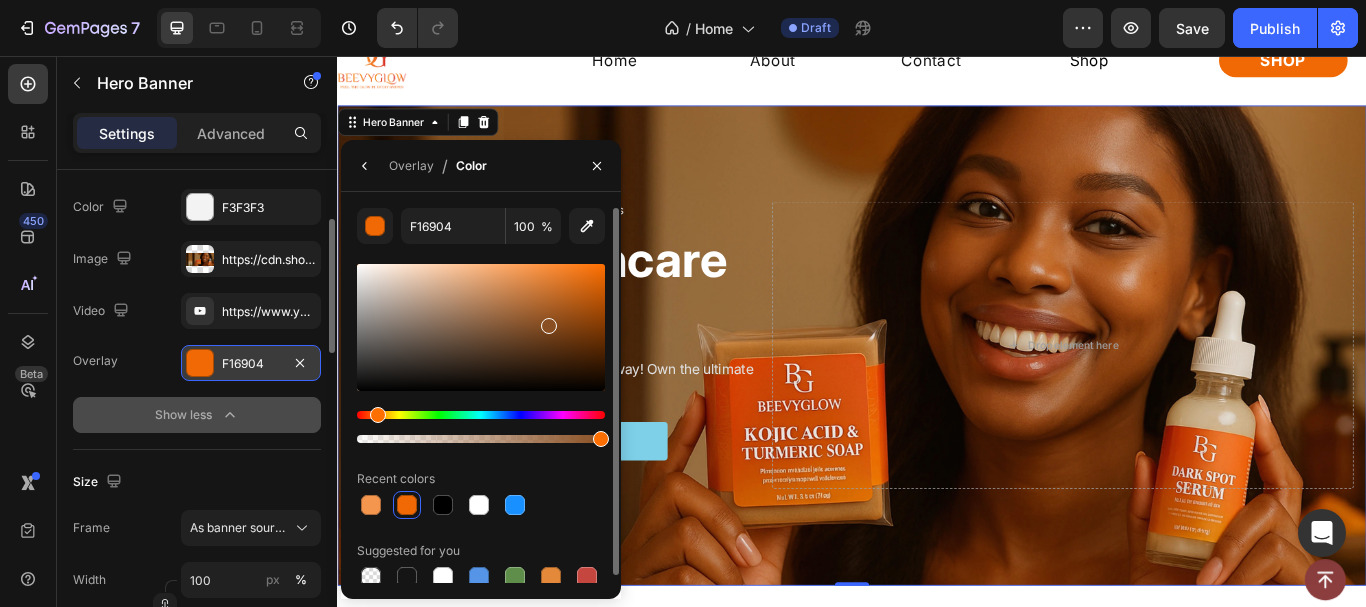 click at bounding box center [481, 327] 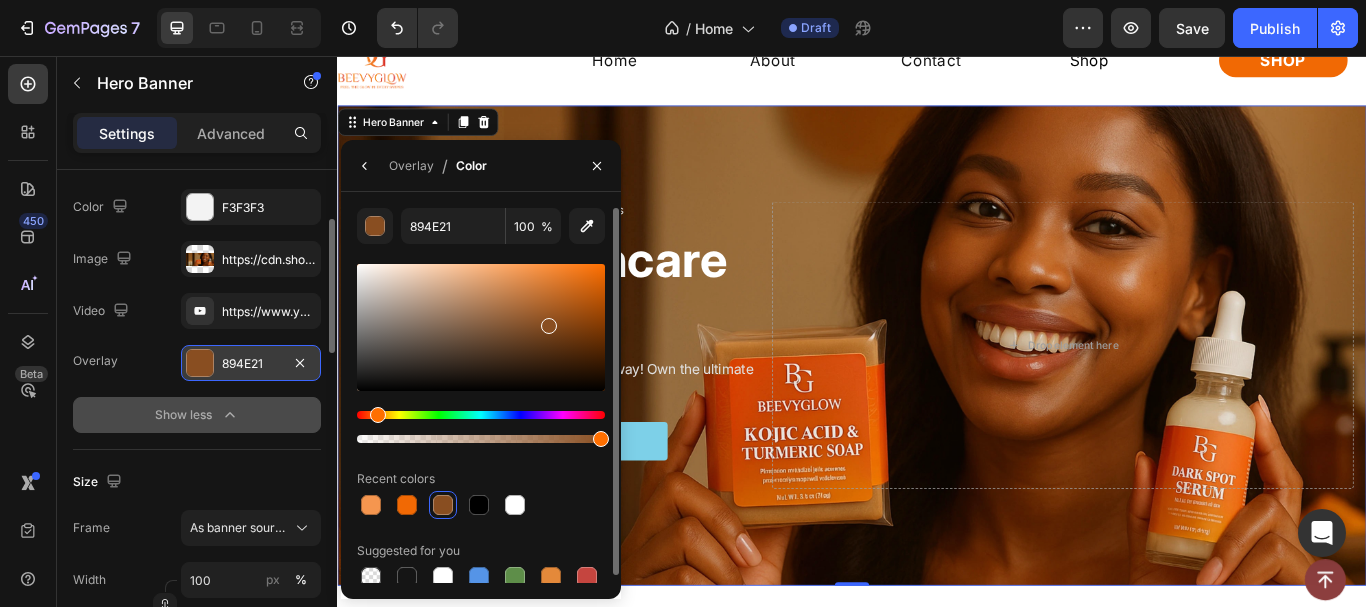 click at bounding box center (481, 327) 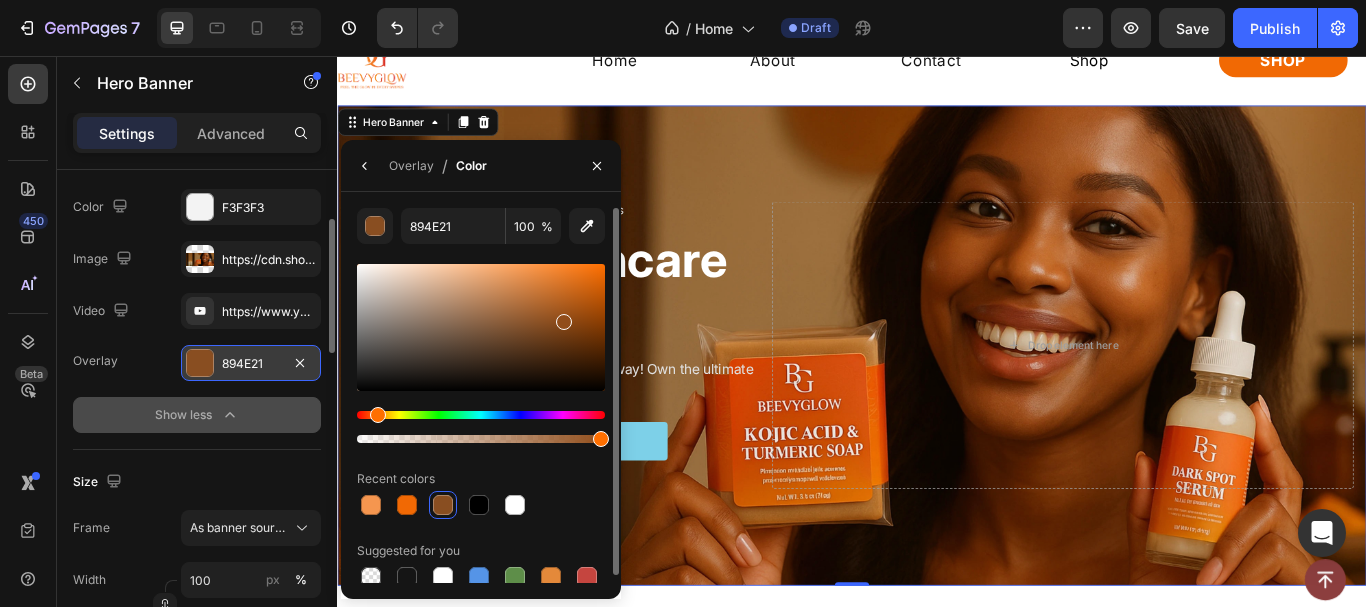 click at bounding box center [481, 327] 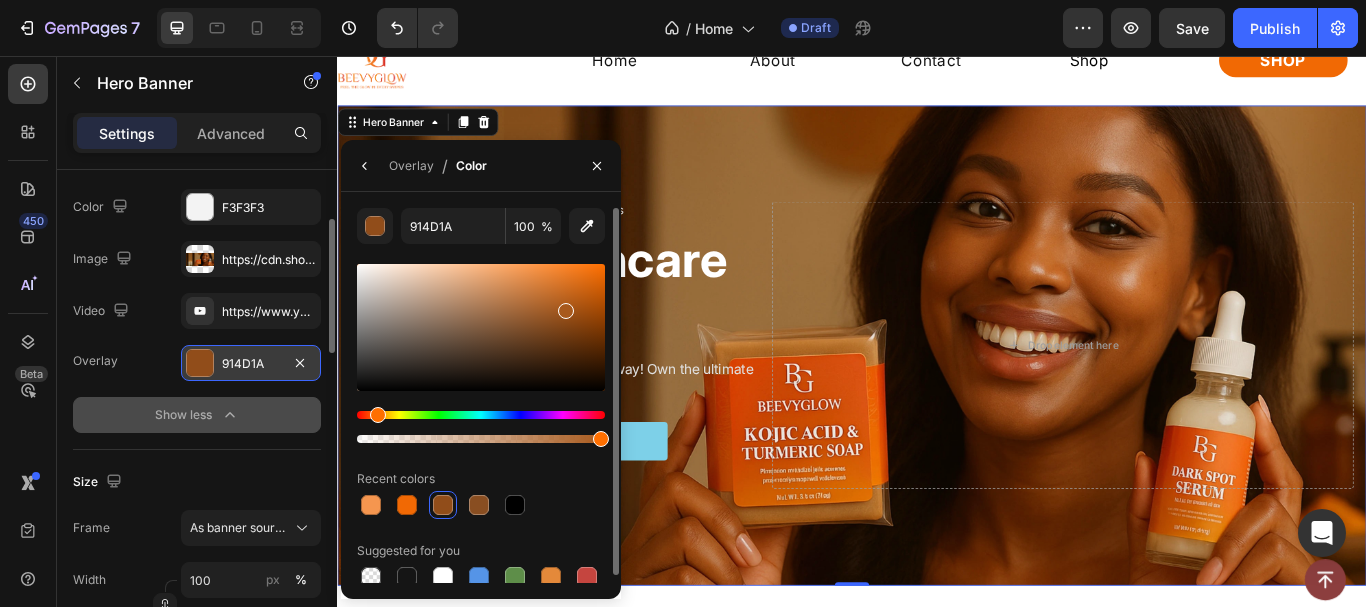 type on "A8591C" 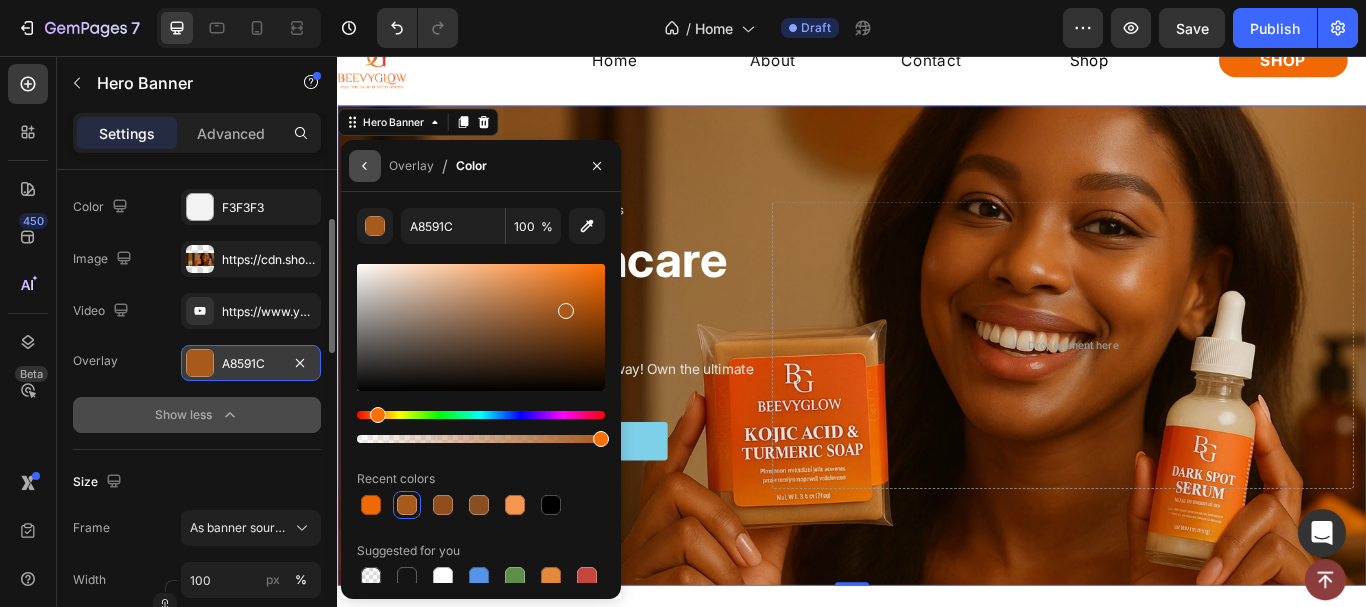 click 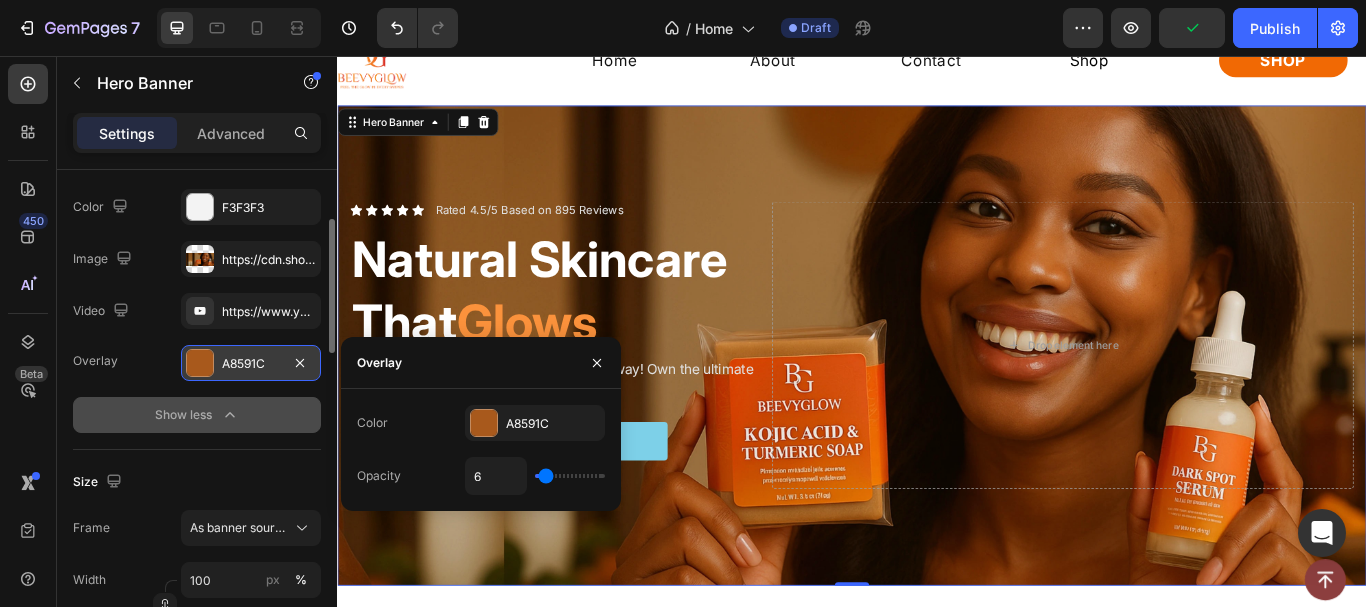 type on "15" 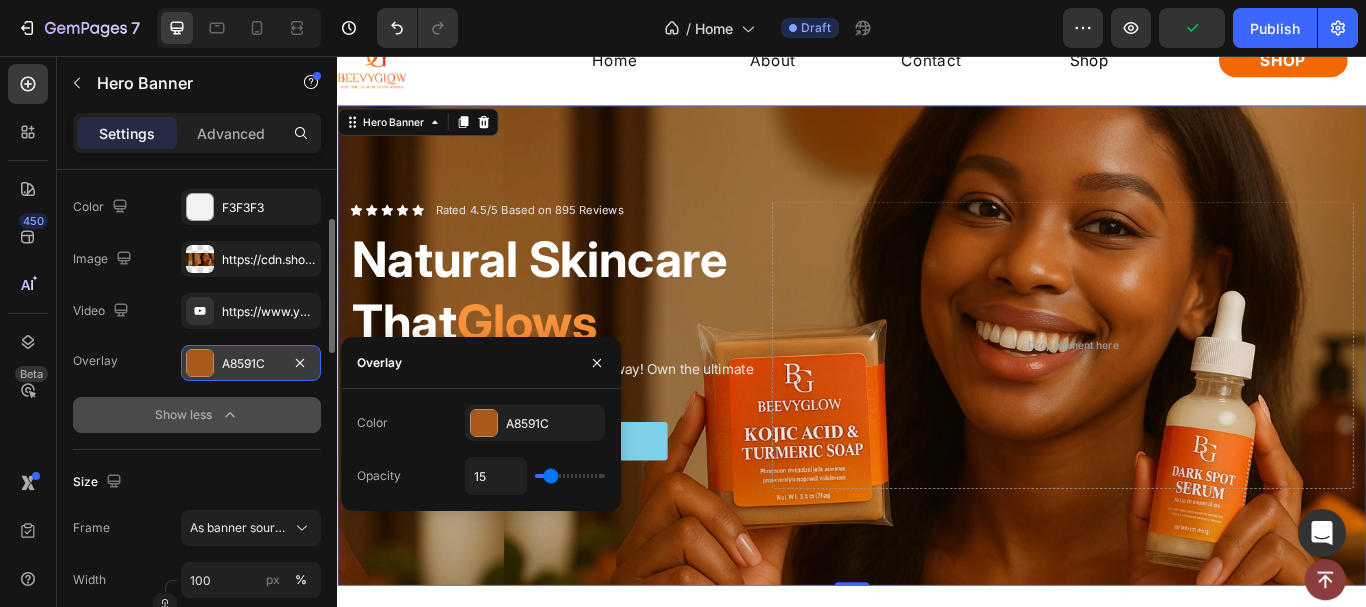 type on "19" 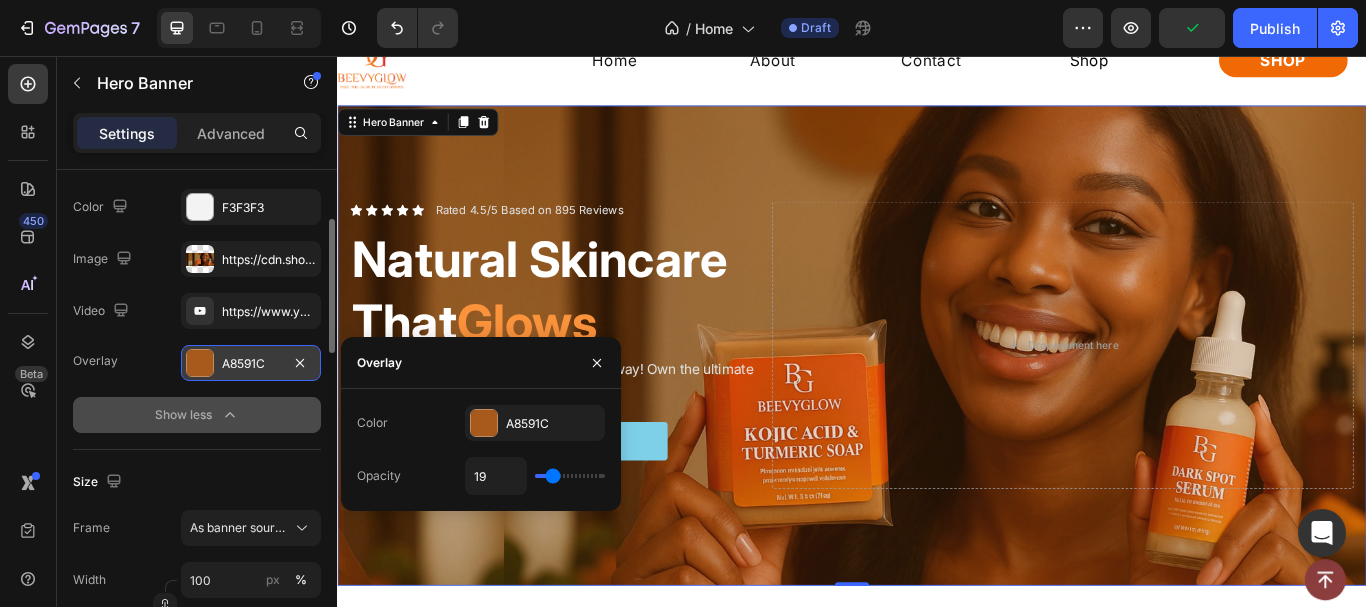type on "20" 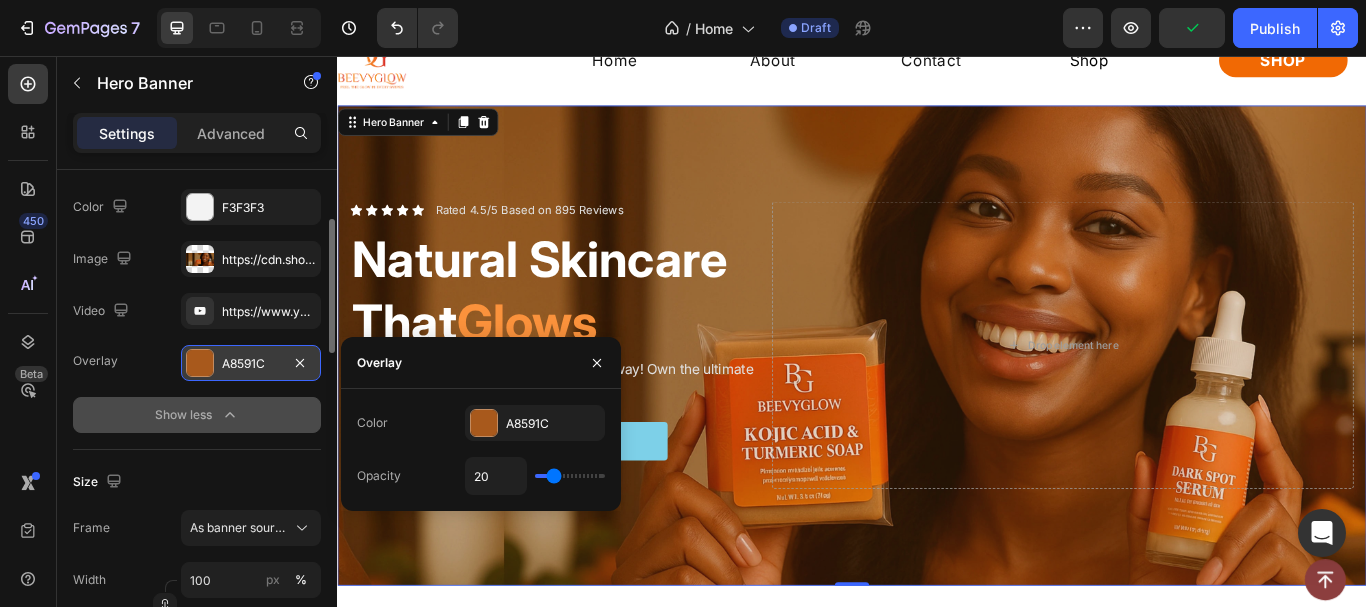 type on "43" 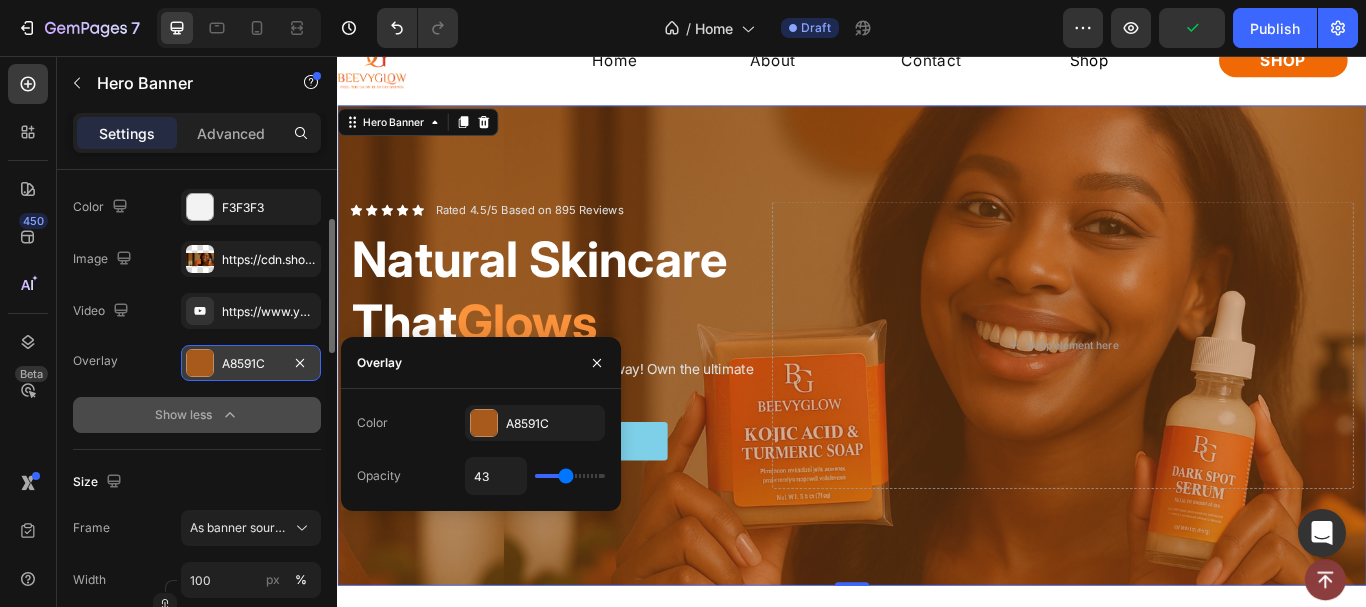 type on "28" 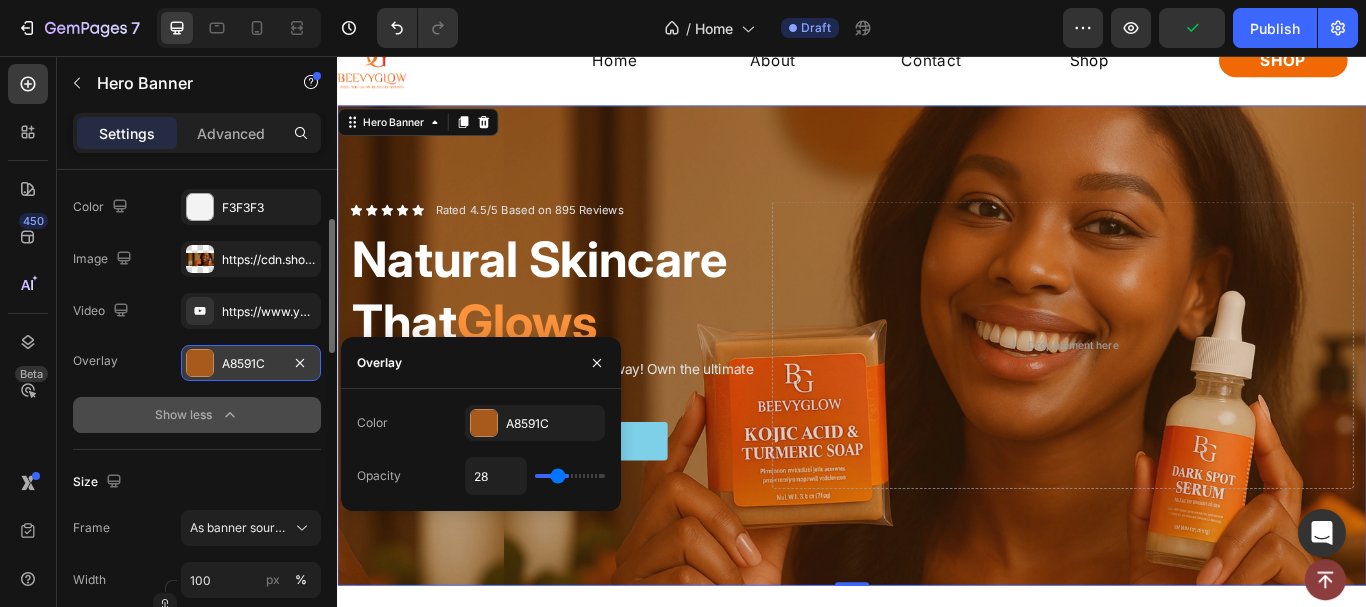 type on "17" 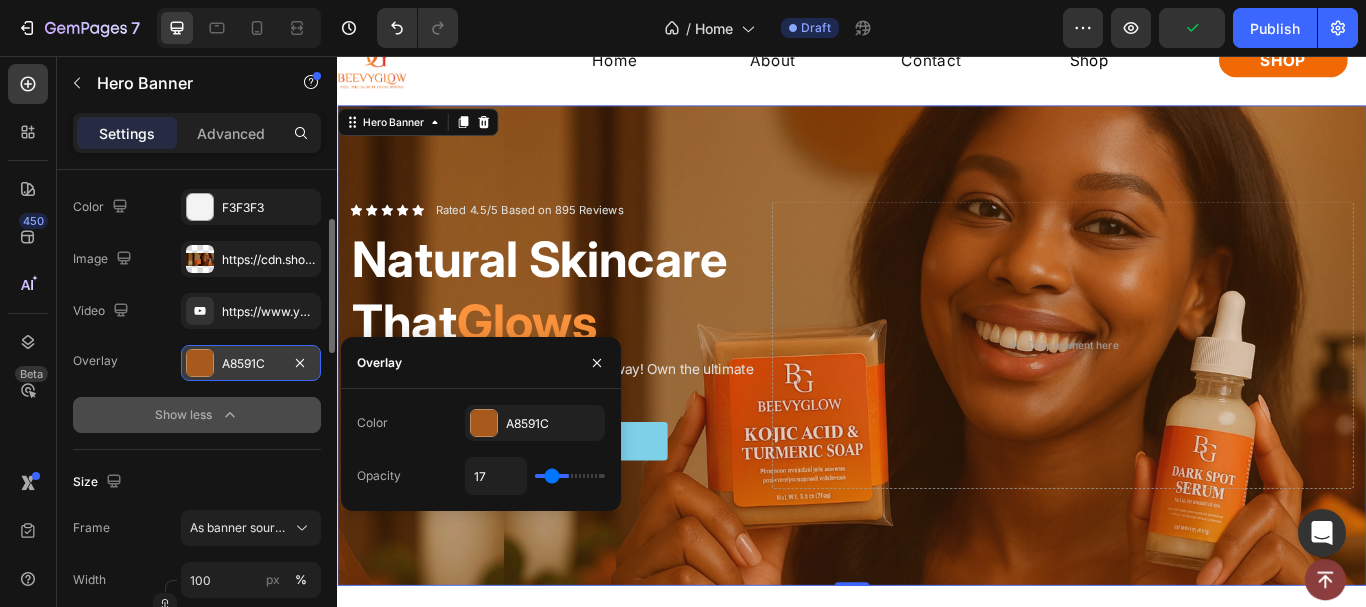 type on "13" 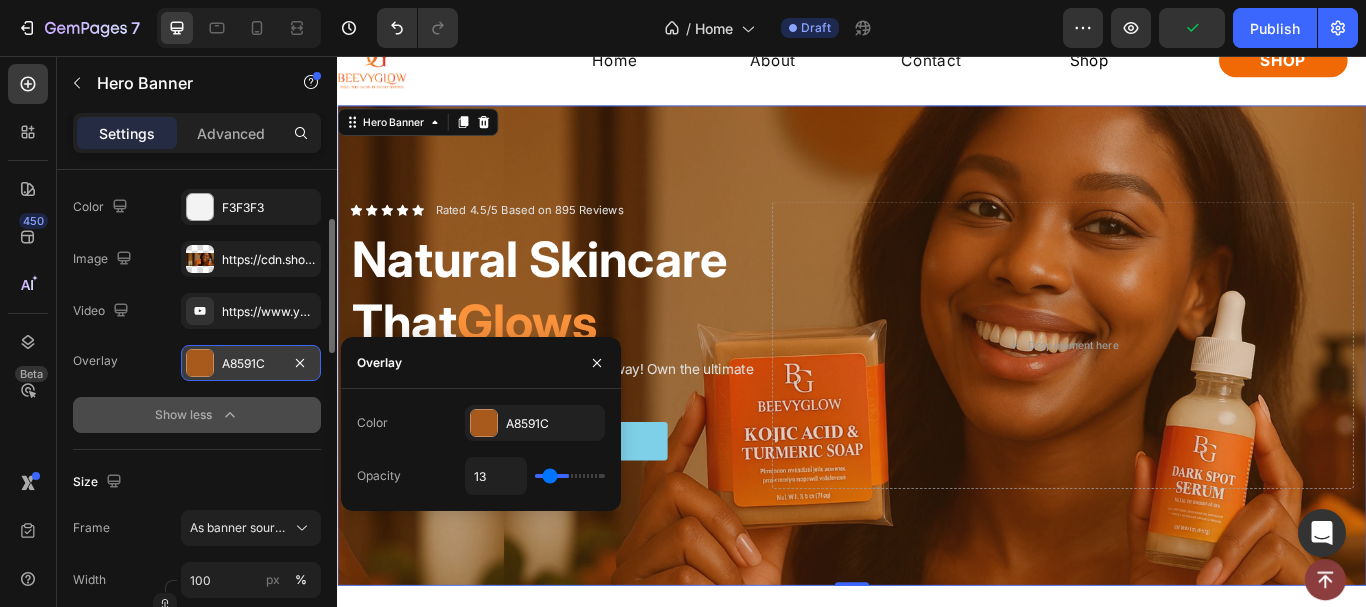 type on "11" 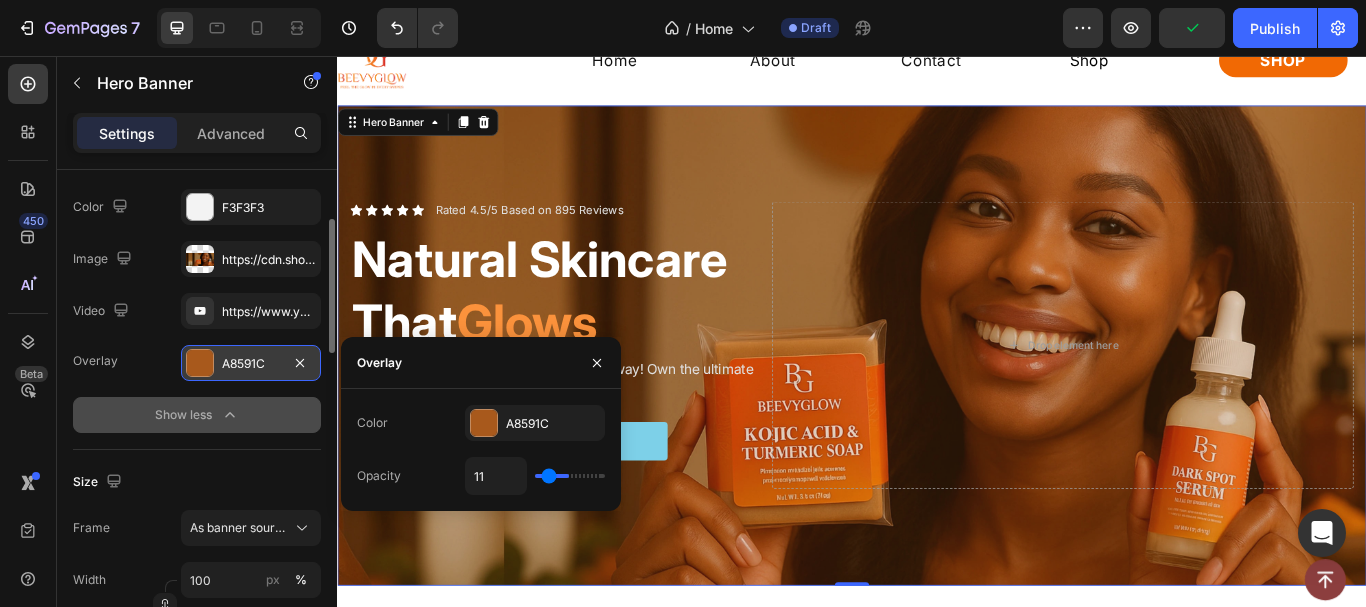 type on "7" 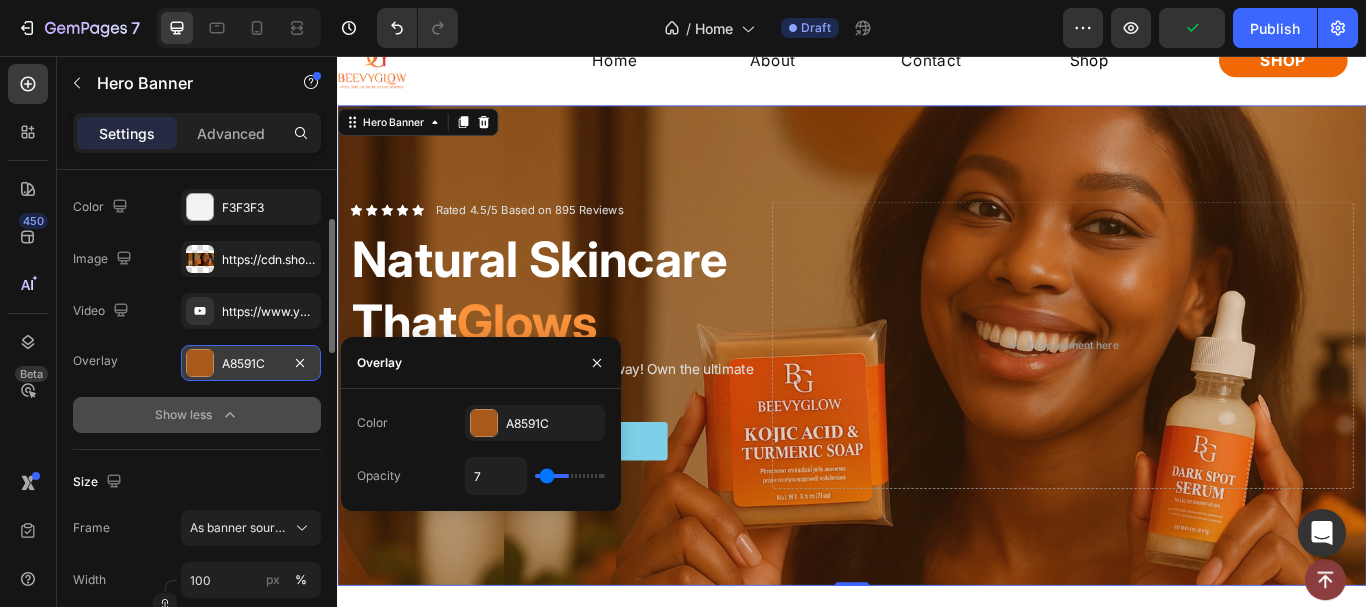 type on "0" 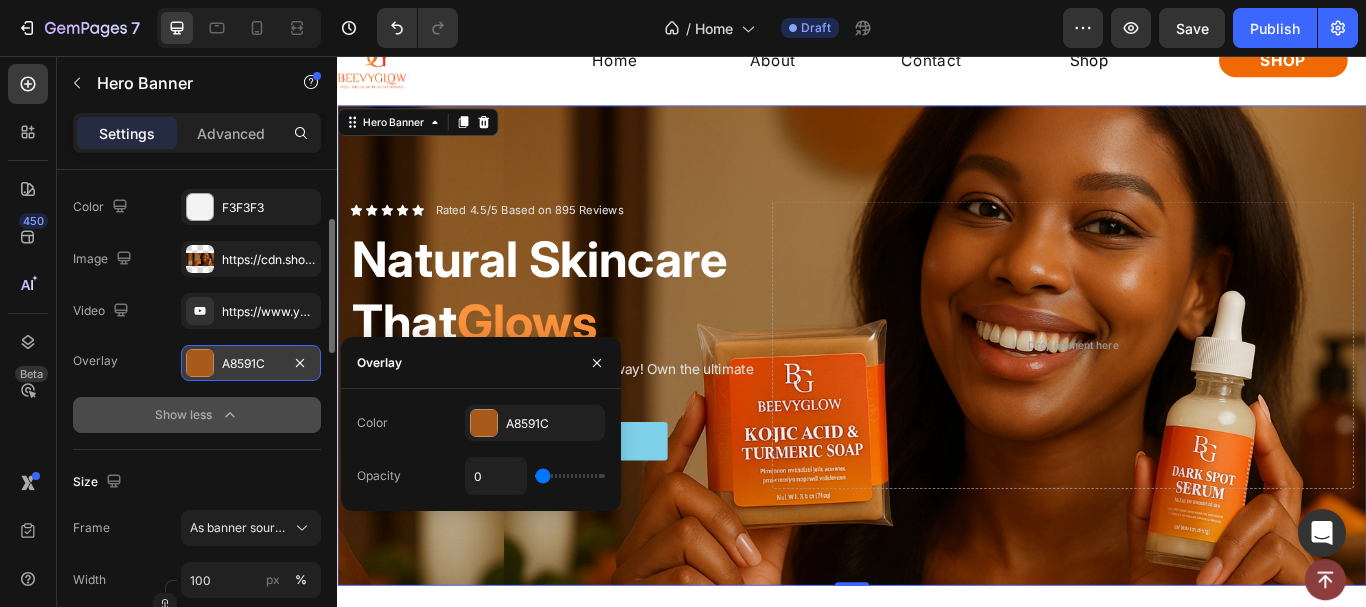 type on "9" 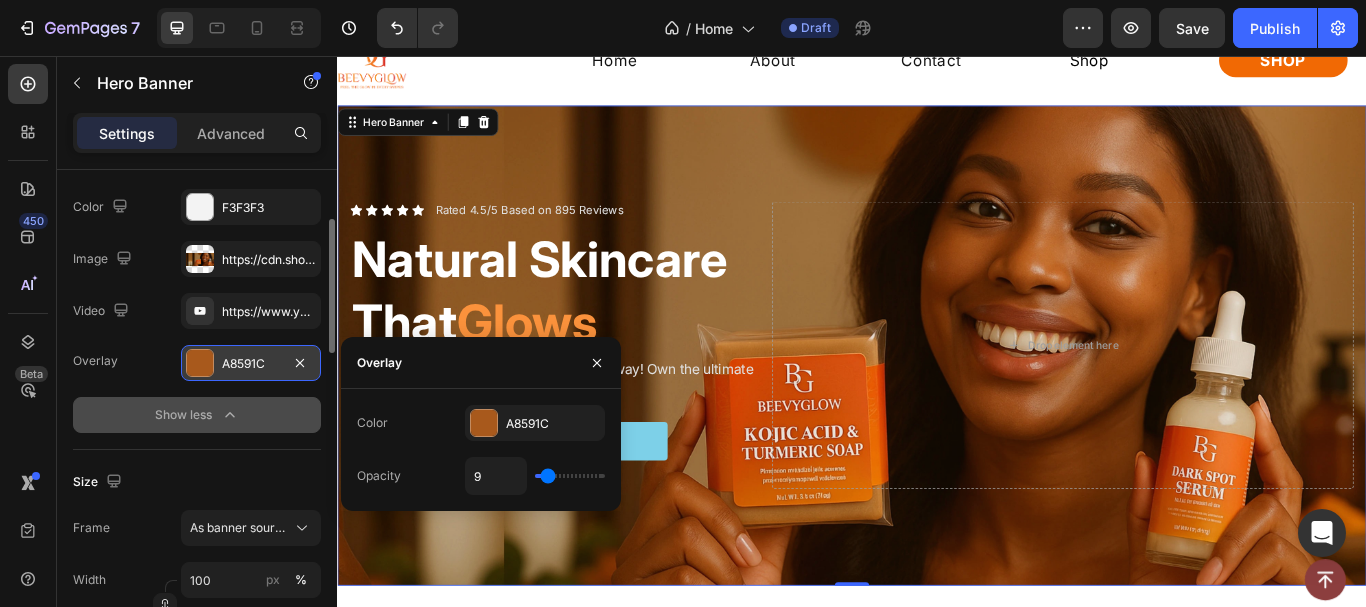 type on "11" 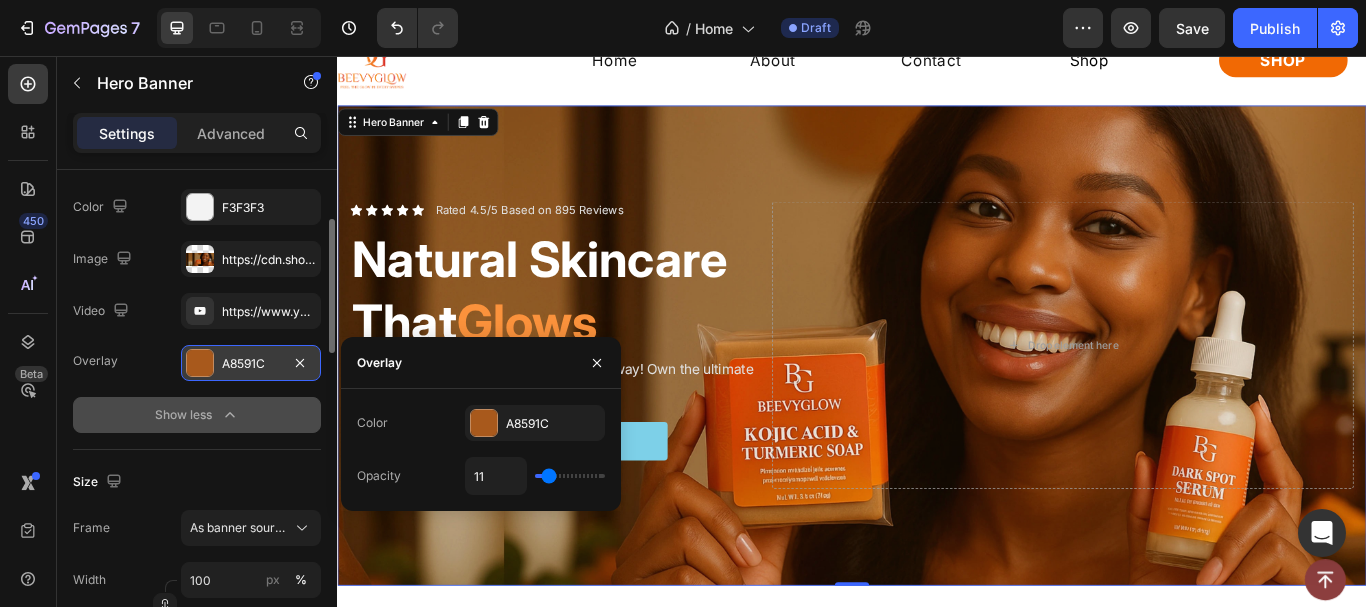 type on "13" 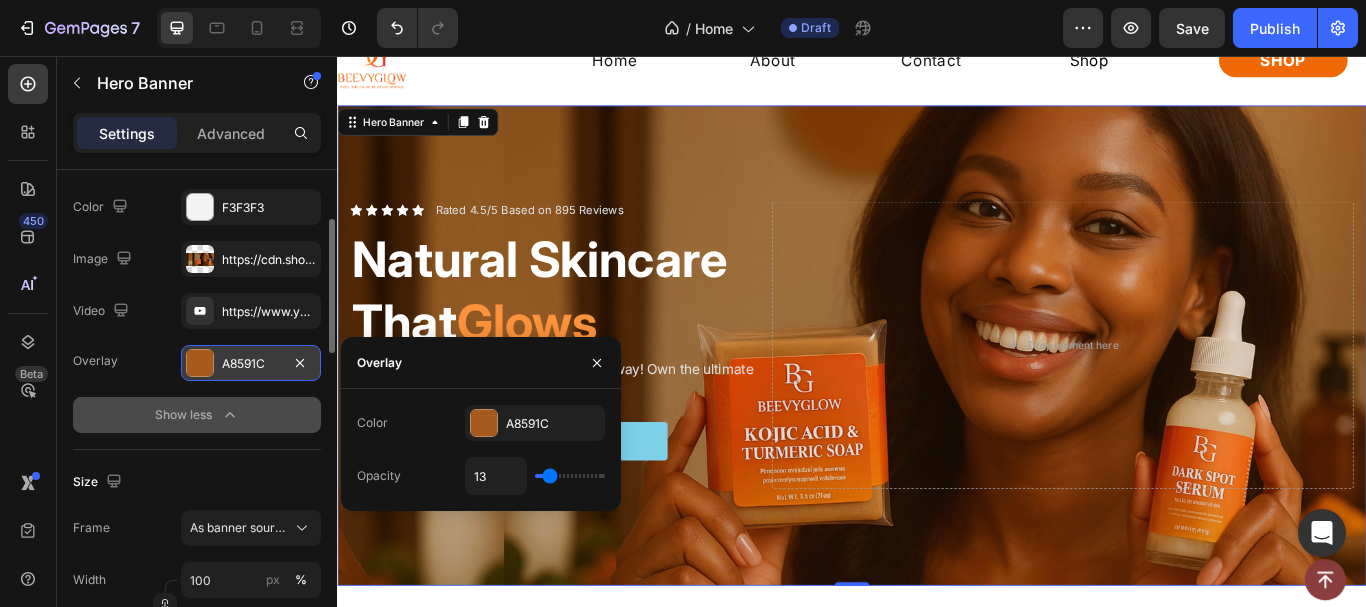 type on "11" 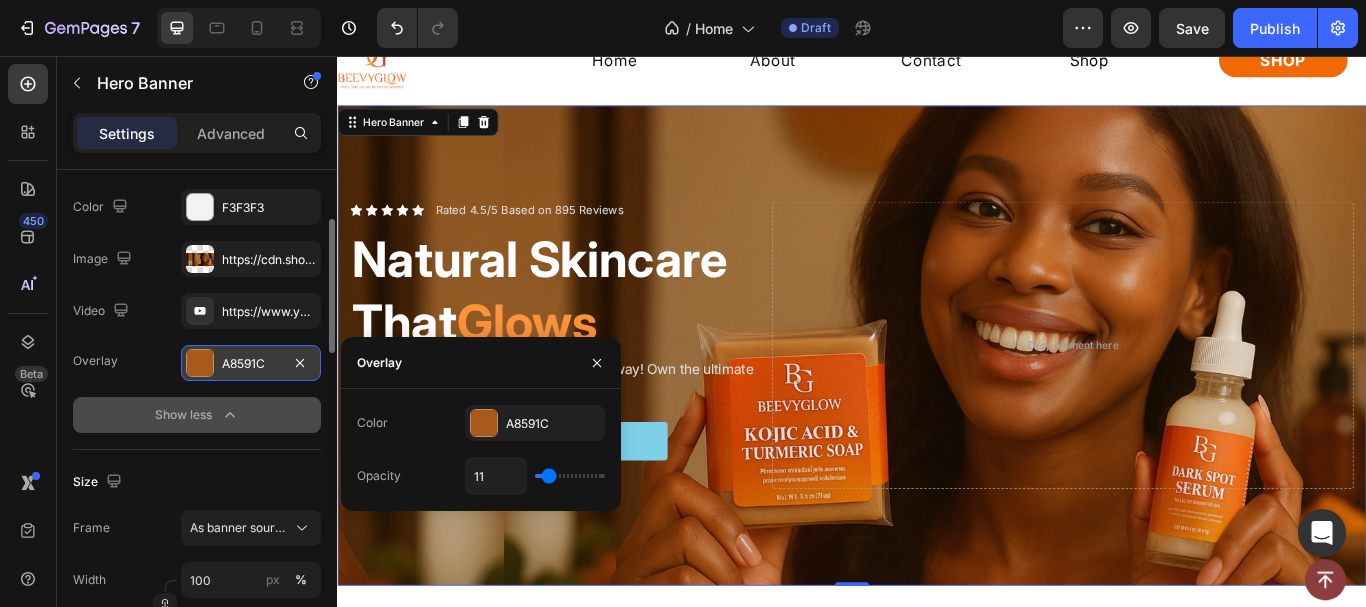 type on "9" 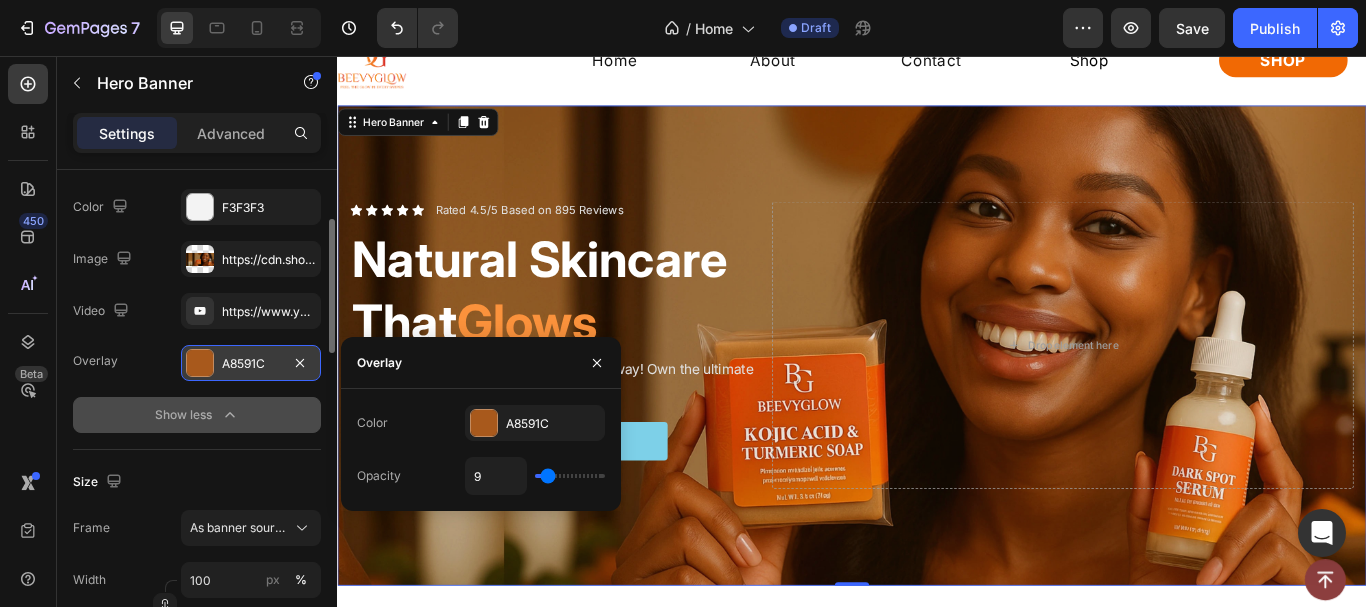 drag, startPoint x: 537, startPoint y: 474, endPoint x: 548, endPoint y: 480, distance: 12.529964 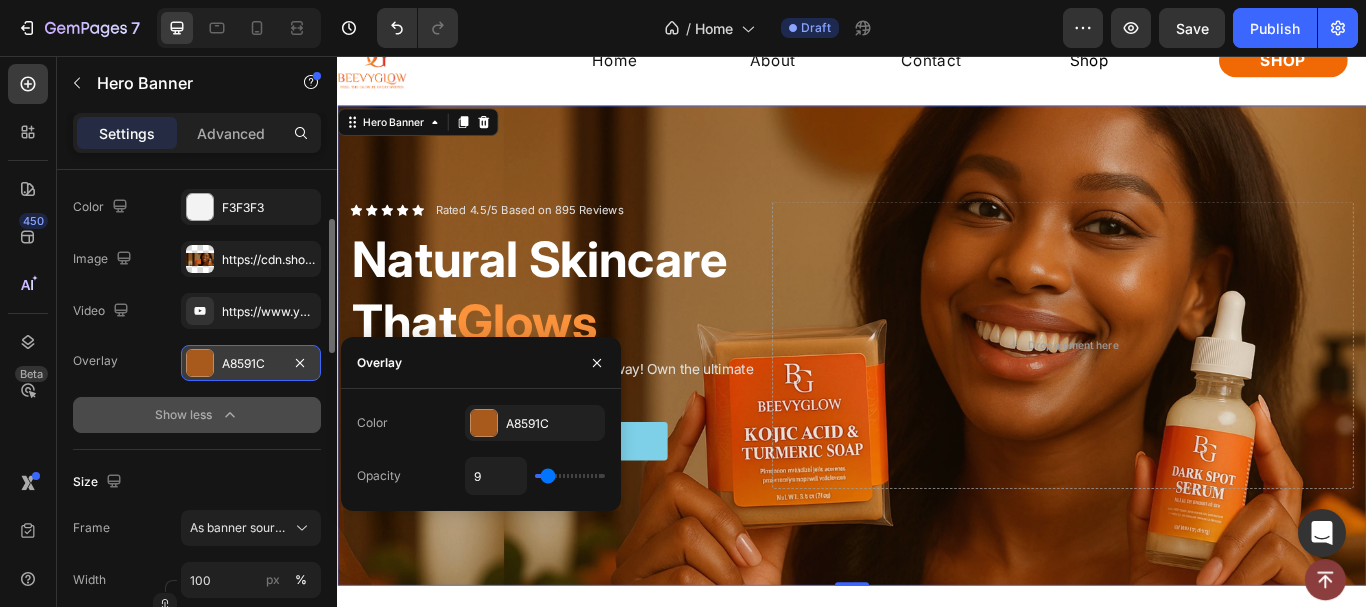 type on "0" 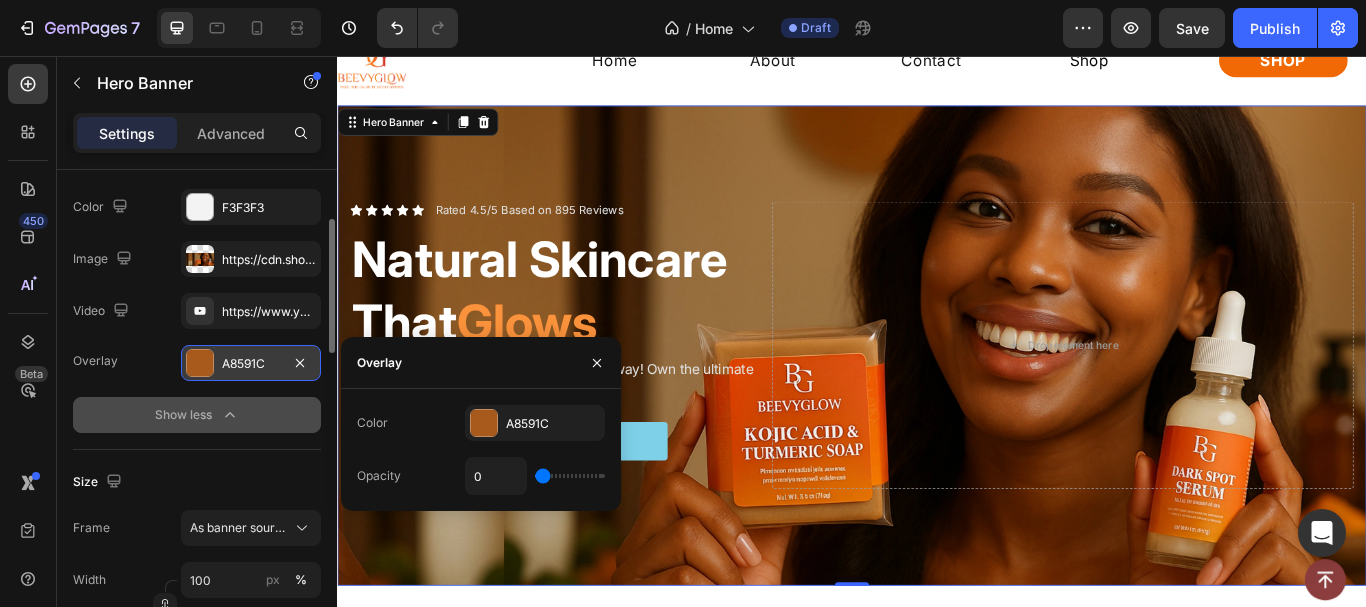 drag, startPoint x: 542, startPoint y: 478, endPoint x: 537, endPoint y: 468, distance: 11.18034 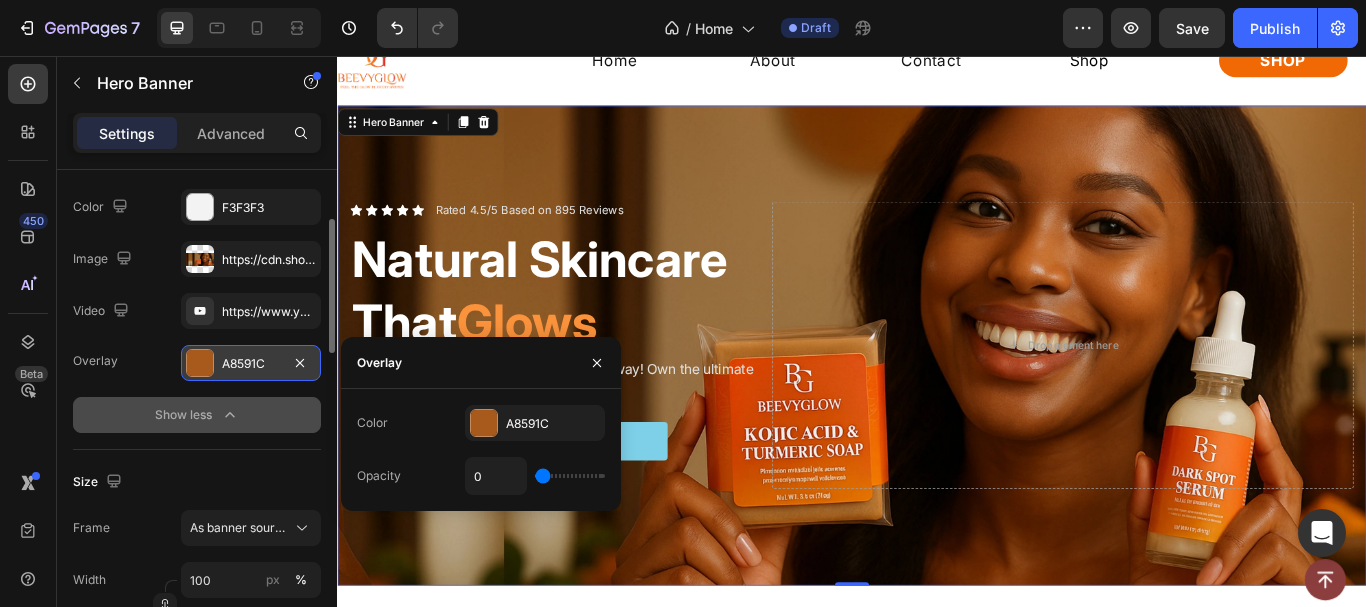 type on "7" 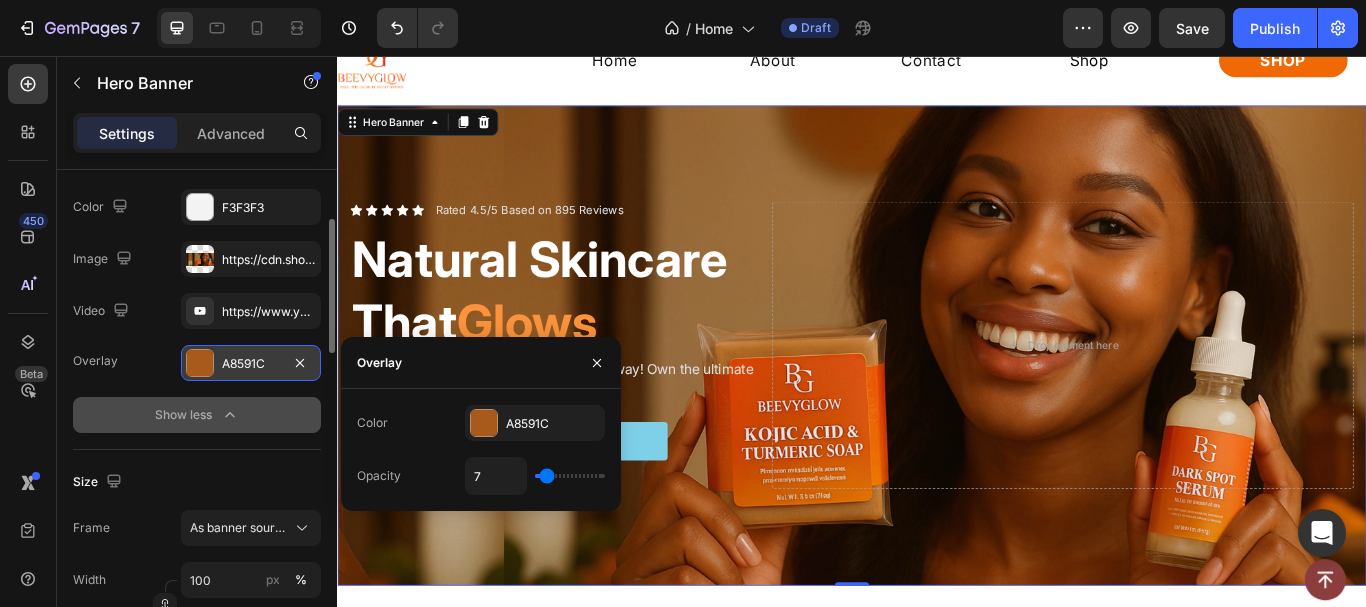 type on "11" 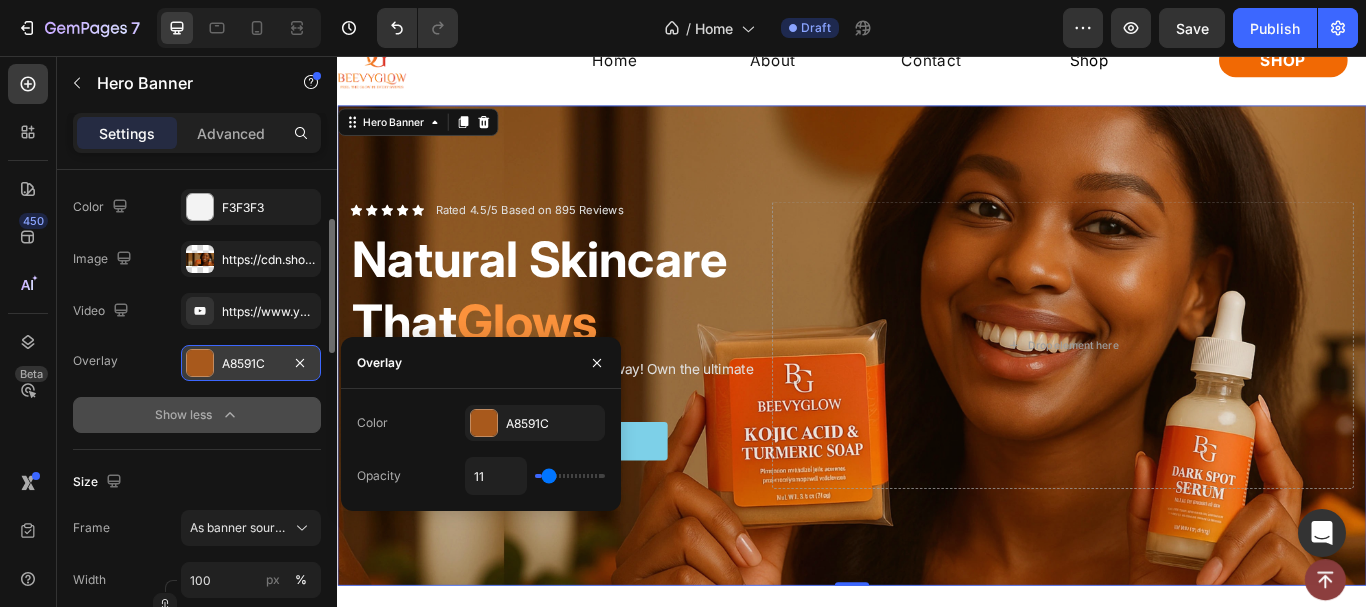 type on "15" 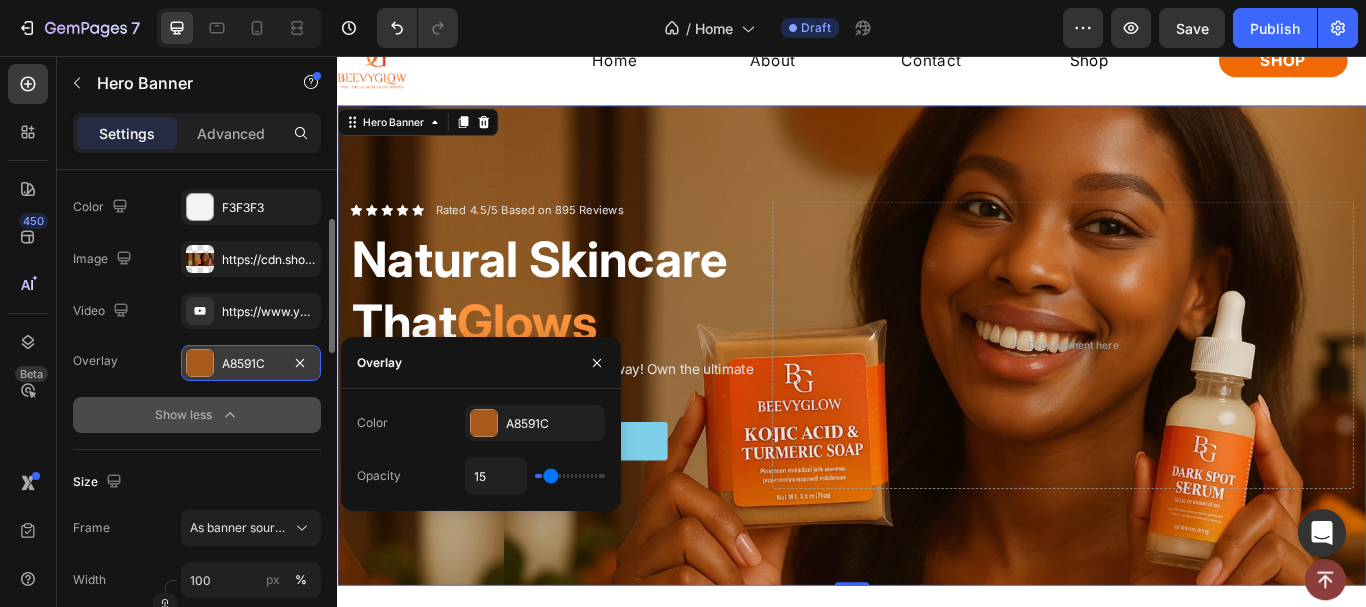 type on "19" 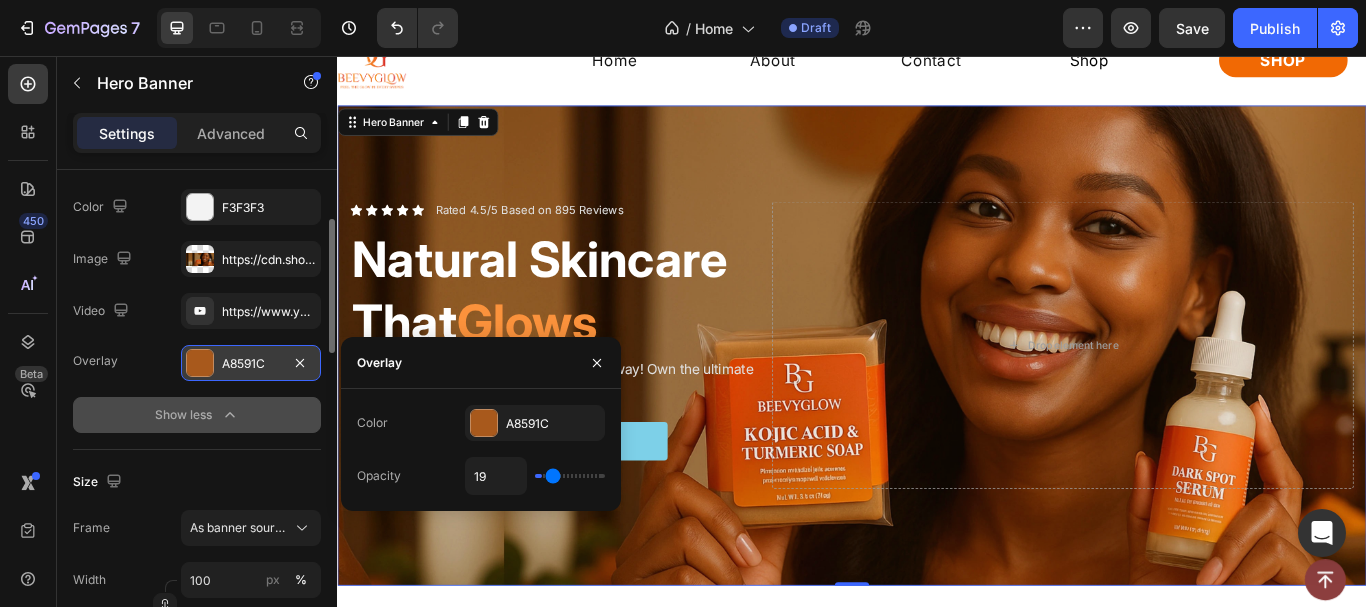 type on "24" 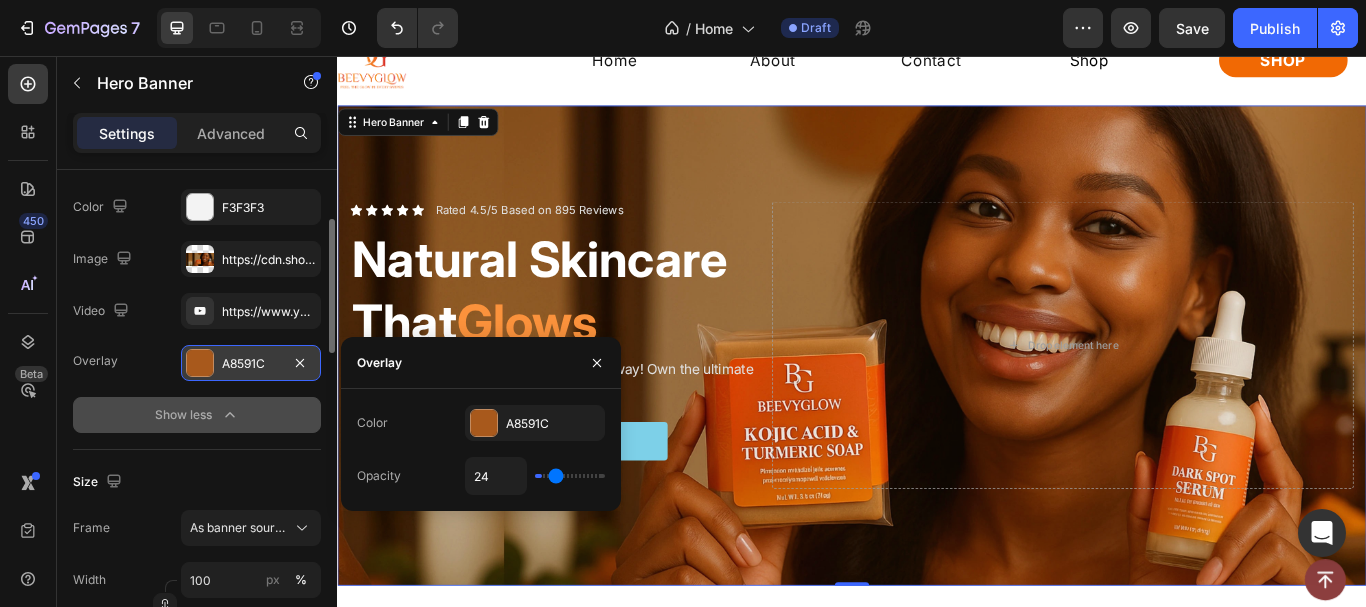 type on "28" 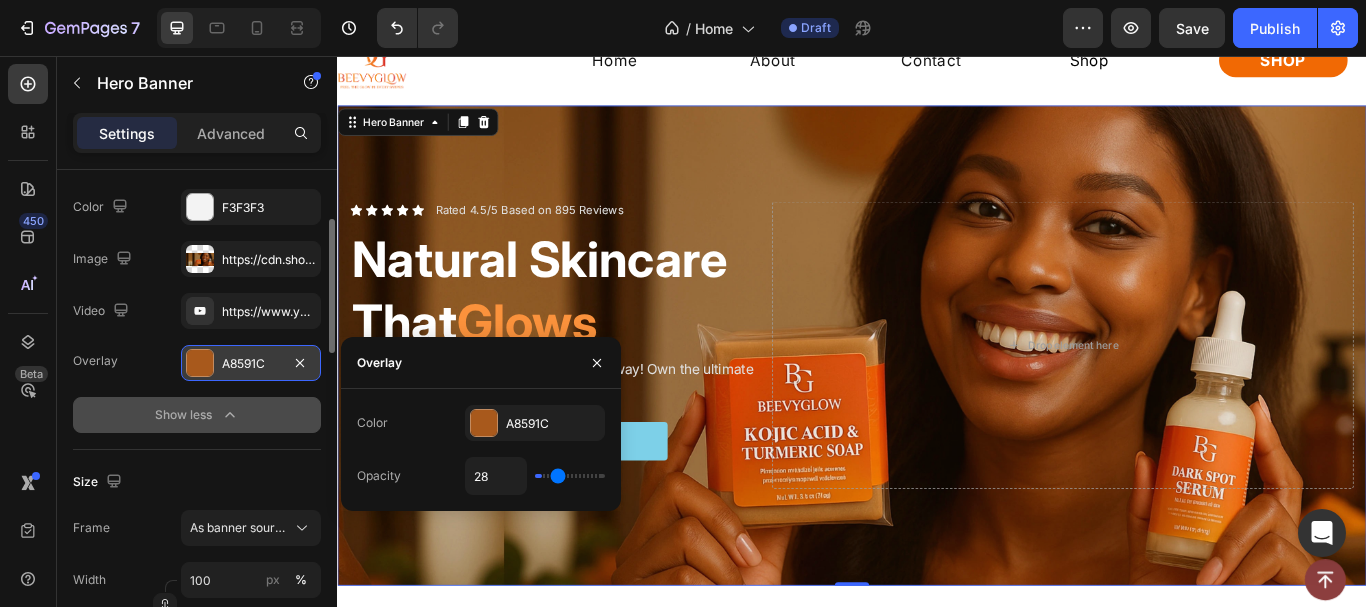 type on "30" 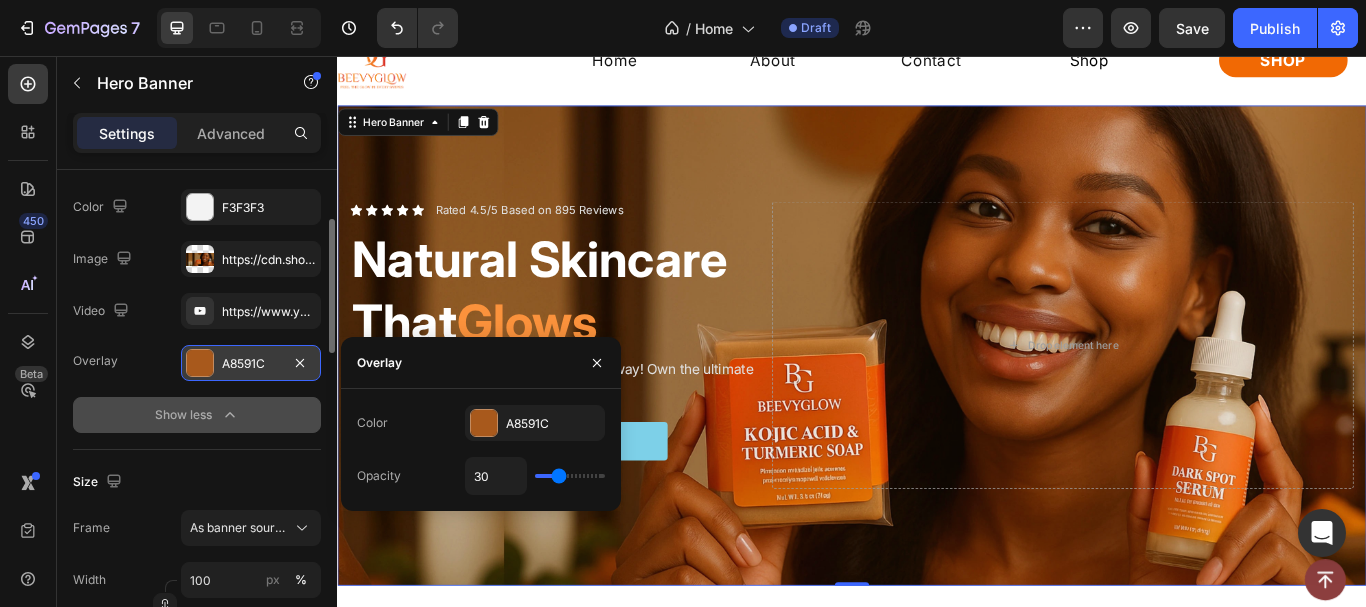 type on "33" 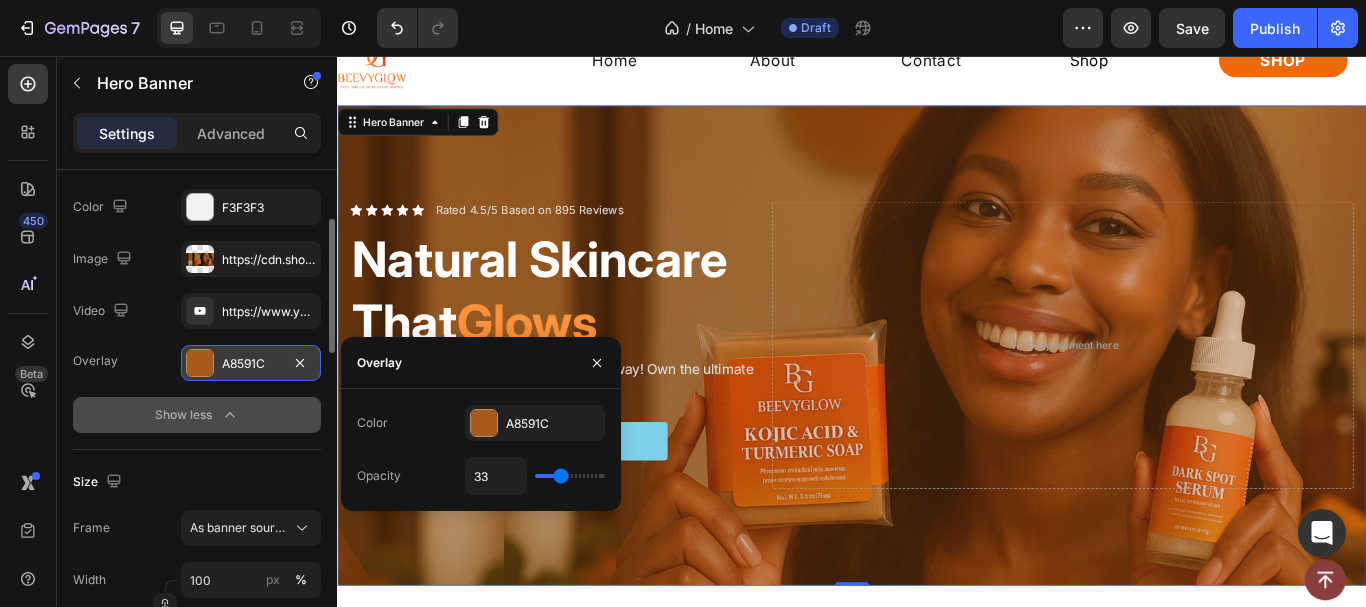 type on "31" 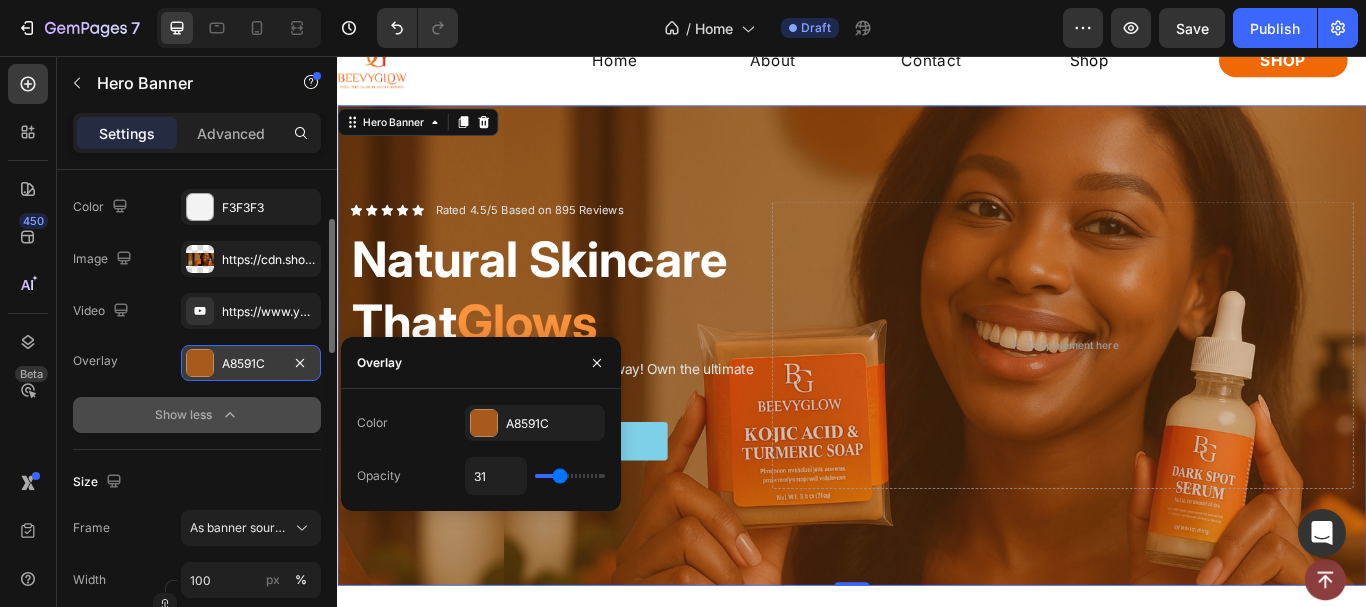 type on "26" 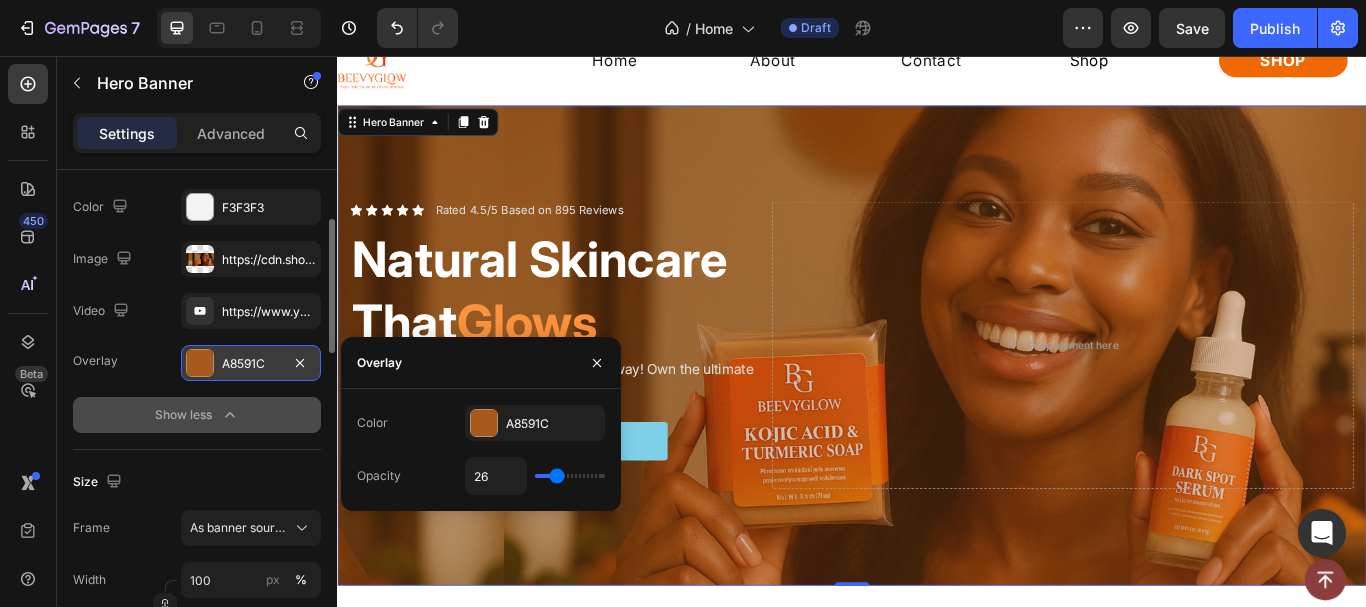 type on "24" 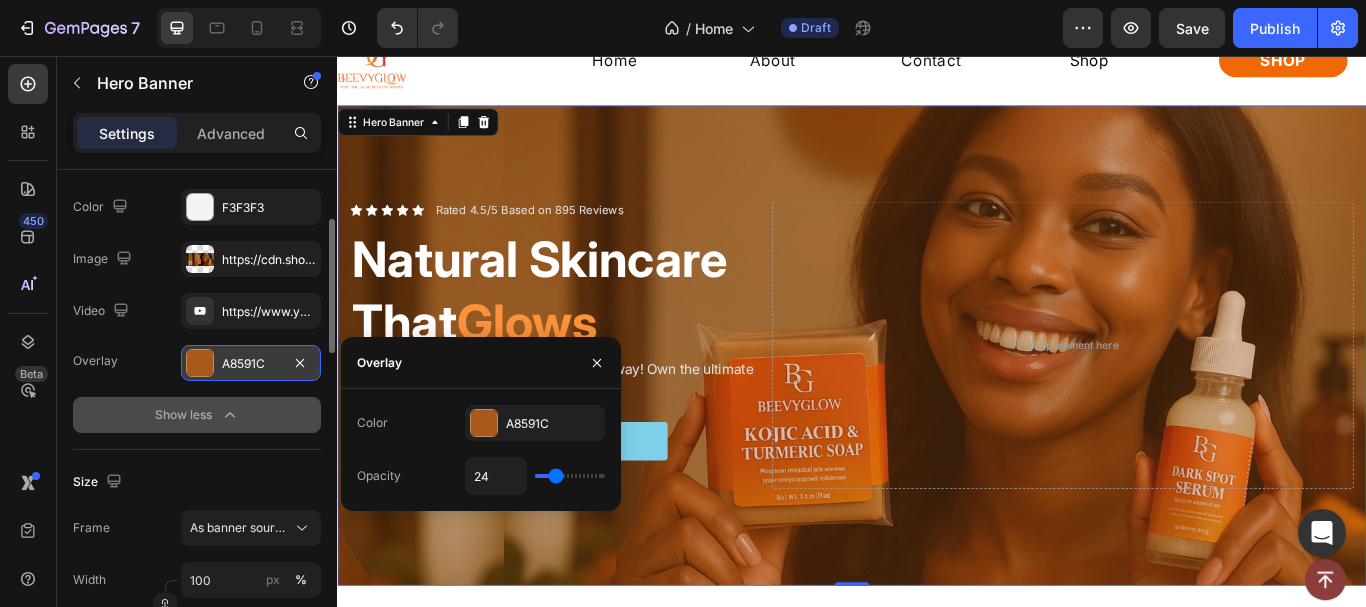 type on "22" 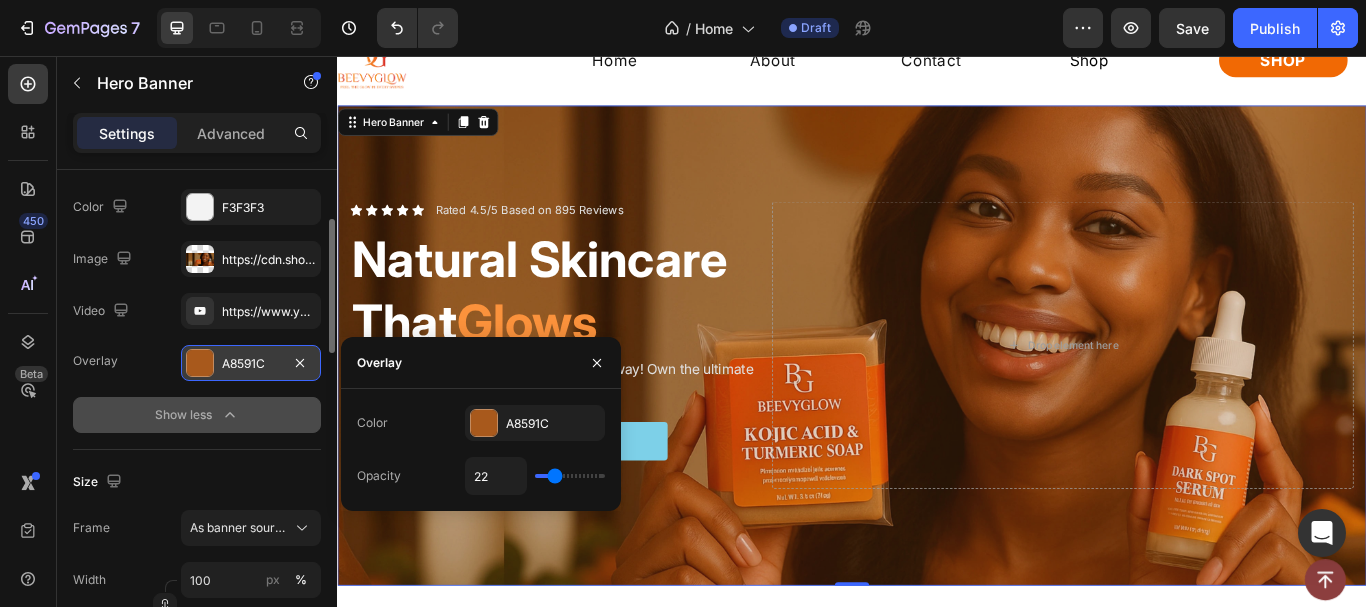 type on "19" 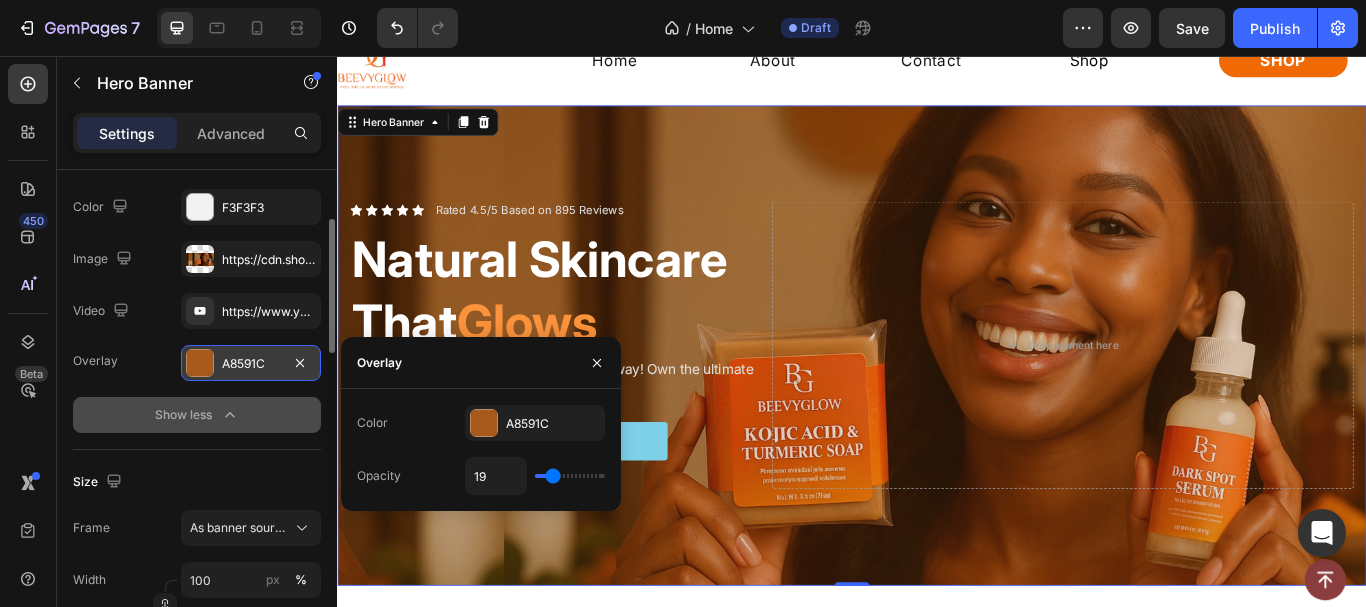 type on "17" 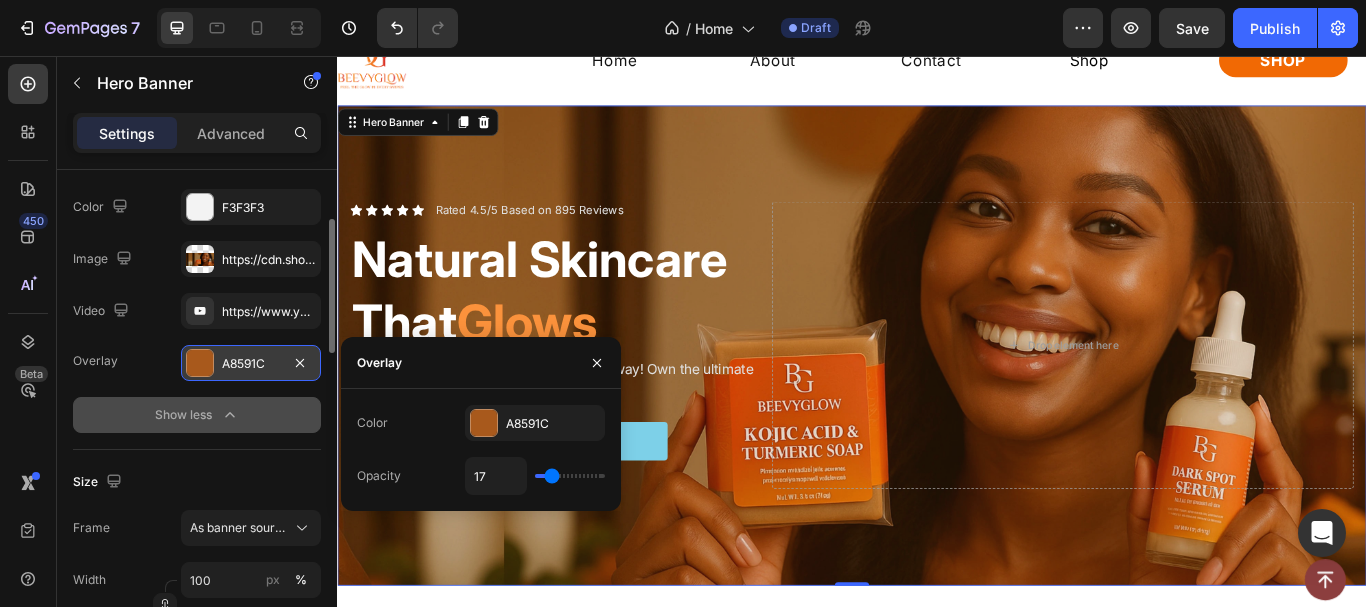 type on "15" 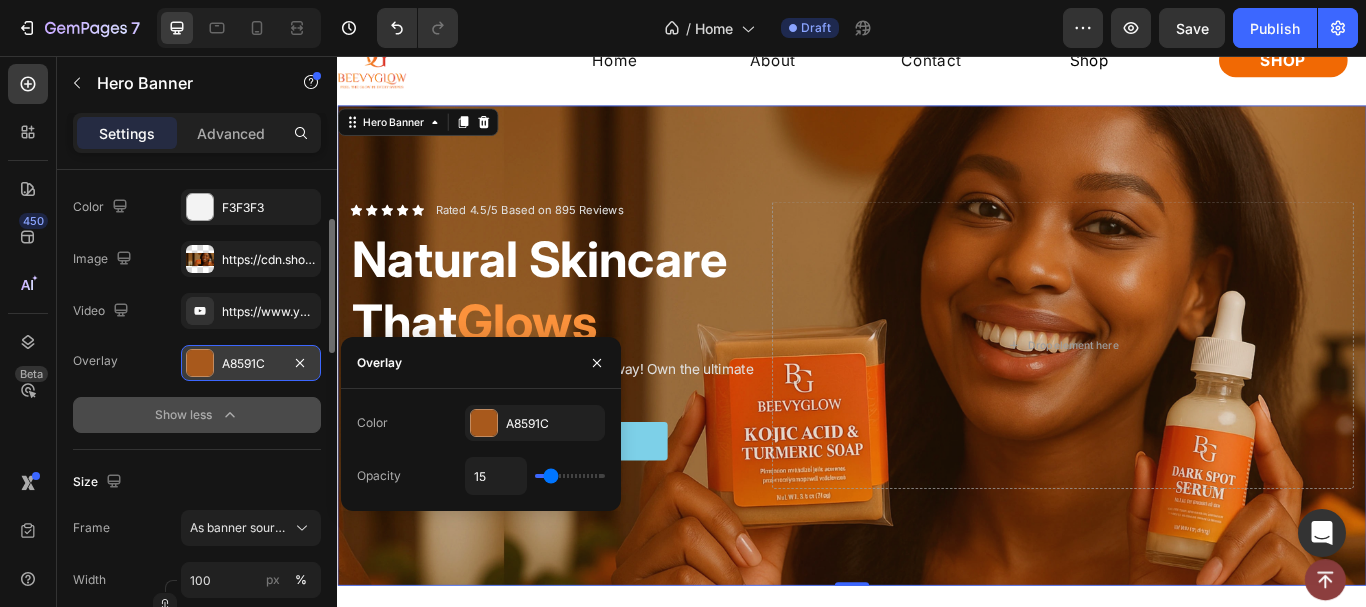 type on "13" 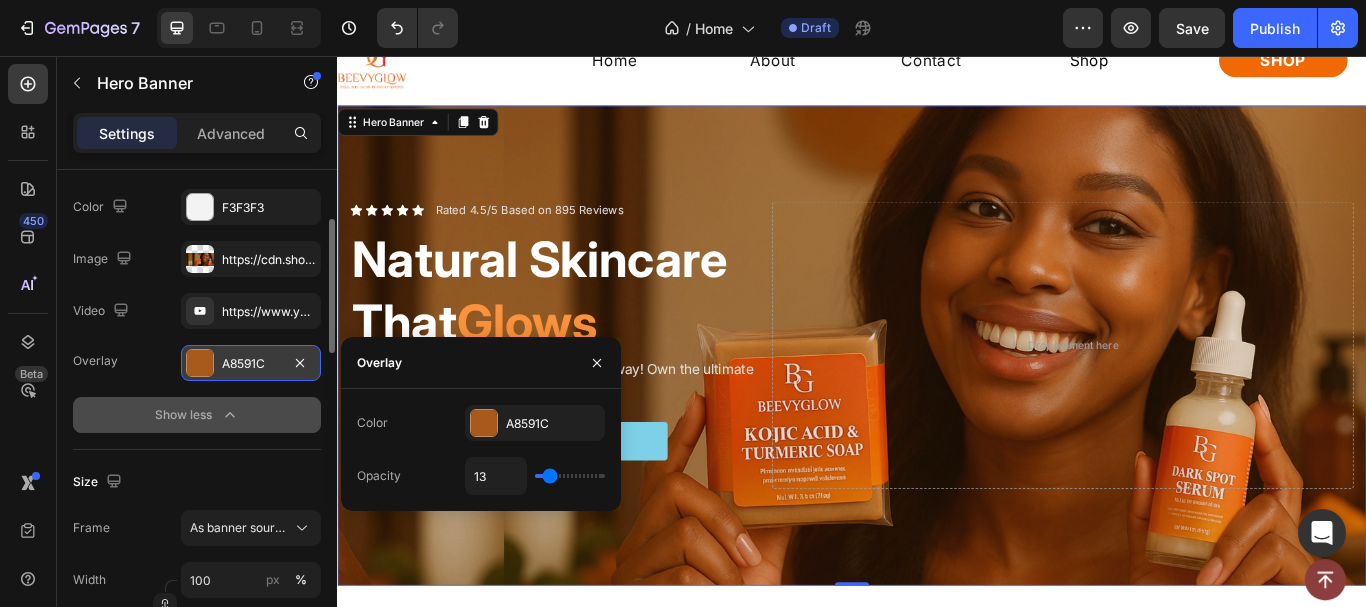 type on "11" 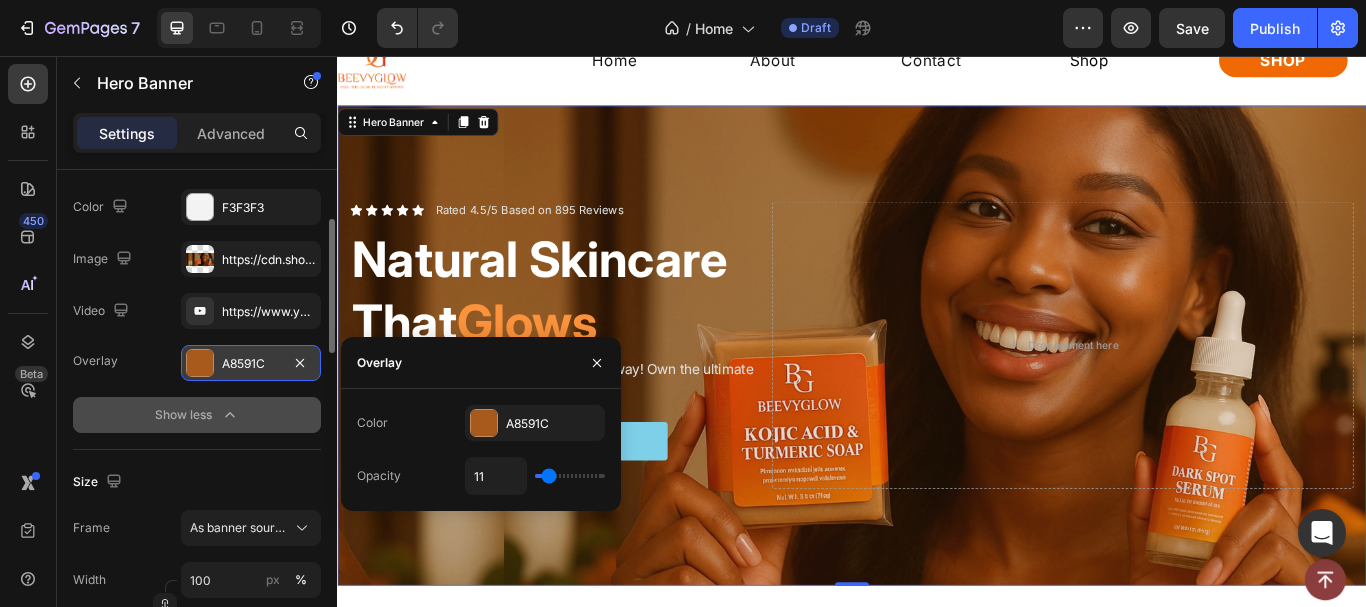 type 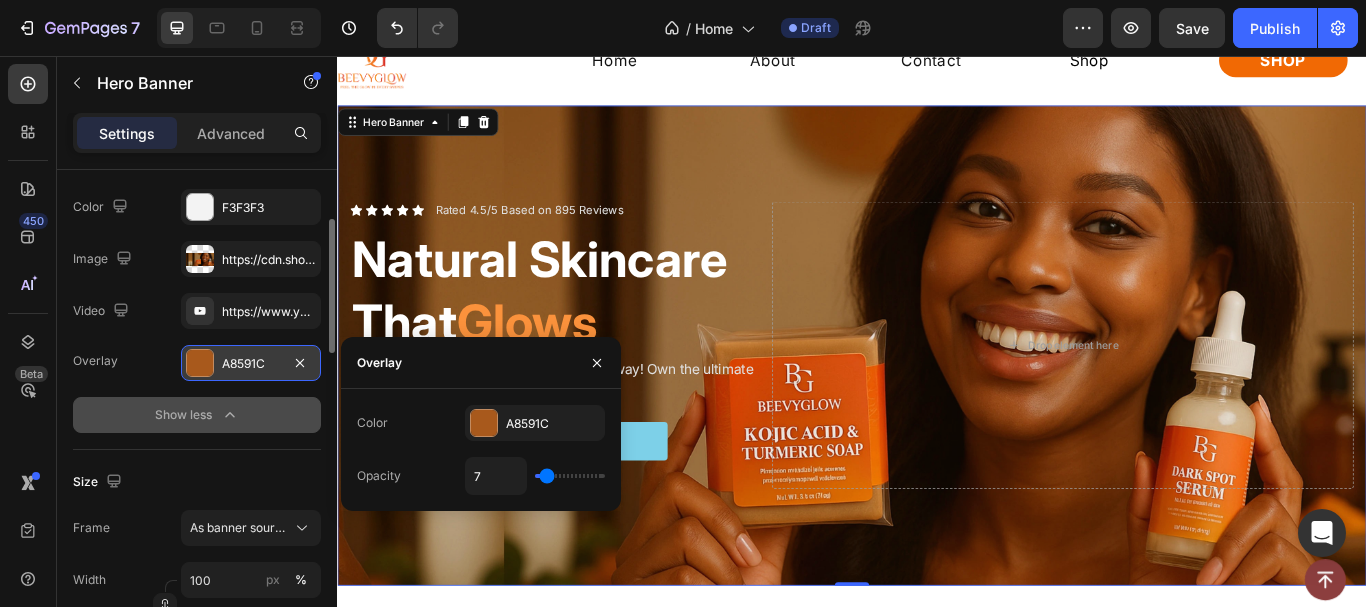 click at bounding box center (570, 476) 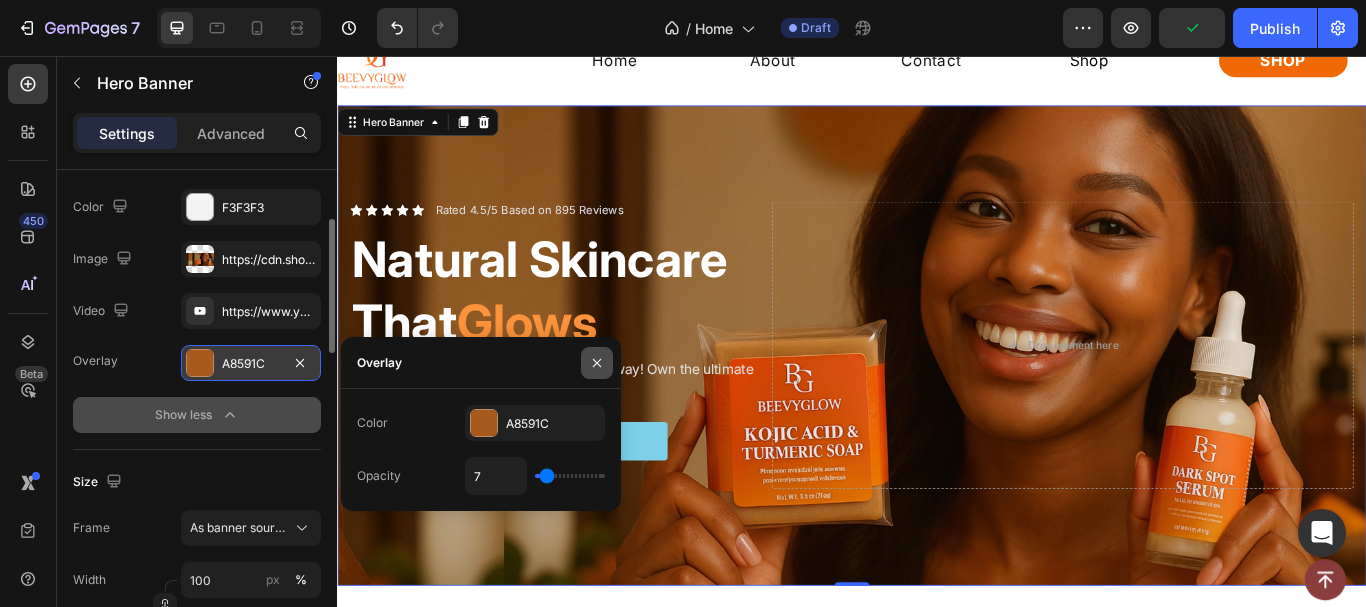click 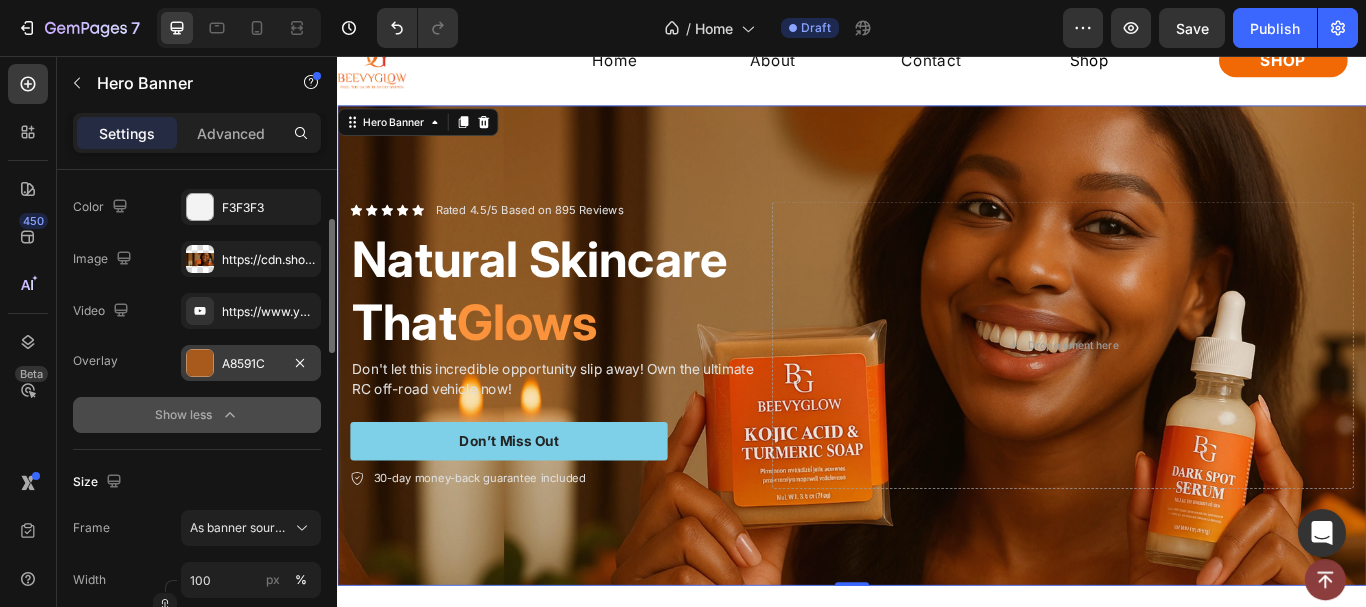 click on "Show less" 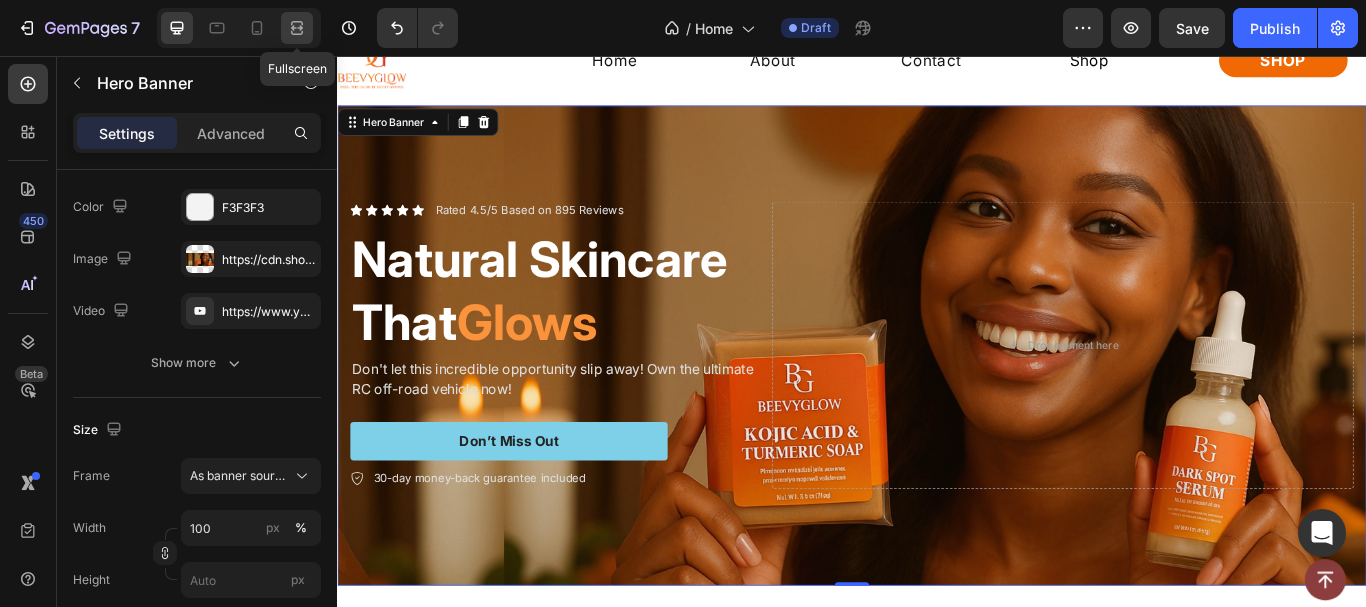 click 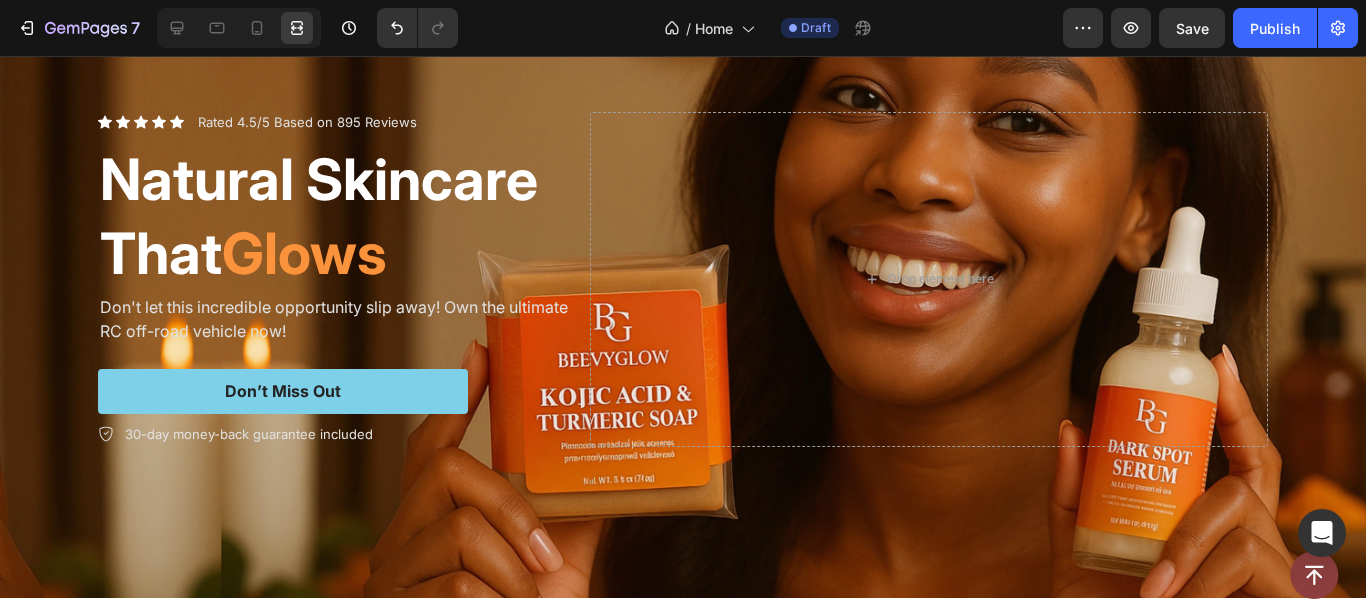 scroll, scrollTop: 950, scrollLeft: 0, axis: vertical 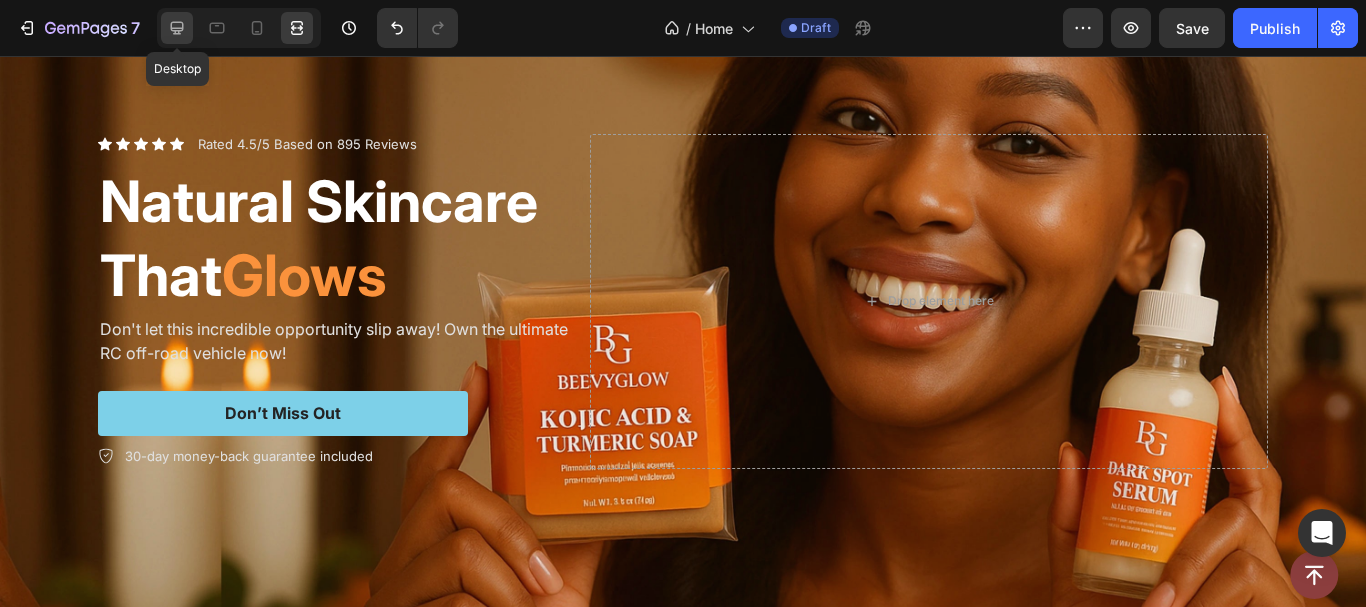 click 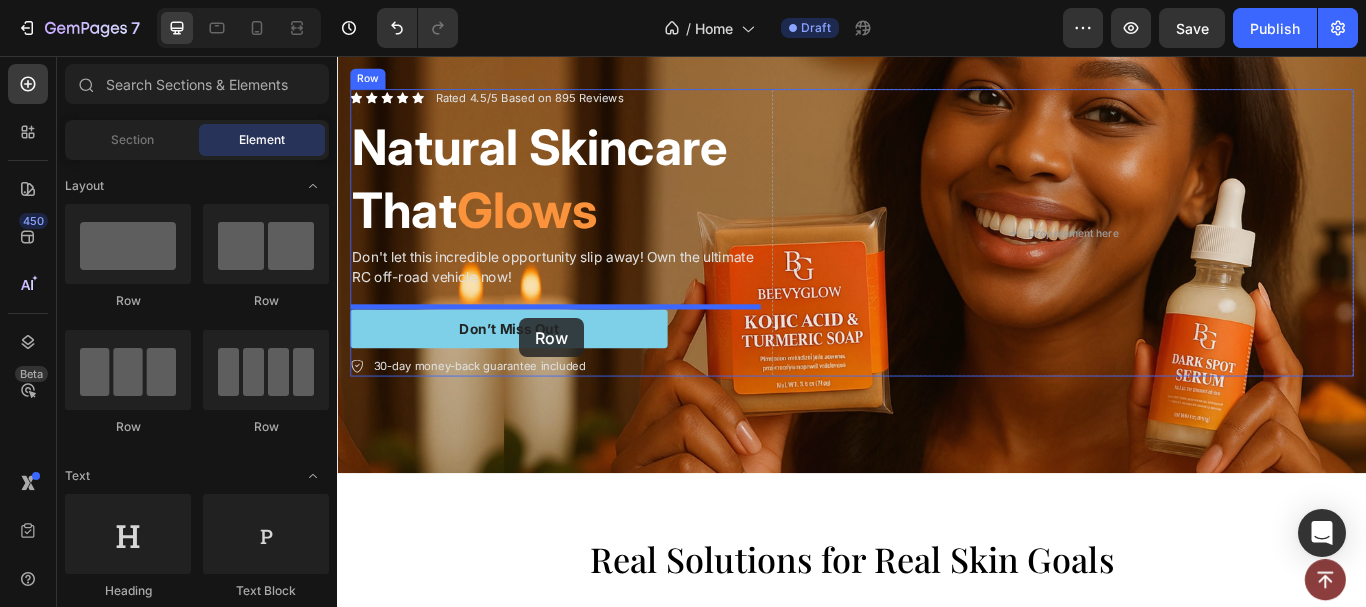 drag, startPoint x: 595, startPoint y: 307, endPoint x: 549, endPoint y: 362, distance: 71.70077 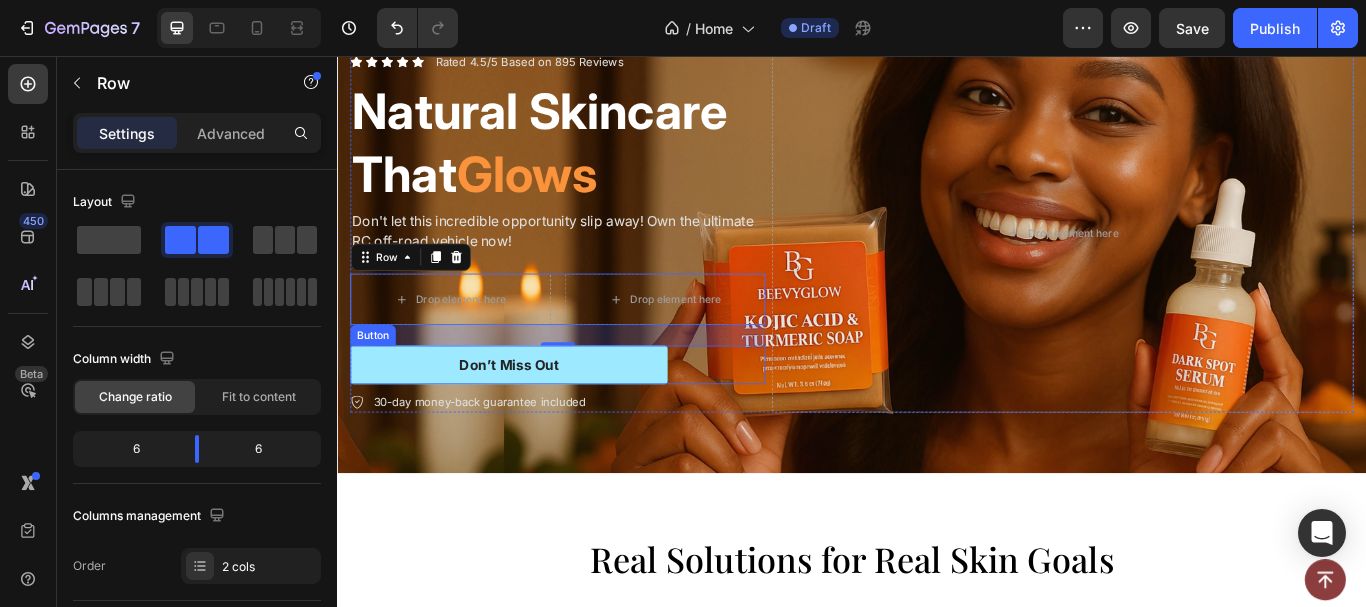 click on "Don’t Miss Out" at bounding box center [537, 416] 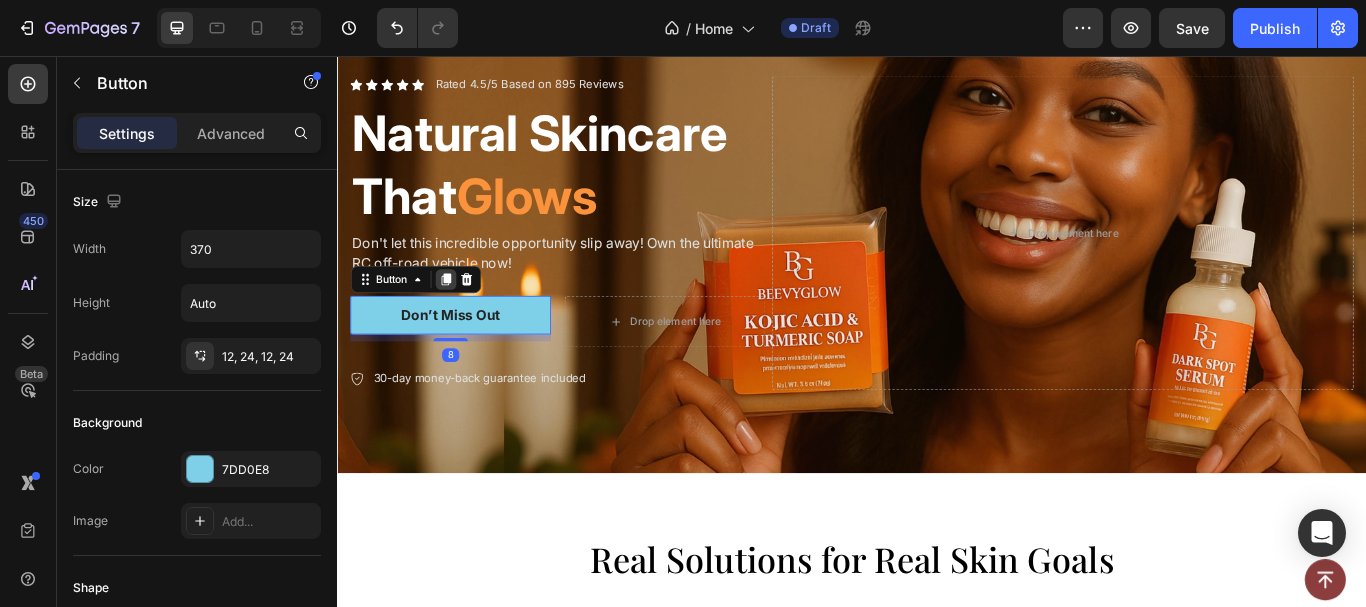 click 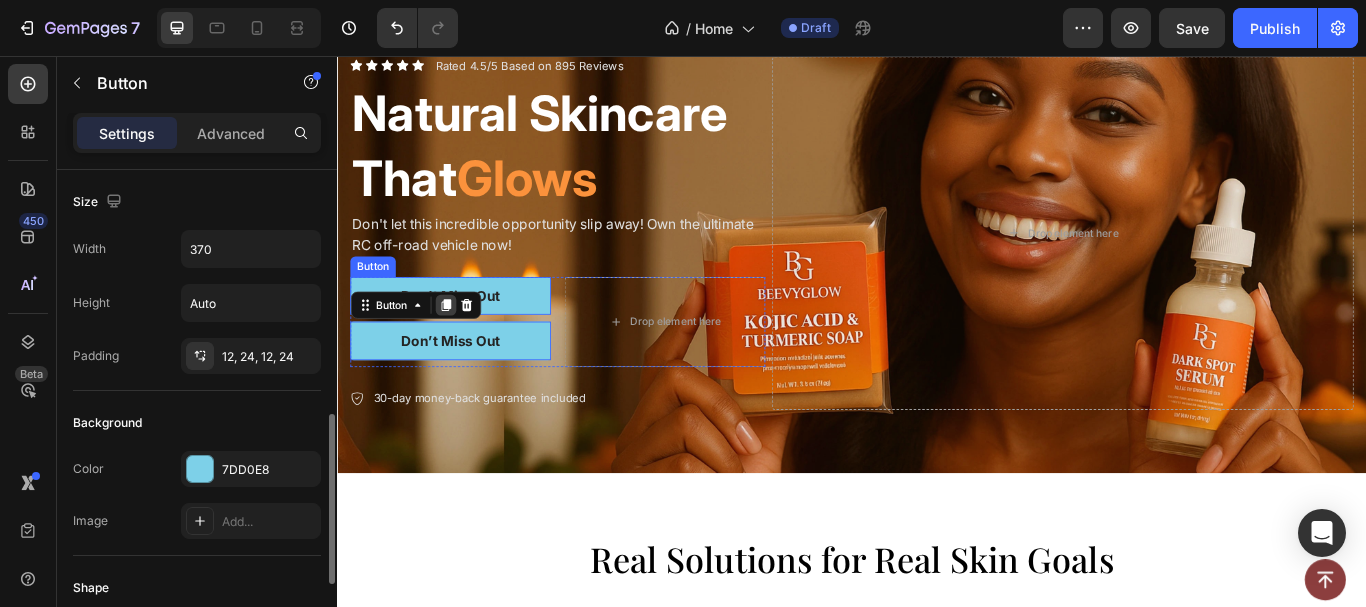 scroll, scrollTop: 182, scrollLeft: 0, axis: vertical 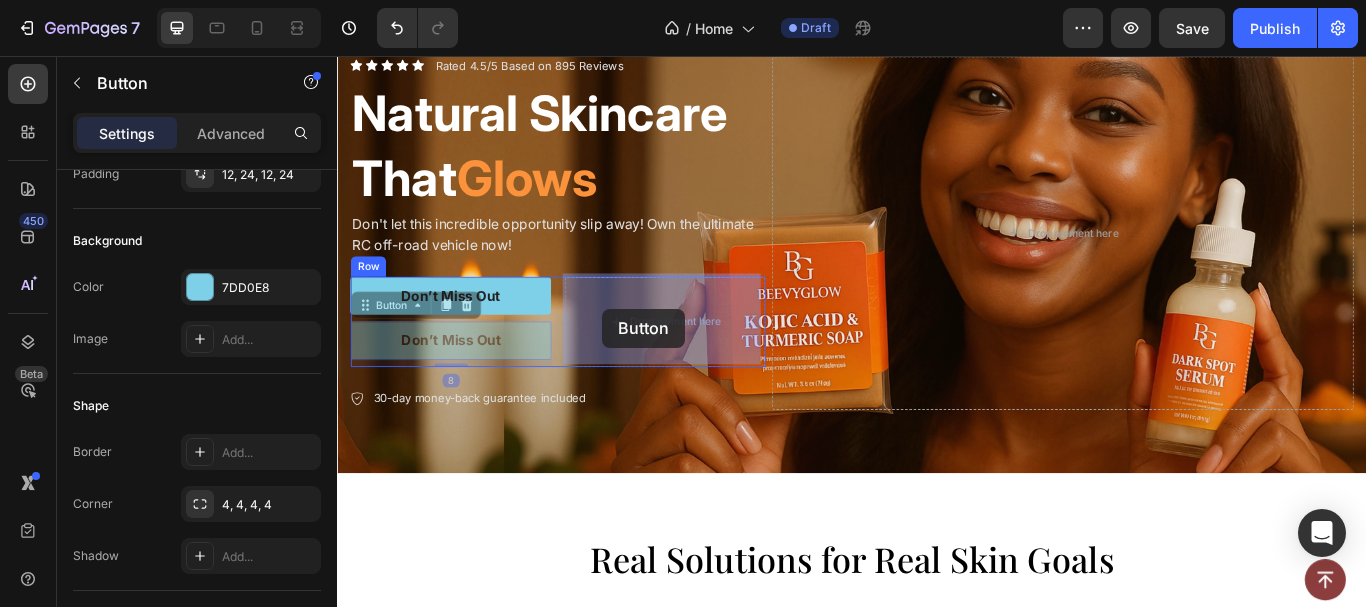 drag, startPoint x: 488, startPoint y: 346, endPoint x: 646, endPoint y: 351, distance: 158.0791 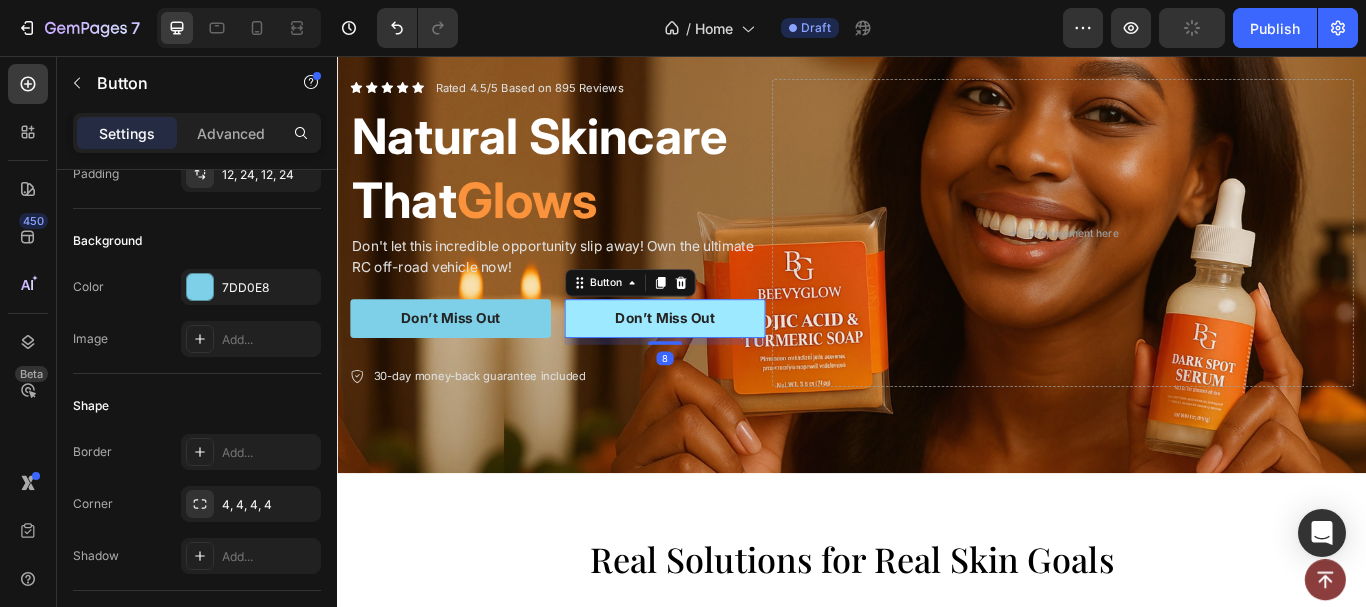 click on "Don’t Miss Out" at bounding box center (719, 362) 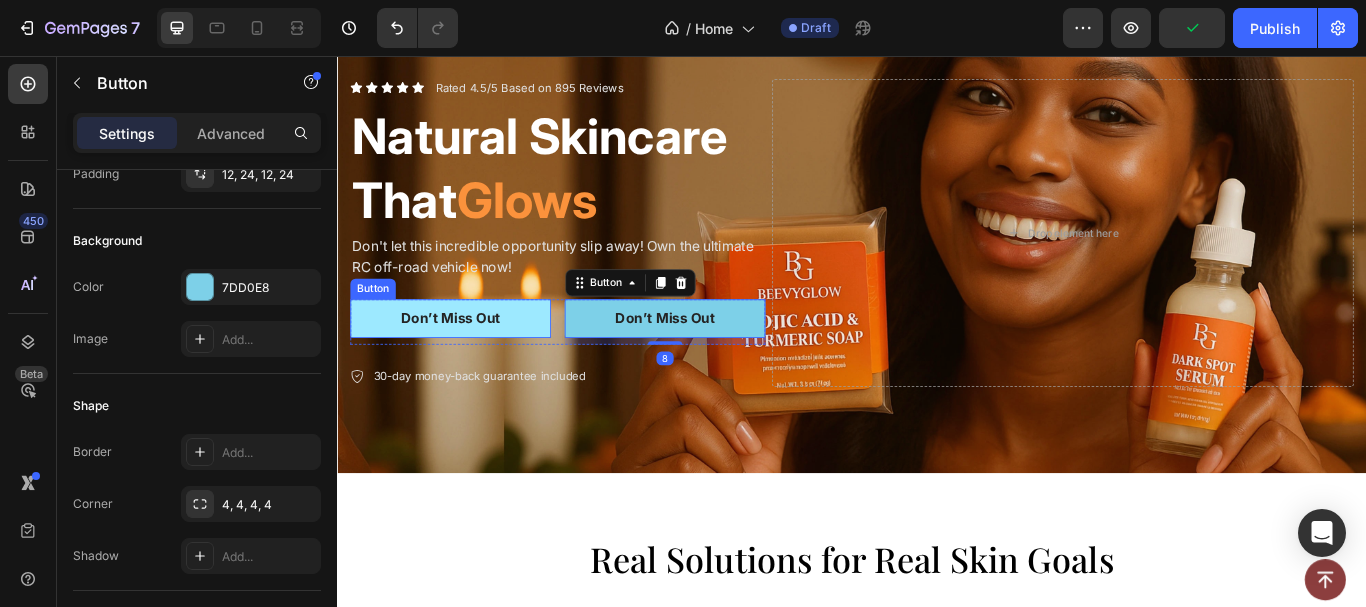 click on "Don’t Miss Out" at bounding box center (469, 362) 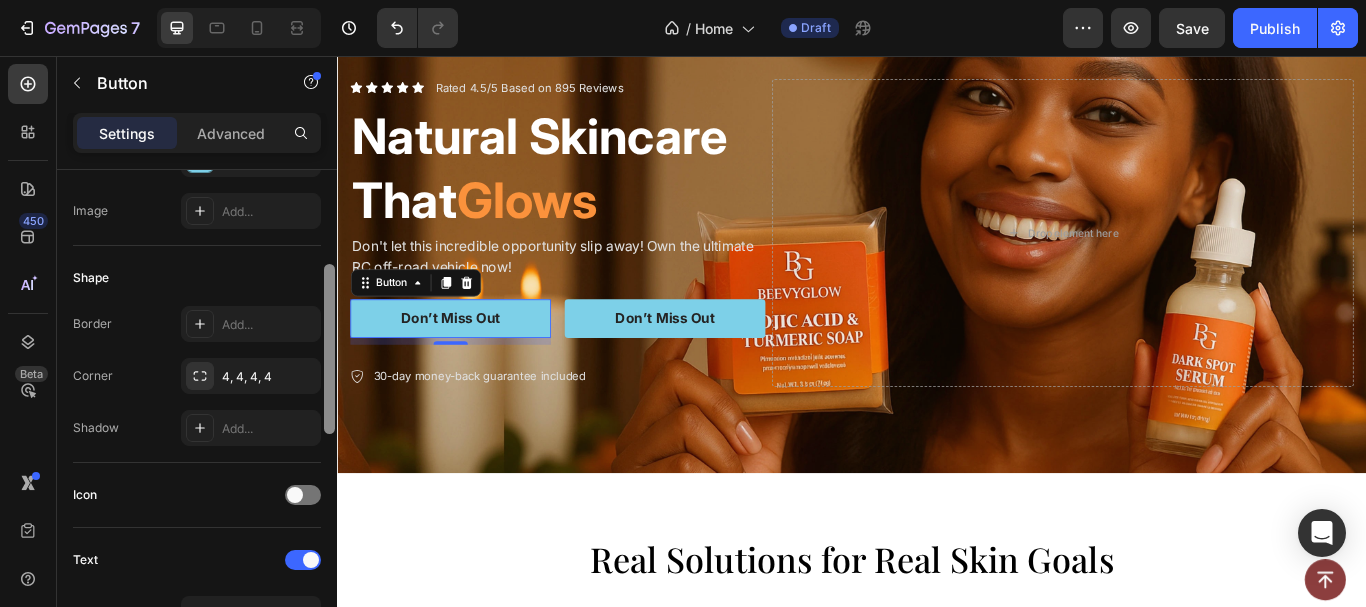 scroll, scrollTop: 301, scrollLeft: 0, axis: vertical 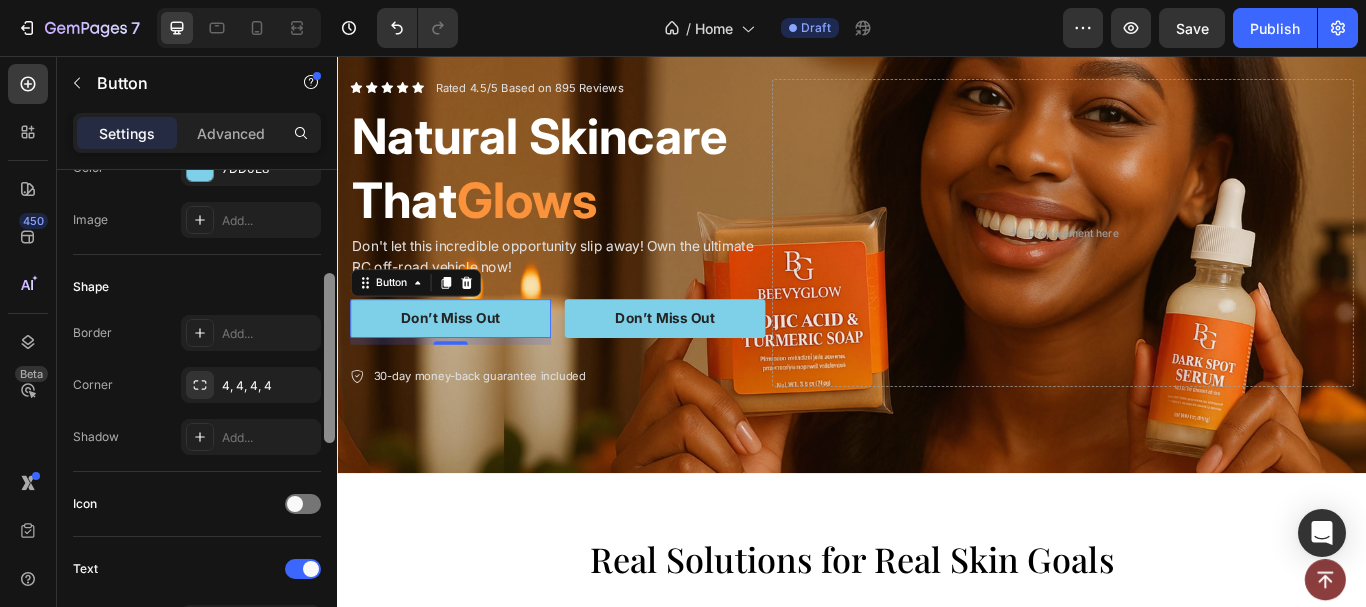 drag, startPoint x: 328, startPoint y: 258, endPoint x: 234, endPoint y: 299, distance: 102.55243 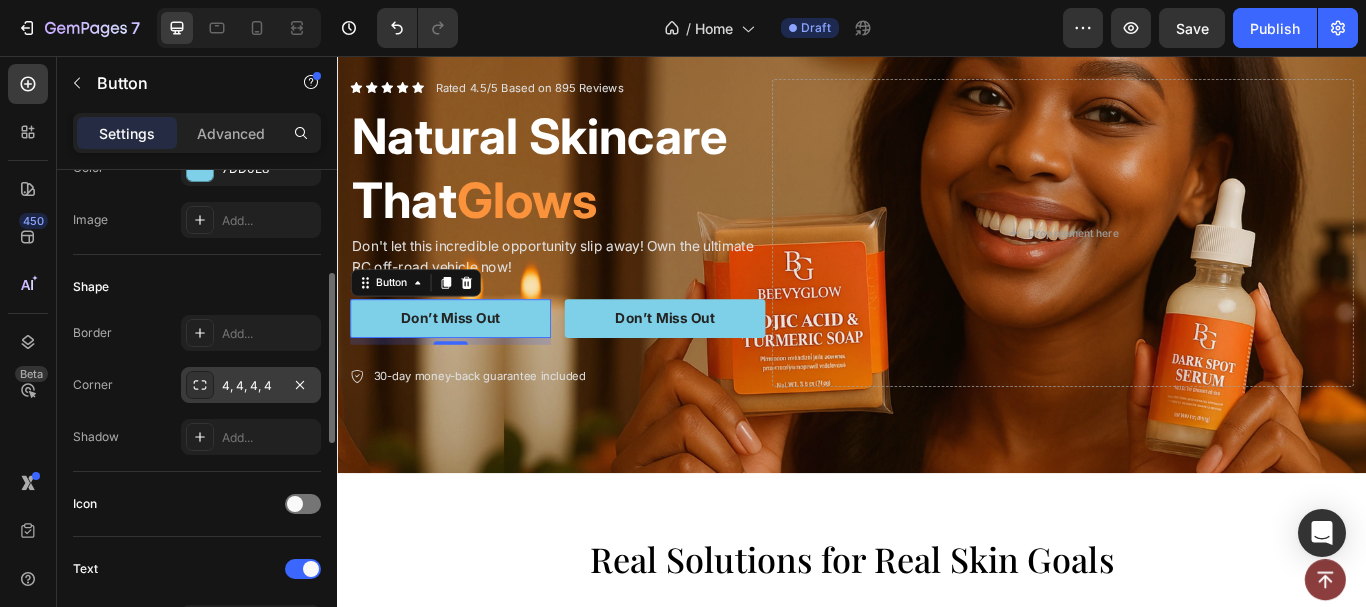 click on "4, 4, 4, 4" at bounding box center (251, 386) 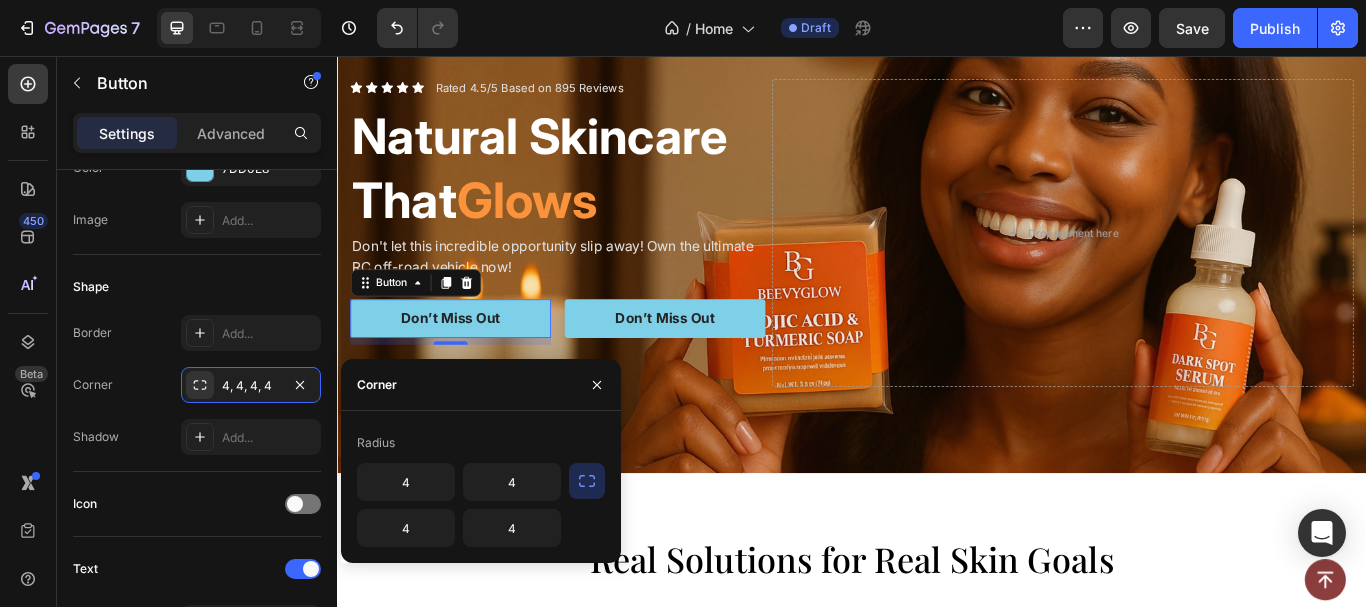 click 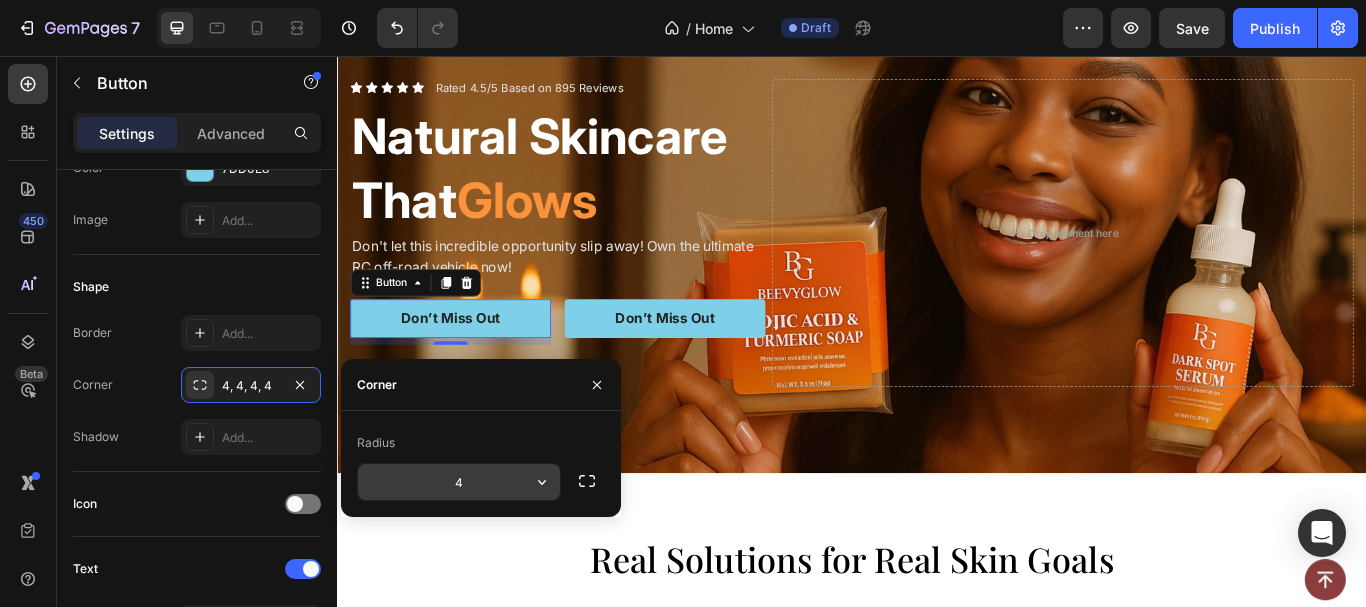 click 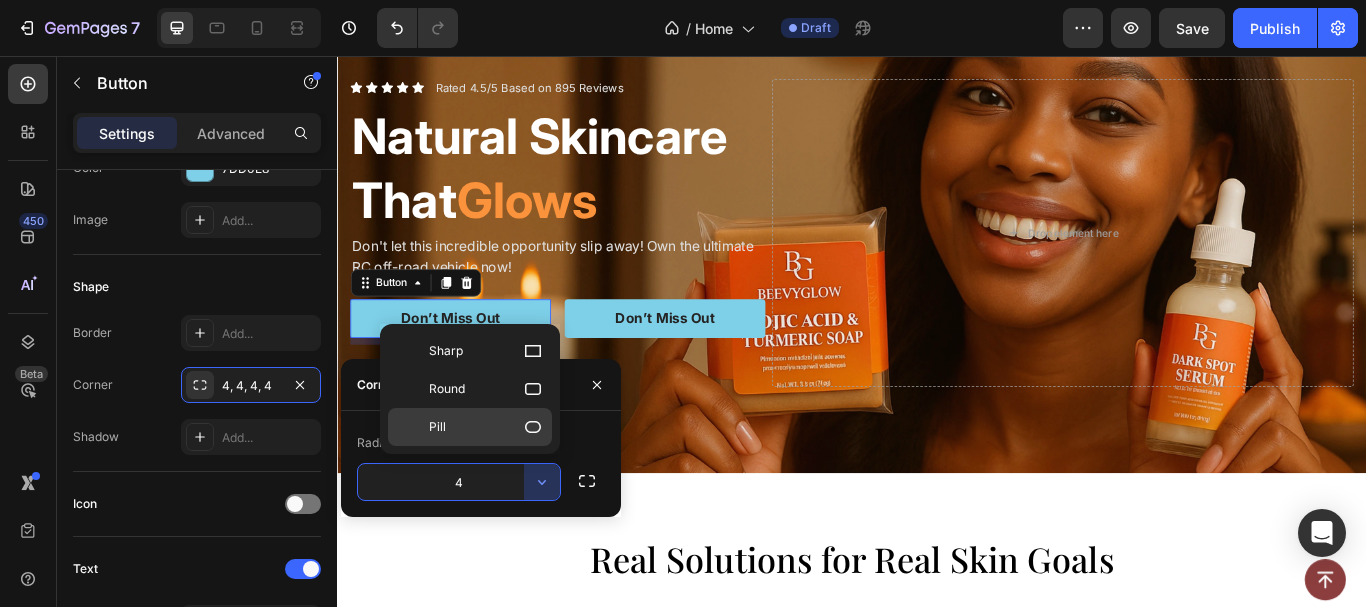 click on "Pill" 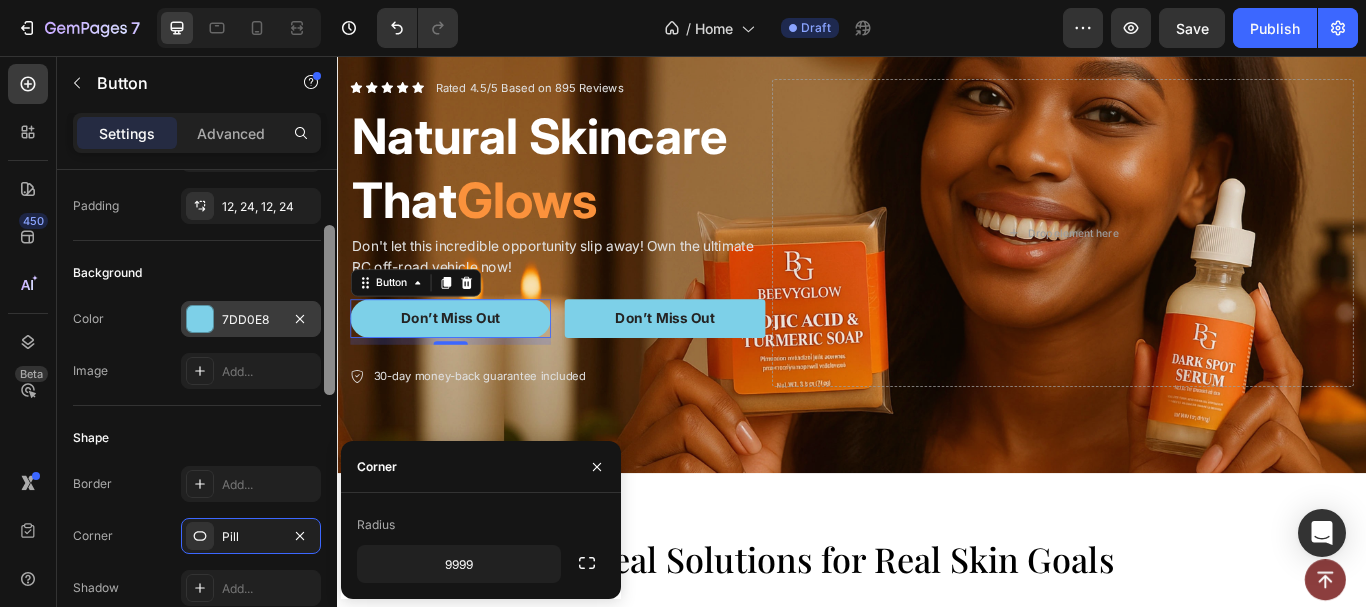 drag, startPoint x: 328, startPoint y: 361, endPoint x: 306, endPoint y: 308, distance: 57.384666 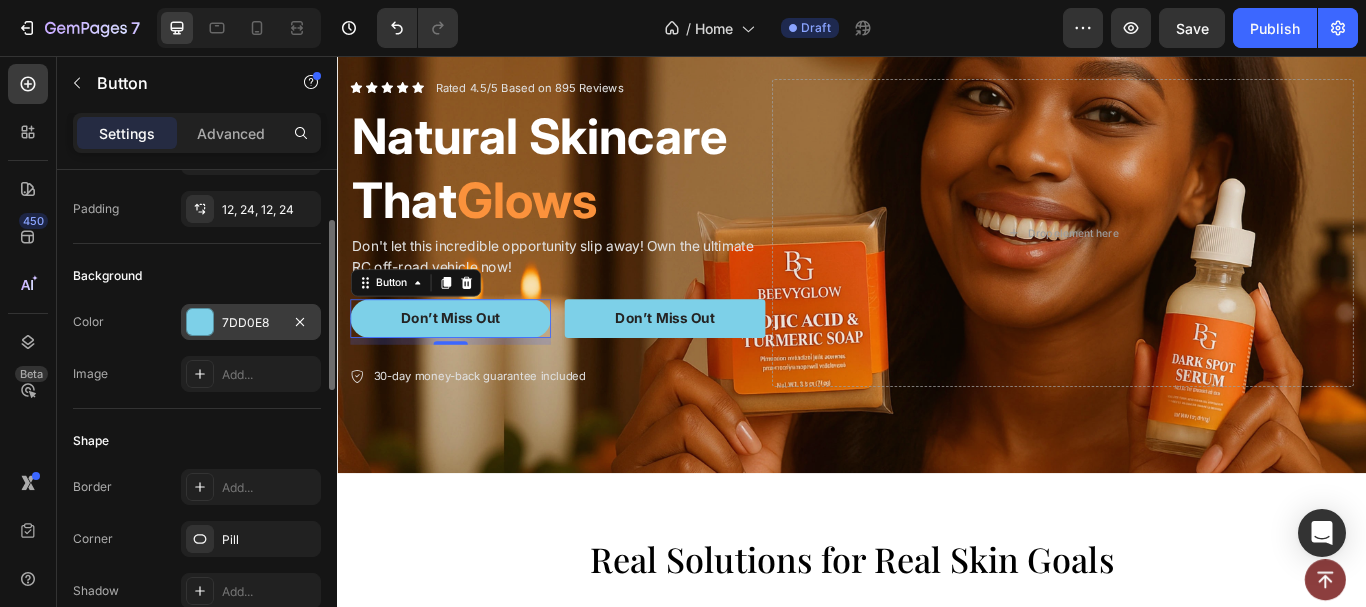 click at bounding box center [200, 322] 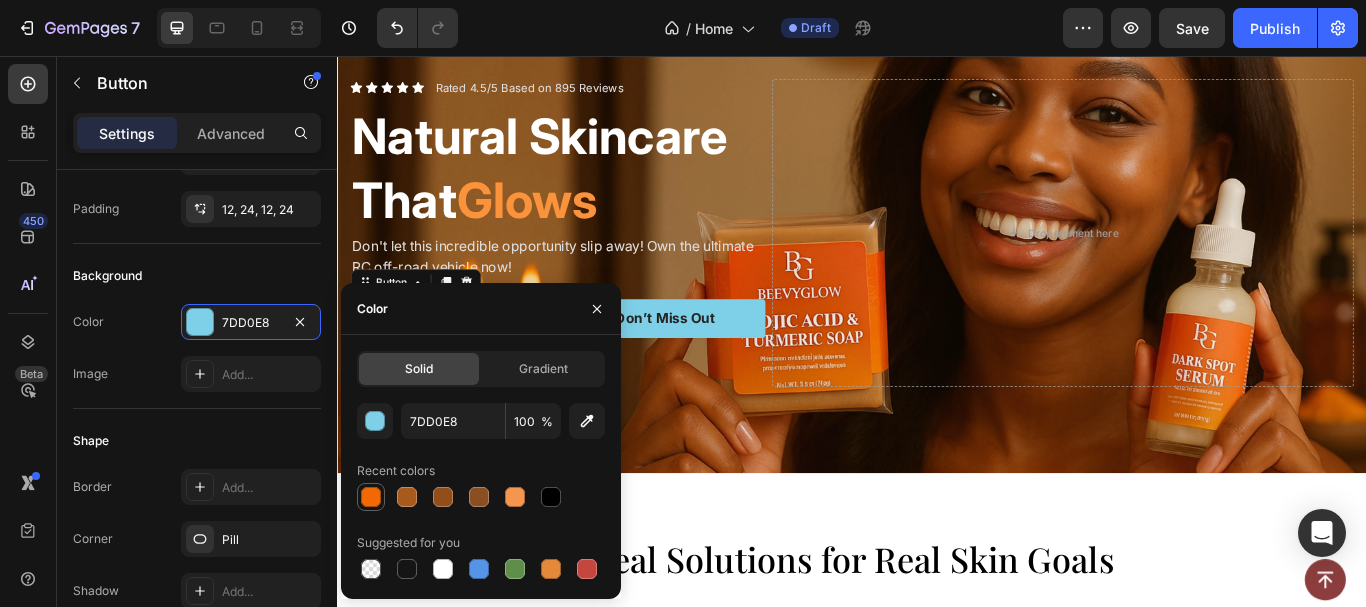 click at bounding box center (371, 497) 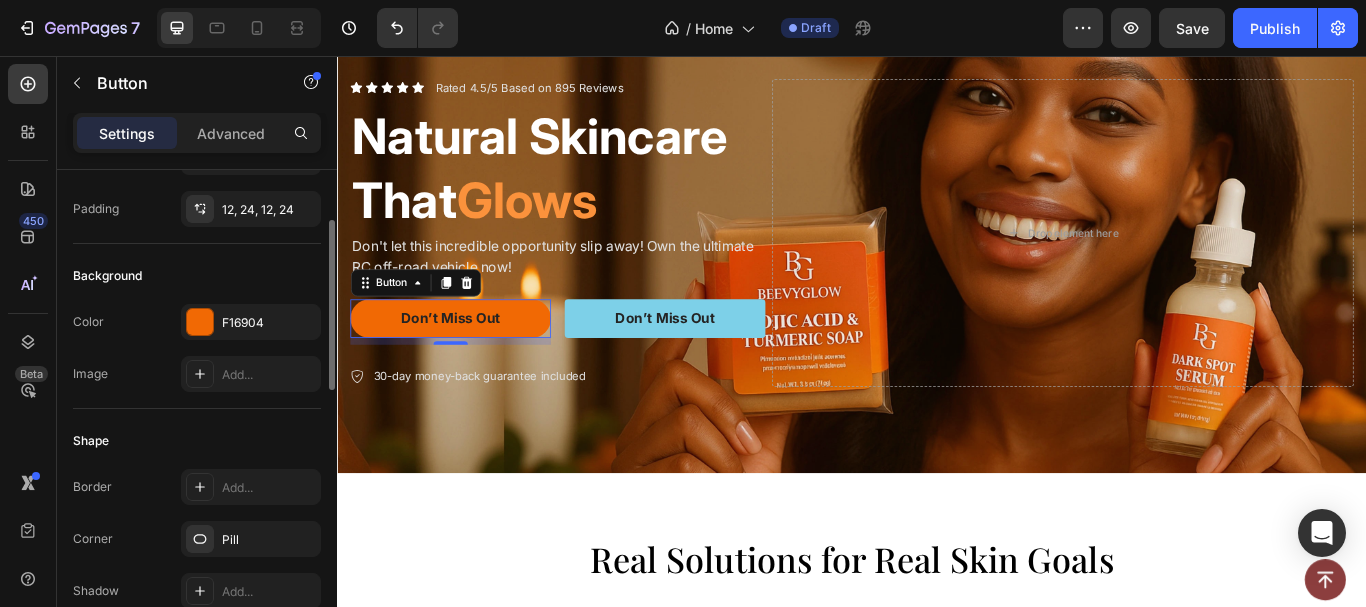 click on "Shape" at bounding box center [197, 441] 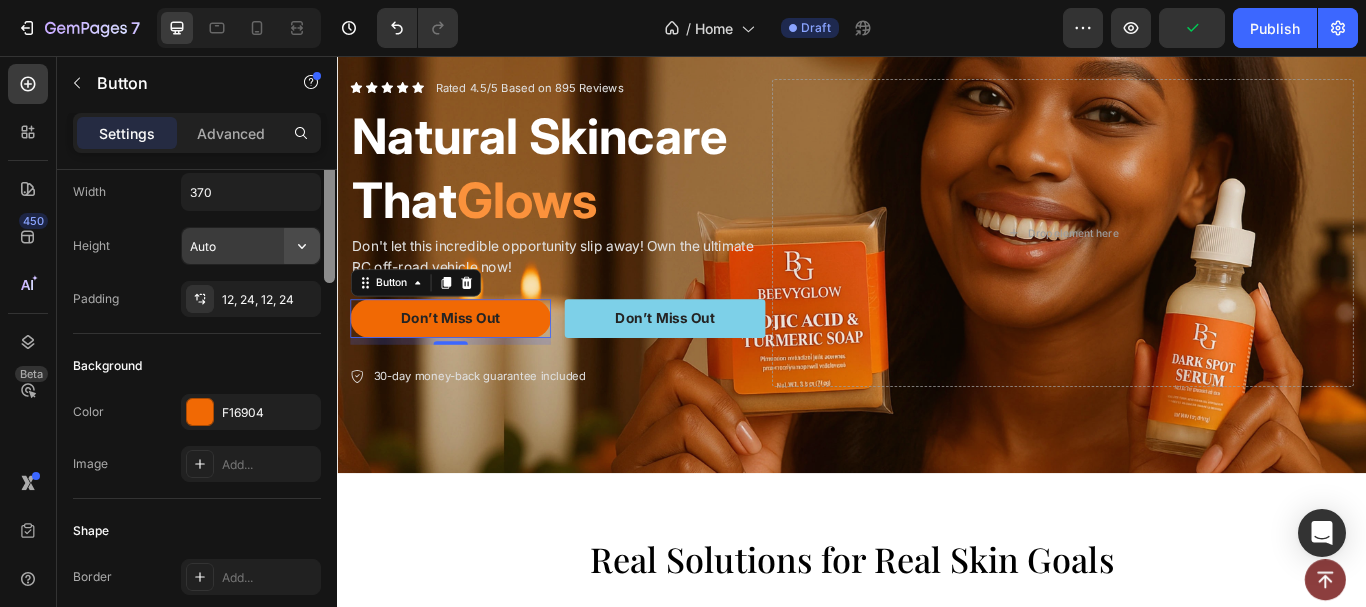 scroll, scrollTop: 0, scrollLeft: 0, axis: both 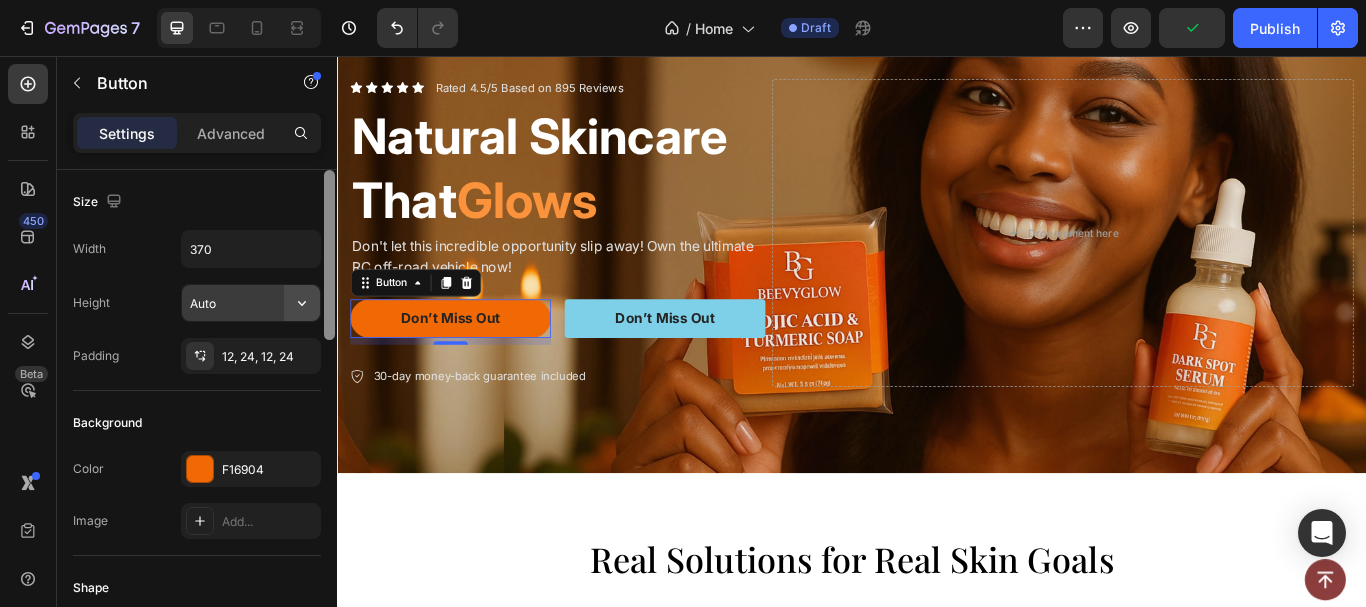 drag, startPoint x: 325, startPoint y: 370, endPoint x: 306, endPoint y: 294, distance: 78.339005 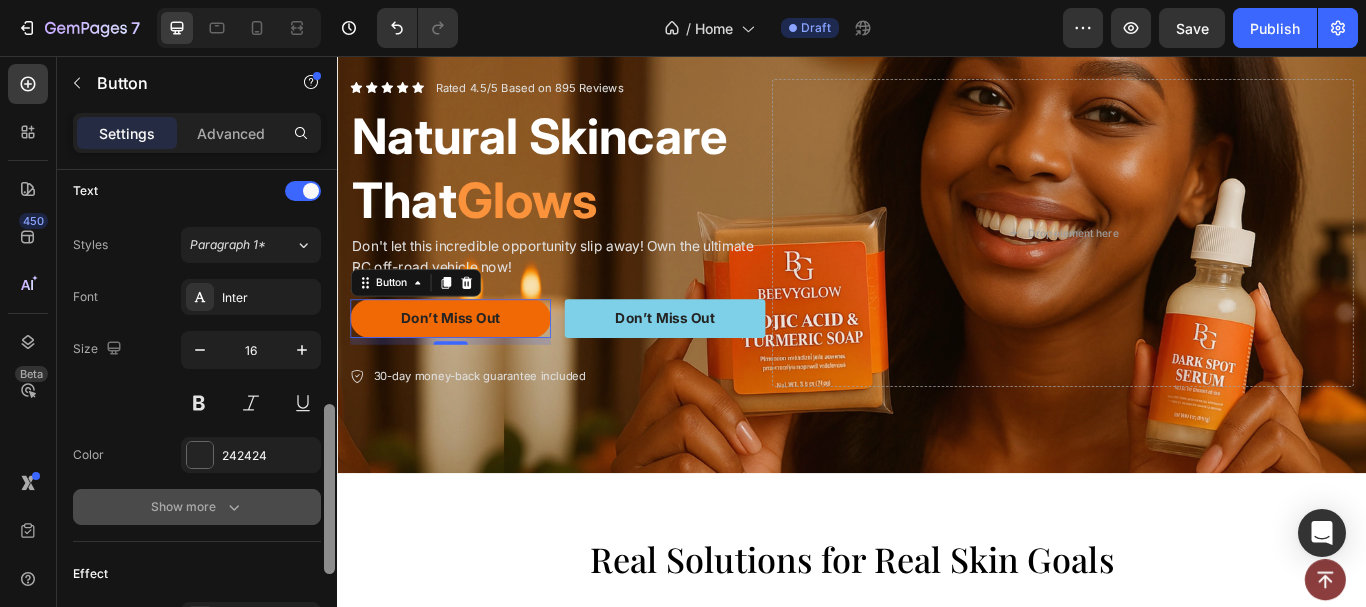 drag, startPoint x: 326, startPoint y: 269, endPoint x: 263, endPoint y: 498, distance: 237.50789 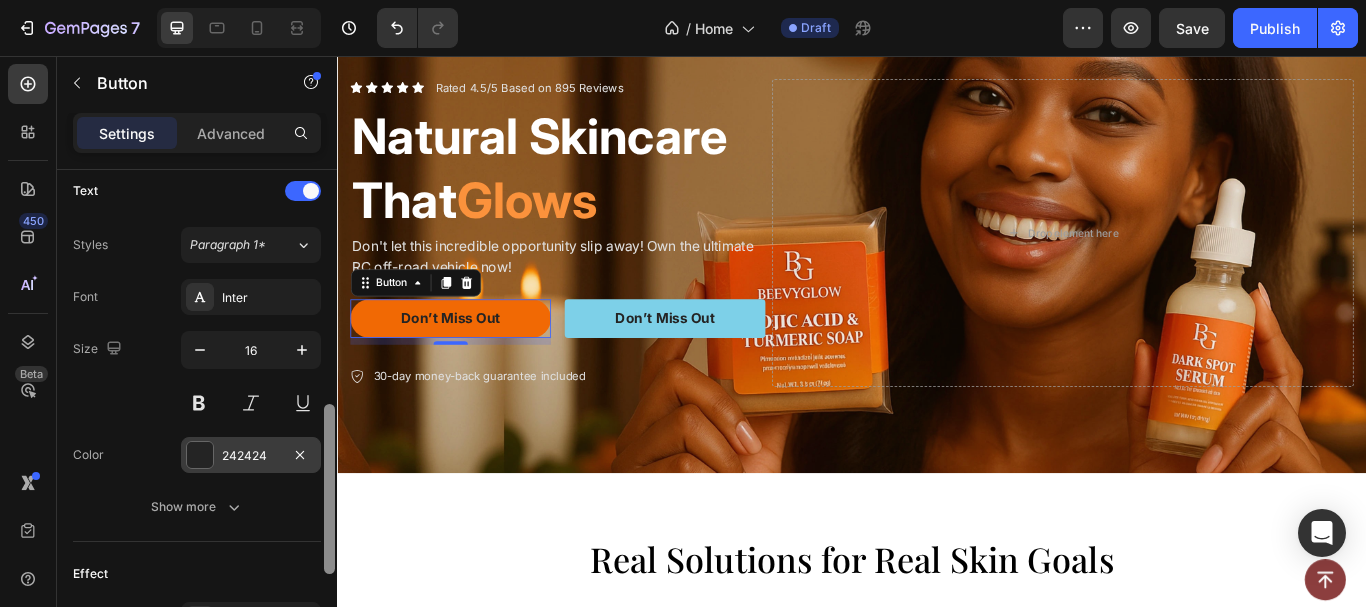 scroll, scrollTop: 670, scrollLeft: 0, axis: vertical 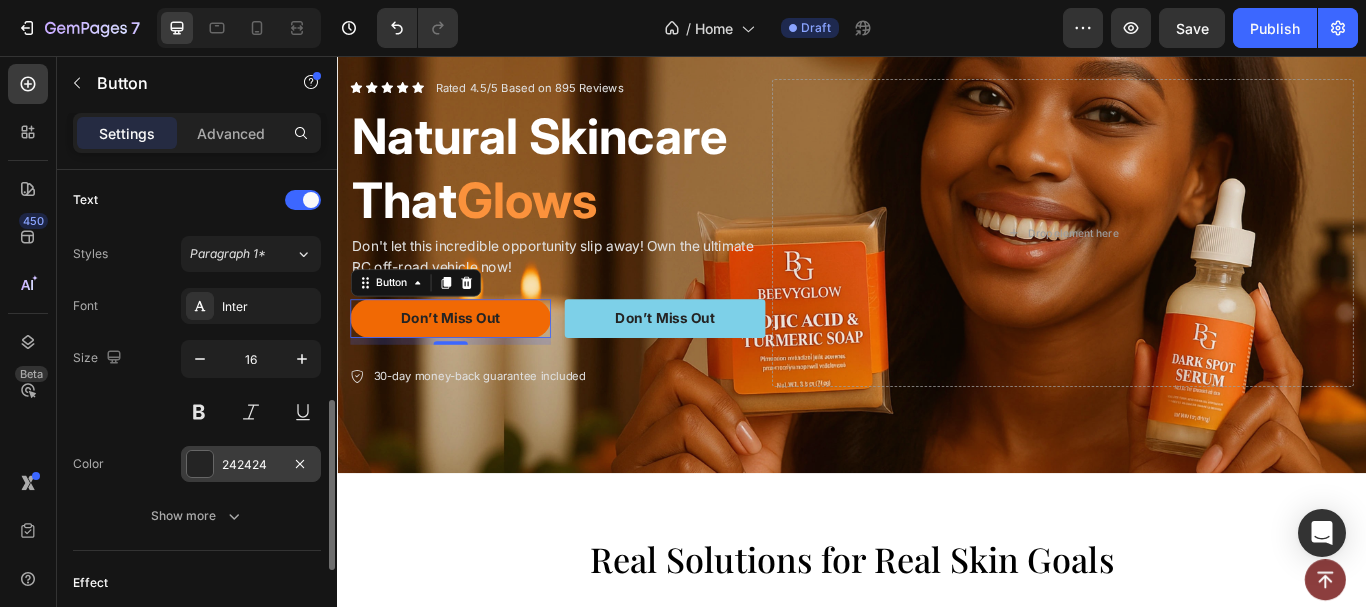 click at bounding box center (200, 464) 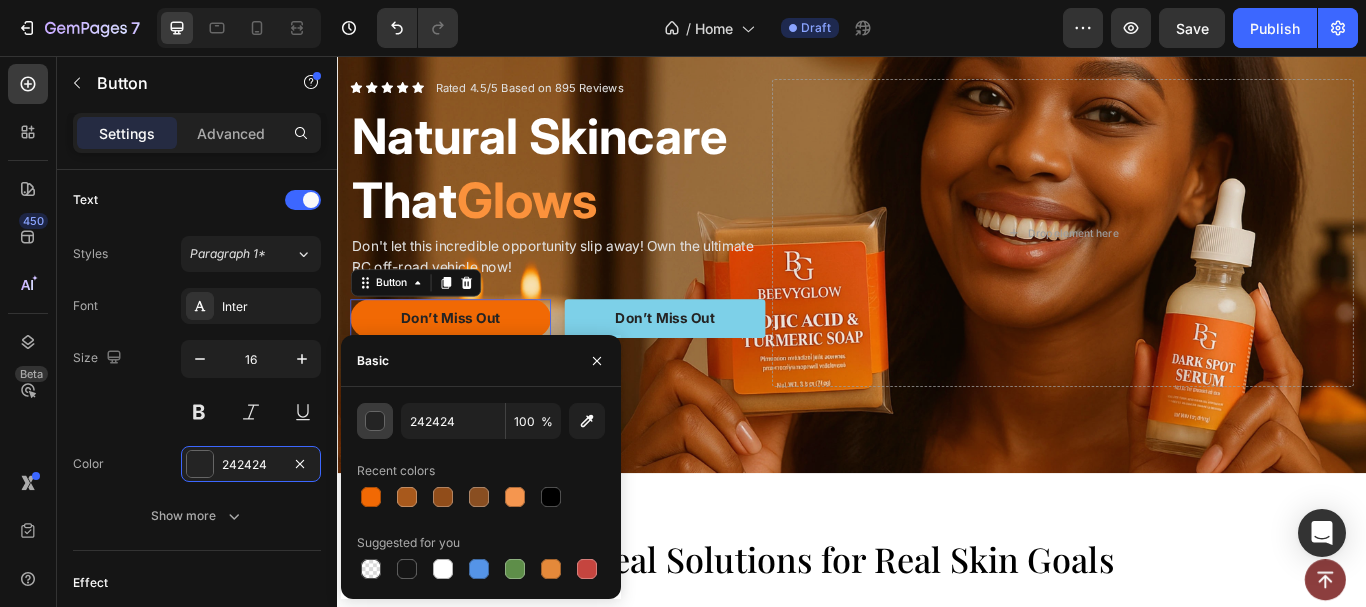 click at bounding box center [376, 422] 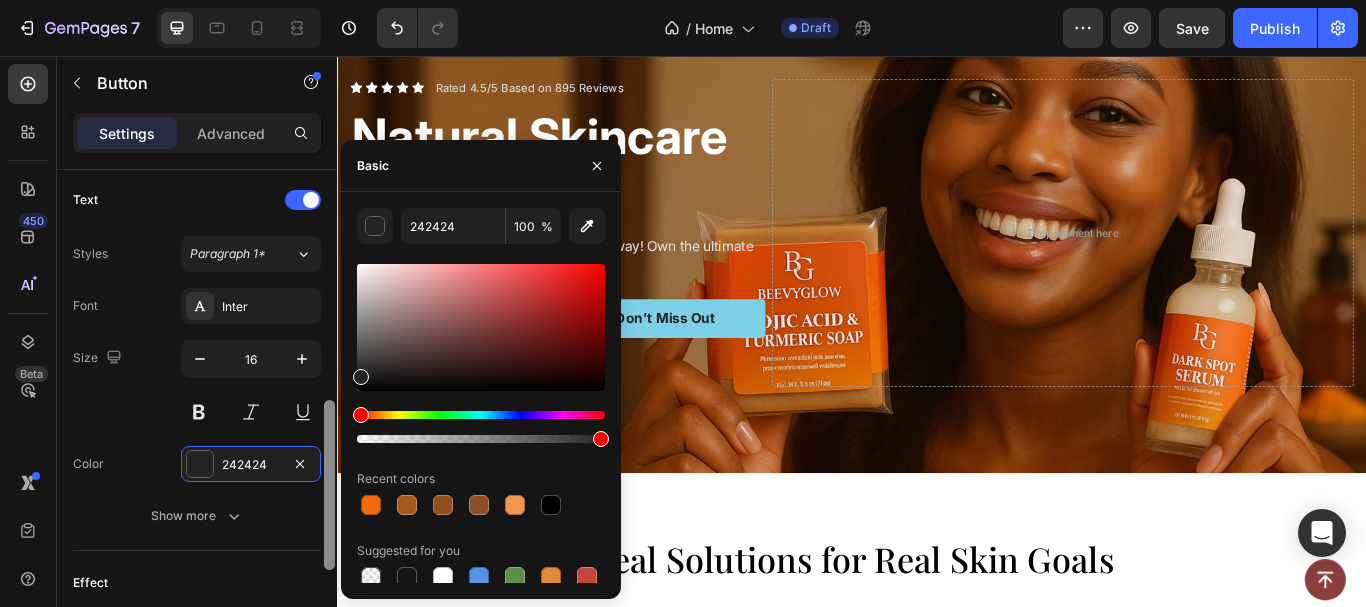 drag, startPoint x: 387, startPoint y: 300, endPoint x: 327, endPoint y: 232, distance: 90.68627 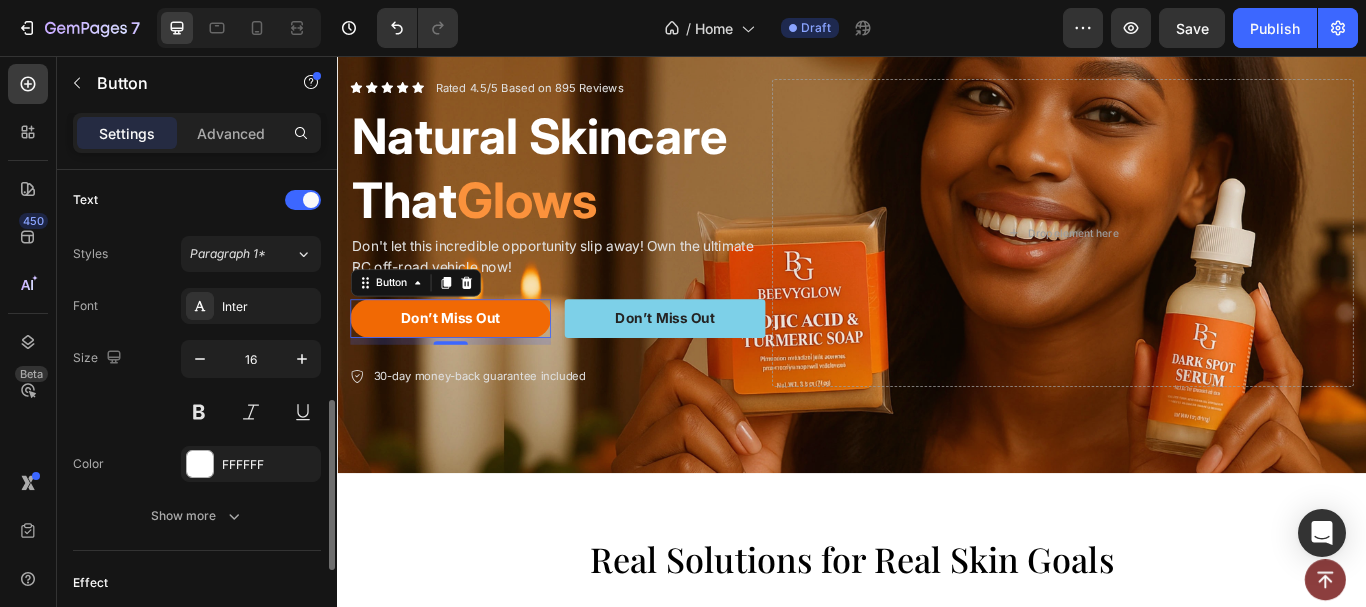 click on "Size 16" at bounding box center [197, 385] 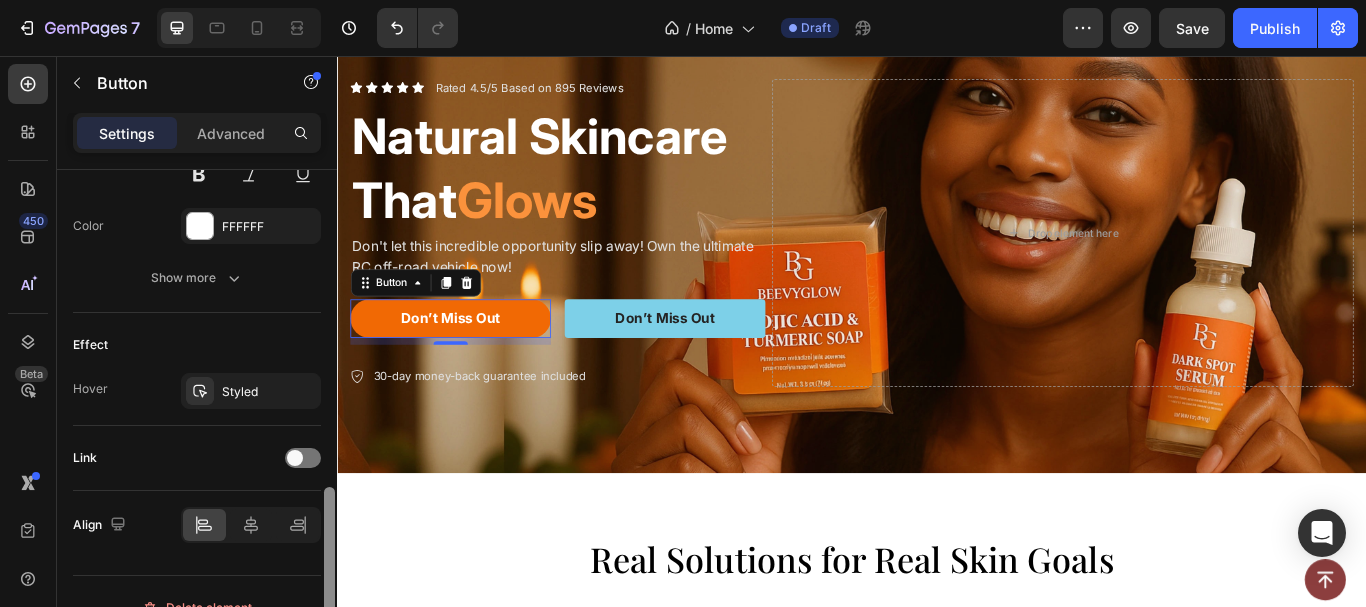 scroll, scrollTop: 914, scrollLeft: 0, axis: vertical 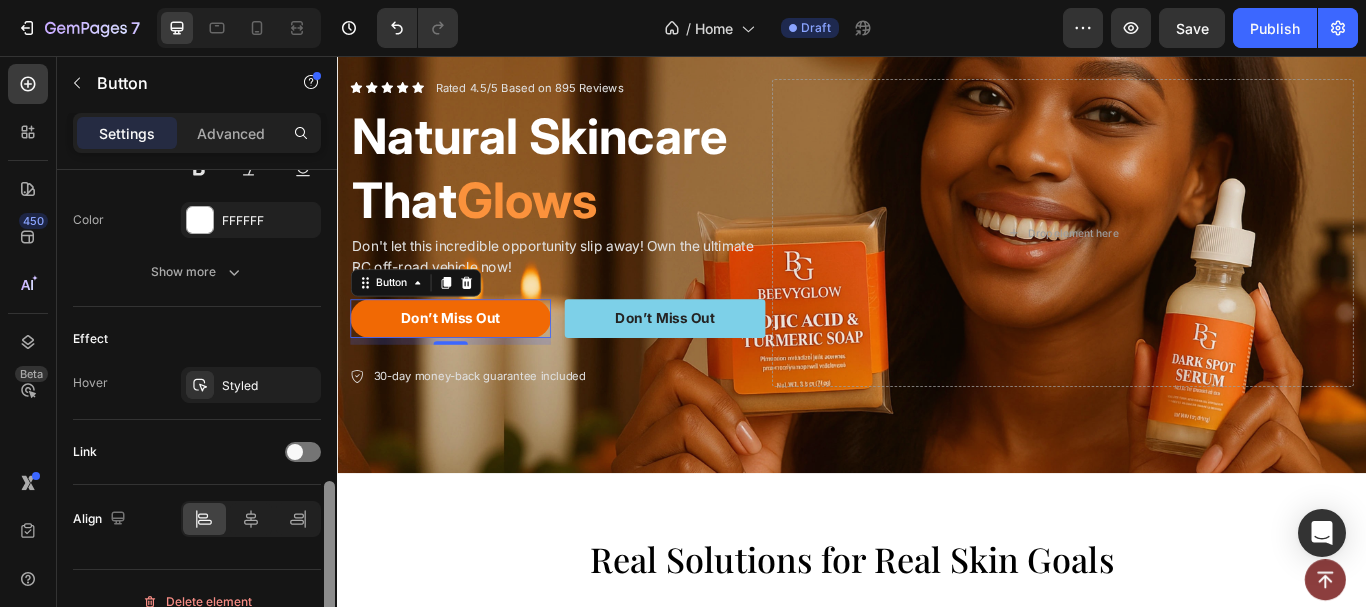 drag, startPoint x: 331, startPoint y: 422, endPoint x: 254, endPoint y: 473, distance: 92.358 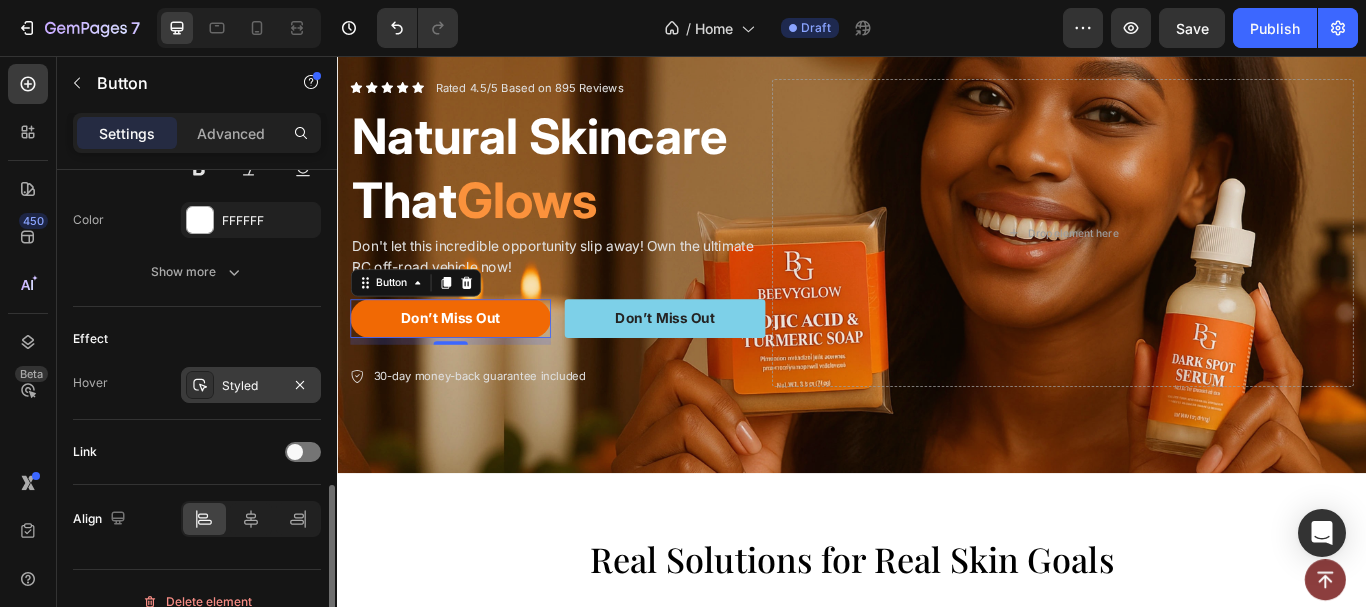 click on "Styled" at bounding box center [251, 386] 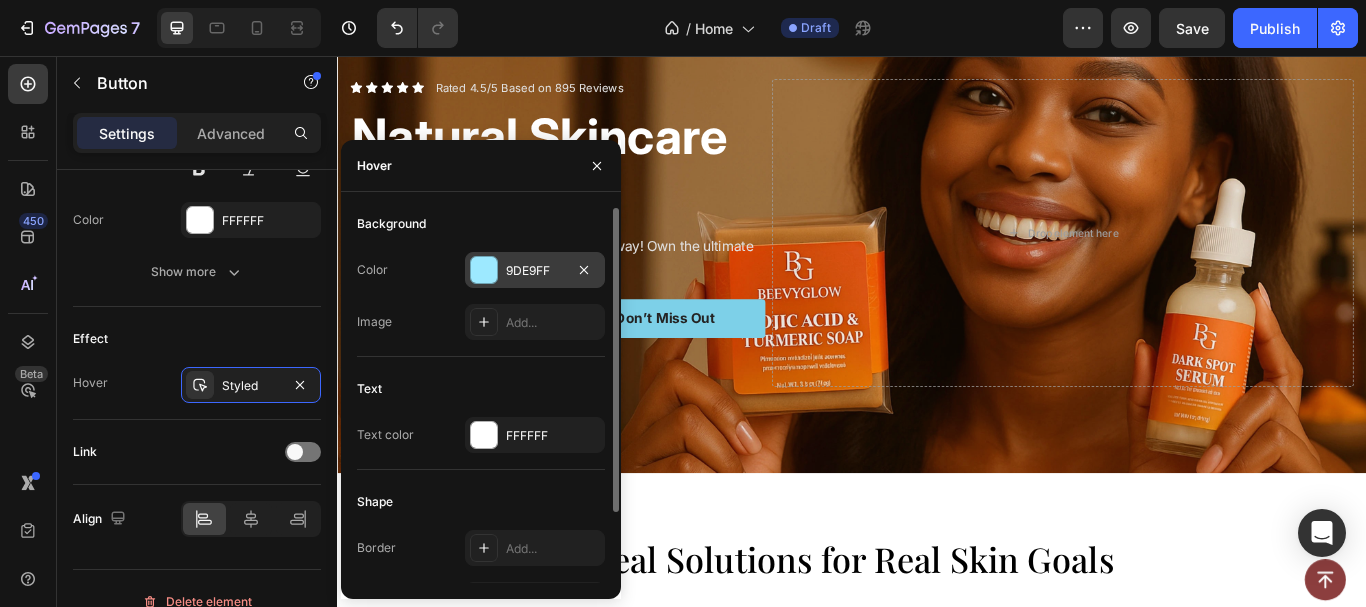 click at bounding box center [484, 270] 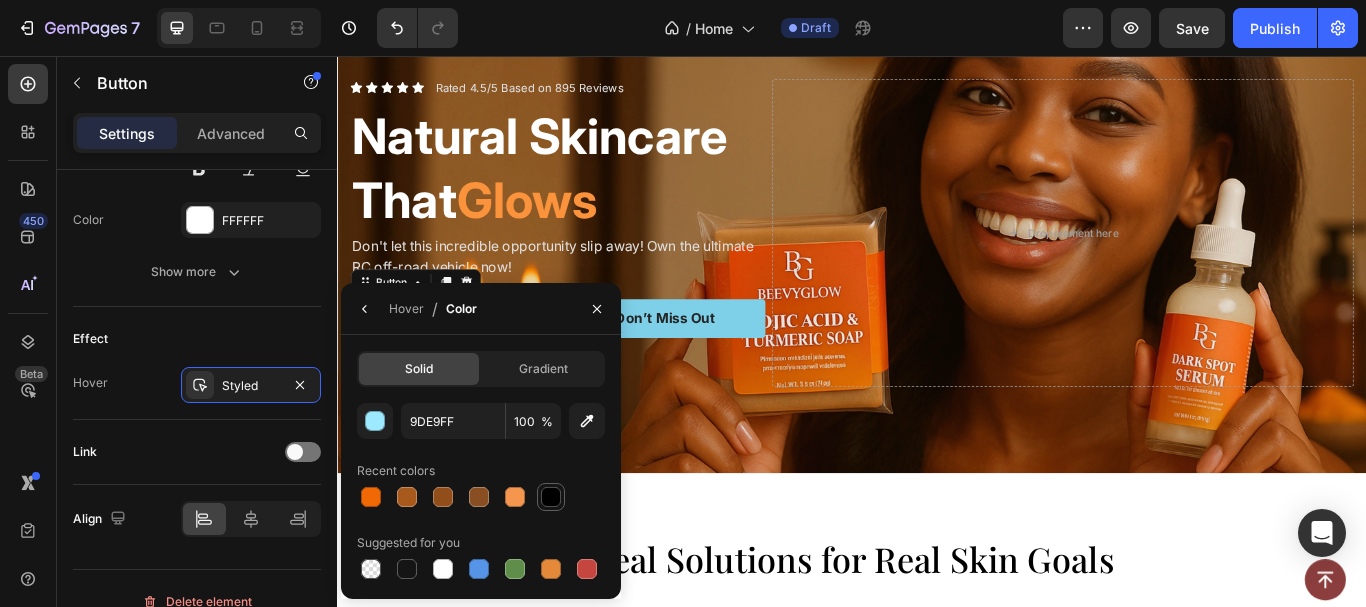 click at bounding box center (551, 497) 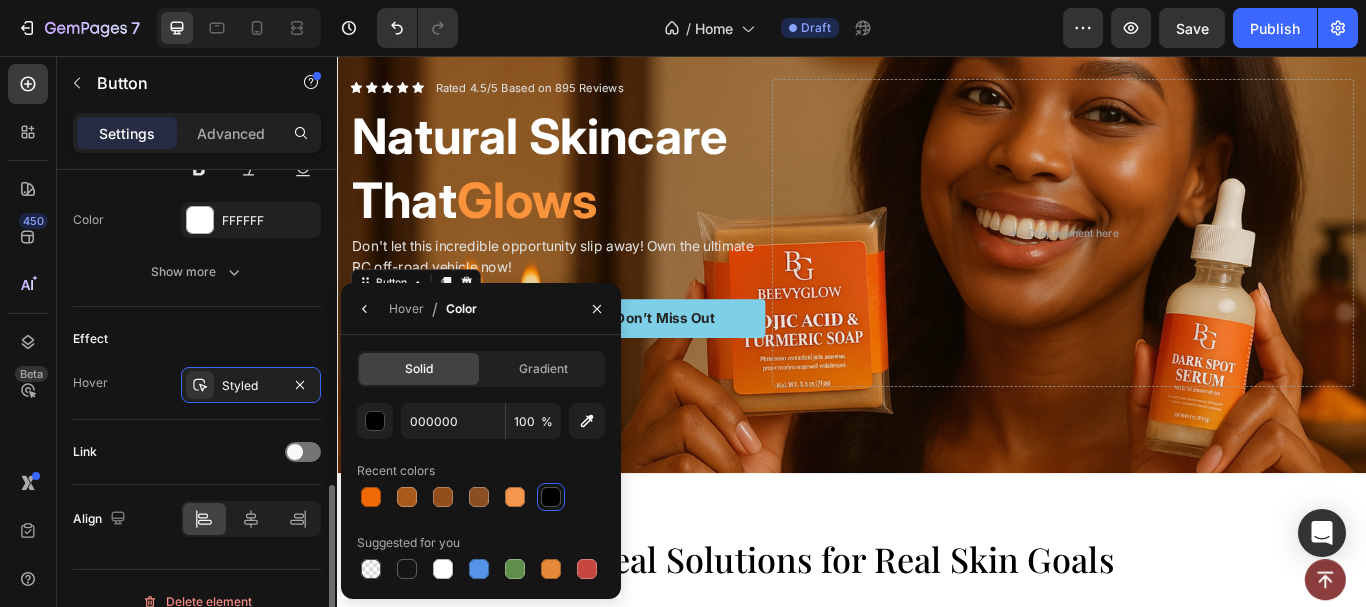 click on "Effect Hover Styled" 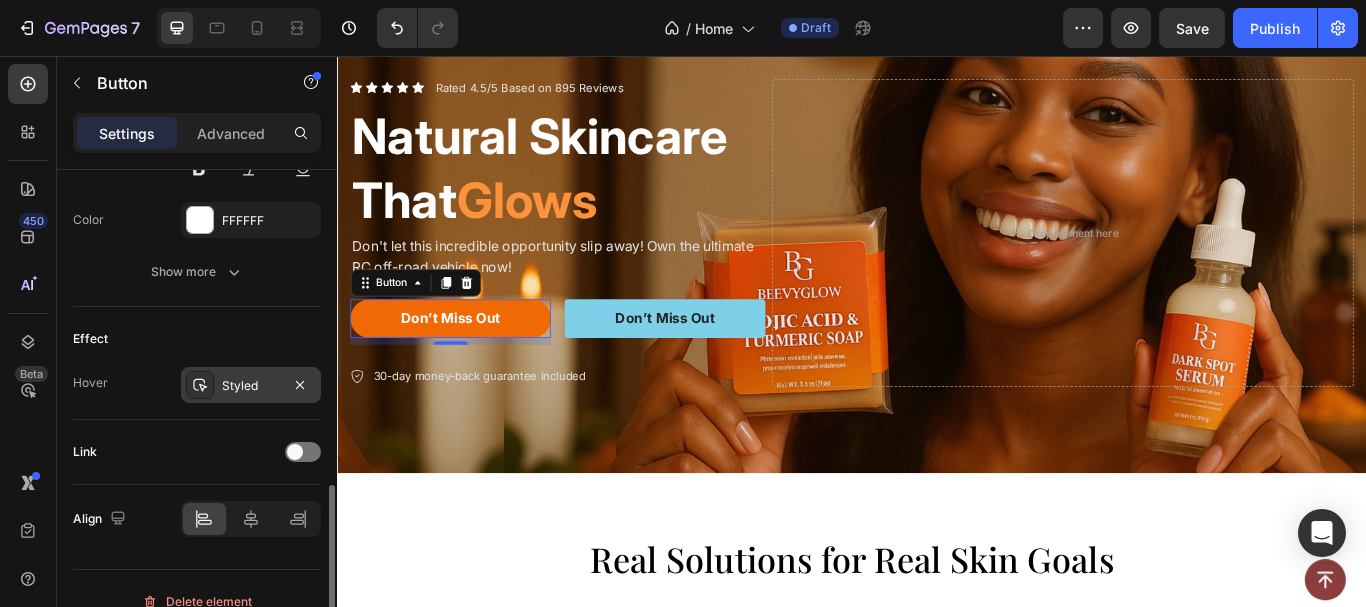 click on "Styled" at bounding box center [251, 386] 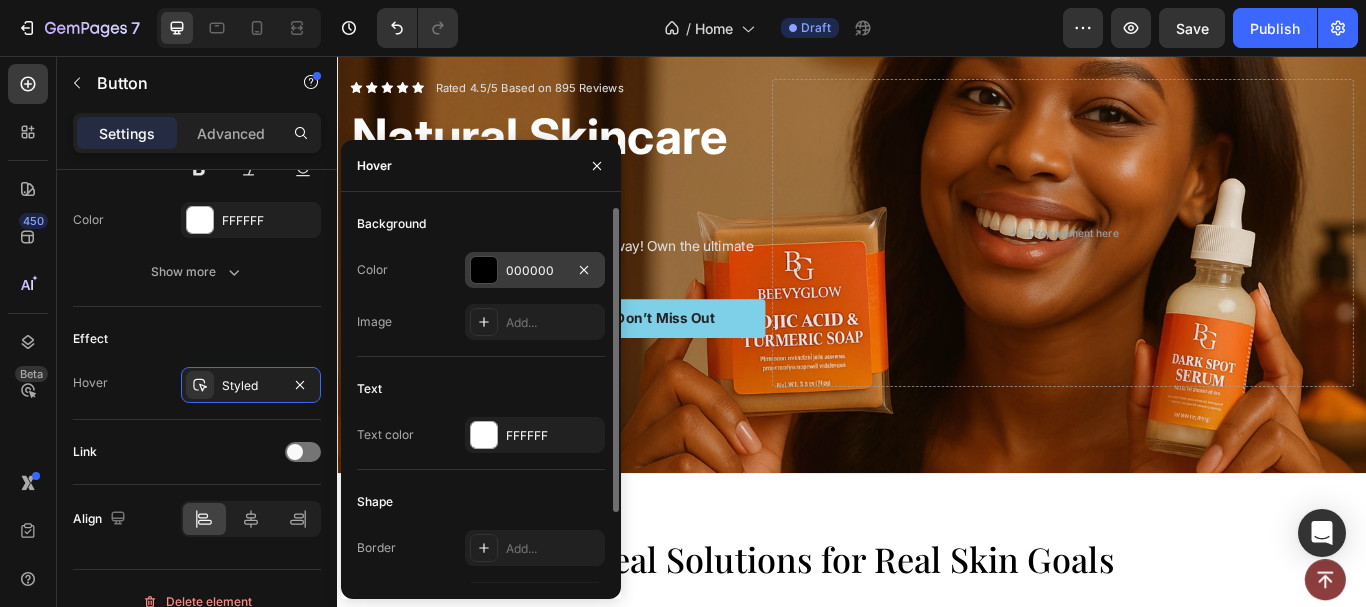 click at bounding box center (484, 270) 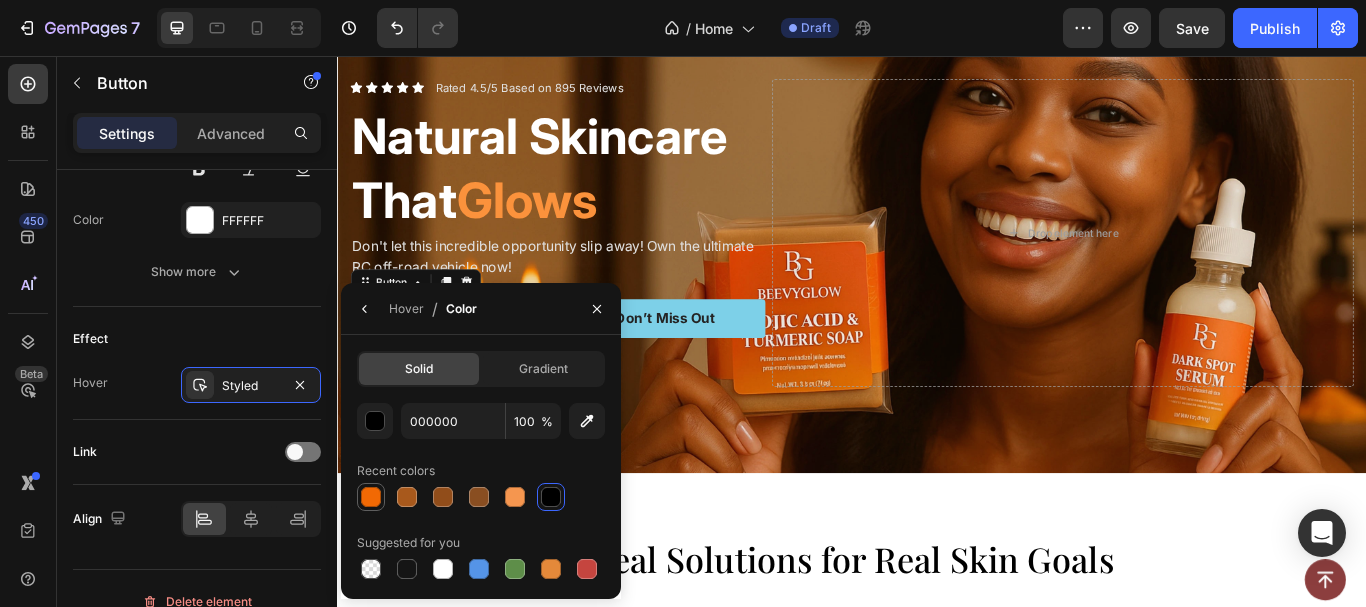 click at bounding box center [371, 497] 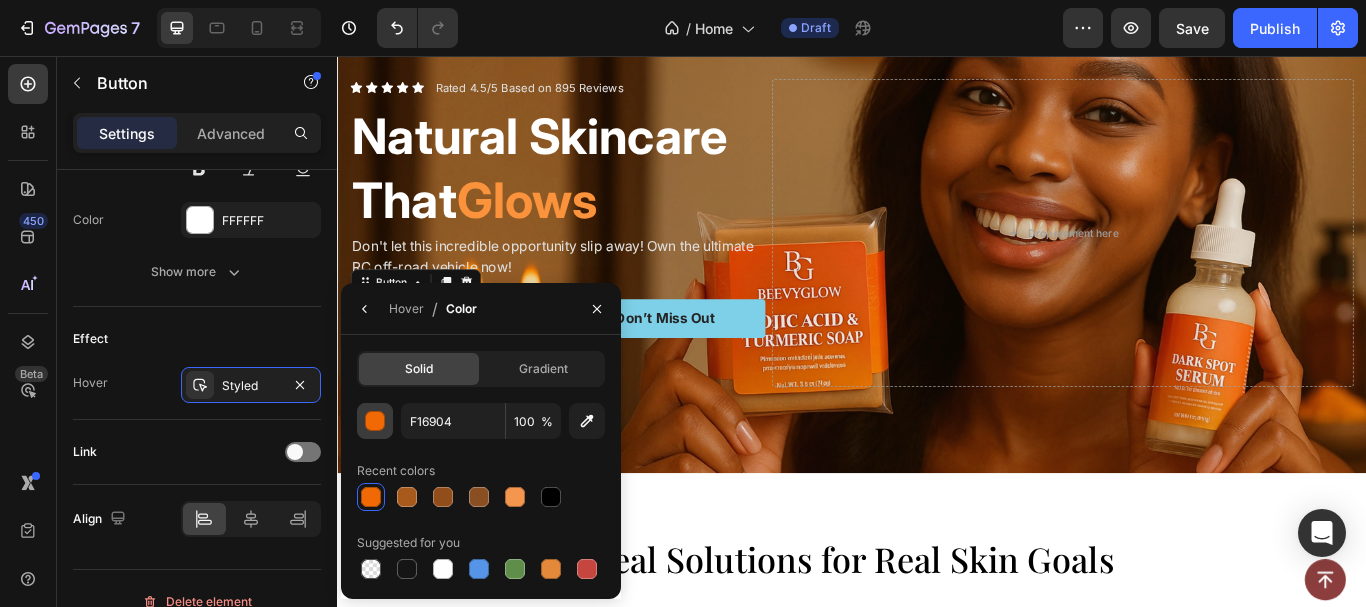 click at bounding box center [375, 421] 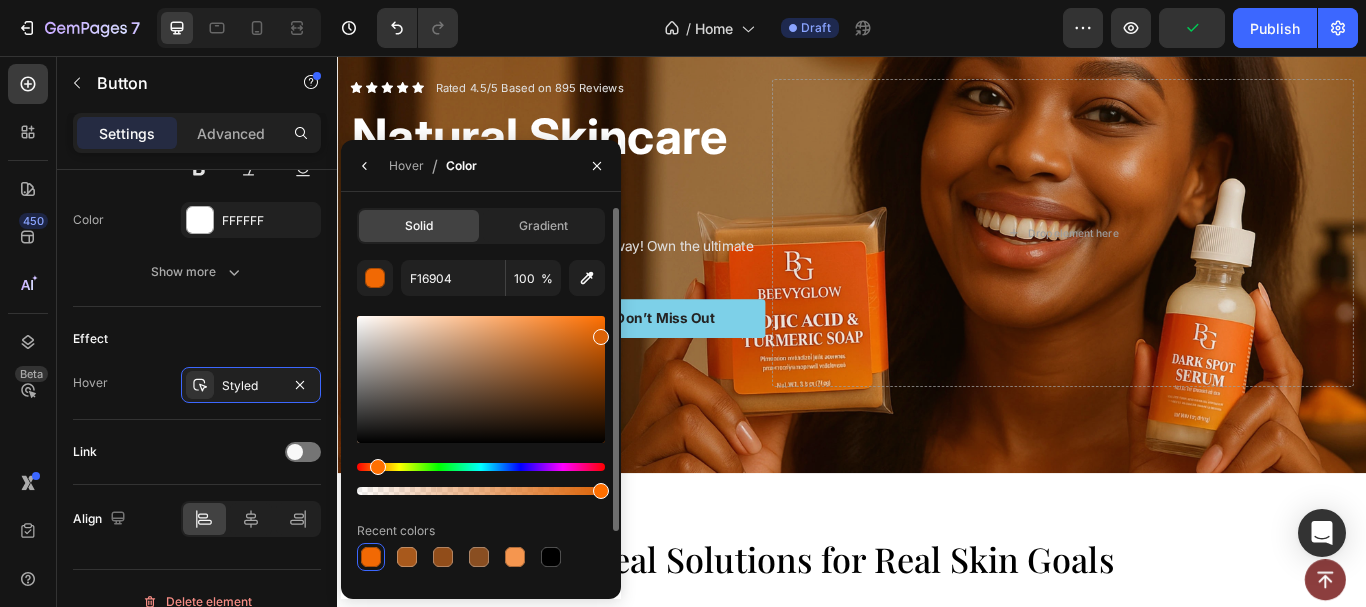 click at bounding box center (601, 337) 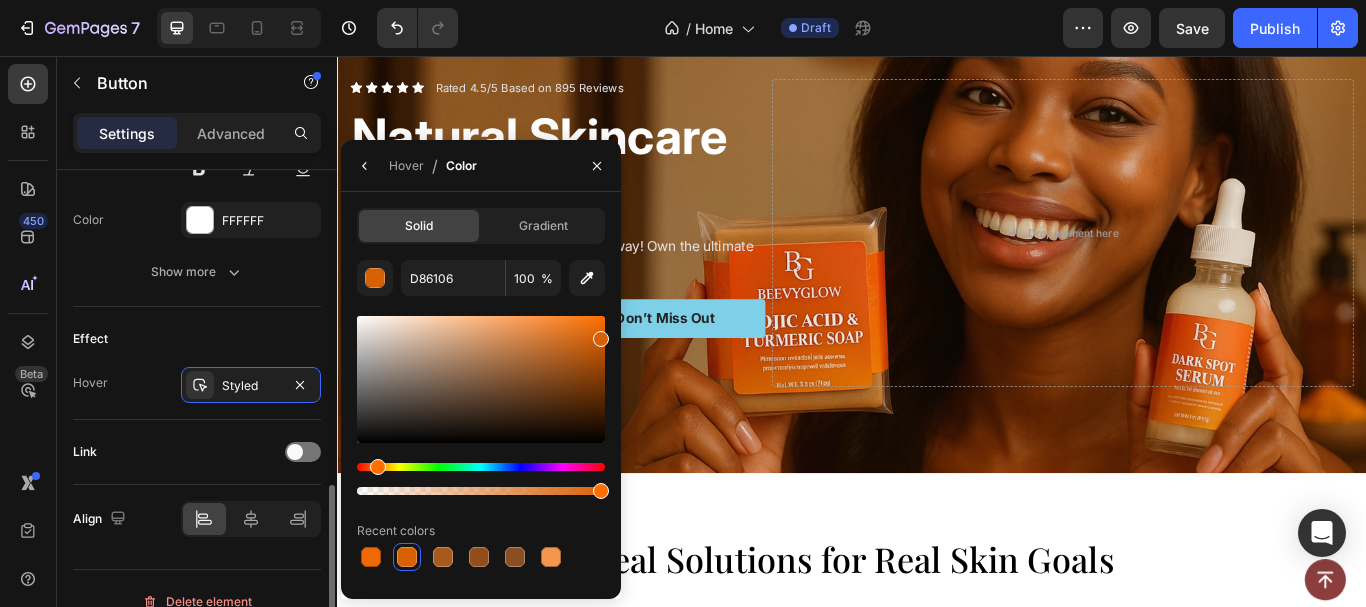 click on "Effect" at bounding box center [197, 339] 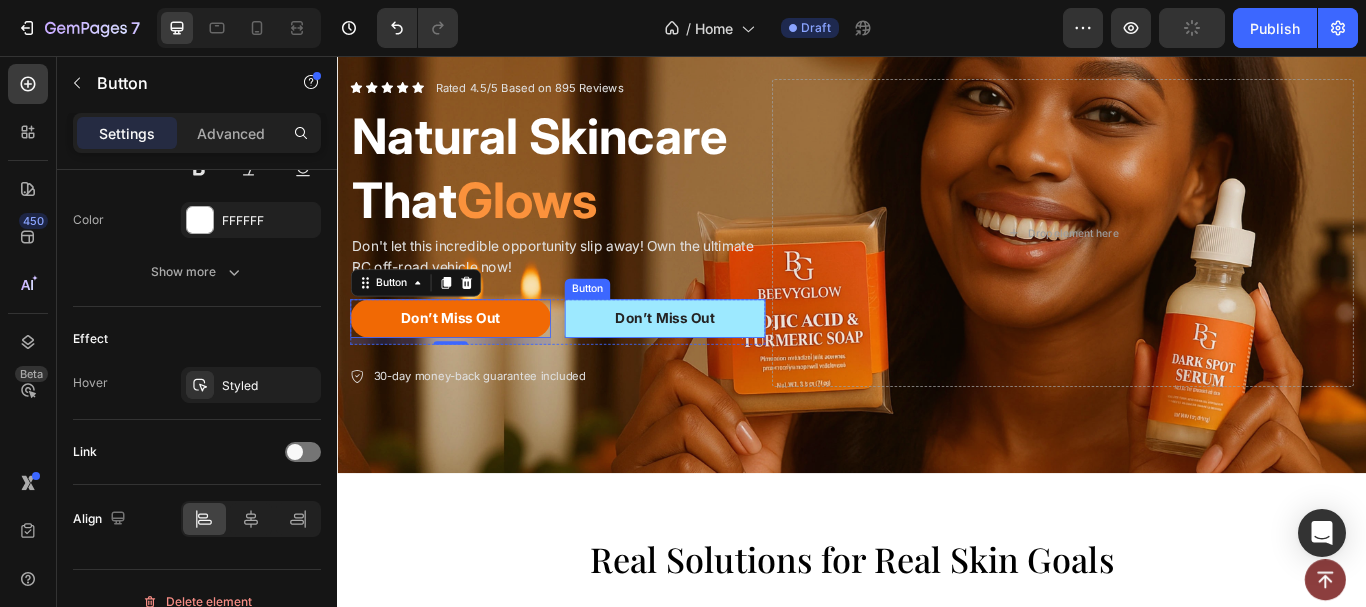 click on "Don’t Miss Out" at bounding box center [719, 362] 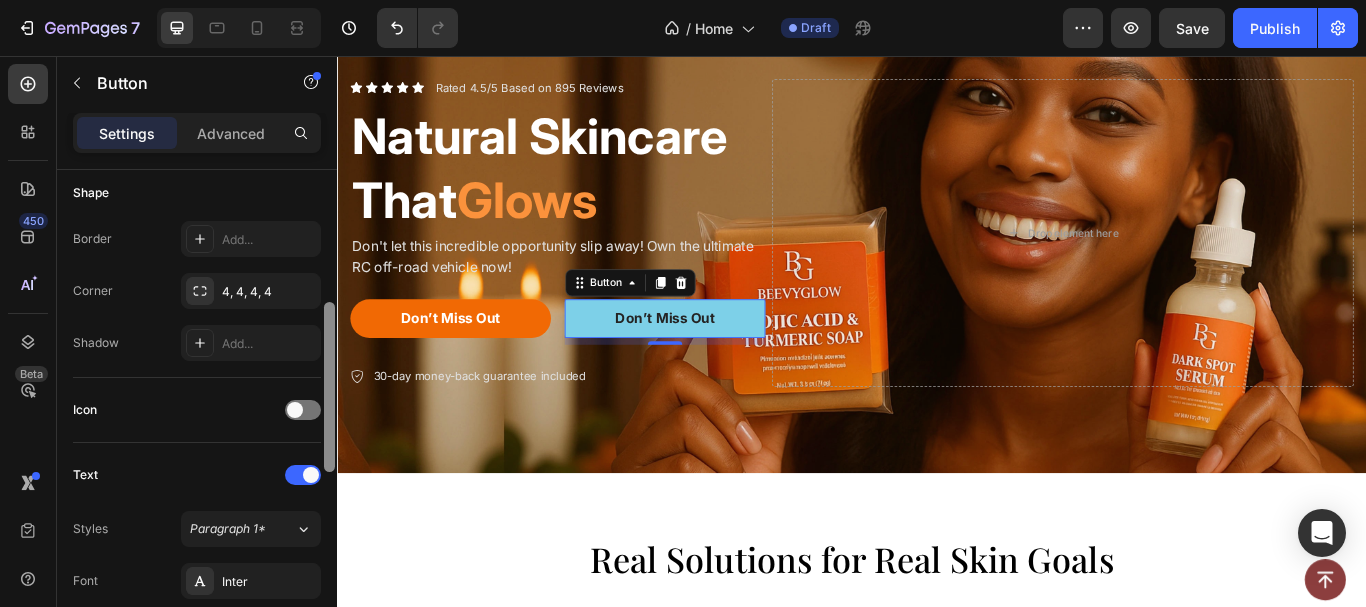 scroll, scrollTop: 380, scrollLeft: 0, axis: vertical 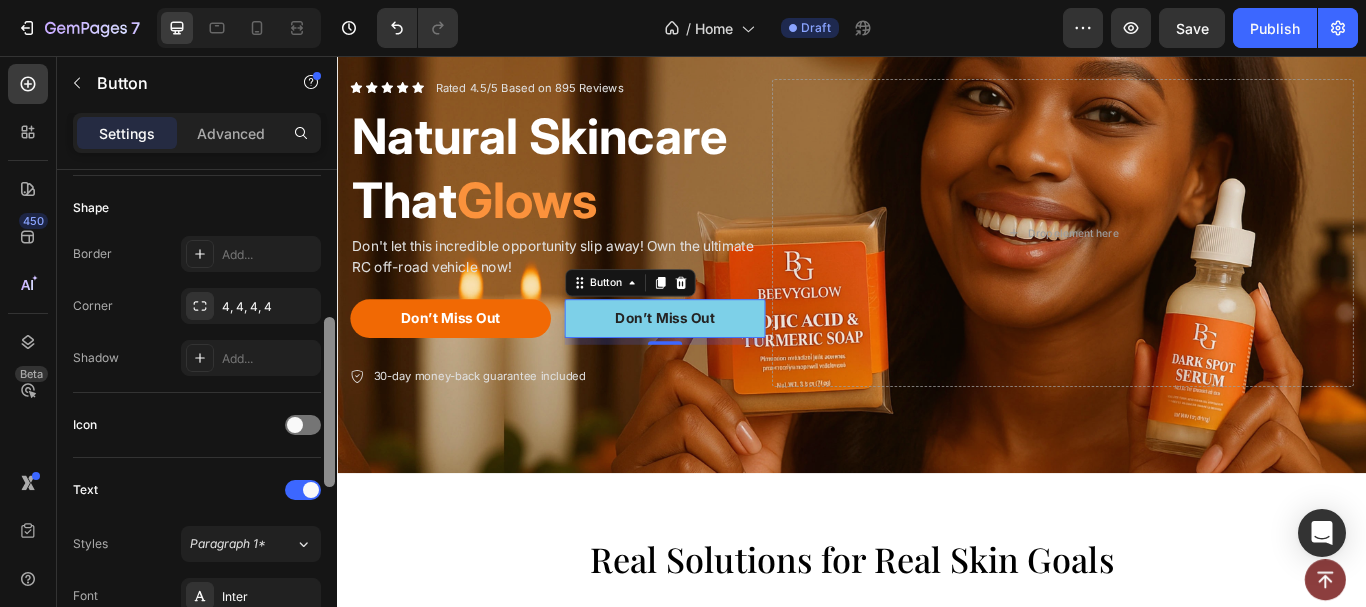 drag, startPoint x: 321, startPoint y: 482, endPoint x: 275, endPoint y: 328, distance: 160.72336 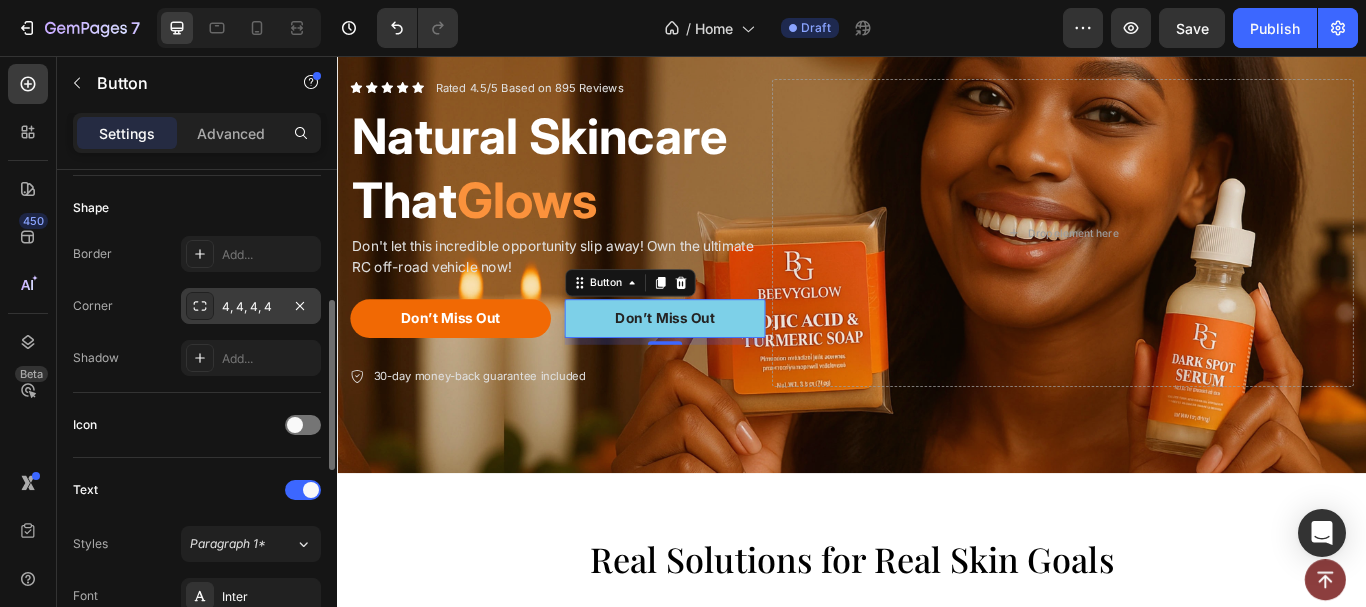 click on "4, 4, 4, 4" at bounding box center [251, 307] 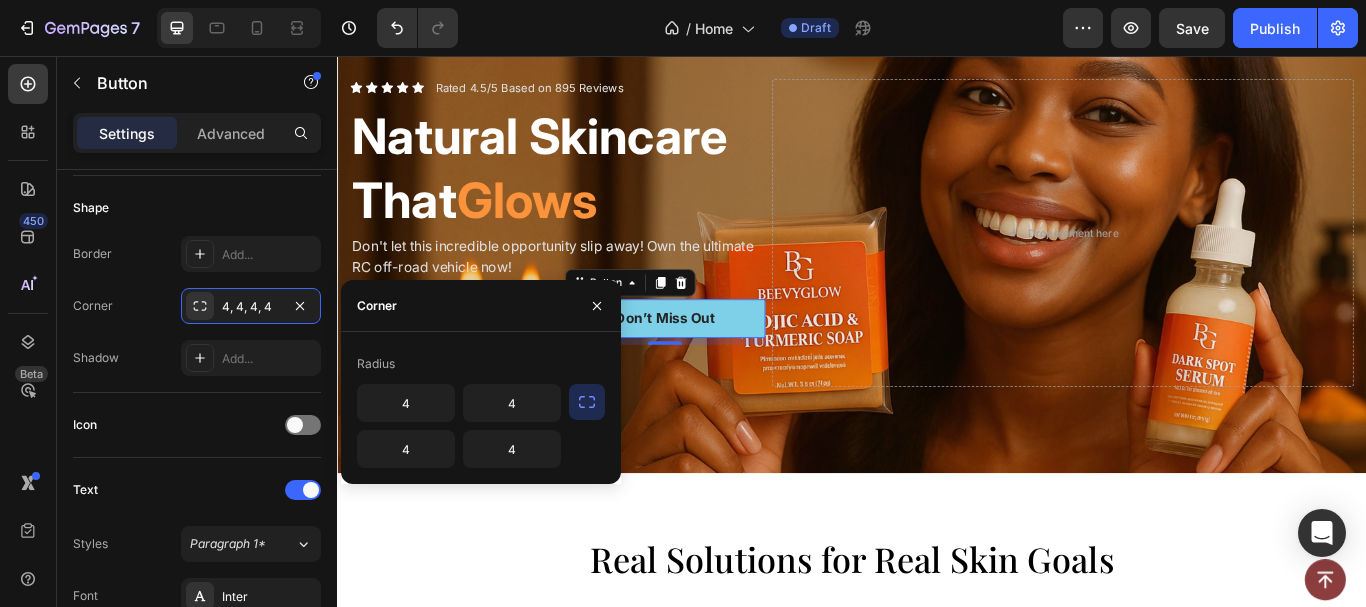 click 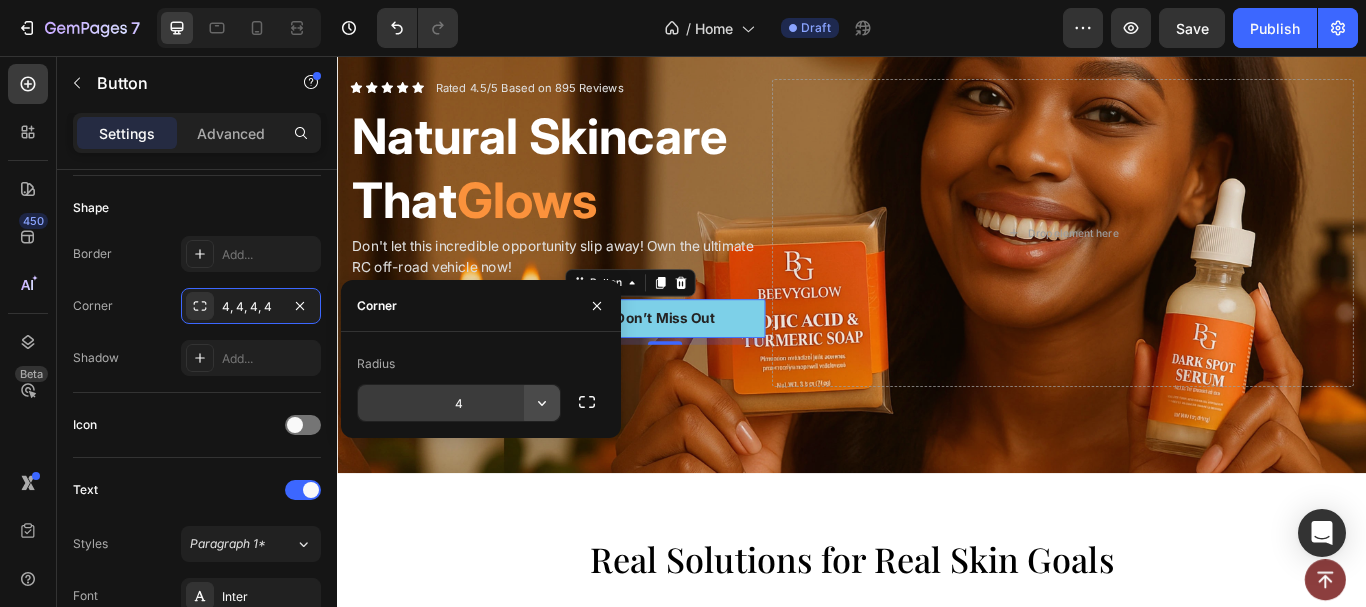 click 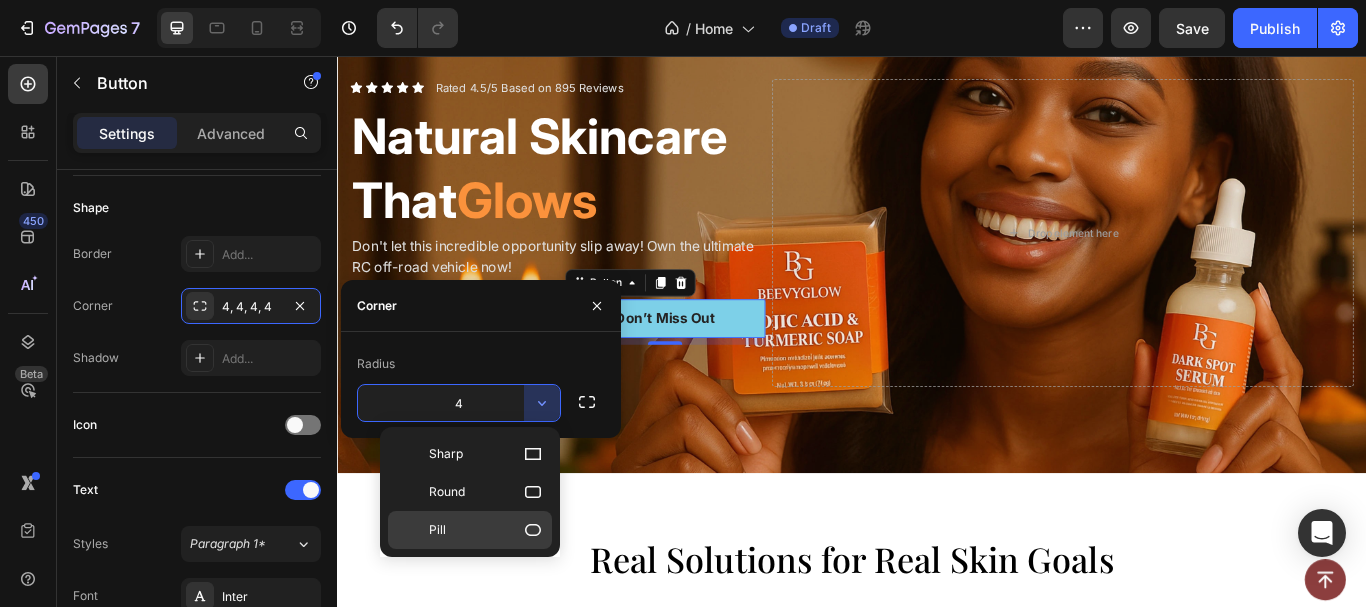 click 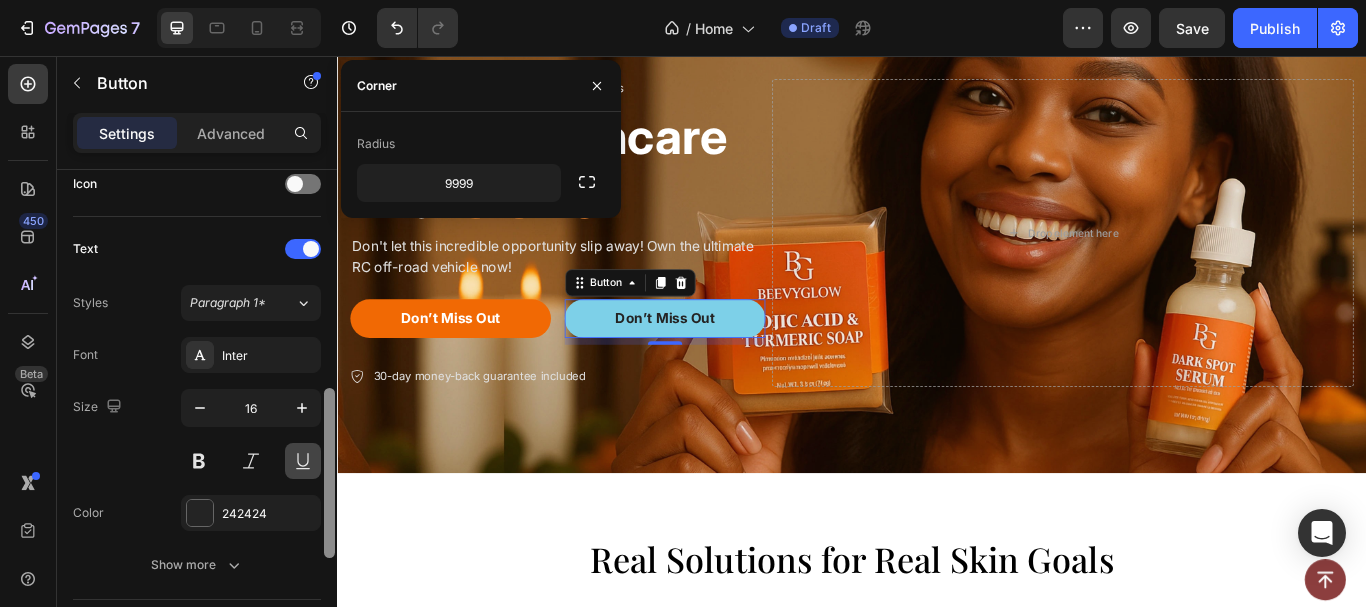scroll, scrollTop: 624, scrollLeft: 0, axis: vertical 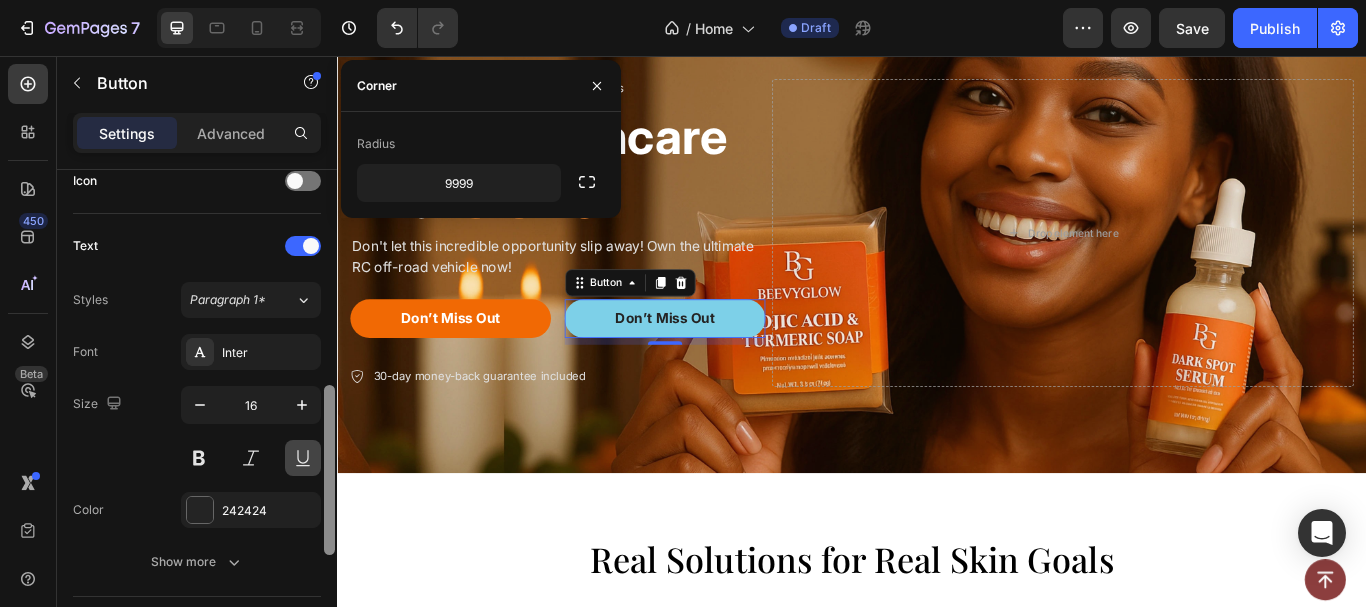 drag, startPoint x: 328, startPoint y: 380, endPoint x: 313, endPoint y: 464, distance: 85.32877 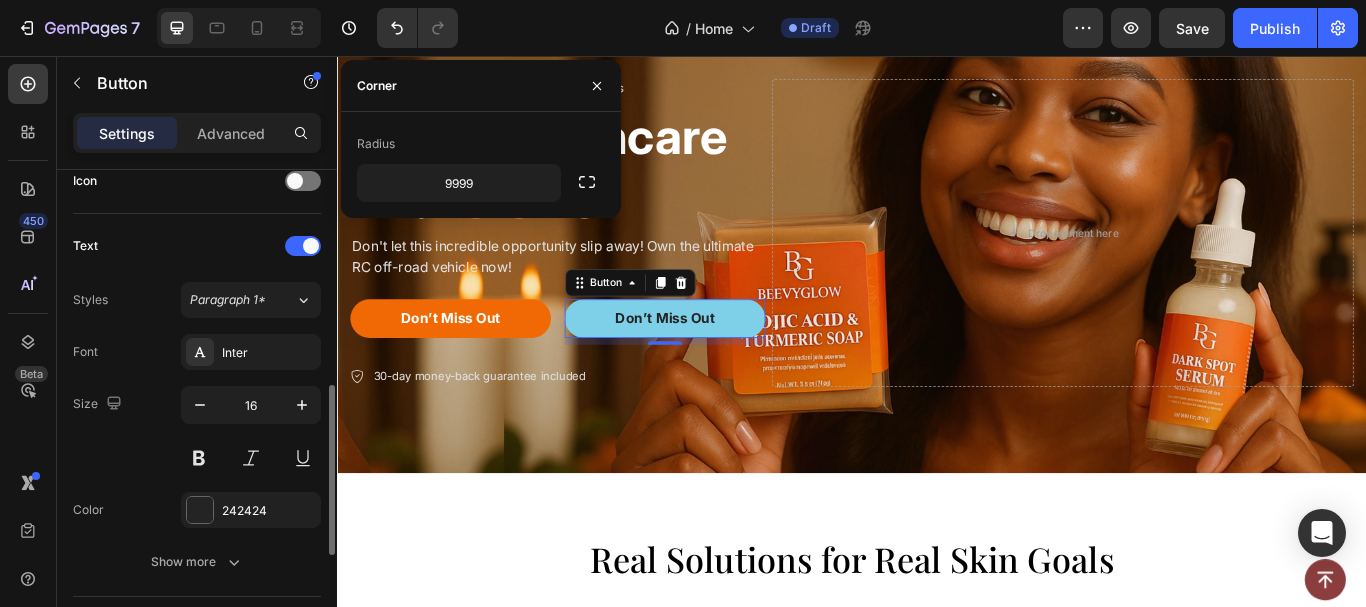 scroll, scrollTop: 940, scrollLeft: 0, axis: vertical 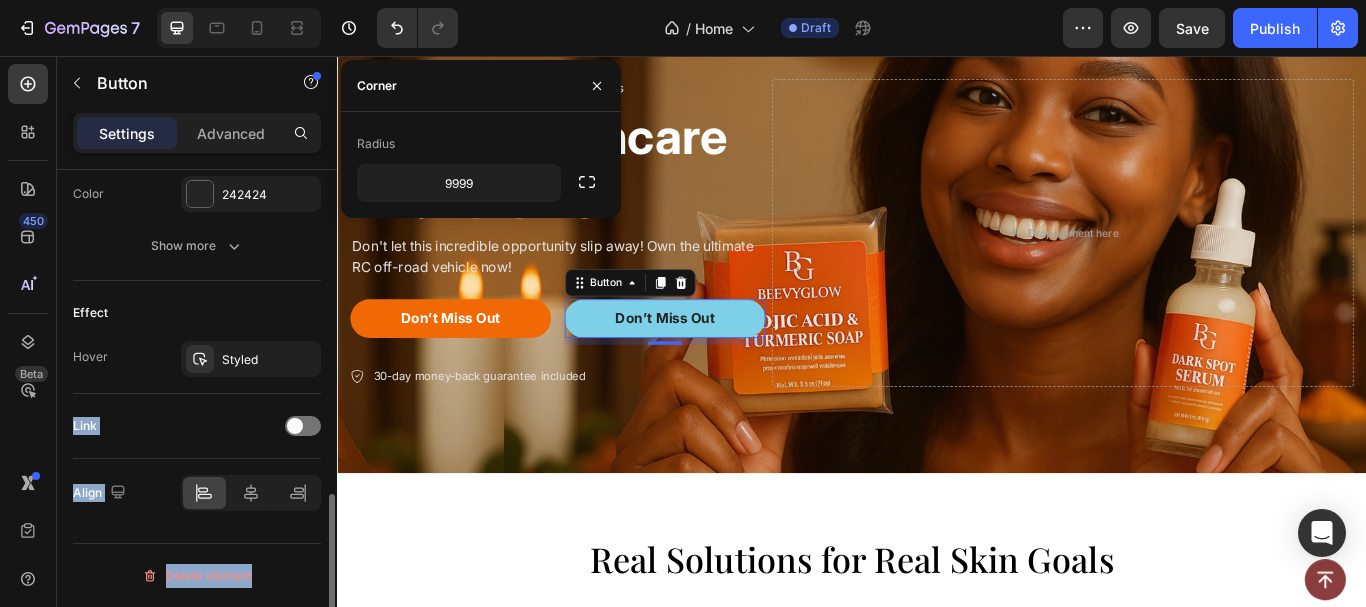 drag, startPoint x: 305, startPoint y: 401, endPoint x: 304, endPoint y: 388, distance: 13.038404 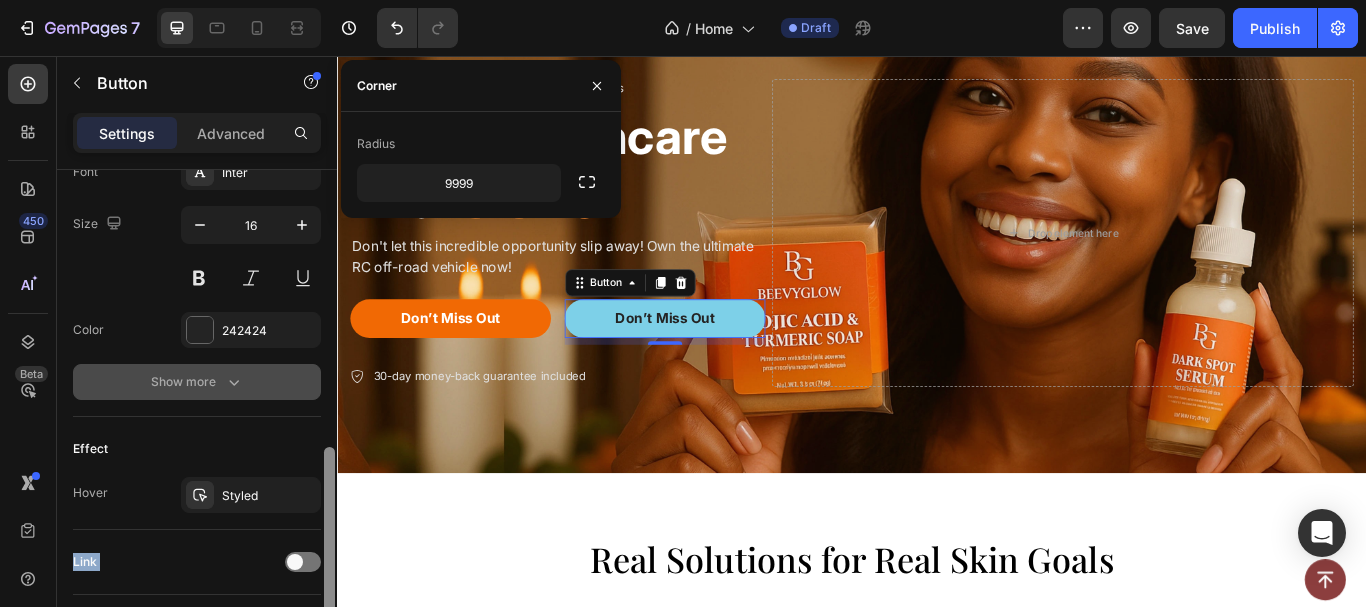 scroll, scrollTop: 717, scrollLeft: 0, axis: vertical 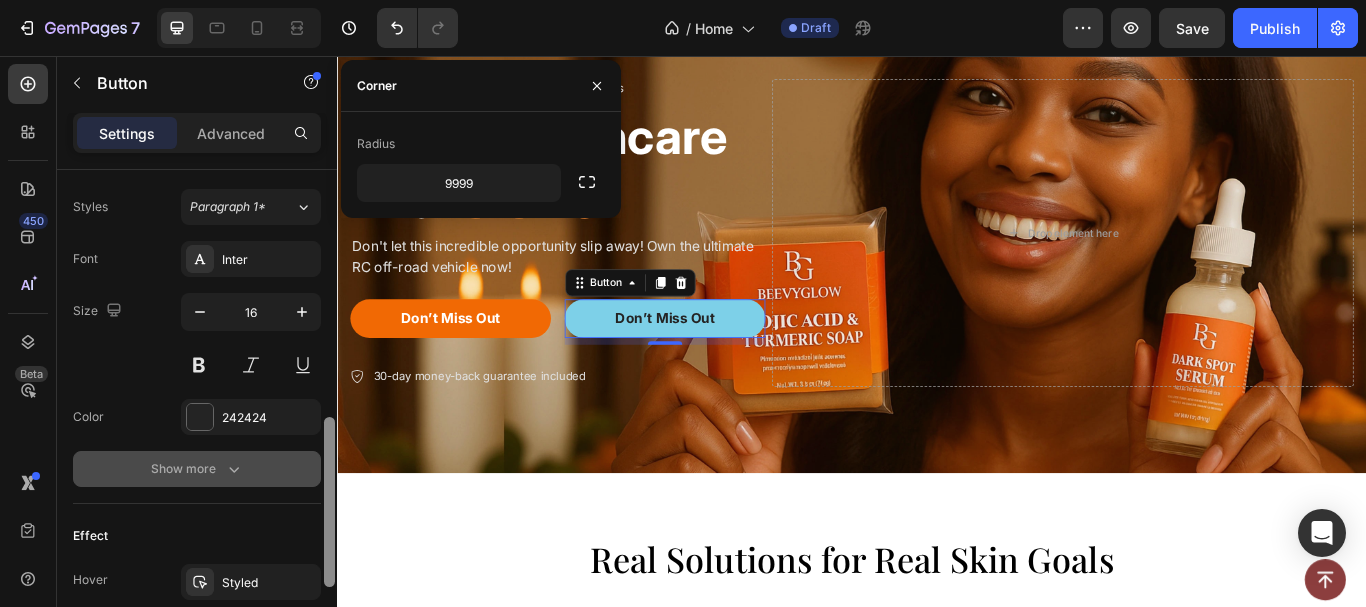 drag, startPoint x: 332, startPoint y: 518, endPoint x: 284, endPoint y: 452, distance: 81.608826 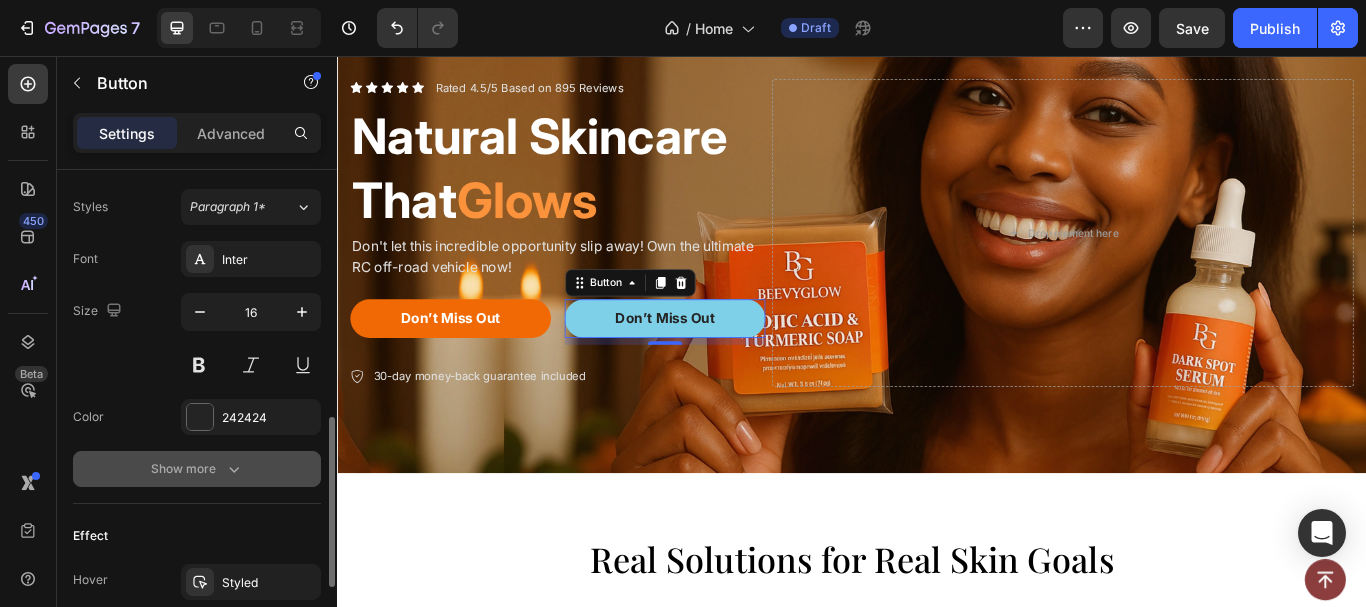 click 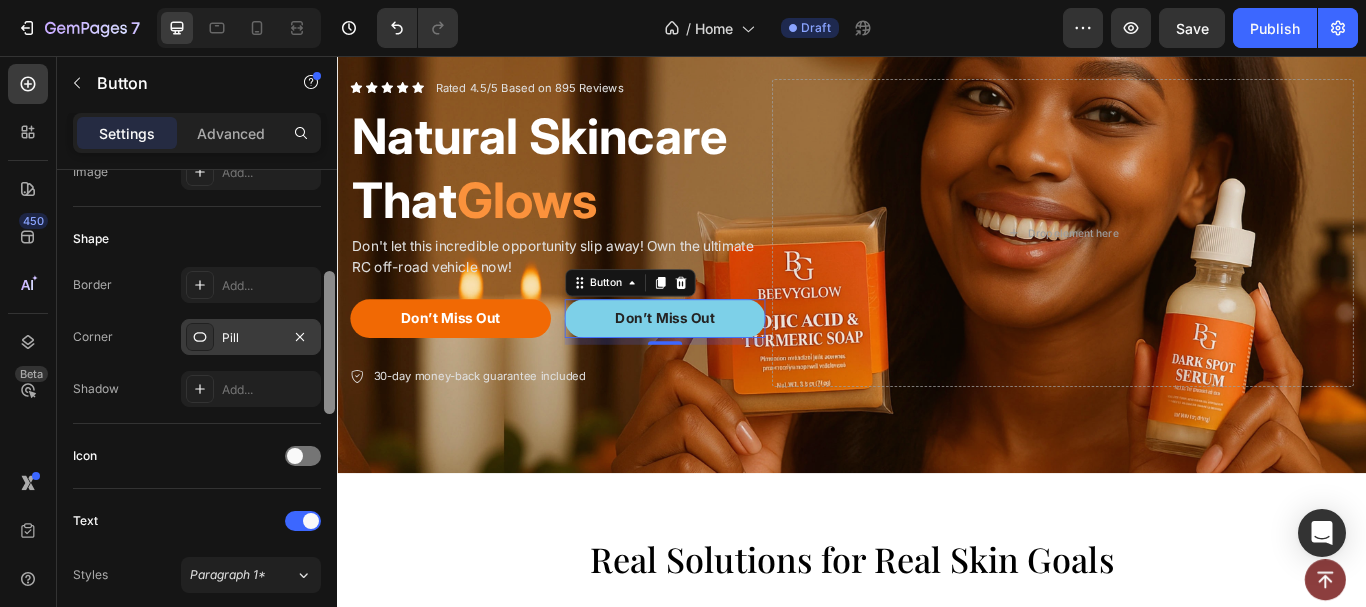 scroll, scrollTop: 340, scrollLeft: 0, axis: vertical 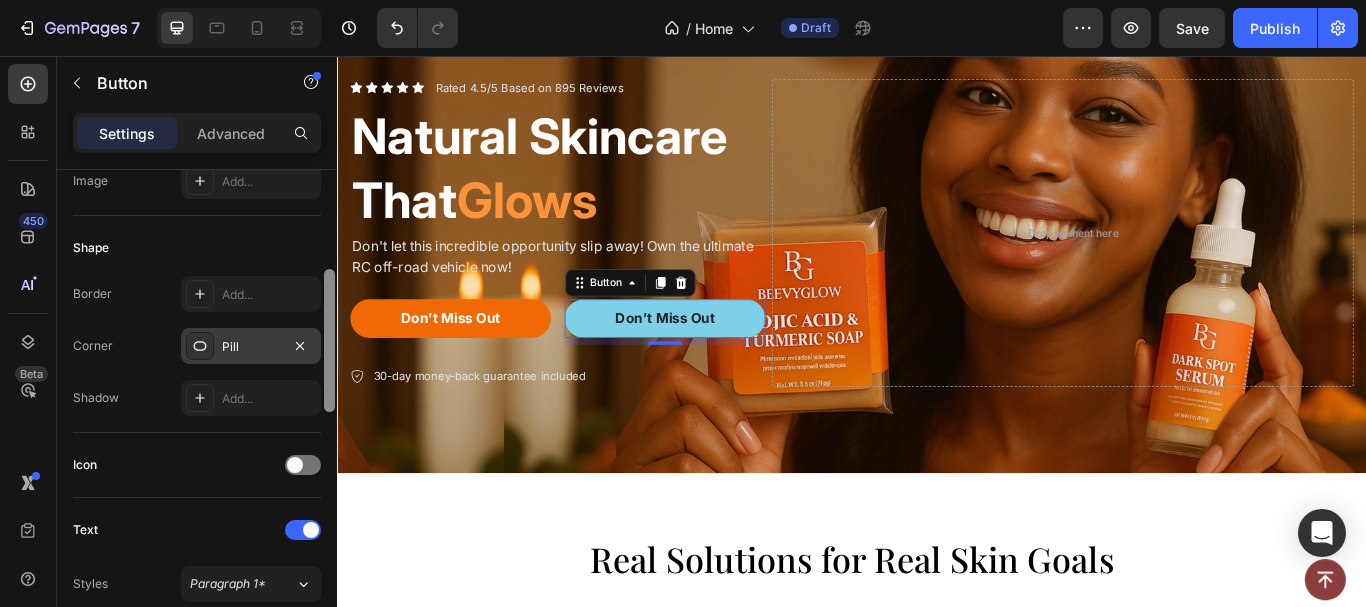 drag, startPoint x: 329, startPoint y: 483, endPoint x: 277, endPoint y: 353, distance: 140.01428 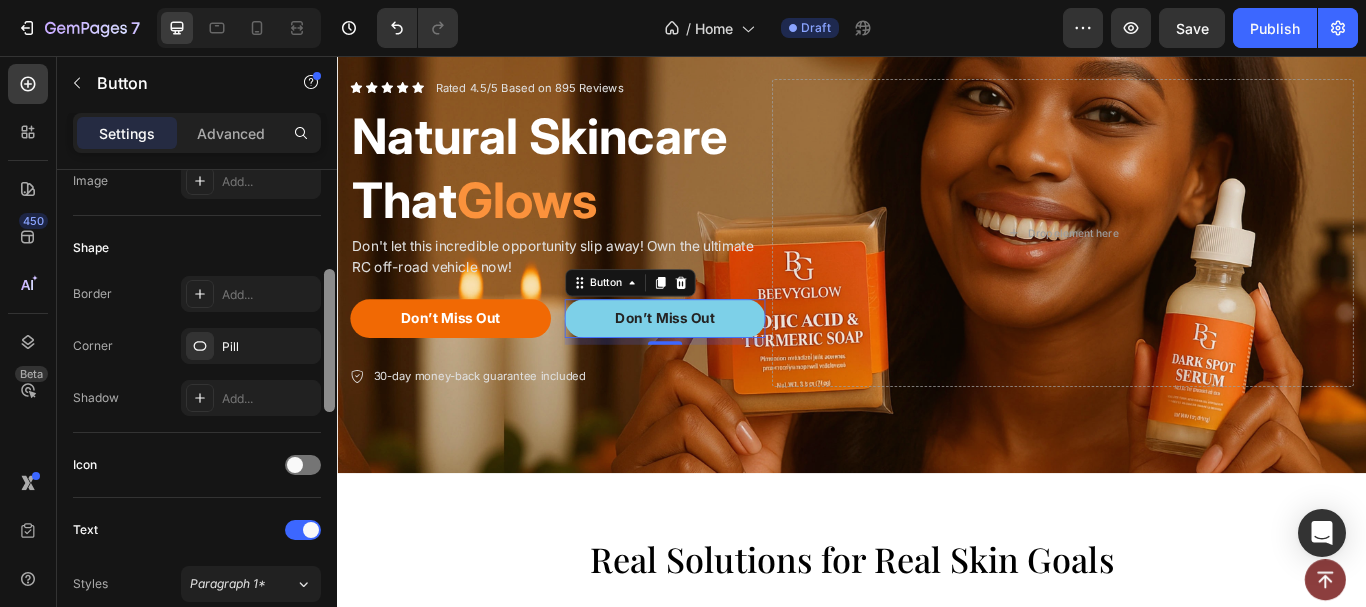 scroll, scrollTop: 319, scrollLeft: 0, axis: vertical 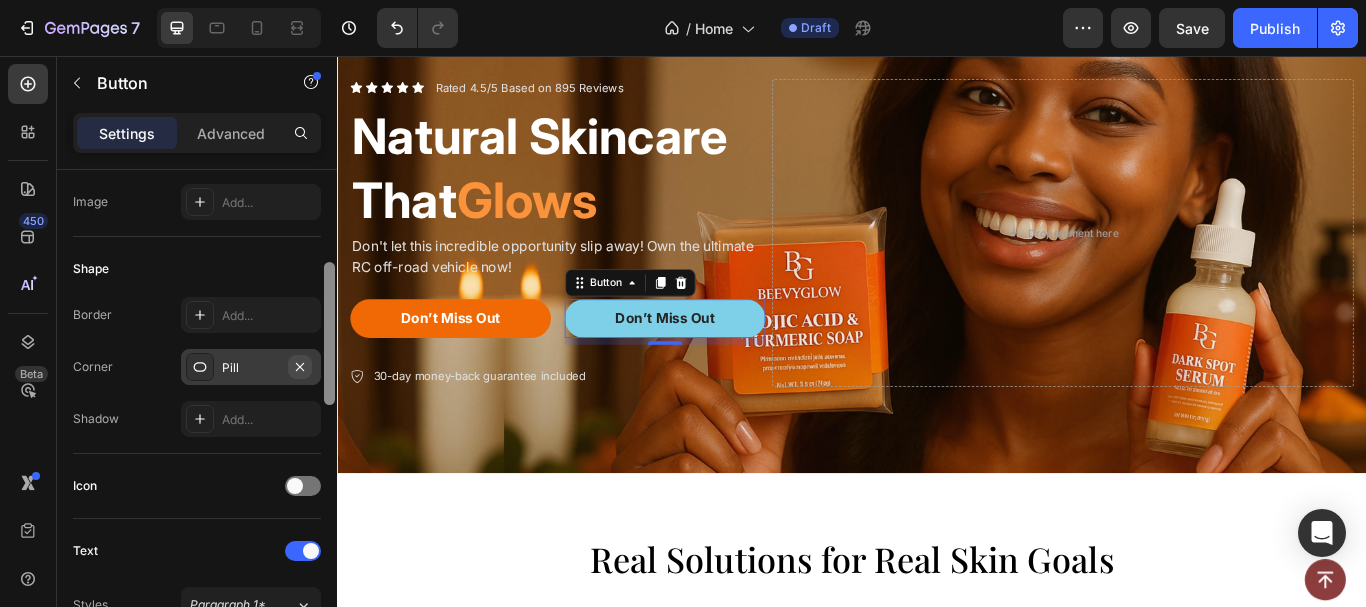 drag, startPoint x: 330, startPoint y: 383, endPoint x: 311, endPoint y: 367, distance: 24.839485 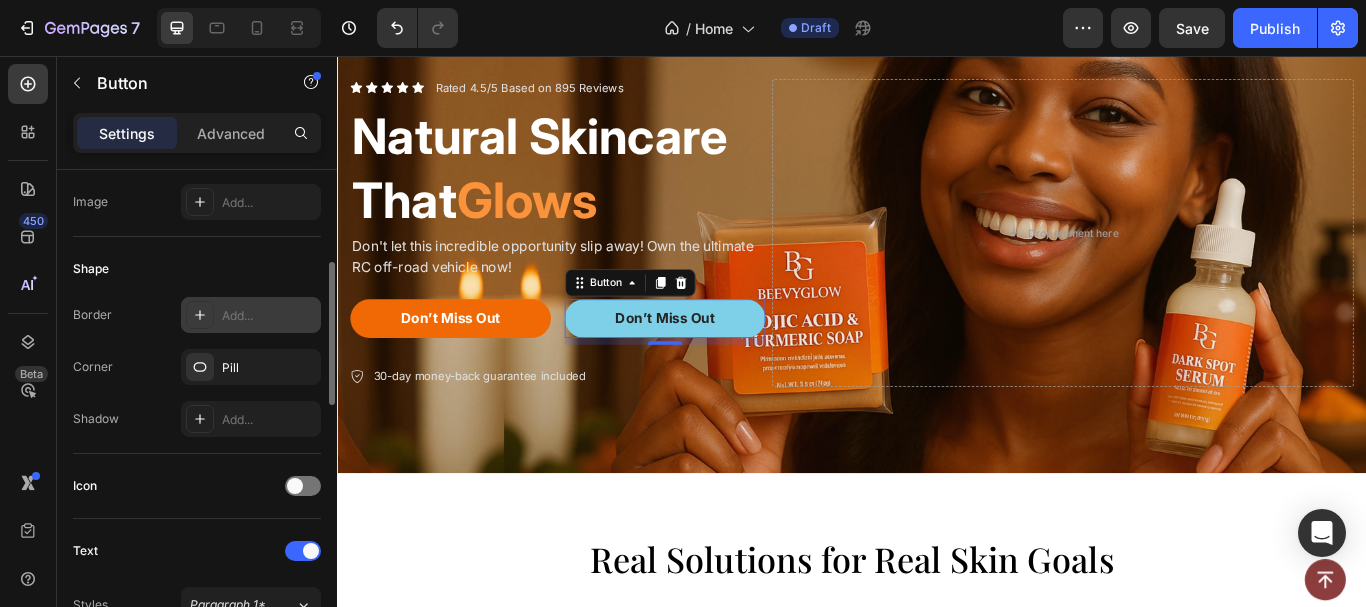 click on "Add..." at bounding box center [269, 316] 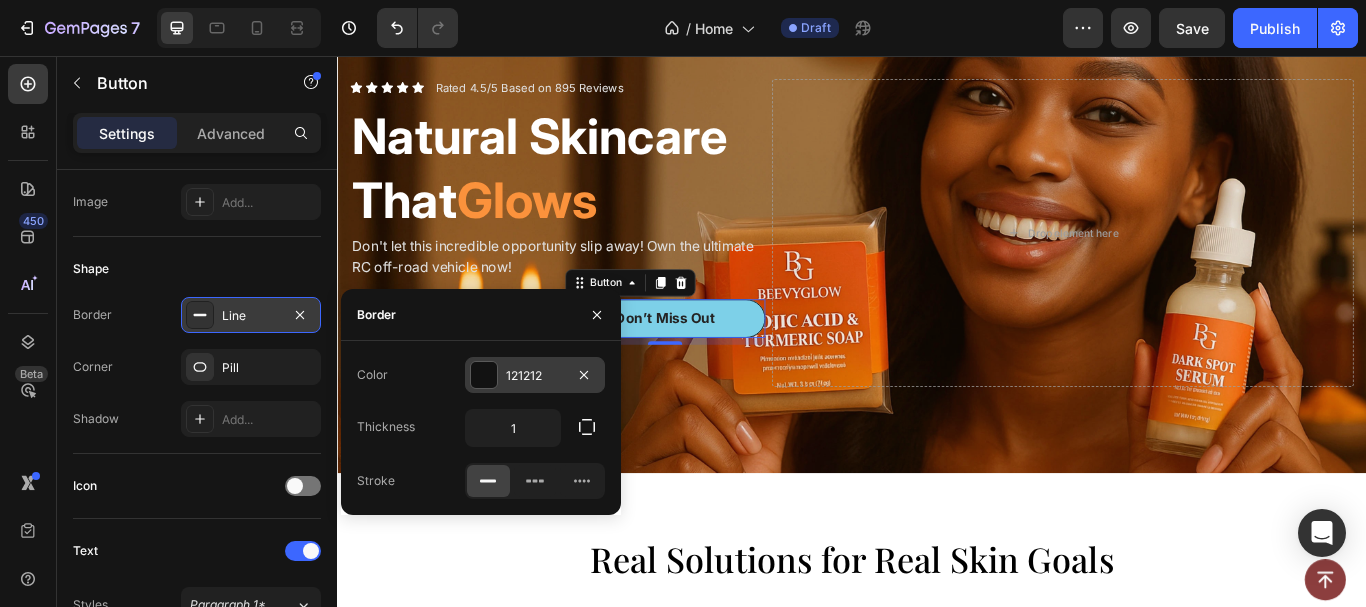 click at bounding box center [484, 375] 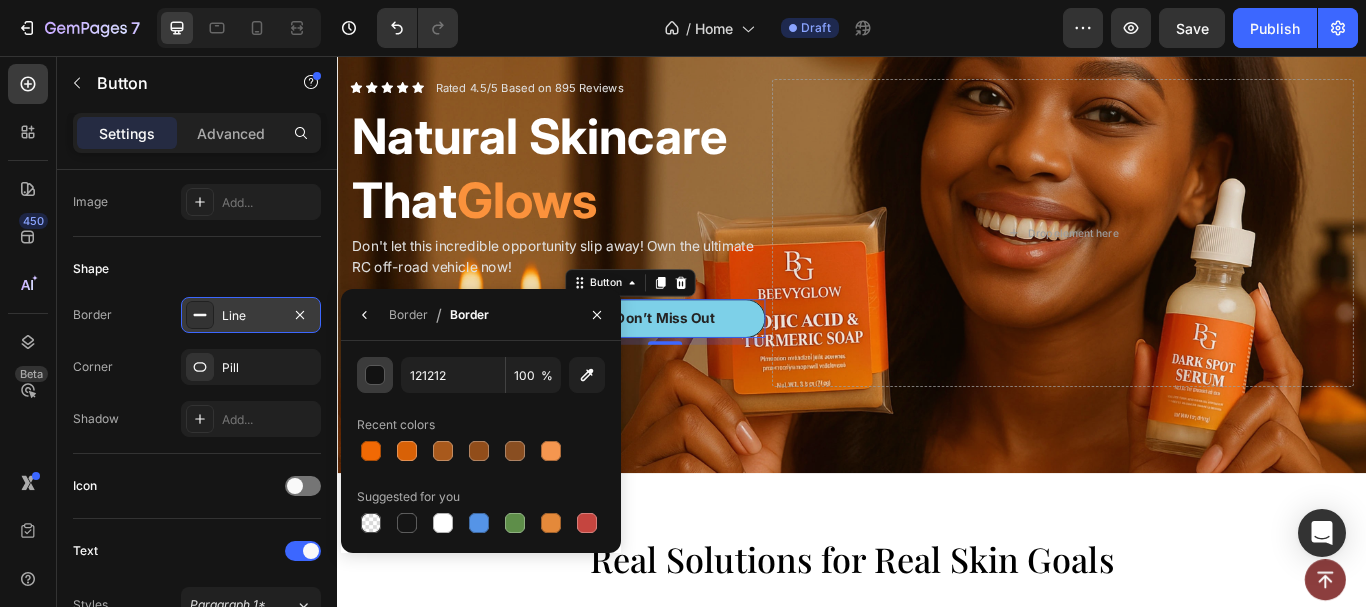 click at bounding box center (376, 376) 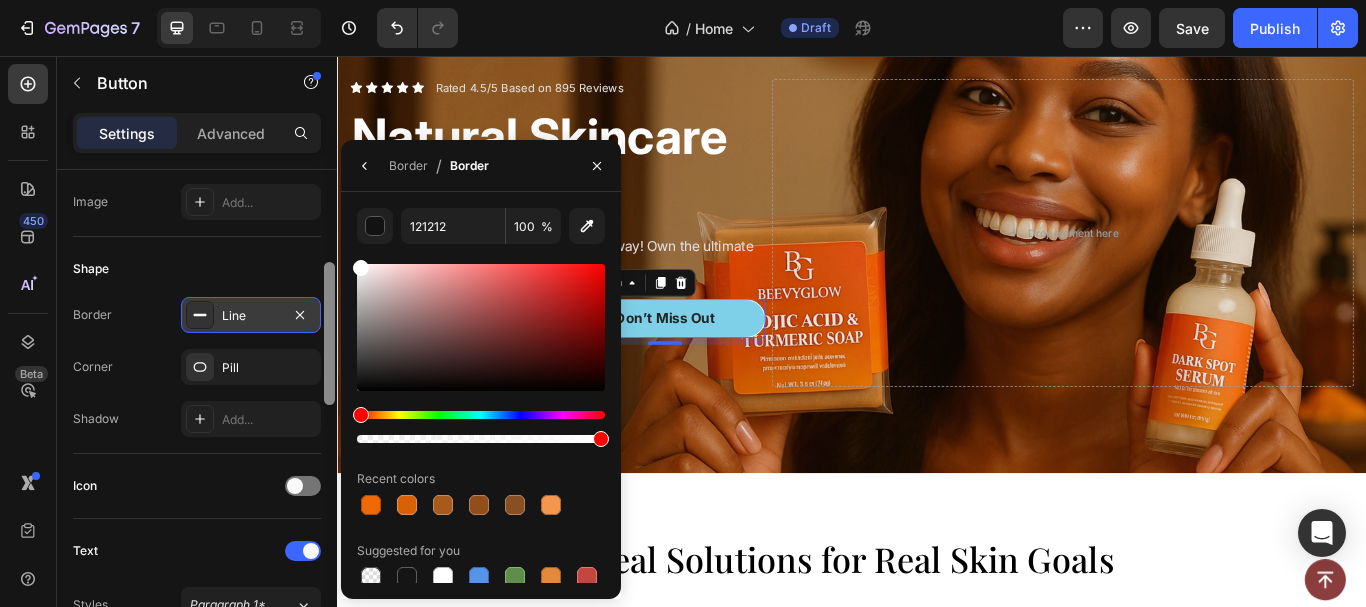 drag, startPoint x: 372, startPoint y: 299, endPoint x: 336, endPoint y: 232, distance: 76.05919 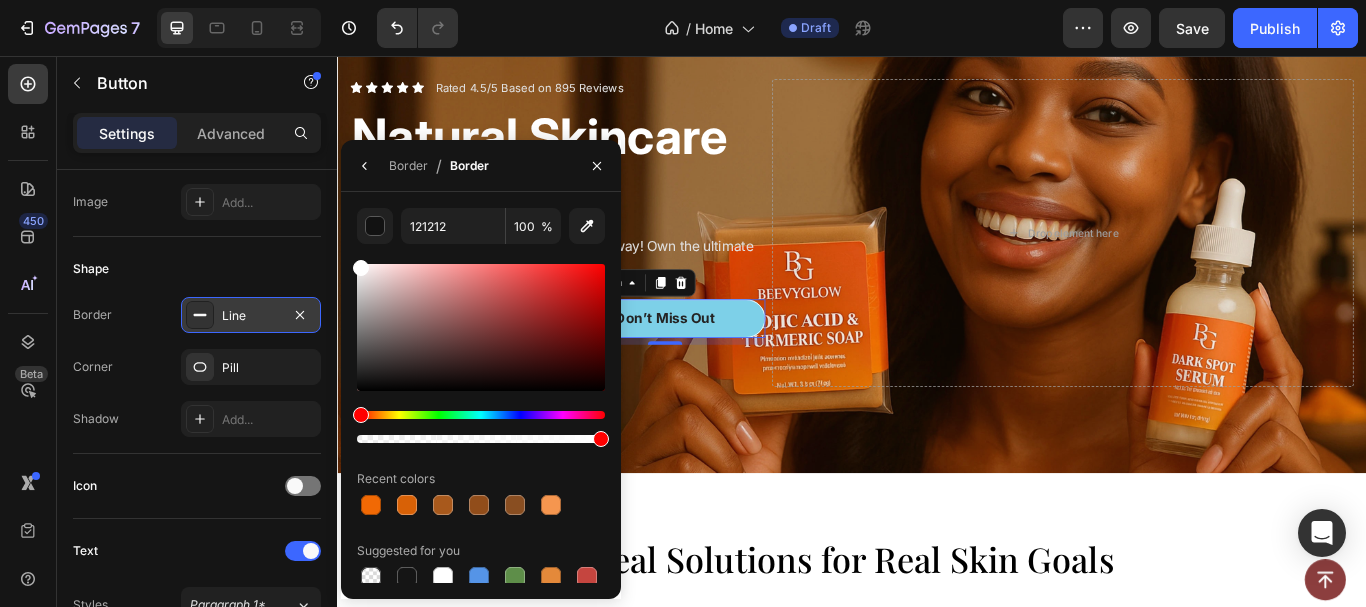 click on "Shape Border Line Corner Pill Shadow Add..." 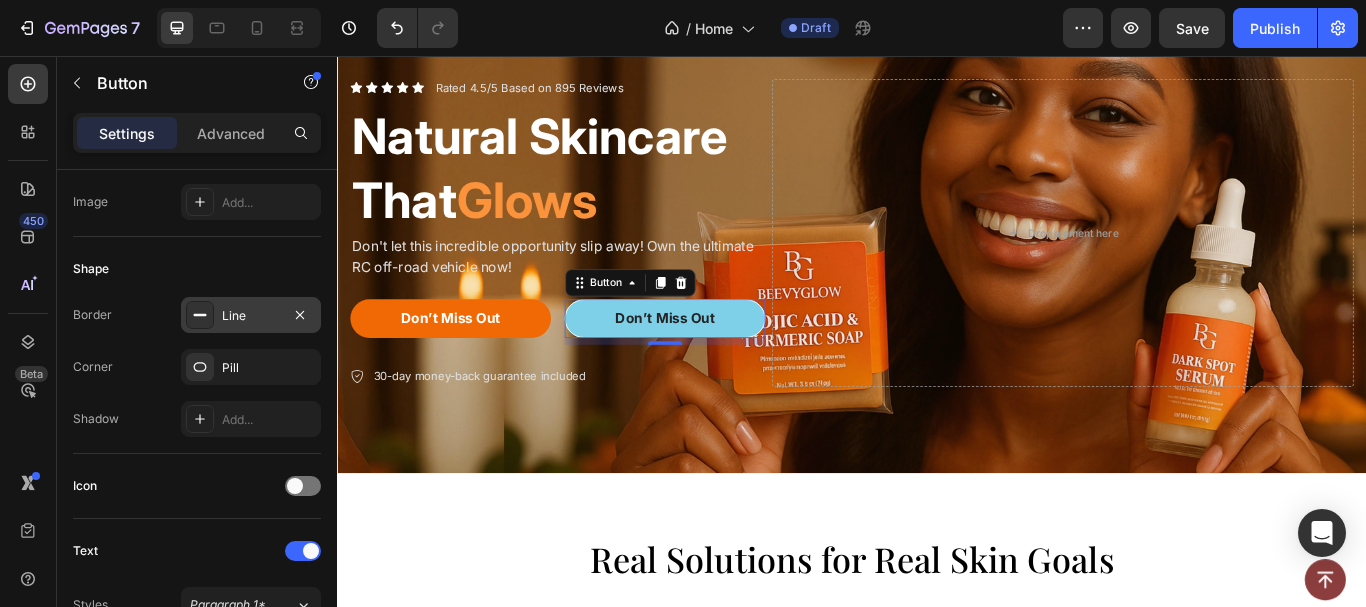click on "Line" at bounding box center [251, 315] 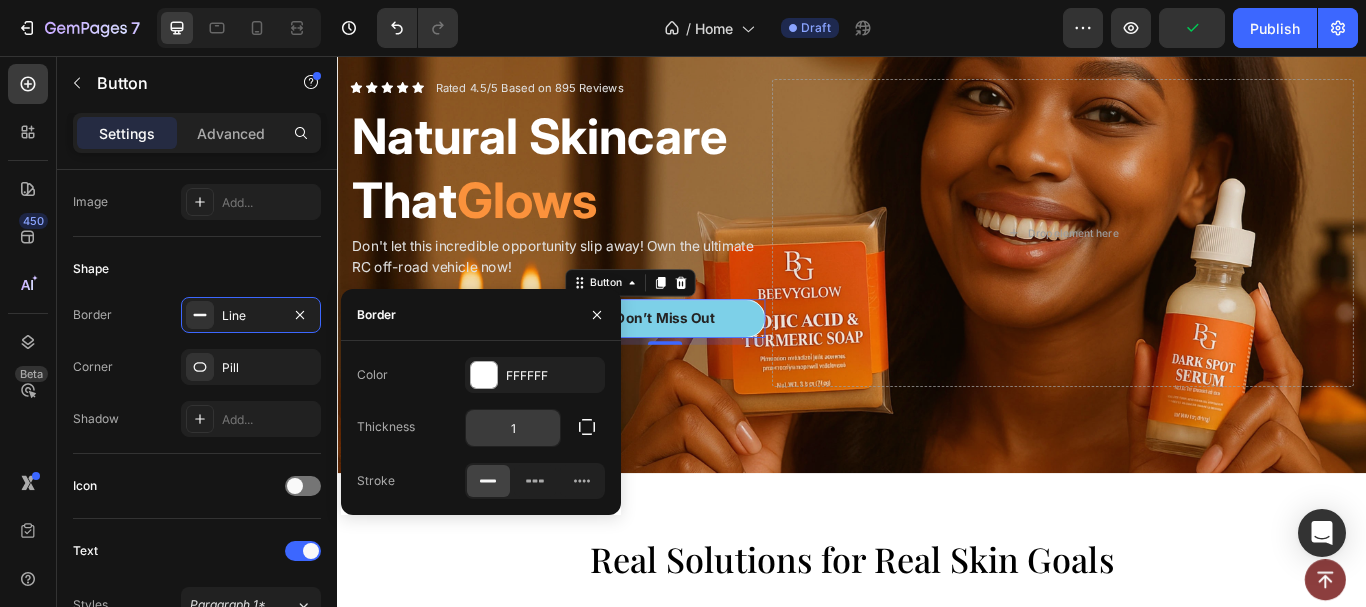 click on "1" at bounding box center (513, 428) 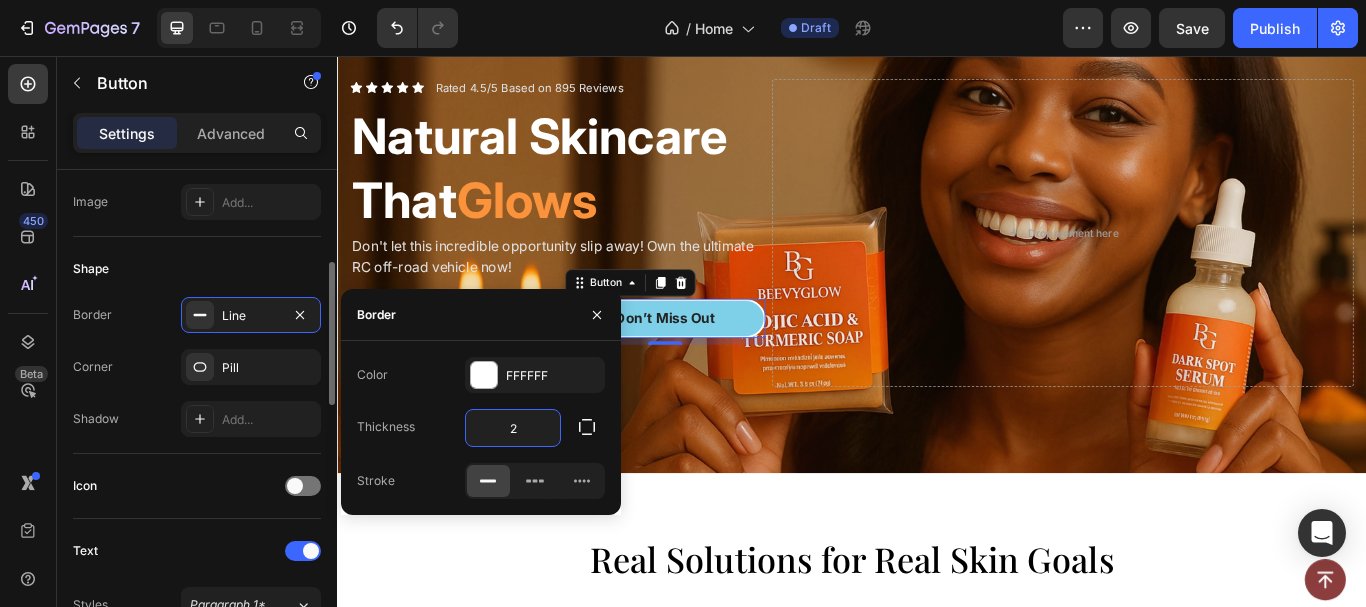 click on "Icon" 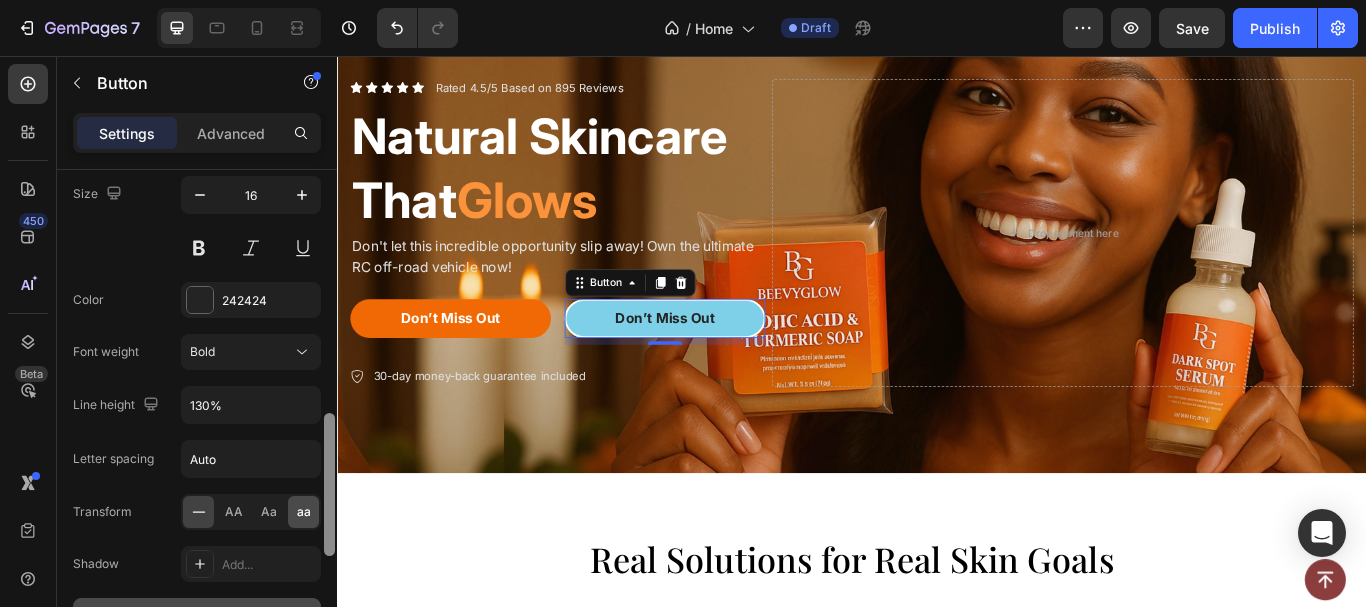 scroll, scrollTop: 888, scrollLeft: 0, axis: vertical 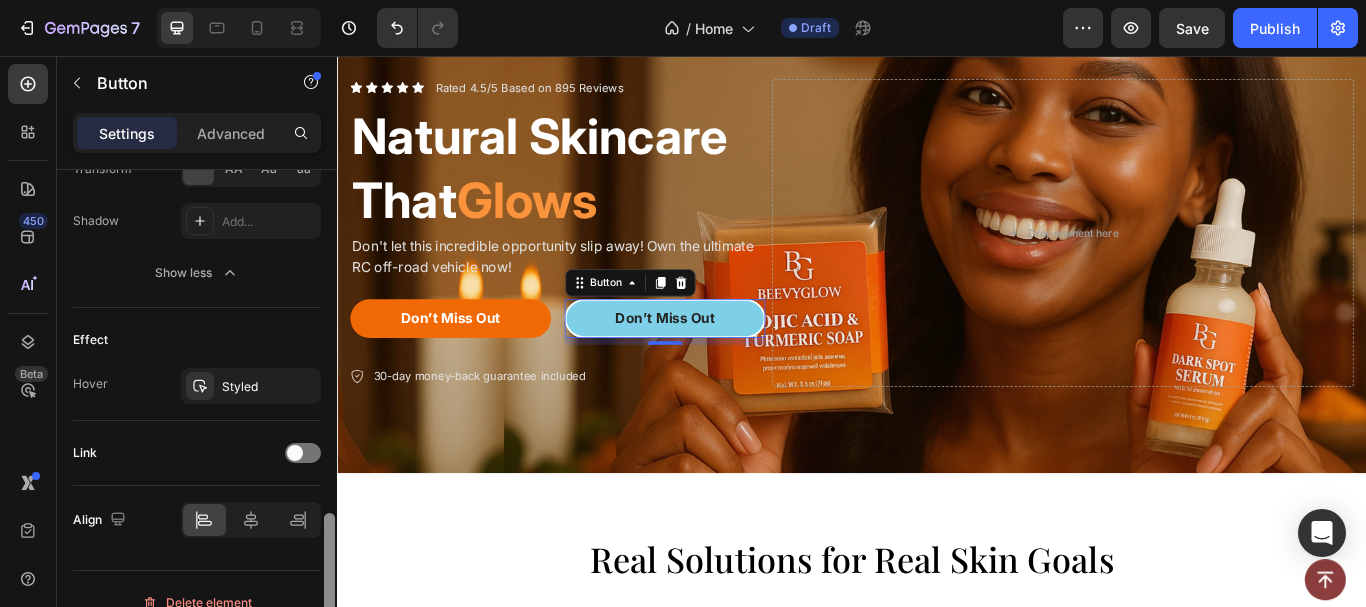 click on "Size Width 370 Height Auto Padding 12, 24, 12, 24 Background Color 7DD0E8 Image Add... Shape Border Line Corner Pill Shadow Add... Icon Text Styles Paragraph 1* Font Inter Size 16 Color 242424 Font weight Bold Line height 130% Letter spacing Auto Transform AA Aa aa Shadow Add... Show less Effect Hover Styled Link Align Delete element" at bounding box center [197, 417] 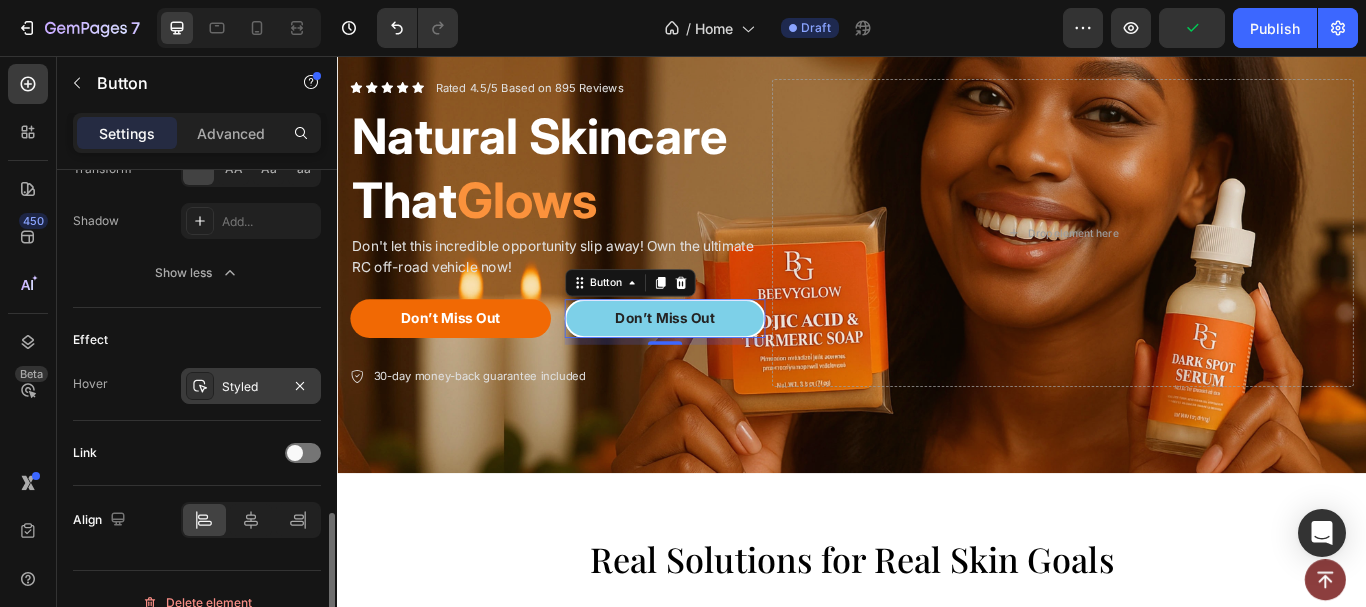 click on "Styled" at bounding box center (251, 386) 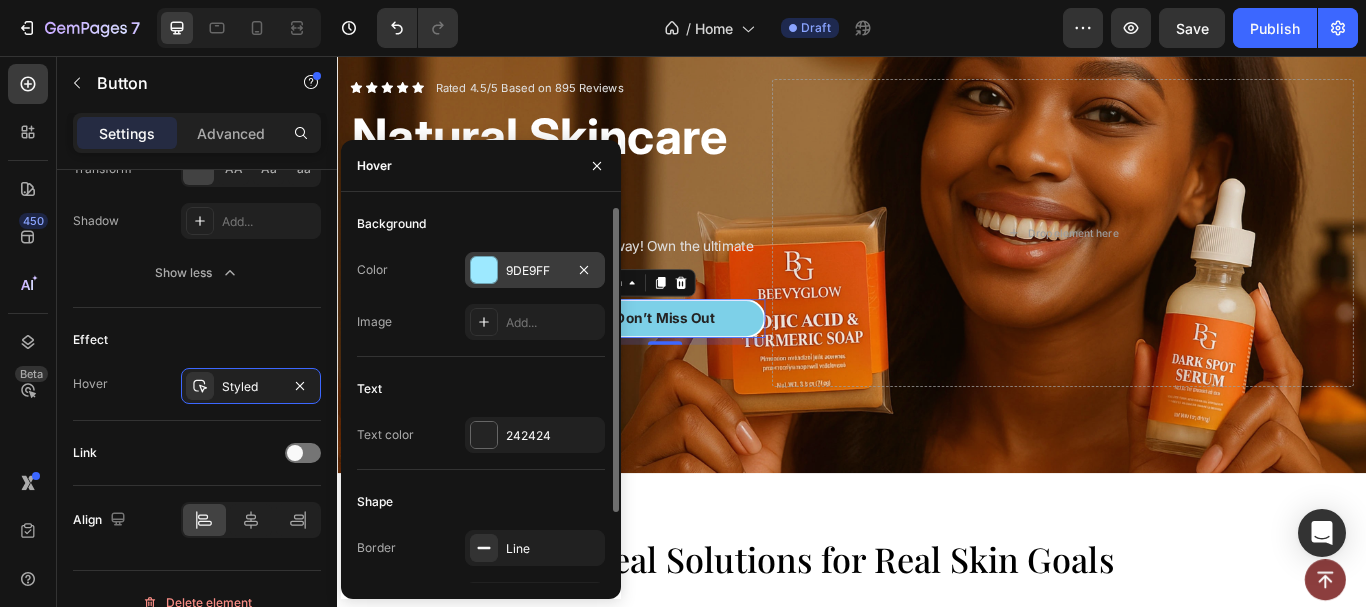 click at bounding box center [484, 270] 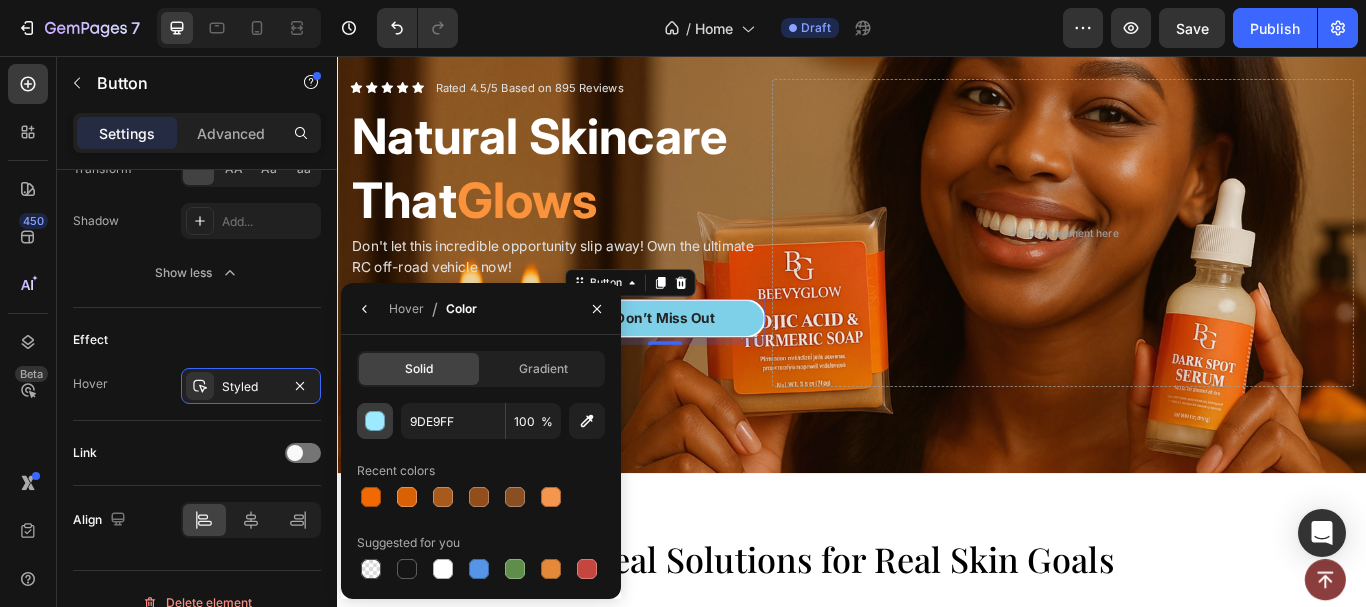 click at bounding box center (375, 421) 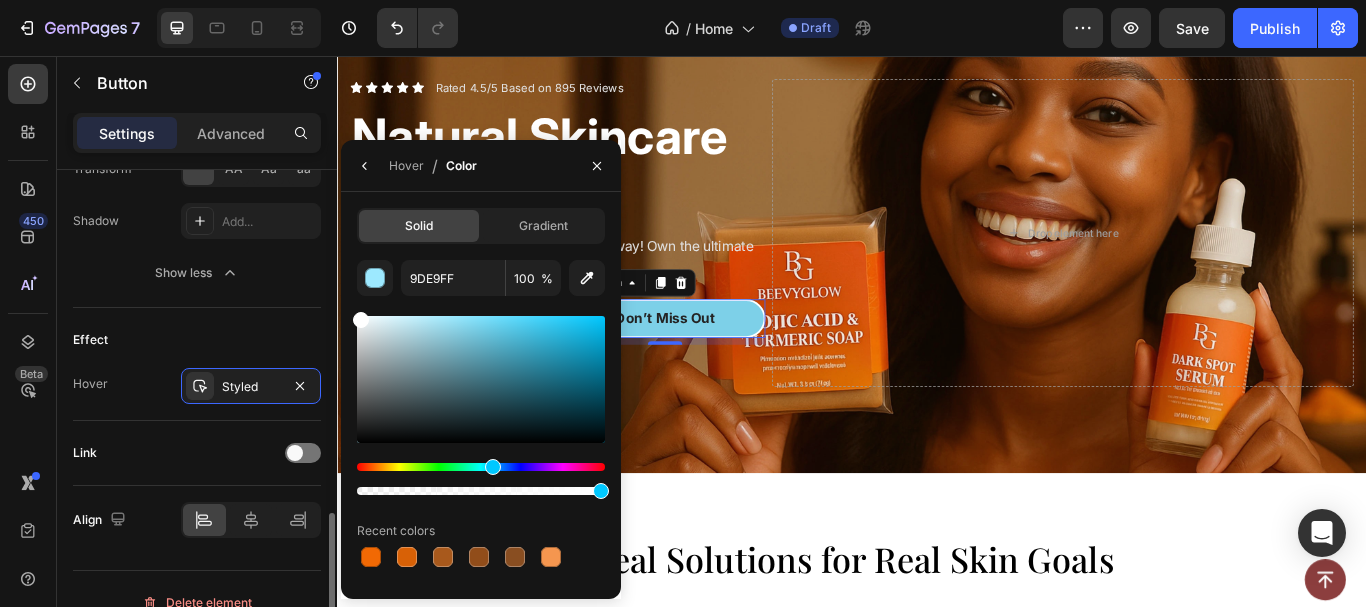 drag, startPoint x: 372, startPoint y: 323, endPoint x: 317, endPoint y: 248, distance: 93.00538 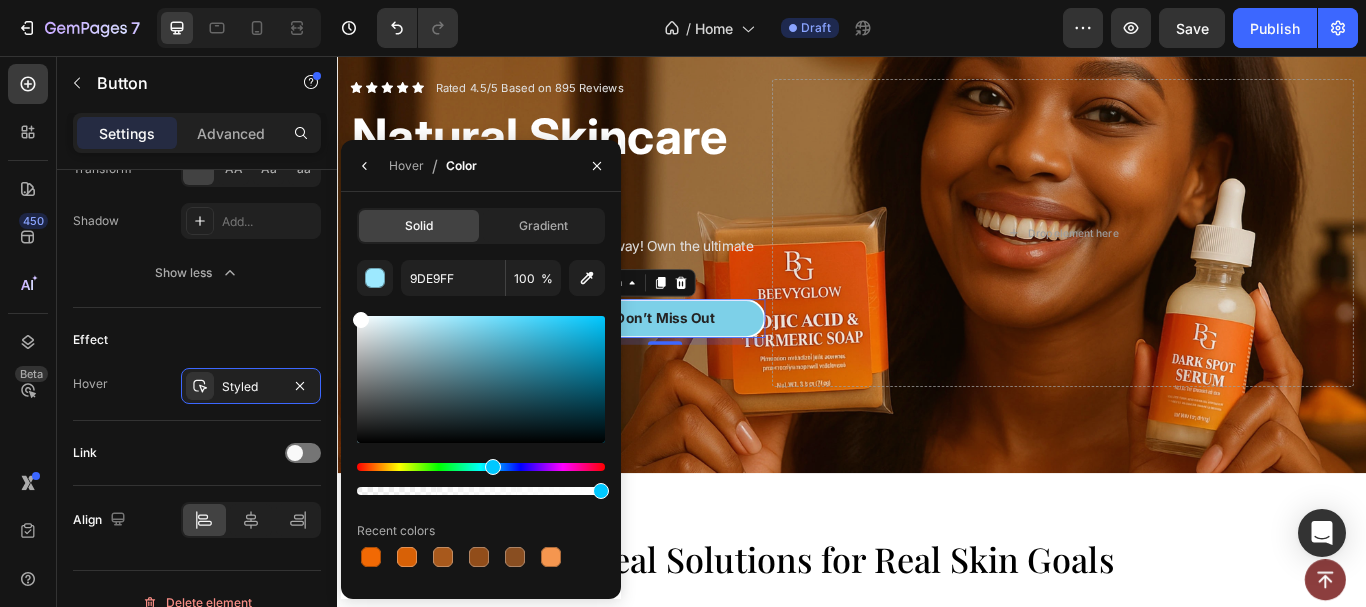 type on "FFFFFF" 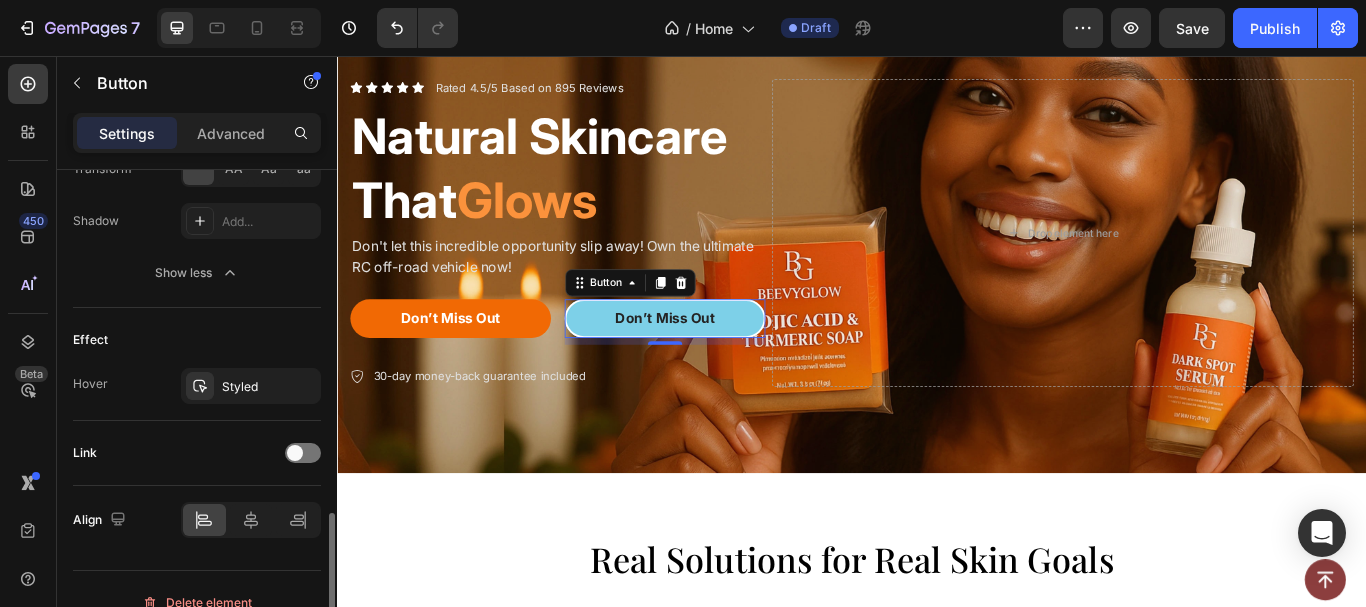 click on "Effect" at bounding box center (197, 340) 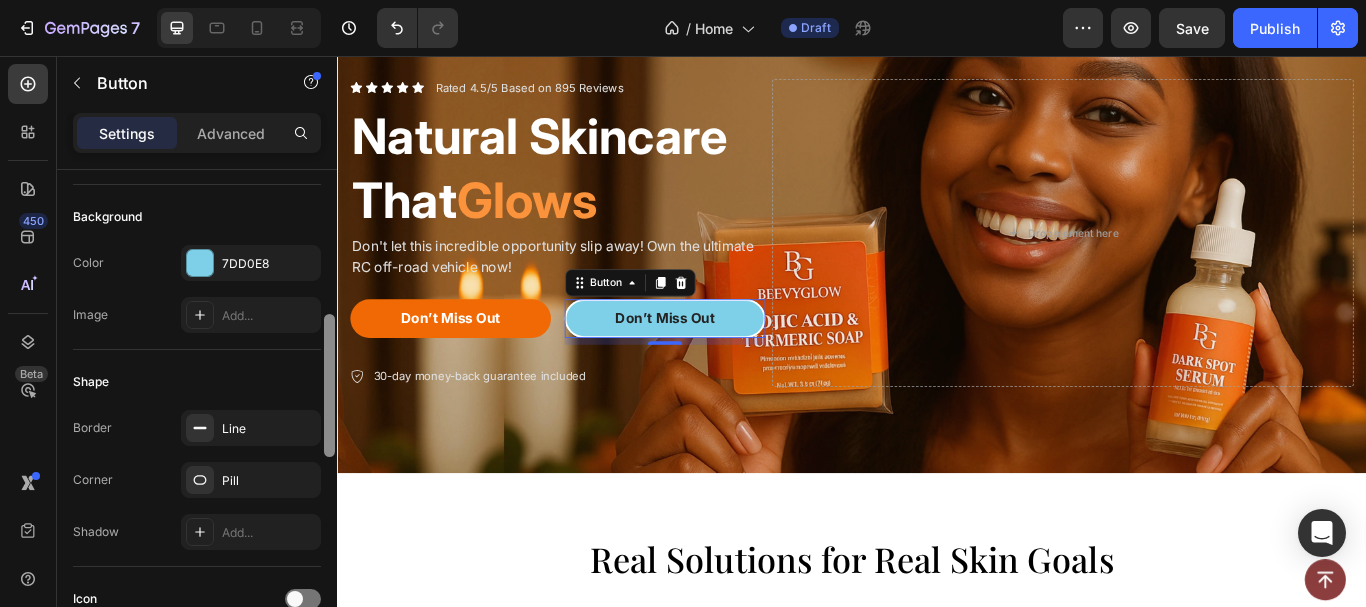 scroll, scrollTop: 175, scrollLeft: 0, axis: vertical 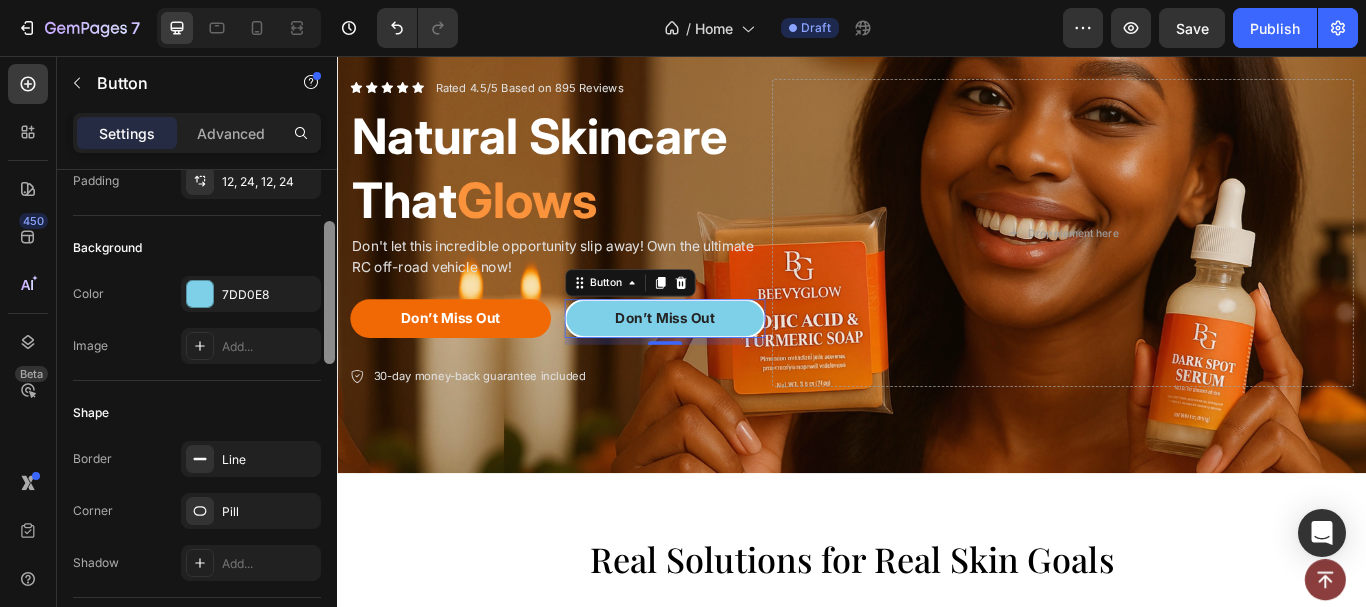 drag, startPoint x: 330, startPoint y: 516, endPoint x: 251, endPoint y: 239, distance: 288.04514 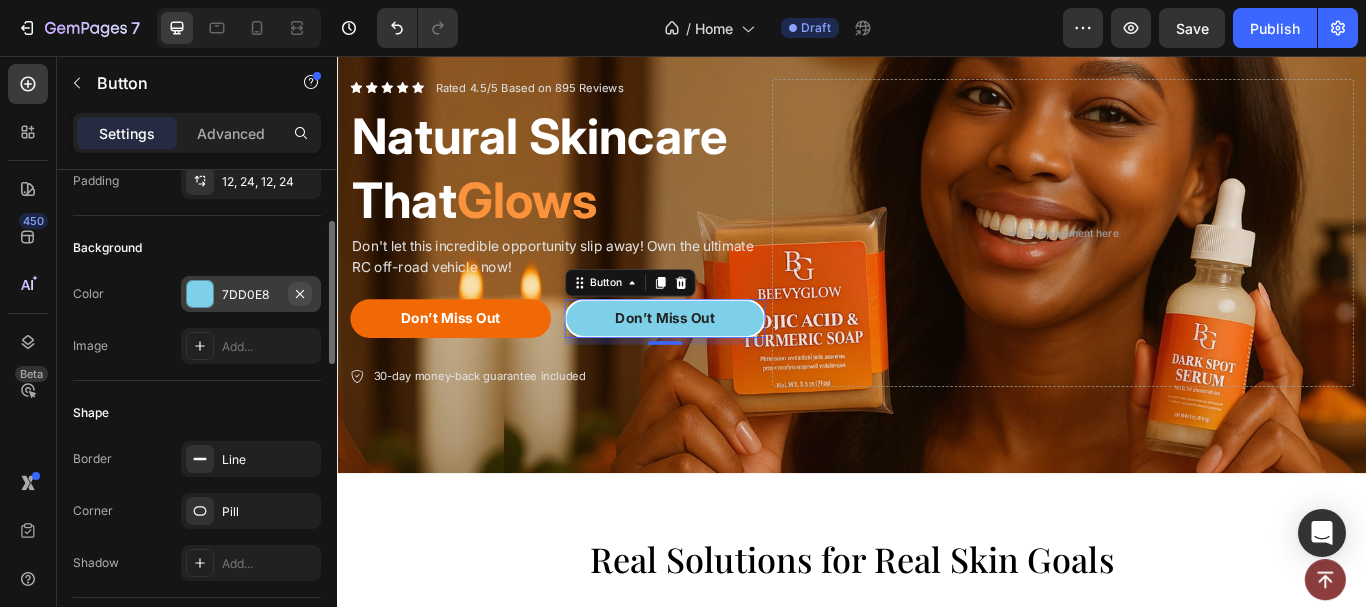 click 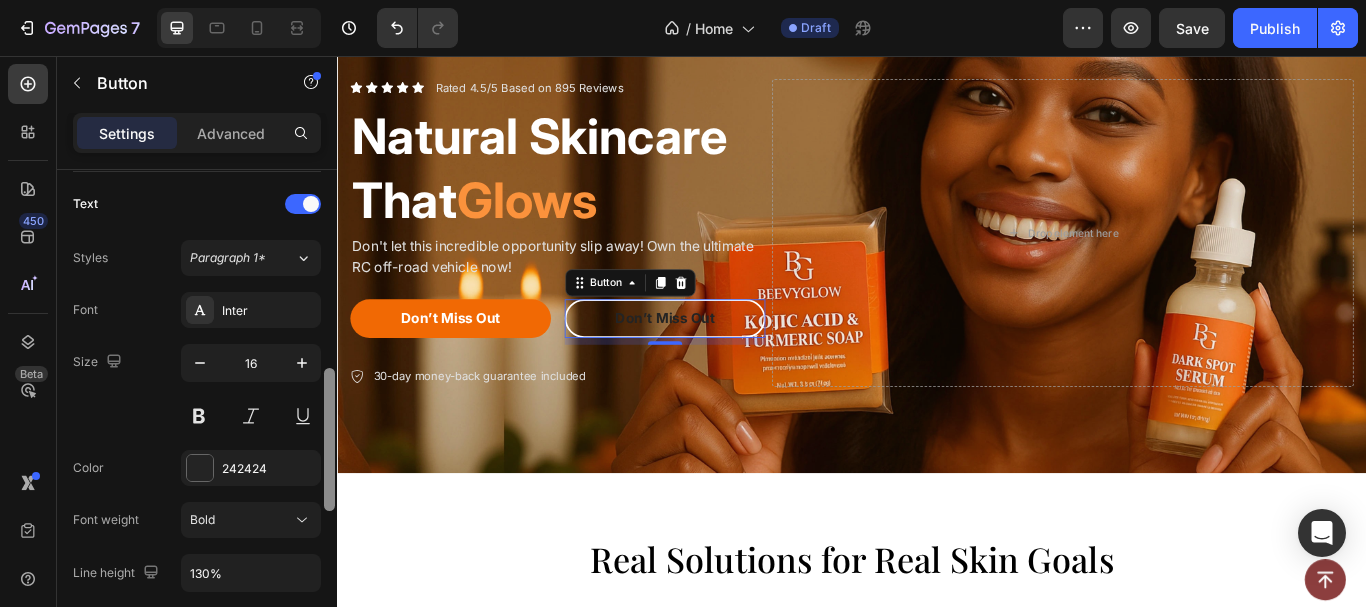 scroll, scrollTop: 676, scrollLeft: 0, axis: vertical 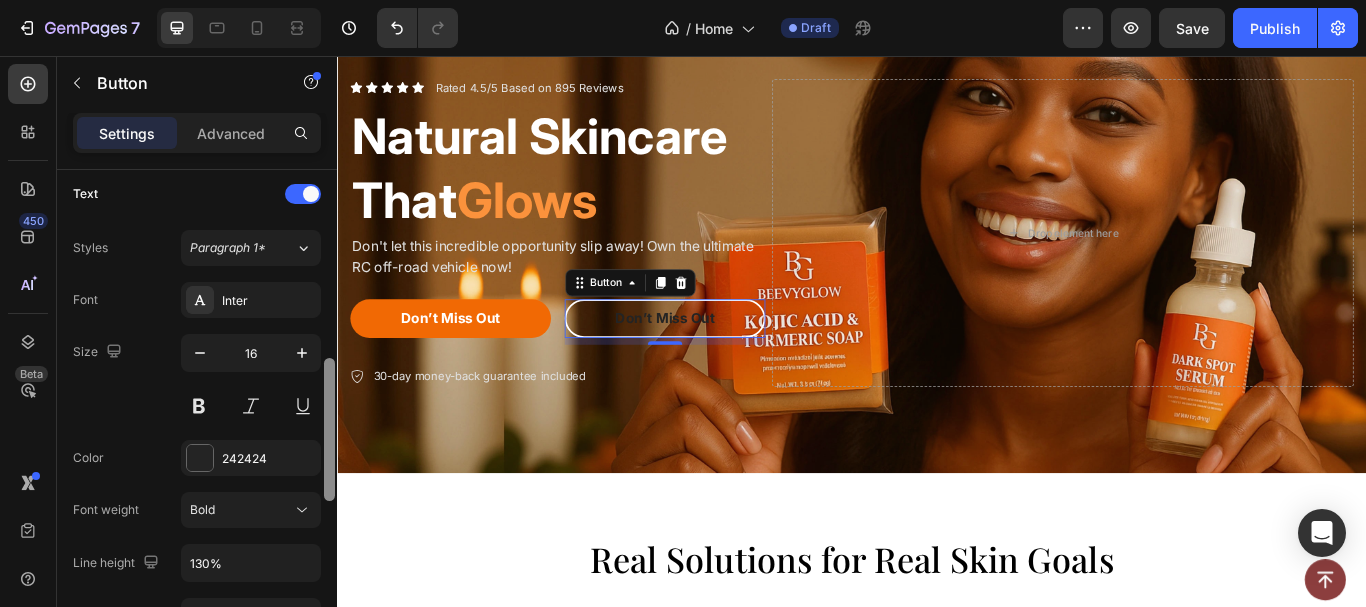 drag, startPoint x: 326, startPoint y: 259, endPoint x: 249, endPoint y: 424, distance: 182.0824 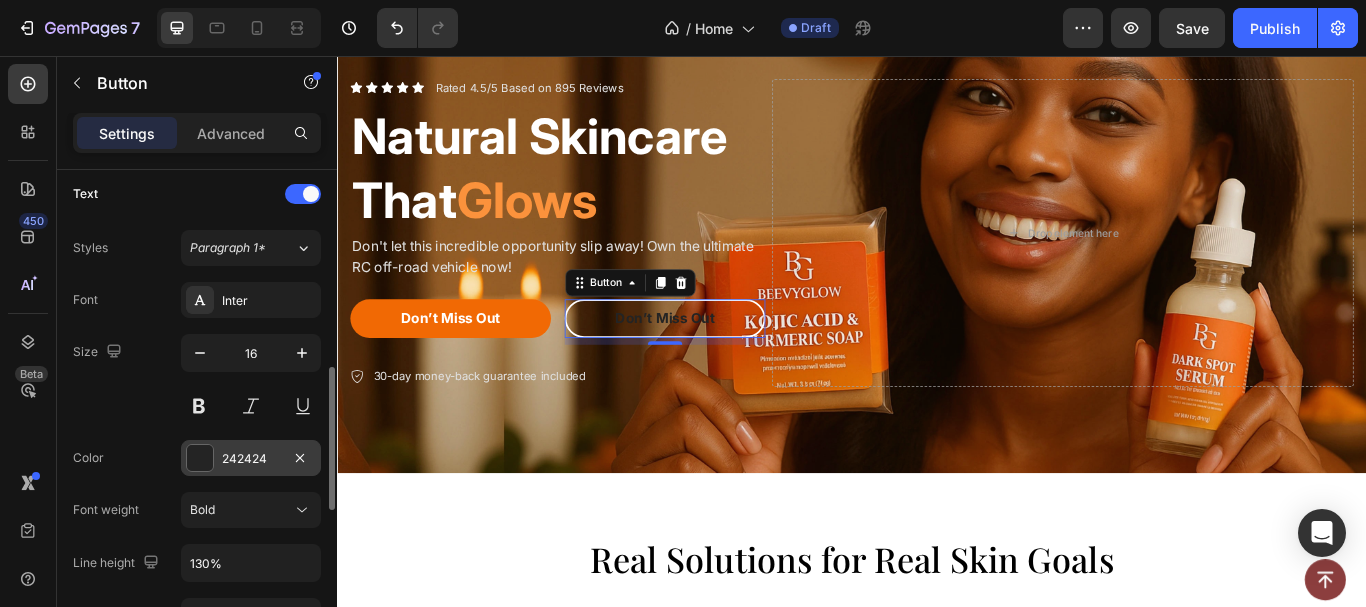 click at bounding box center (200, 458) 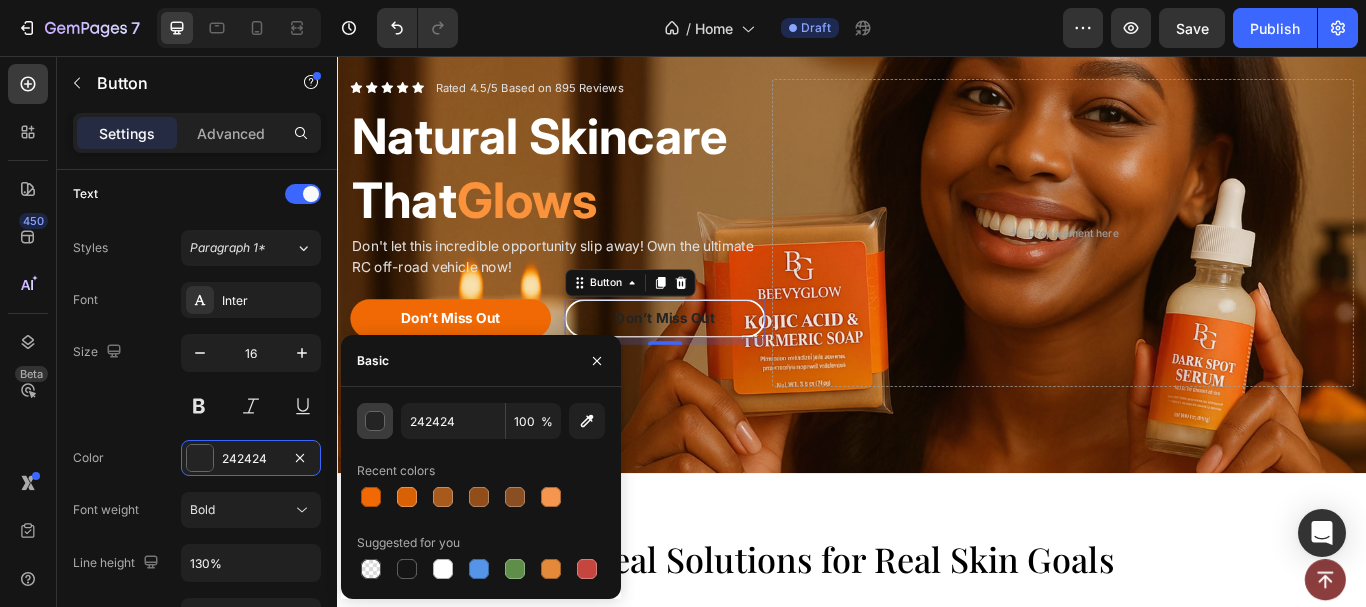 click at bounding box center (376, 422) 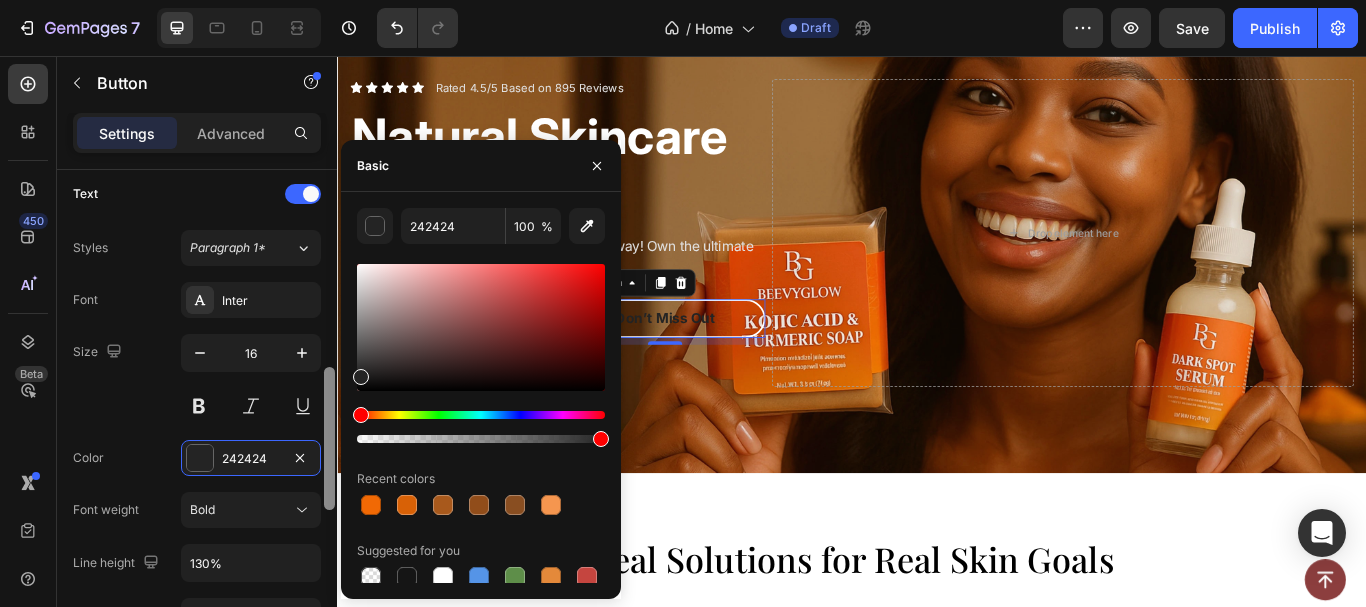 drag, startPoint x: 388, startPoint y: 335, endPoint x: 327, endPoint y: 222, distance: 128.41339 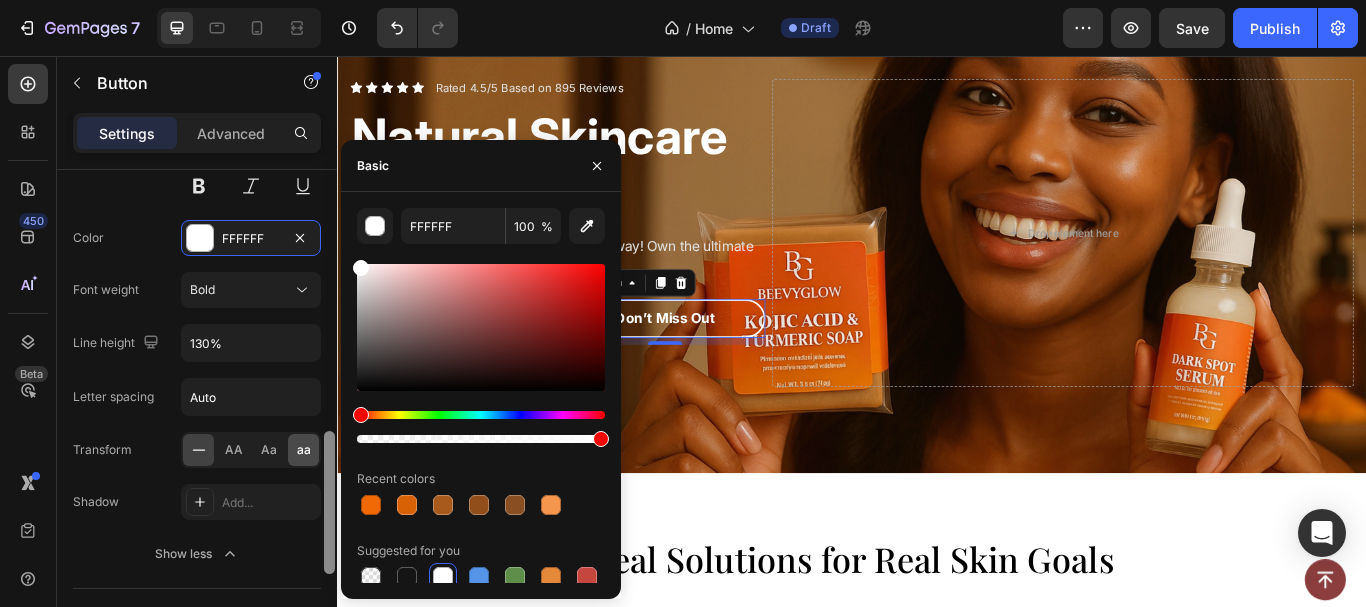 drag, startPoint x: 323, startPoint y: 416, endPoint x: 289, endPoint y: 444, distance: 44.04543 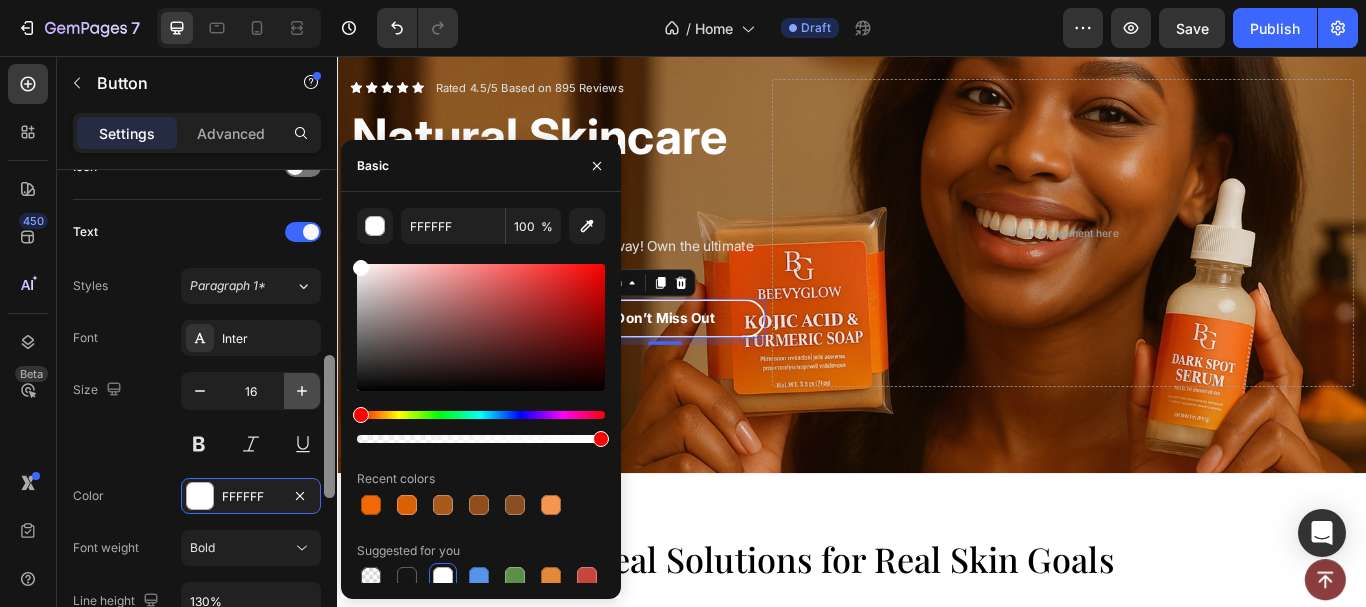 drag, startPoint x: 329, startPoint y: 457, endPoint x: 308, endPoint y: 377, distance: 82.710335 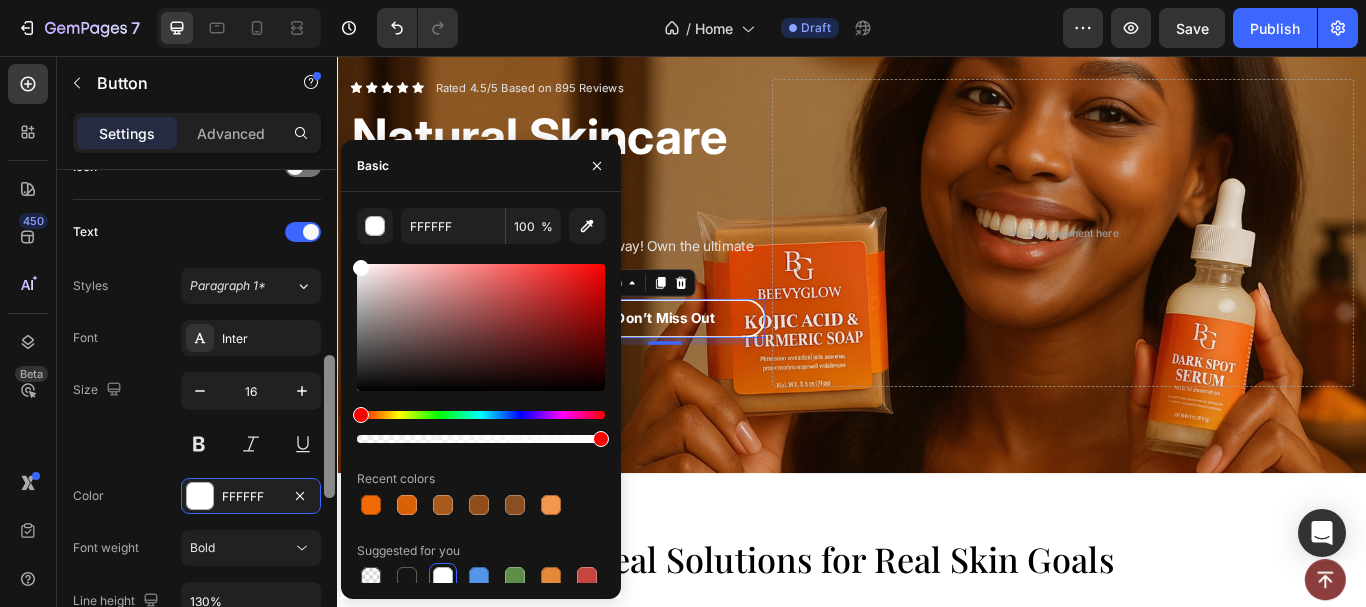 scroll, scrollTop: 634, scrollLeft: 0, axis: vertical 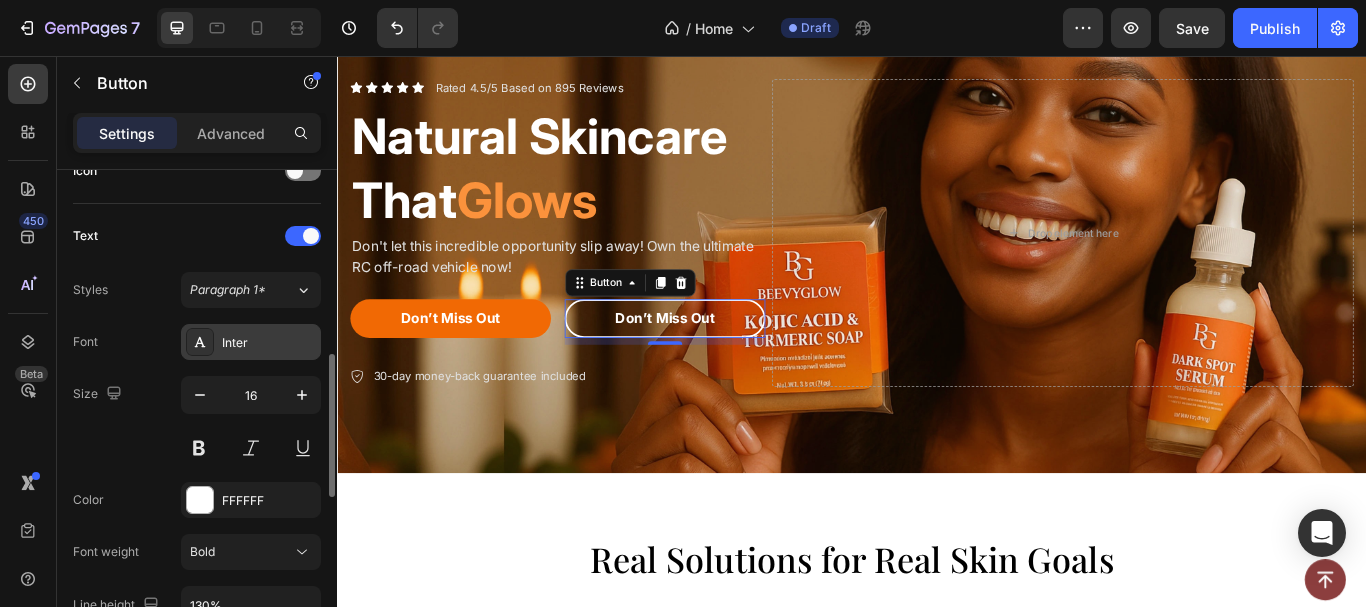 click on "Inter" at bounding box center [269, 343] 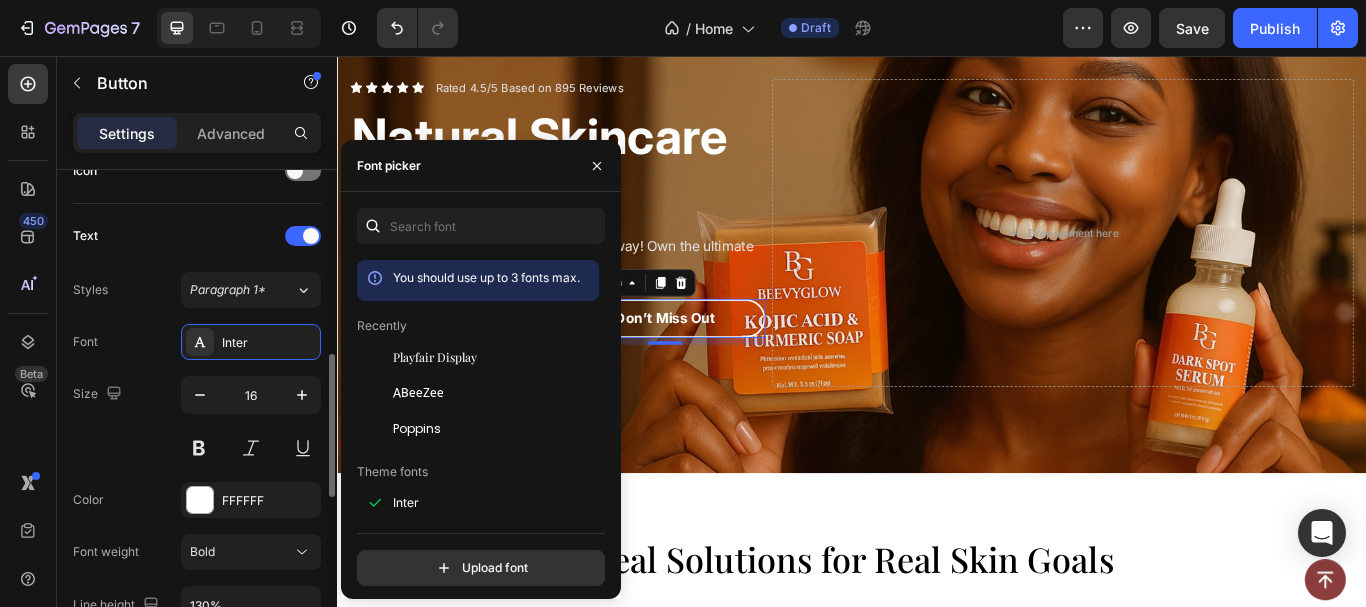 click on "Styles Paragraph 1*" at bounding box center (197, 290) 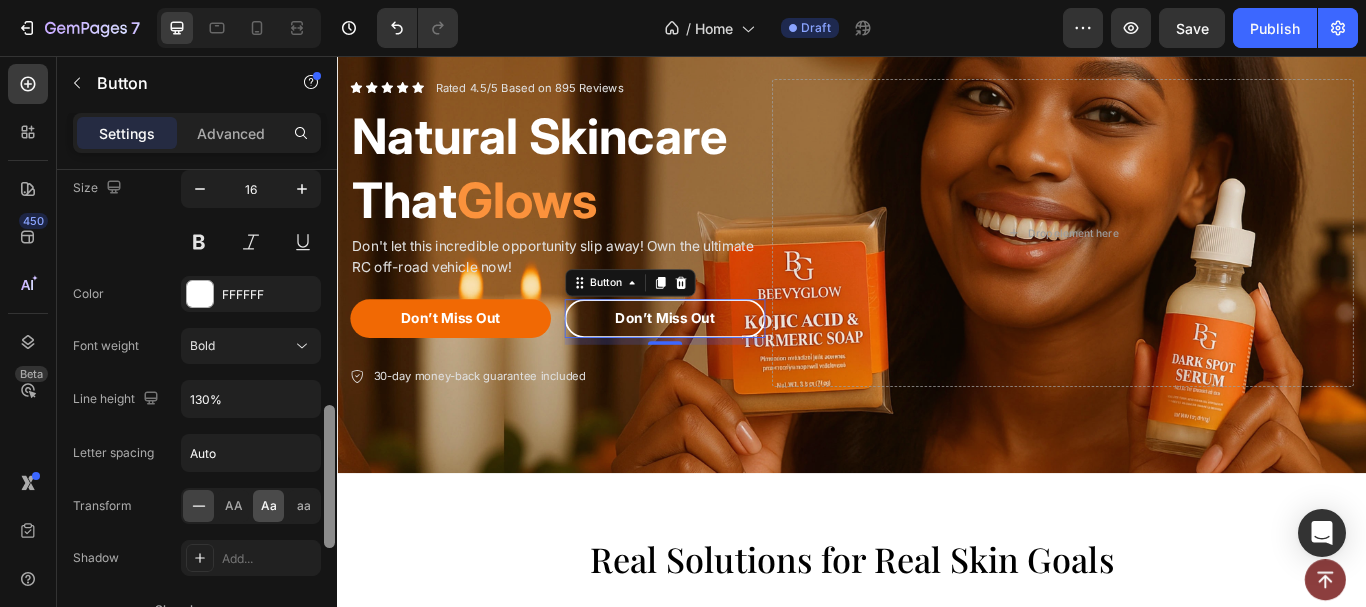 scroll, scrollTop: 884, scrollLeft: 0, axis: vertical 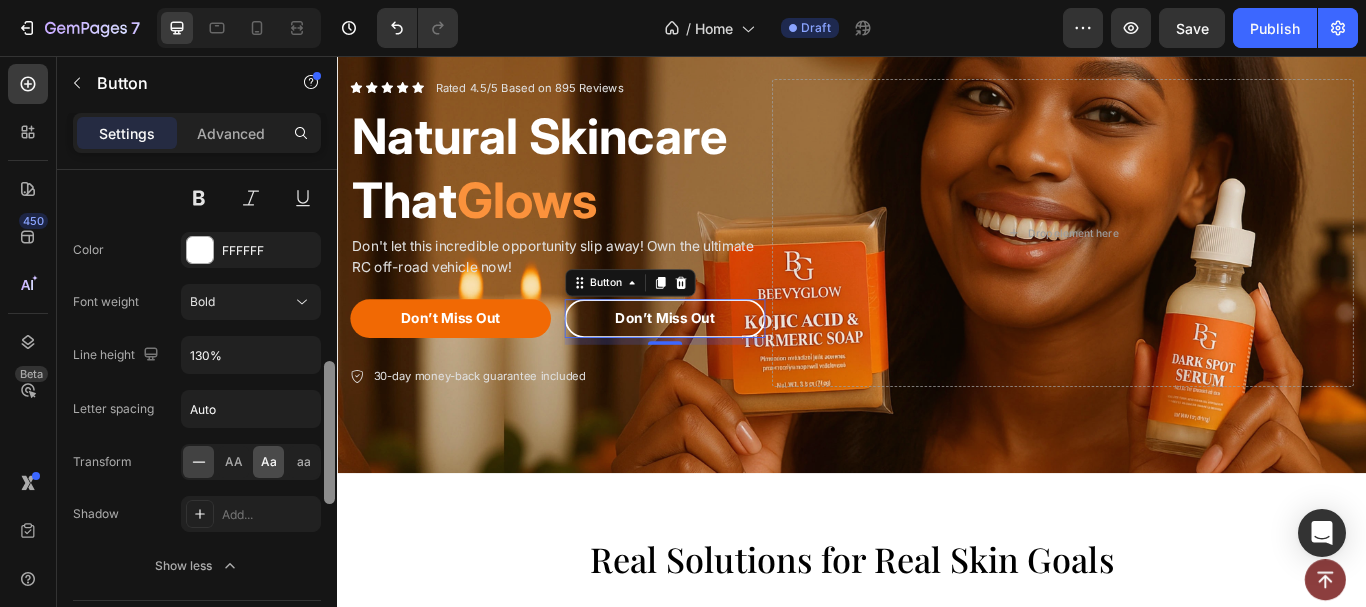 drag, startPoint x: 324, startPoint y: 398, endPoint x: 279, endPoint y: 471, distance: 85.75546 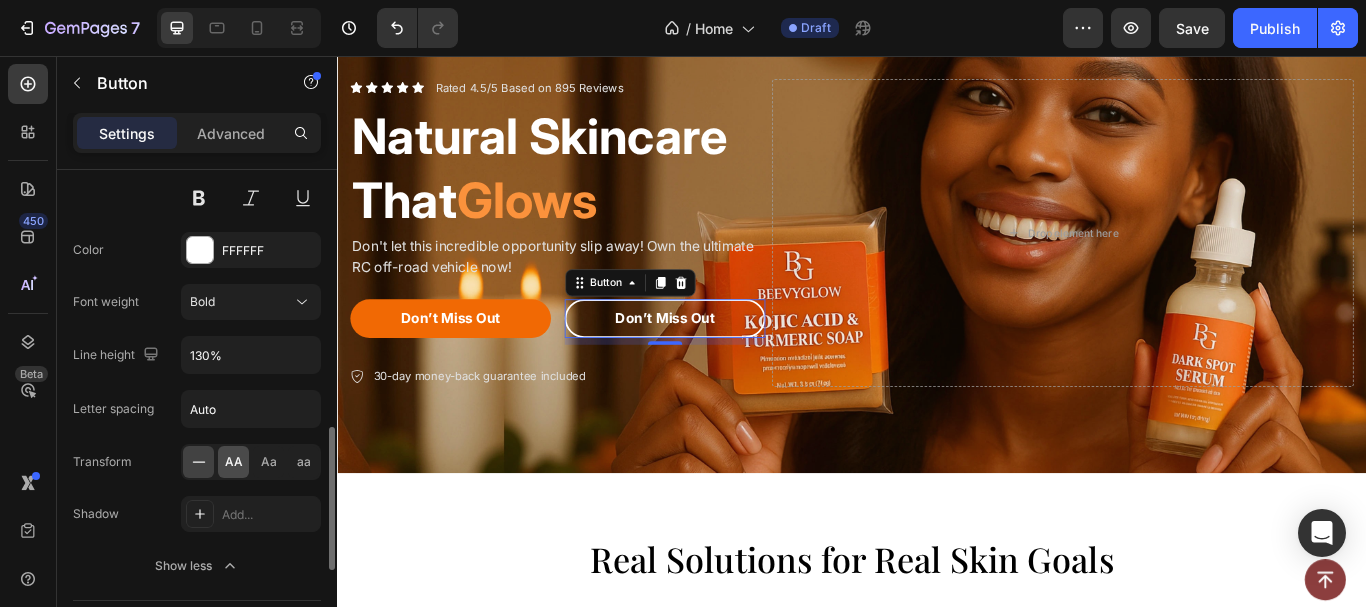 click on "AA" 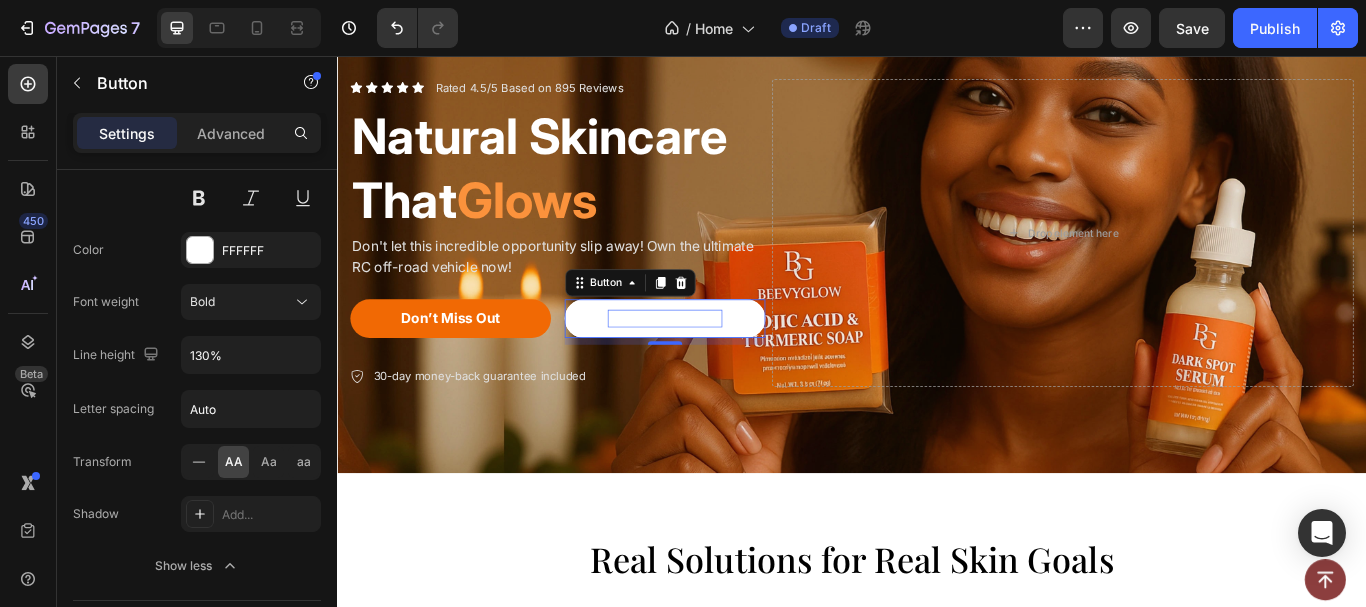 click on "Don’t Miss Out" at bounding box center [719, 362] 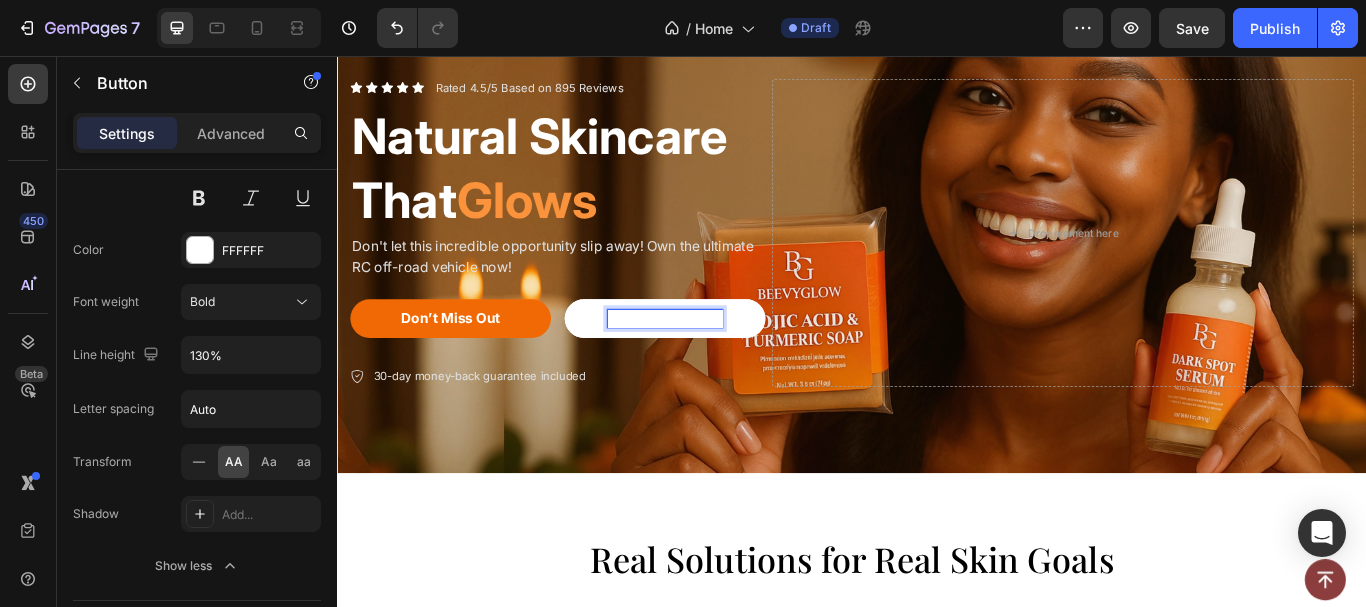 click on "Don’t Miss Out" at bounding box center (719, 362) 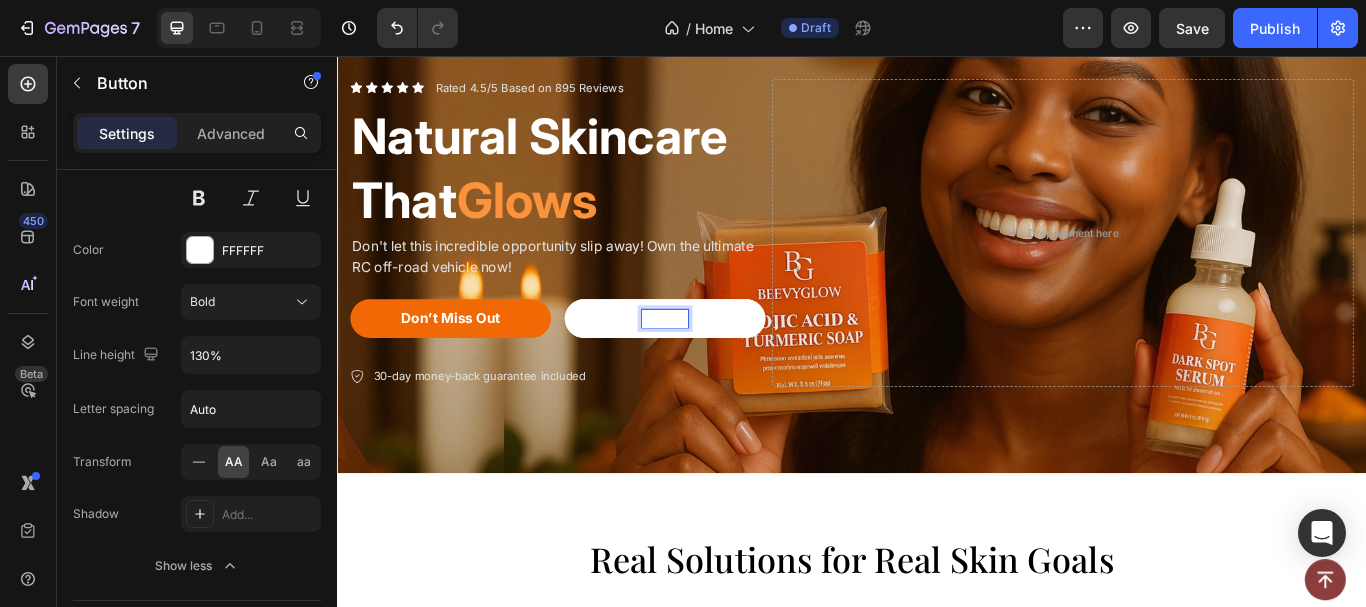 click on "Learn" at bounding box center (719, 362) 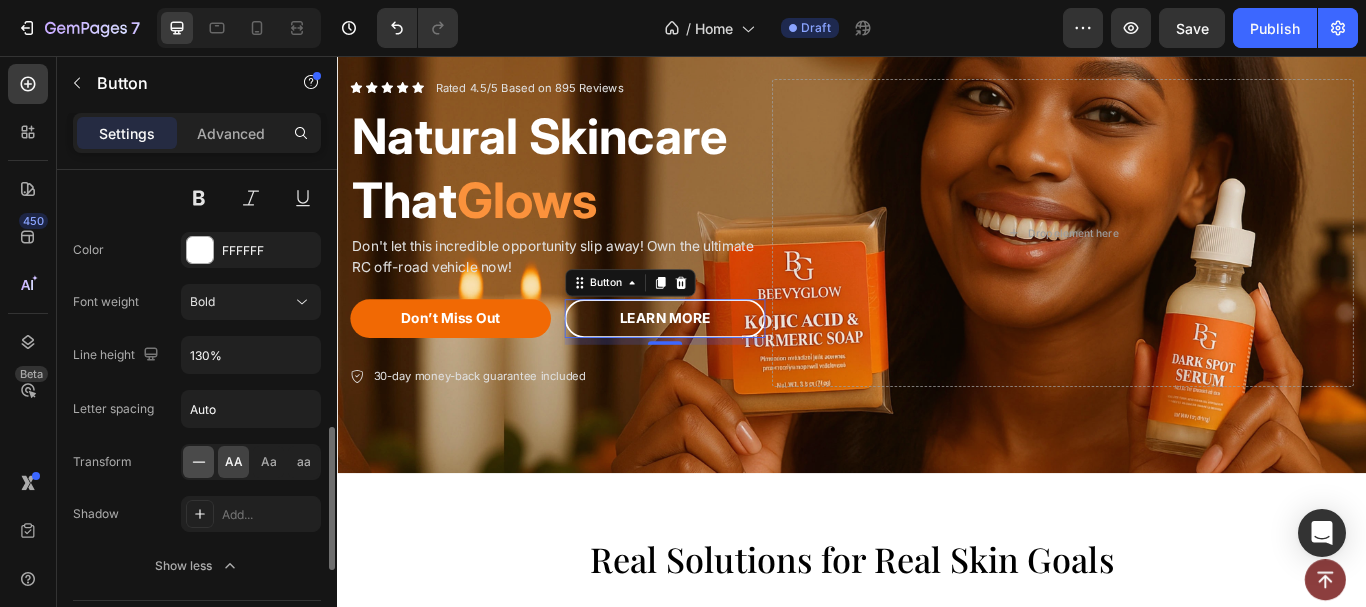 click 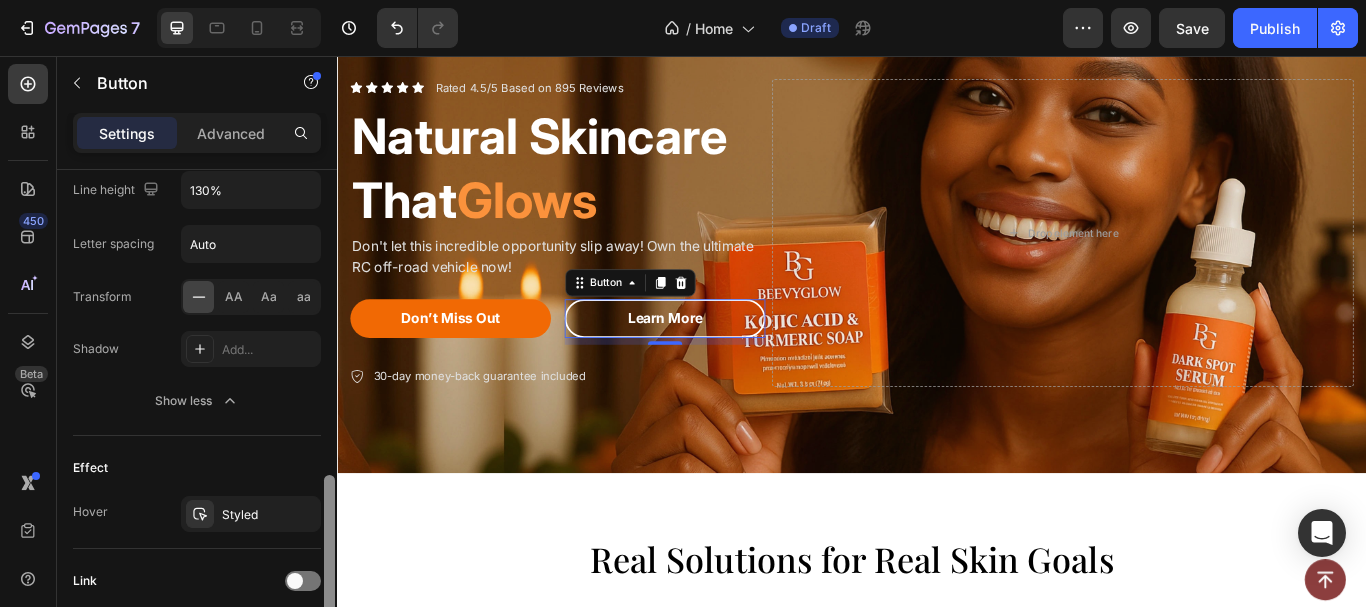 scroll, scrollTop: 1097, scrollLeft: 0, axis: vertical 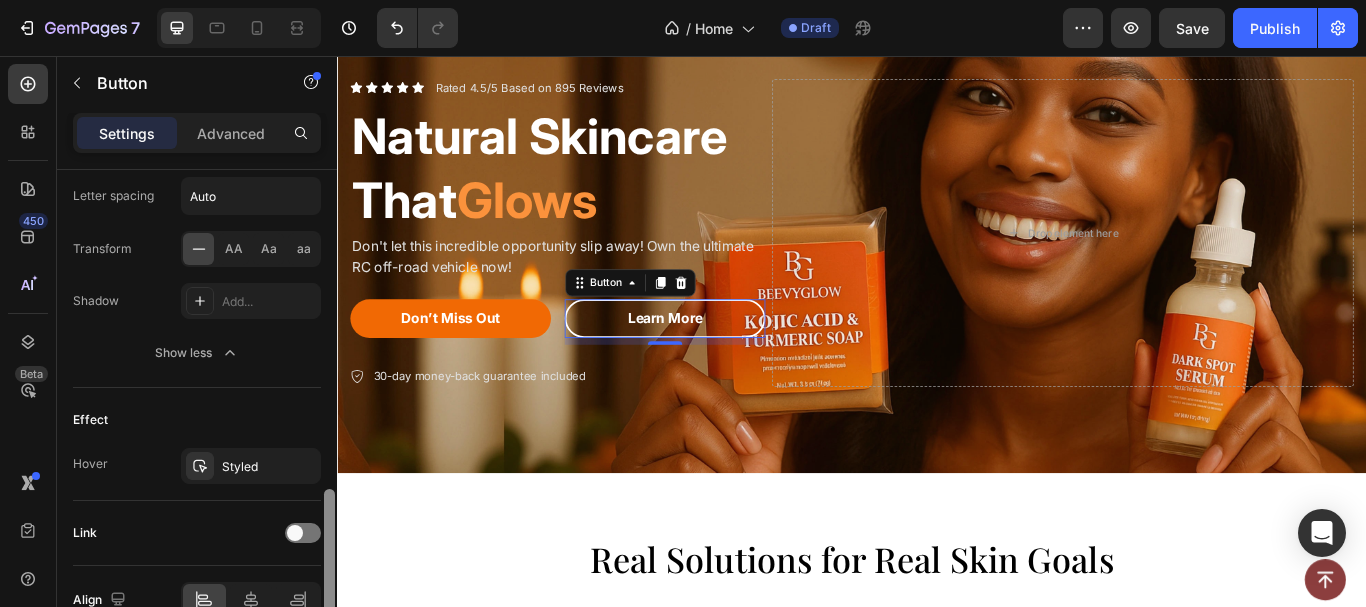 drag, startPoint x: 325, startPoint y: 466, endPoint x: 311, endPoint y: 502, distance: 38.626415 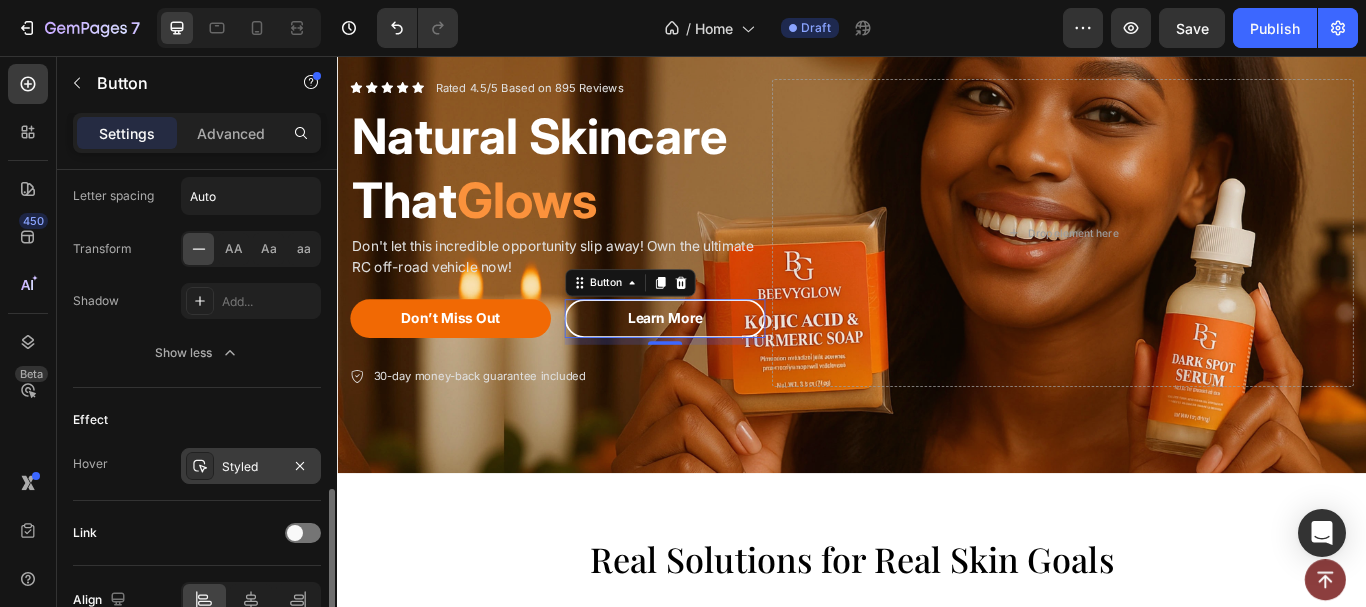 click on "Styled" at bounding box center (251, 466) 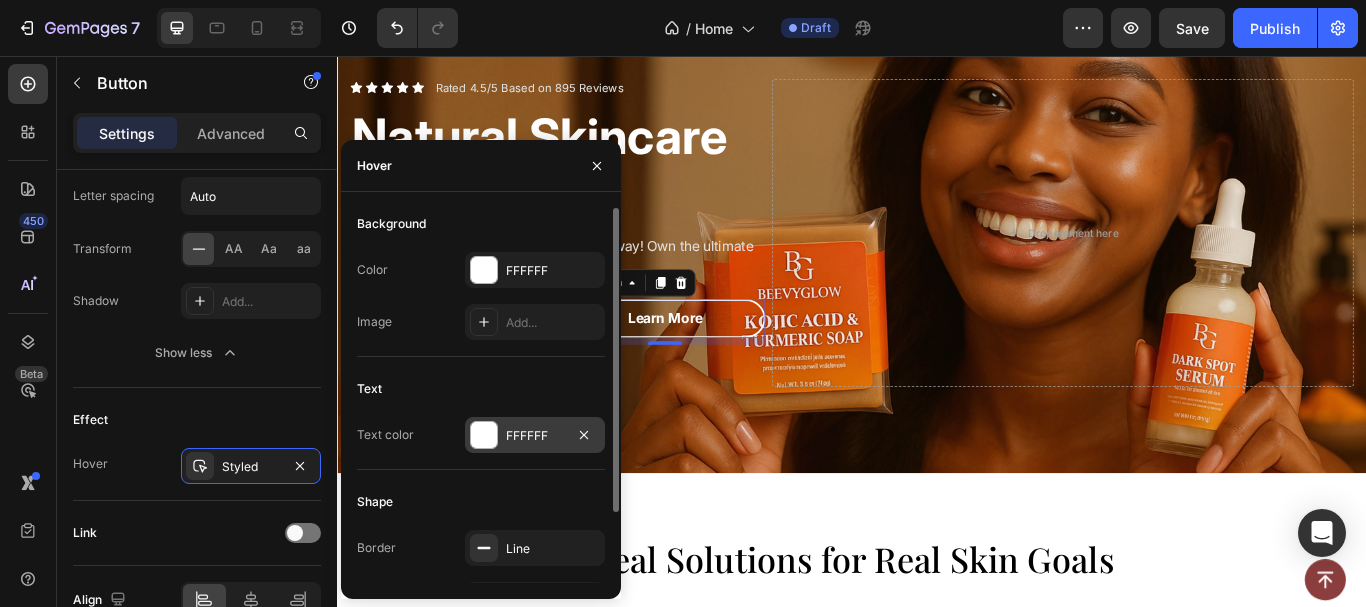 click at bounding box center (484, 435) 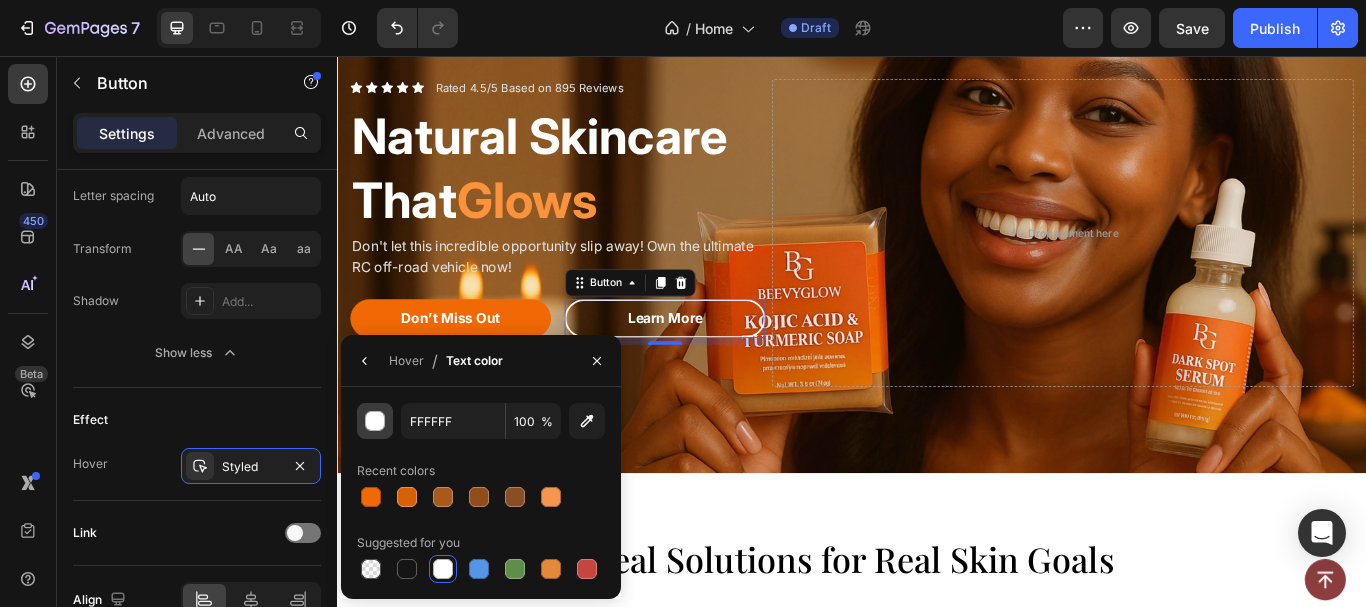 click at bounding box center [376, 422] 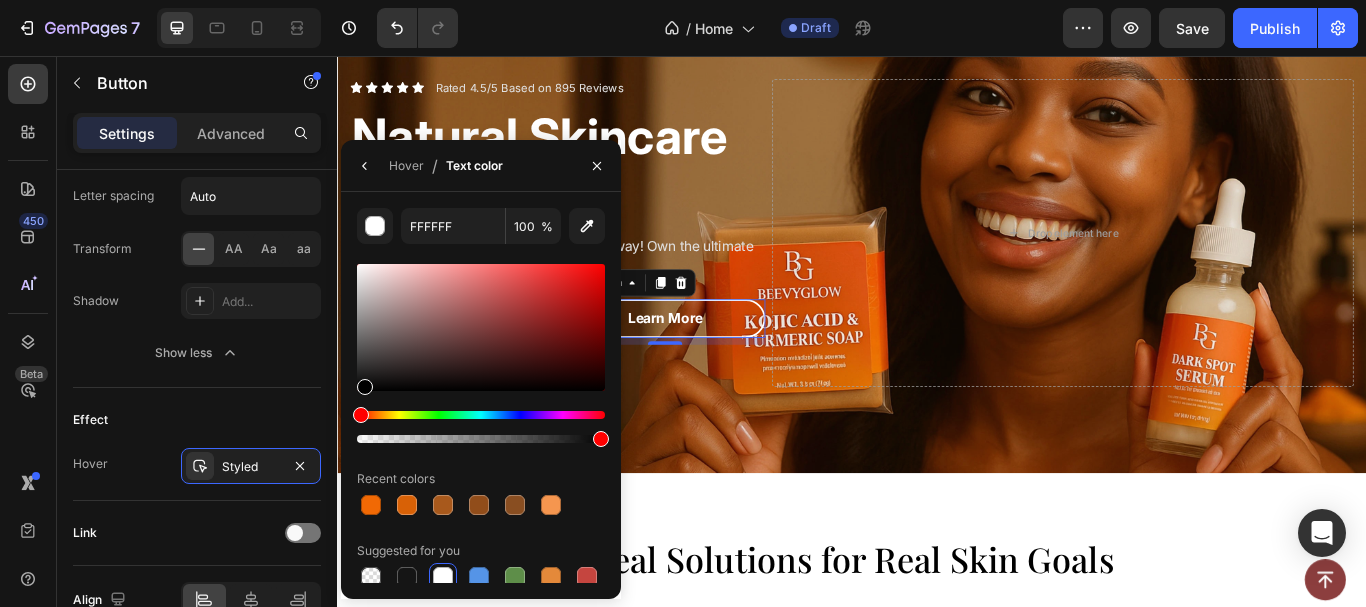 drag, startPoint x: 758, startPoint y: 400, endPoint x: 340, endPoint y: 458, distance: 422.00473 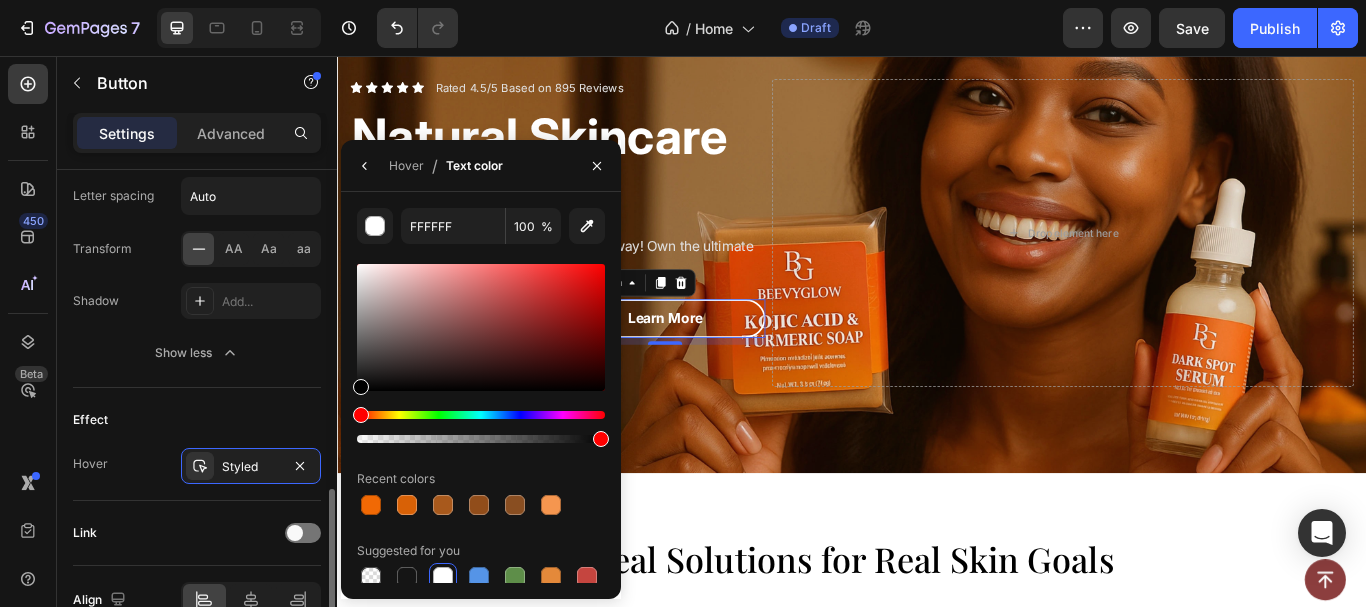type on "000000" 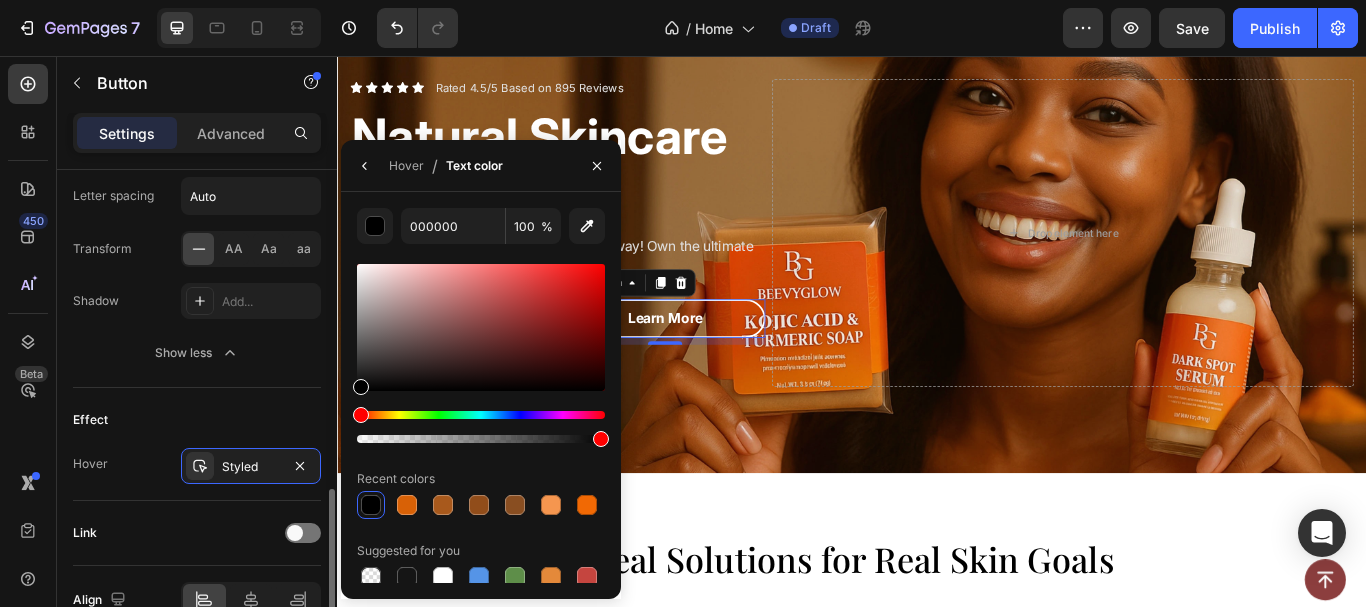 click on "Effect Hover Styled" 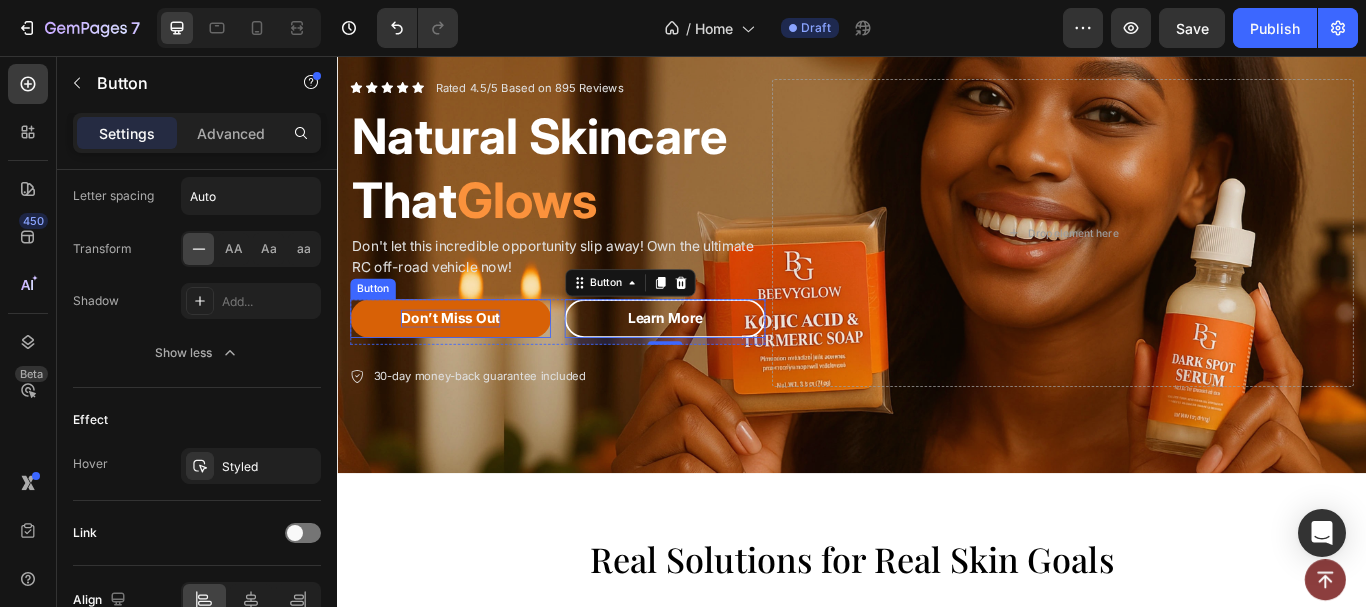click on "Don’t Miss Out" at bounding box center (469, 362) 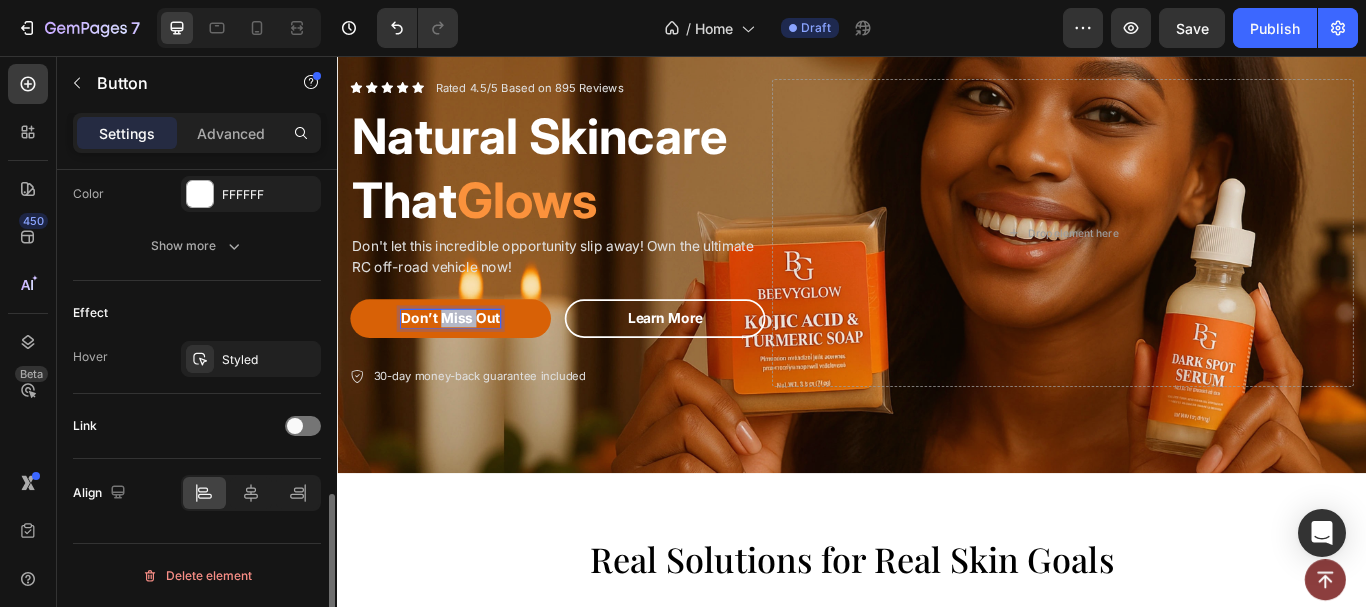 scroll, scrollTop: 940, scrollLeft: 0, axis: vertical 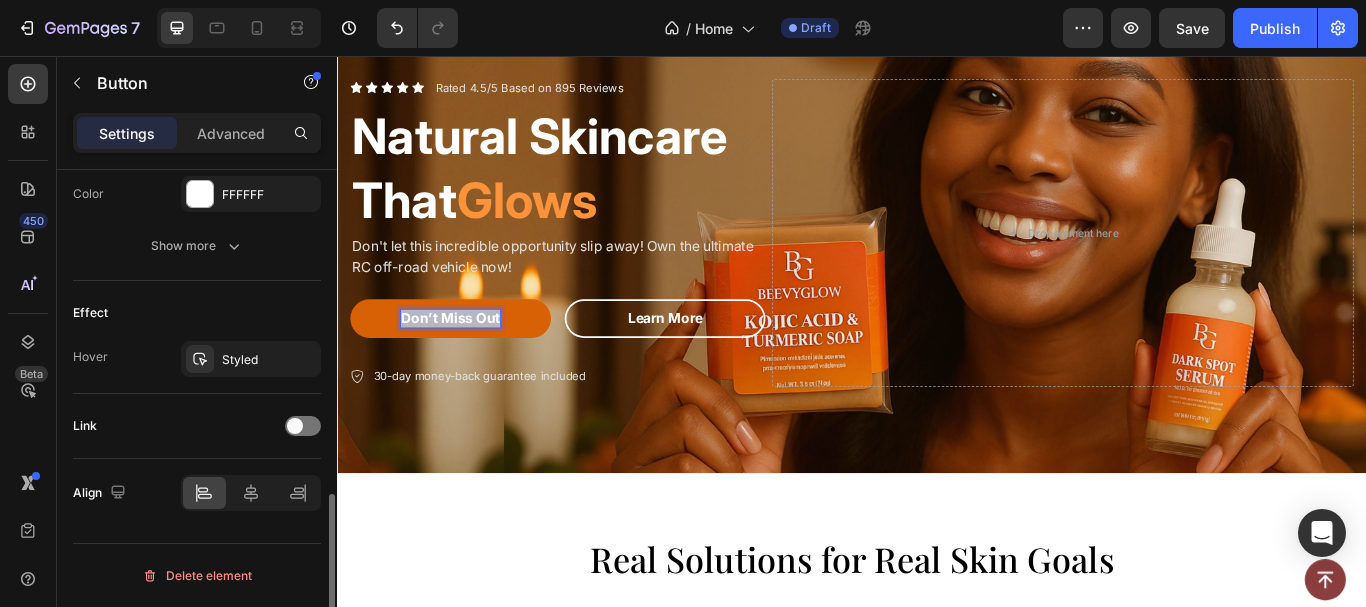 click on "Don’t Miss Out" at bounding box center [469, 362] 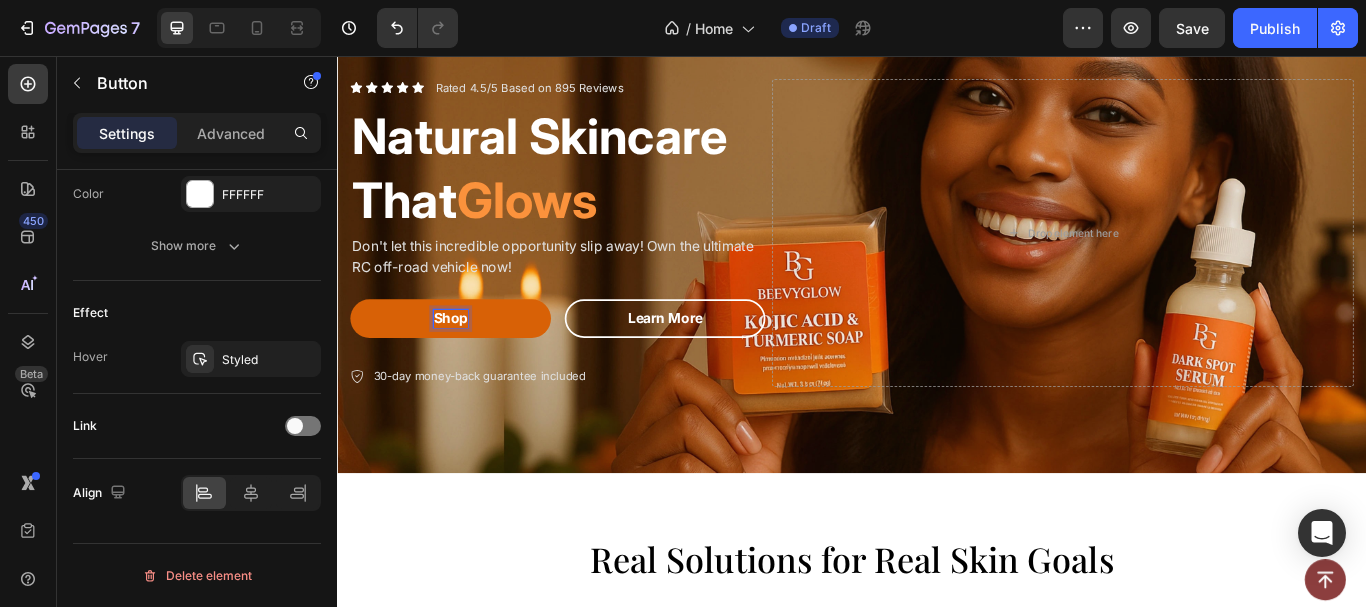 click on "Shop" at bounding box center (469, 362) 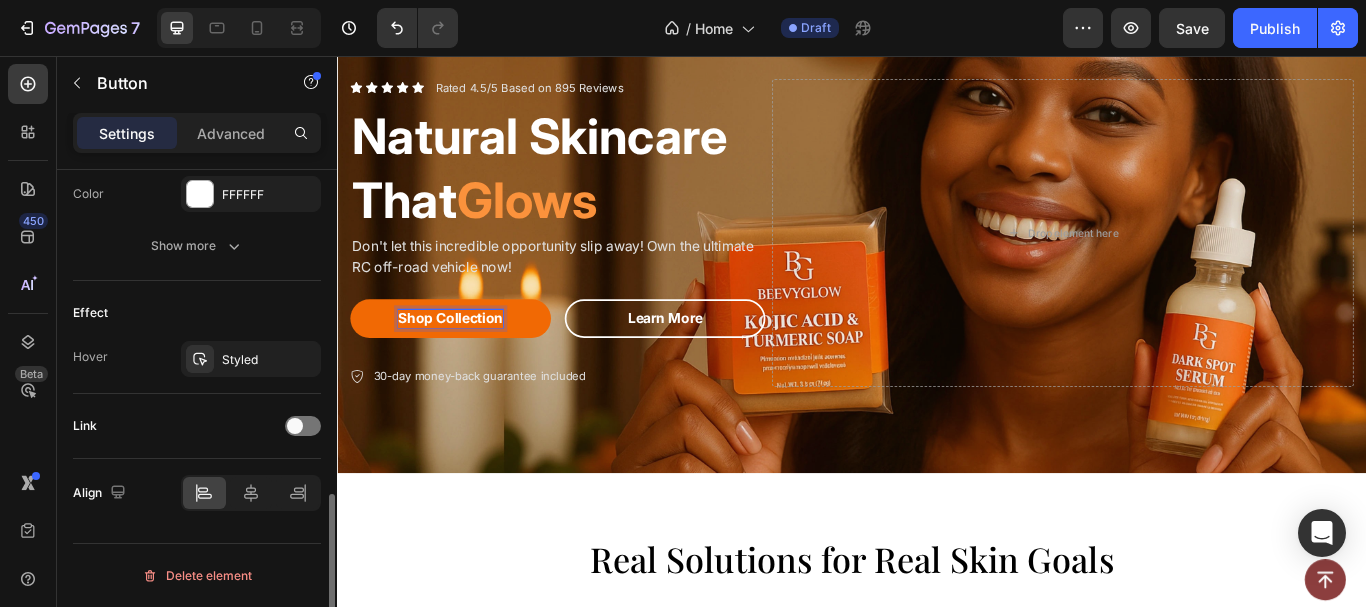 click on "Link" 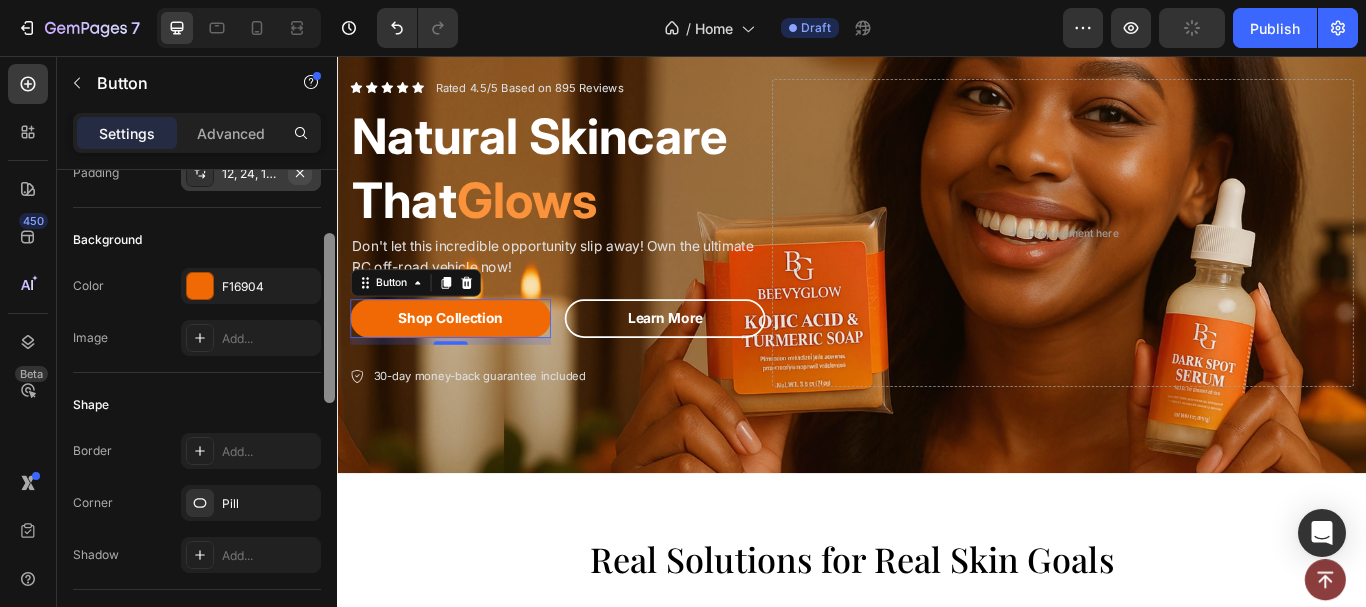 scroll, scrollTop: 136, scrollLeft: 0, axis: vertical 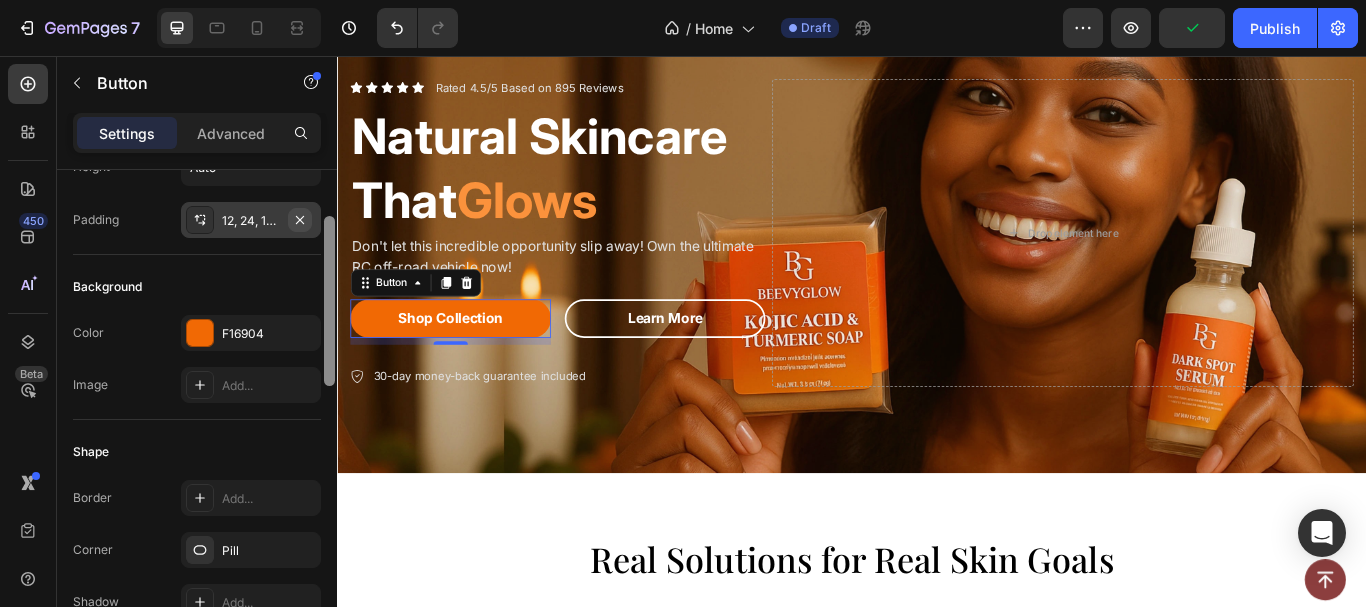 drag, startPoint x: 329, startPoint y: 505, endPoint x: 295, endPoint y: 228, distance: 279.07883 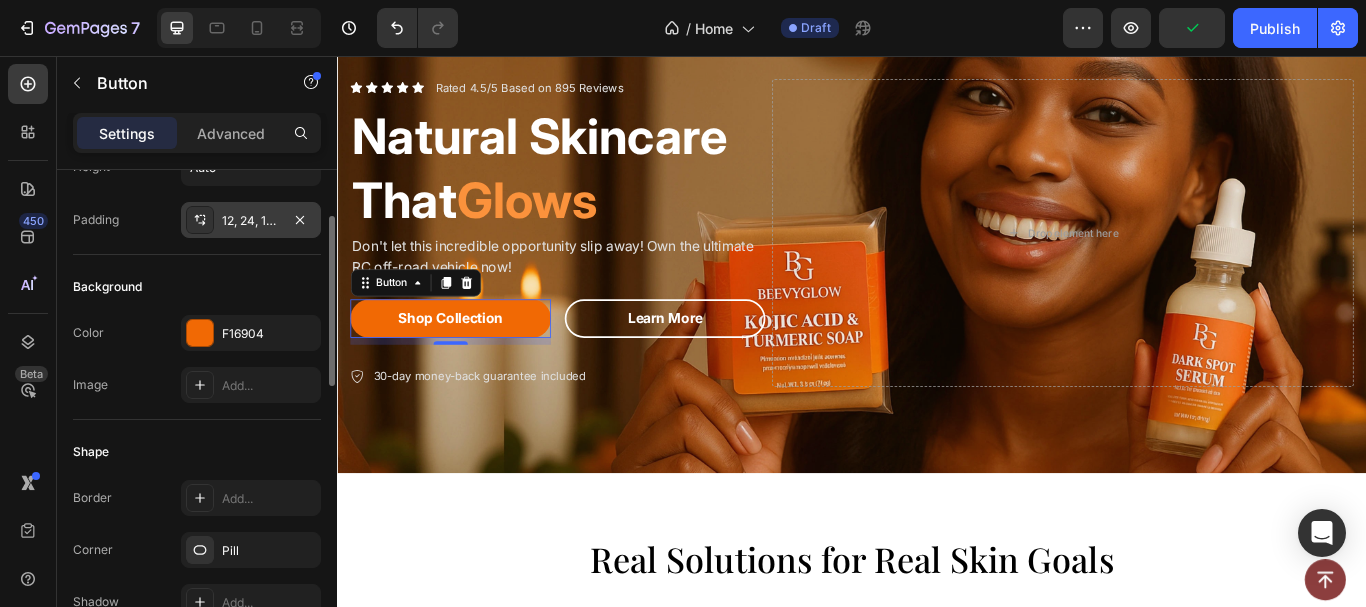 click on "12, 24, 12, 24" at bounding box center [251, 221] 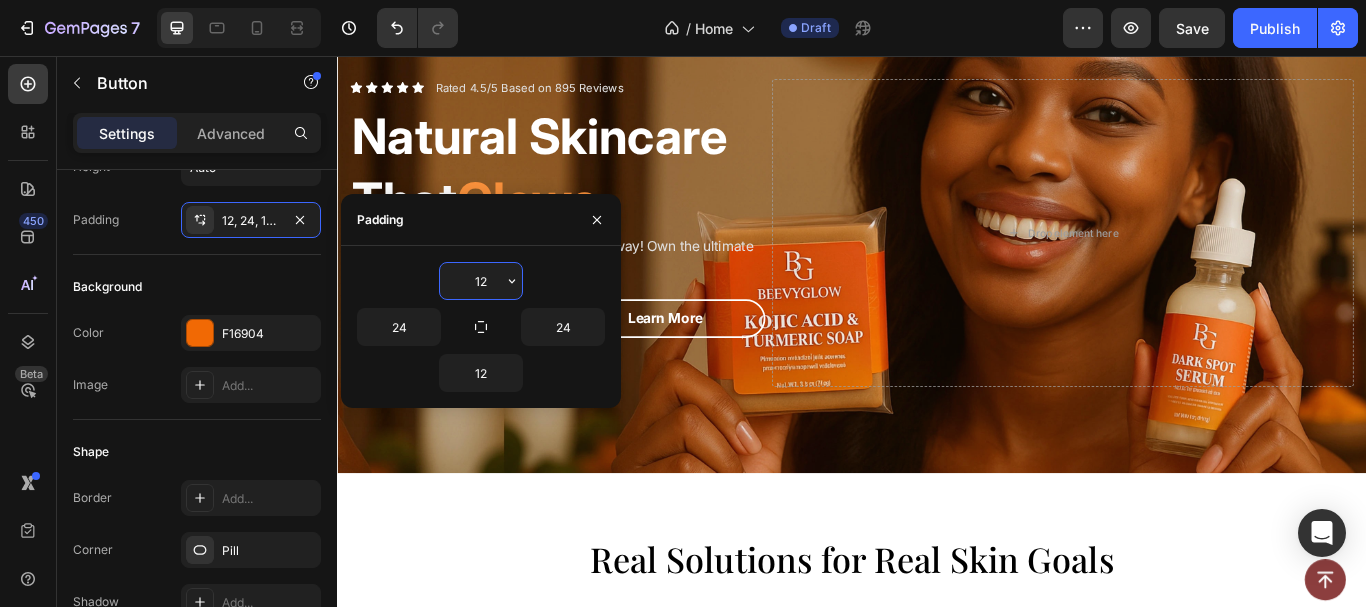 click on "12" at bounding box center (481, 281) 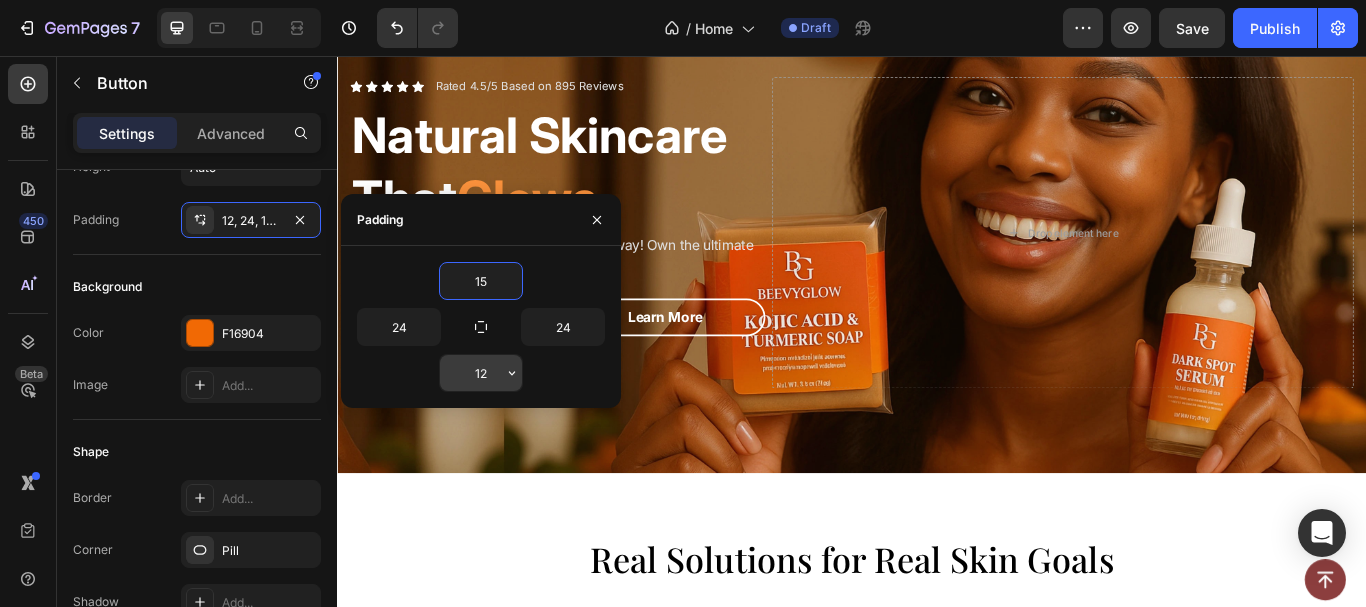 type on "15" 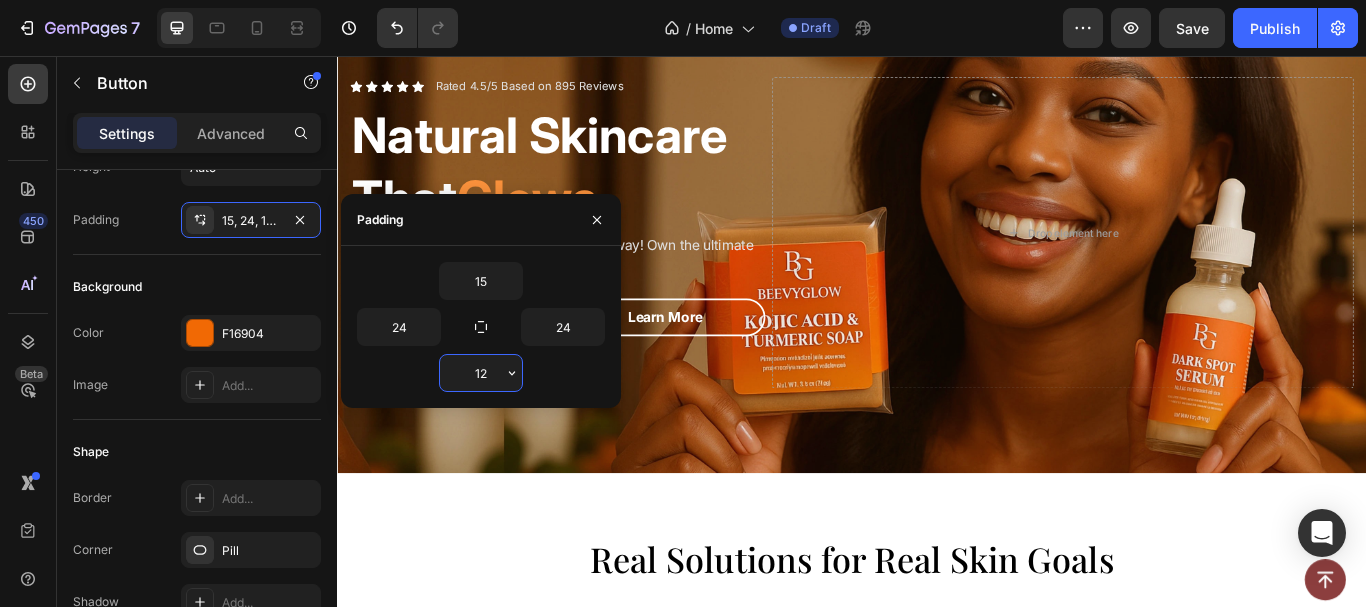 type 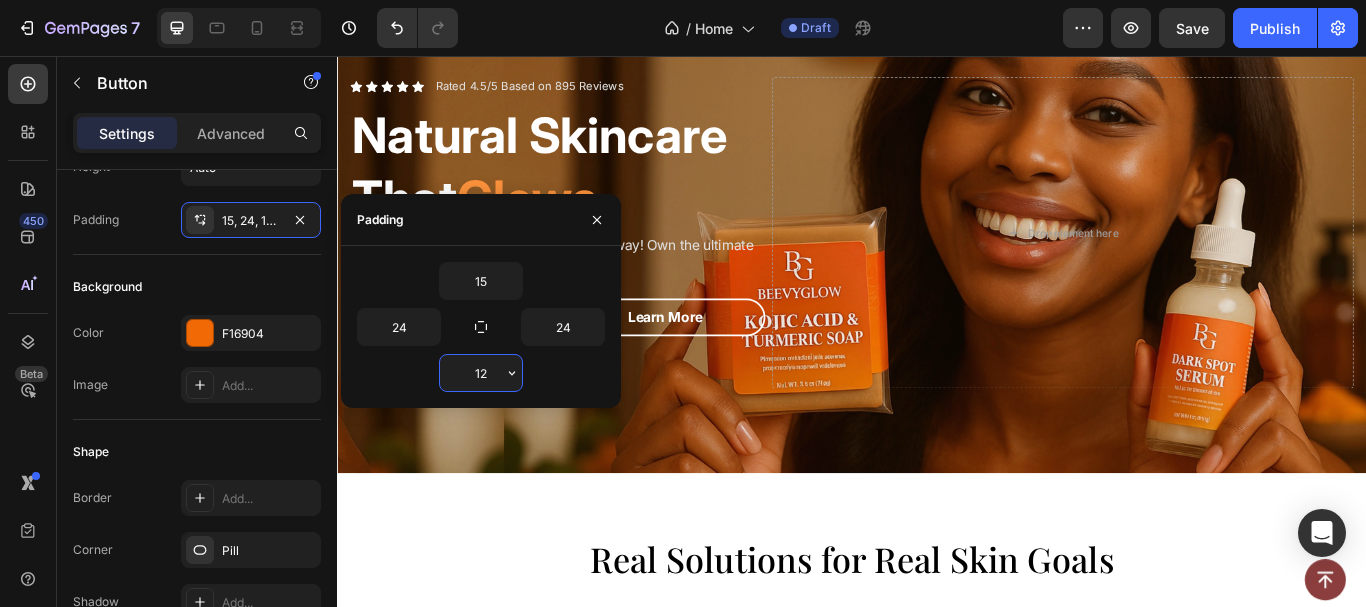click on "12" at bounding box center [481, 373] 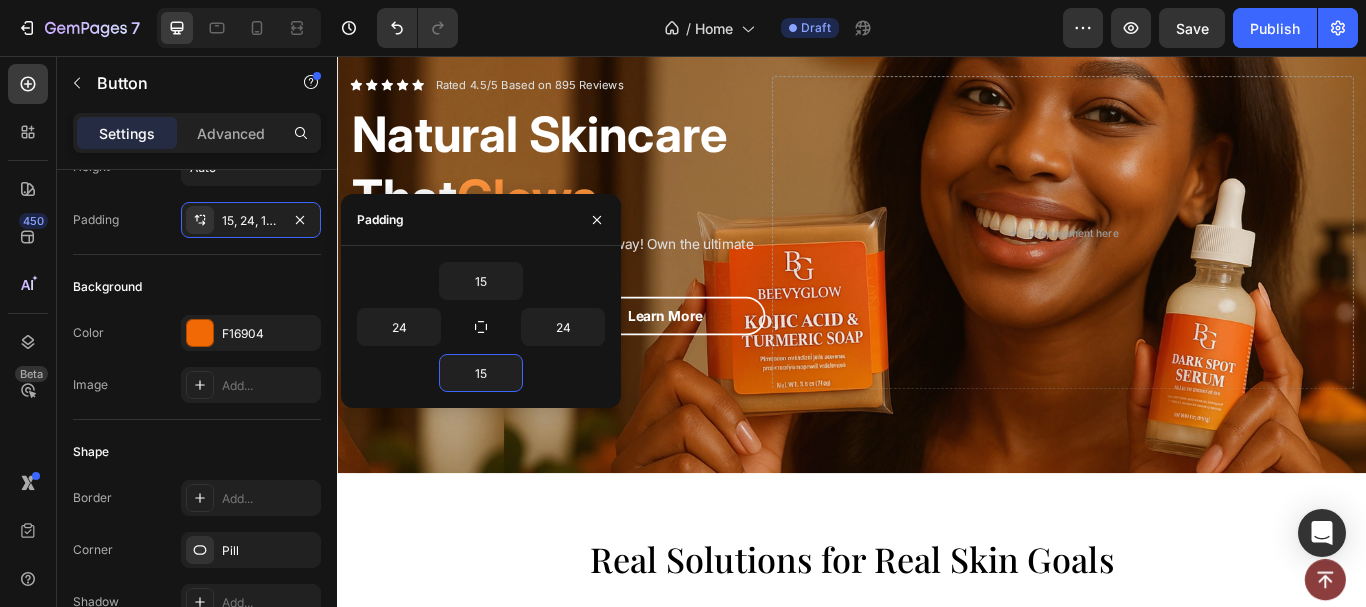 type on "15" 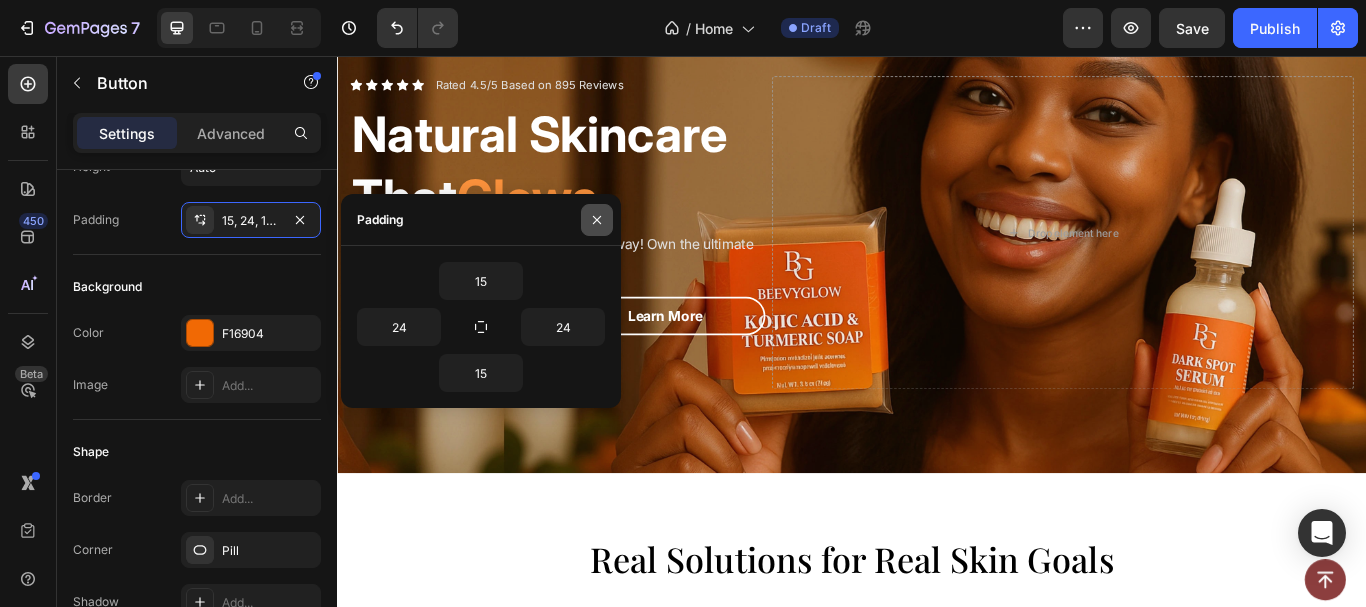 click 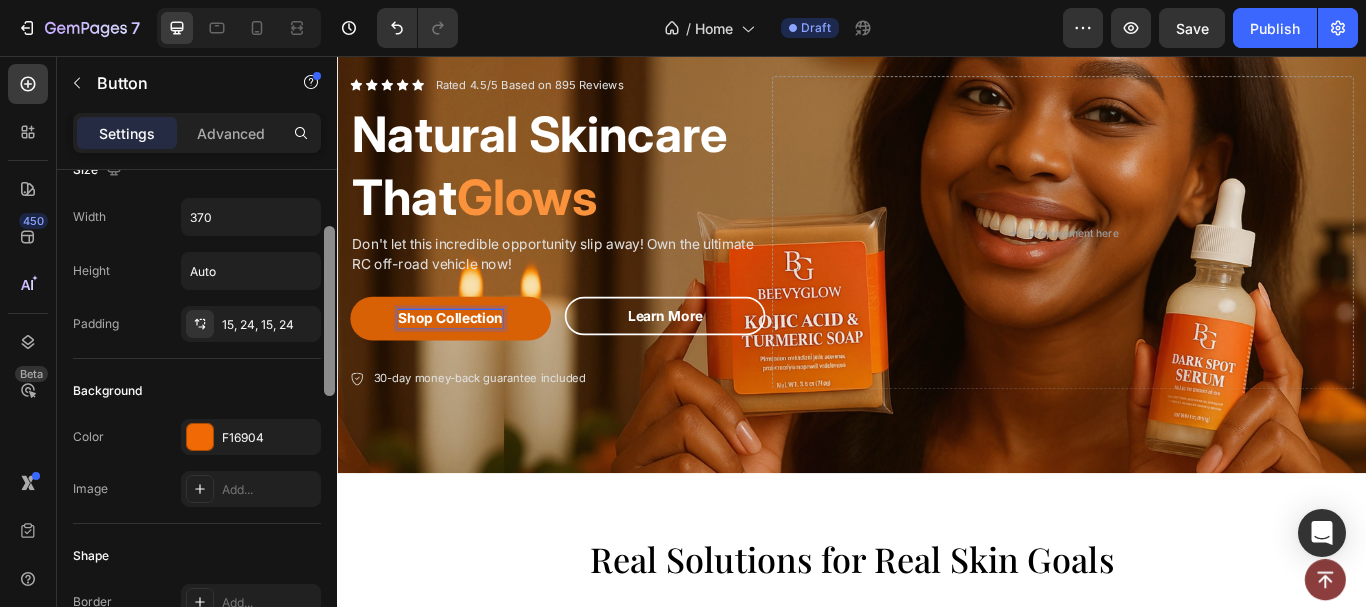 scroll, scrollTop: 0, scrollLeft: 0, axis: both 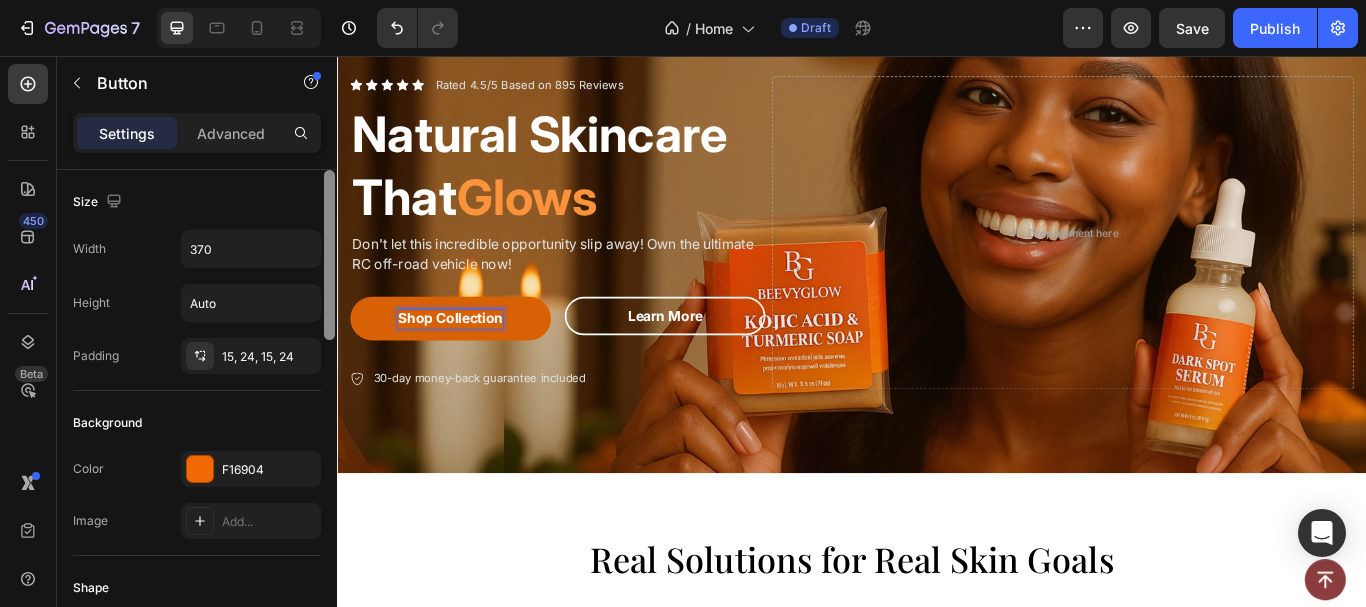 drag, startPoint x: 329, startPoint y: 374, endPoint x: 324, endPoint y: 284, distance: 90.13878 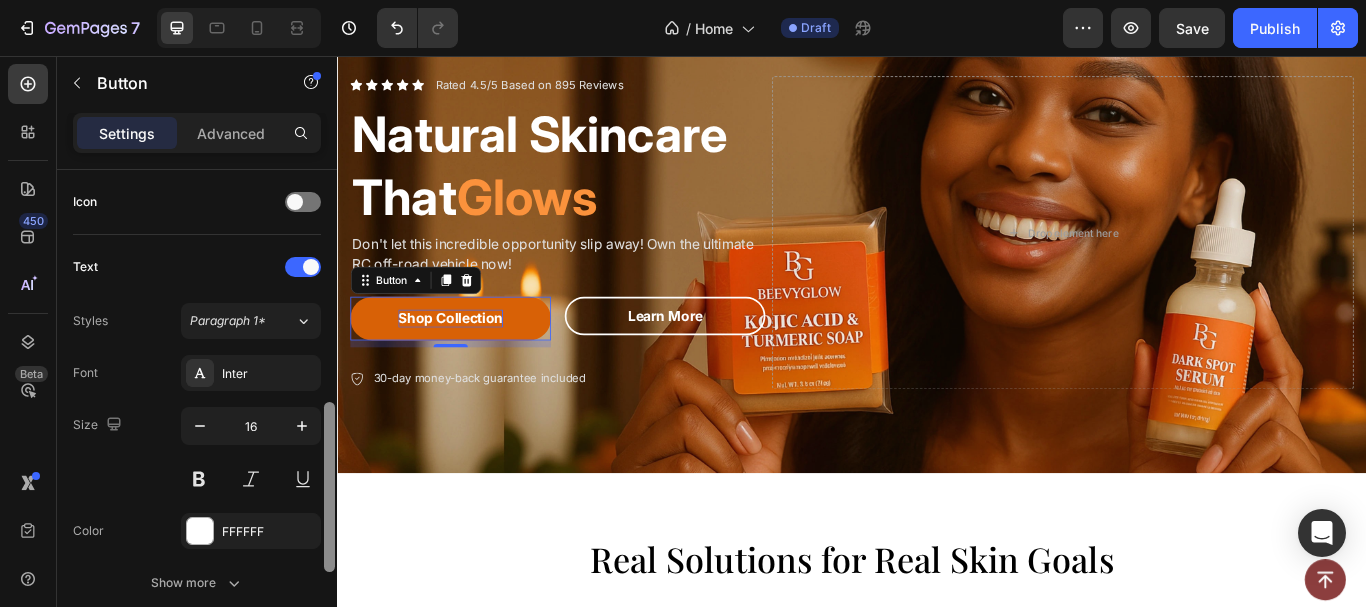 scroll, scrollTop: 621, scrollLeft: 0, axis: vertical 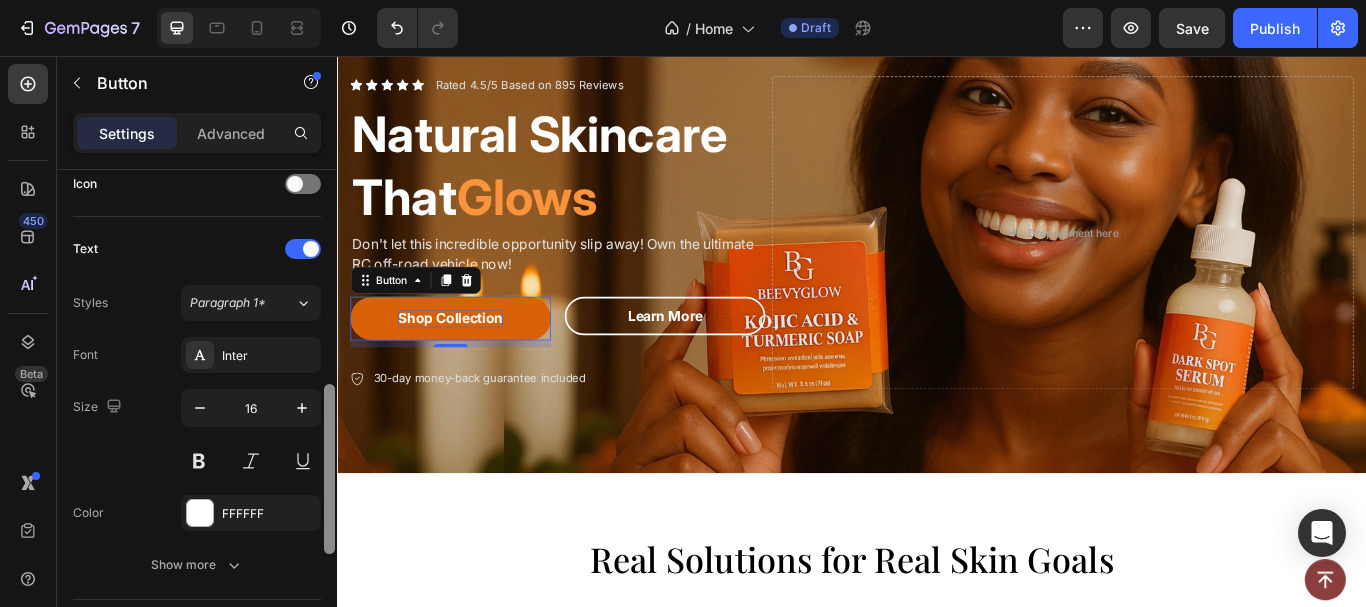 drag, startPoint x: 329, startPoint y: 279, endPoint x: 270, endPoint y: 493, distance: 221.98424 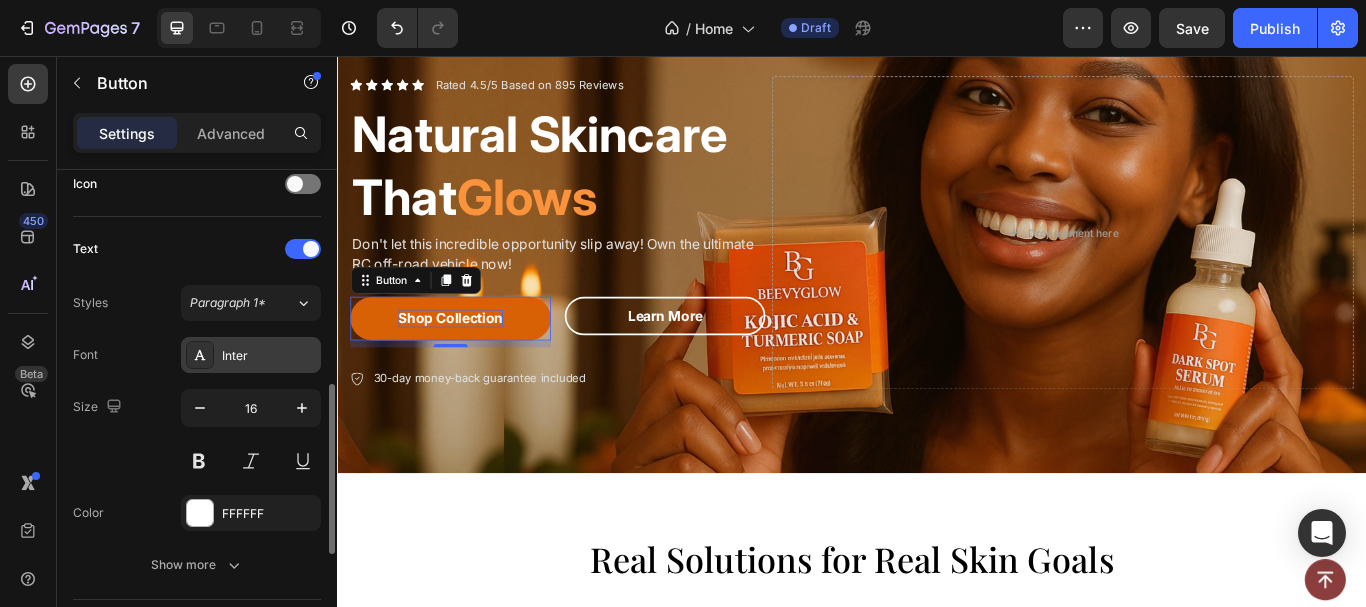 click on "Inter" at bounding box center (269, 356) 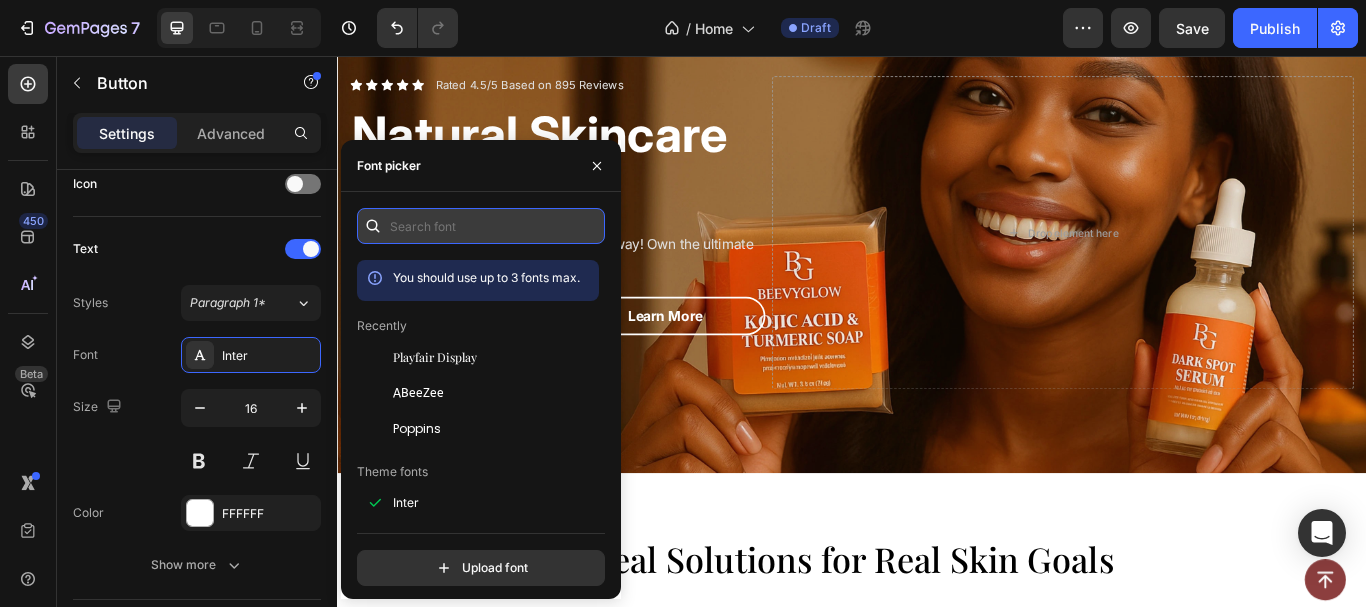 click at bounding box center (481, 226) 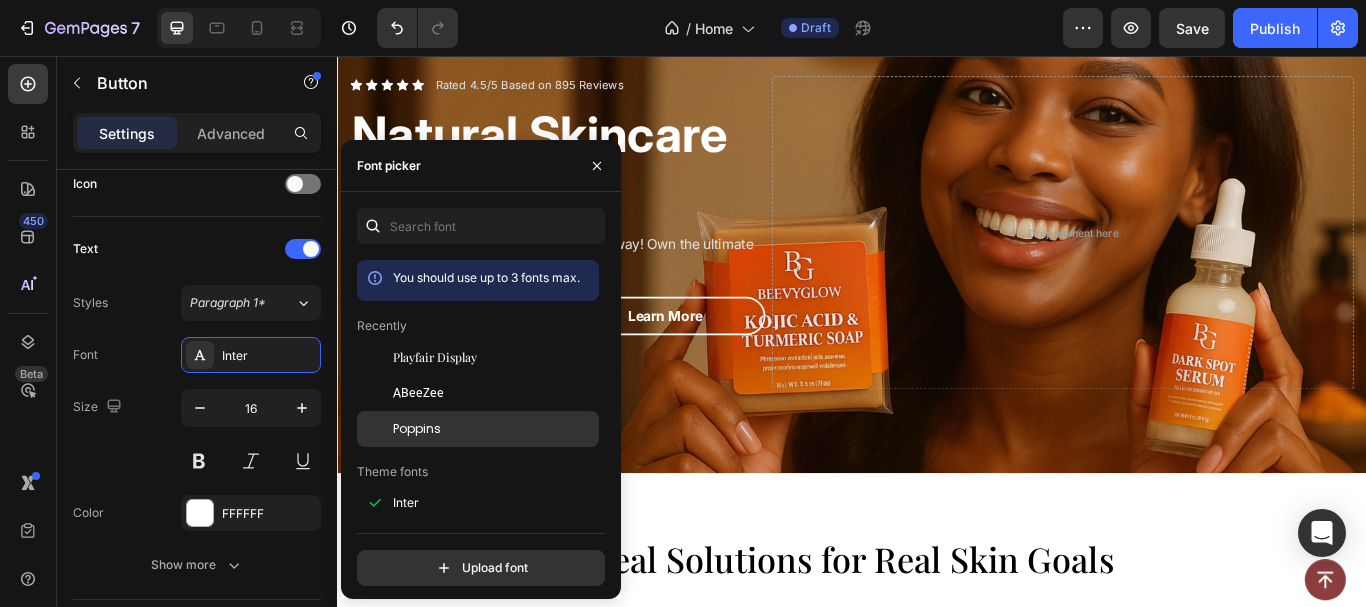 click on "Poppins" at bounding box center (417, 429) 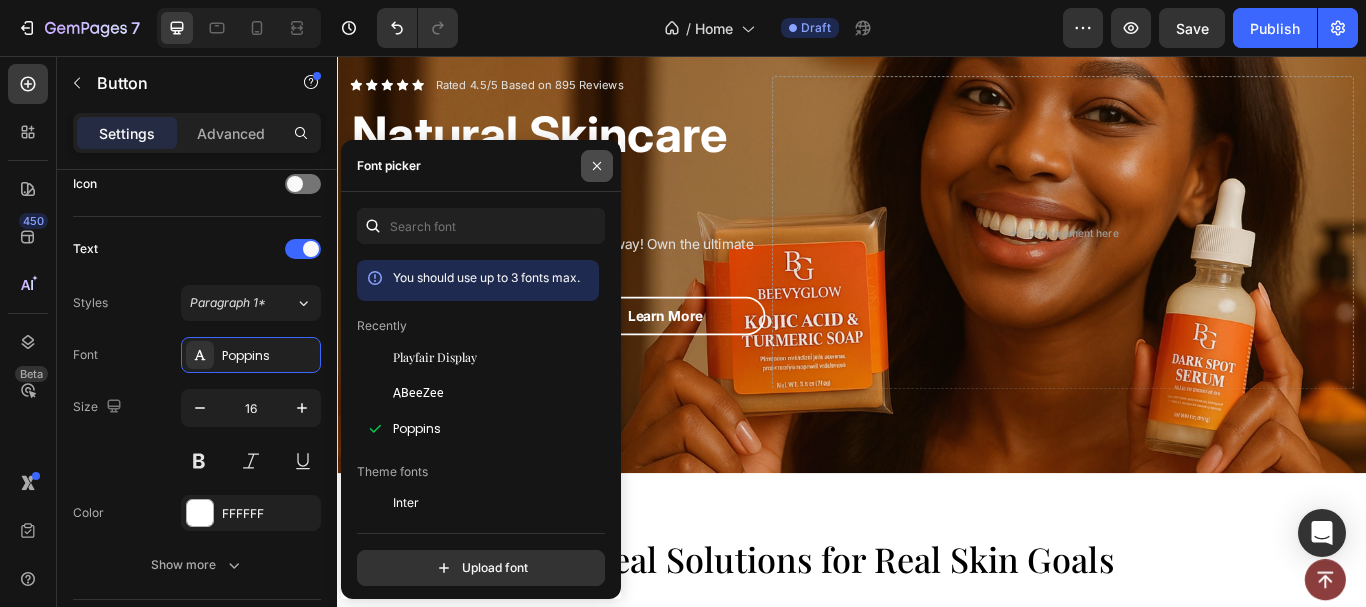 click 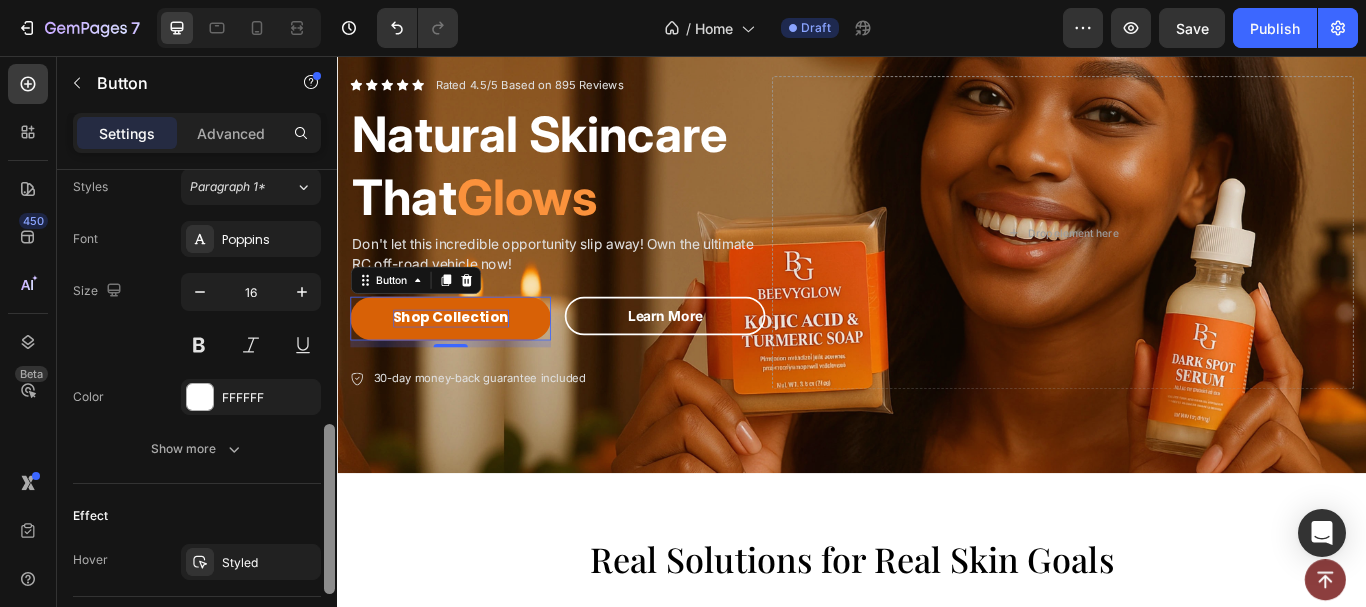 scroll, scrollTop: 801, scrollLeft: 0, axis: vertical 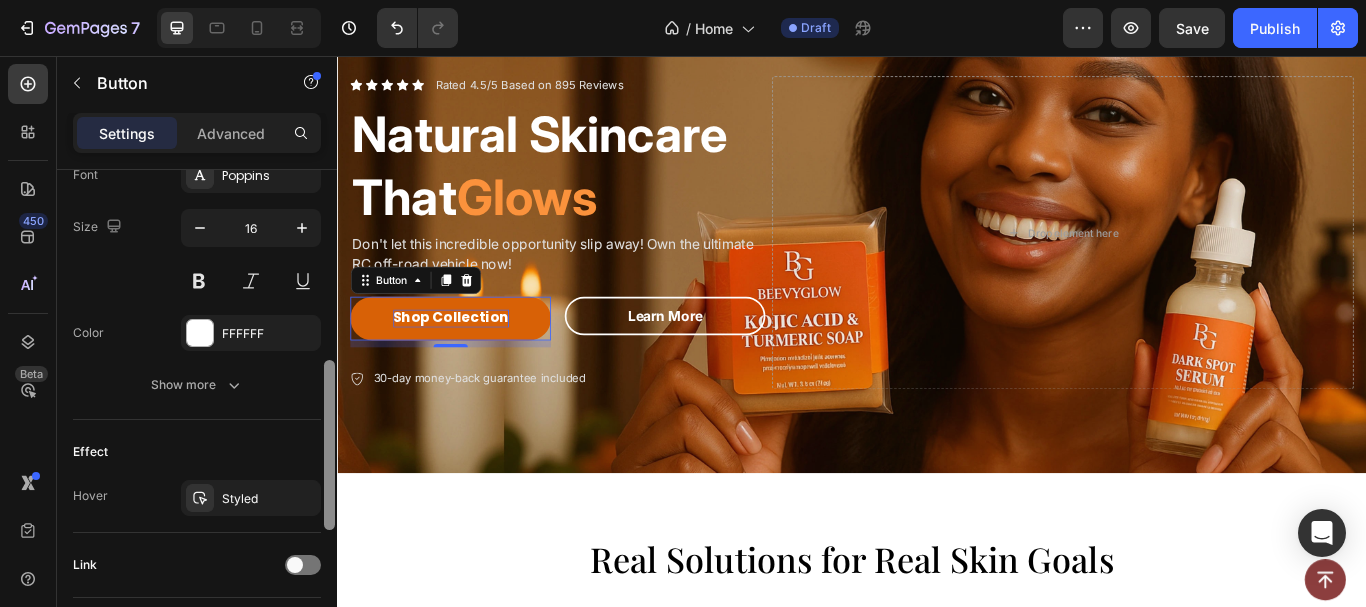 drag, startPoint x: 327, startPoint y: 408, endPoint x: 272, endPoint y: 453, distance: 71.063354 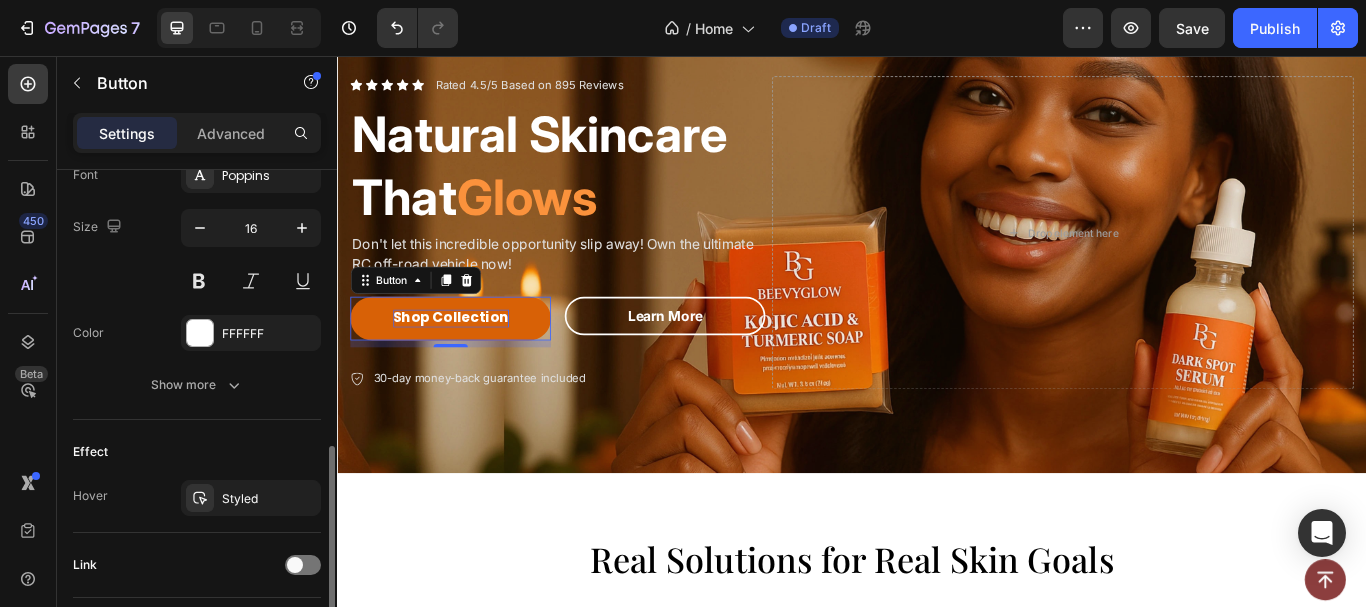 click on "Text Styles Paragraph 1* Font Poppins Size 16 Color FFFFFF Show more" 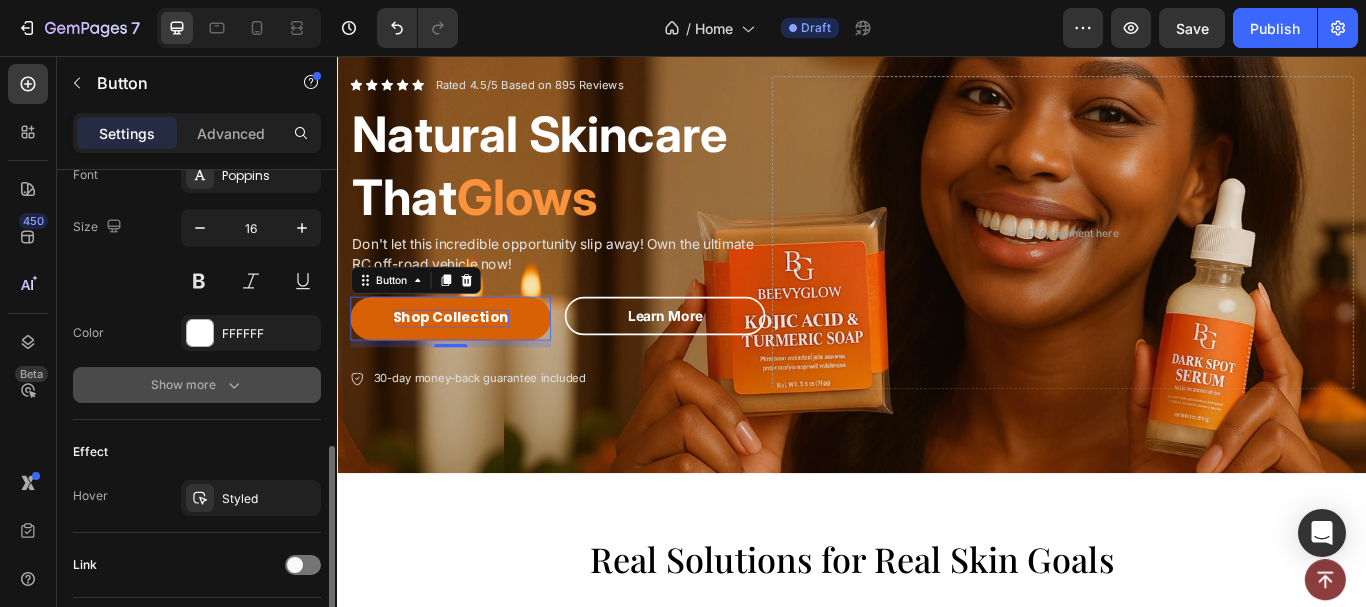 click 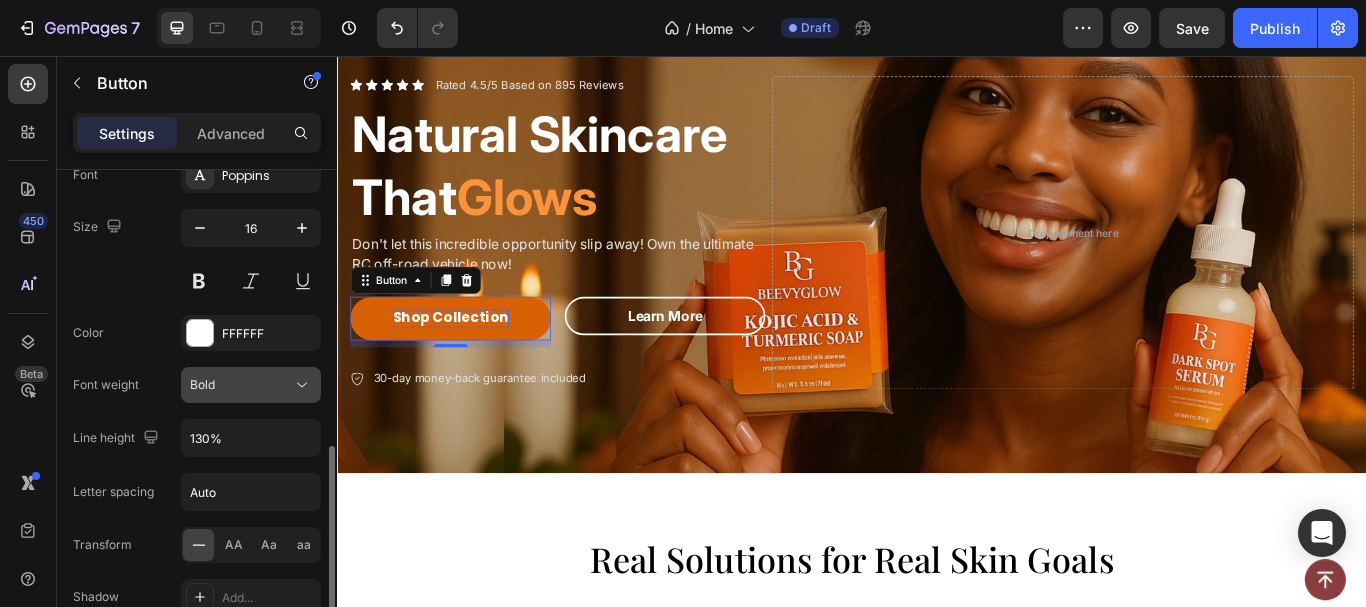 click on "Bold" at bounding box center (241, 385) 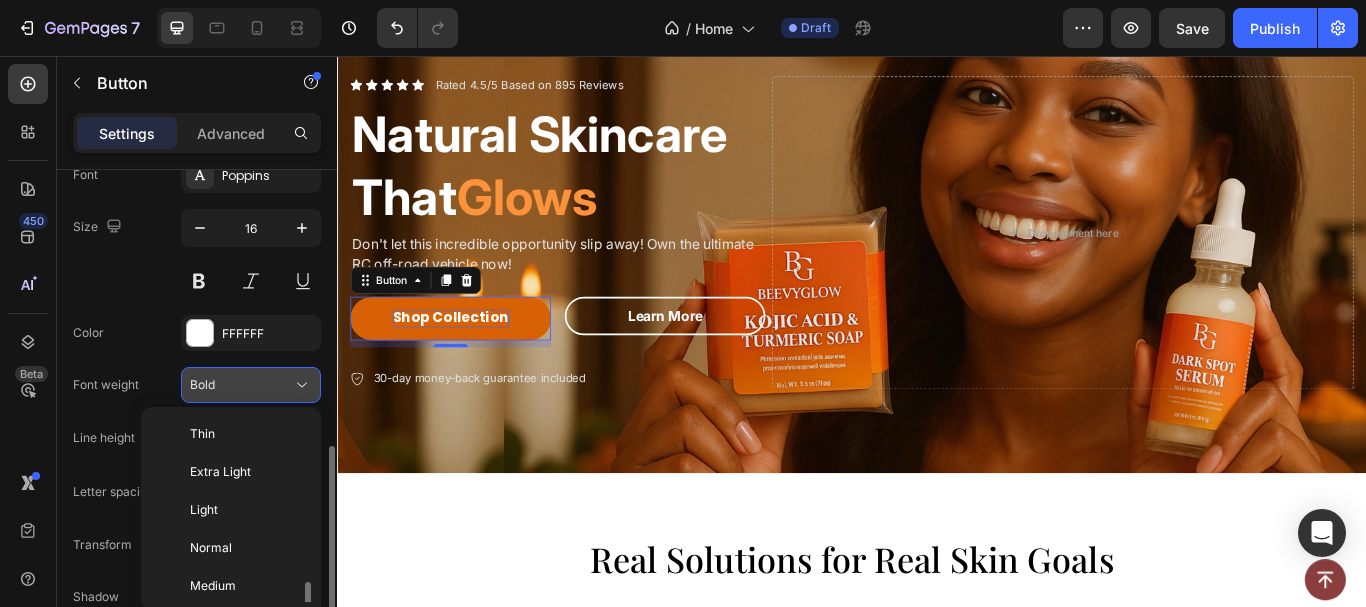 scroll, scrollTop: 108, scrollLeft: 0, axis: vertical 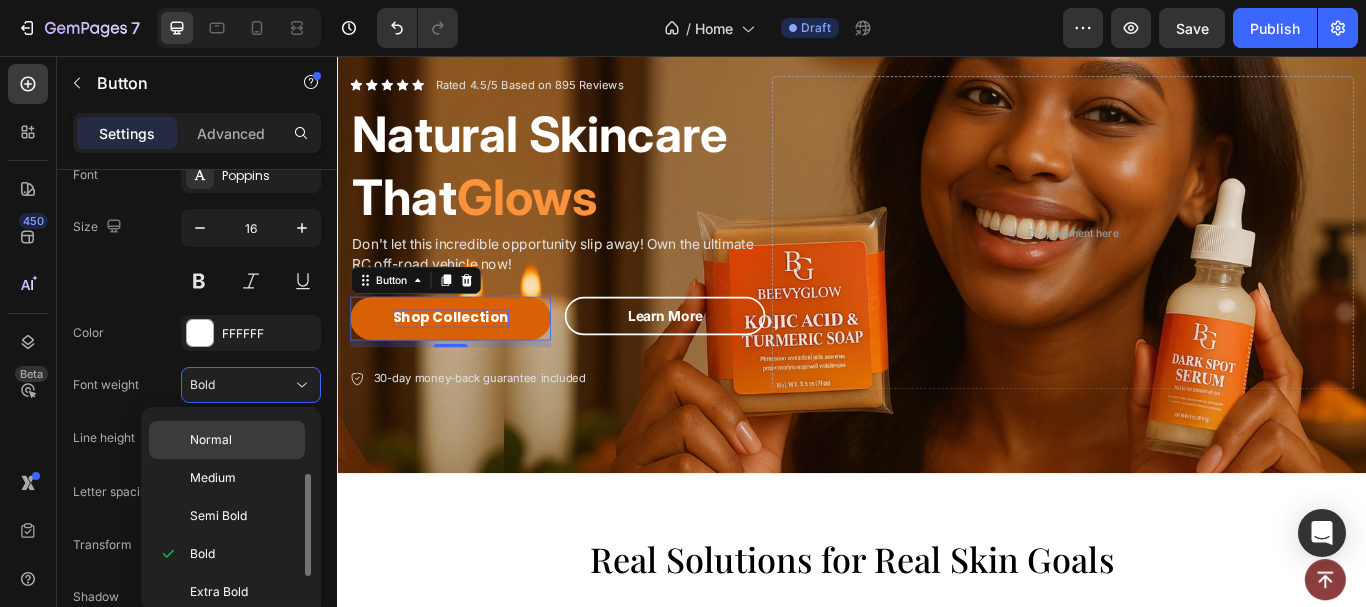 click on "Normal" 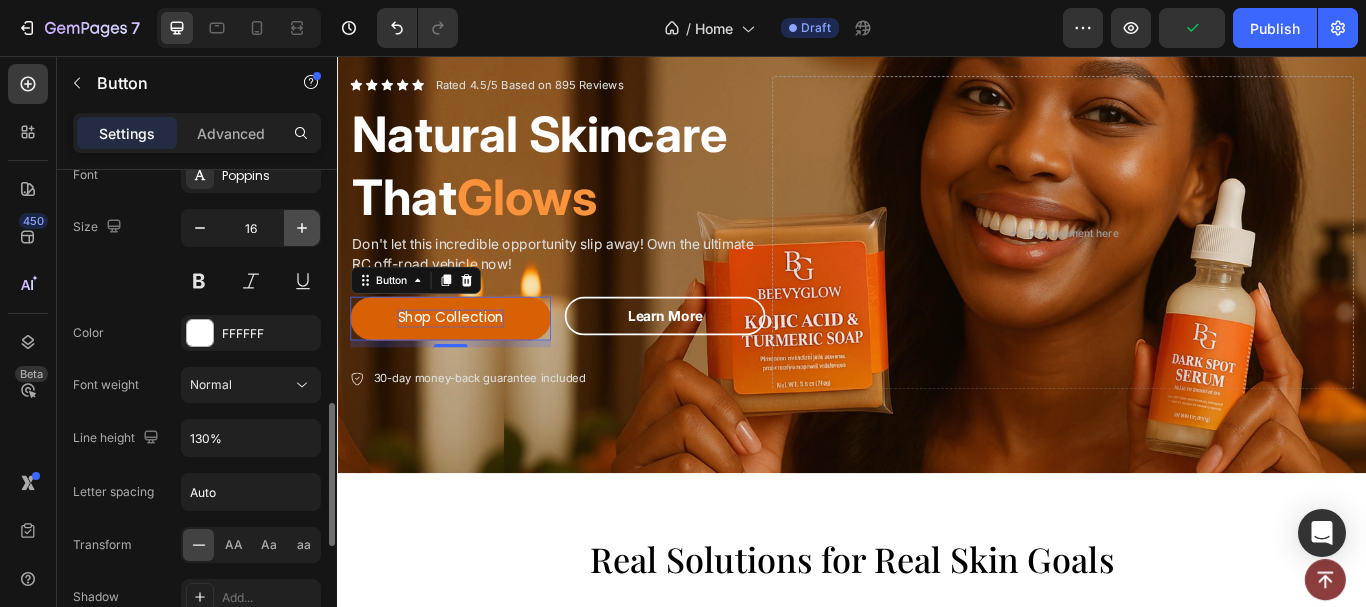 click 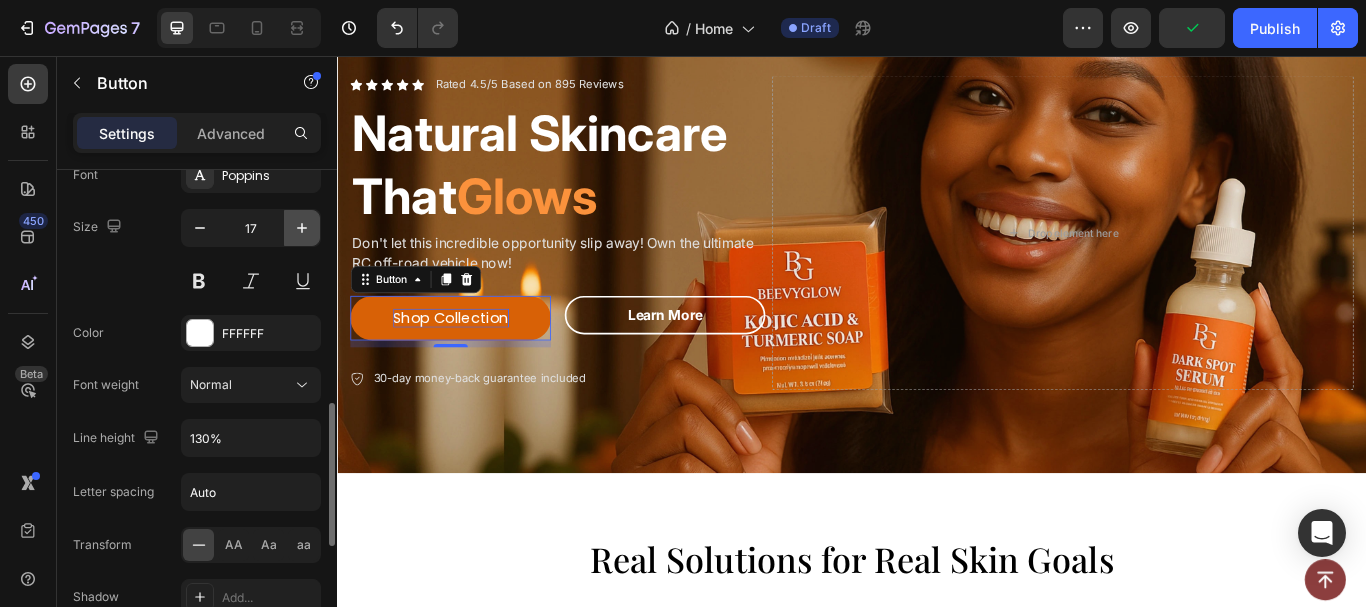 click 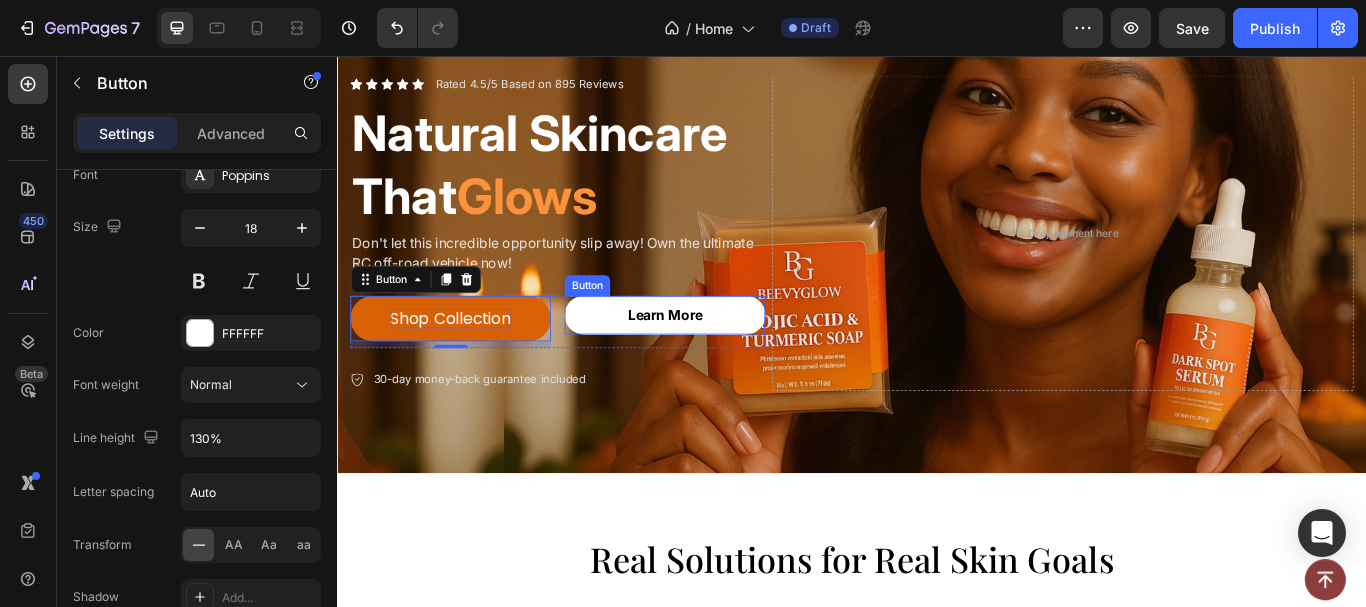 click on "Learn More" at bounding box center [719, 358] 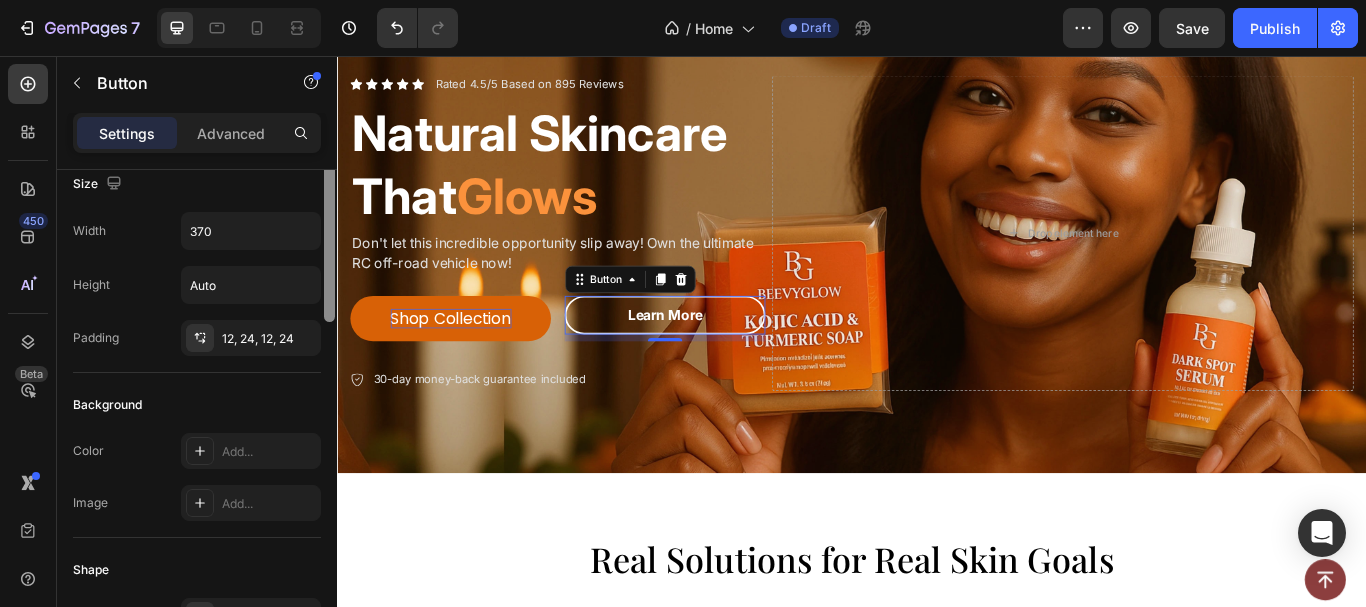 scroll, scrollTop: 0, scrollLeft: 0, axis: both 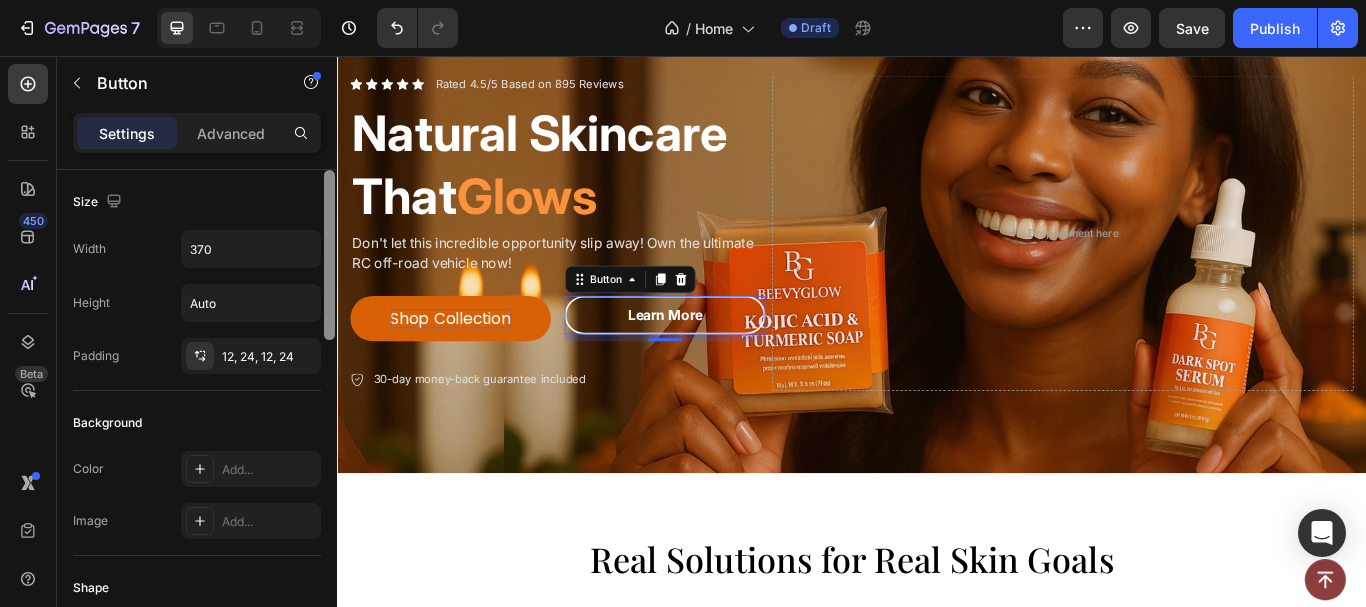 drag, startPoint x: 327, startPoint y: 459, endPoint x: 289, endPoint y: 184, distance: 277.61304 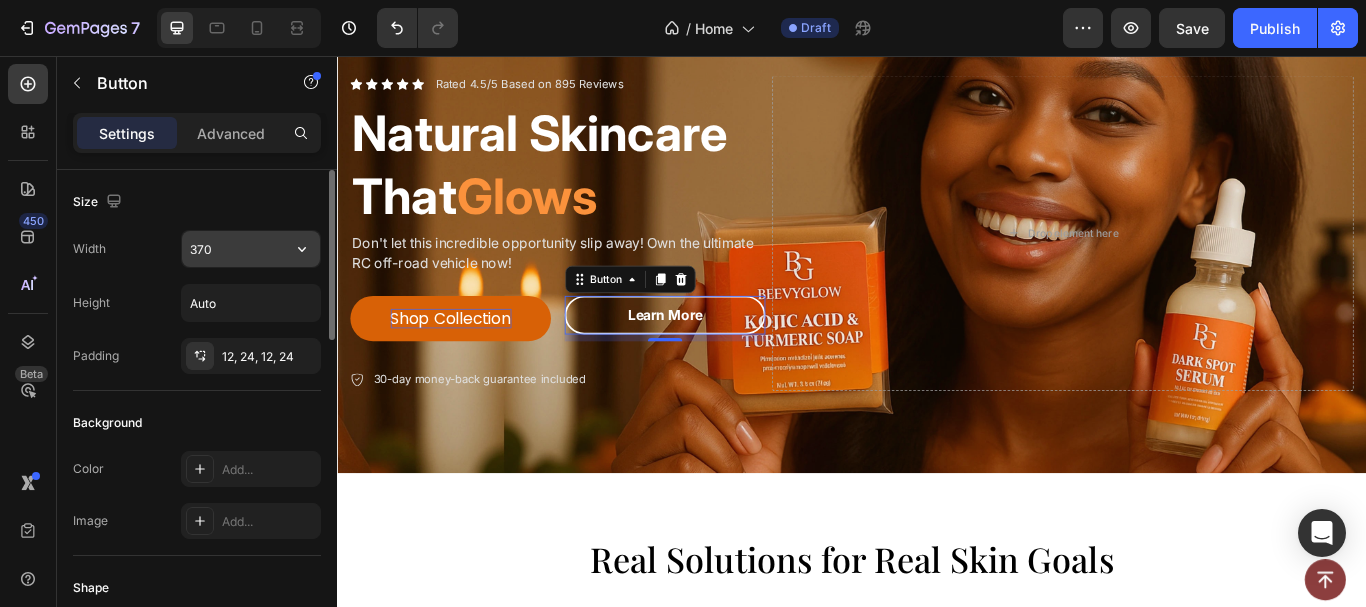 click on "370" at bounding box center (251, 249) 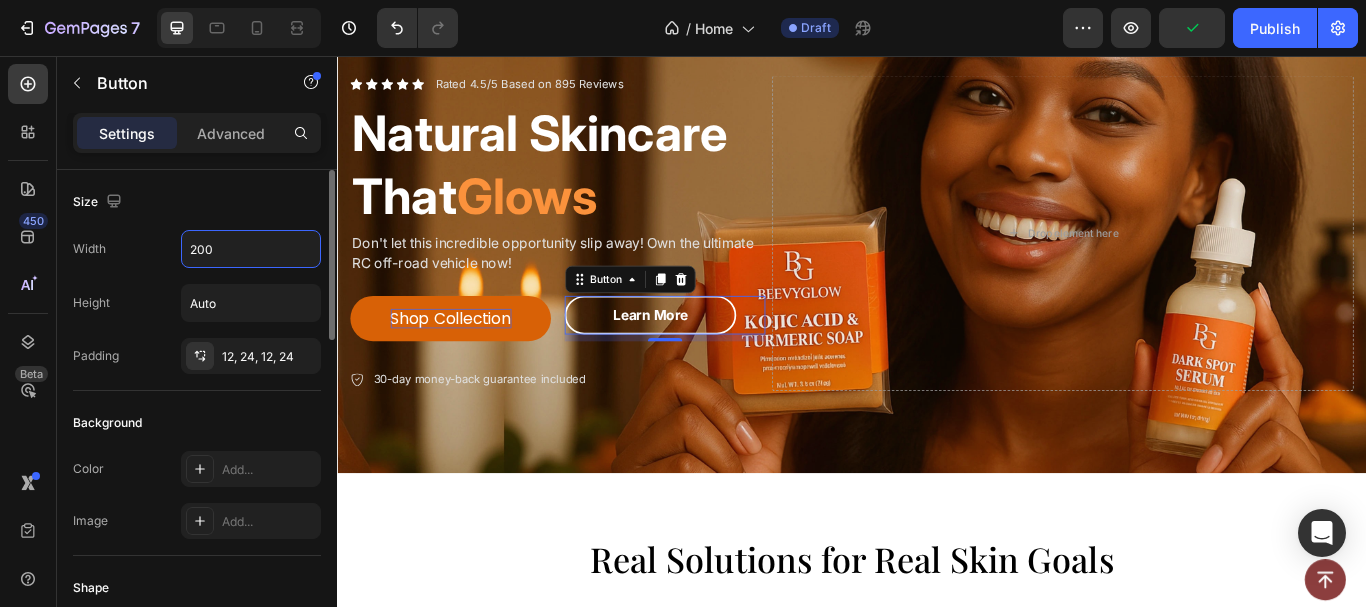 type on "200" 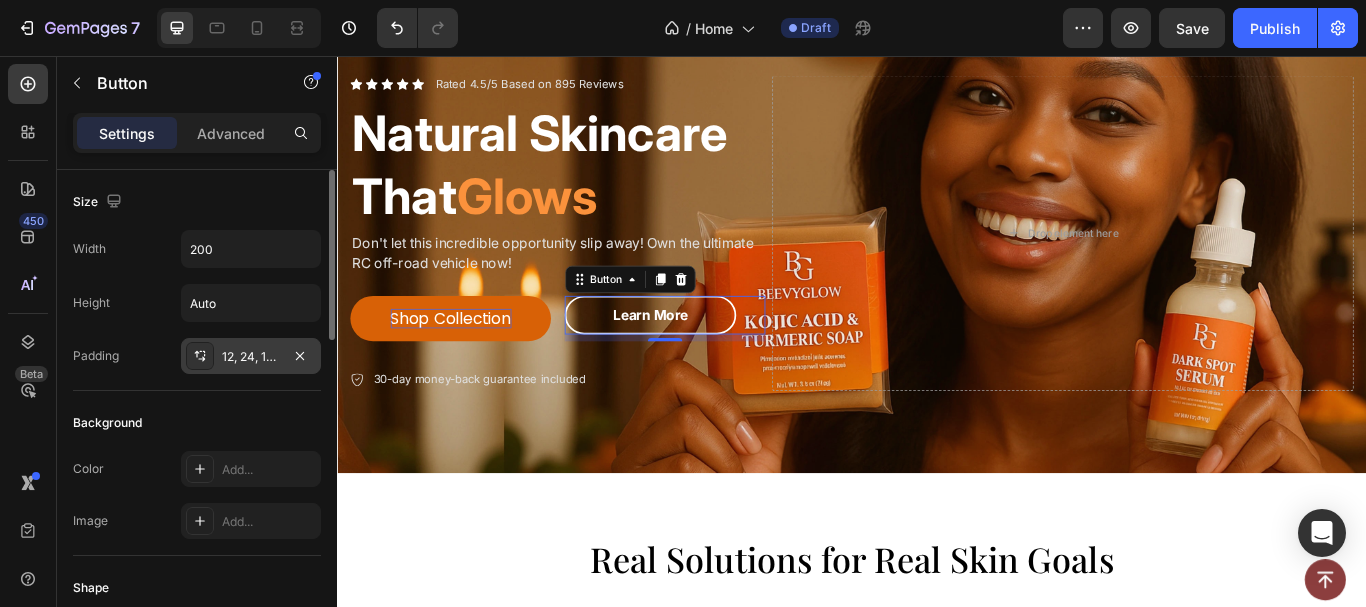 click on "12, 24, 12, 24" at bounding box center [251, 356] 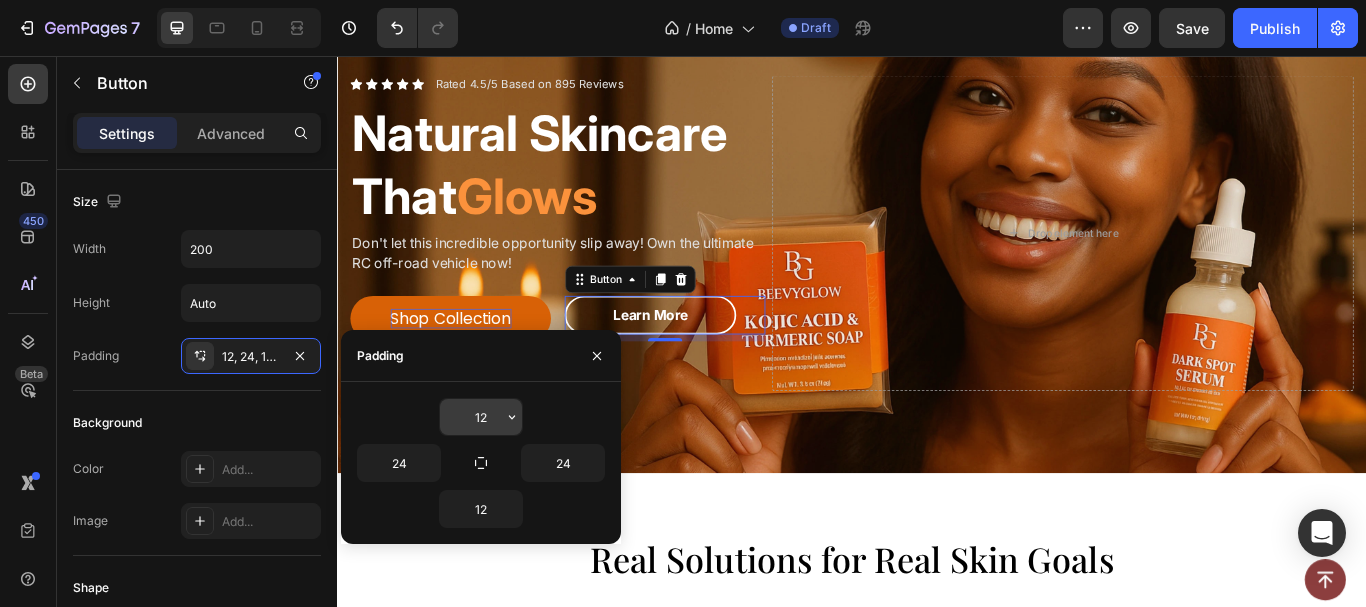 click on "12" at bounding box center [481, 417] 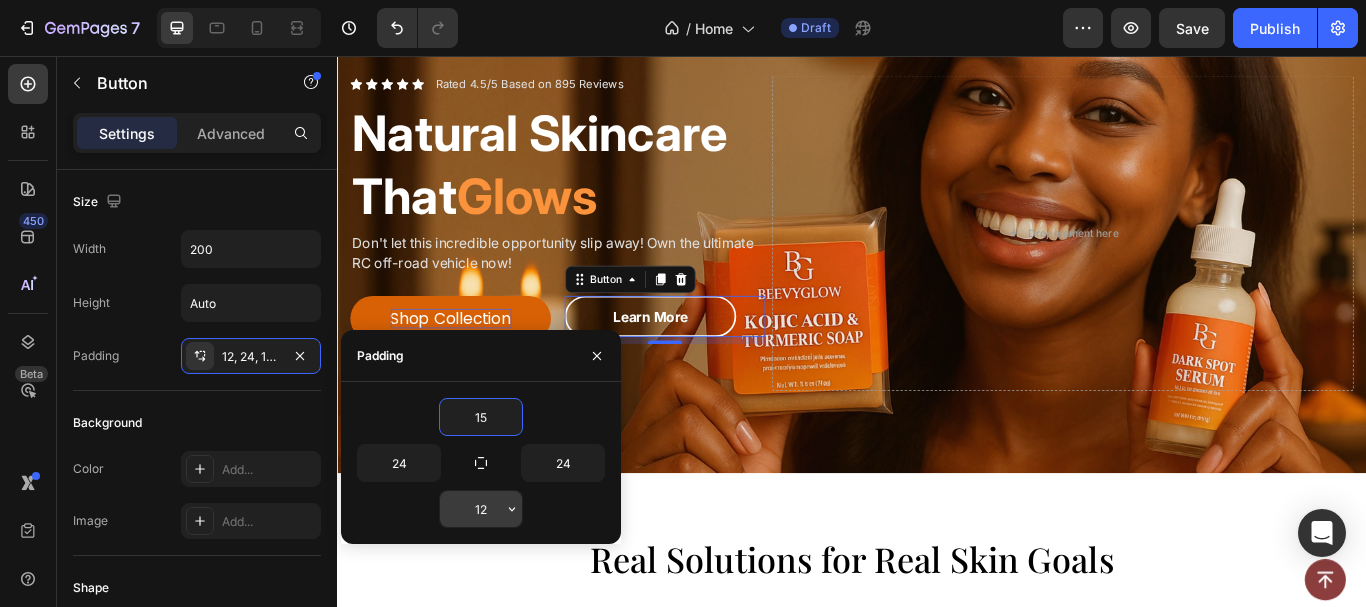 type on "15" 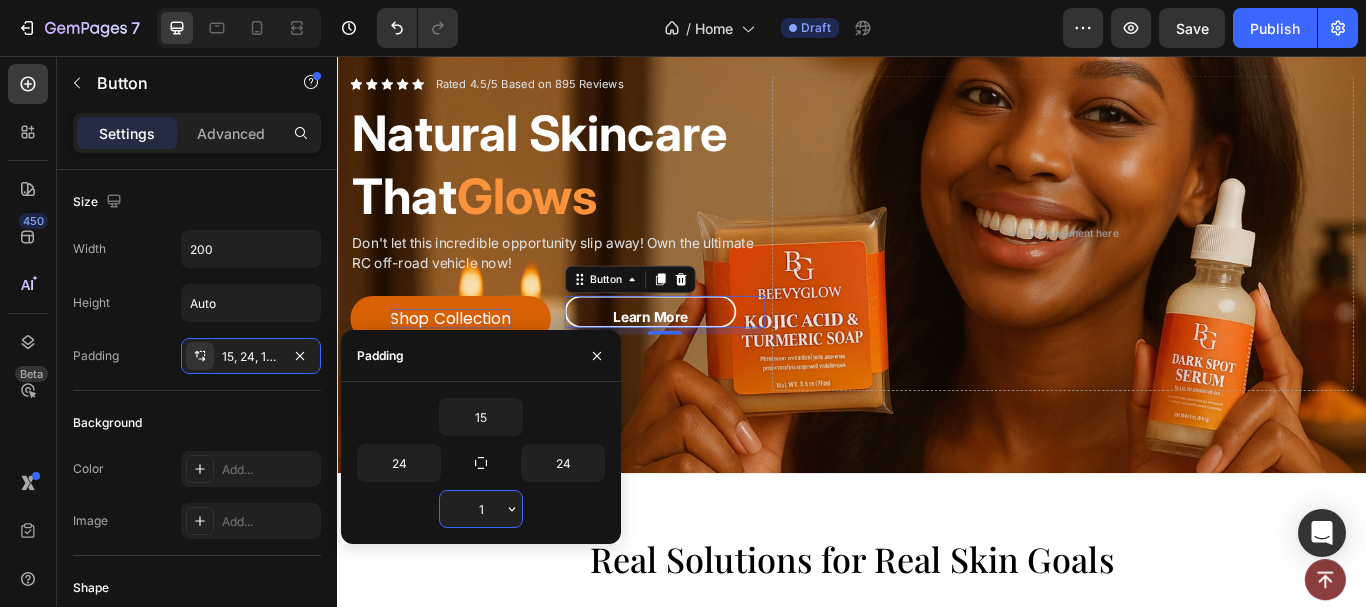 type on "15" 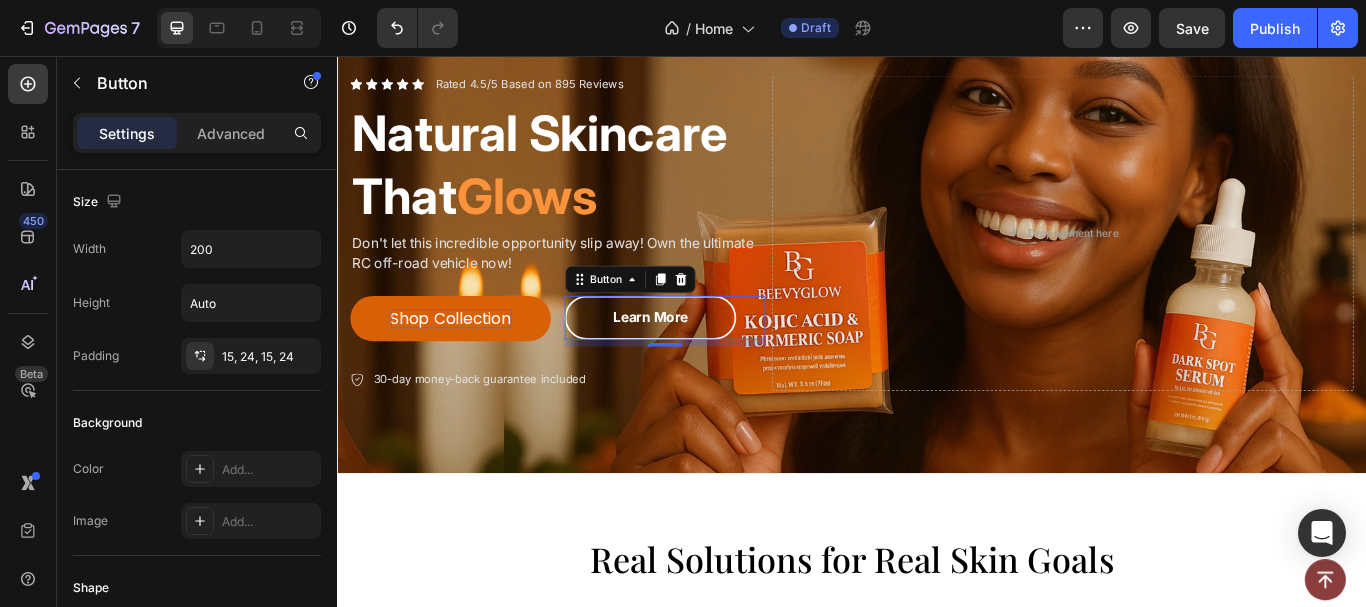click on "Background" at bounding box center (197, 423) 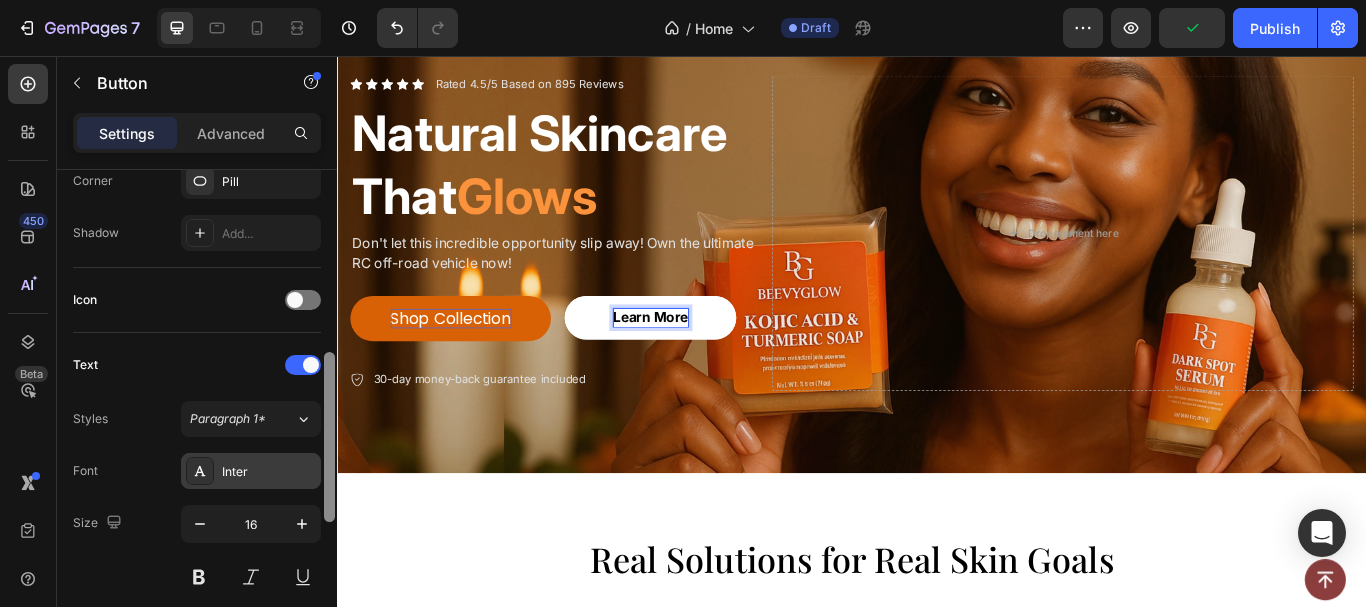 scroll, scrollTop: 551, scrollLeft: 0, axis: vertical 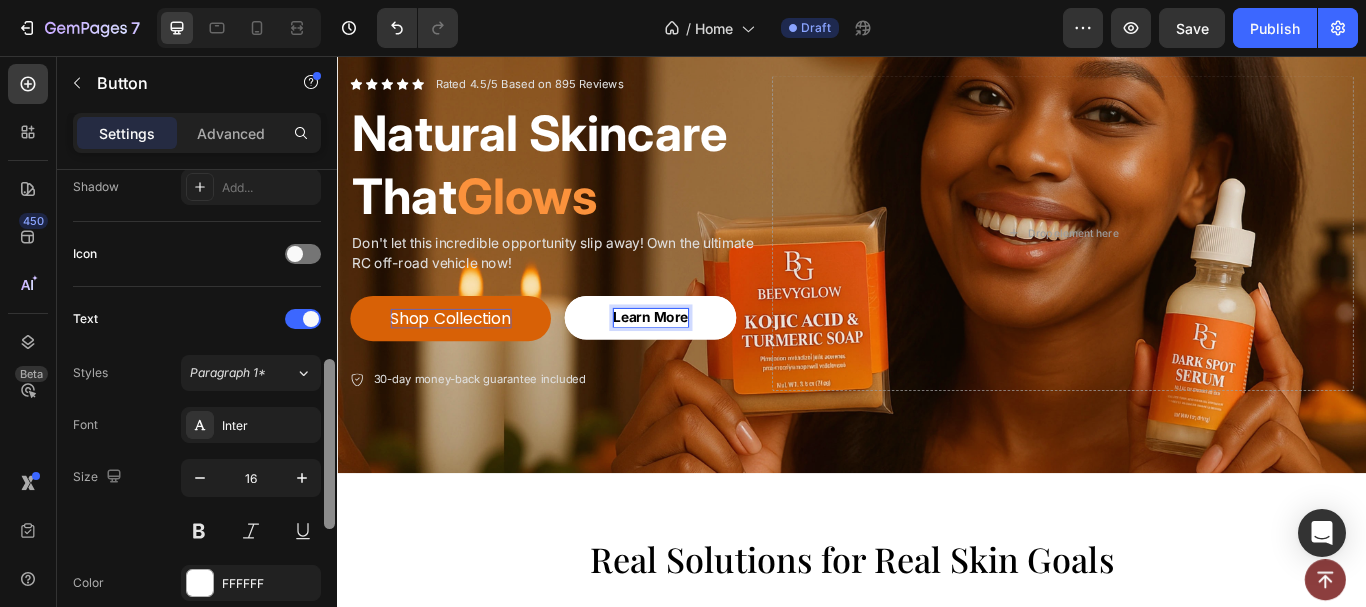 drag, startPoint x: 331, startPoint y: 277, endPoint x: 277, endPoint y: 456, distance: 186.96791 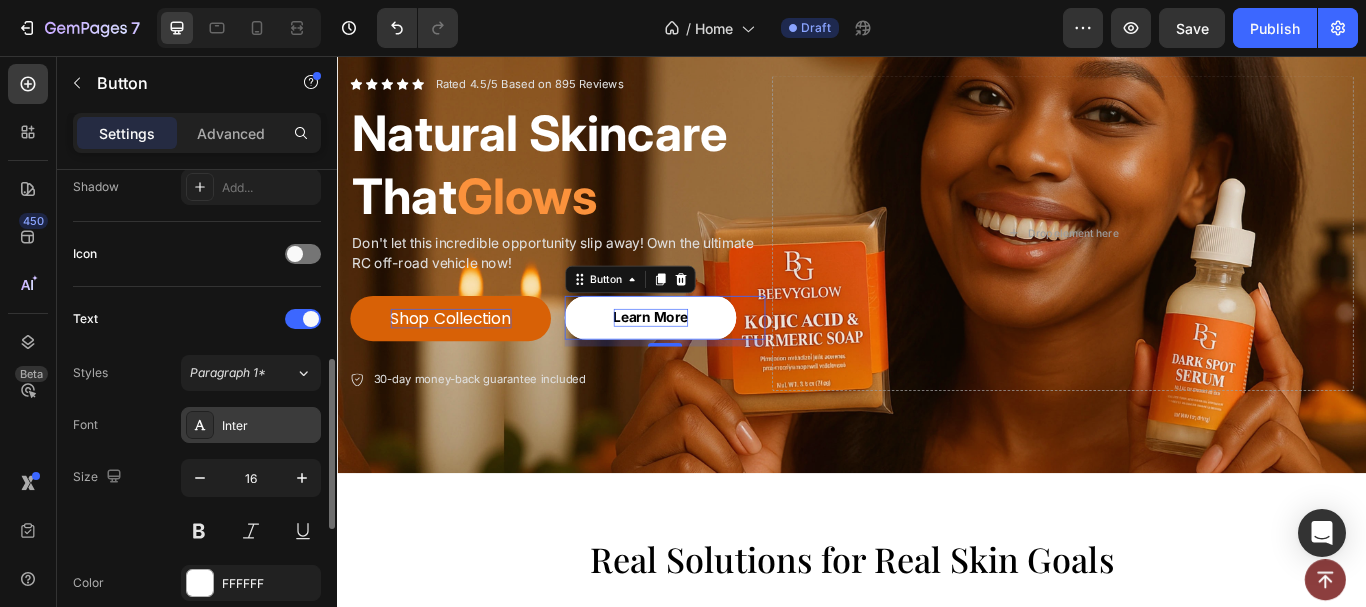 click on "Inter" at bounding box center [269, 426] 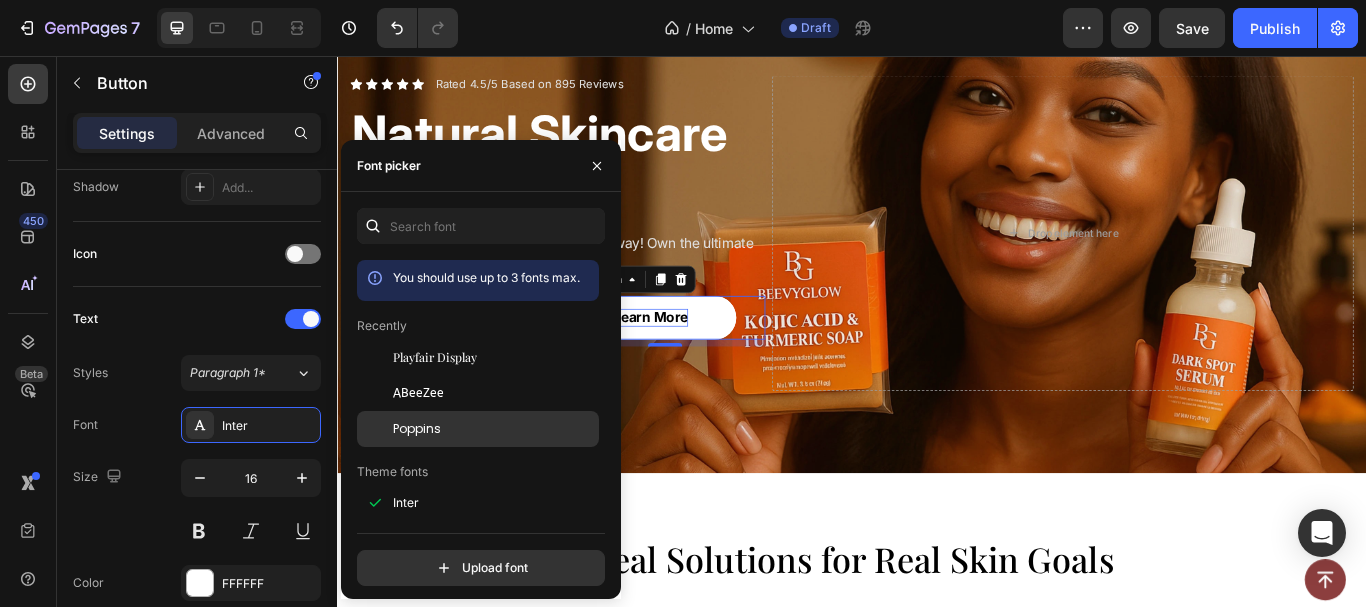 click on "Poppins" at bounding box center [417, 429] 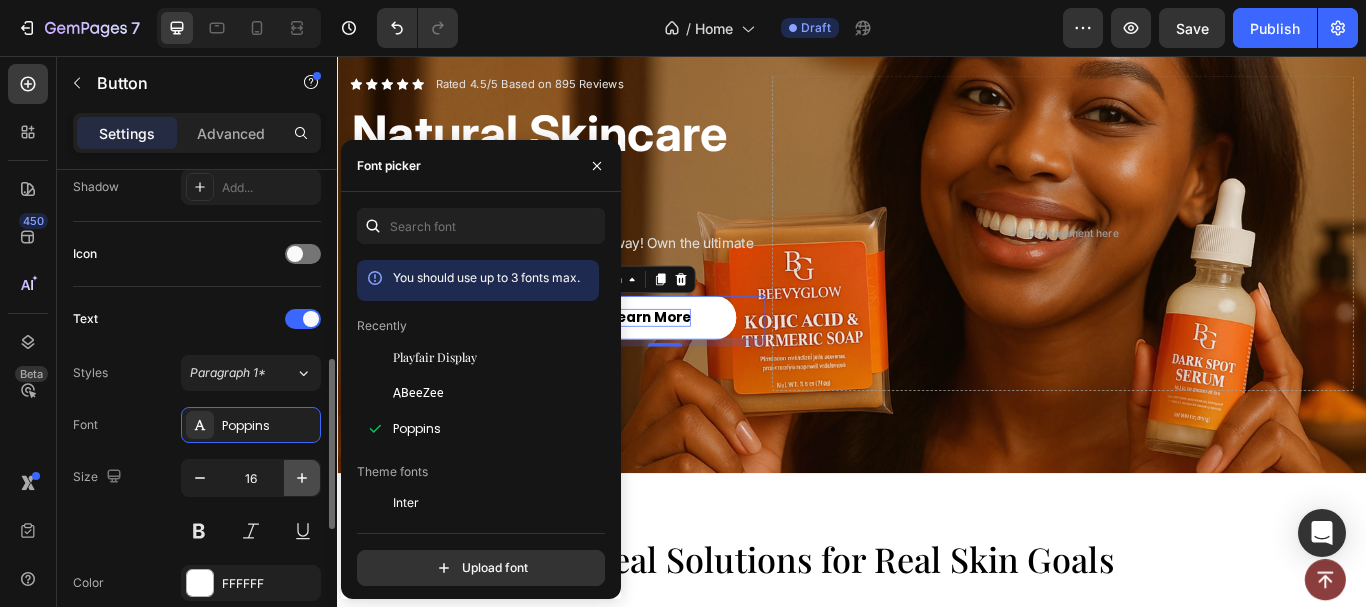 click 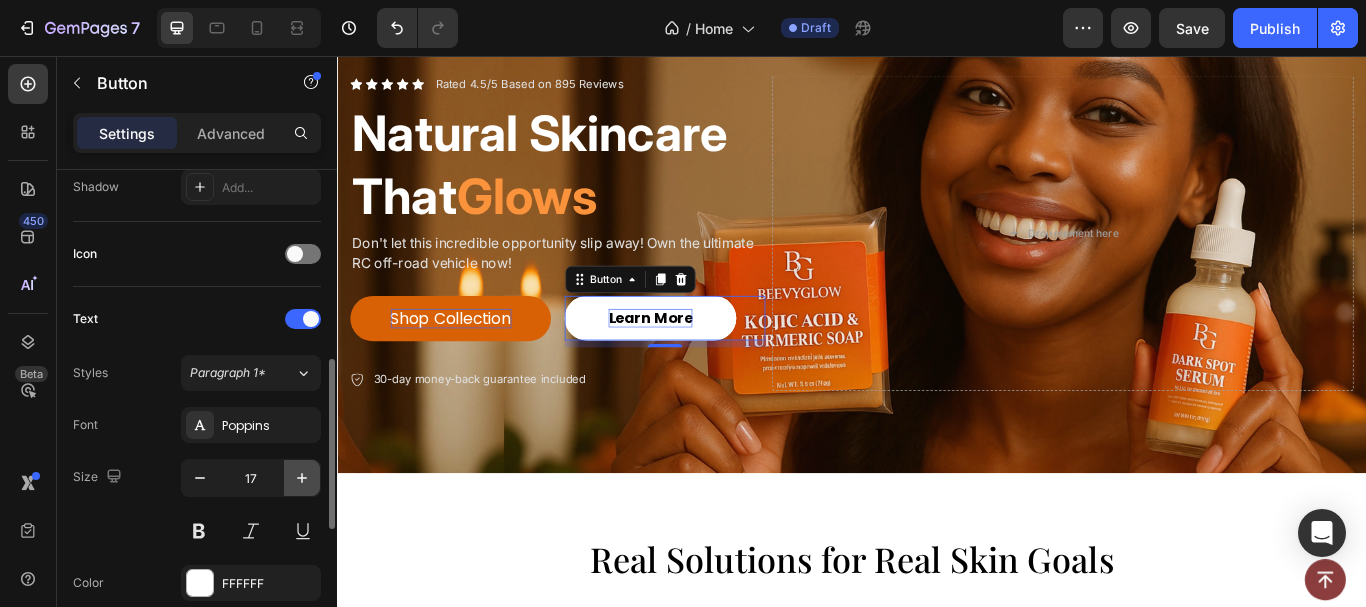 click 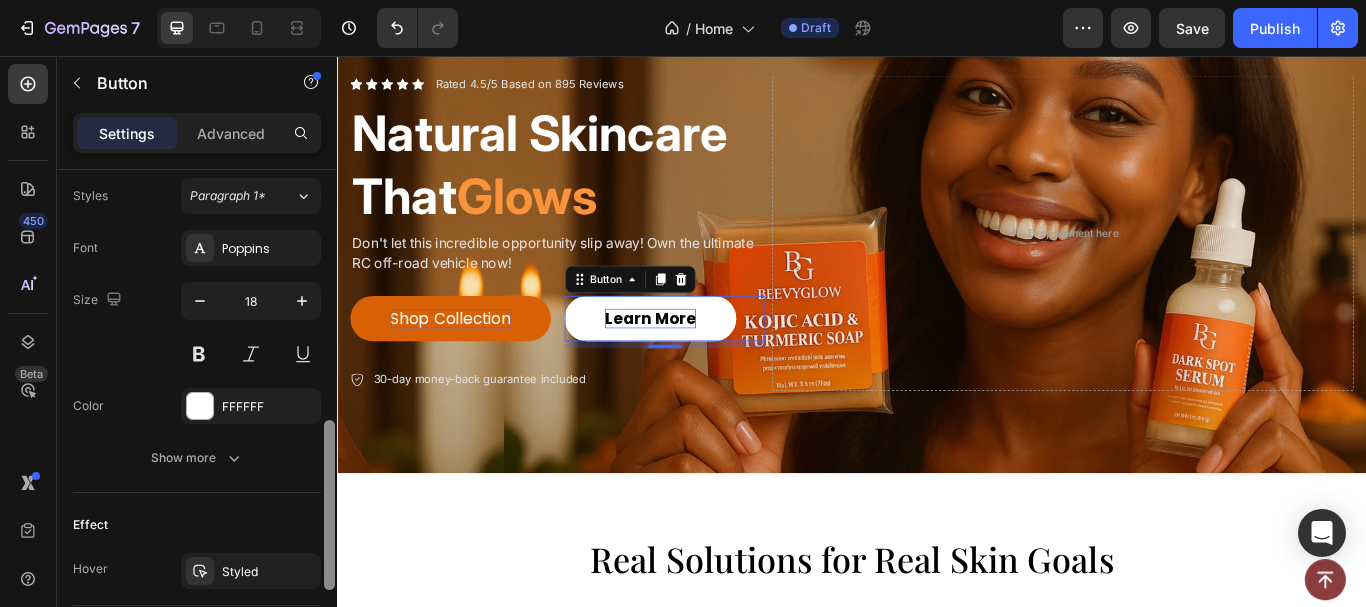 scroll, scrollTop: 763, scrollLeft: 0, axis: vertical 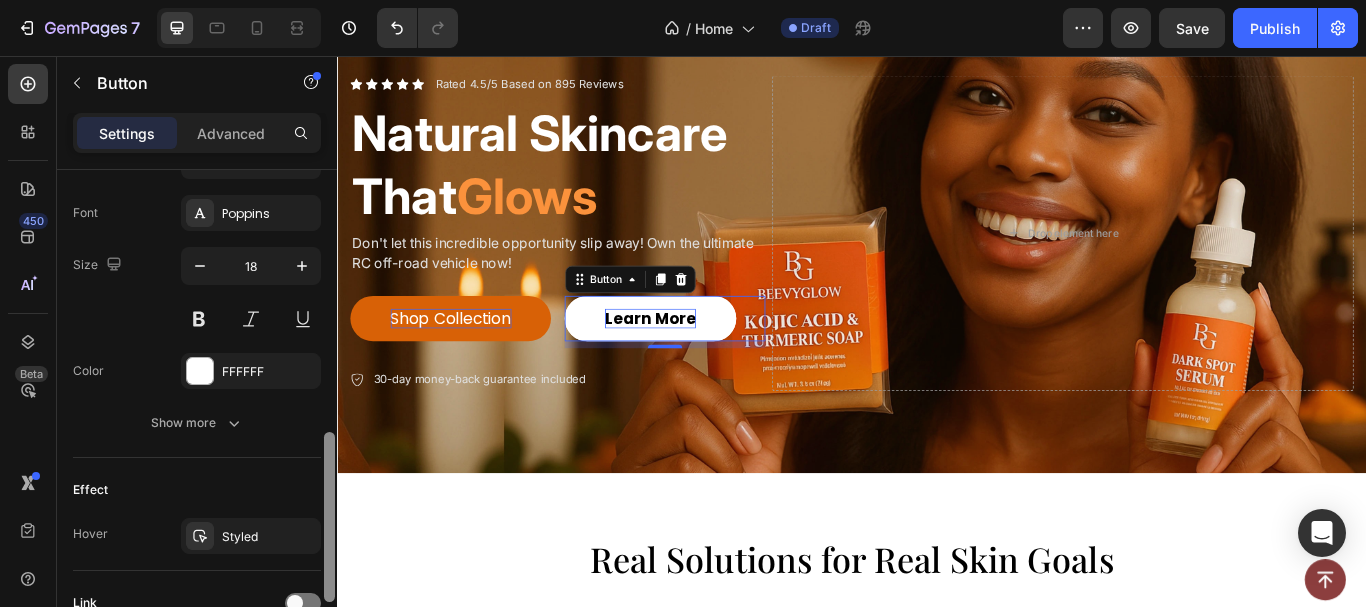 drag, startPoint x: 332, startPoint y: 427, endPoint x: 267, endPoint y: 454, distance: 70.38466 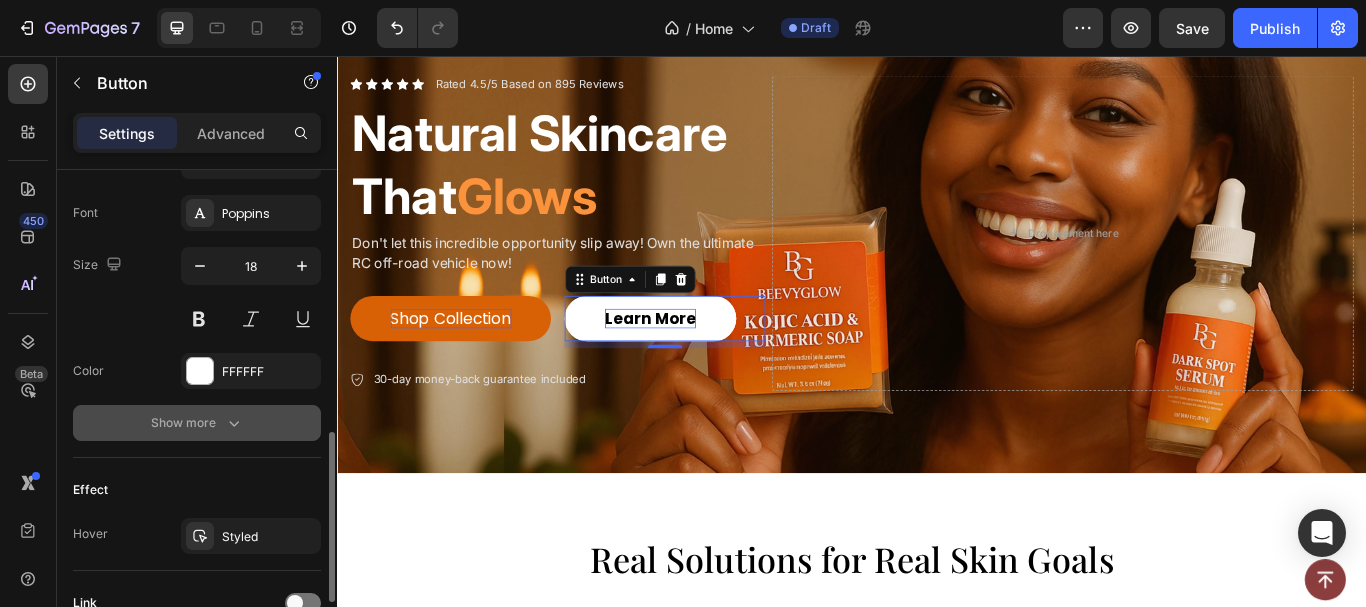 click on "Show more" at bounding box center (197, 423) 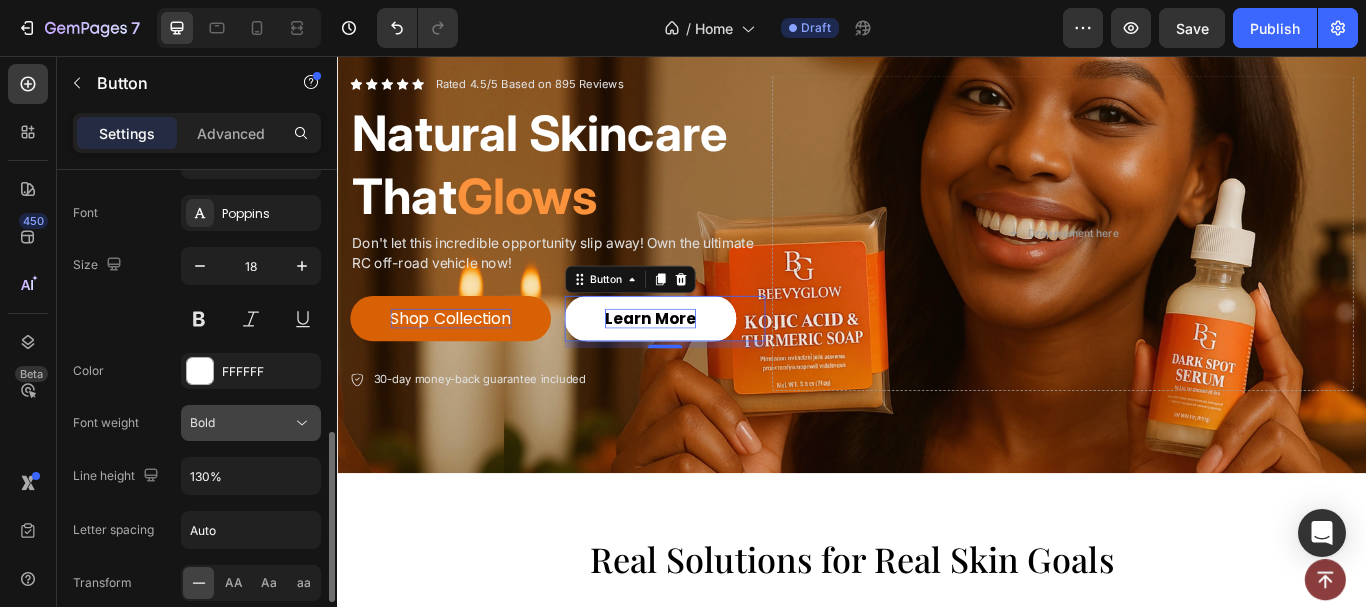 click on "Bold" at bounding box center [251, 423] 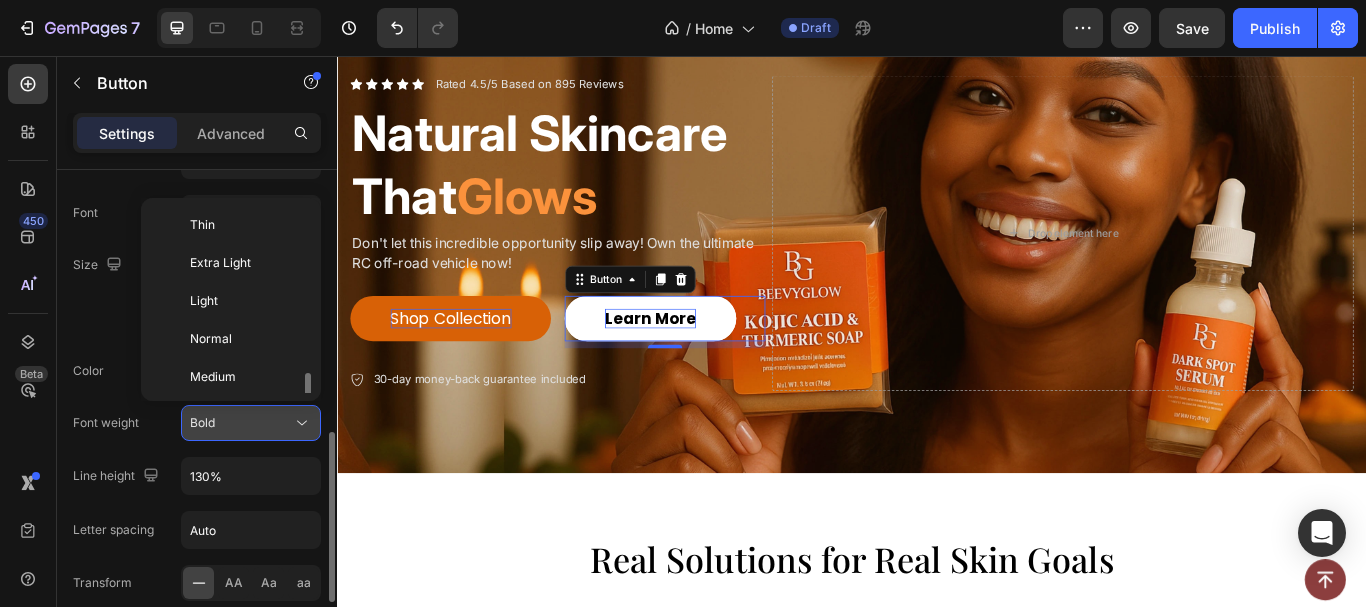 scroll, scrollTop: 108, scrollLeft: 0, axis: vertical 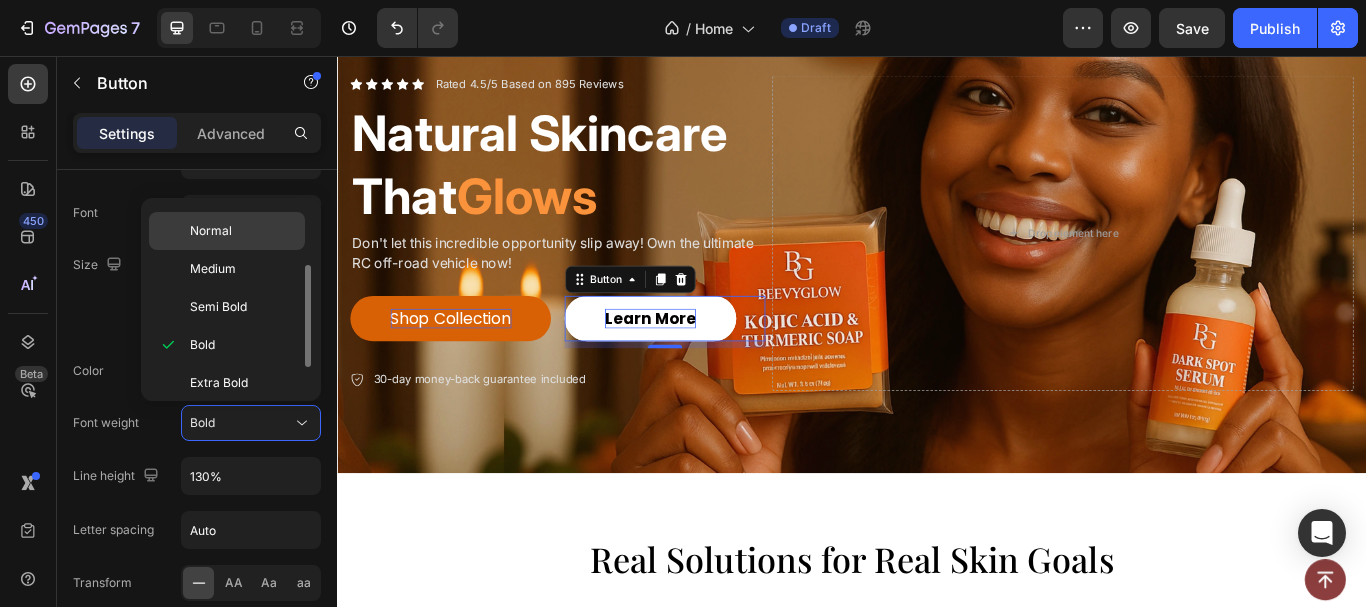 click on "Normal" 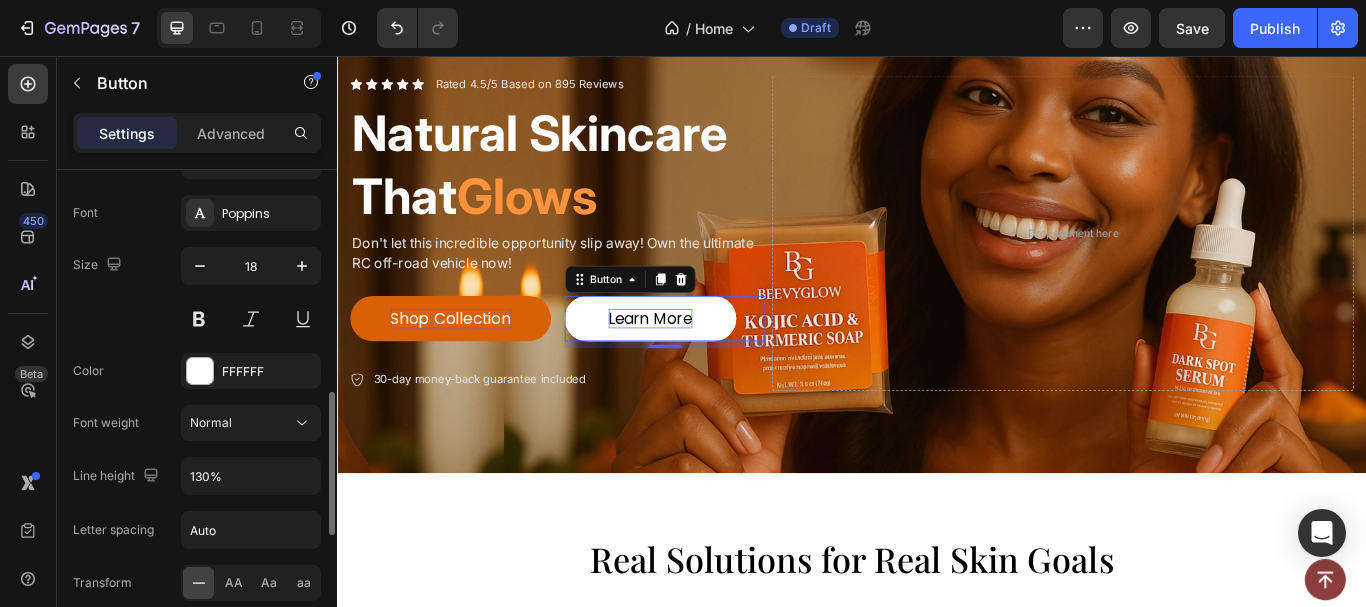 click on "Size 18" at bounding box center (197, 292) 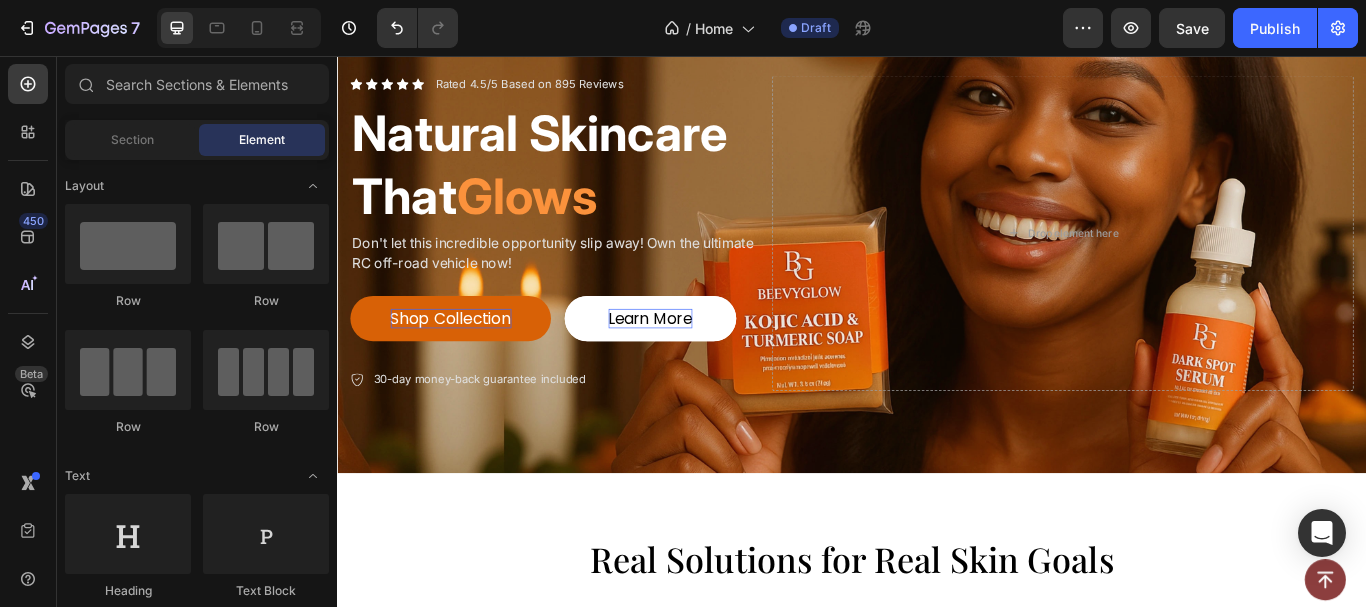scroll, scrollTop: 822, scrollLeft: 0, axis: vertical 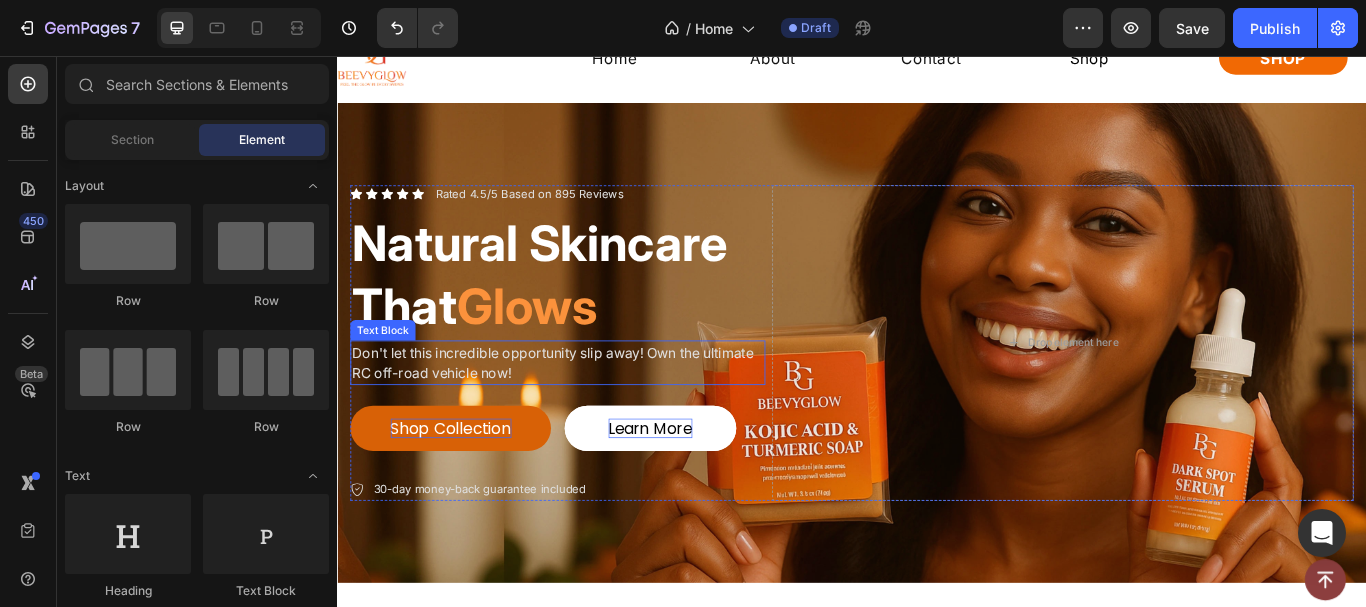 click on "Don't let this incredible opportunity slip away! Own the ultimate RC off-road vehicle now!" at bounding box center [594, 414] 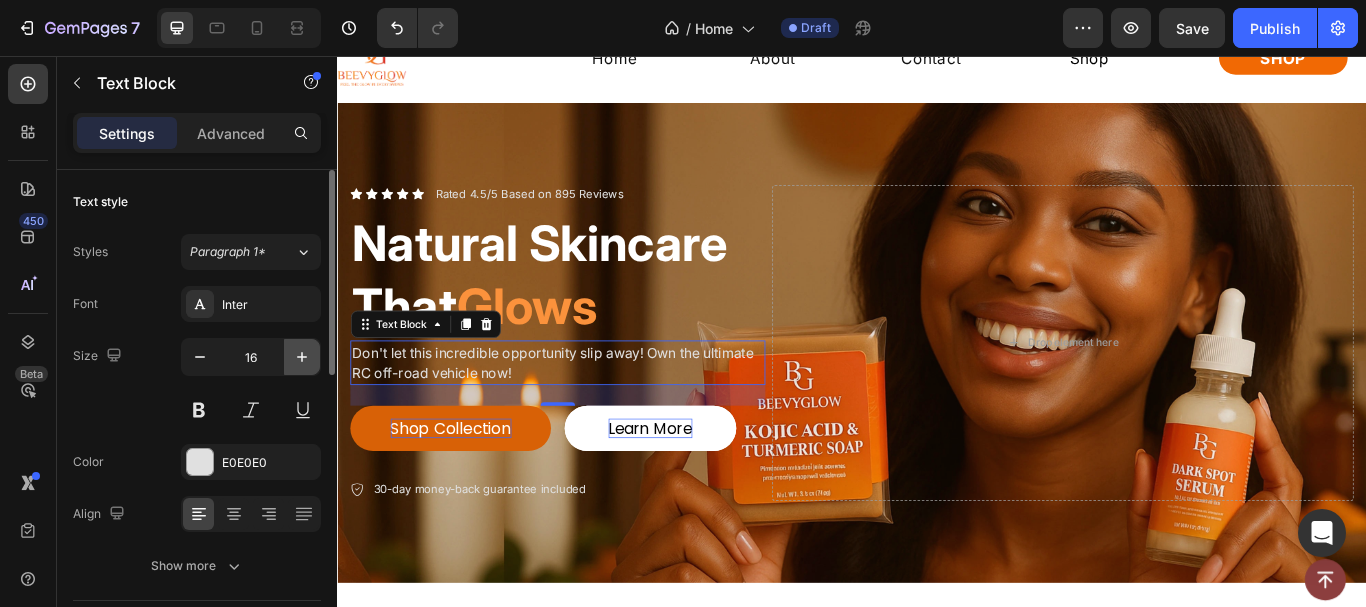 click 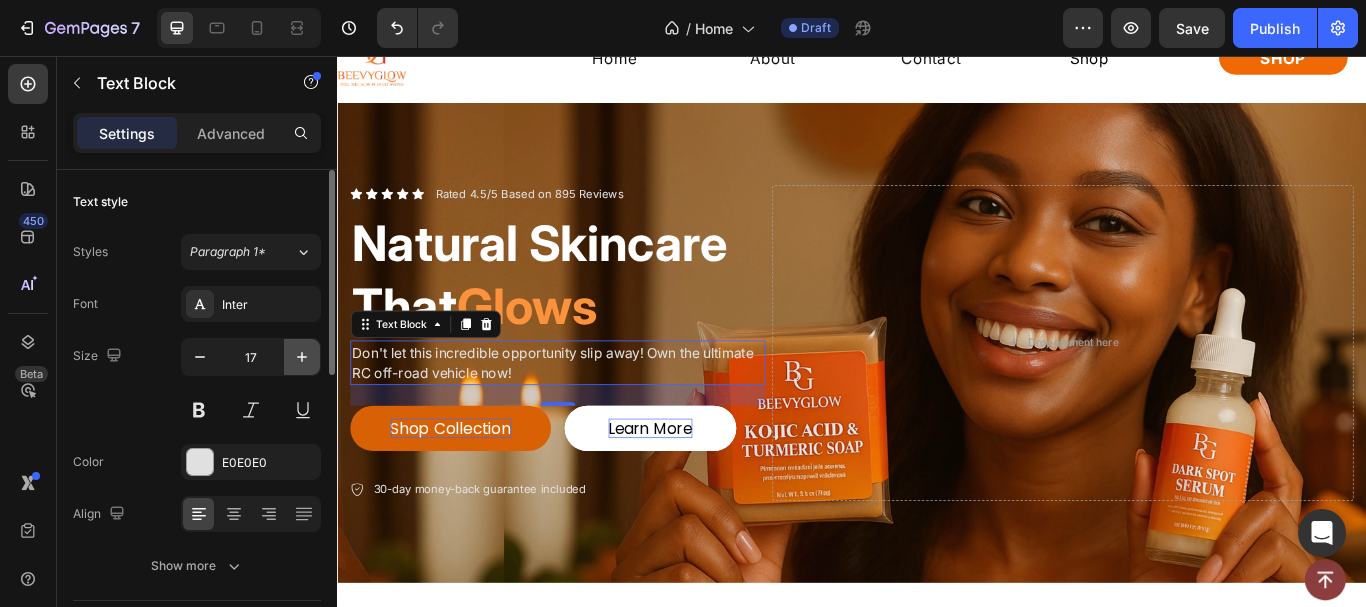 click 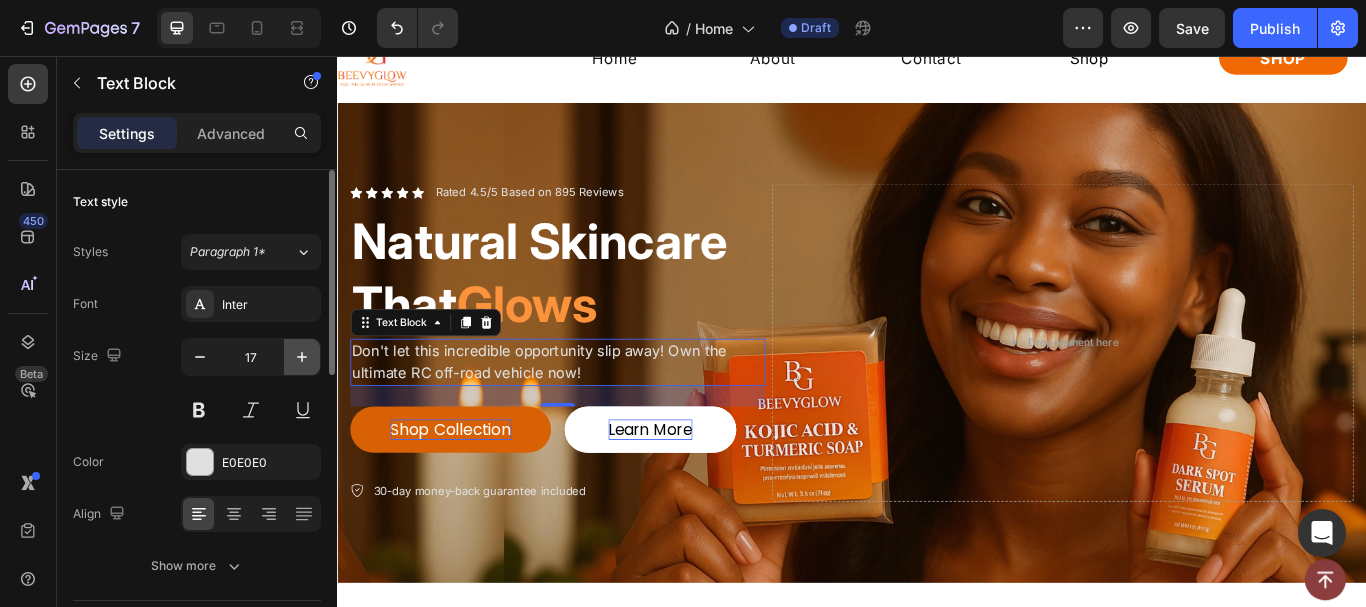 type on "18" 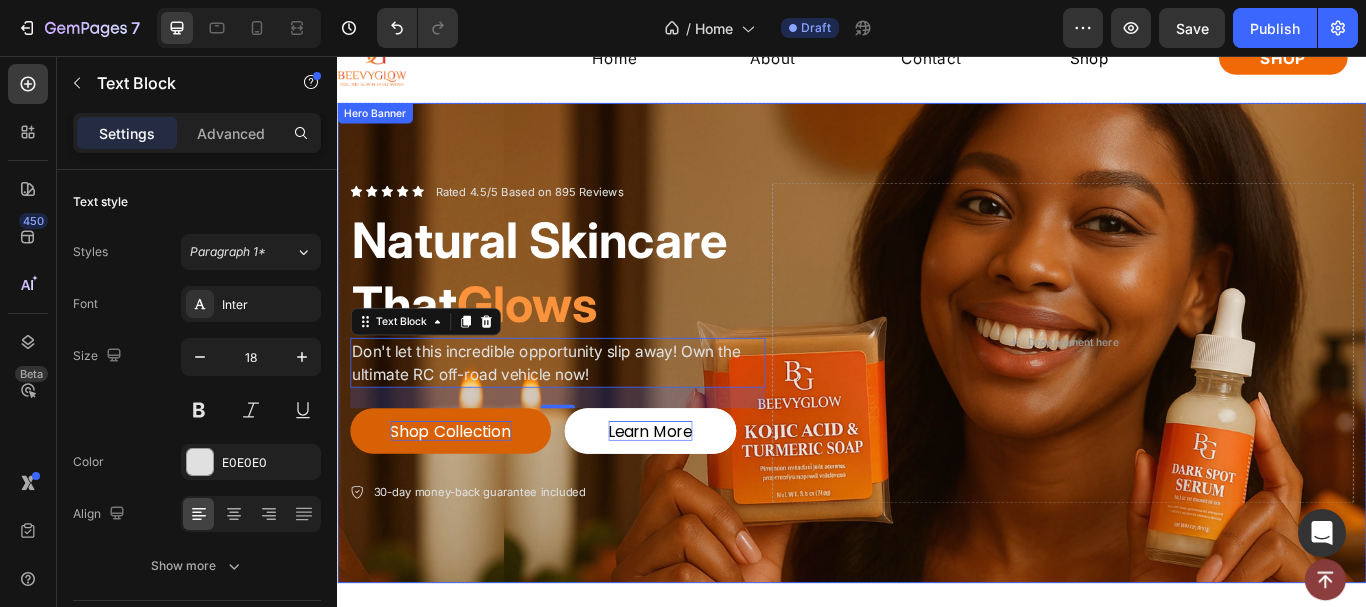click on "Icon Icon Icon Icon Icon Icon List Rated 4.5/5 Based on 895 Reviews Text Block Row Natural Skincare That  Glows Heading Don't let this incredible opportunity slip away! Own the ultimate RC off-road vehicle now! Text Block   24 Shop Collection Button Learn More Button Row
30-day money-back guarantee included  Item List
Drop element here Row" at bounding box center (937, 391) 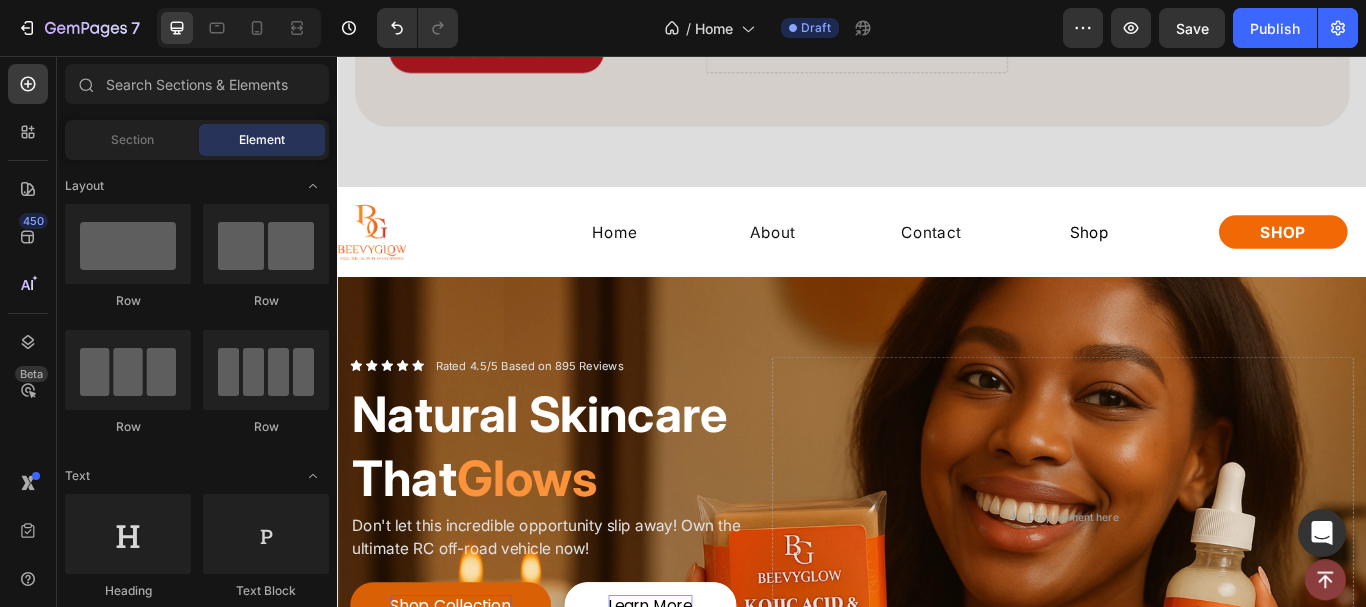 scroll, scrollTop: 608, scrollLeft: 0, axis: vertical 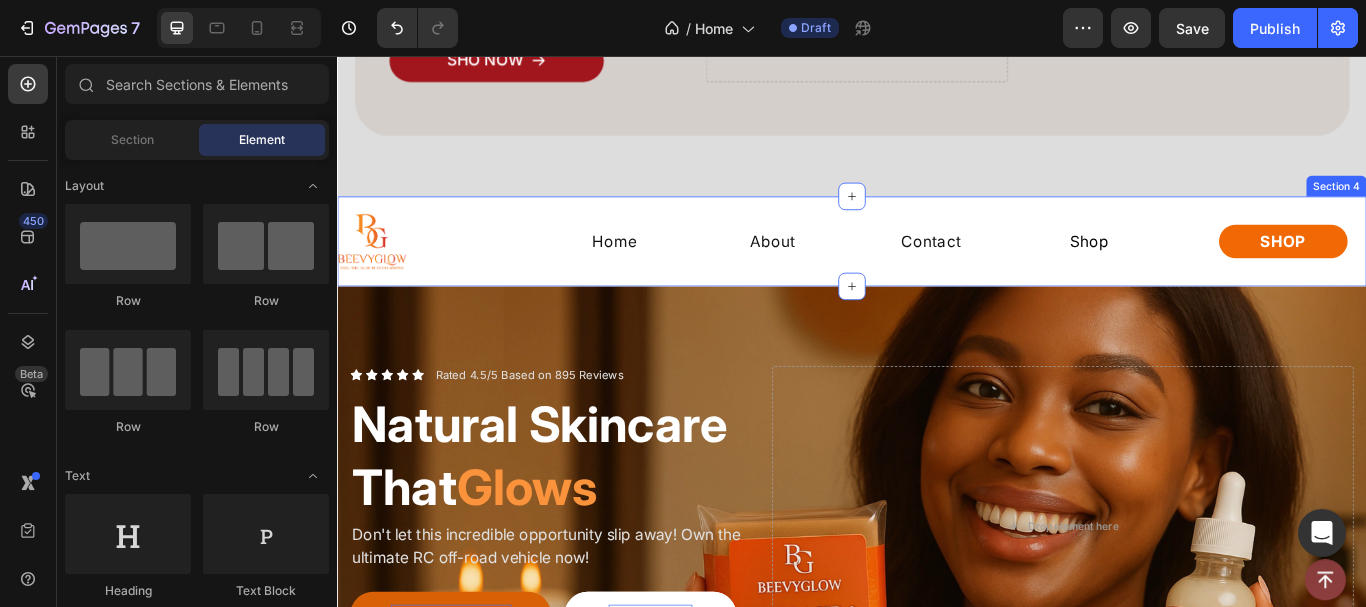 click on "Image Home Button About Button Contact Button Shop Button Row Shop Button Row Section 4" at bounding box center (937, 272) 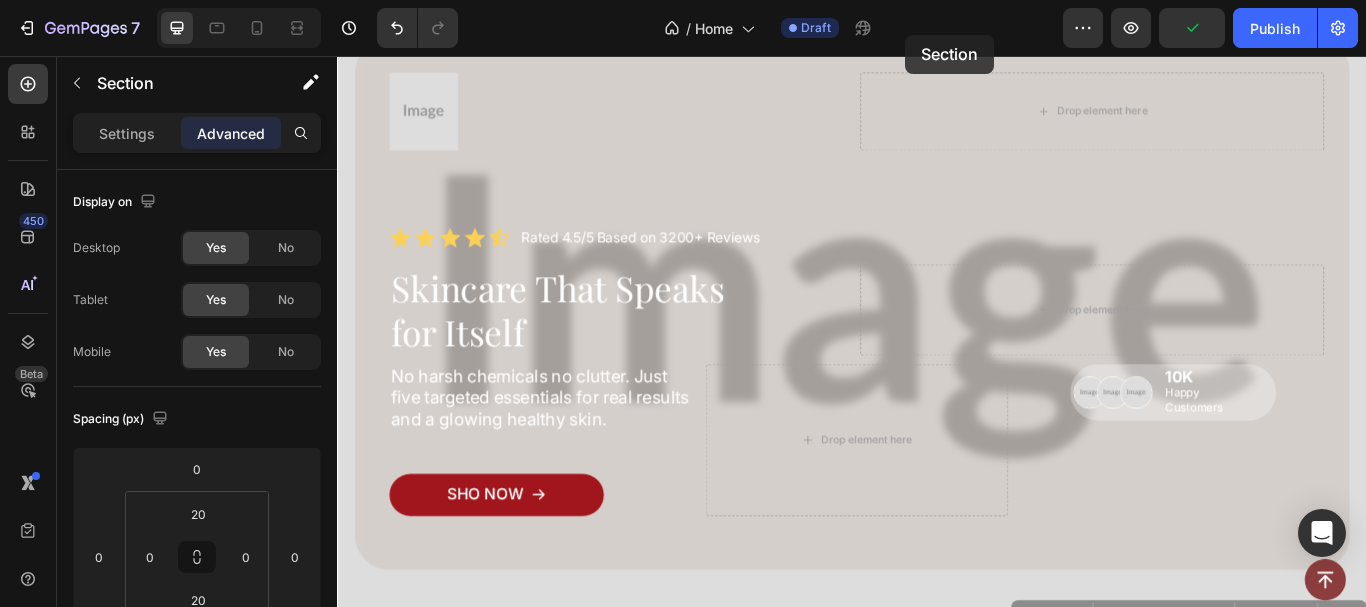 scroll, scrollTop: 0, scrollLeft: 0, axis: both 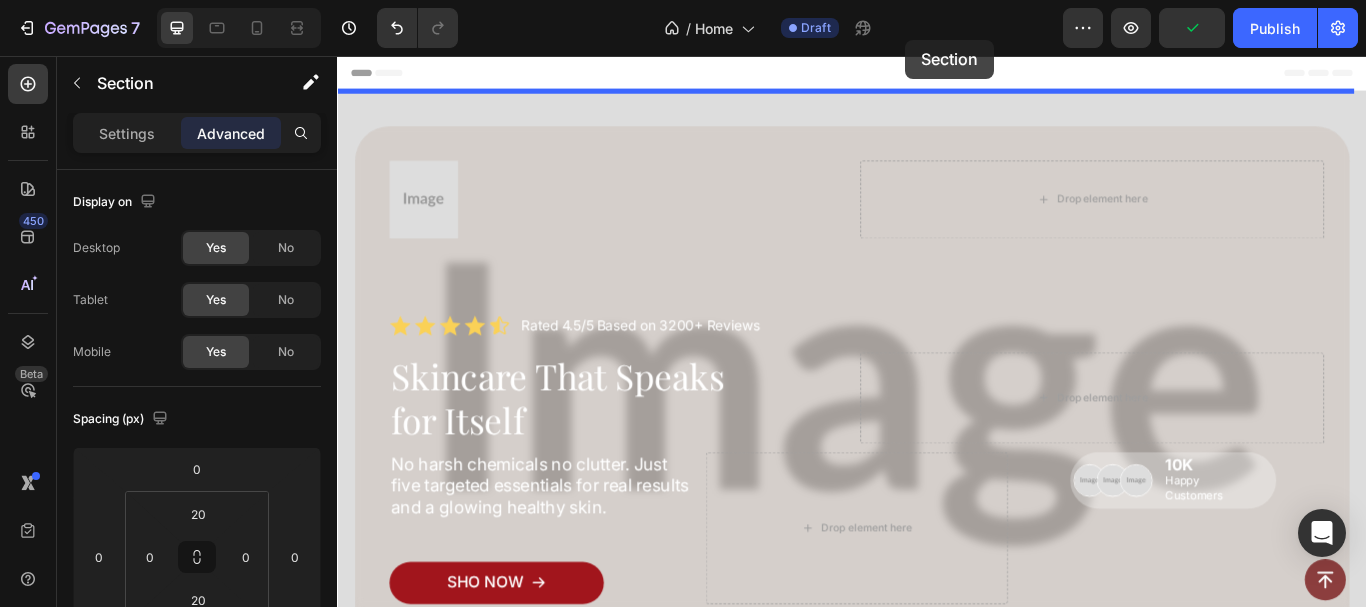 drag, startPoint x: 1152, startPoint y: 201, endPoint x: 1242, endPoint y: 96, distance: 138.29317 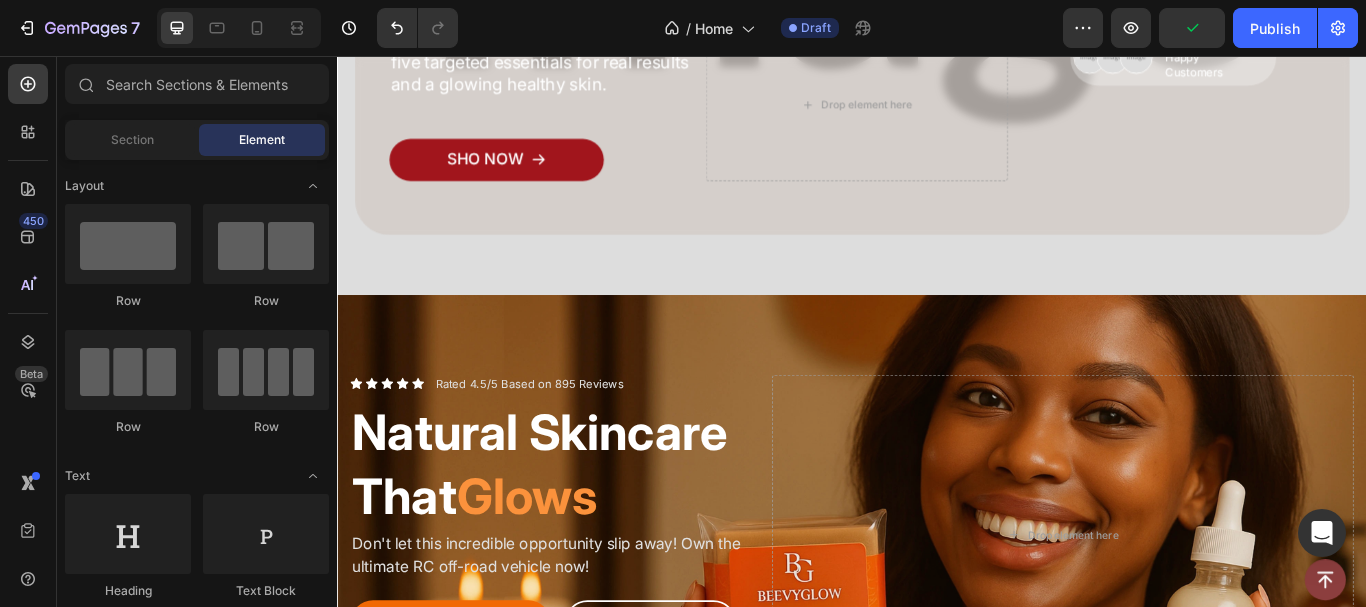 scroll, scrollTop: 630, scrollLeft: 0, axis: vertical 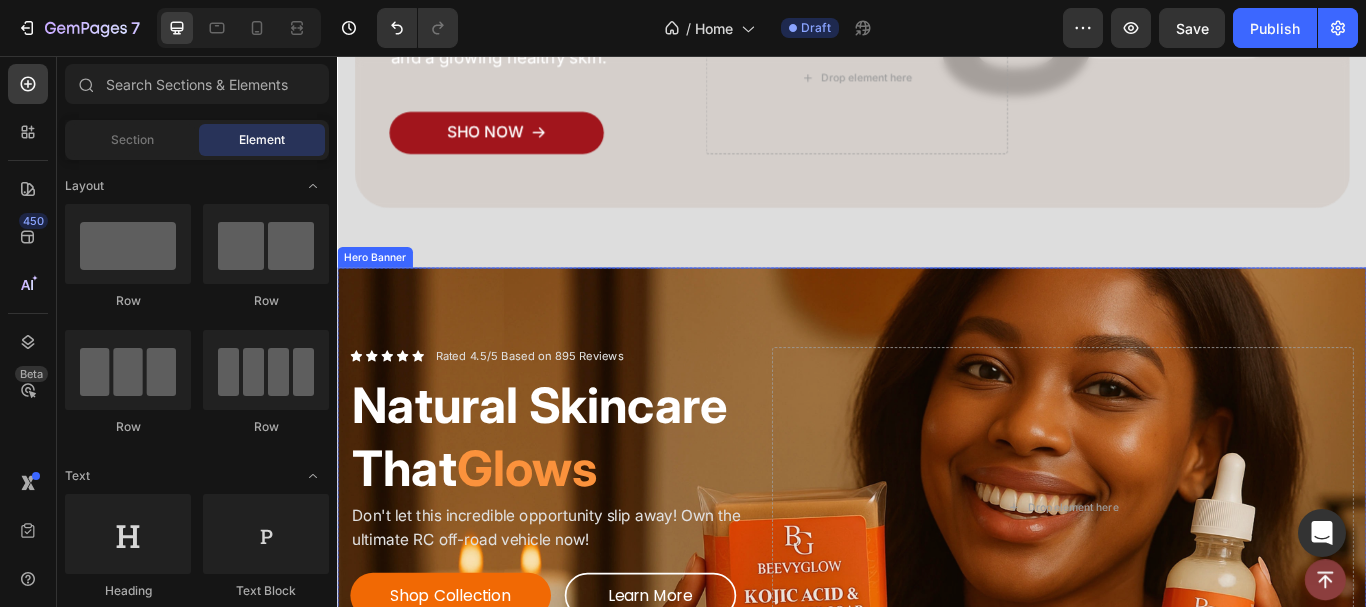 click at bounding box center (937, 583) 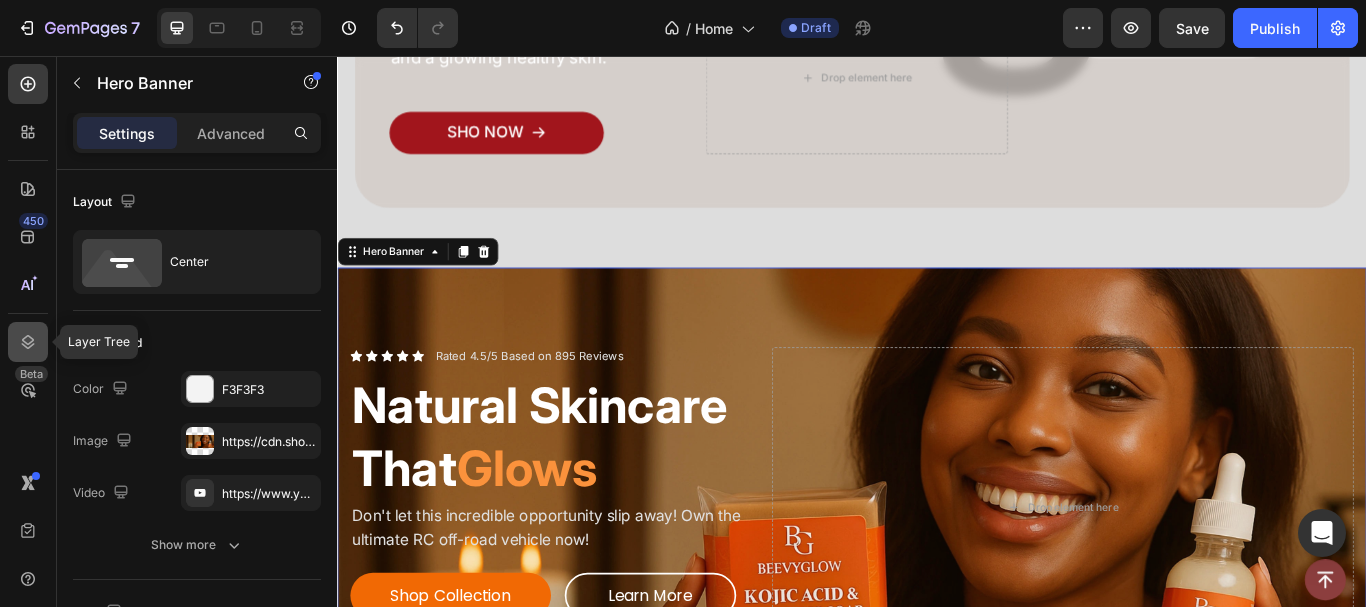 drag, startPoint x: 15, startPoint y: 338, endPoint x: 130, endPoint y: 232, distance: 156.40013 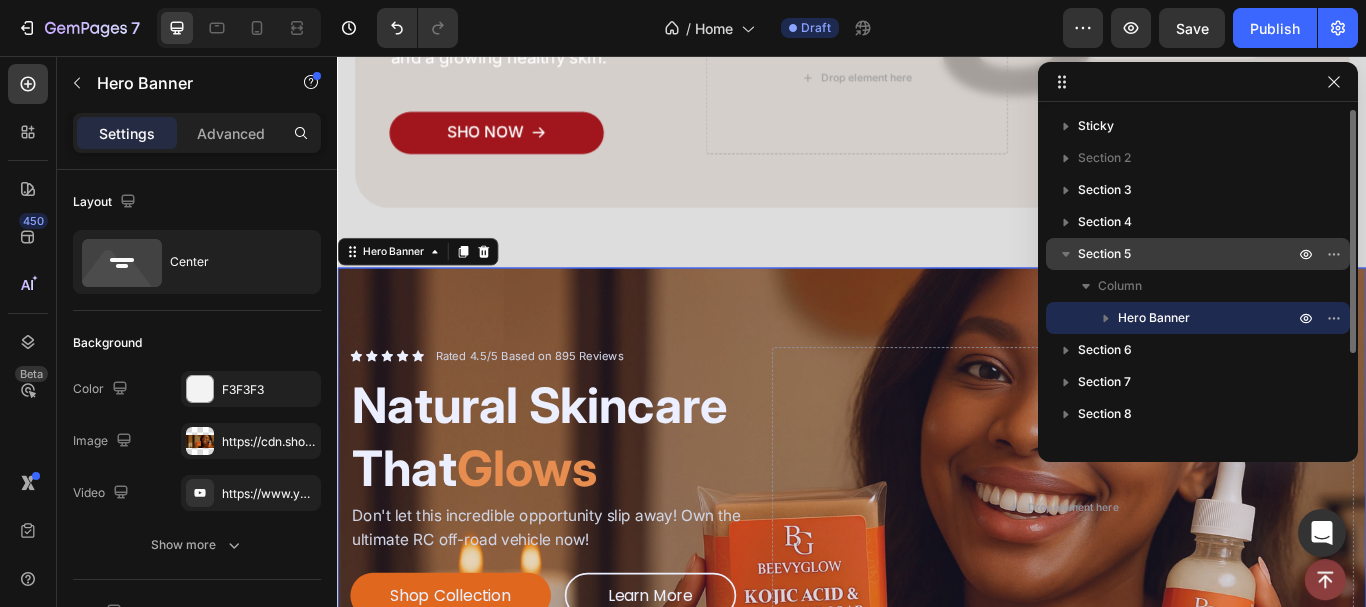 click 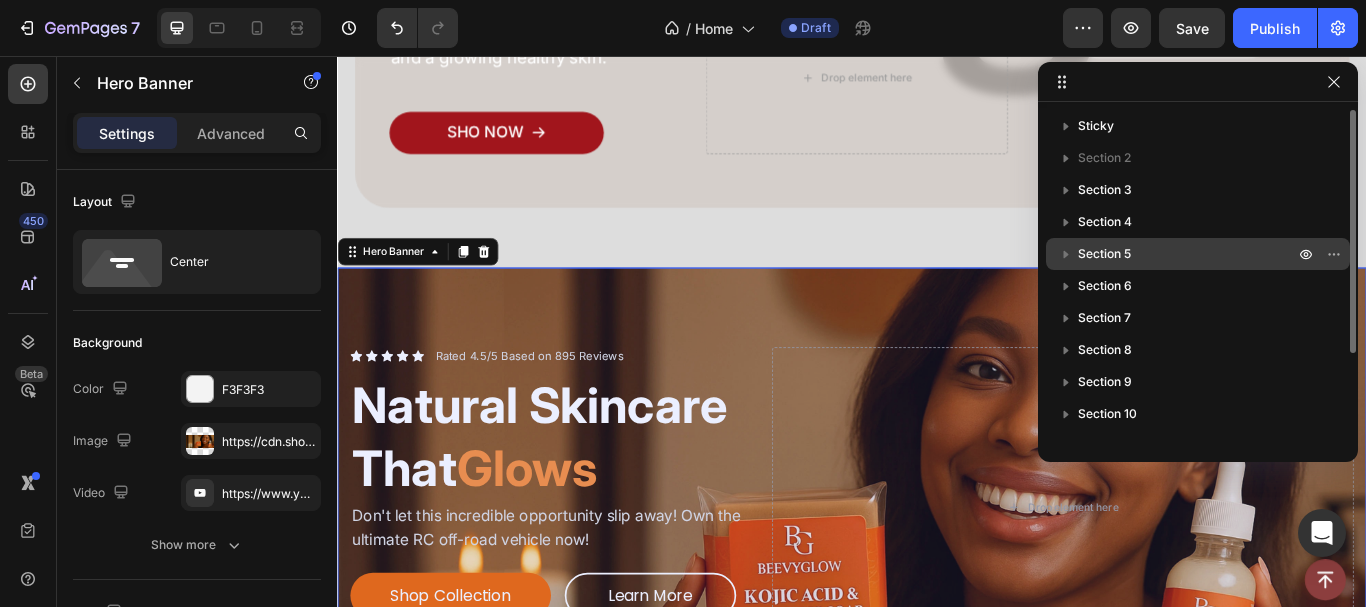 click on "Section 5" at bounding box center (1188, 254) 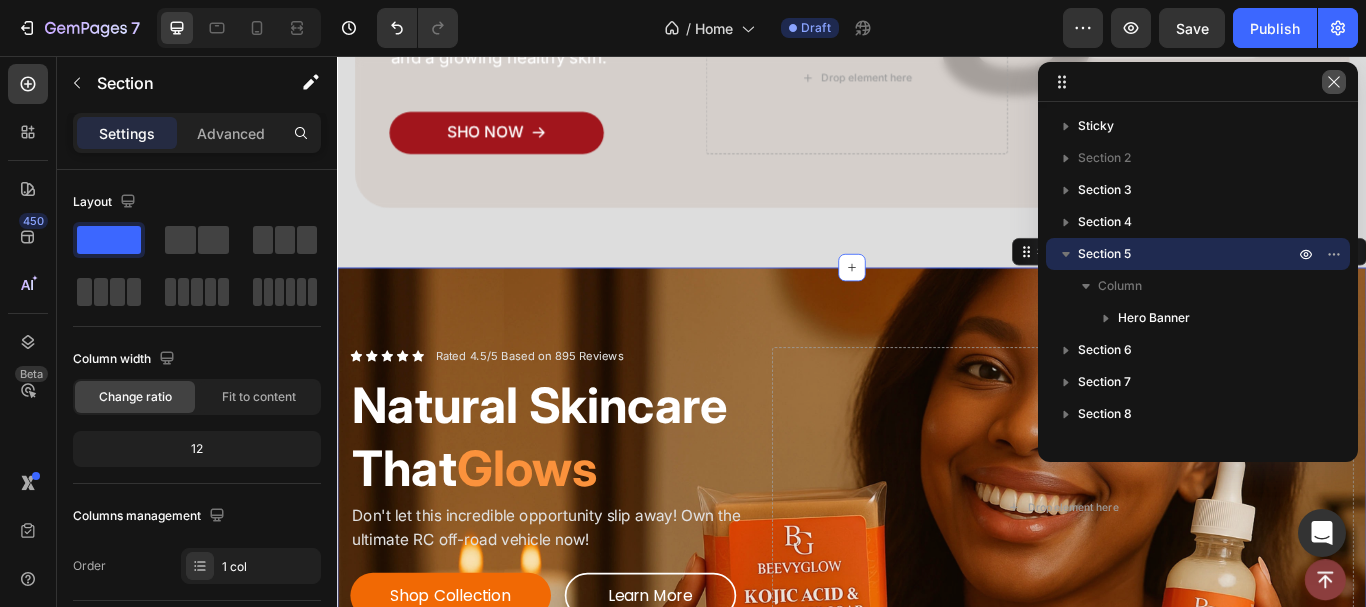 click at bounding box center (1334, 82) 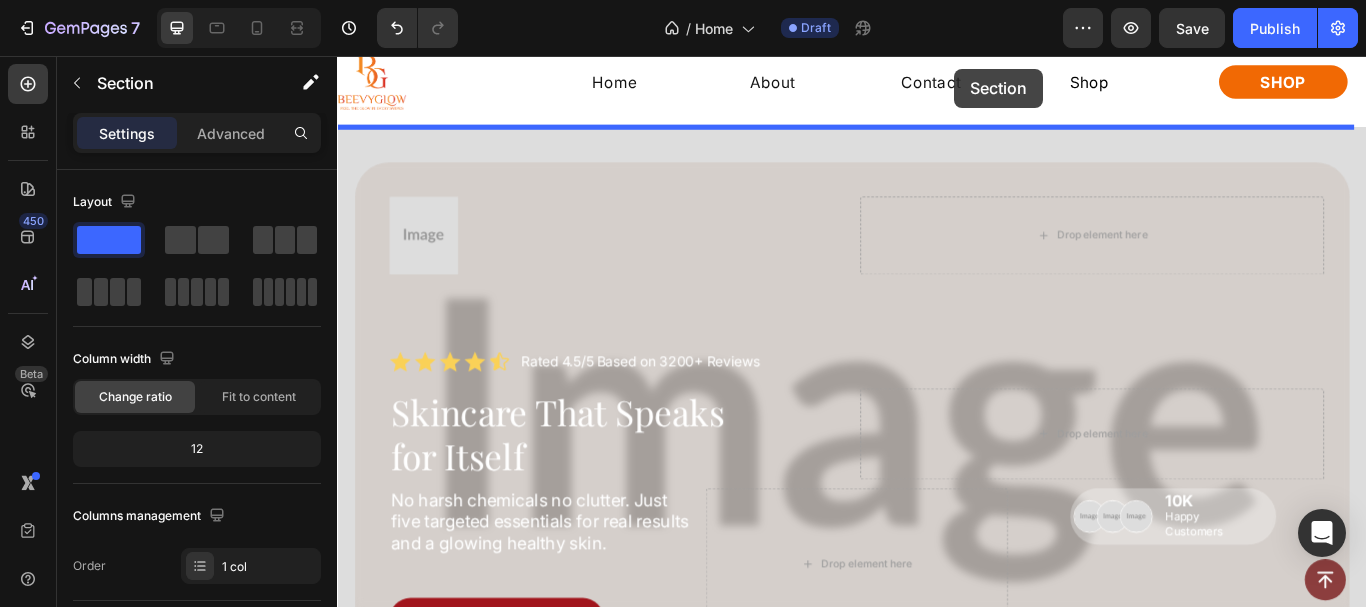 scroll, scrollTop: 0, scrollLeft: 0, axis: both 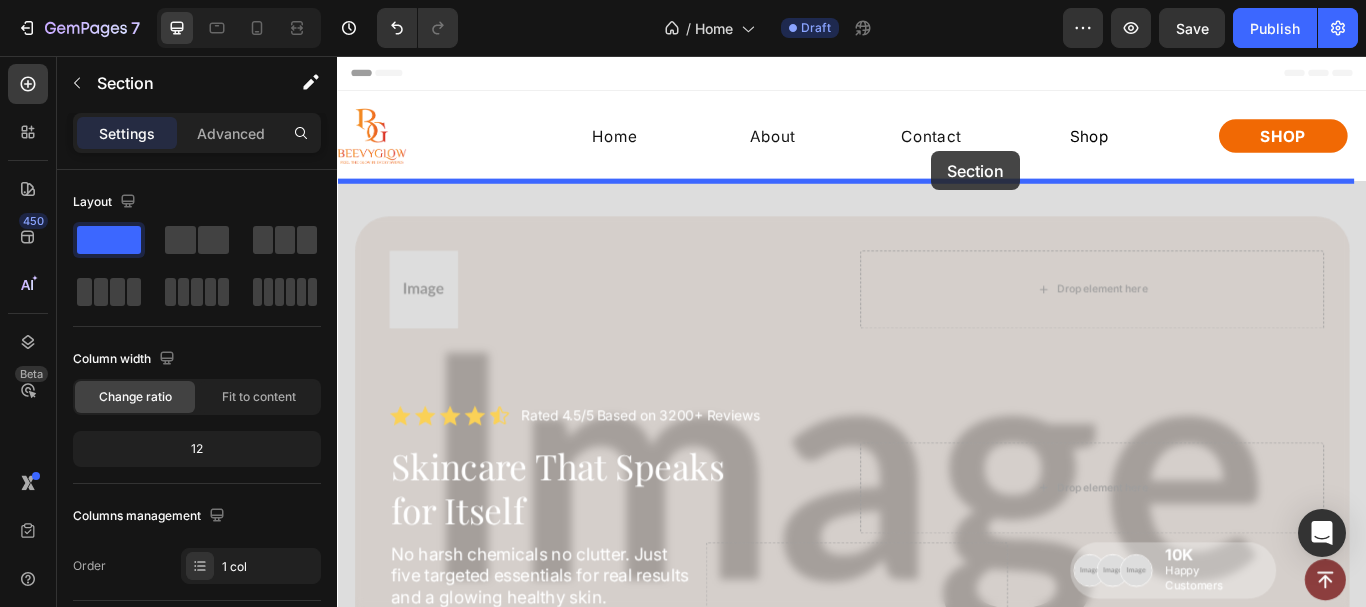 drag, startPoint x: 1149, startPoint y: 281, endPoint x: 1030, endPoint y: 167, distance: 164.79381 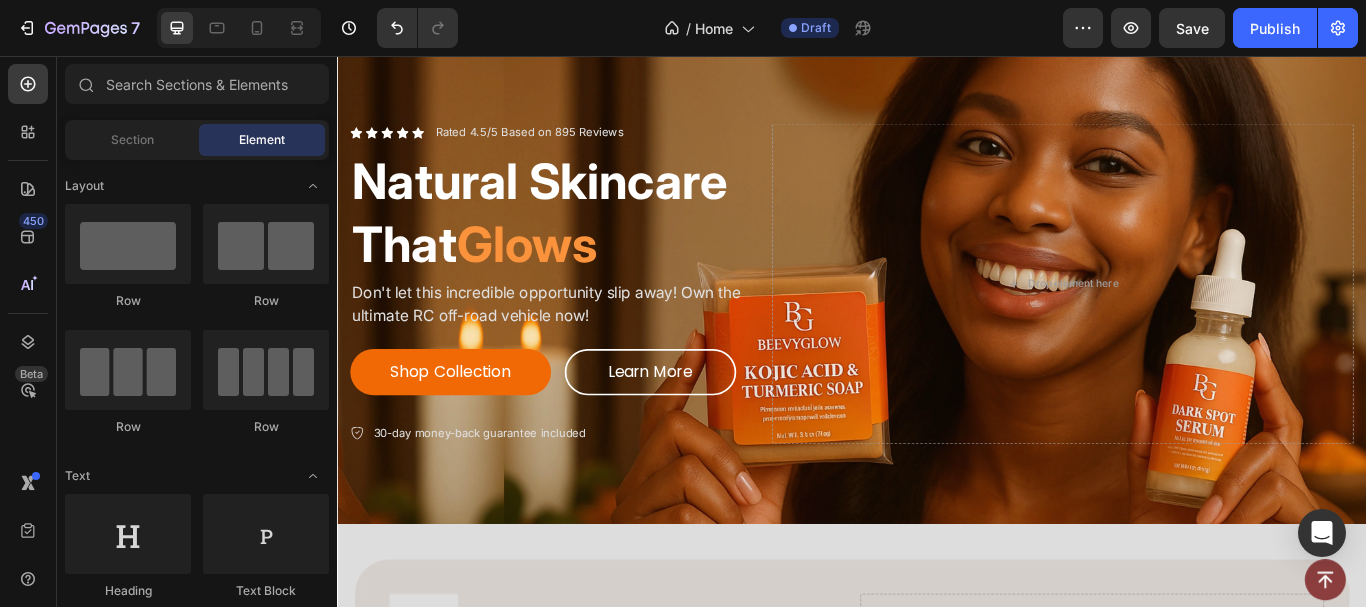 scroll, scrollTop: 106, scrollLeft: 0, axis: vertical 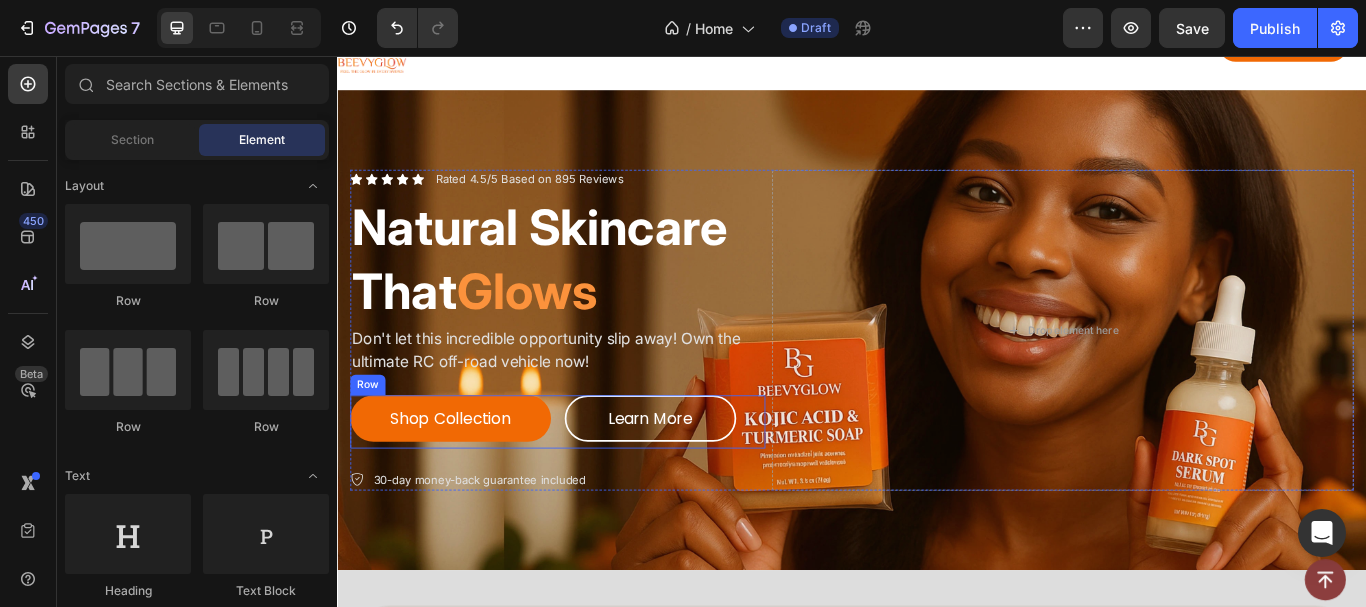 click on "Shop Collection Button Learn More Button Row" at bounding box center [594, 482] 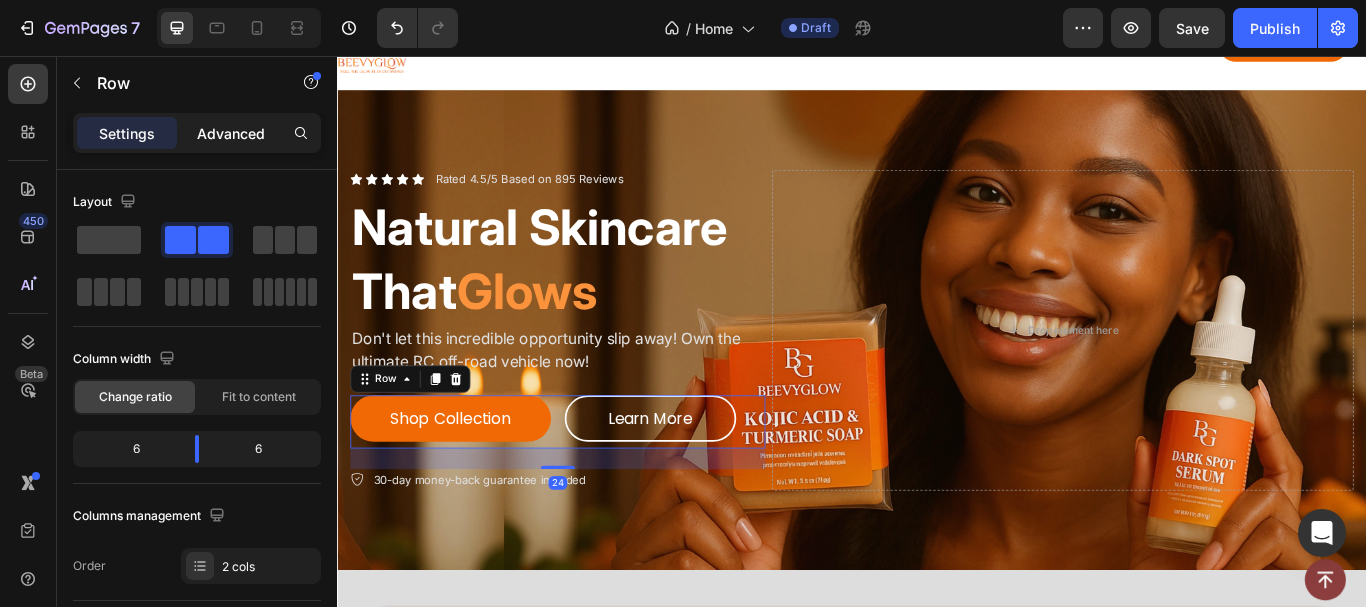 click on "Advanced" at bounding box center [231, 133] 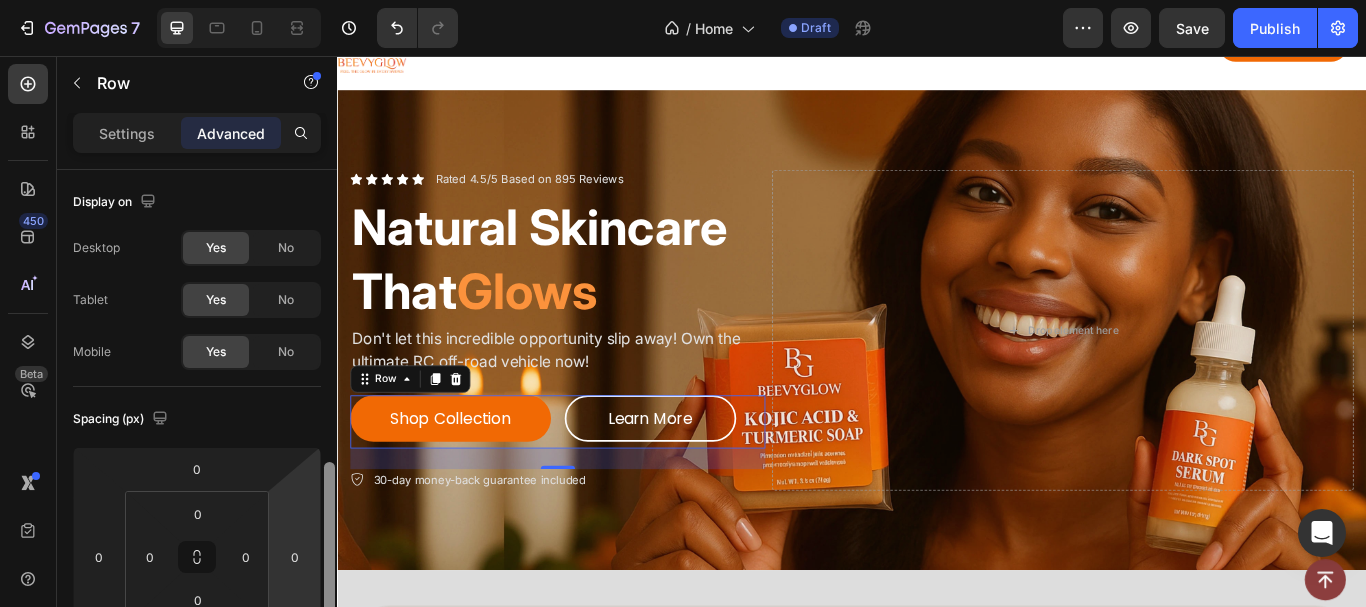 scroll, scrollTop: 226, scrollLeft: 0, axis: vertical 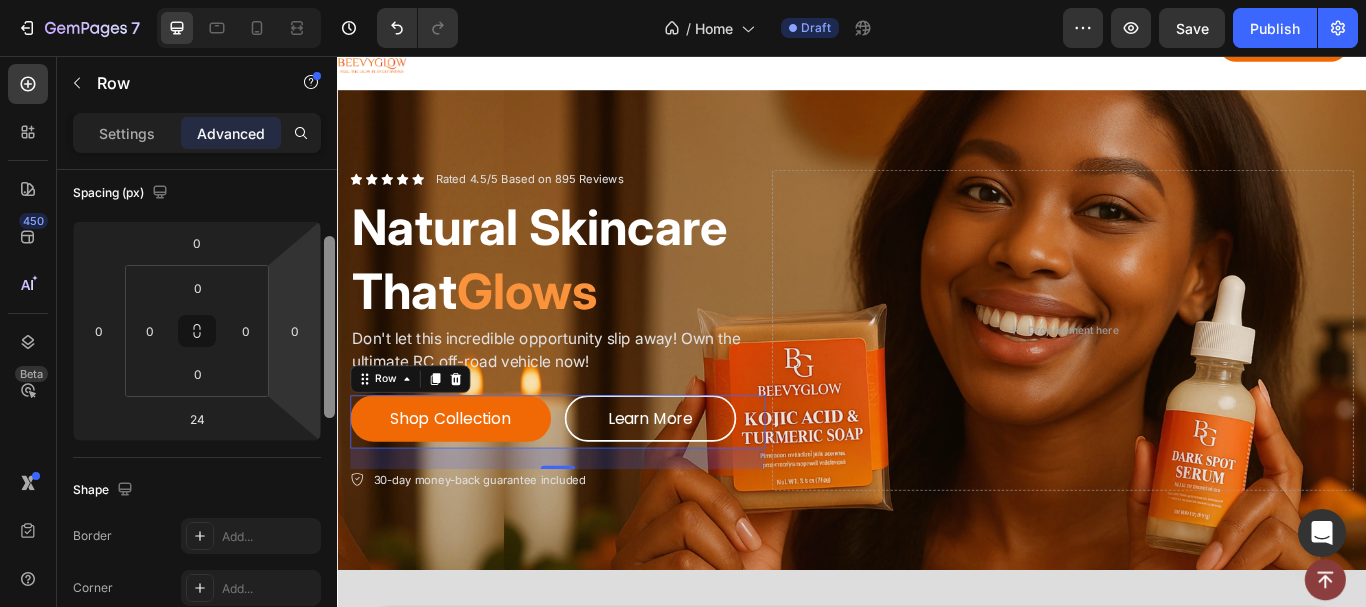 drag, startPoint x: 328, startPoint y: 194, endPoint x: 289, endPoint y: 278, distance: 92.61209 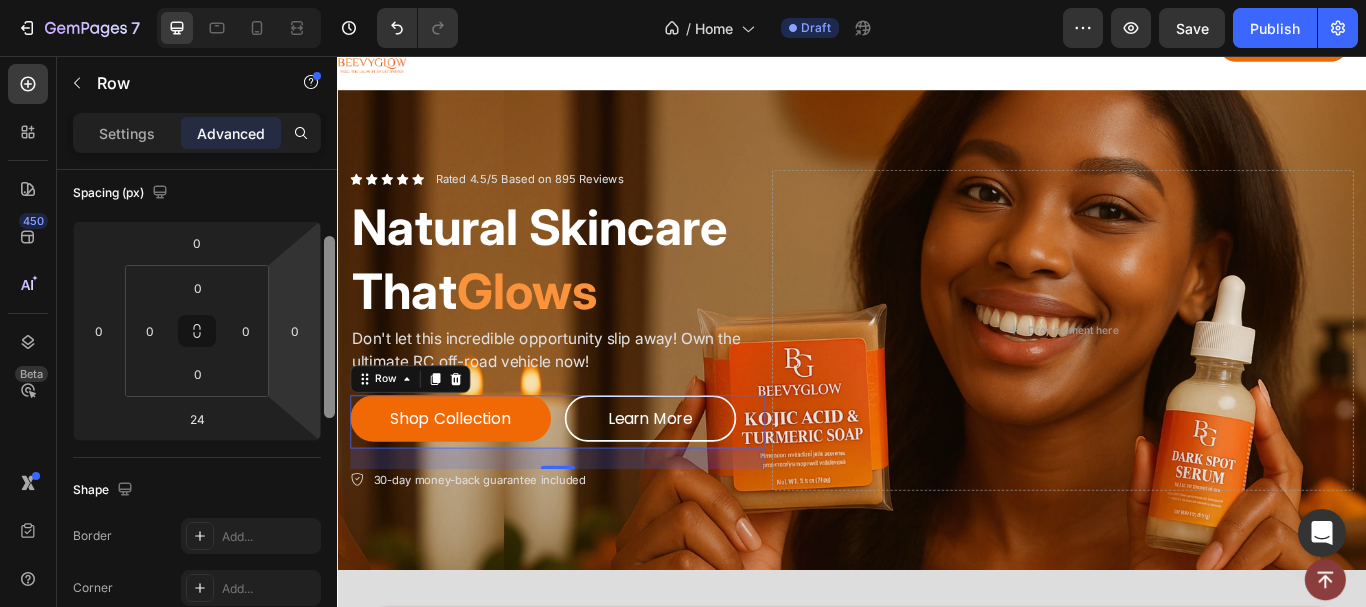click on "Display on Desktop Yes No Tablet Yes No Mobile Yes No Spacing (px) 0 0 24 0 0 0 0 0 Shape Border Add... Corner Add... Shadow Add... Position Static Opacity 100% Animation Interaction Upgrade to Optimize plan  to unlock Interaction & other premium features. CSS class Delete element" at bounding box center [197, 417] 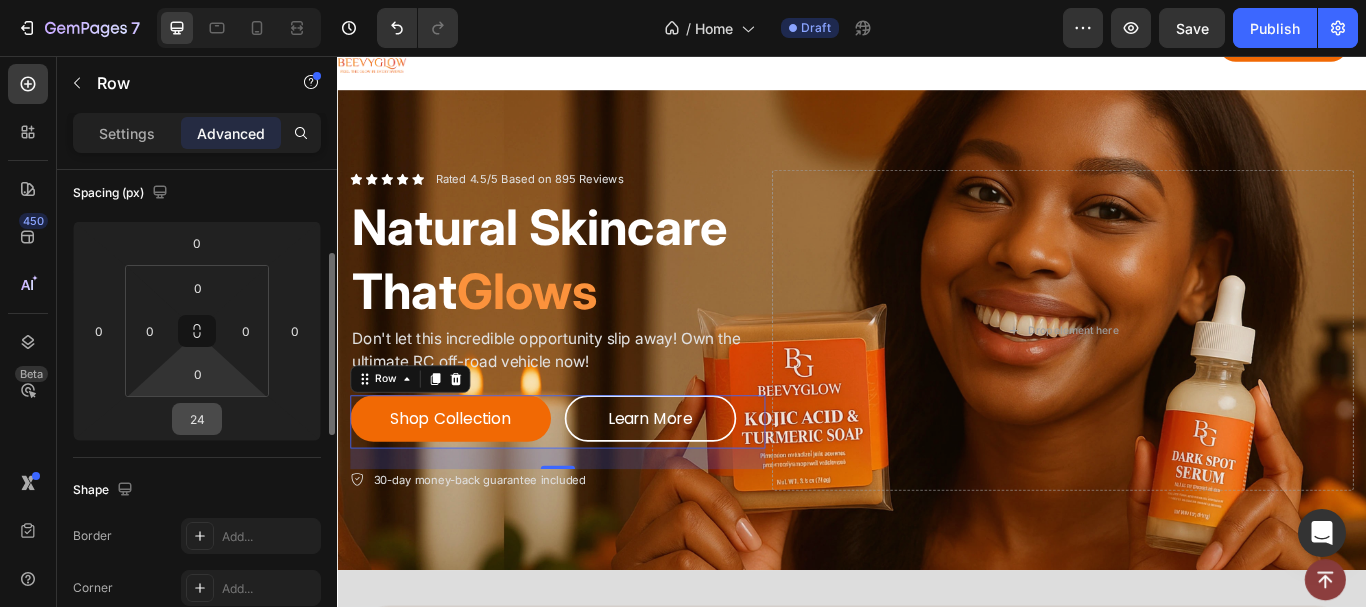 click on "24" at bounding box center [197, 419] 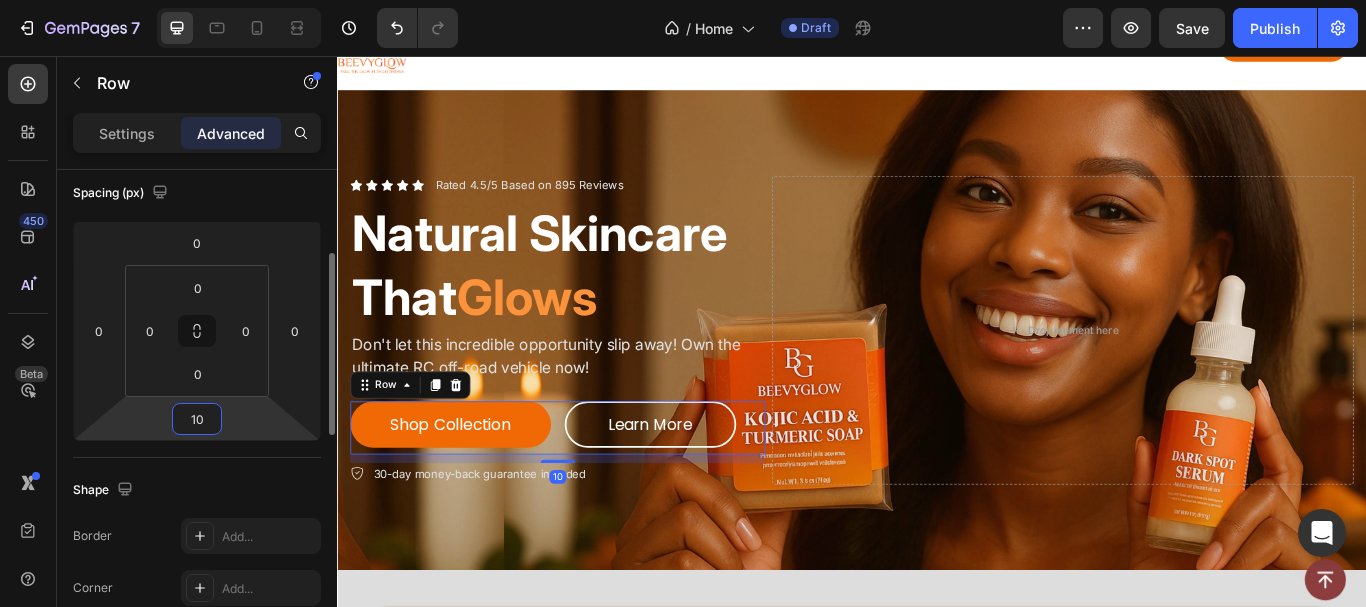 type on "10" 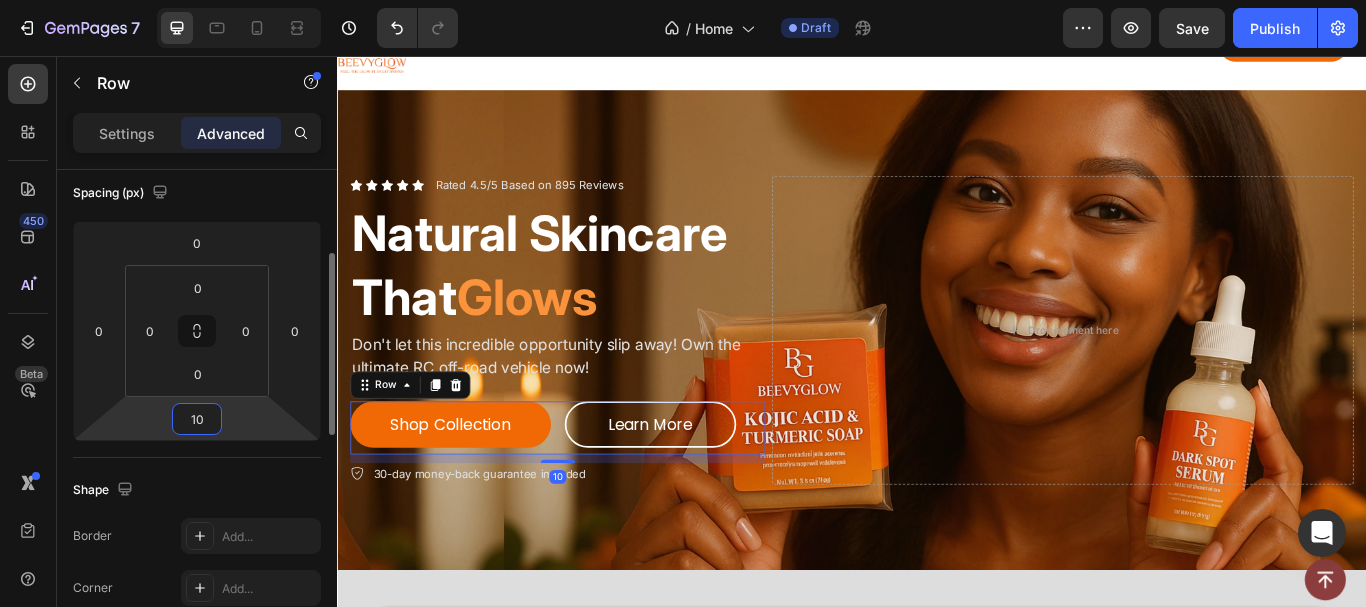 click on "Shape Border Add... Corner Add... Shadow Add..." 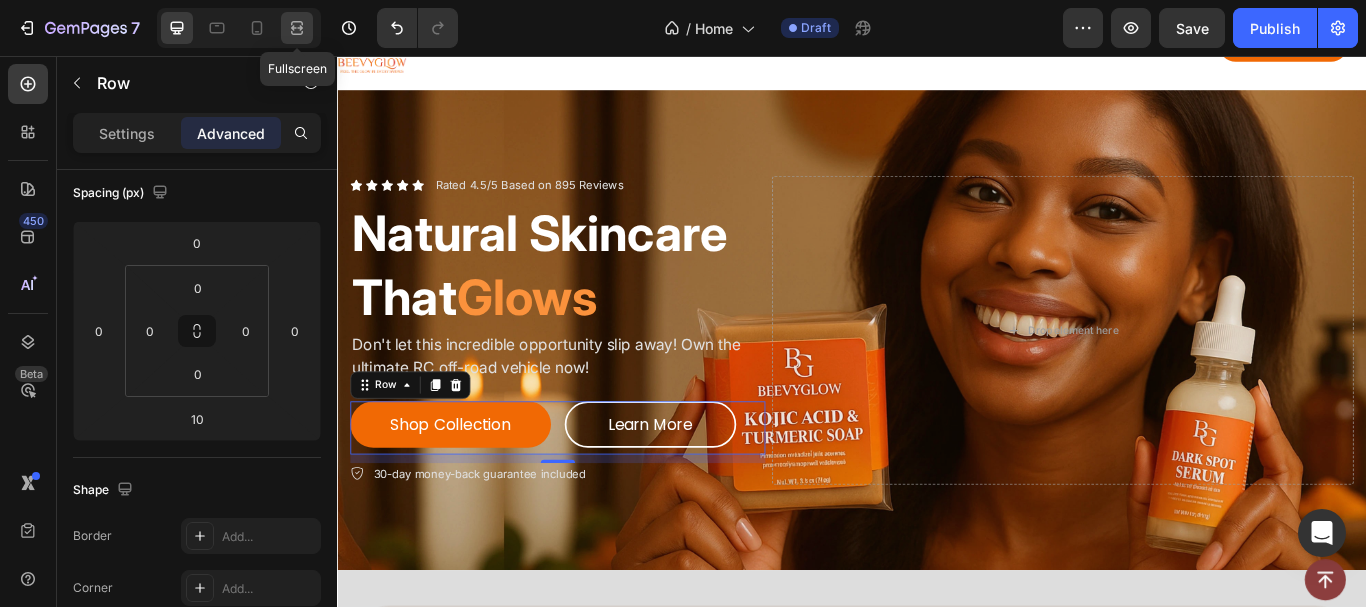 click 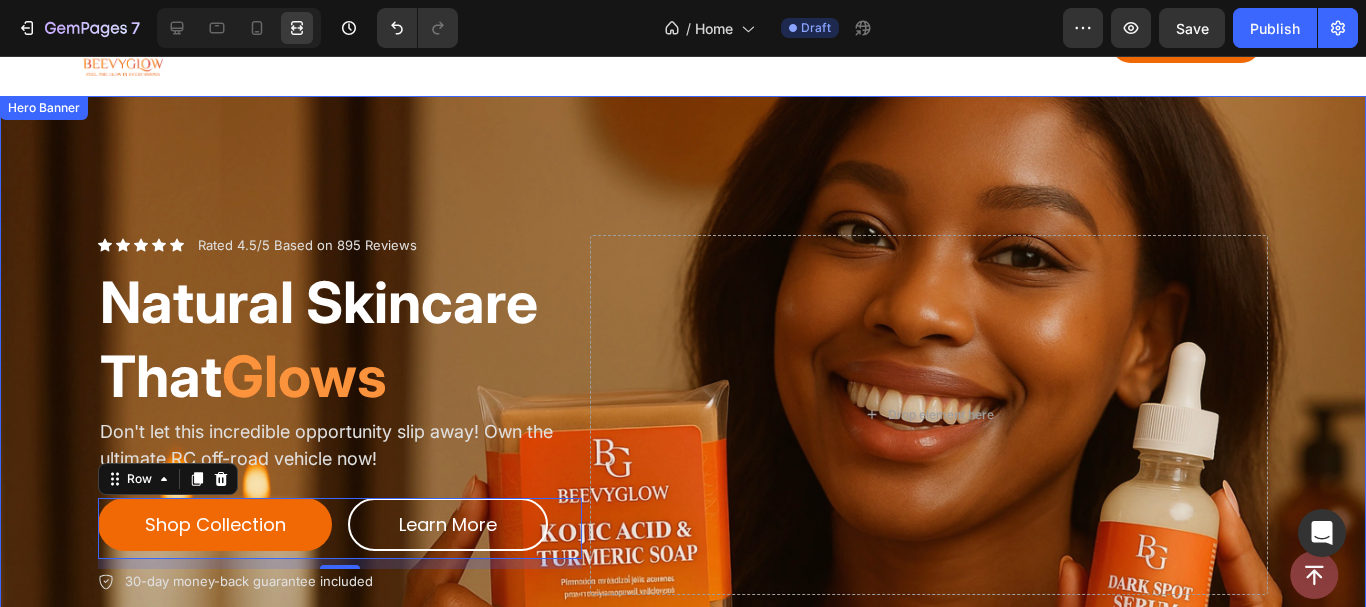 click at bounding box center [683, 414] 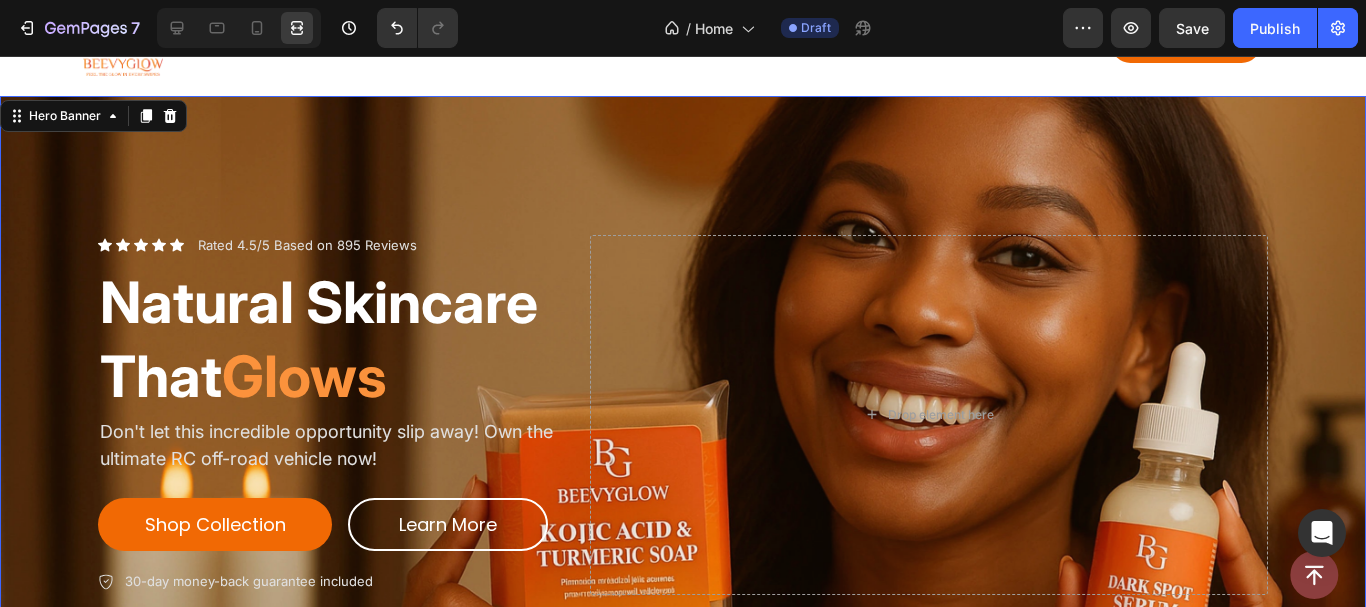 scroll, scrollTop: 0, scrollLeft: 0, axis: both 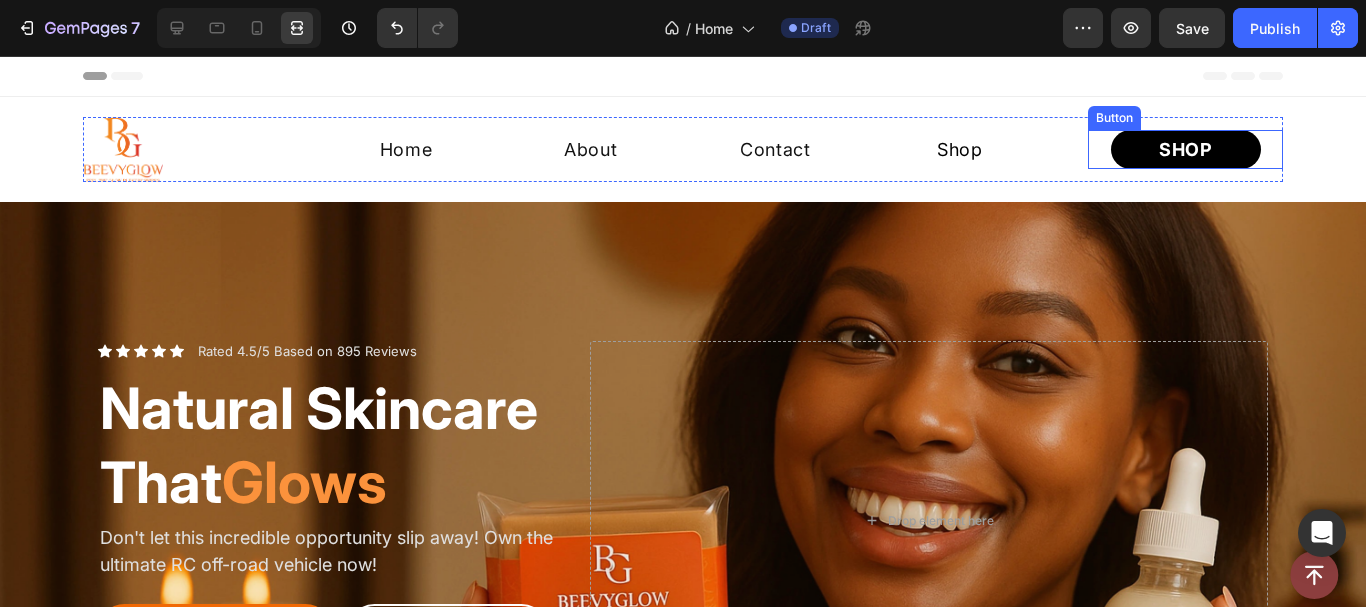 click on "Shop" at bounding box center (1186, 149) 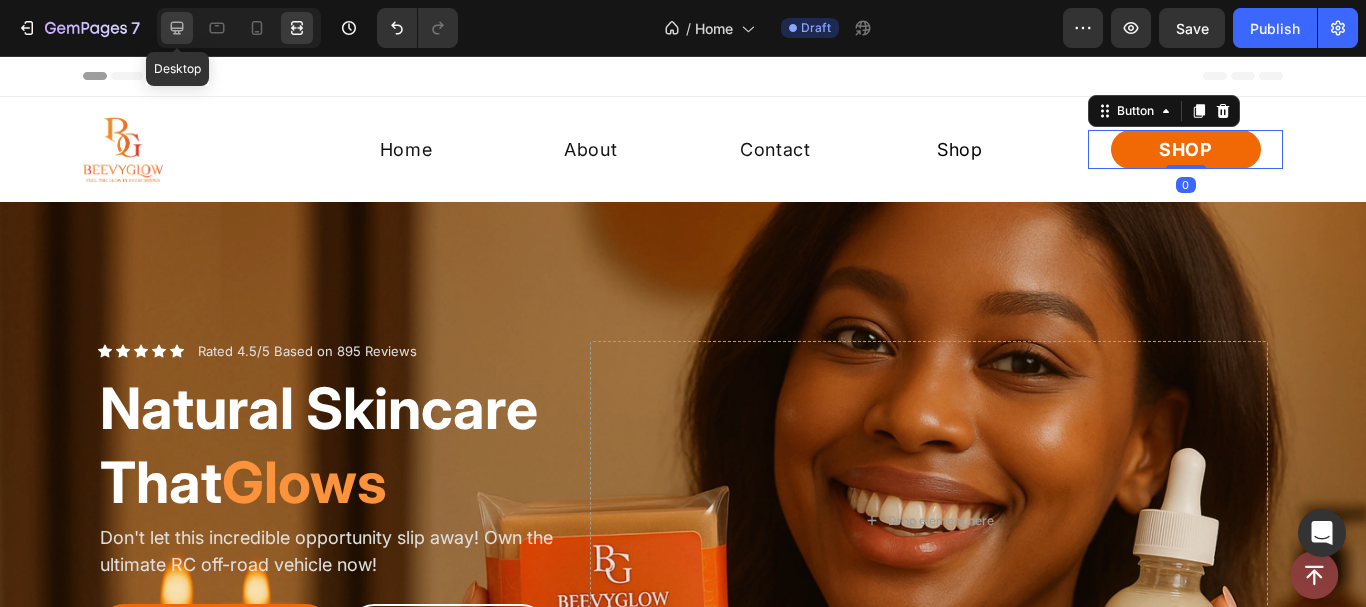 click 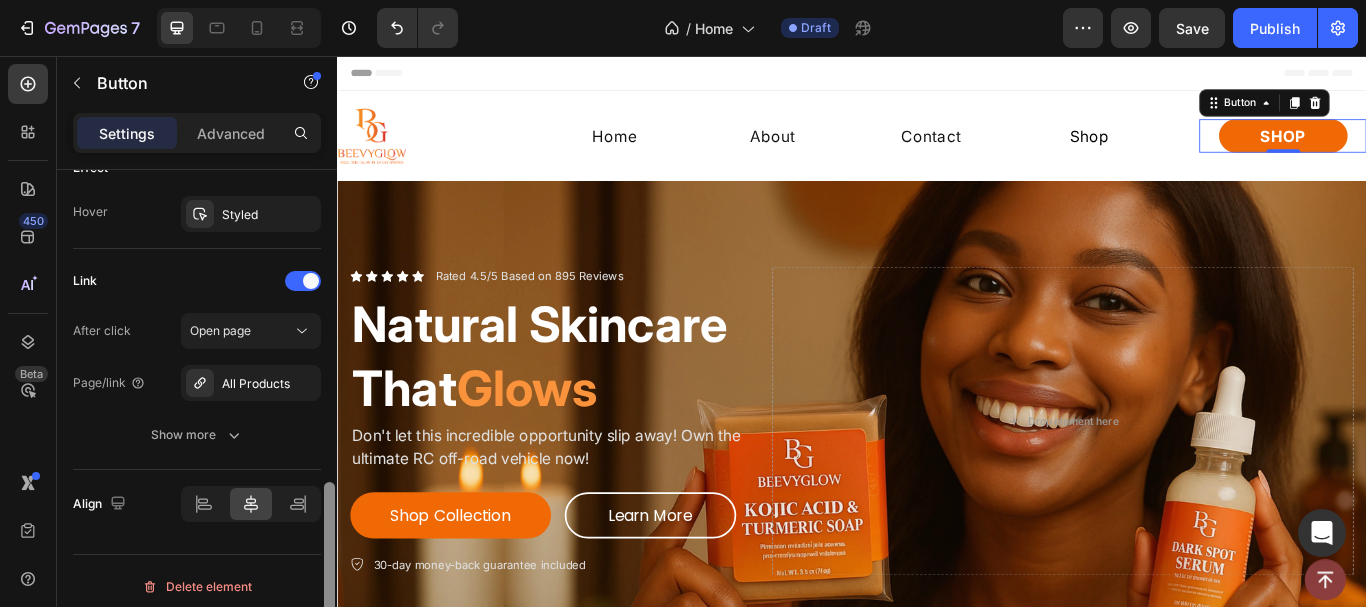 scroll, scrollTop: 1096, scrollLeft: 0, axis: vertical 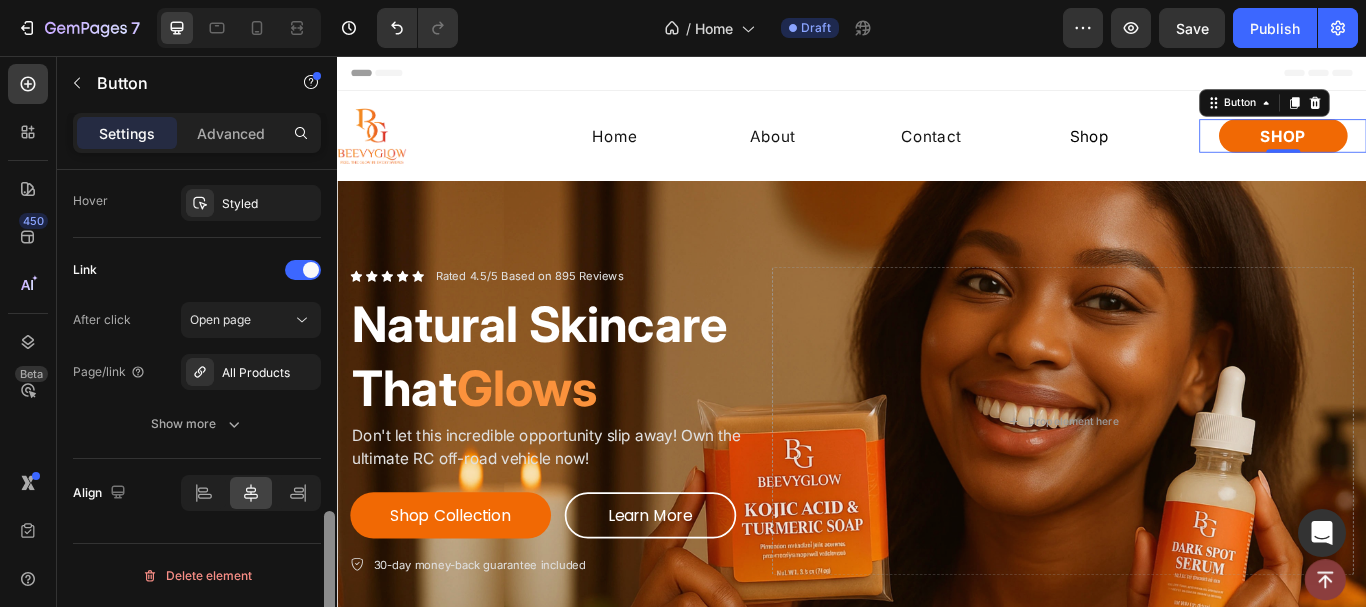 drag, startPoint x: 330, startPoint y: 261, endPoint x: 223, endPoint y: 613, distance: 367.90353 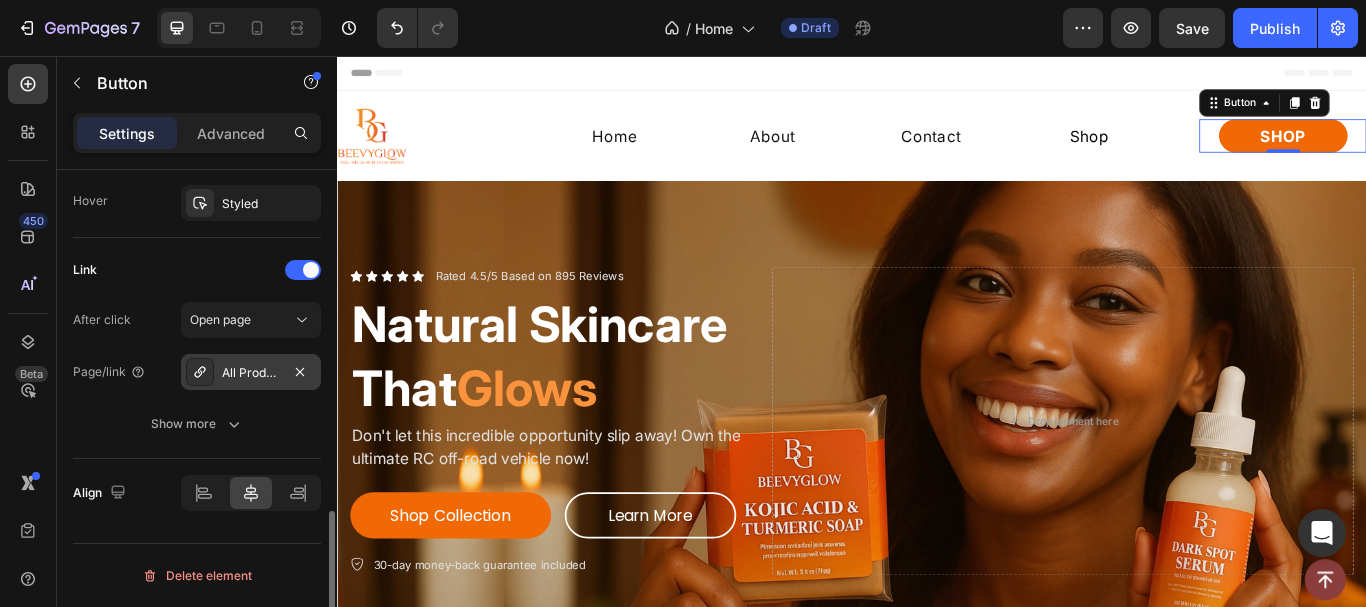 click on "All Products" at bounding box center (251, 373) 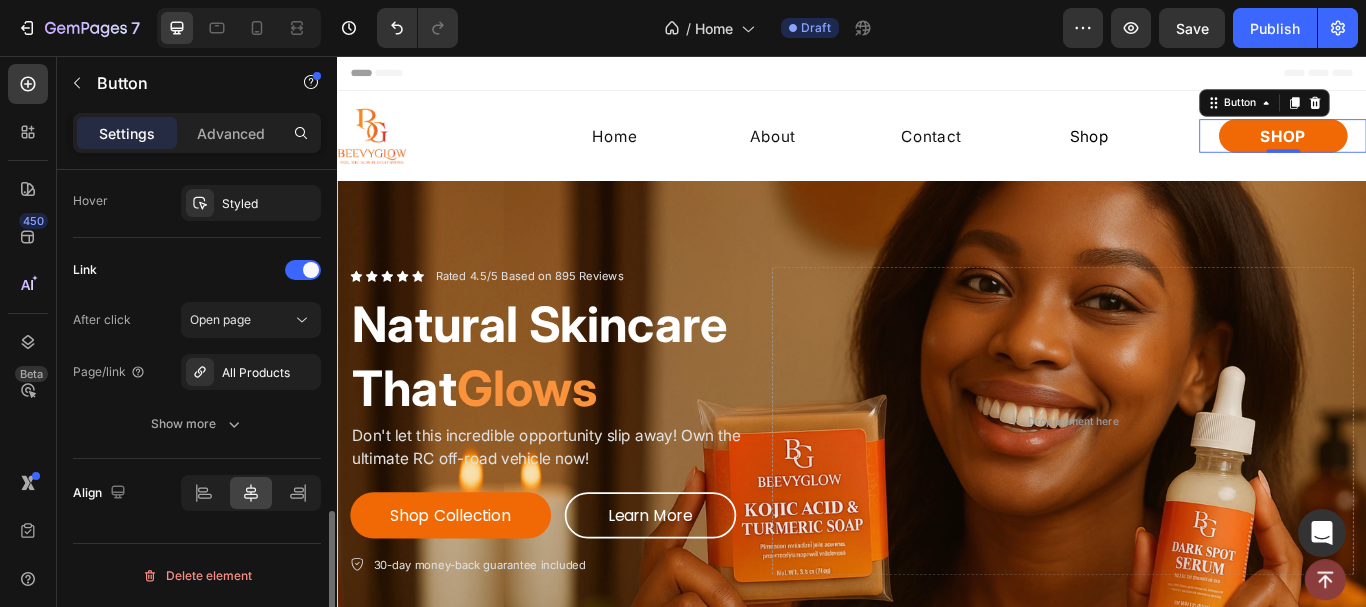 click on "Link" at bounding box center [197, 270] 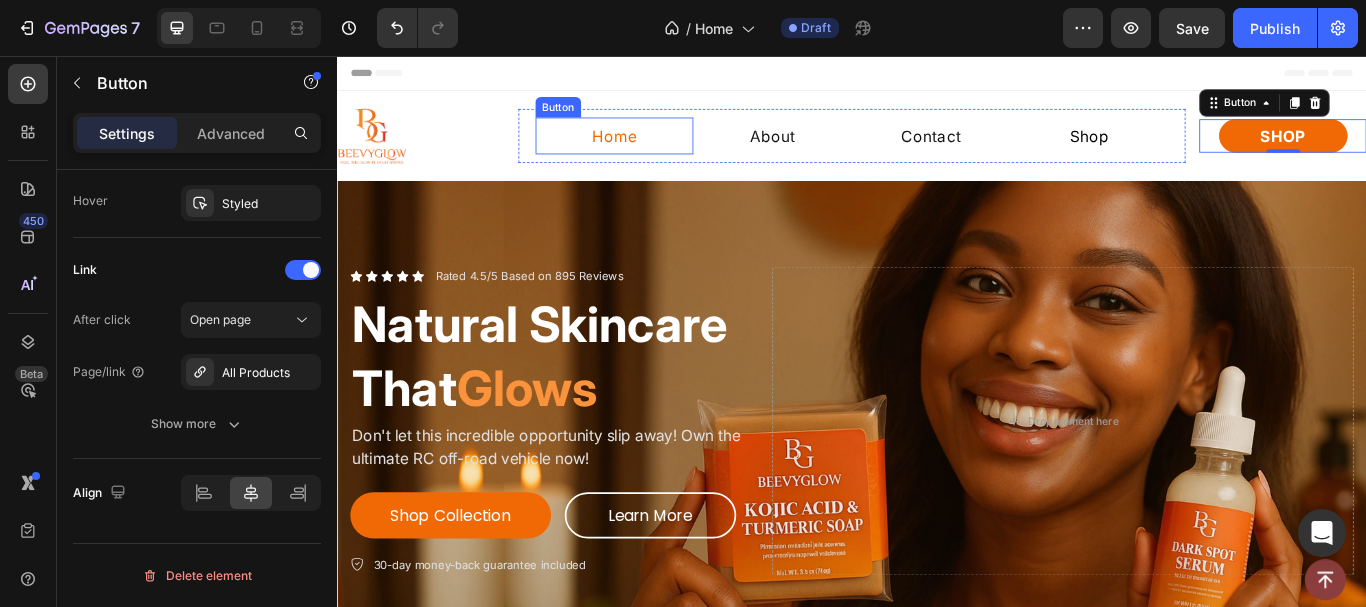 click on "Home" at bounding box center [660, 149] 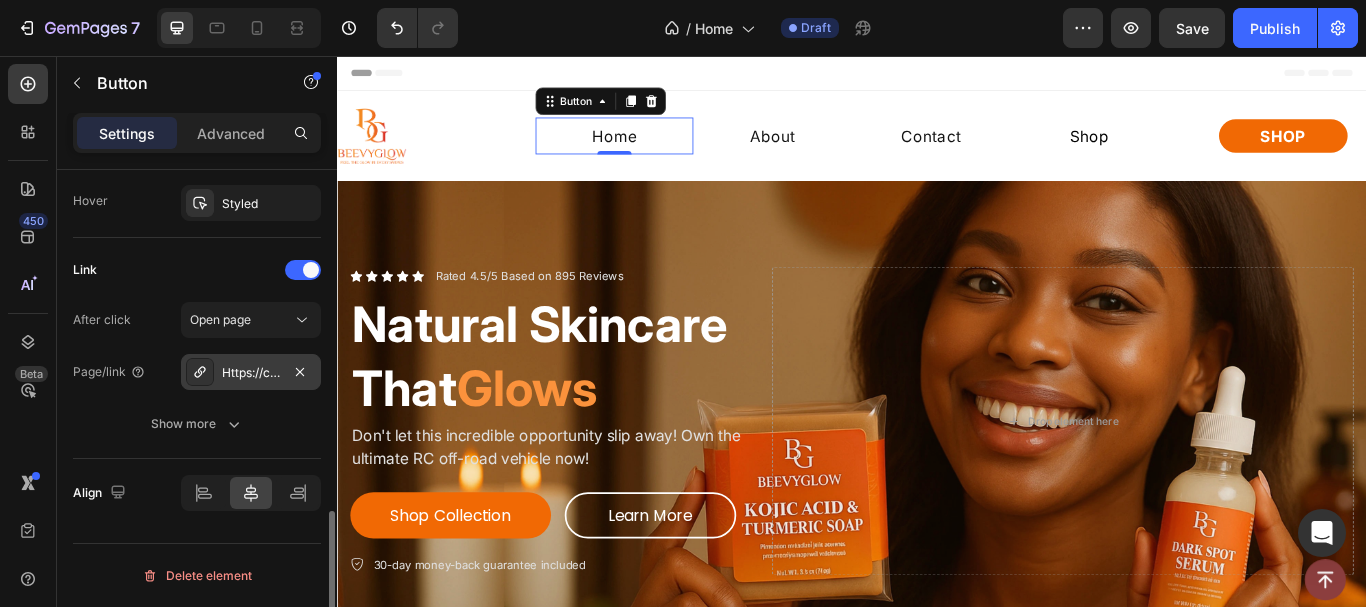 click on "Https://curieskin.Myshopify.Com/" at bounding box center (251, 373) 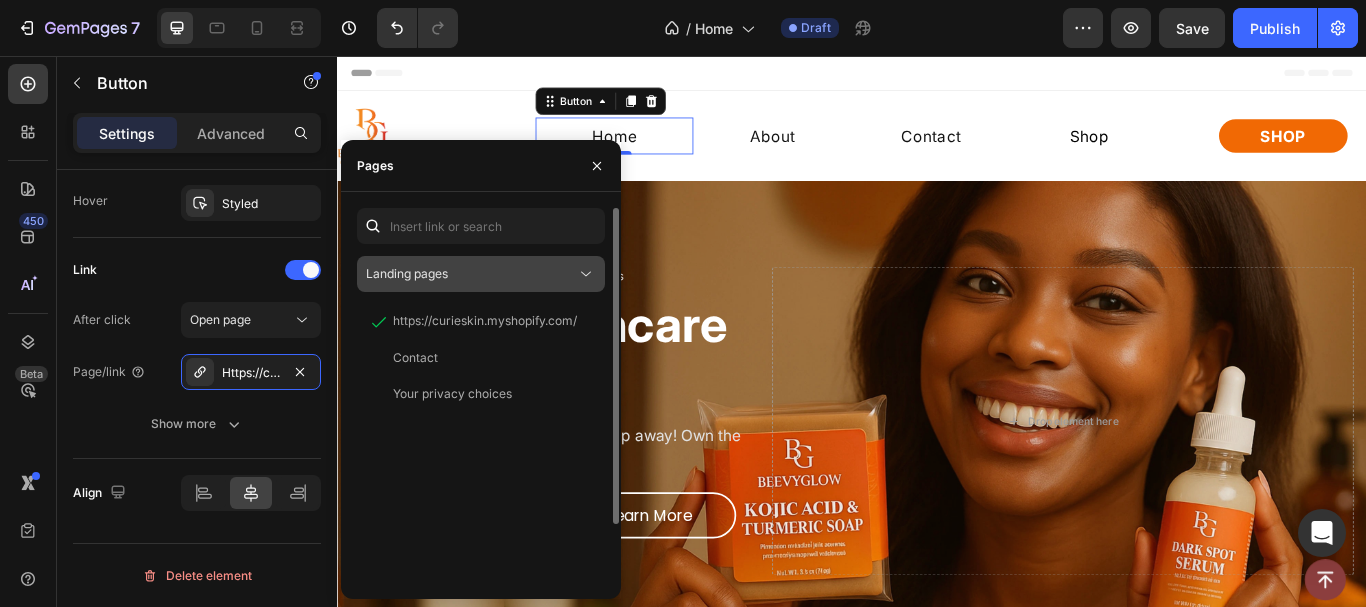 click on "Landing pages" at bounding box center (407, 274) 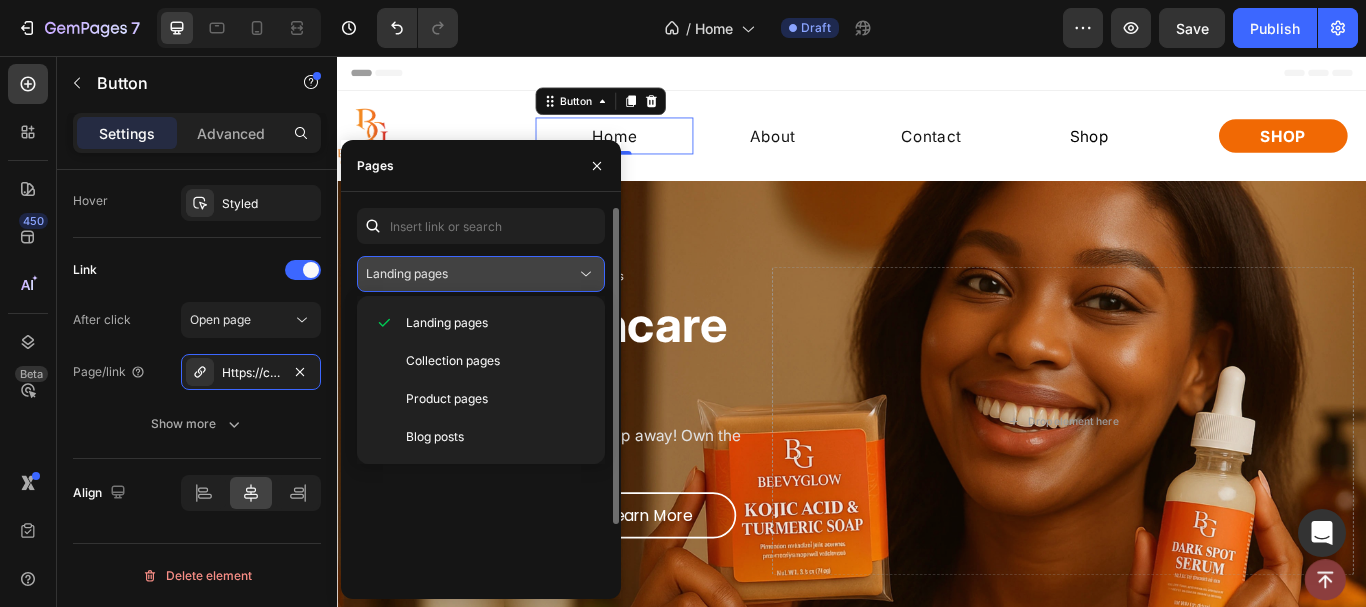 click on "Landing pages" at bounding box center (407, 274) 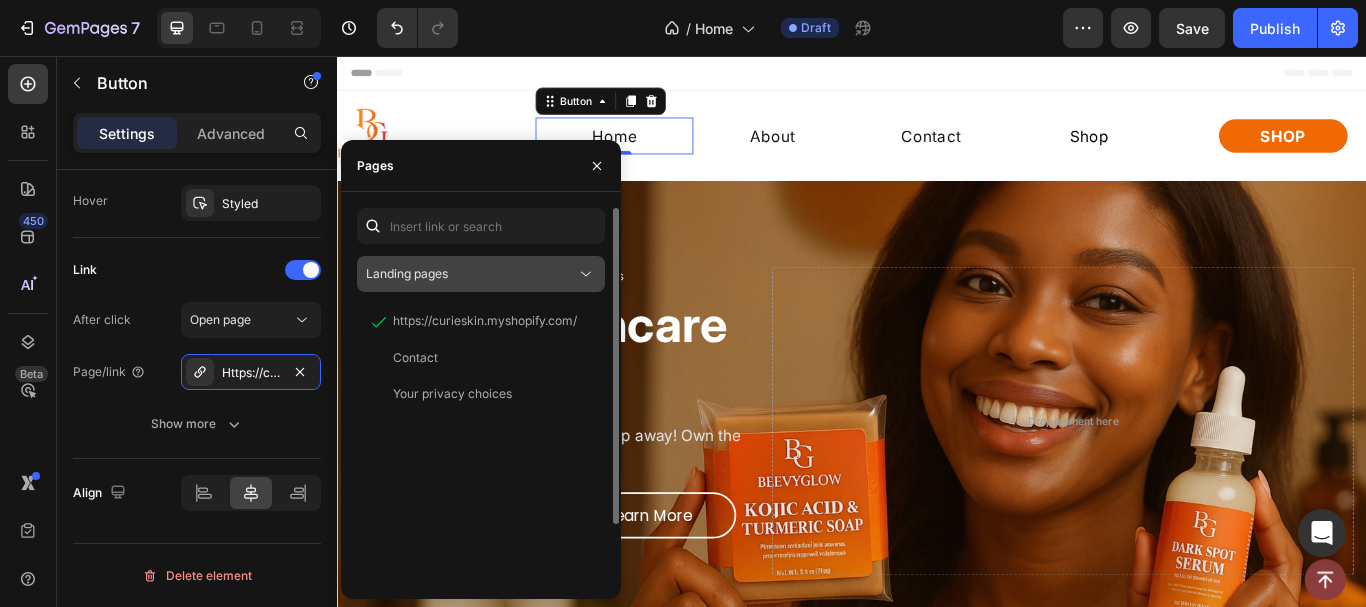 click on "Landing pages" at bounding box center (407, 274) 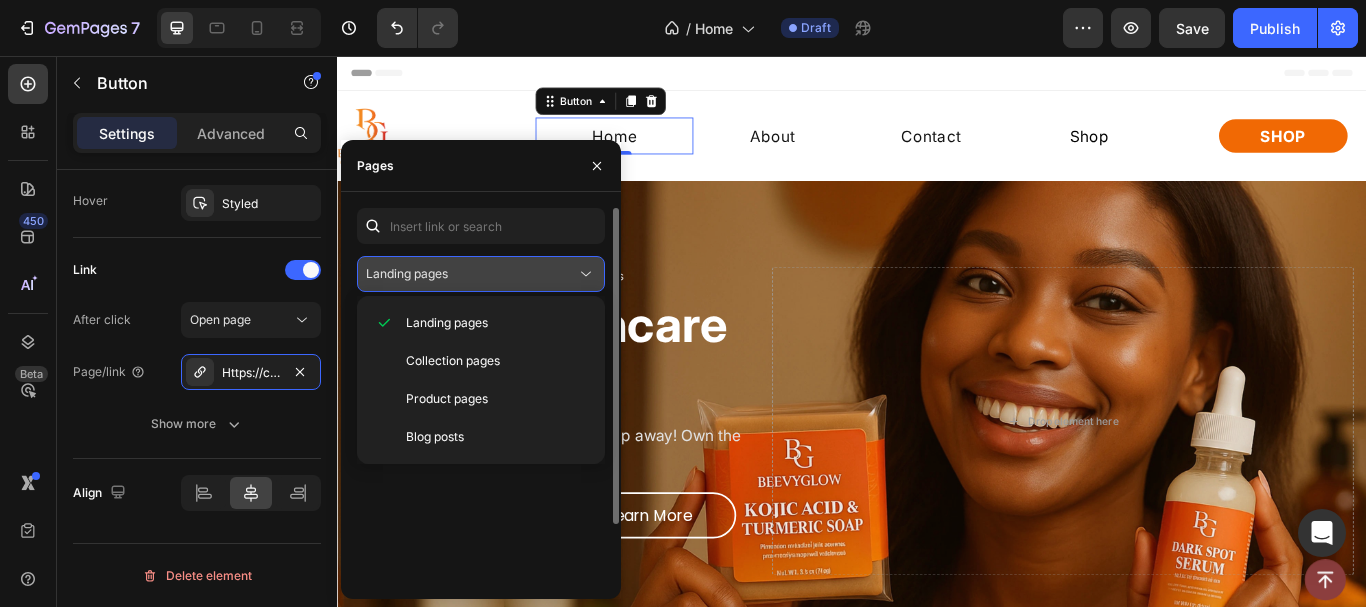 click on "Landing pages" at bounding box center (407, 274) 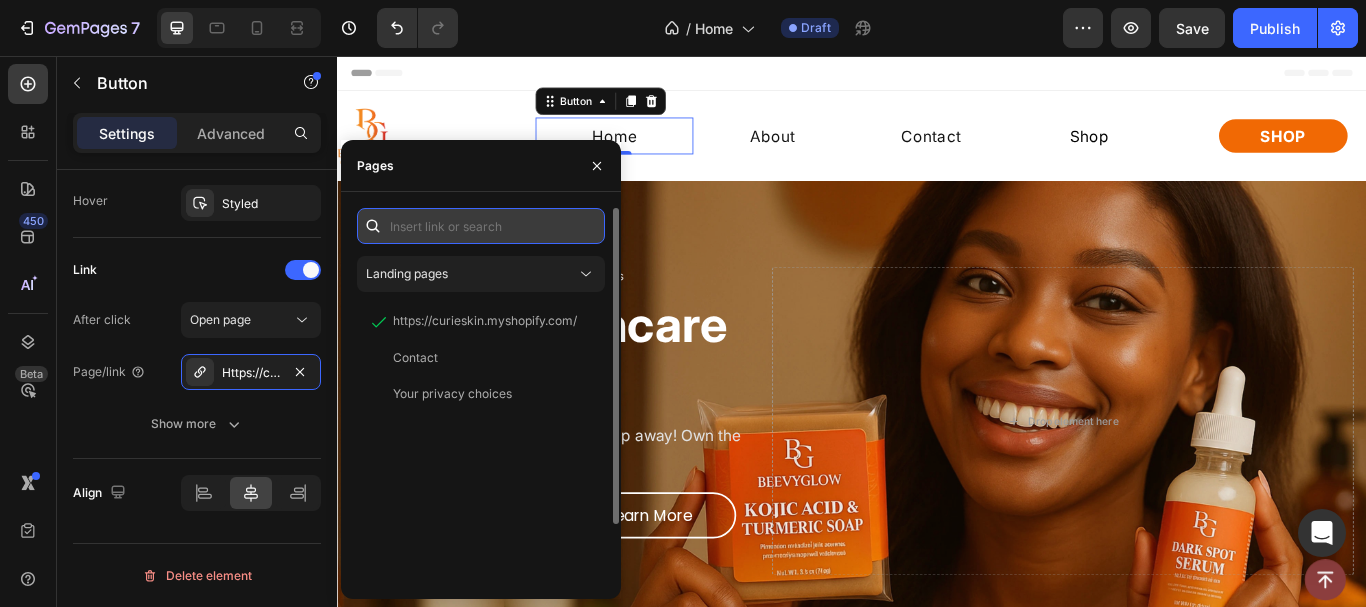 click at bounding box center [481, 226] 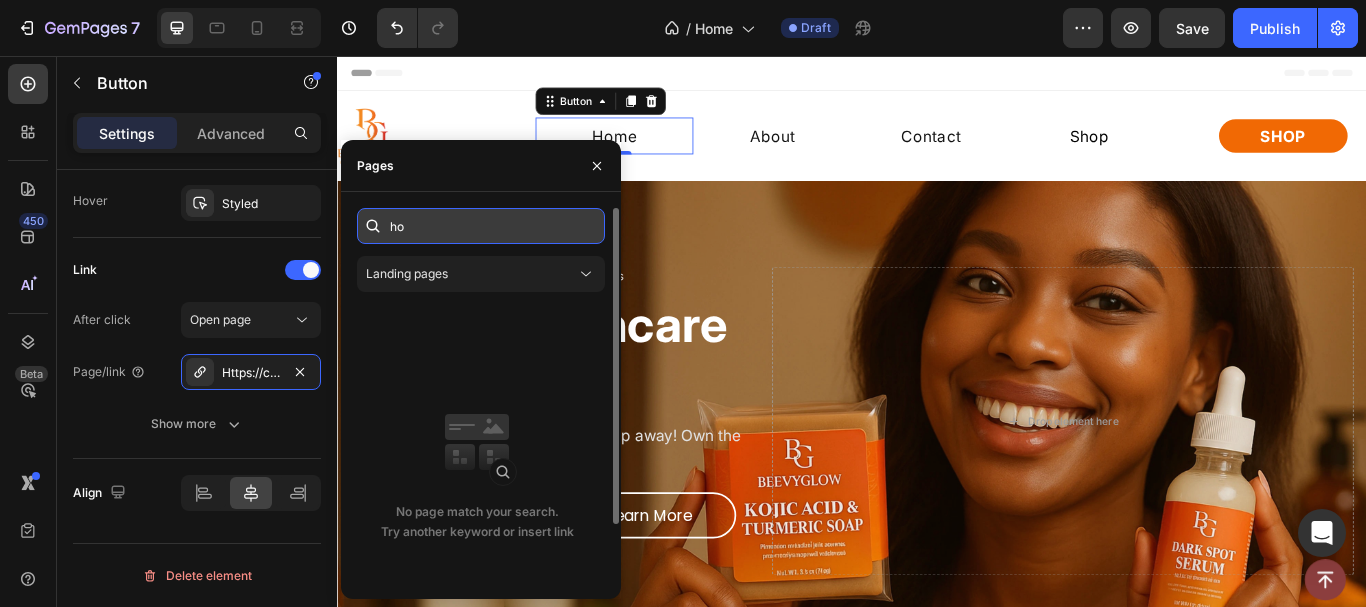 type on "h" 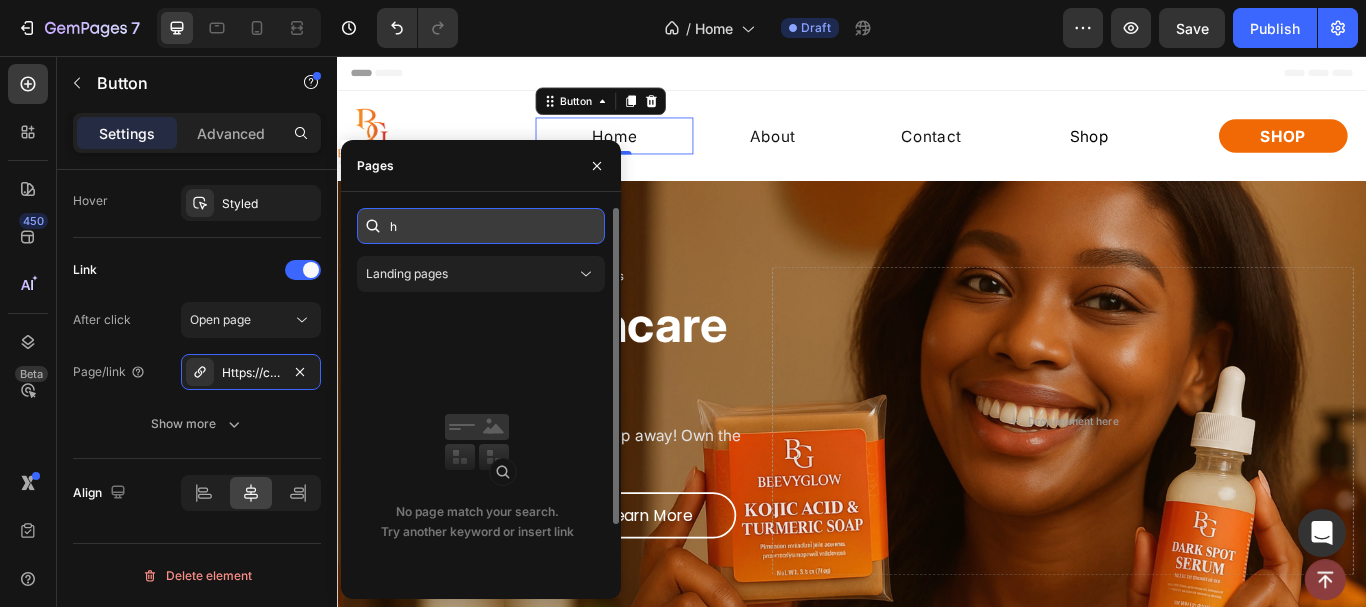 type 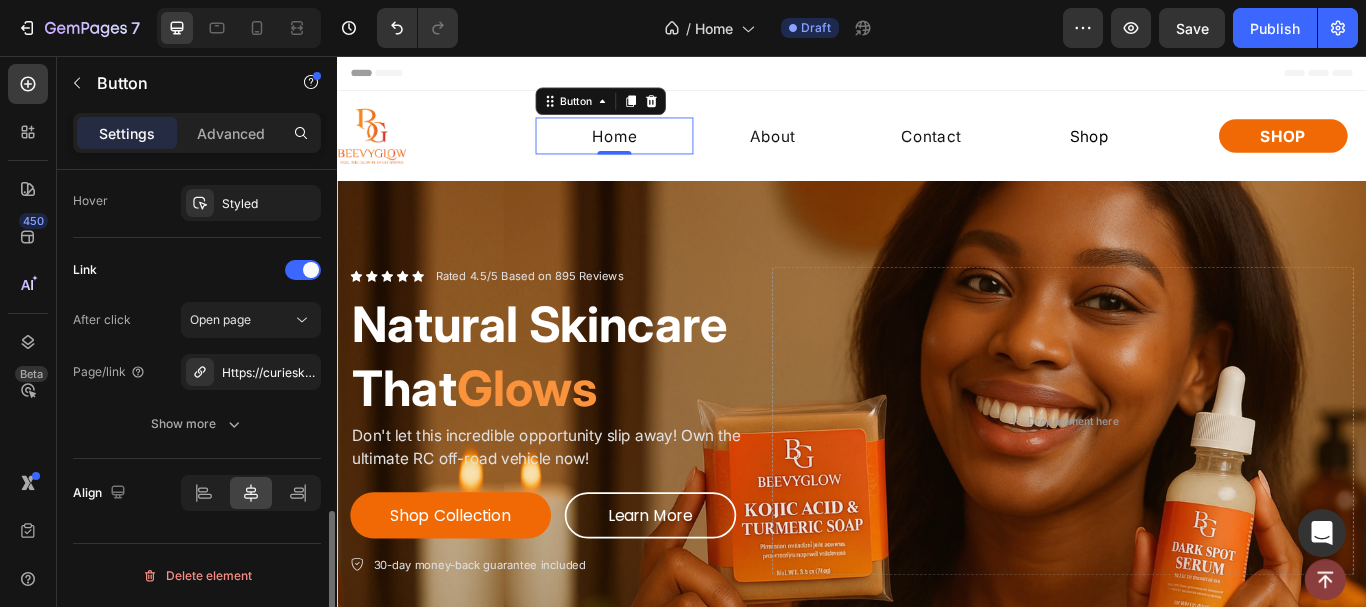 click on "Link" at bounding box center [197, 270] 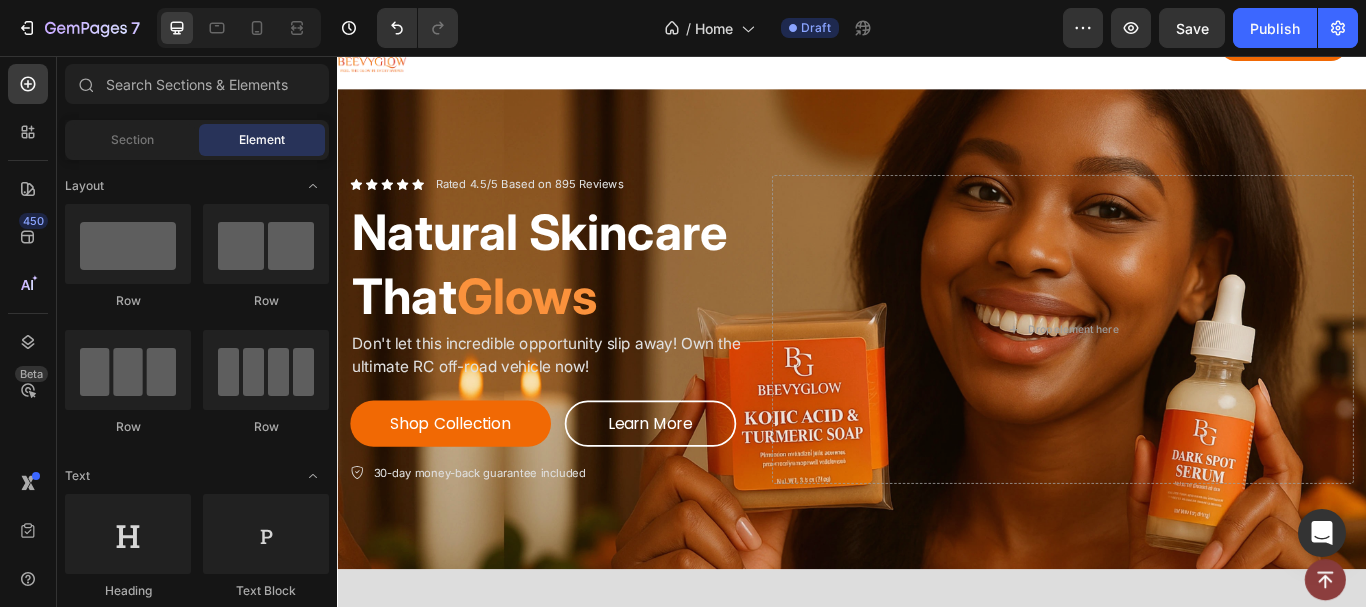scroll, scrollTop: 43, scrollLeft: 0, axis: vertical 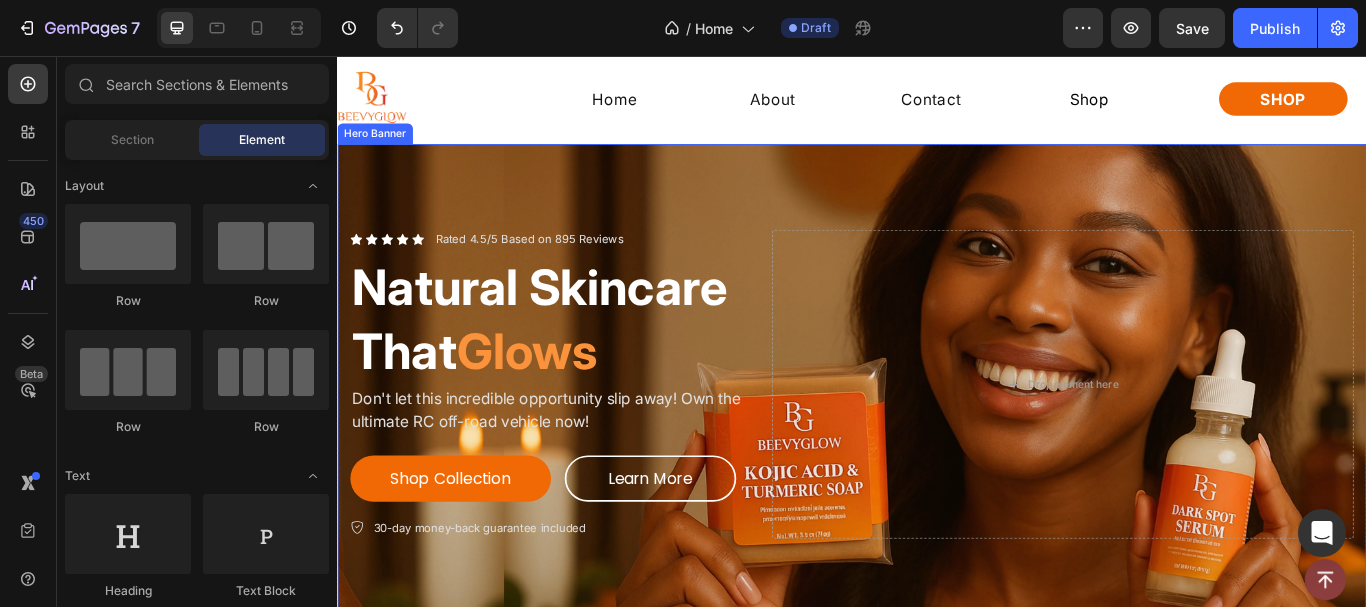 click at bounding box center [937, 439] 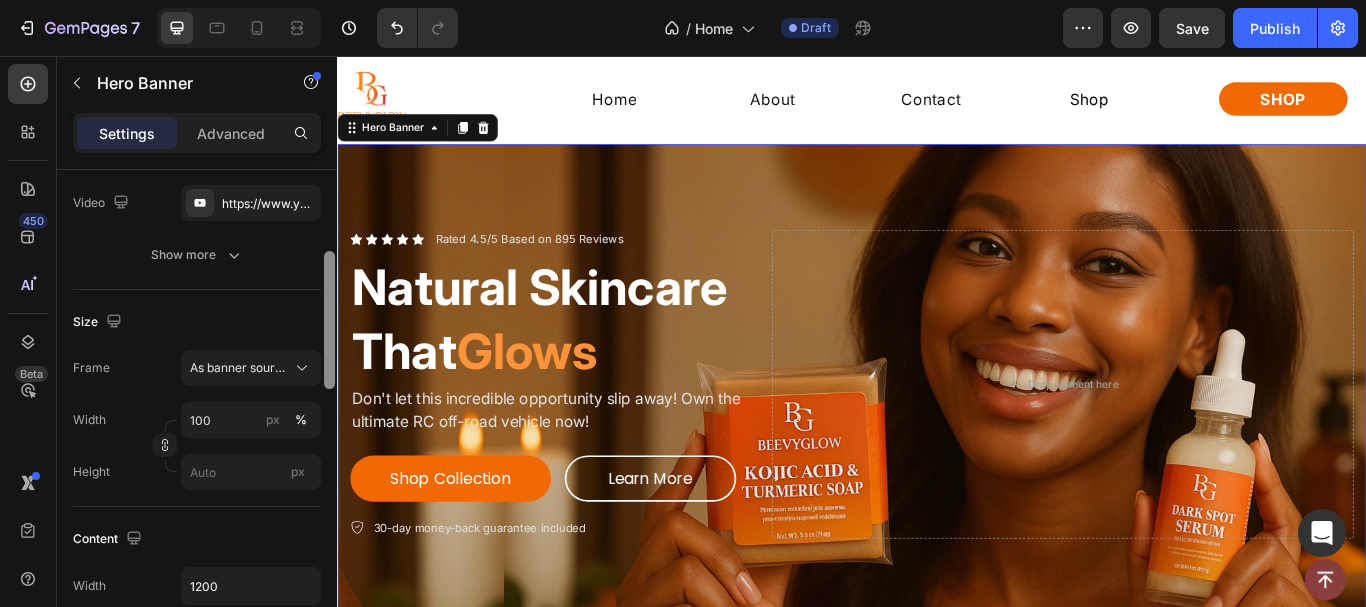 drag, startPoint x: 331, startPoint y: 238, endPoint x: 283, endPoint y: 311, distance: 87.36704 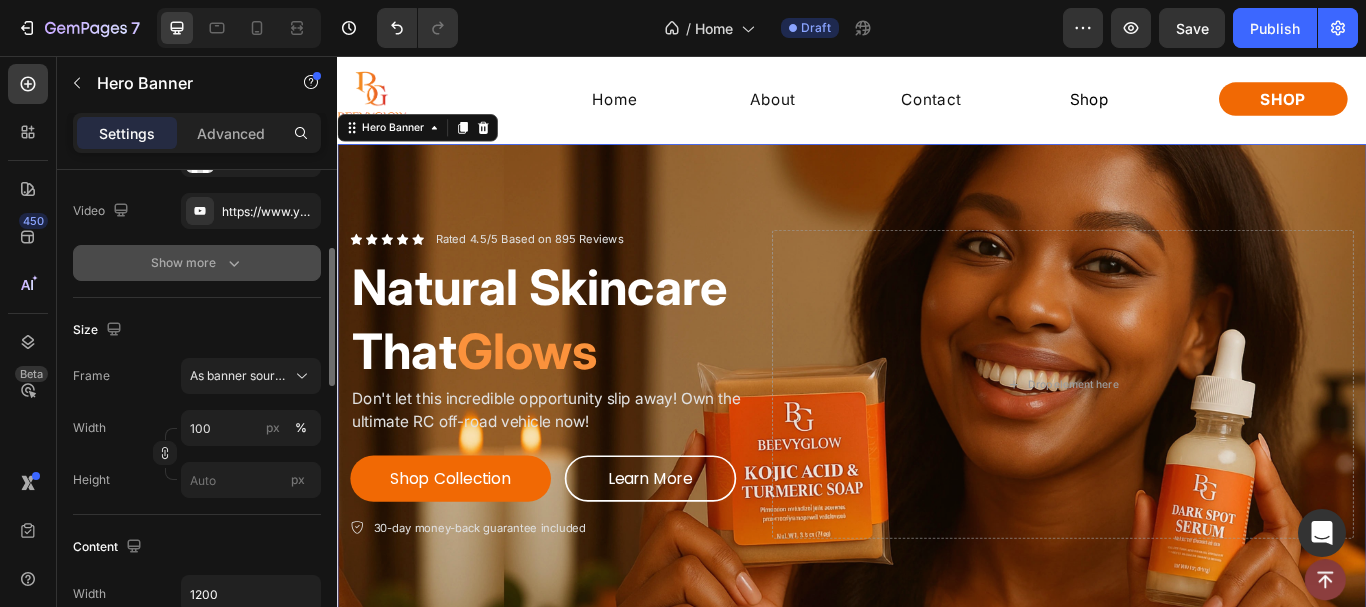 click 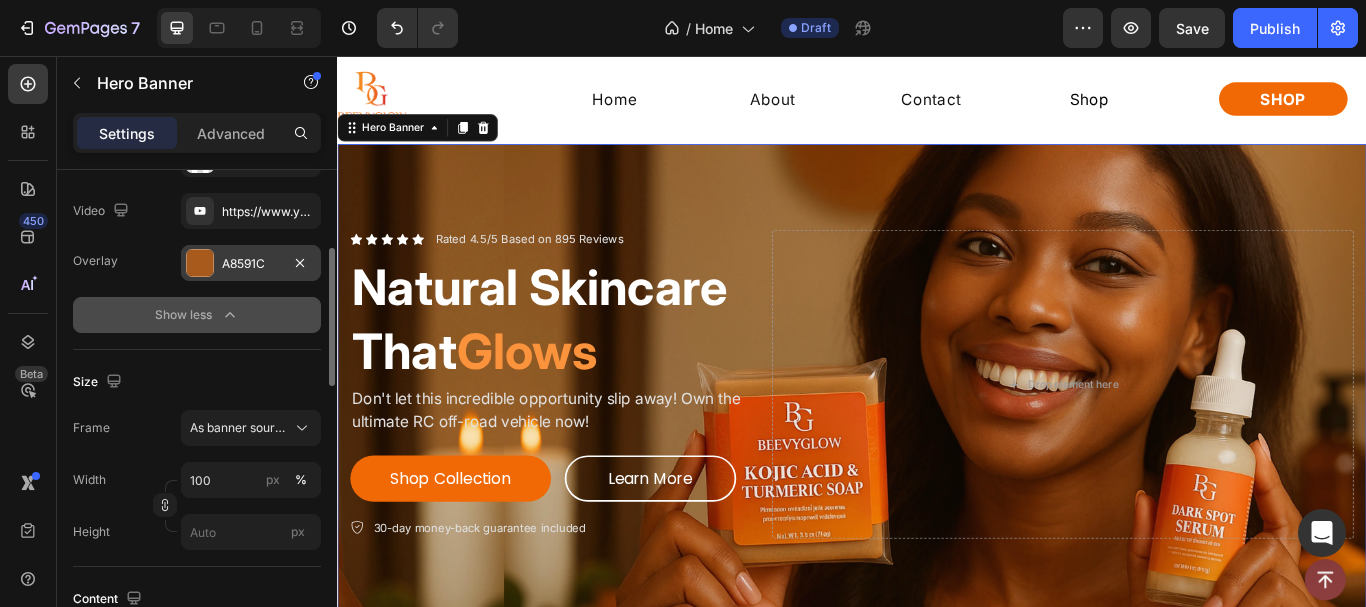 click on "A8591C" at bounding box center (251, 264) 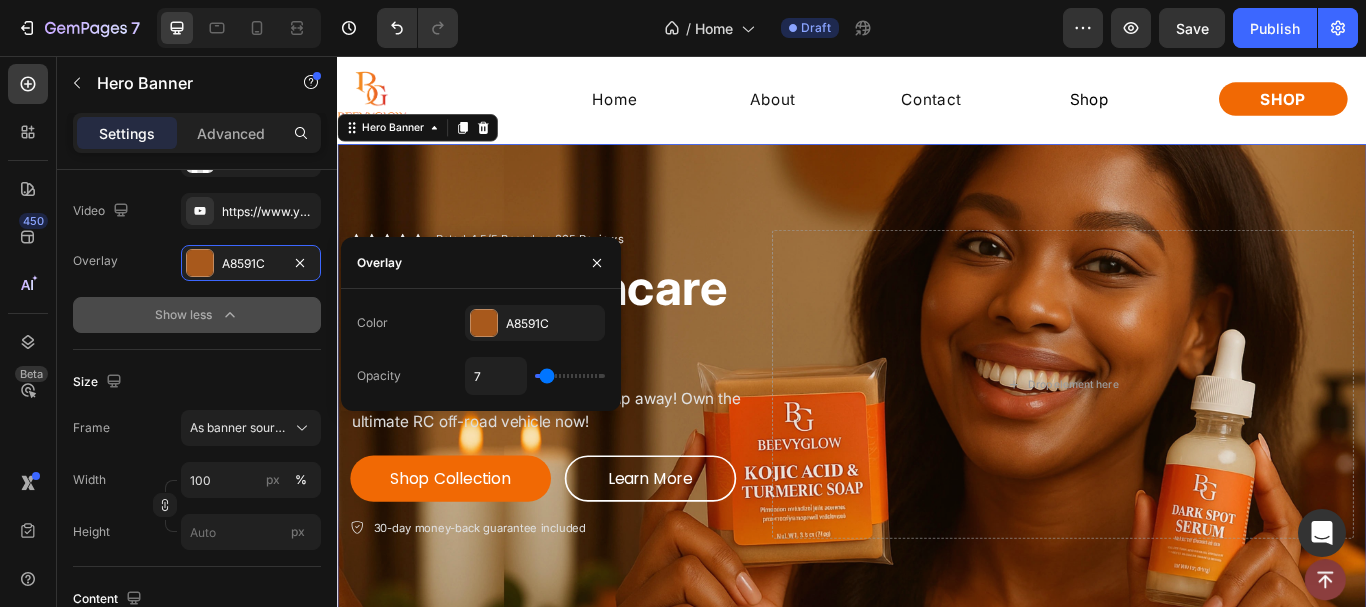 type on "9" 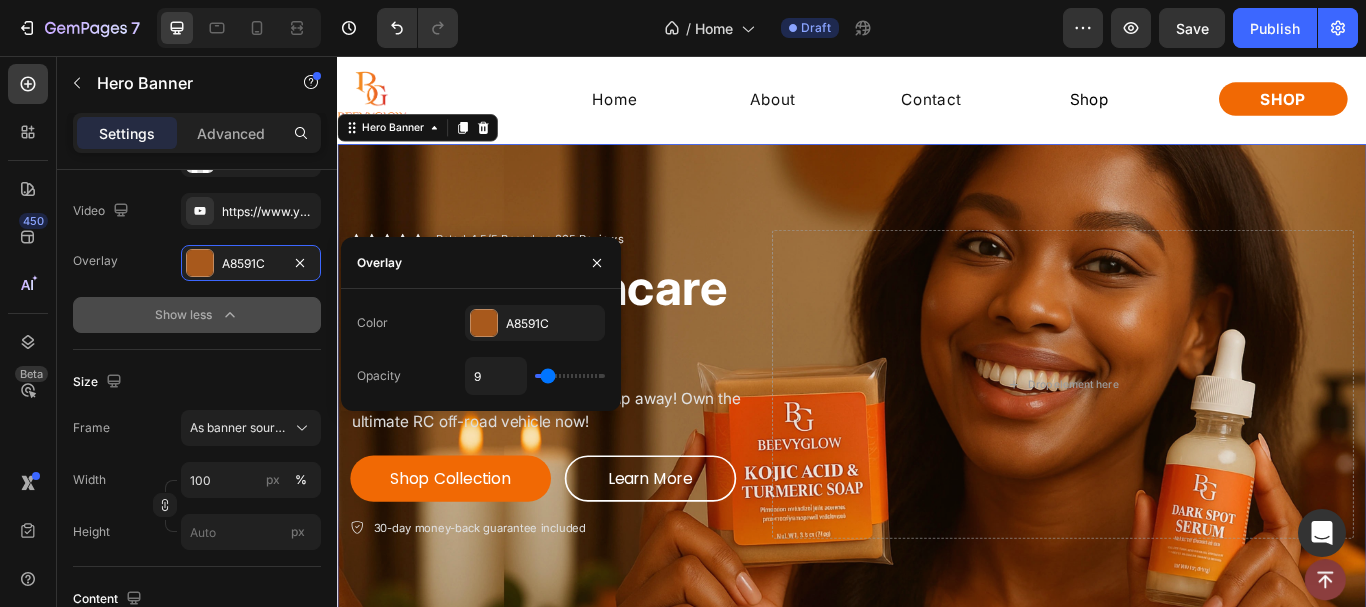 type on "11" 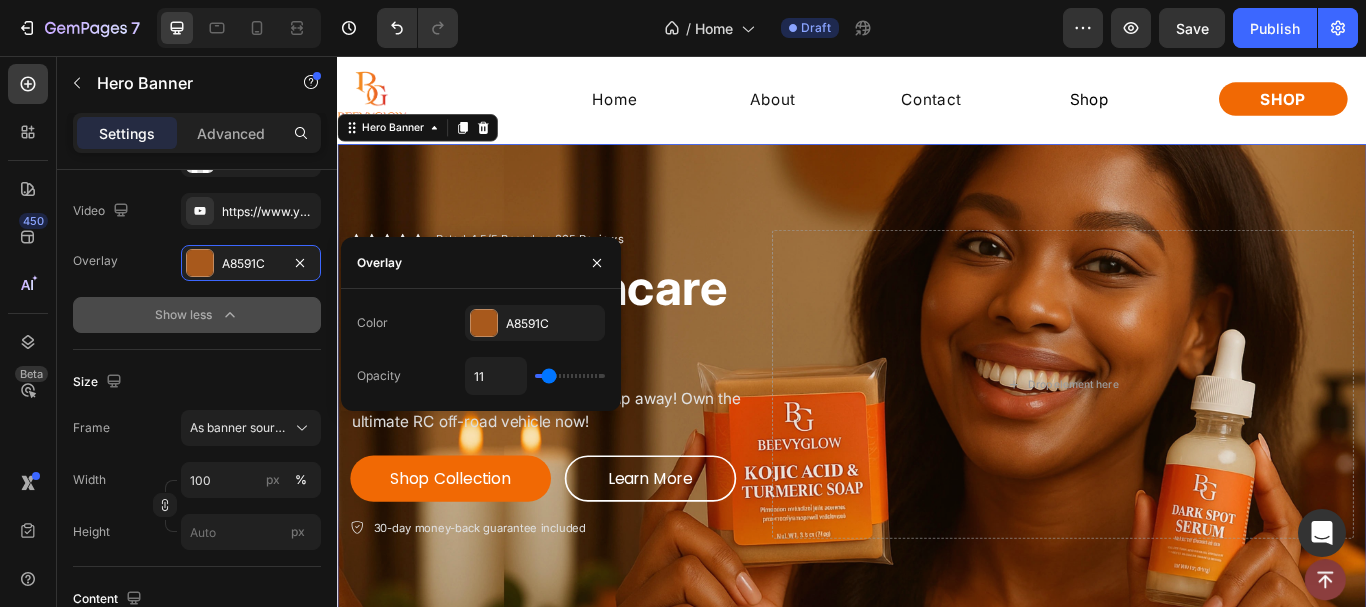 type on "15" 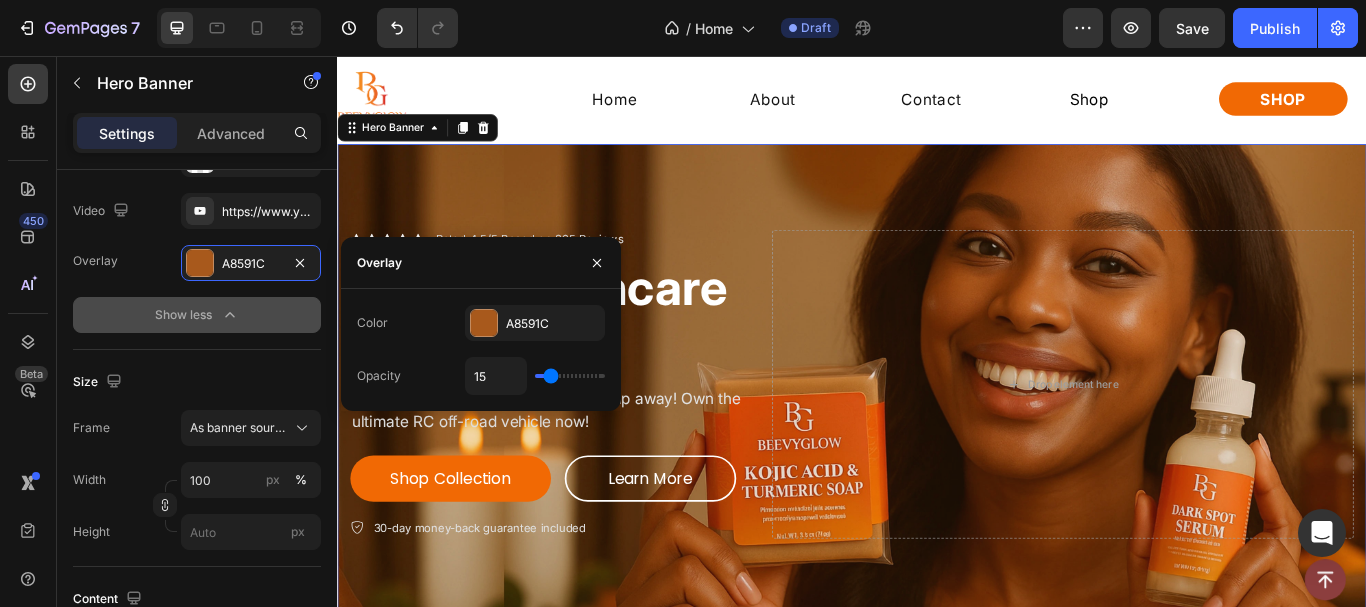 type on "17" 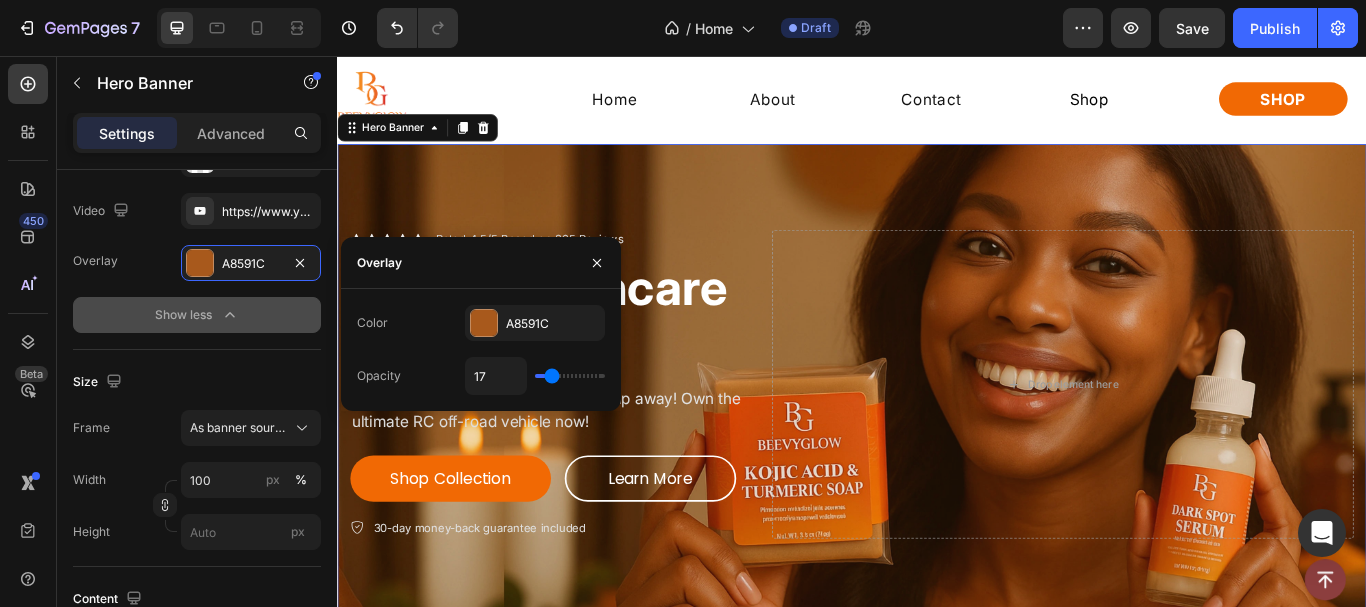 type on "19" 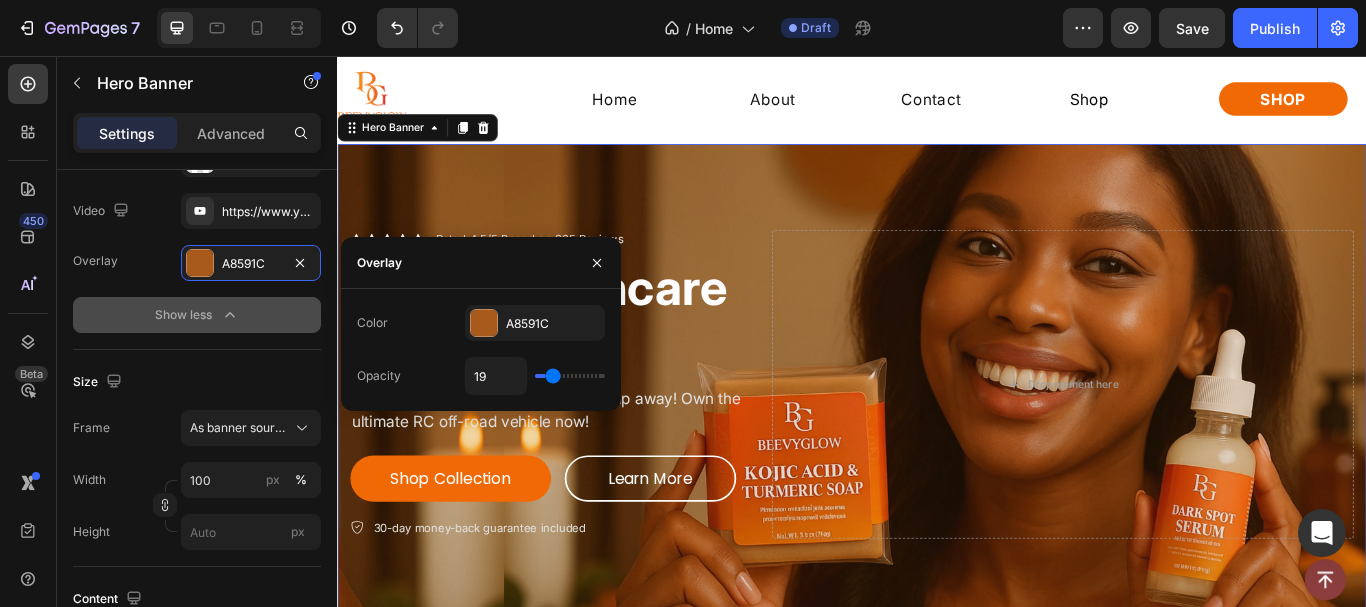 type on "20" 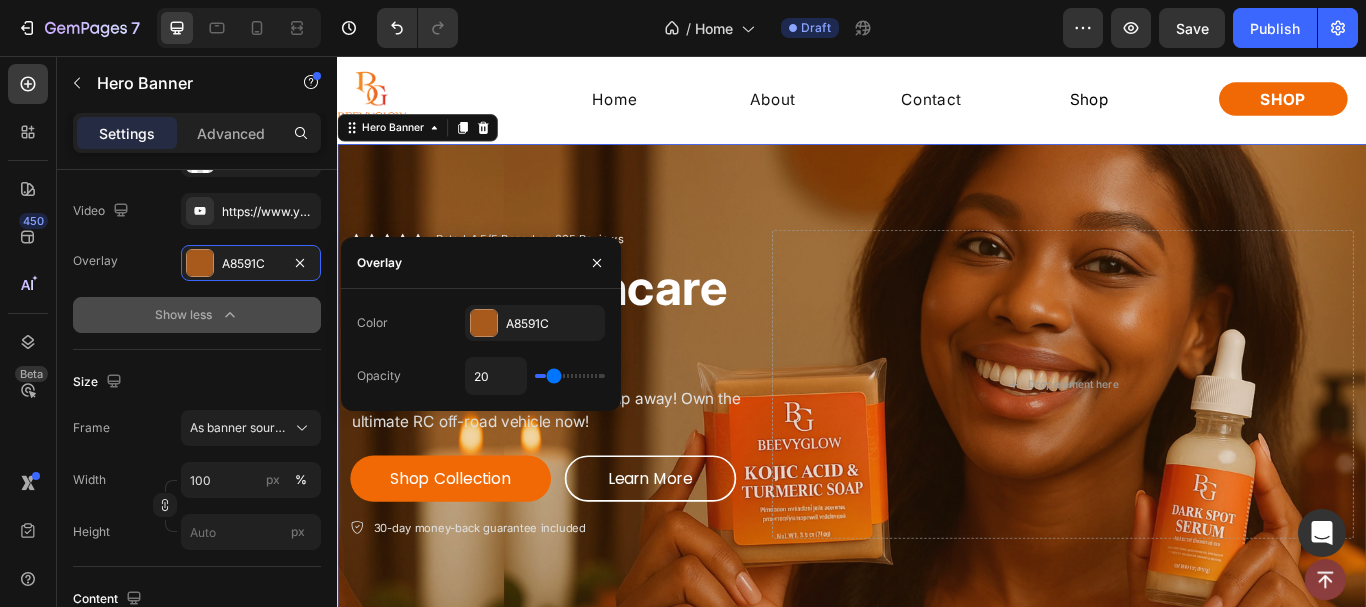 type on "22" 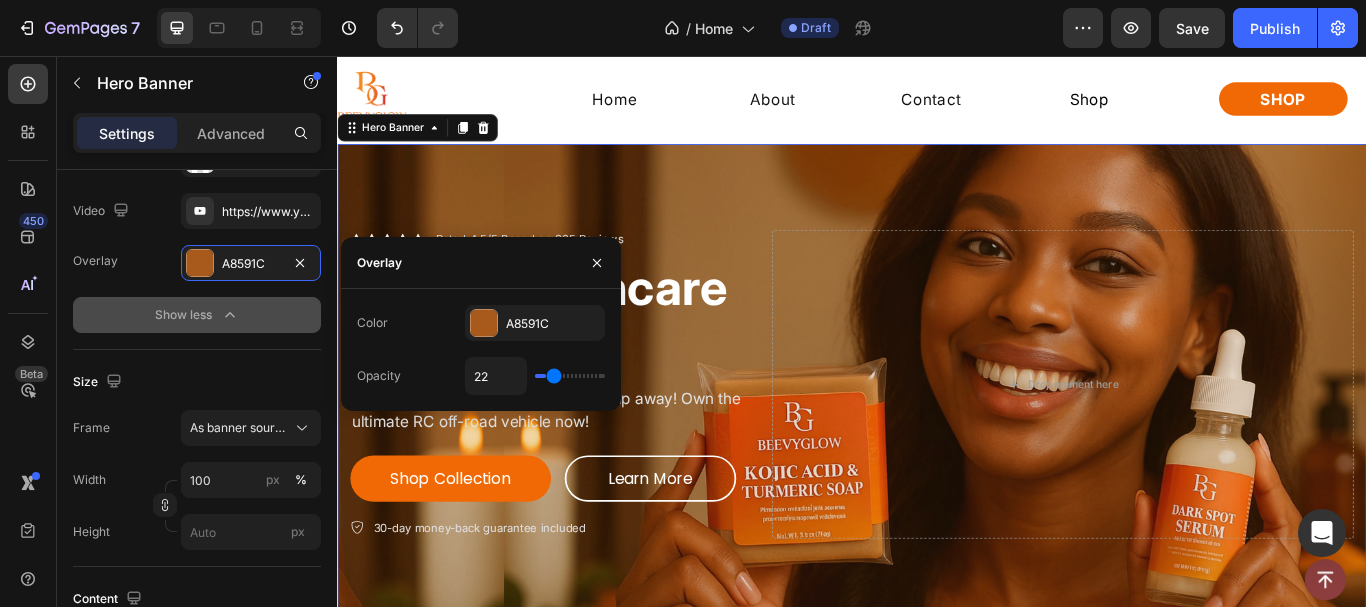 type on "22" 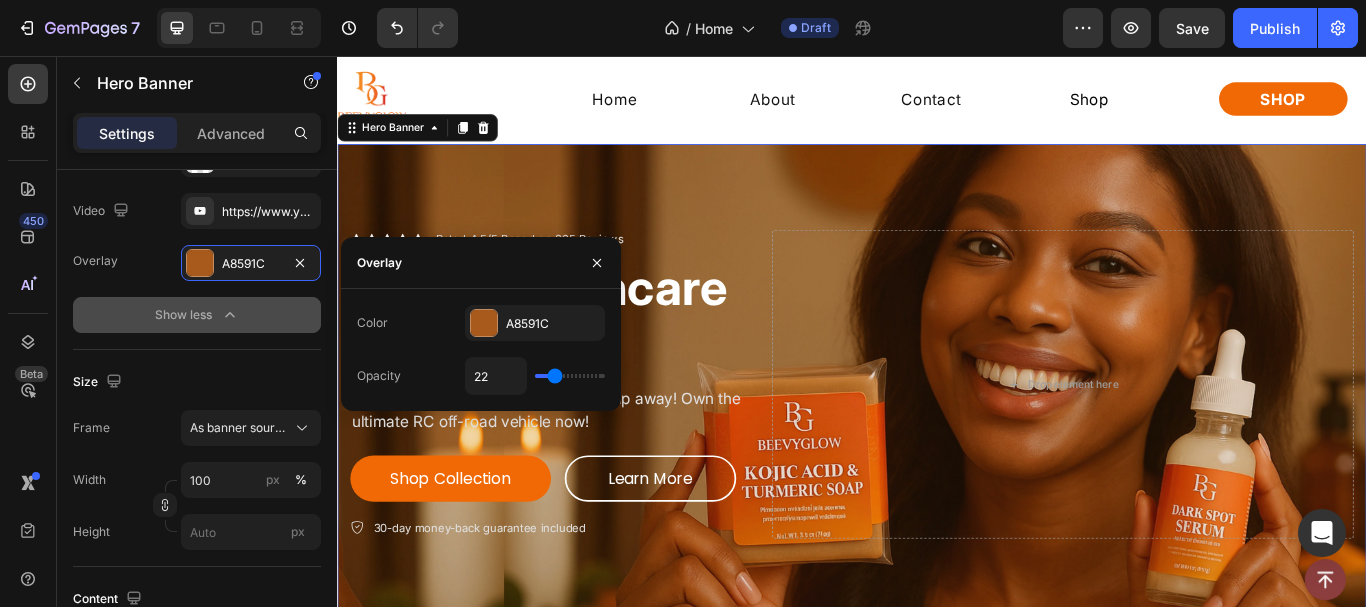 type on "24" 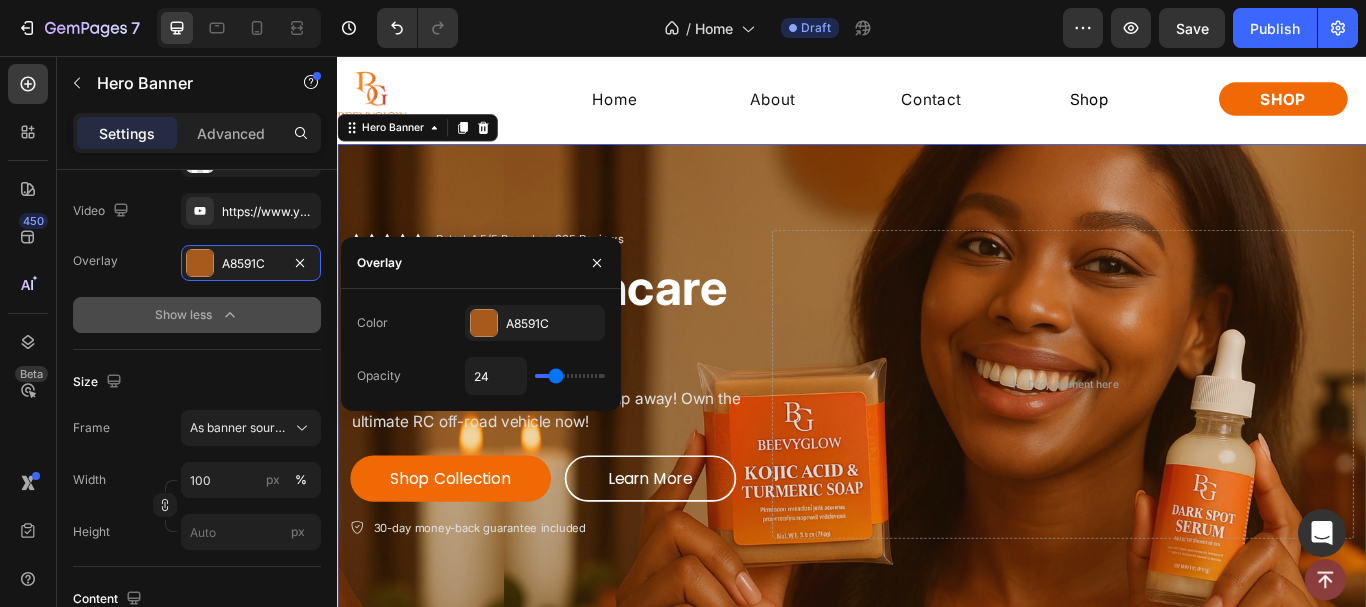 type on "26" 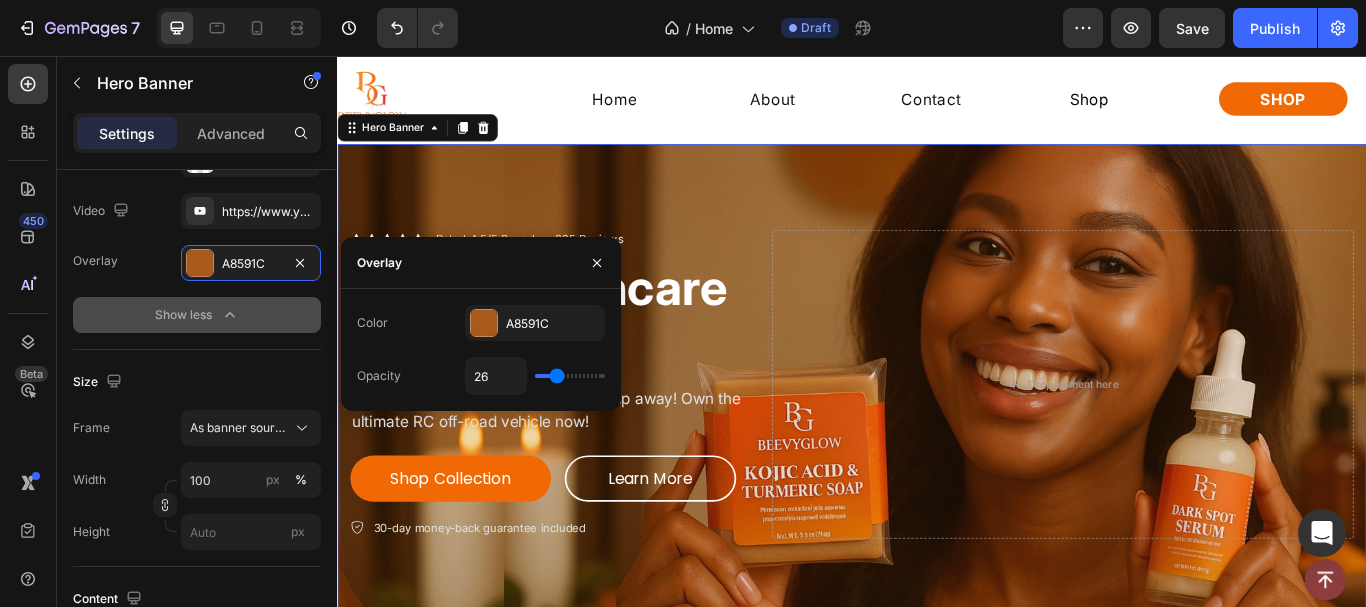 type on "26" 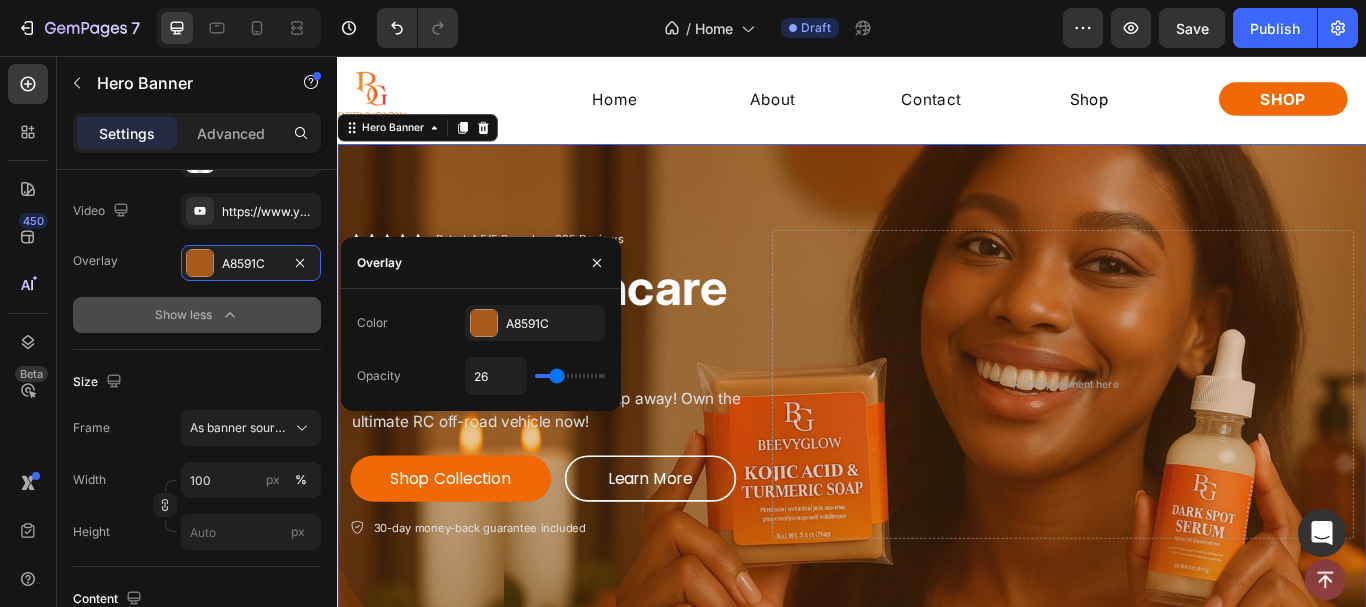 type on "28" 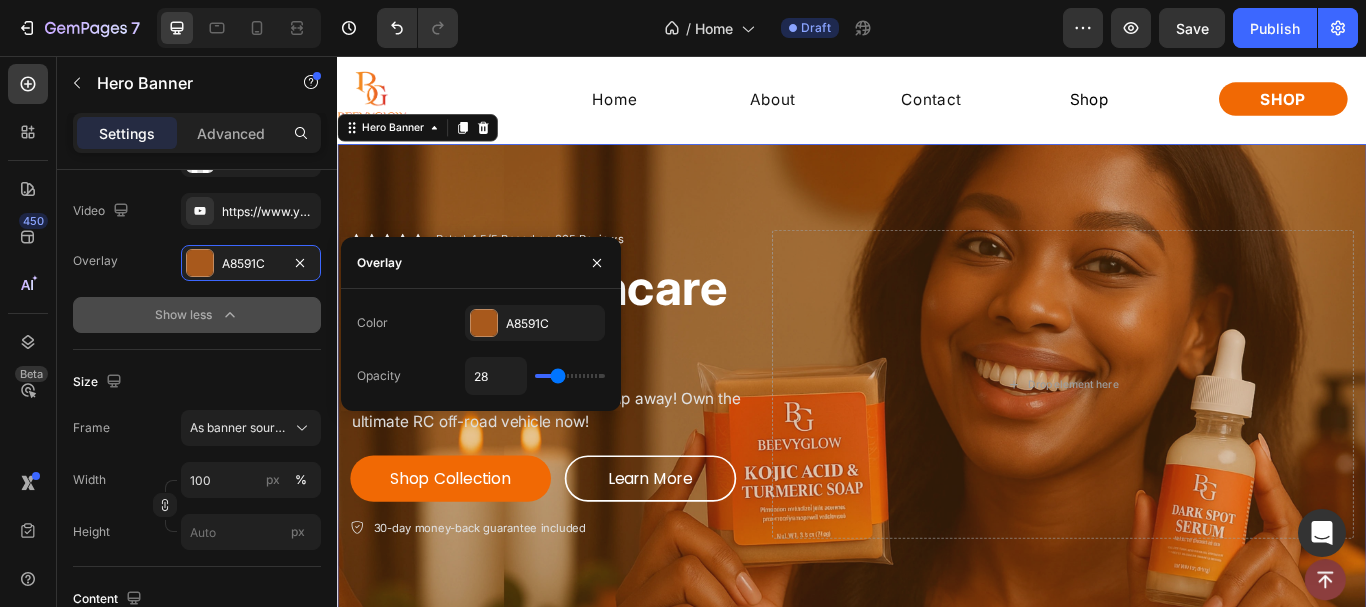 type on "37" 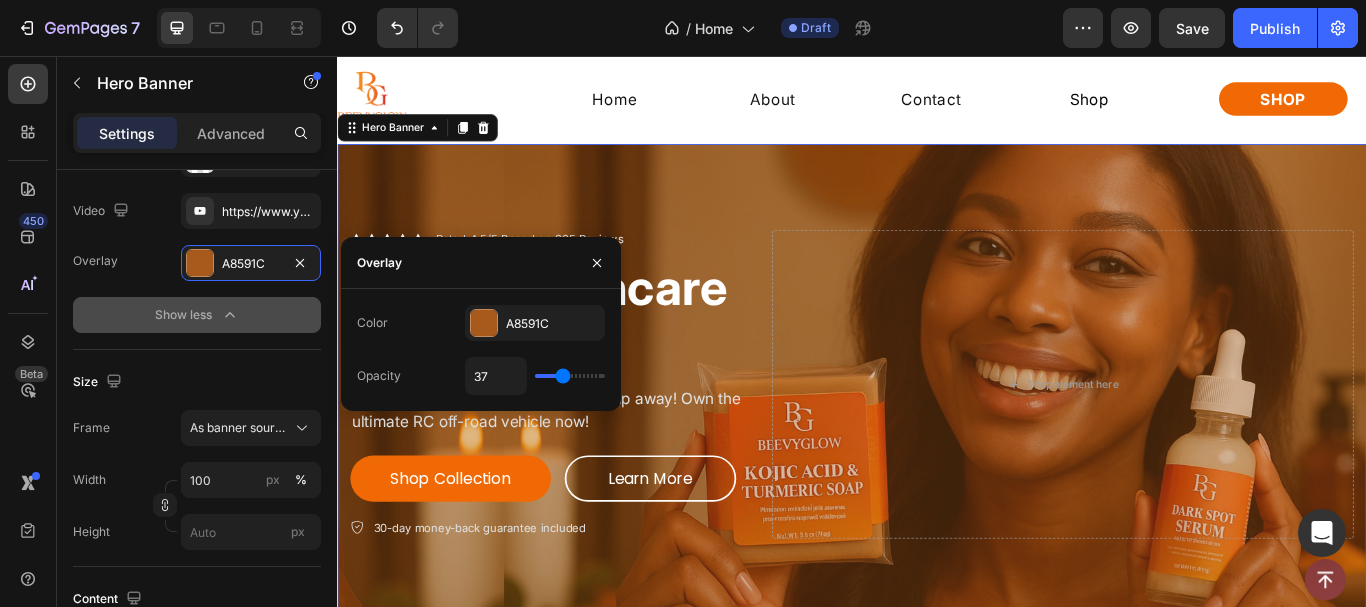 type on "31" 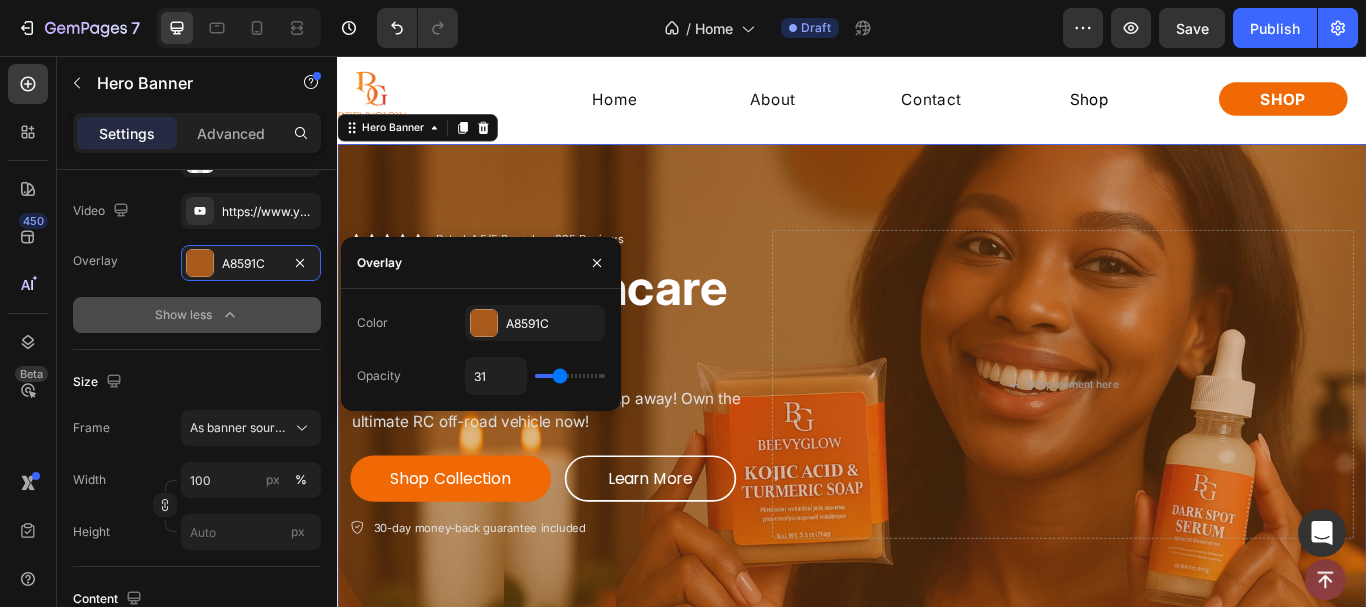 type on "31" 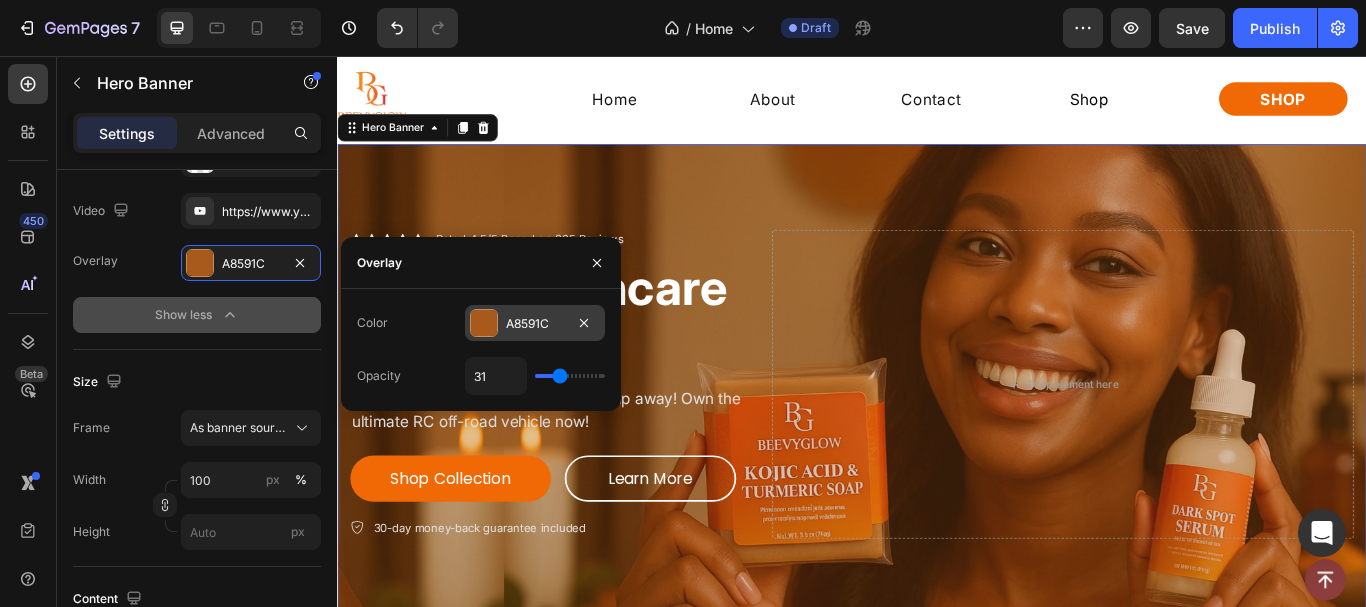 click at bounding box center [484, 323] 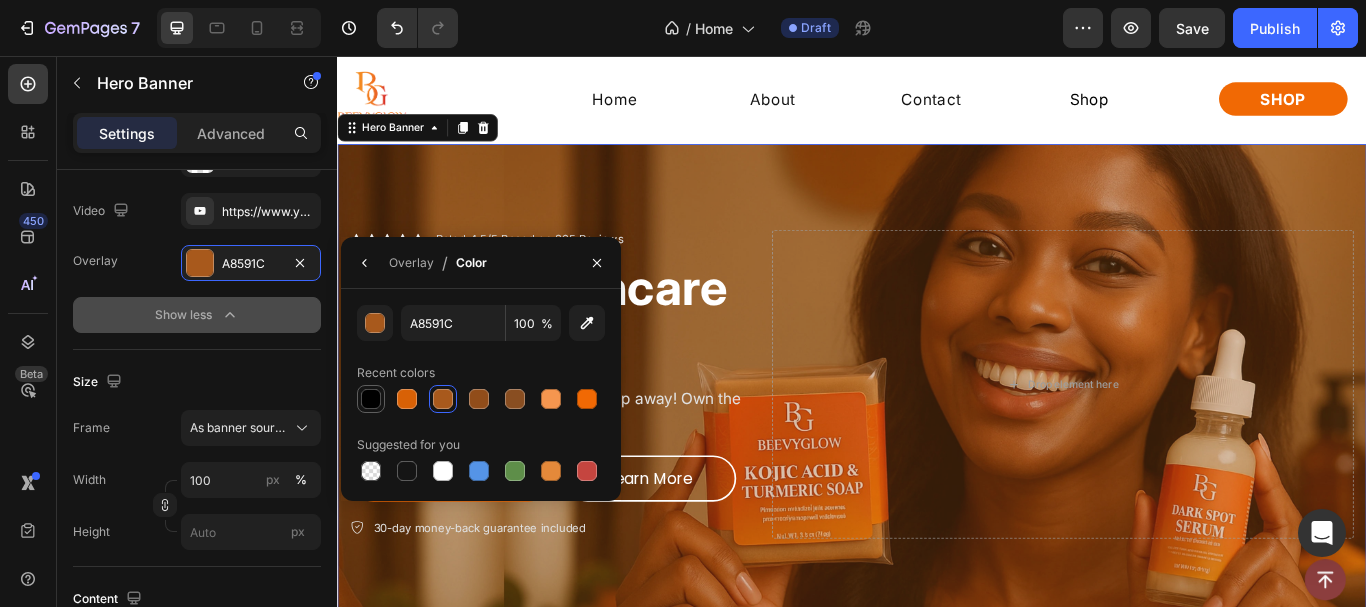 click at bounding box center (371, 399) 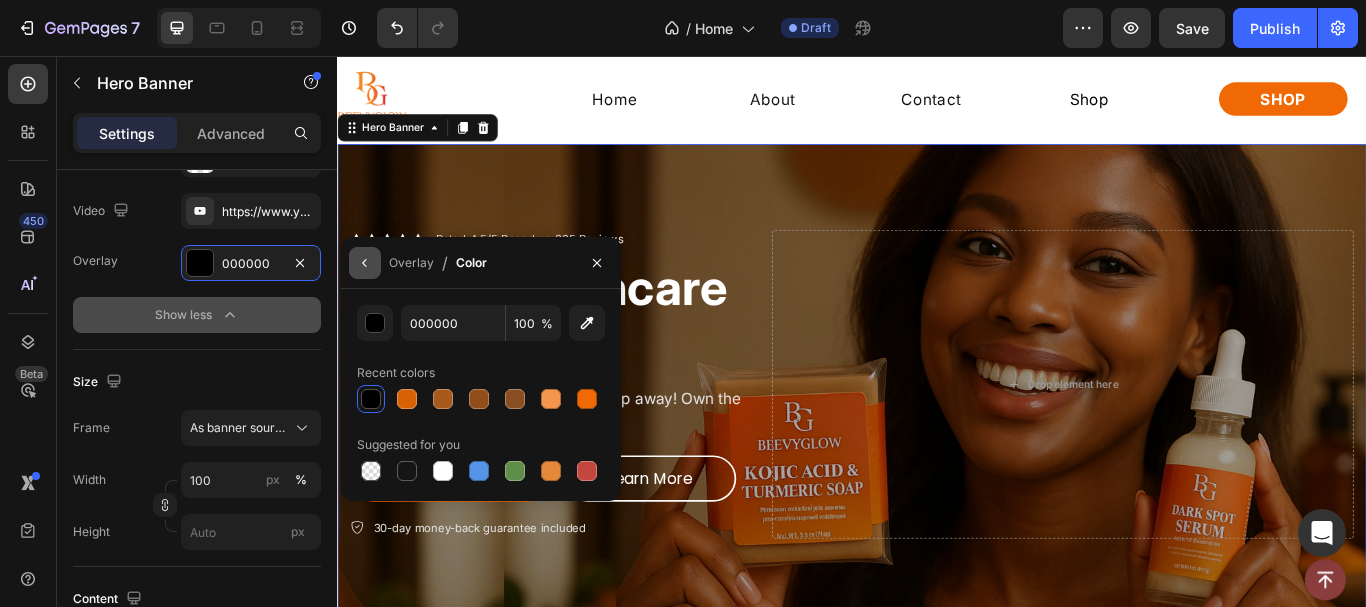 click 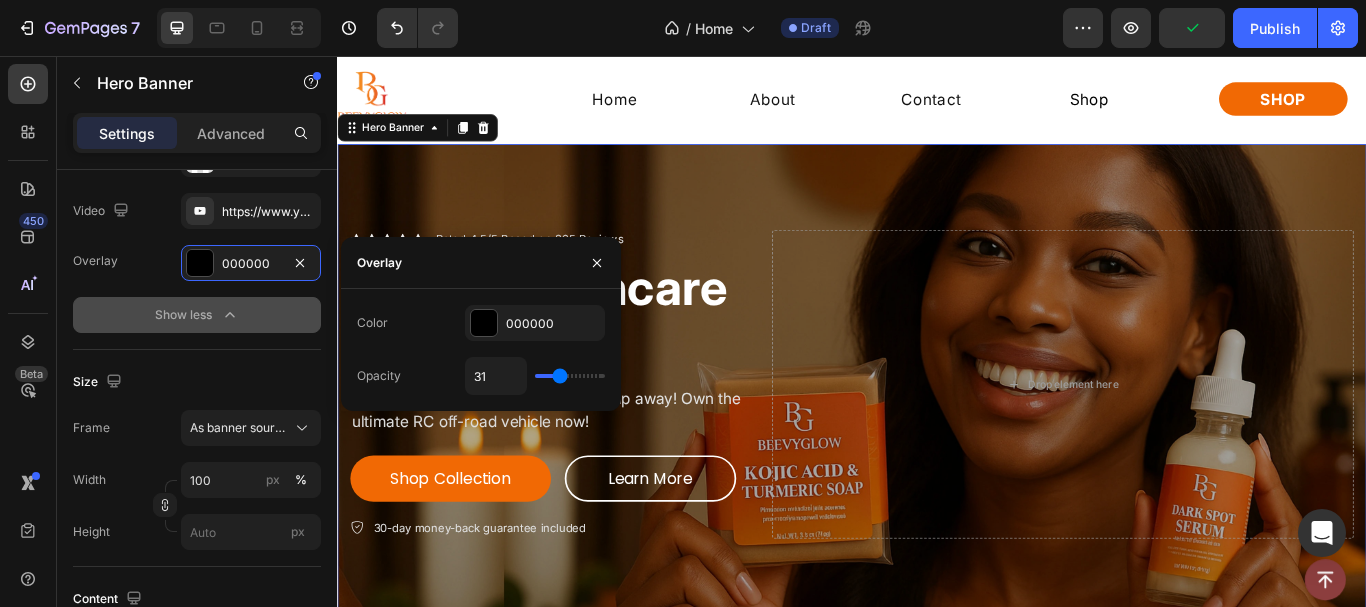 type on "19" 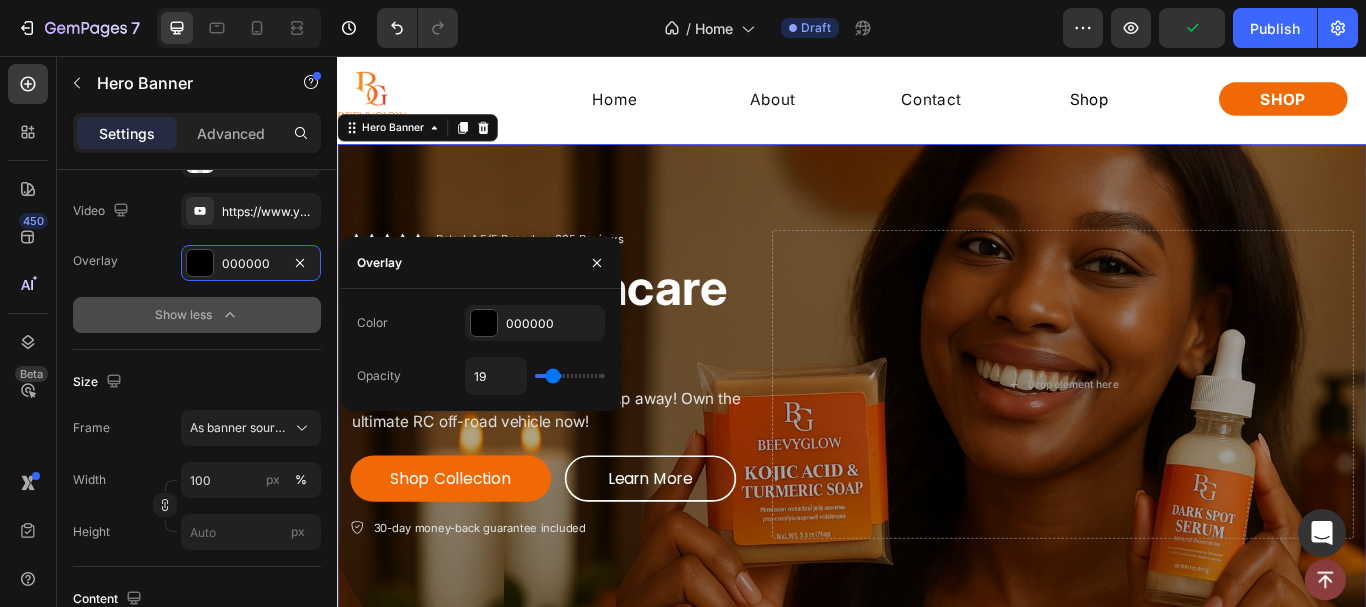 type on "13" 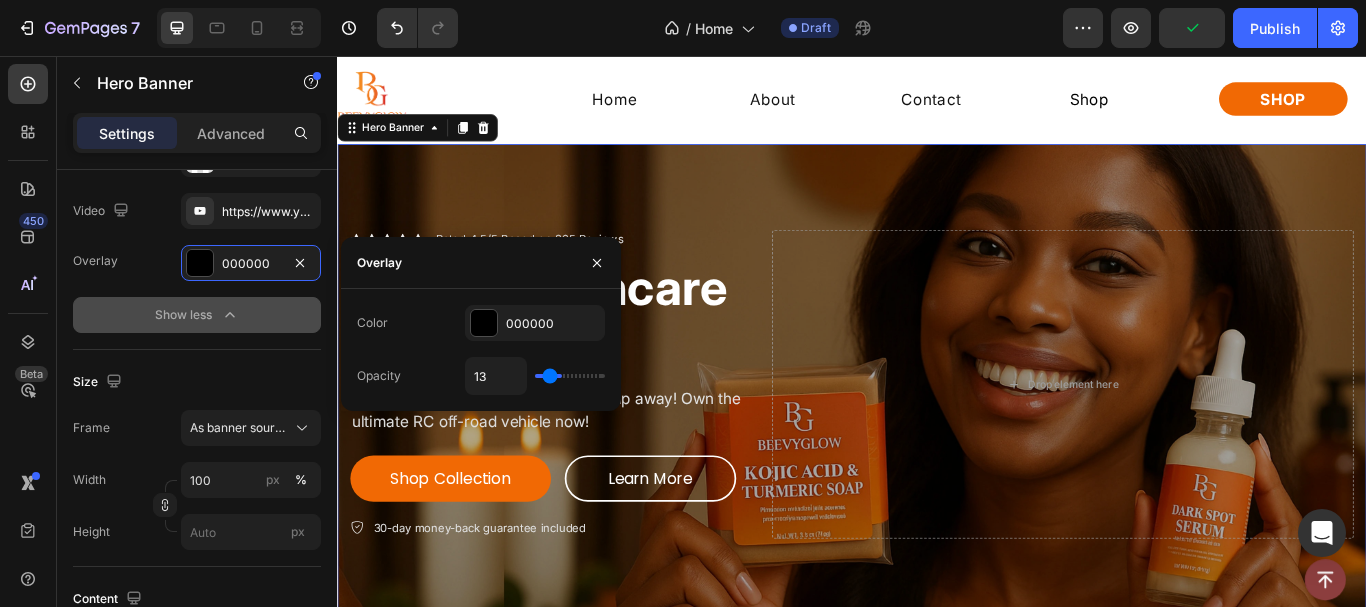 type on "9" 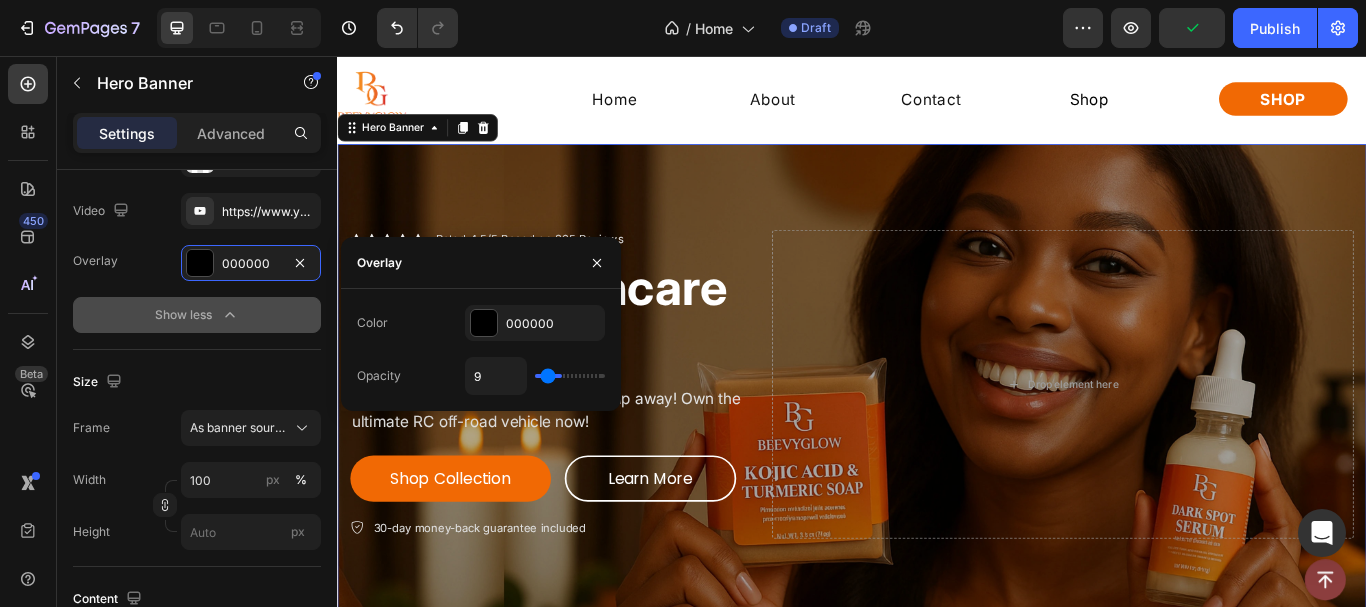 type on "6" 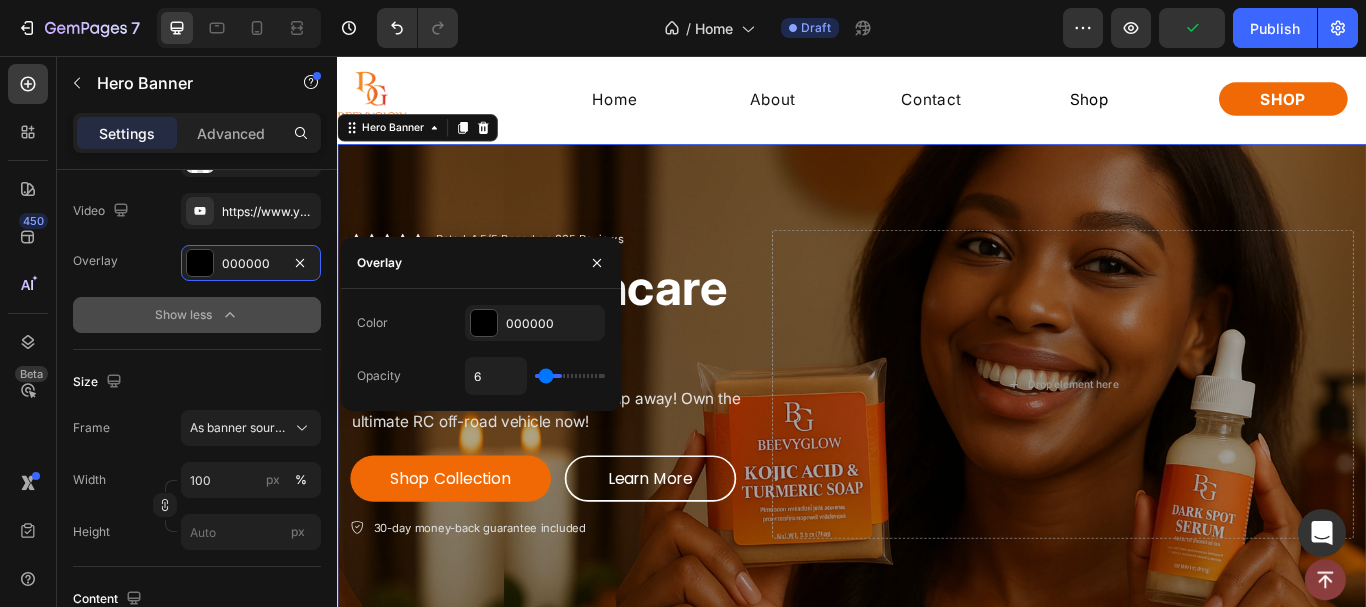 type on "2" 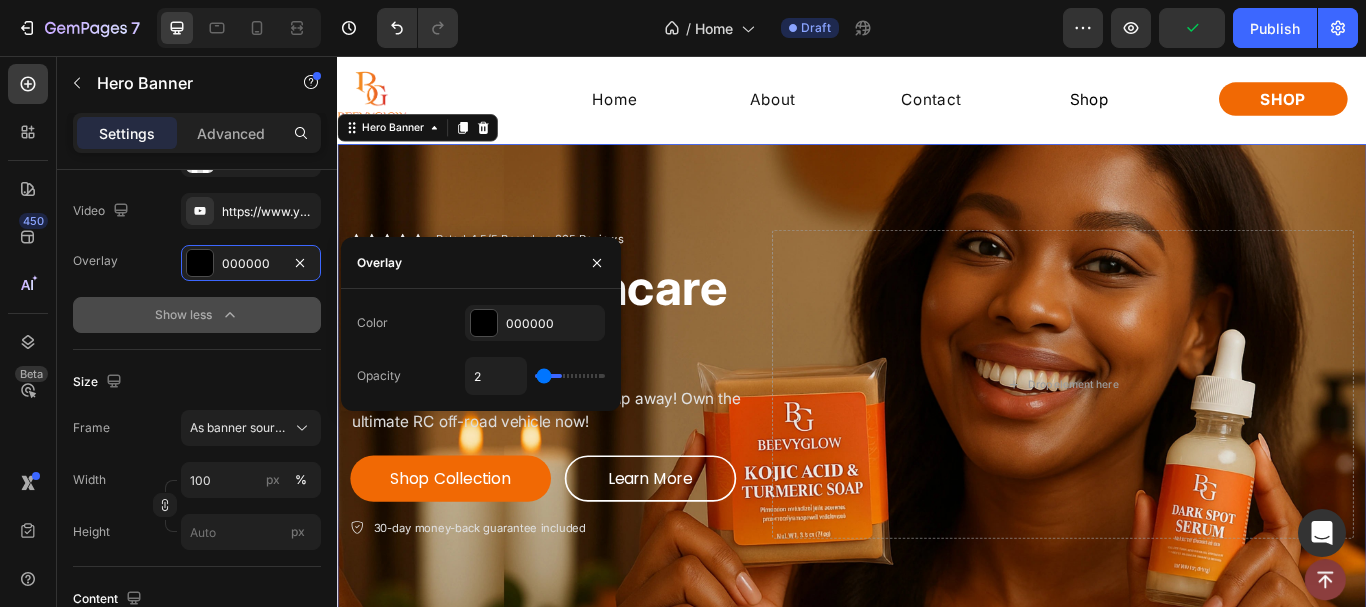 type on "0" 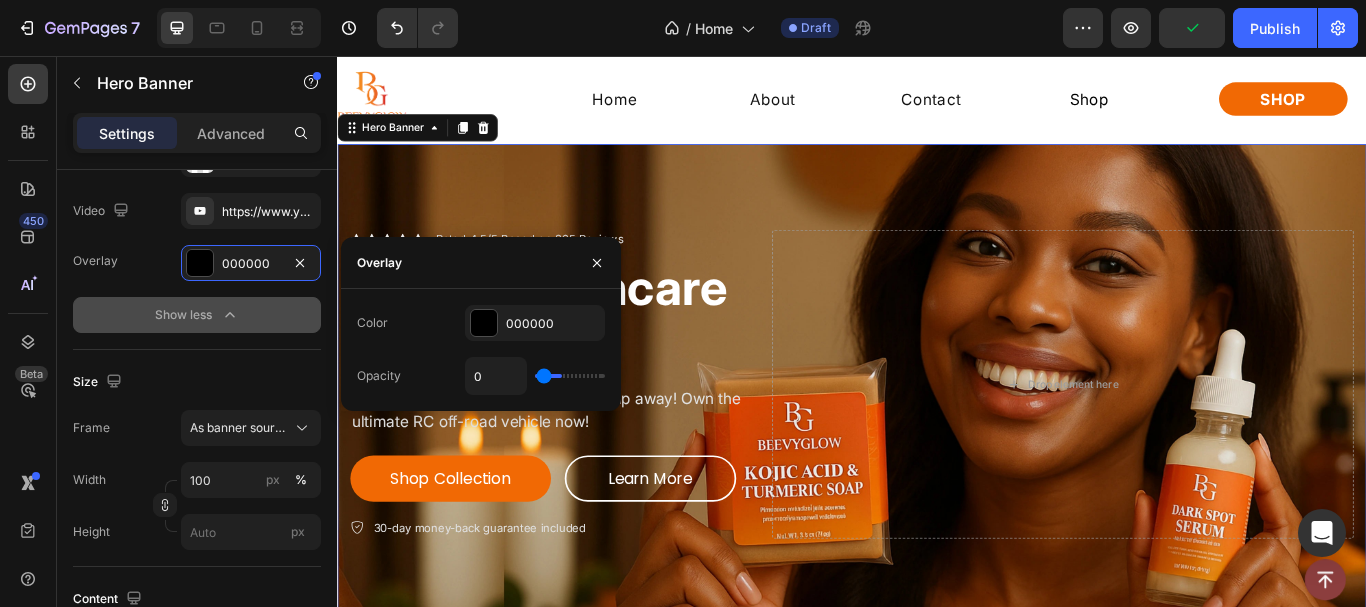 type on "0" 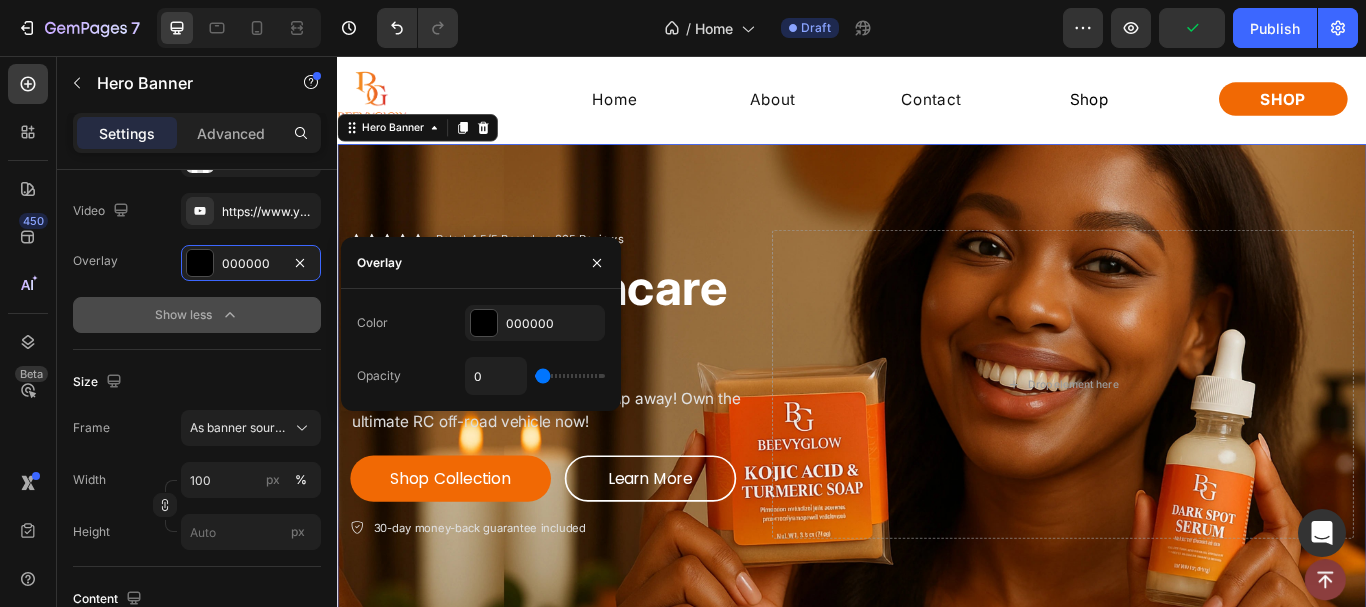 type on "2" 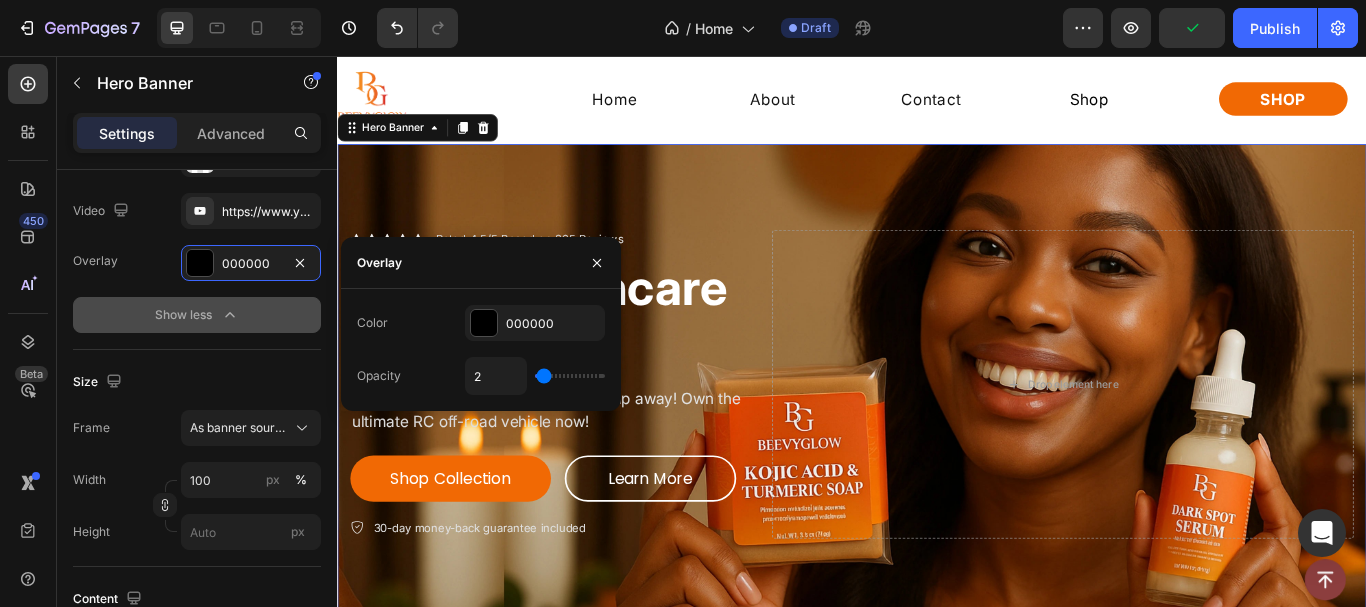 type on "7" 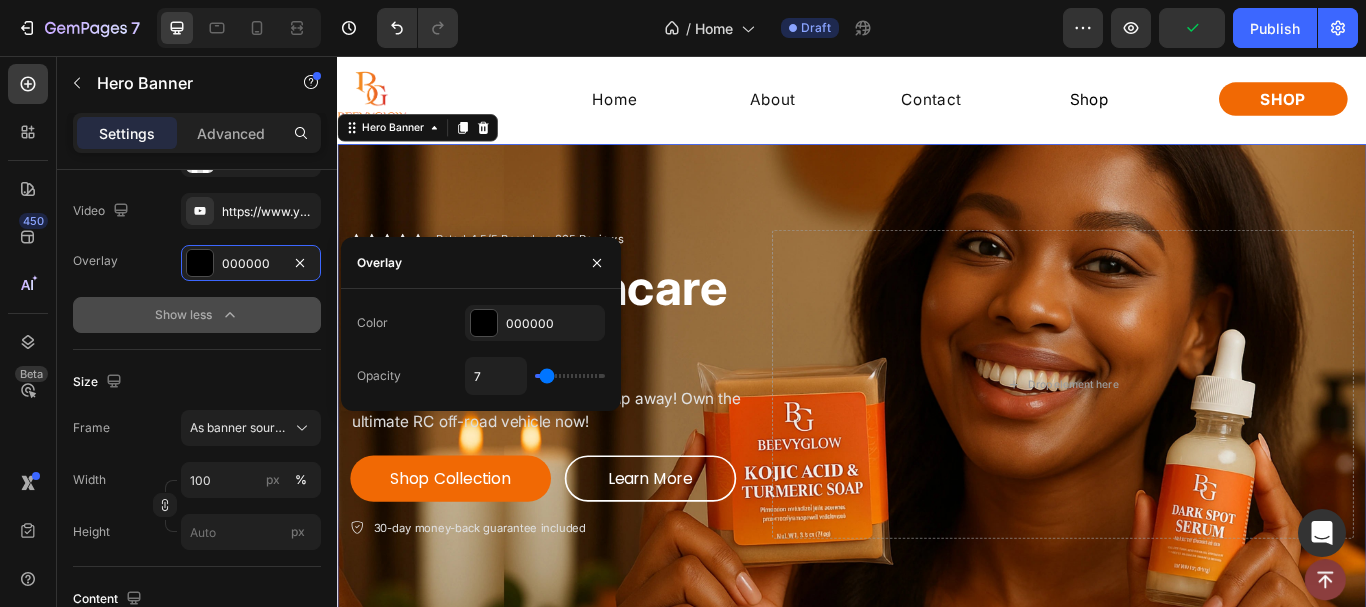 type on "9" 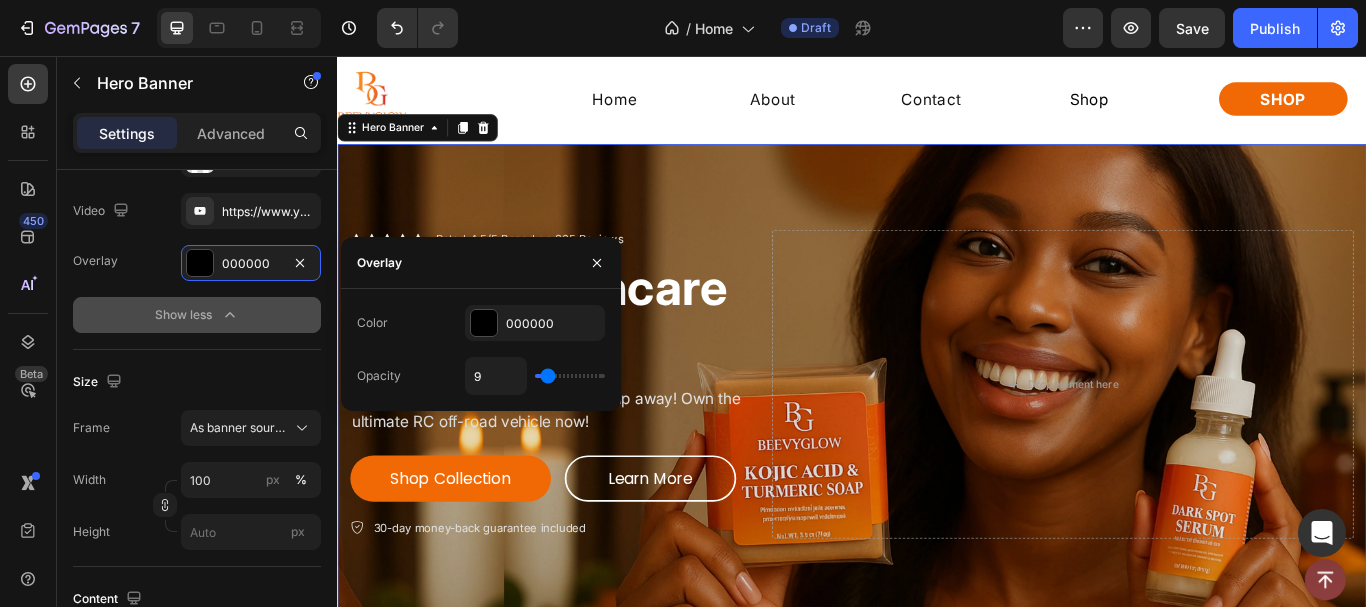 type on "11" 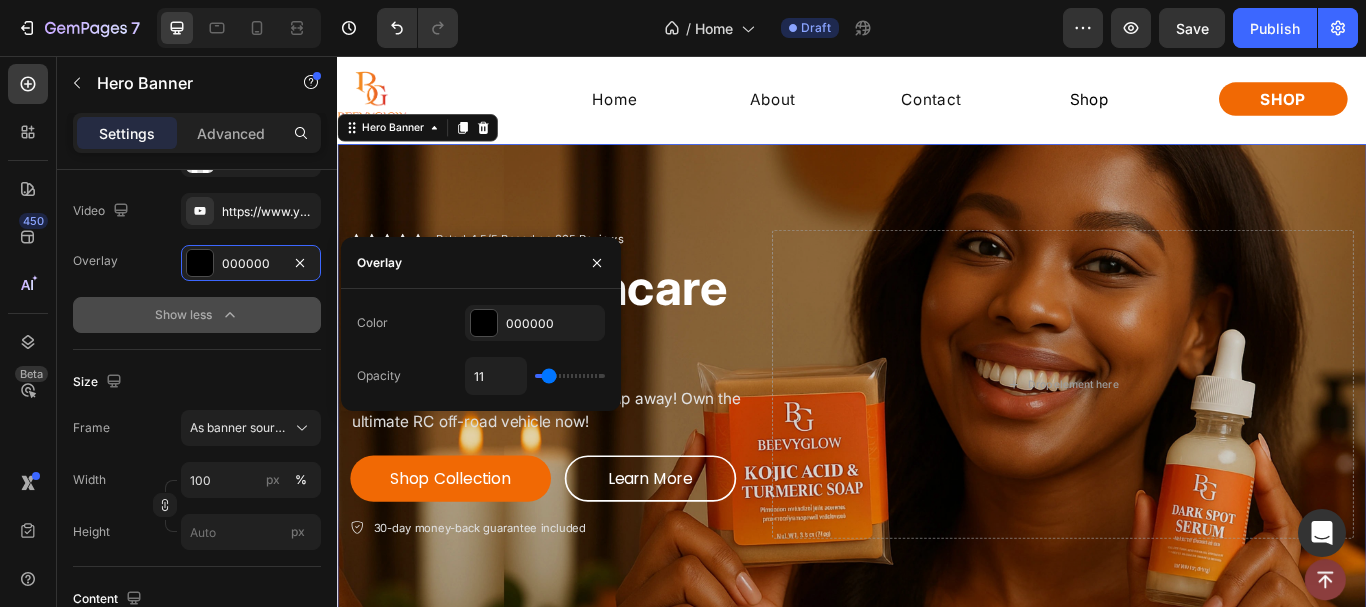 type on "13" 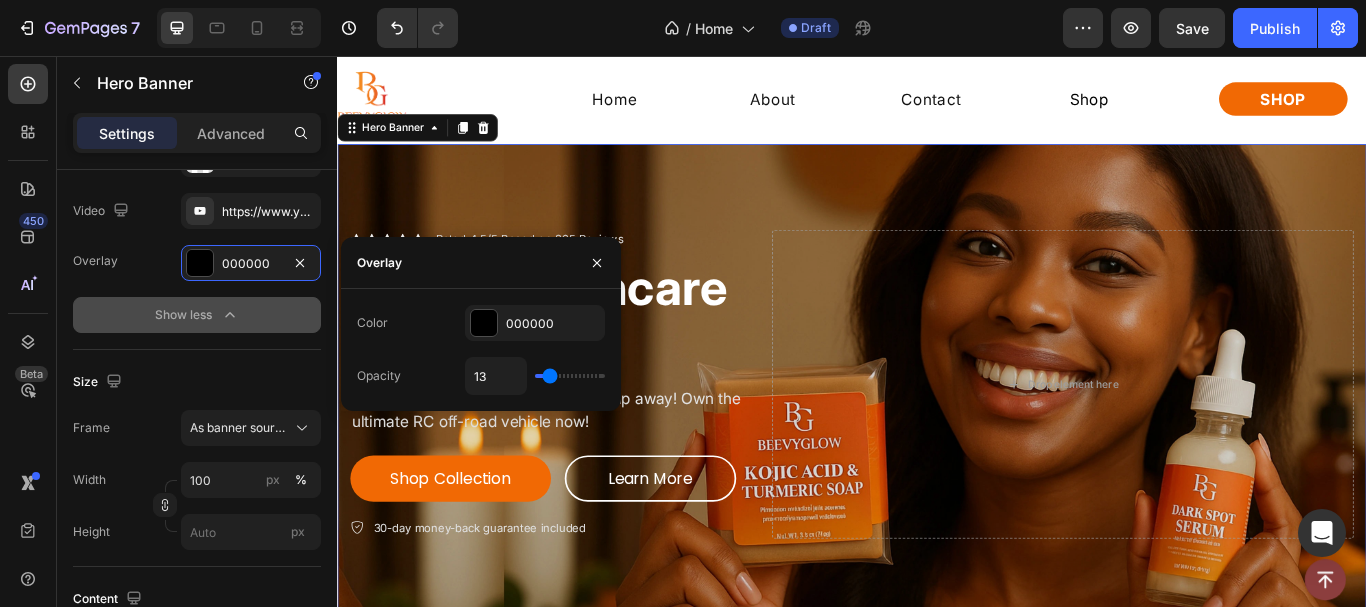 type on "15" 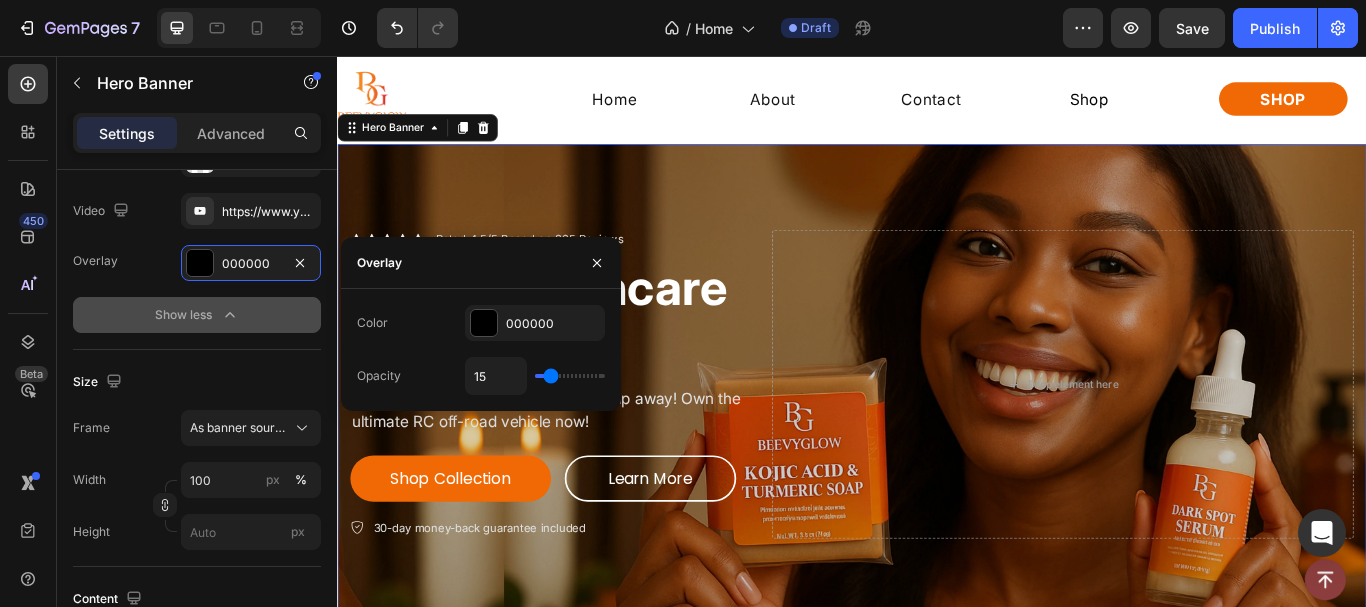 type on "17" 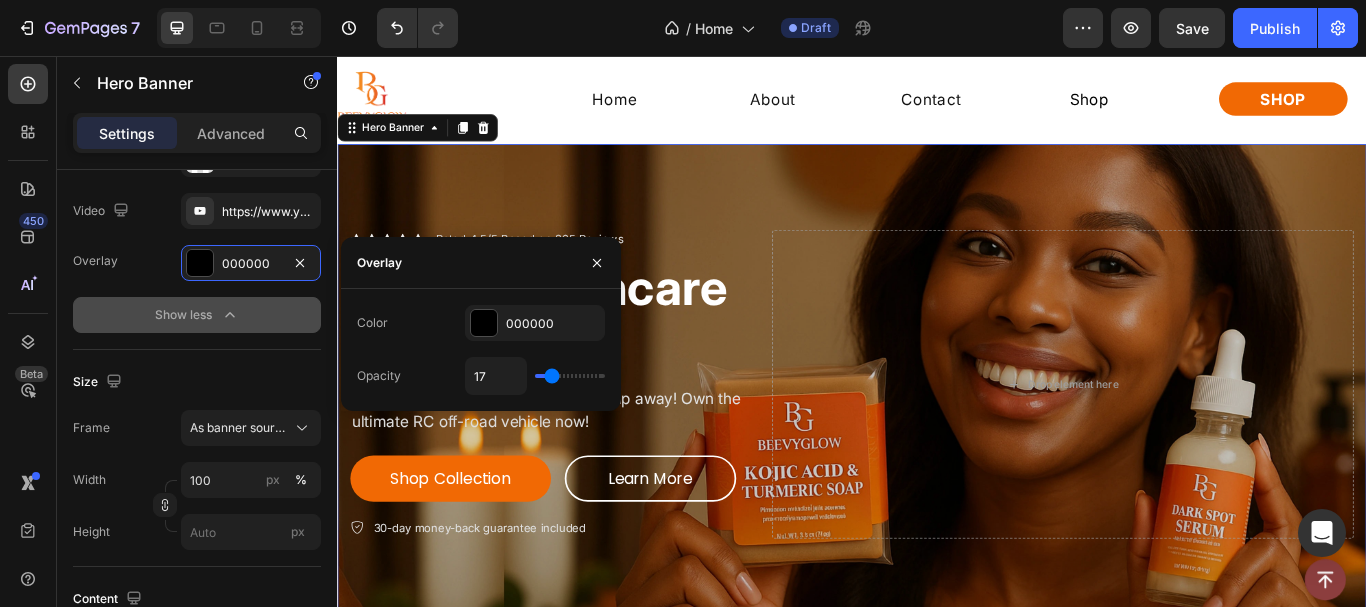 type on "11" 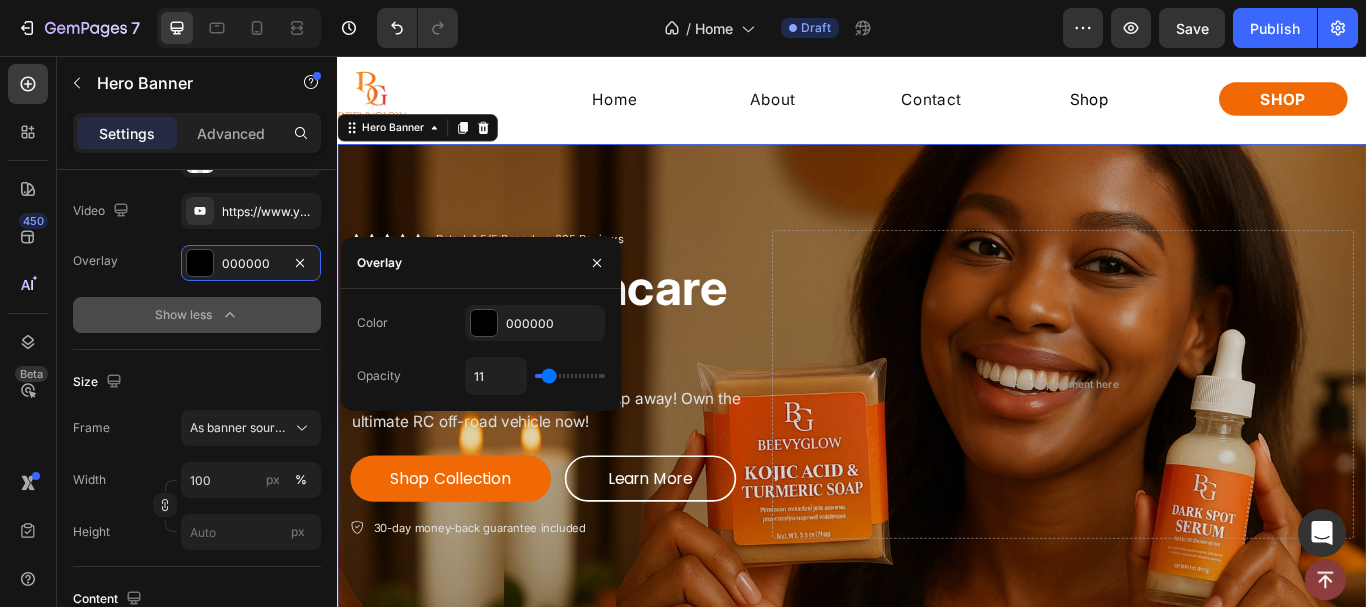 type on "9" 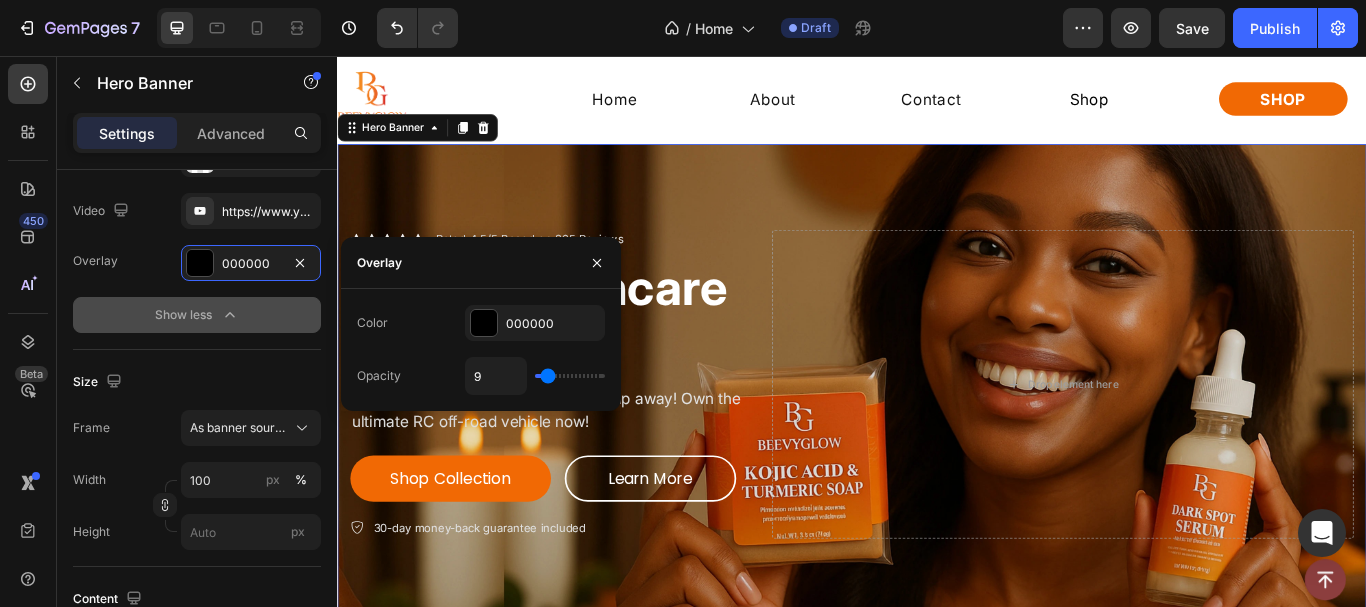 type on "11" 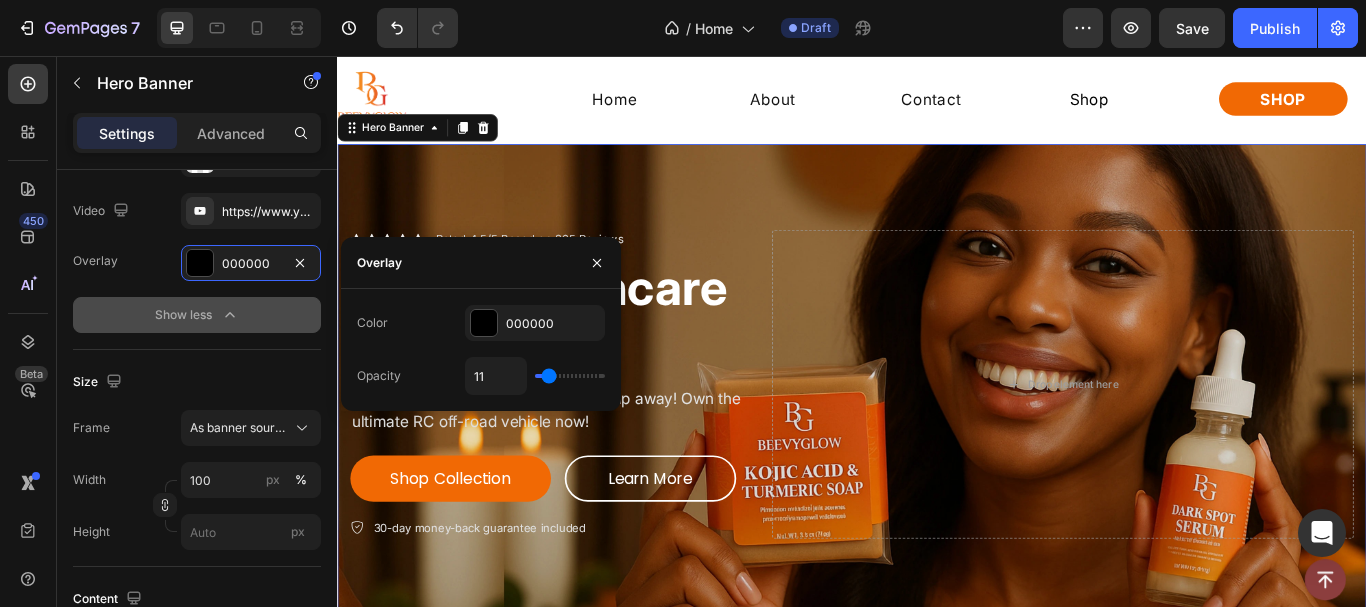 type on "13" 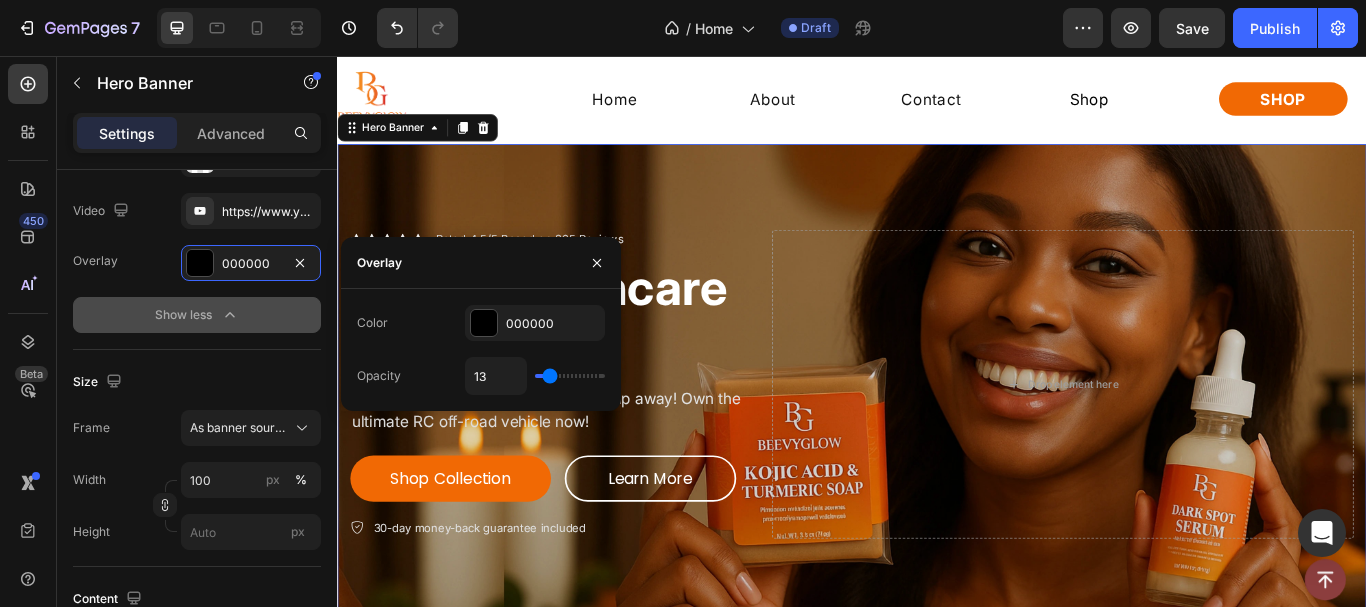 type on "15" 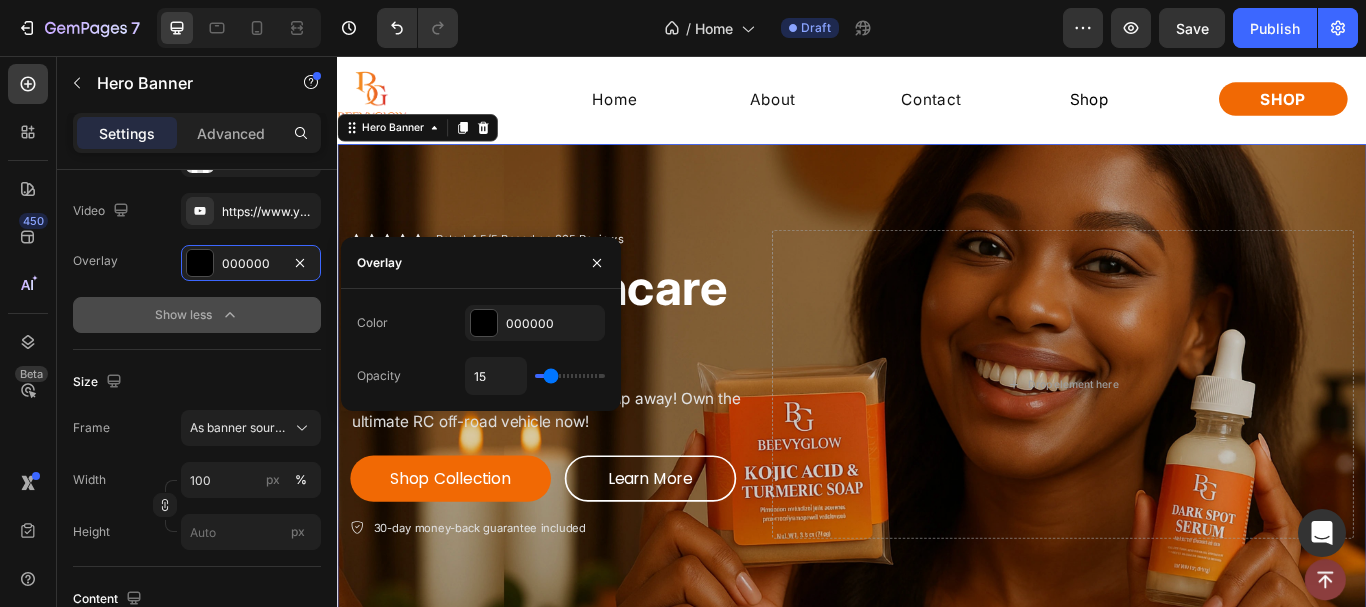 drag, startPoint x: 555, startPoint y: 373, endPoint x: 551, endPoint y: 383, distance: 10.770329 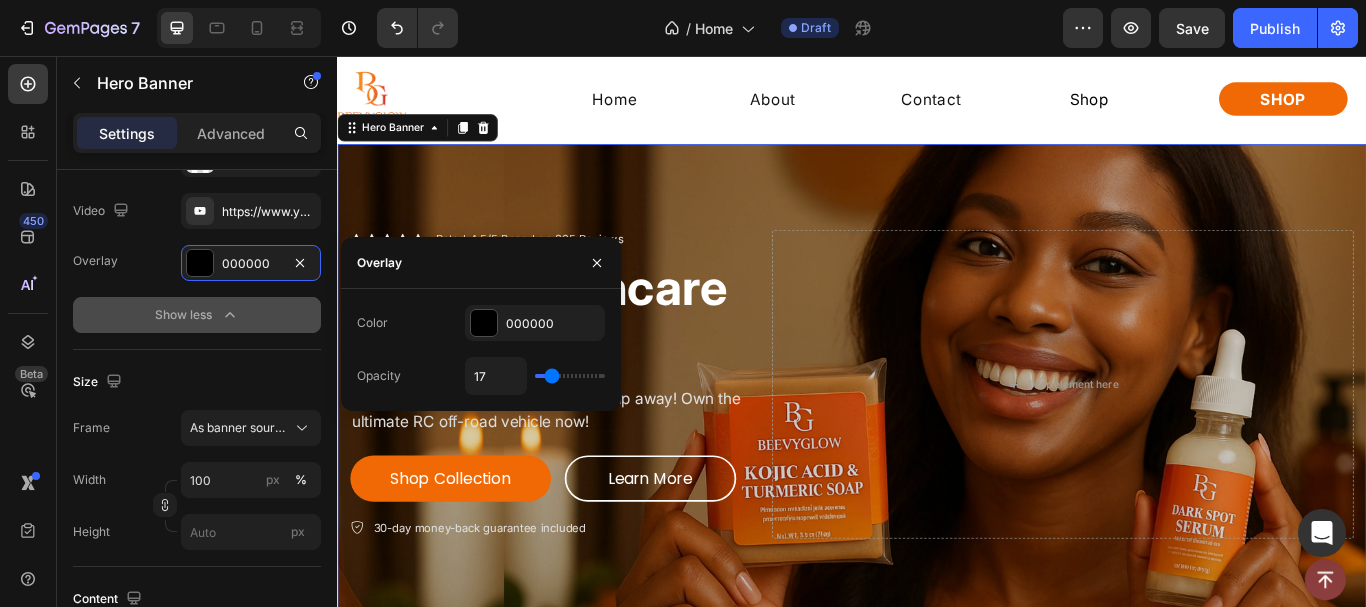 type on "15" 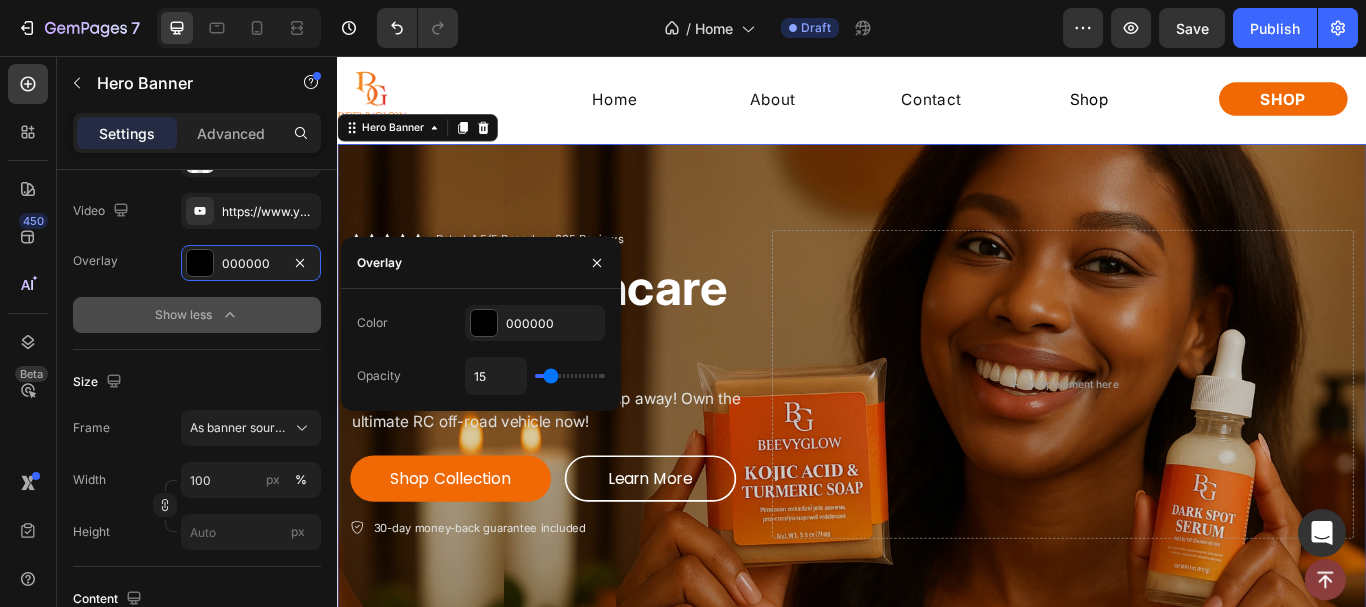 type on "13" 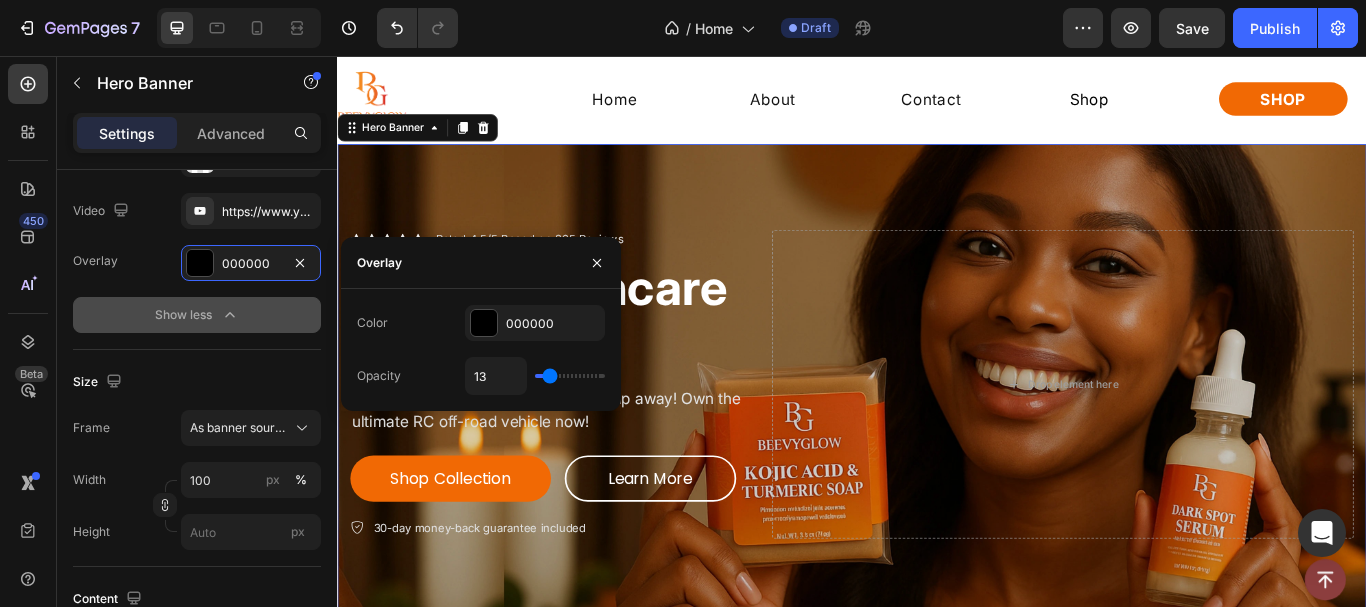 type on "11" 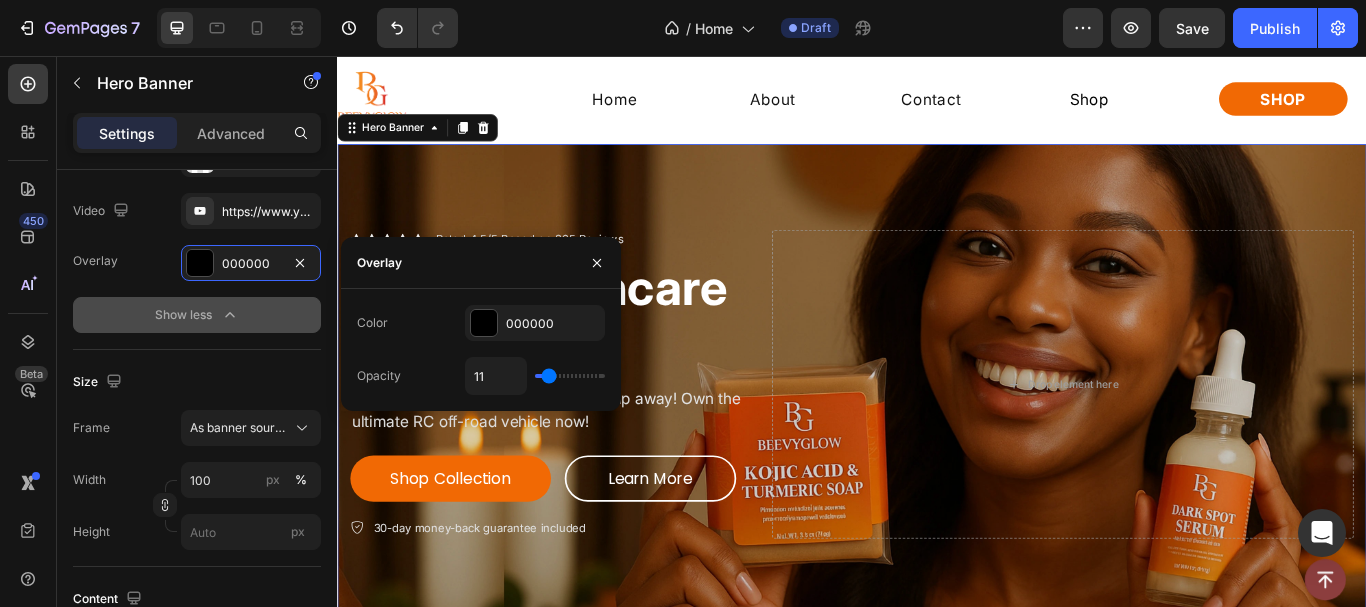 type on "9" 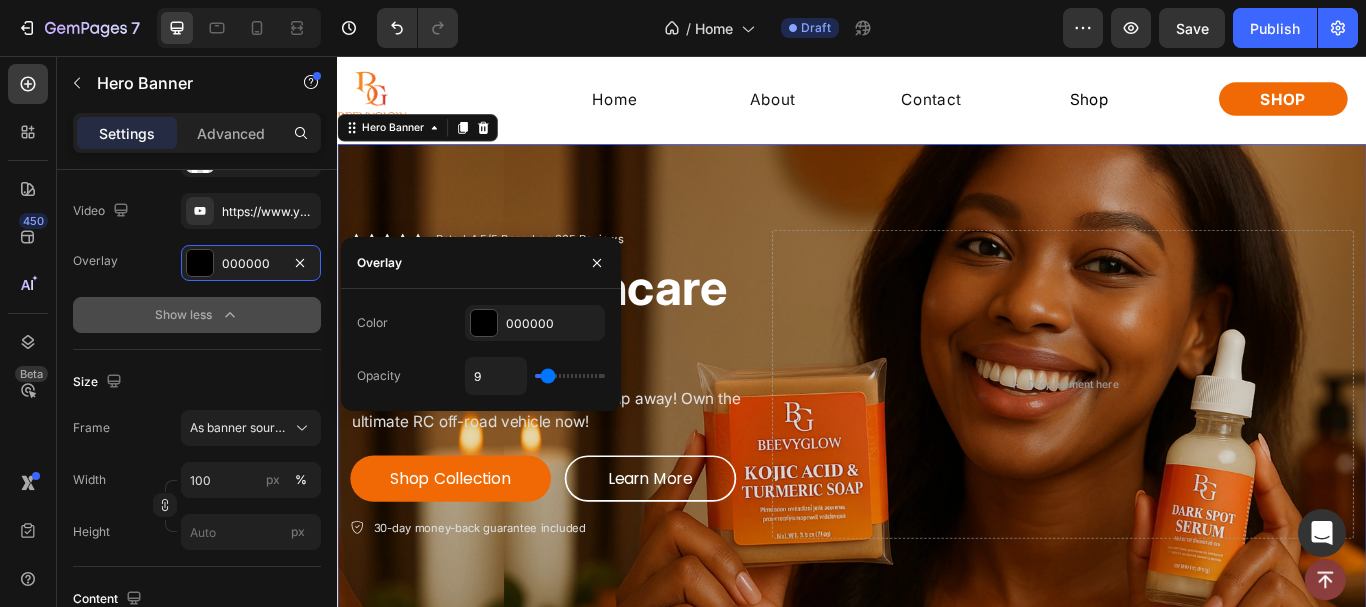 type on "11" 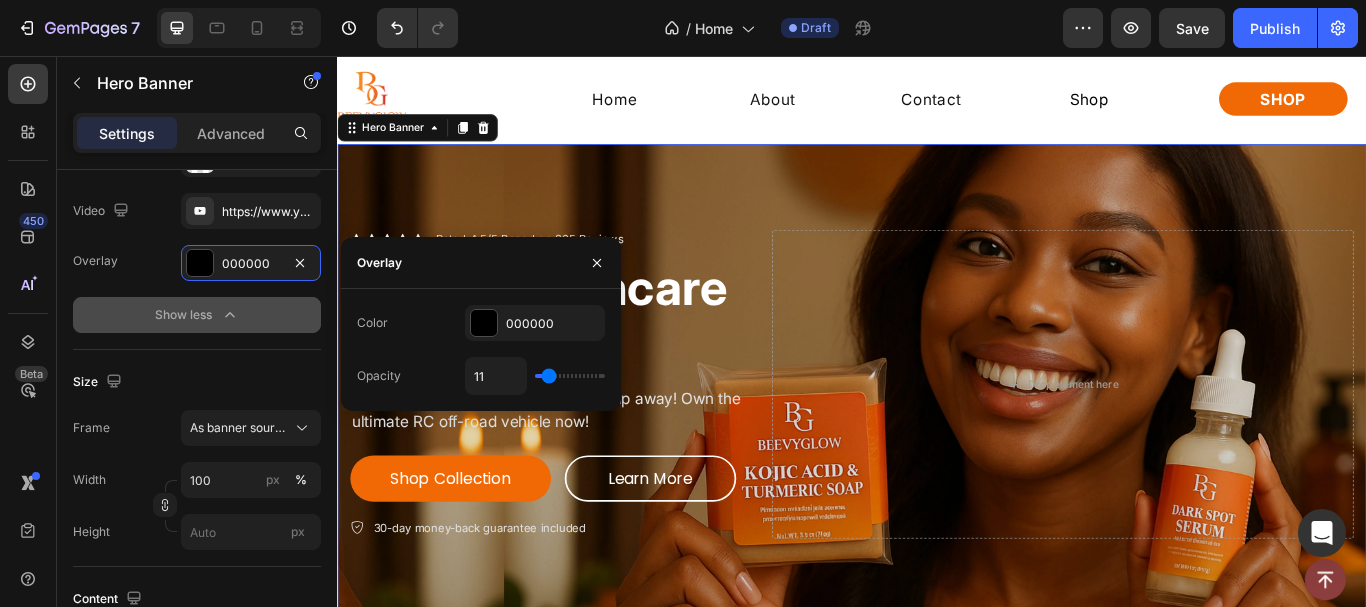 type on "9" 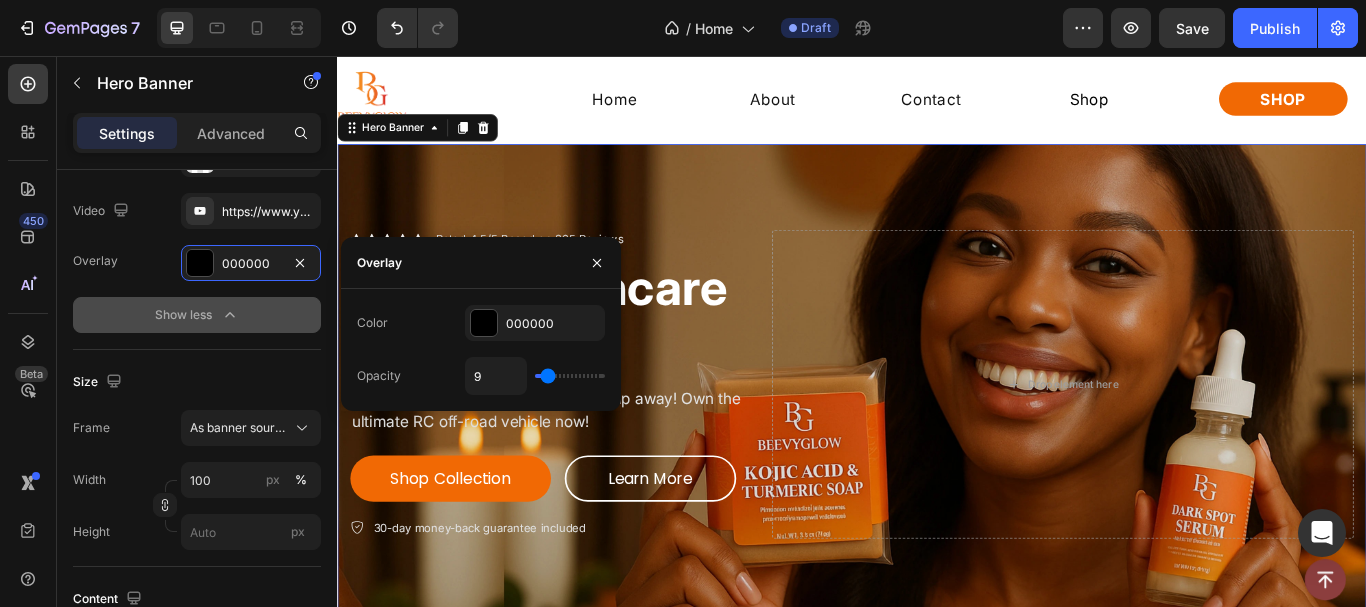type on "11" 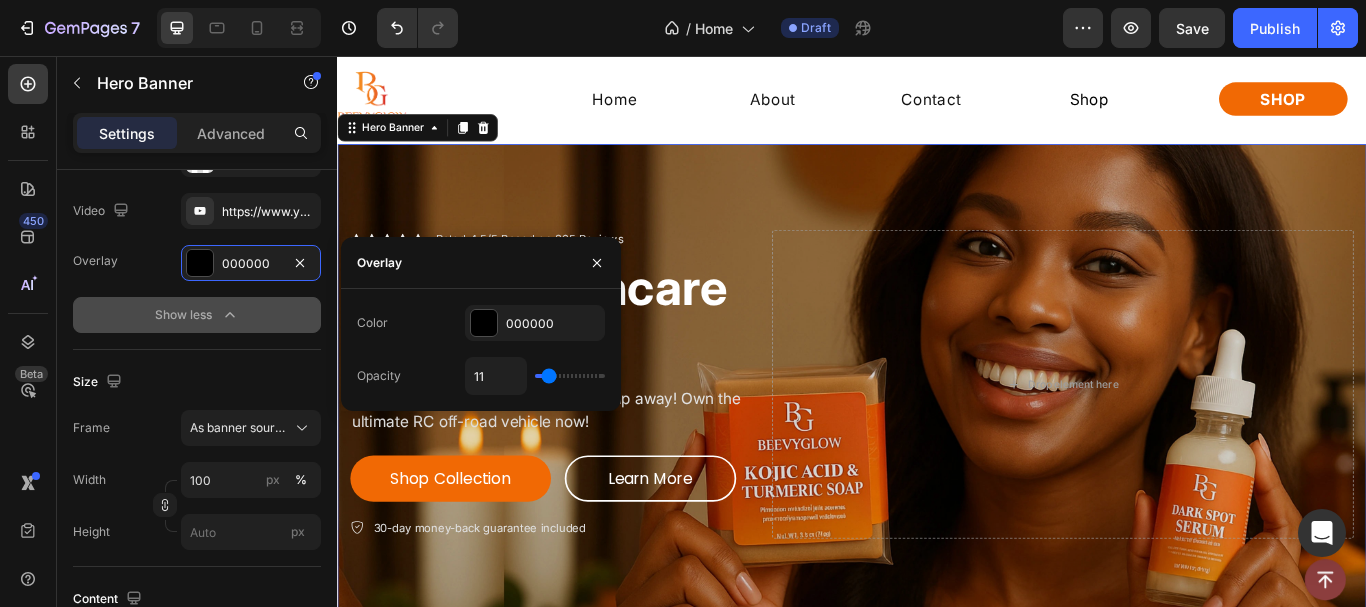 type on "11" 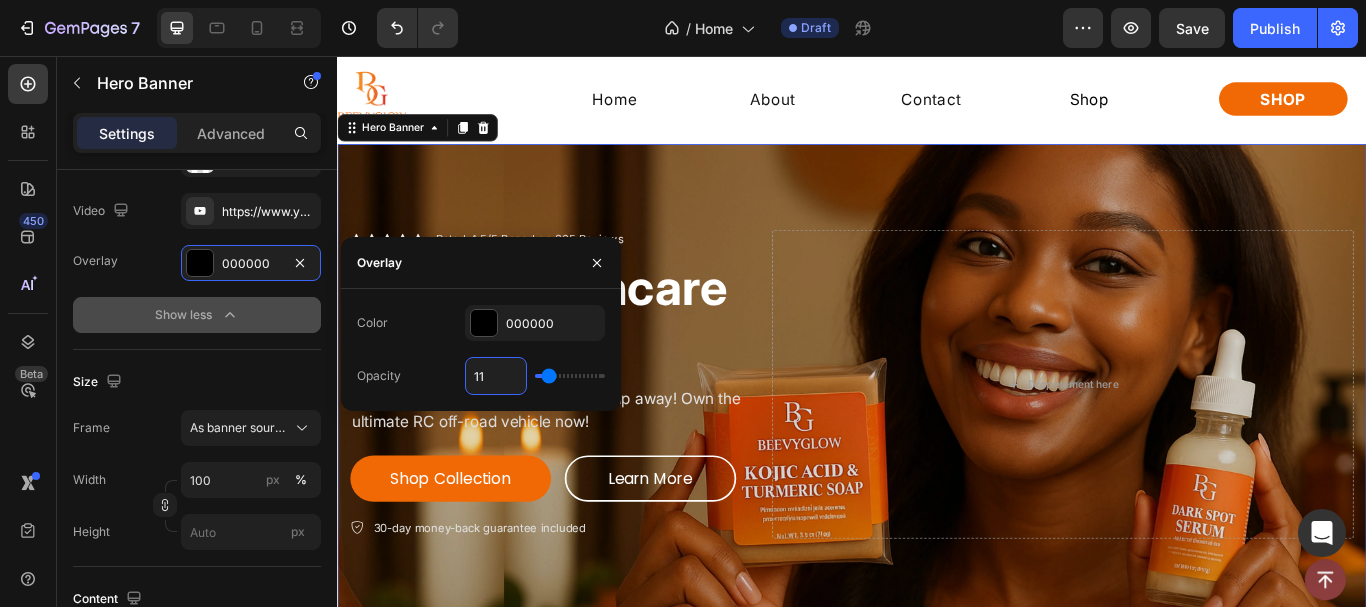 click on "11" at bounding box center (496, 376) 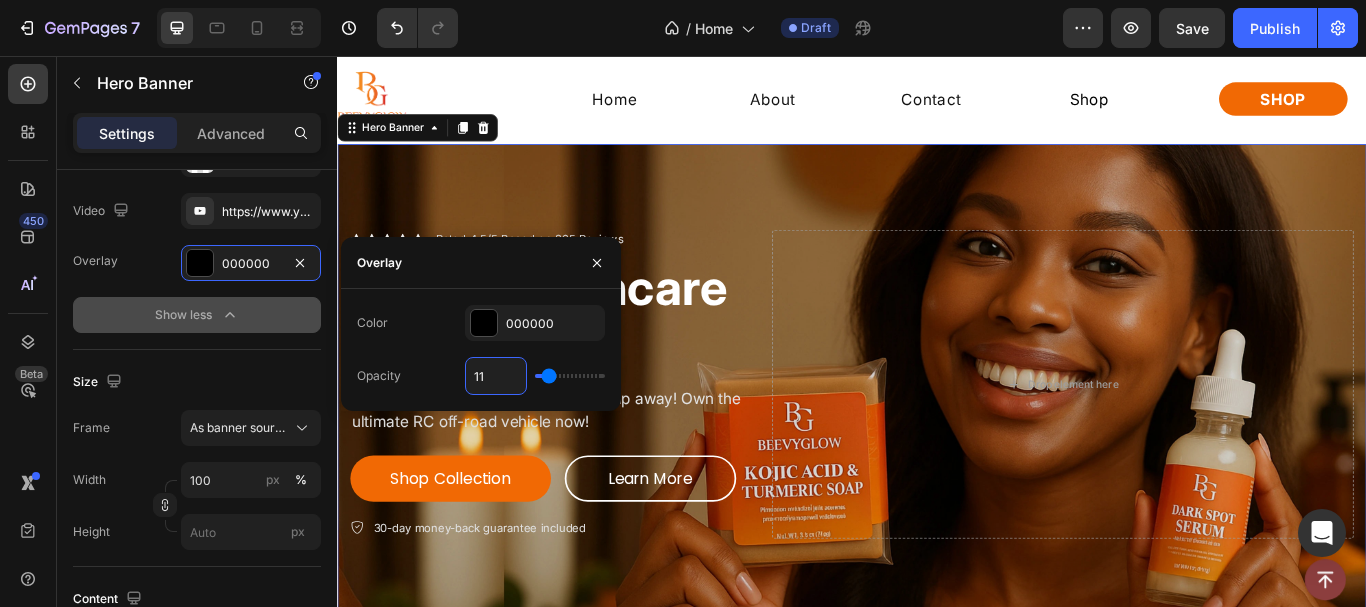 type on "1" 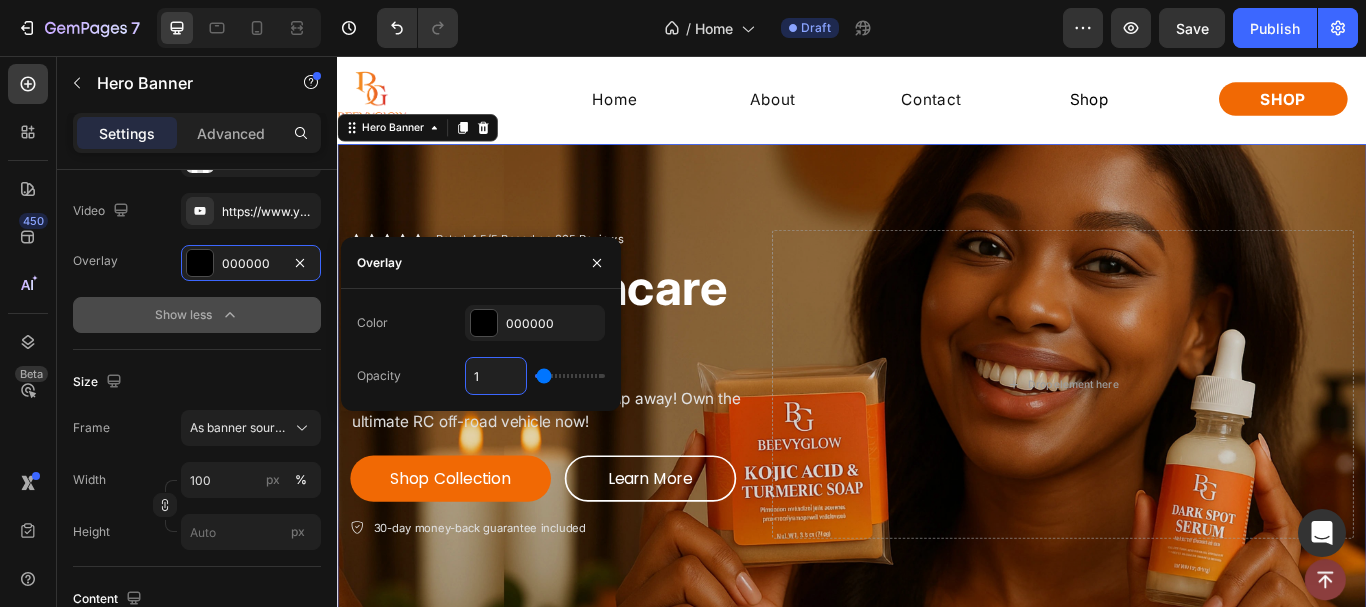 type on "10" 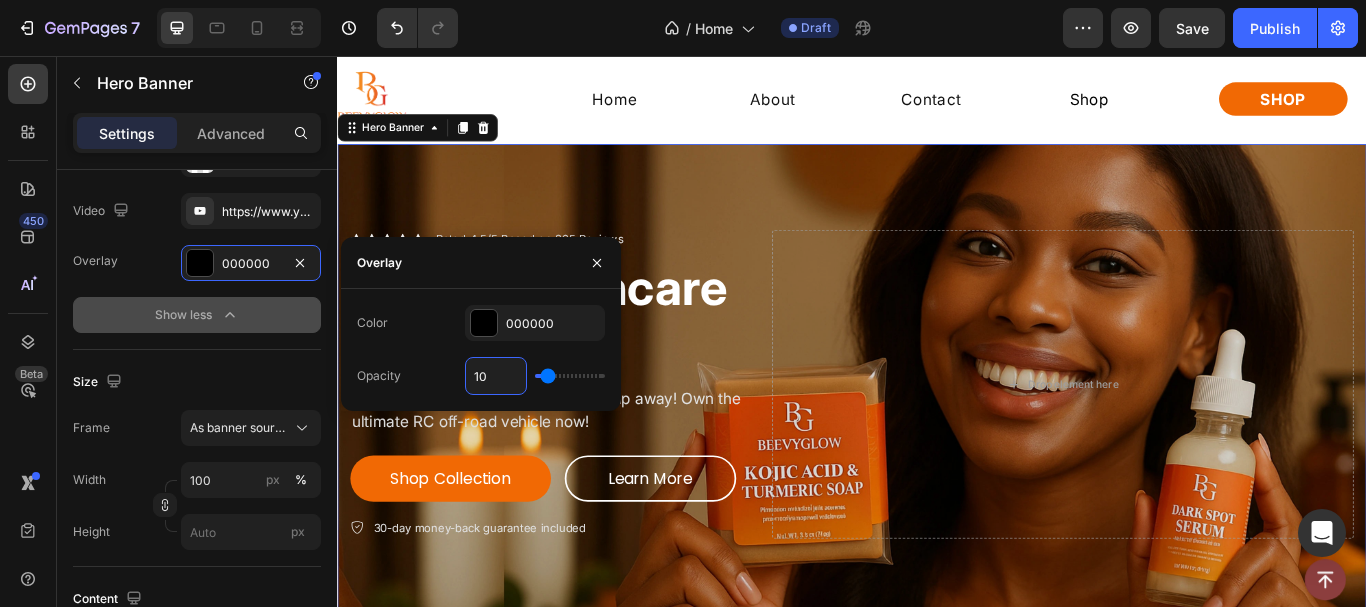 type on "10" 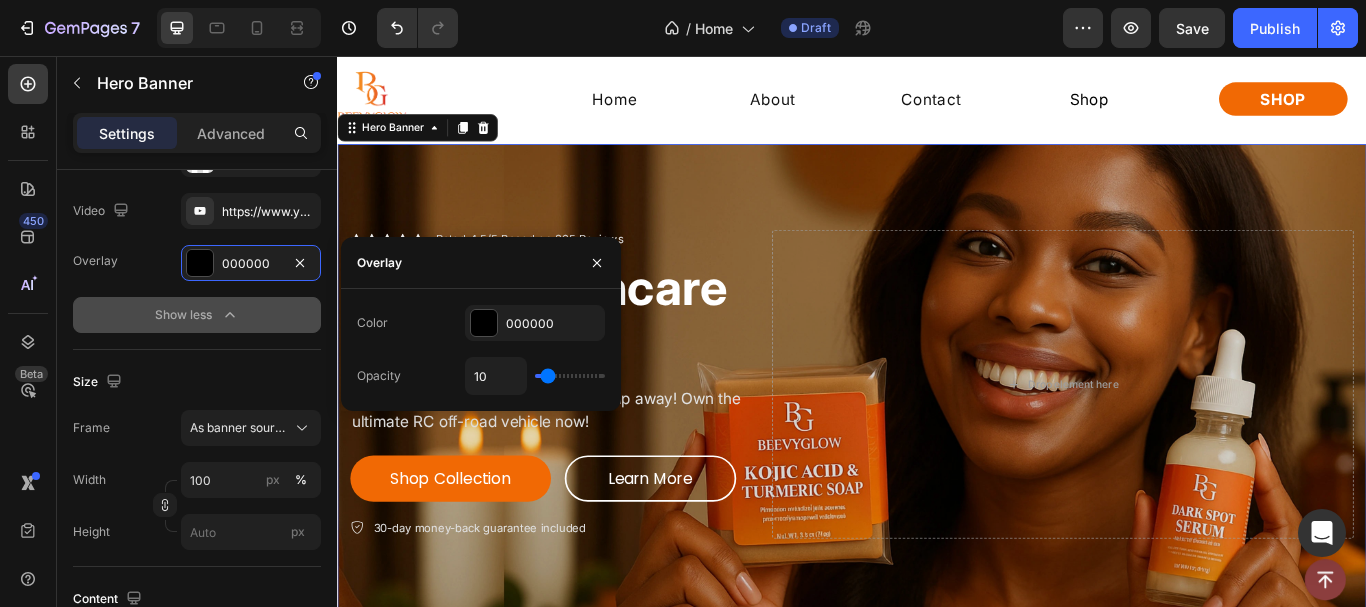 click on "Overlay" at bounding box center [481, 263] 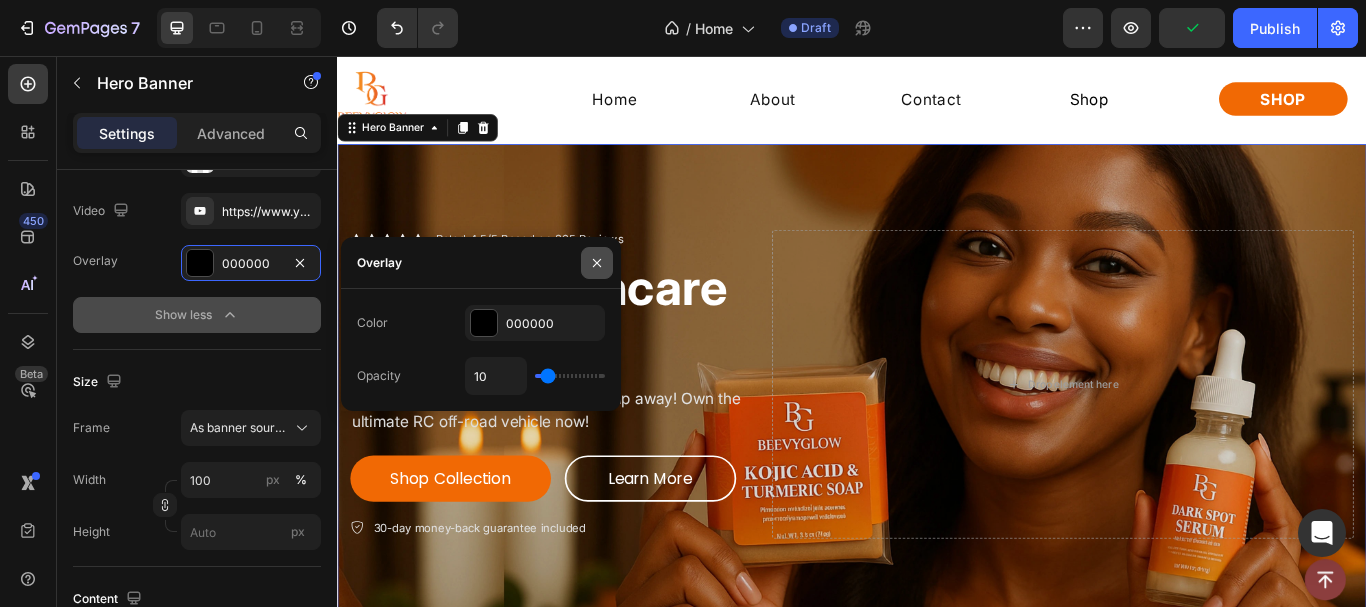 click 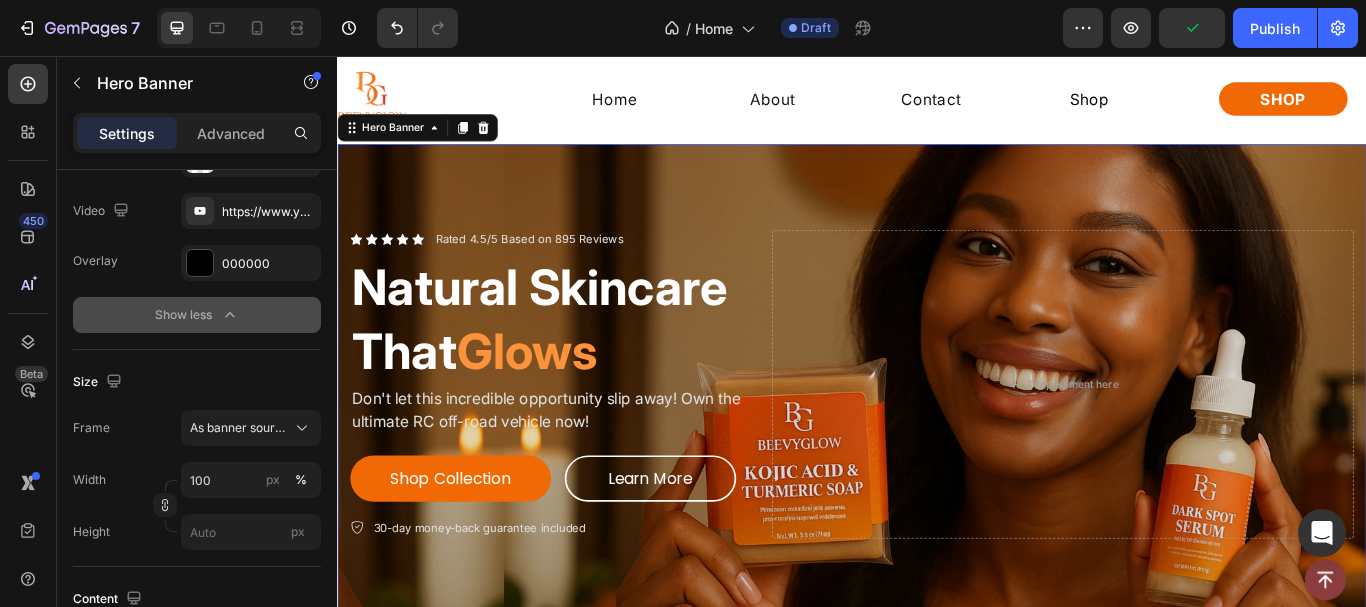 click at bounding box center [937, 439] 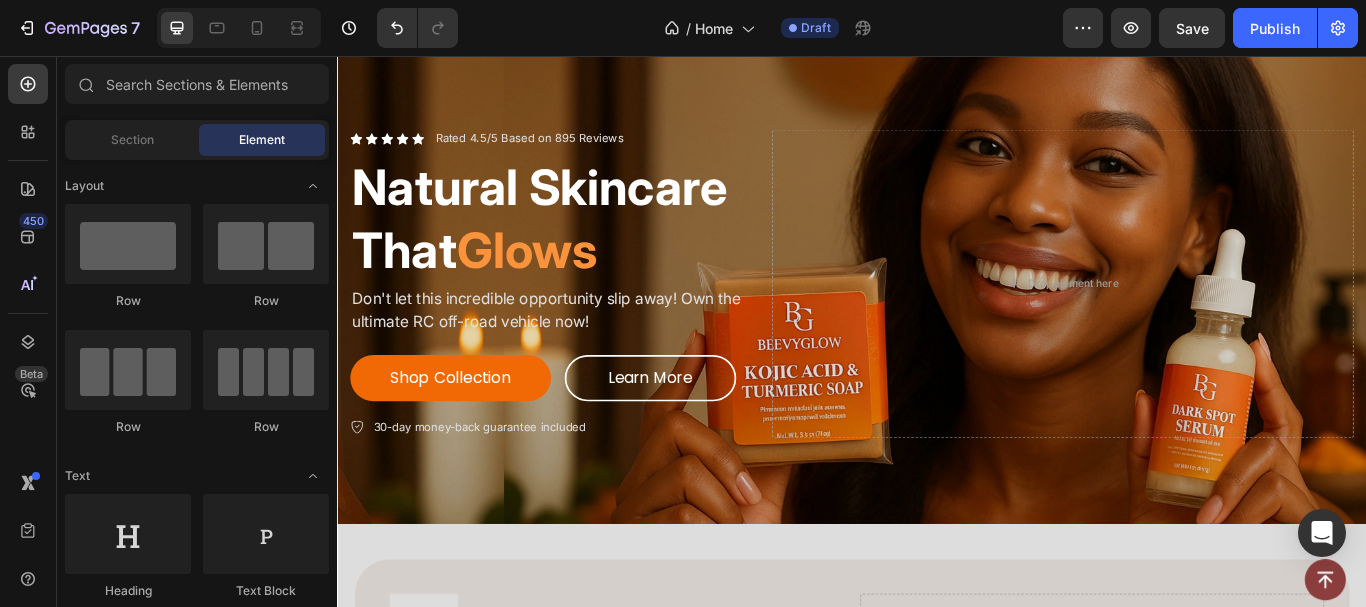 scroll, scrollTop: 171, scrollLeft: 0, axis: vertical 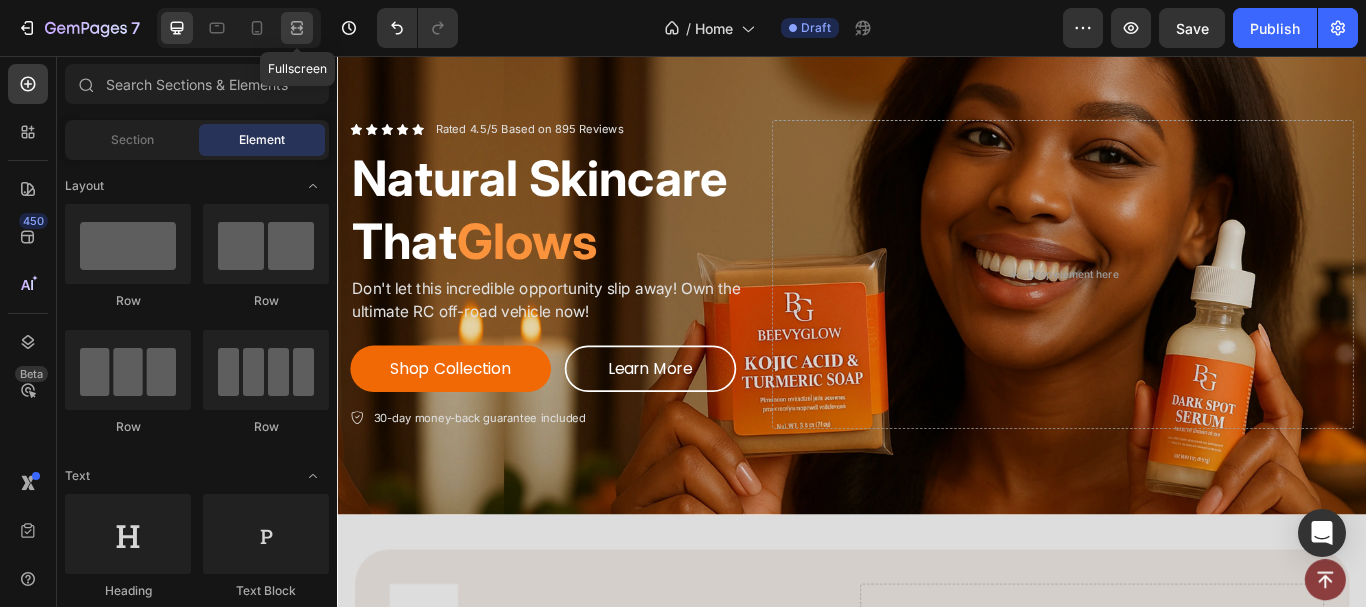 click 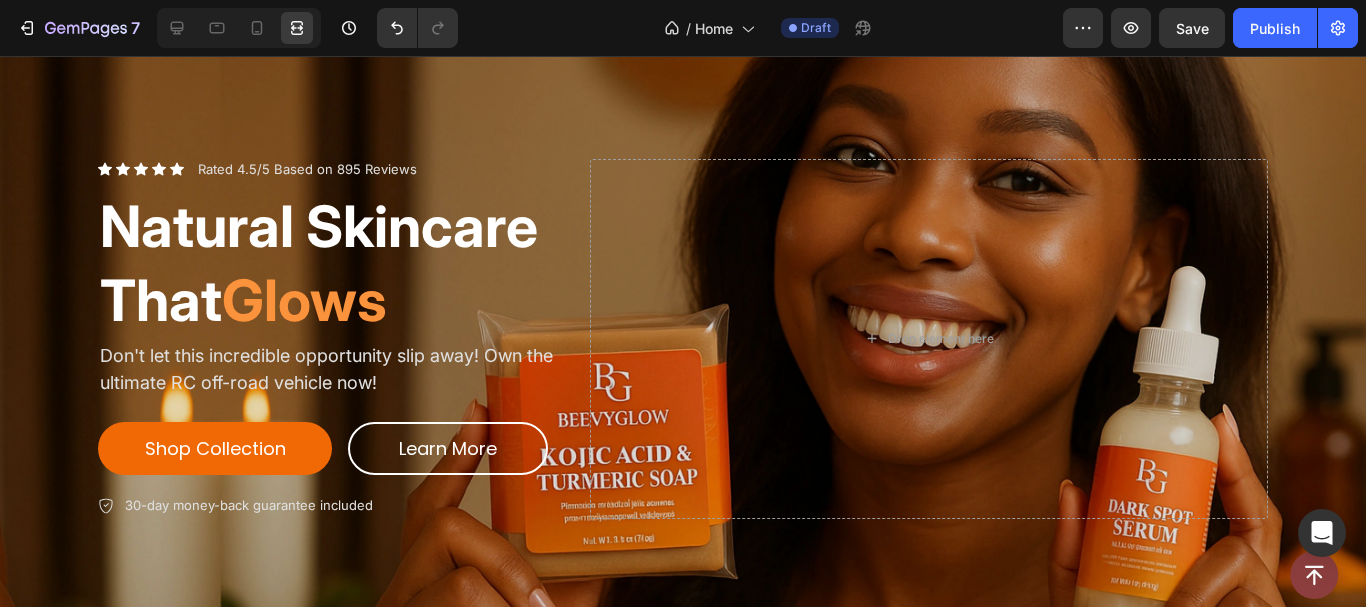 scroll, scrollTop: 215, scrollLeft: 0, axis: vertical 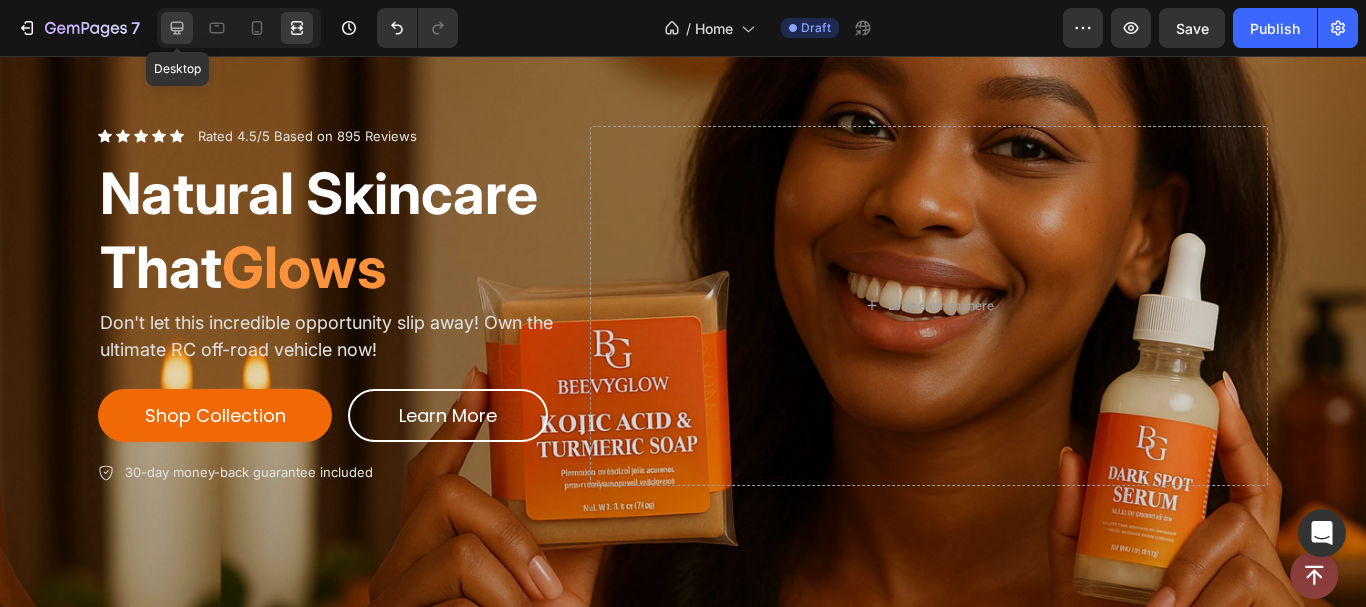 click 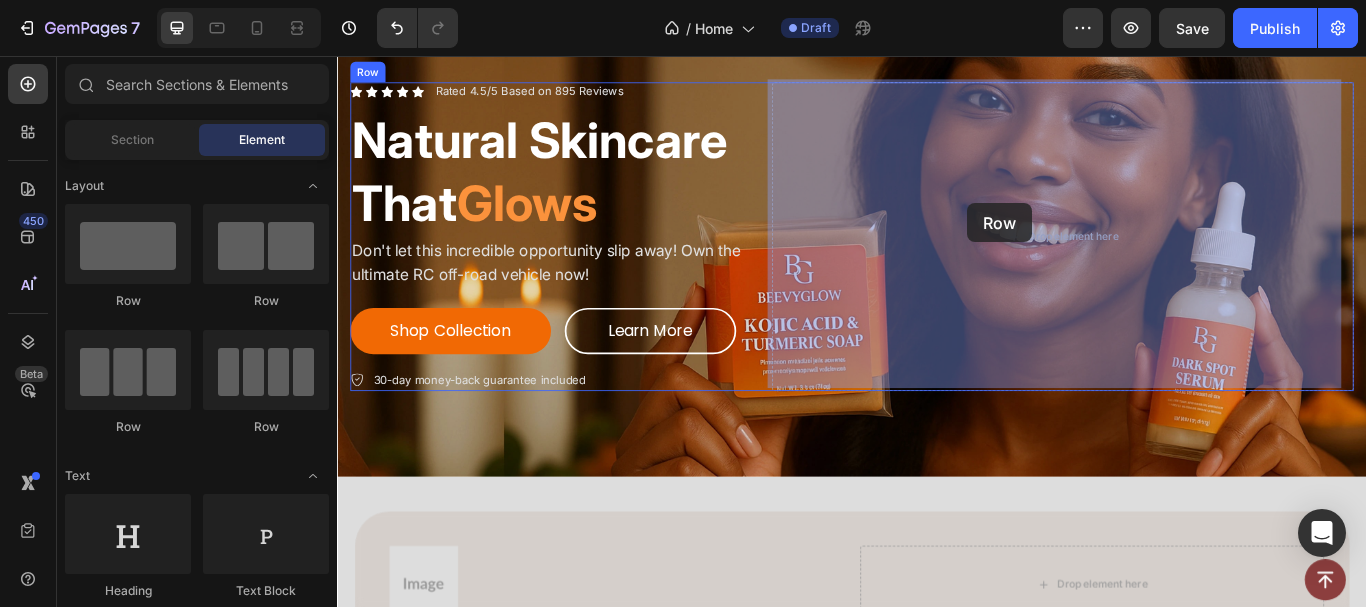 drag, startPoint x: 479, startPoint y: 303, endPoint x: 1072, endPoint y: 228, distance: 597.724 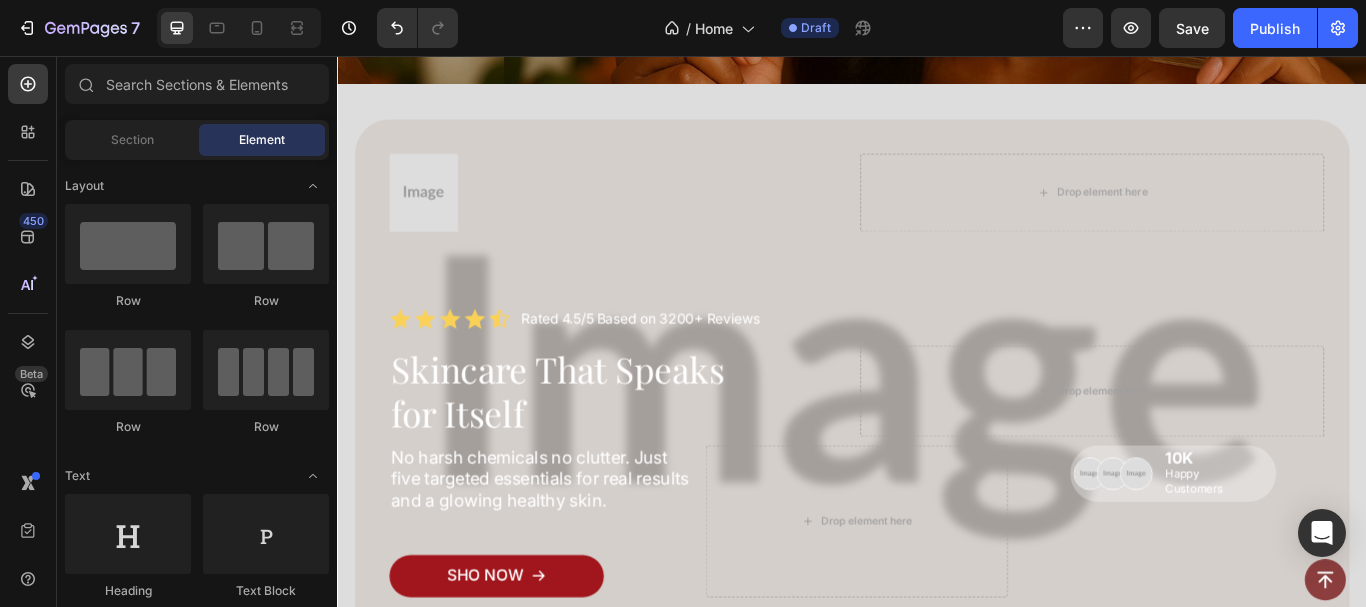scroll, scrollTop: 641, scrollLeft: 0, axis: vertical 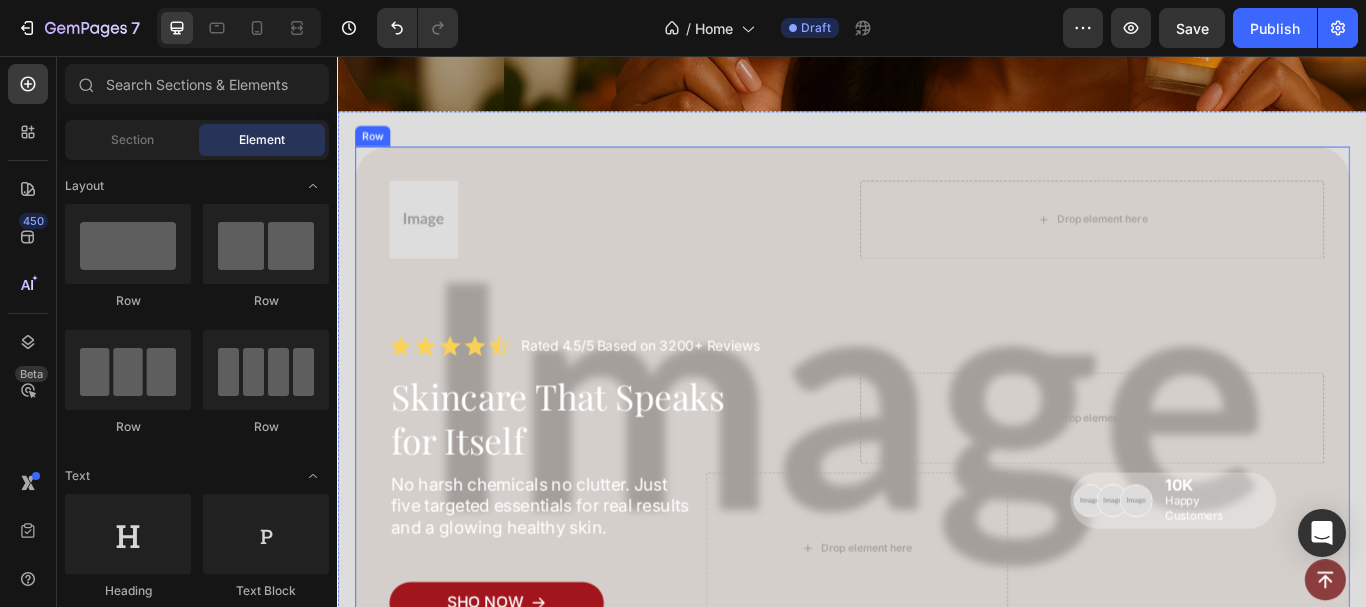 drag, startPoint x: 796, startPoint y: 193, endPoint x: 580, endPoint y: 181, distance: 216.33308 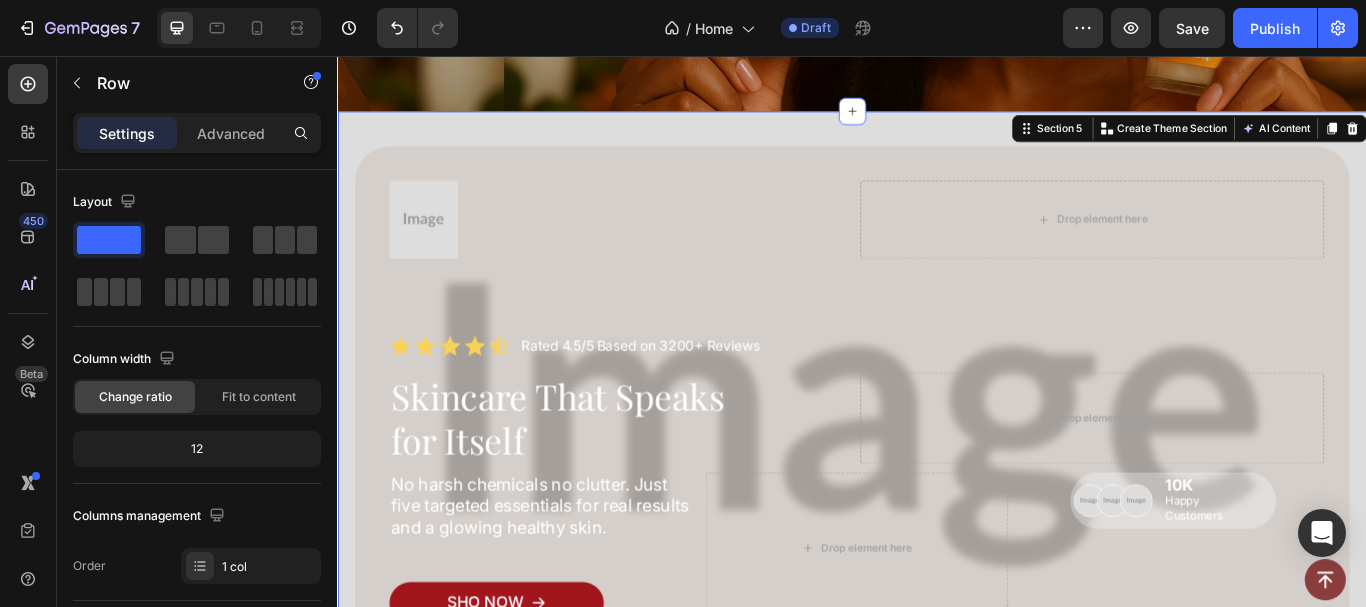 click on "Image
Drop element here Row
Icon
Icon
Icon
Icon
Icon Icon List Rated 4.5/5 Based on 3200+ Reviews Text Block Row Skincare That Speaks  for Itself Heading
Drop element here Row  No harsh chemicals no clutter. Just five targeted essentials for real results and a glowing healthy skin. Text Block
Sho now Button
Drop element here Image Image Image Row 10K Happy Customers Text Block Row Row Row Row Section 5   You can create reusable sections Create Theme Section AI Content Write with GemAI What would you like to describe here? Tone and Voice Persuasive Product Show more Generate" at bounding box center (937, 486) 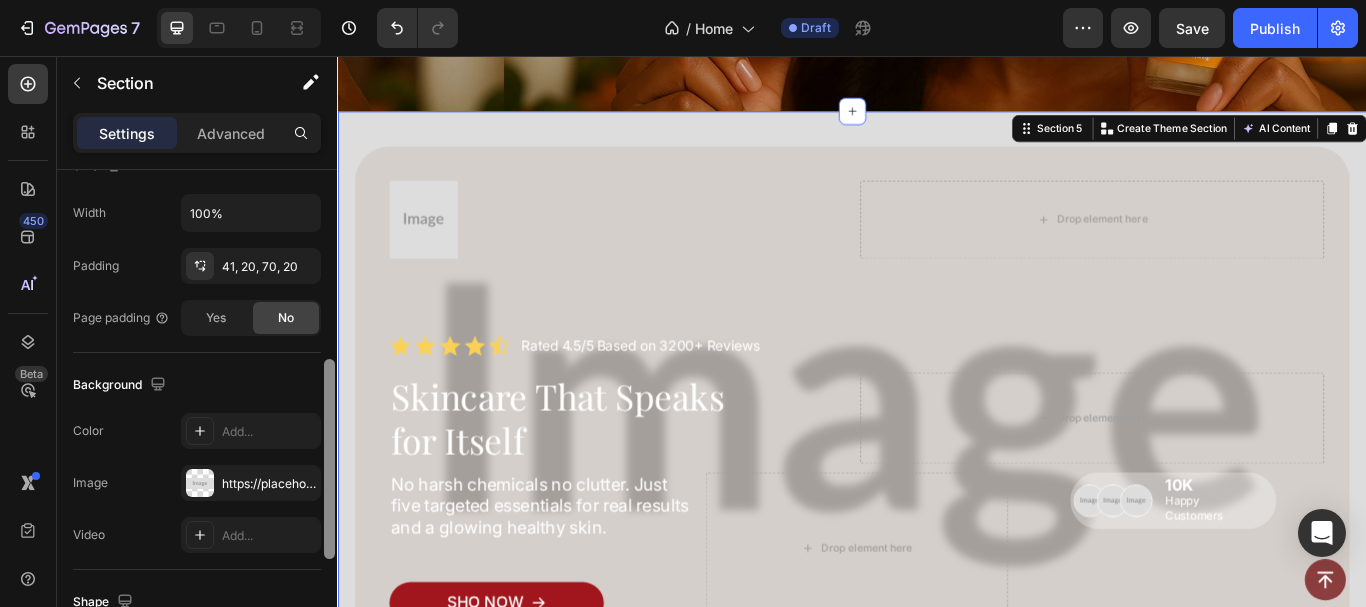 scroll, scrollTop: 472, scrollLeft: 0, axis: vertical 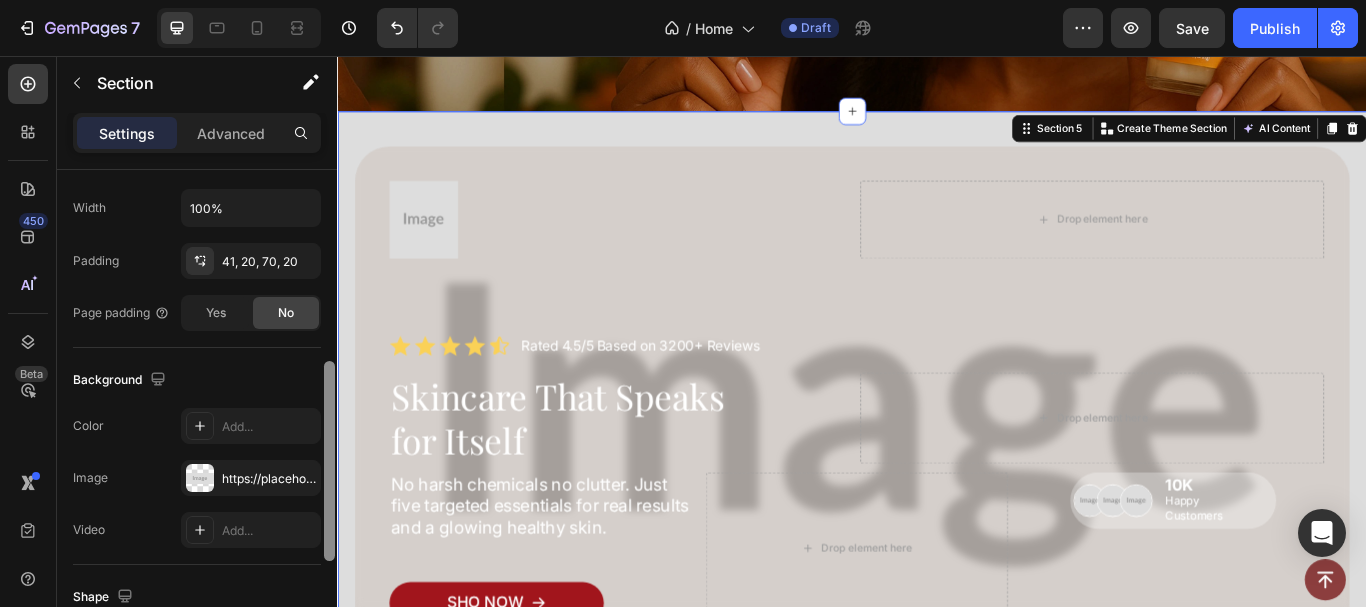 drag, startPoint x: 331, startPoint y: 208, endPoint x: 287, endPoint y: 399, distance: 196.00255 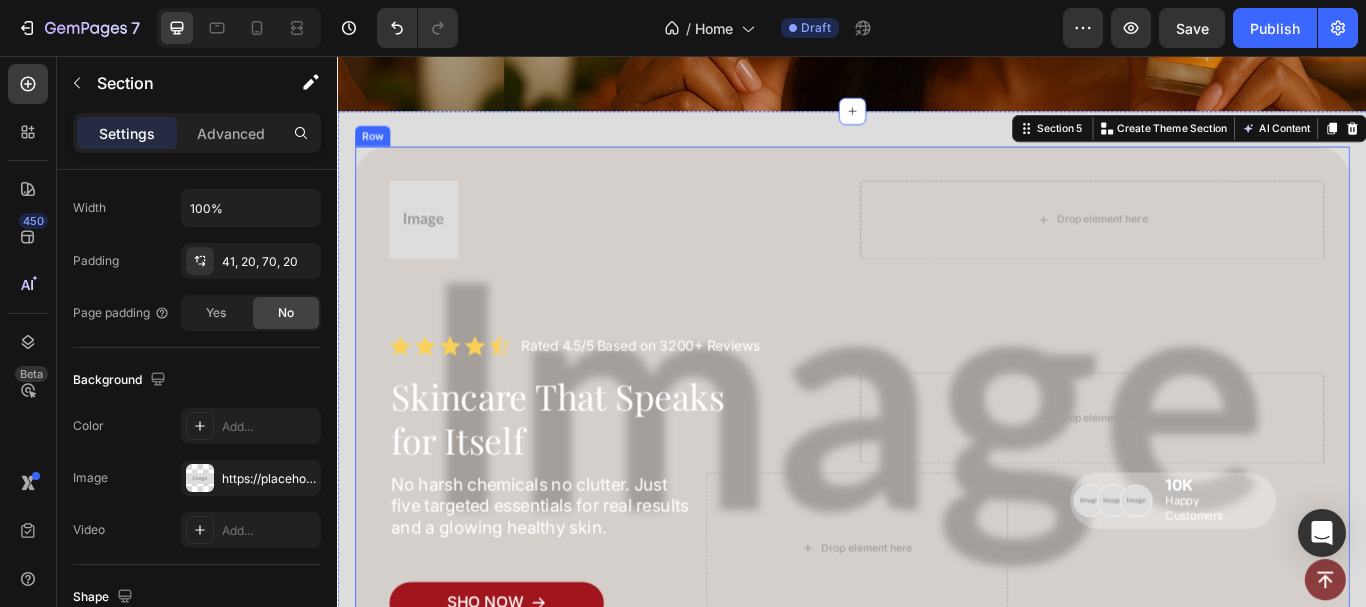click on "Image
Drop element here Row
Icon
Icon
Icon
Icon
Icon Icon List Rated 4.5/5 Based on 3200+ Reviews Text Block Row Skincare That Speaks  for Itself Heading
Drop element here Row  No harsh chemicals no clutter. Just five targeted essentials for real results and a glowing healthy skin. Text Block
Sho now Button
Drop element here Image Image Image Row 10K Happy Customers Text Block Row Row Row Row" at bounding box center (937, 472) 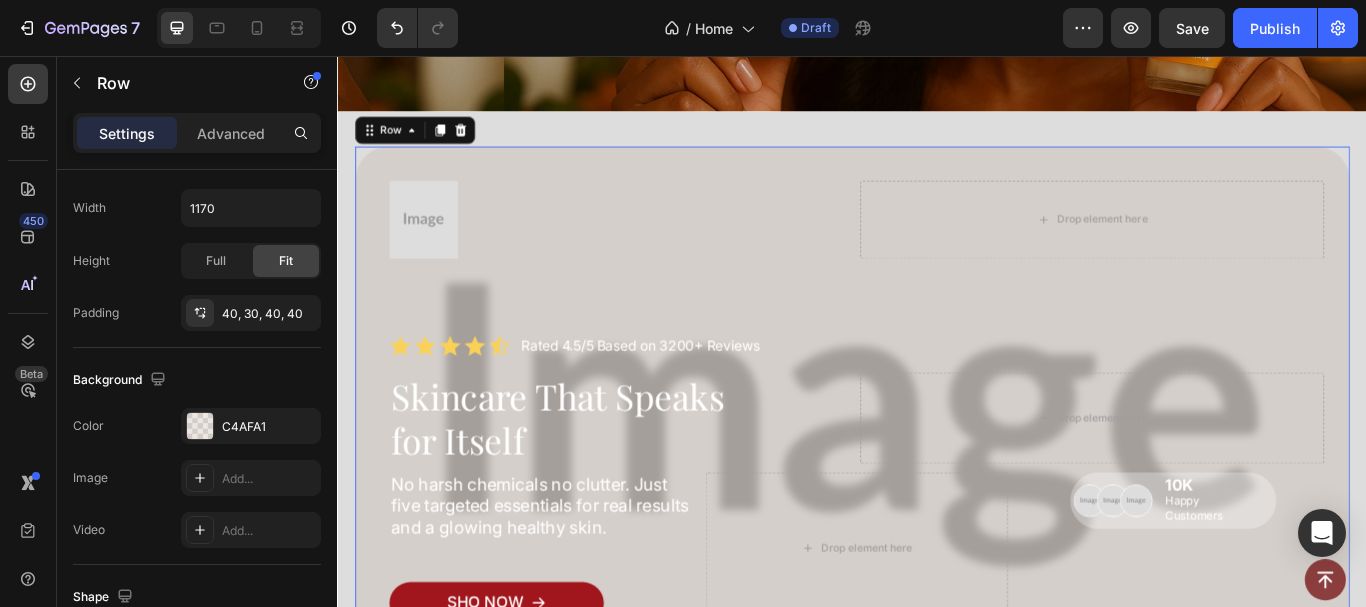 scroll, scrollTop: 0, scrollLeft: 0, axis: both 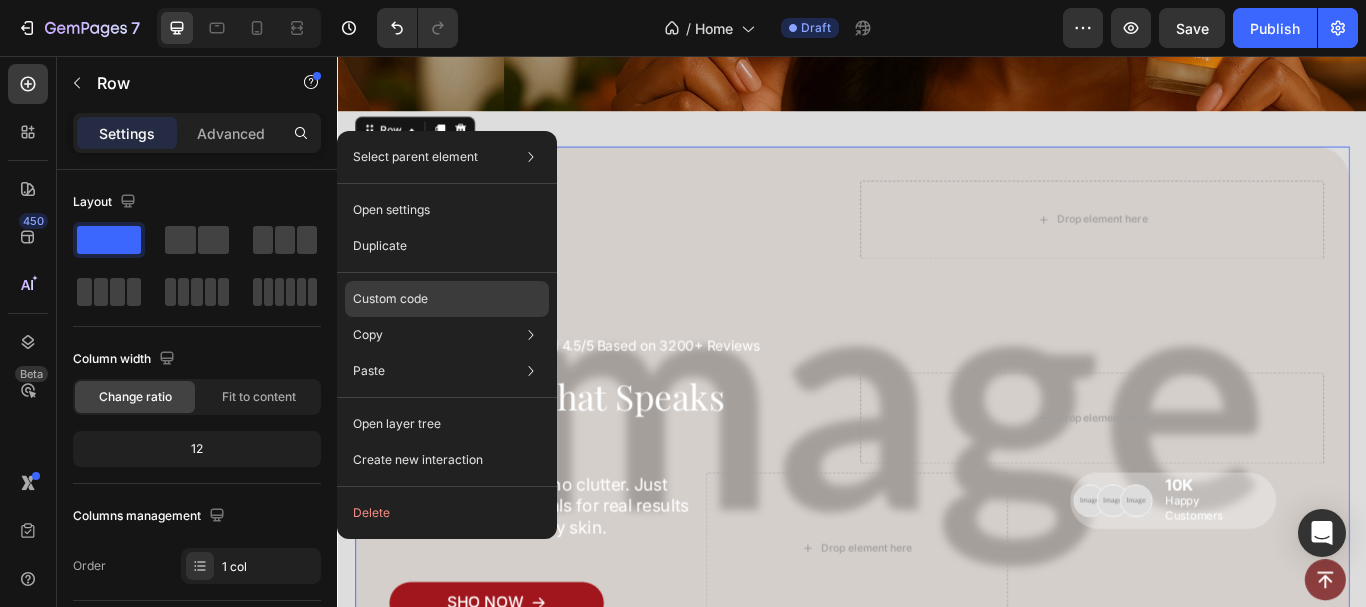 click on "Custom code" 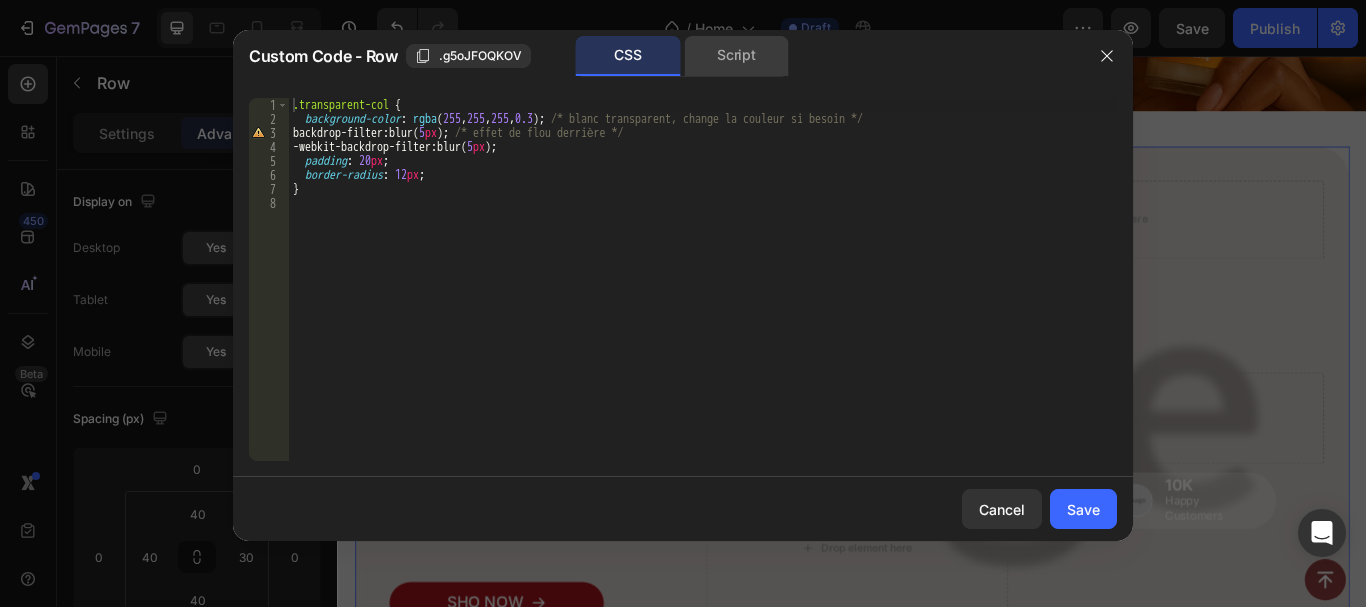 click on "Script" 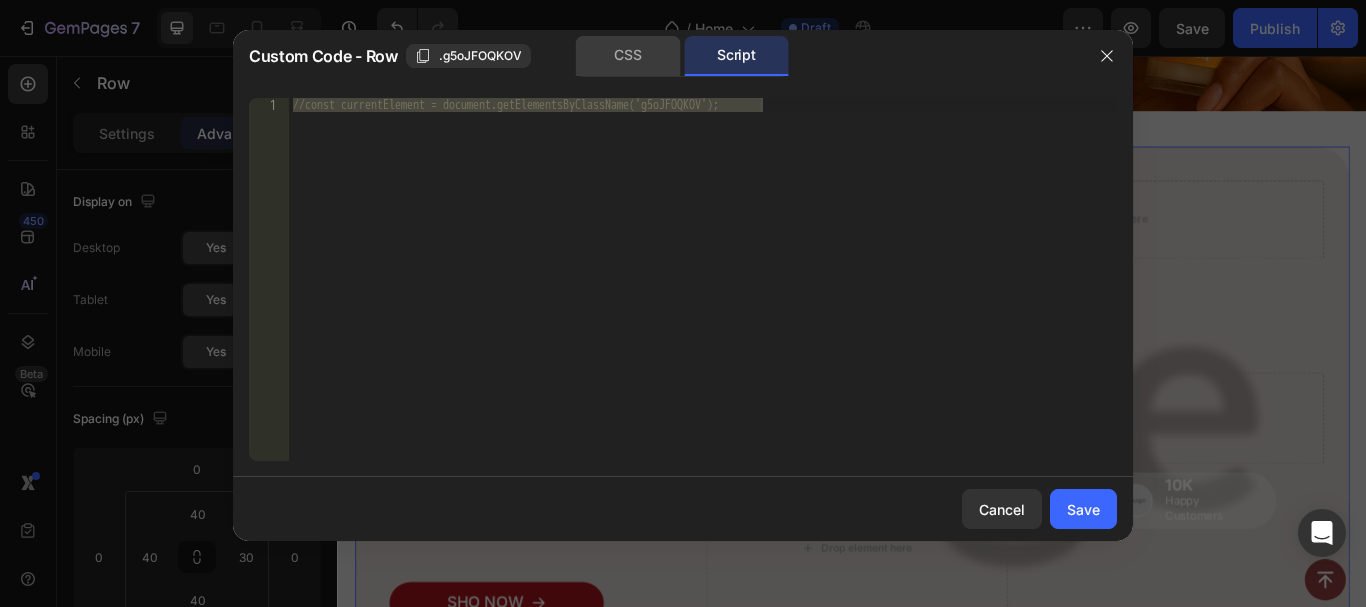 click on "CSS" 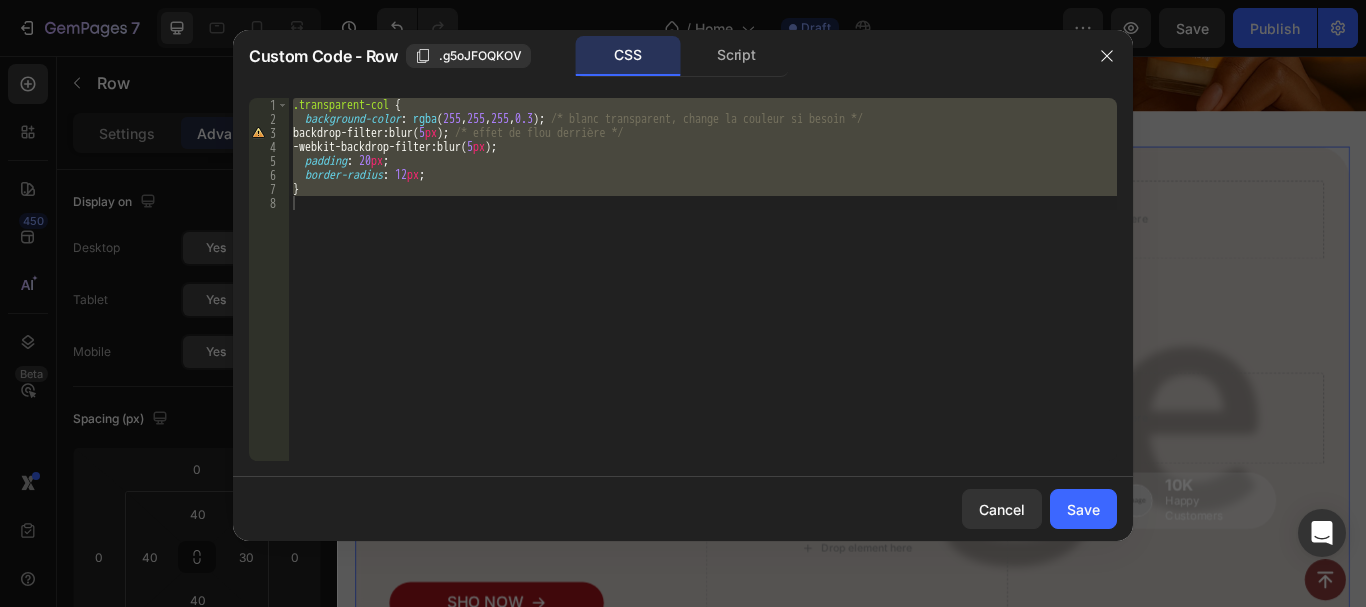 type on "}" 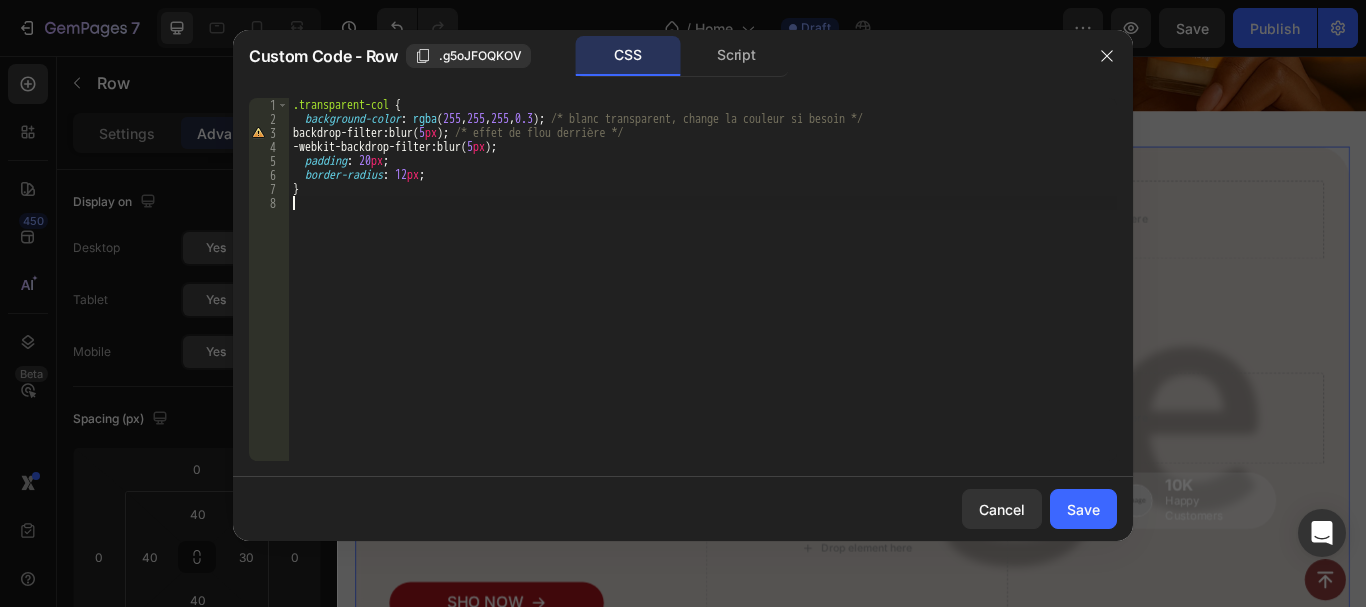 click on ".transparent-col   {    background-color :   rgba ( 255 ,  255 ,  255 ,  0.3 ) ;   /* blanc transparent, change la couleur si besoin */   backdrop-filter :  blur( 5 px ) ;   /* effet de flou derrière */   -webkit-backdrop-filter :  blur( 5 px ) ;    padding :   20 px ;    border-radius :   12 px ; }" at bounding box center [703, 293] 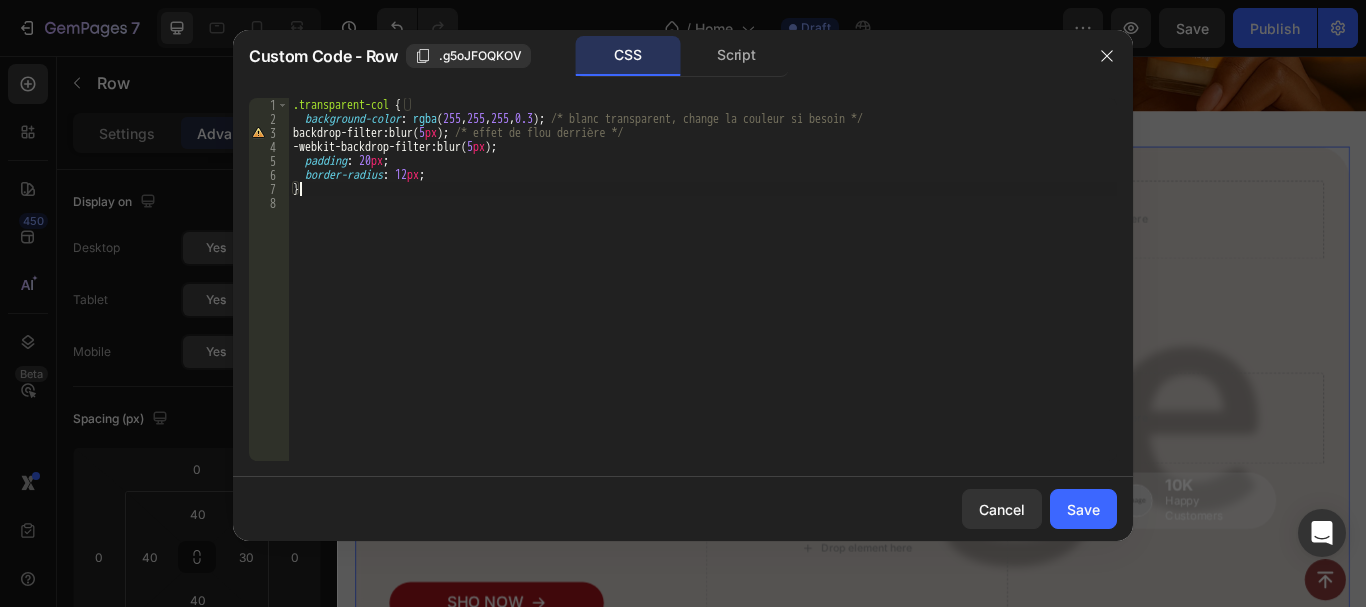 click on ".transparent-col   {    background-color :   rgba ( 255 ,  255 ,  255 ,  0.3 ) ;   /* blanc transparent, change la couleur si besoin */   backdrop-filter :  blur( 5 px ) ;   /* effet de flou derrière */   -webkit-backdrop-filter :  blur( 5 px ) ;    padding :   20 px ;    border-radius :   12 px ; }" at bounding box center (703, 293) 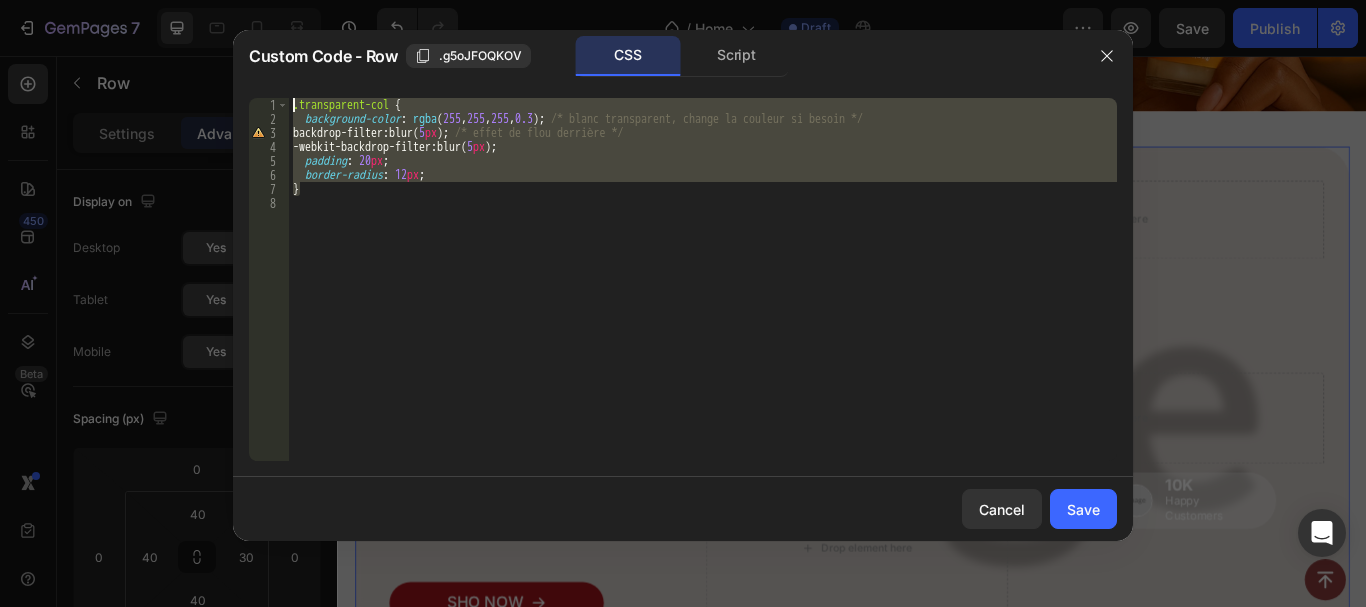 drag, startPoint x: 339, startPoint y: 196, endPoint x: 295, endPoint y: 101, distance: 104.69479 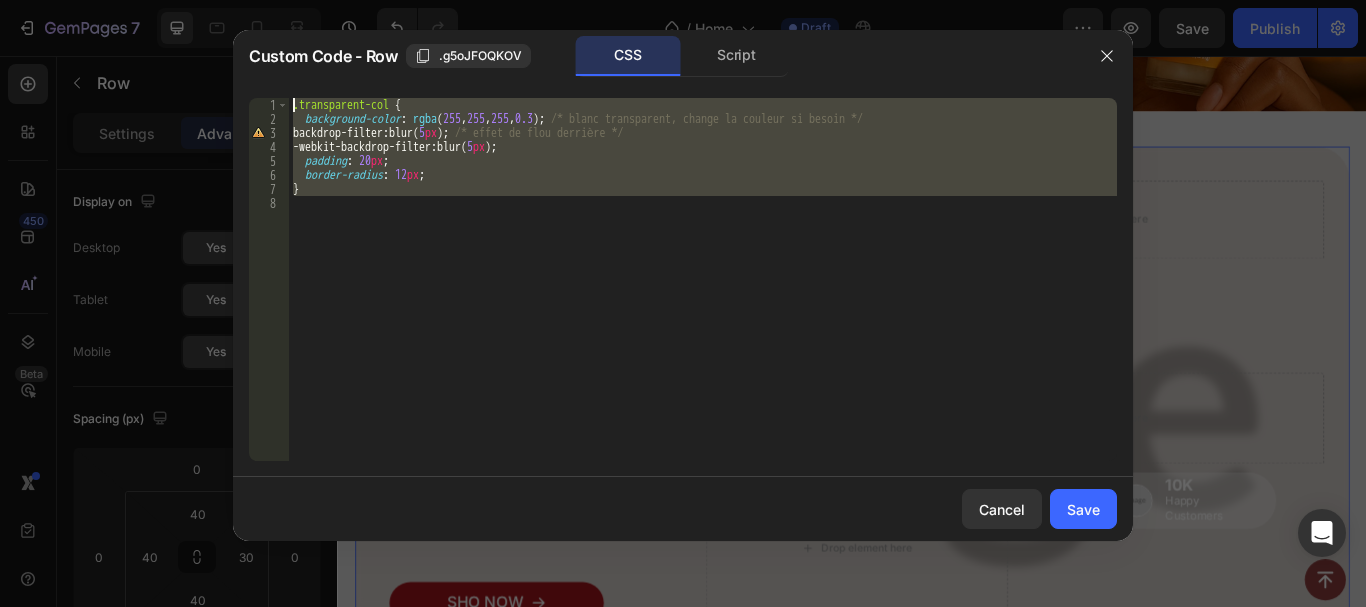 drag, startPoint x: 336, startPoint y: 218, endPoint x: 288, endPoint y: 101, distance: 126.46343 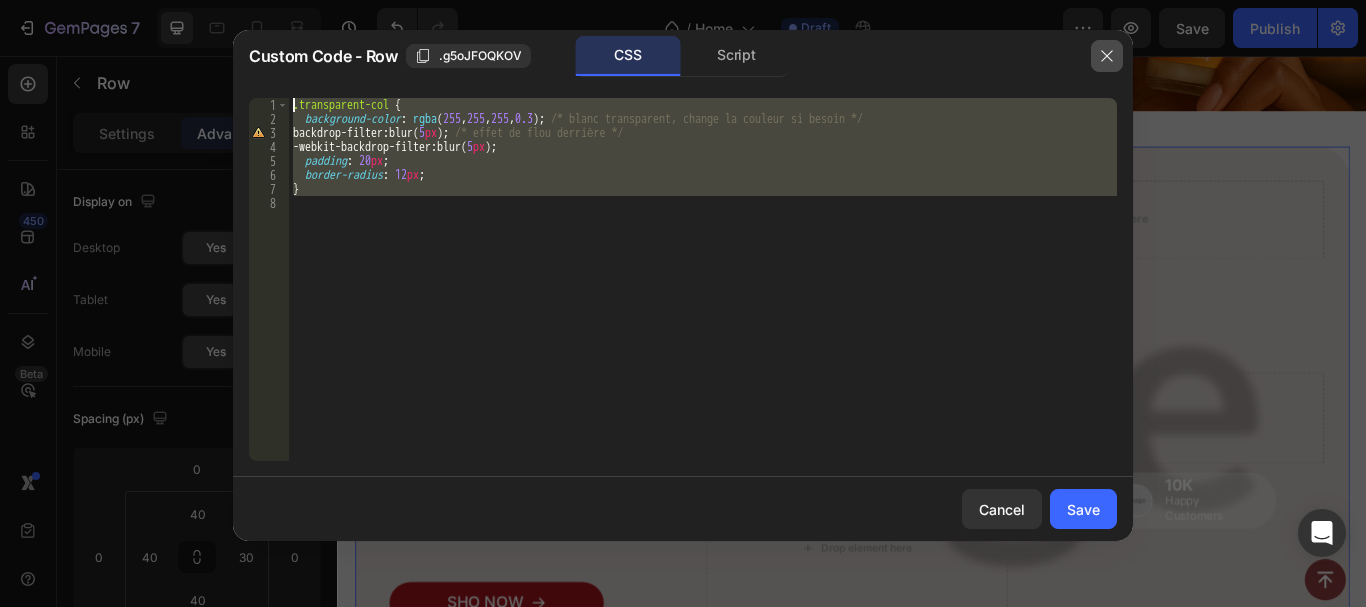 click 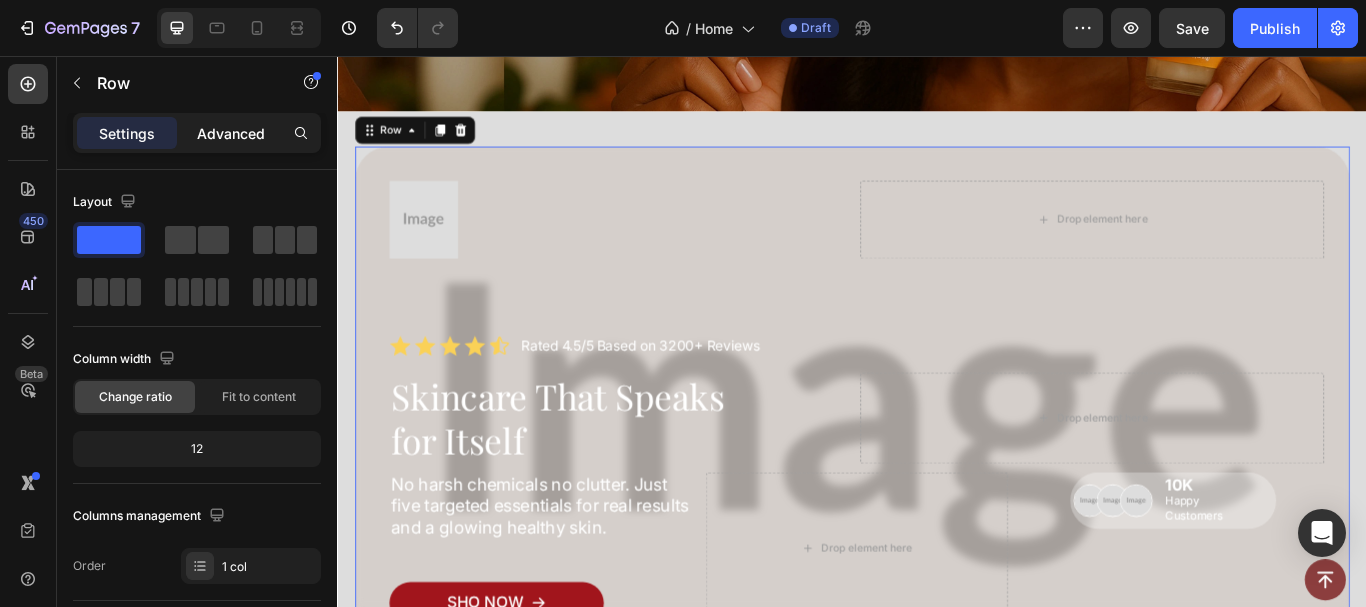 click on "Advanced" at bounding box center (231, 133) 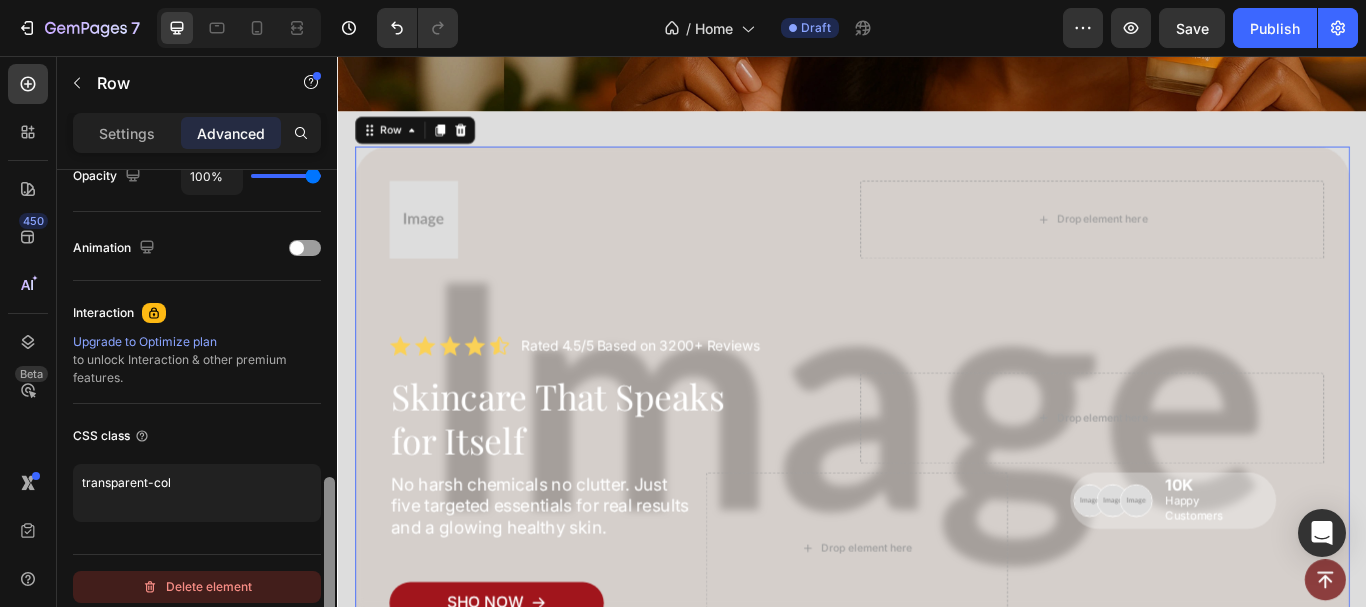 scroll, scrollTop: 840, scrollLeft: 0, axis: vertical 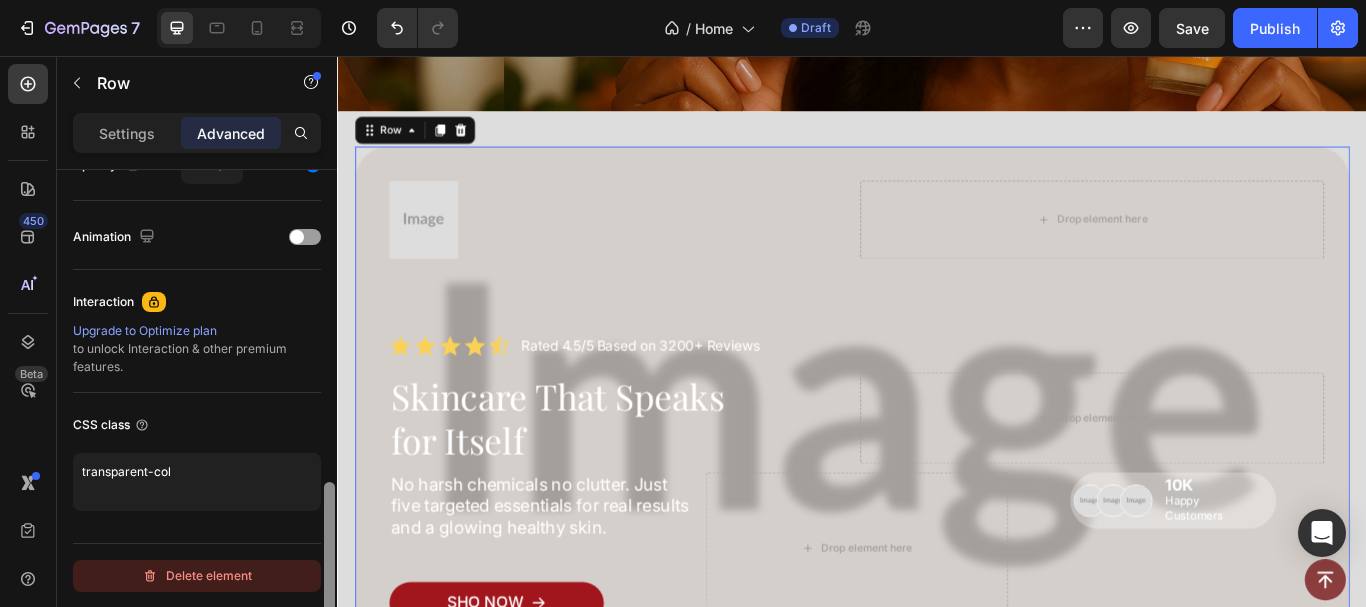 drag, startPoint x: 329, startPoint y: 193, endPoint x: 288, endPoint y: 571, distance: 380.21704 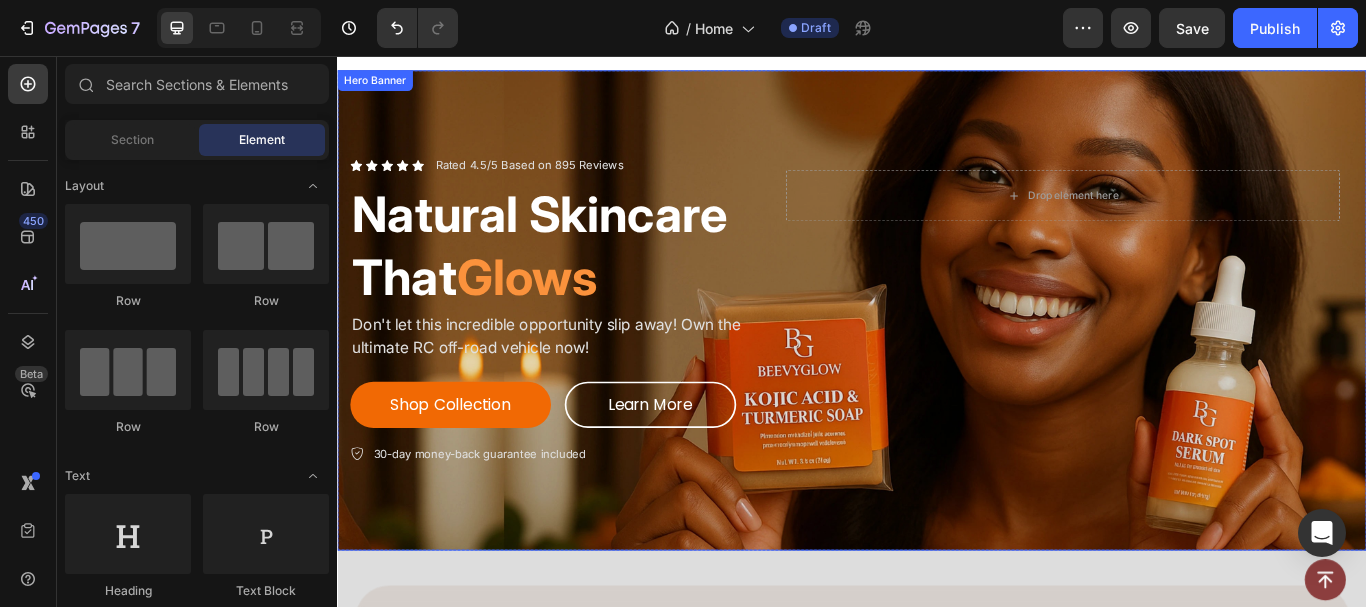scroll, scrollTop: 118, scrollLeft: 0, axis: vertical 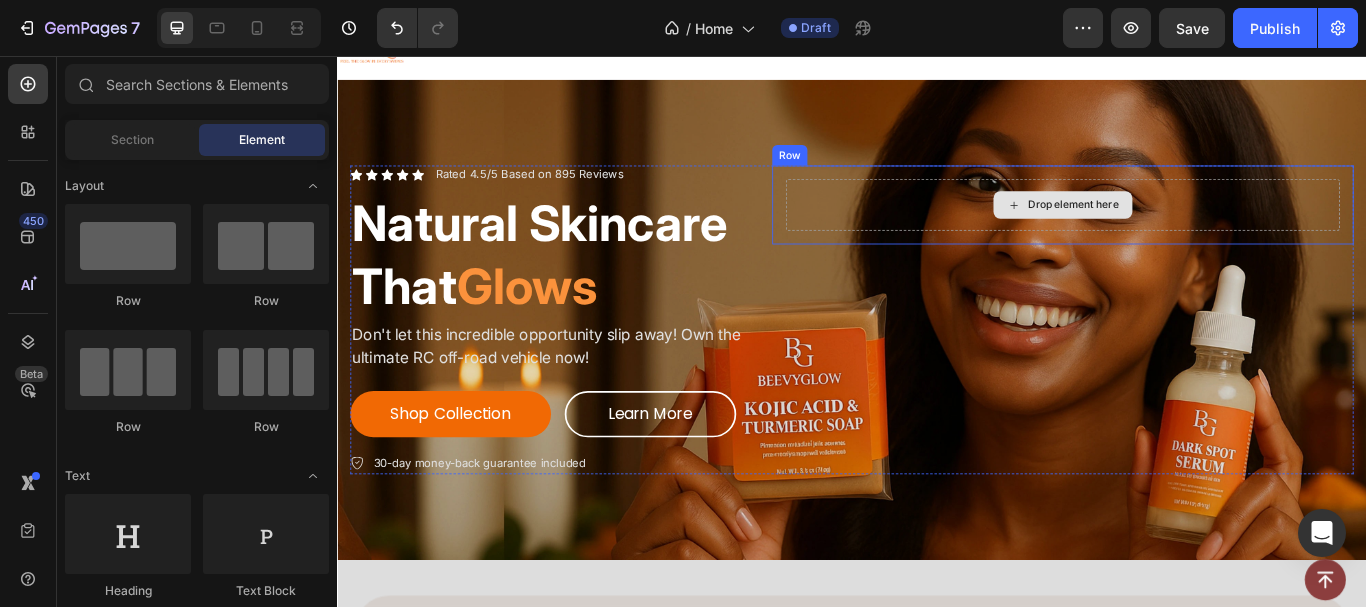 click on "Drop element here" at bounding box center (1183, 230) 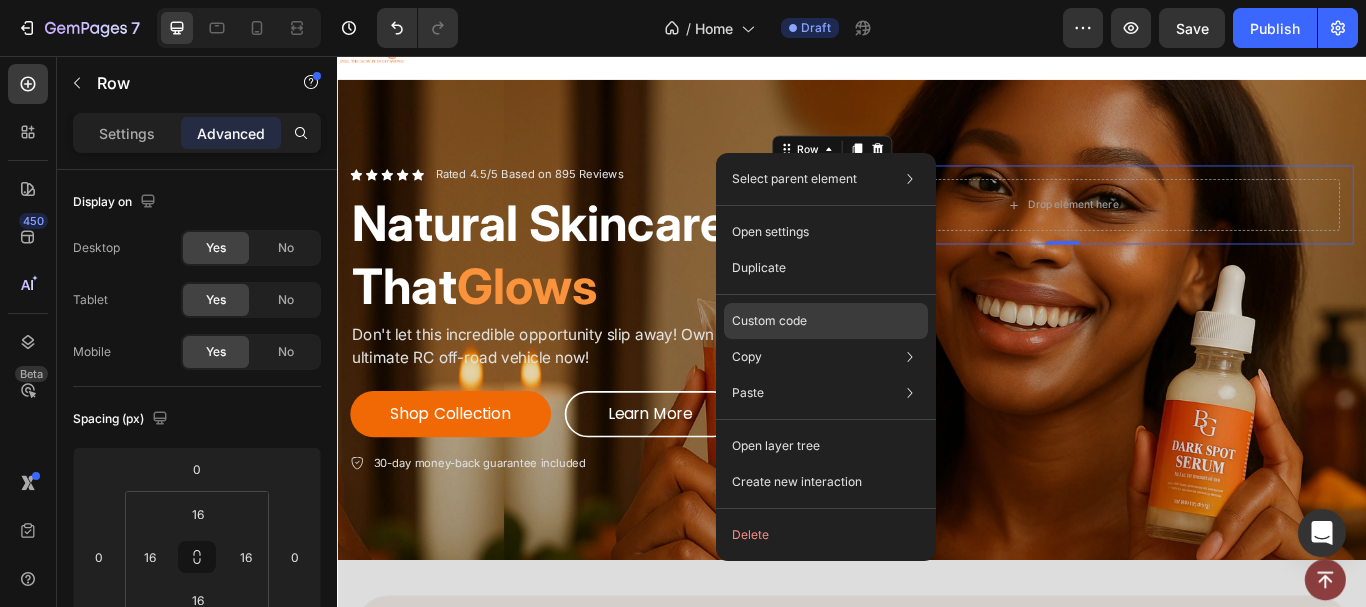 click on "Custom code" at bounding box center (769, 321) 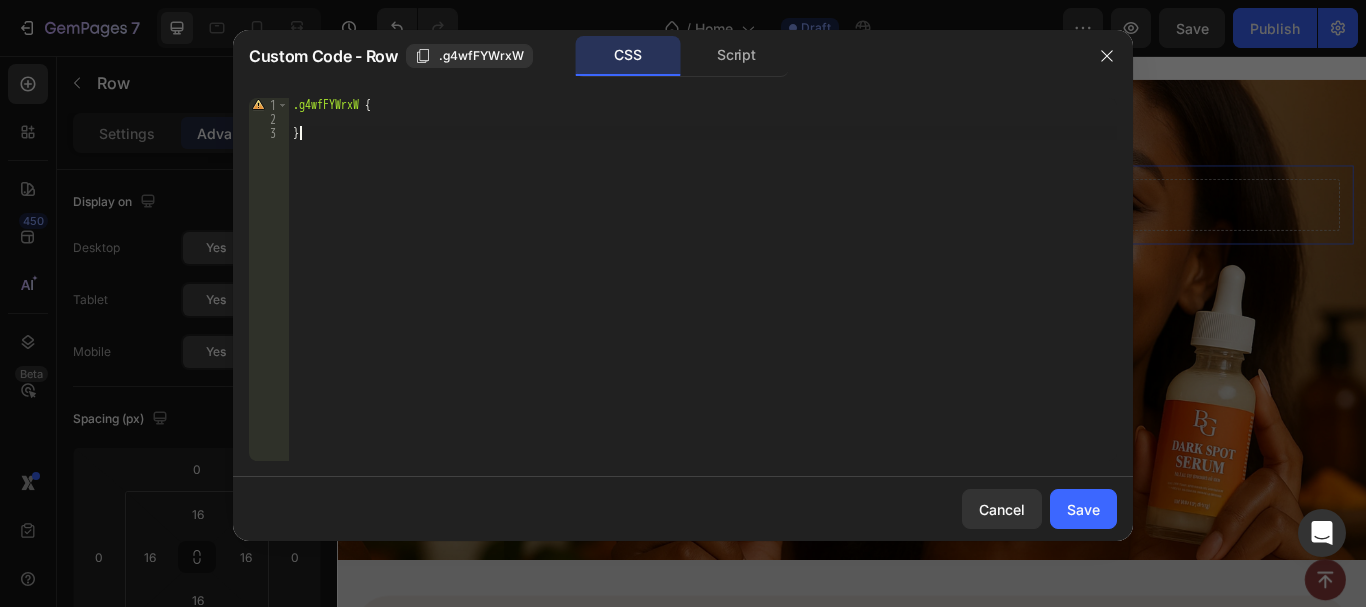click on ".g4wfFYWrxW   { }" at bounding box center [703, 293] 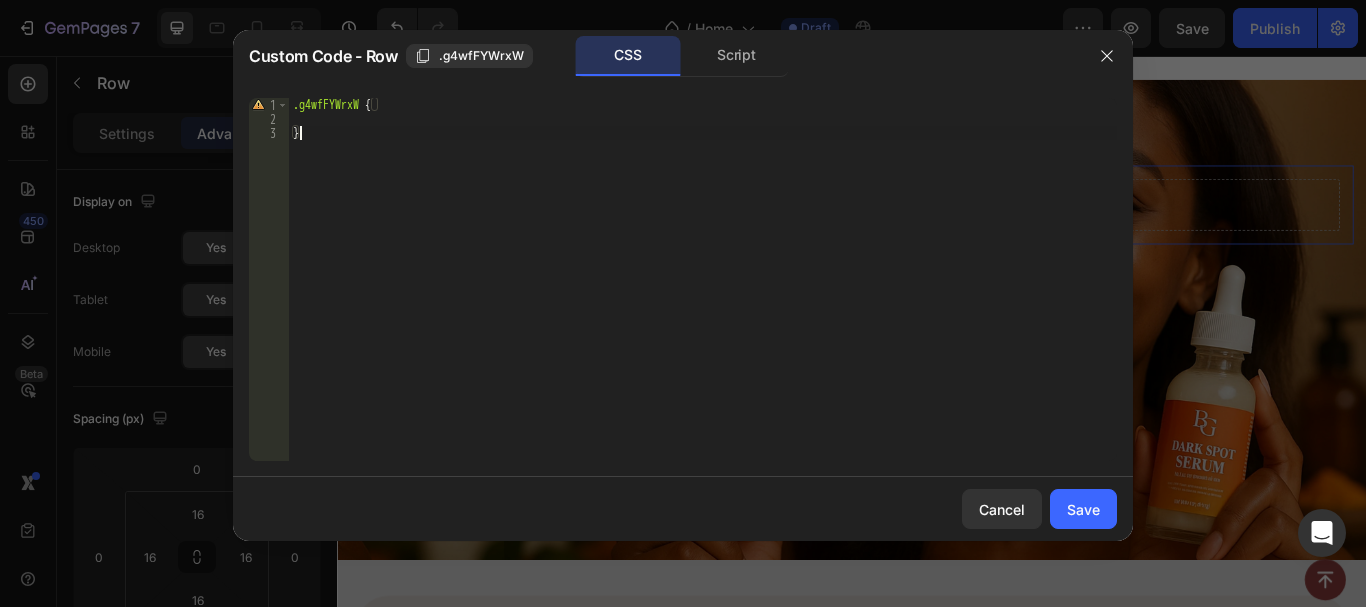 type on "}" 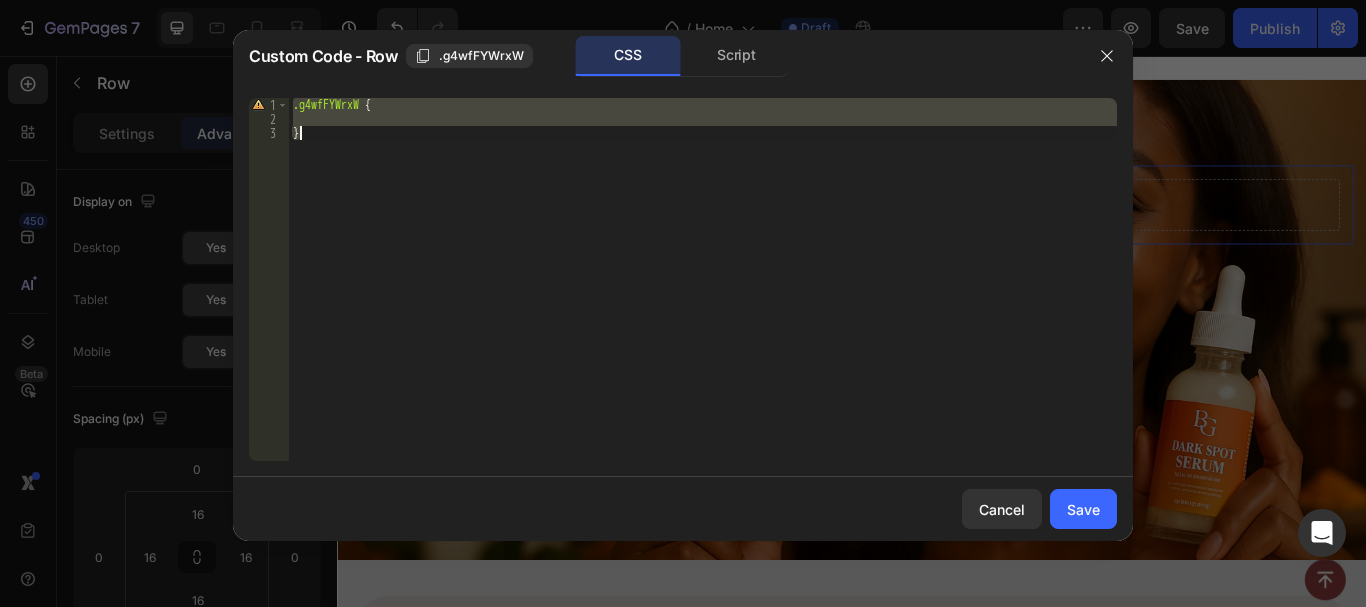 type 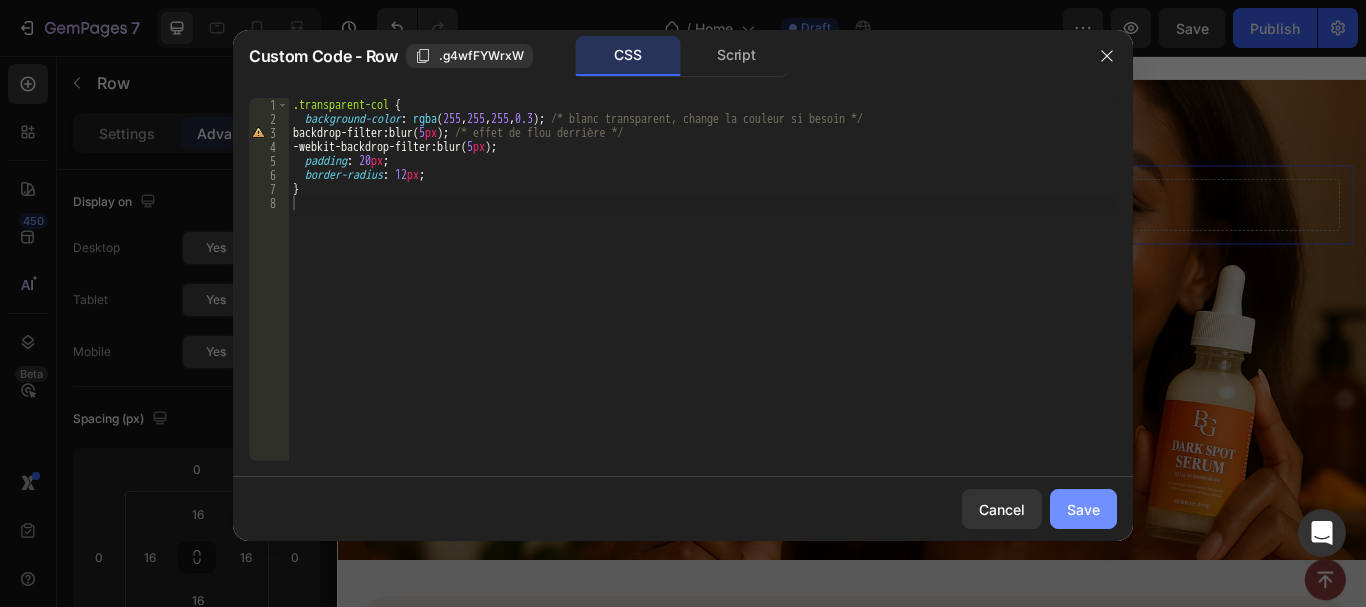 click on "Save" at bounding box center [1083, 509] 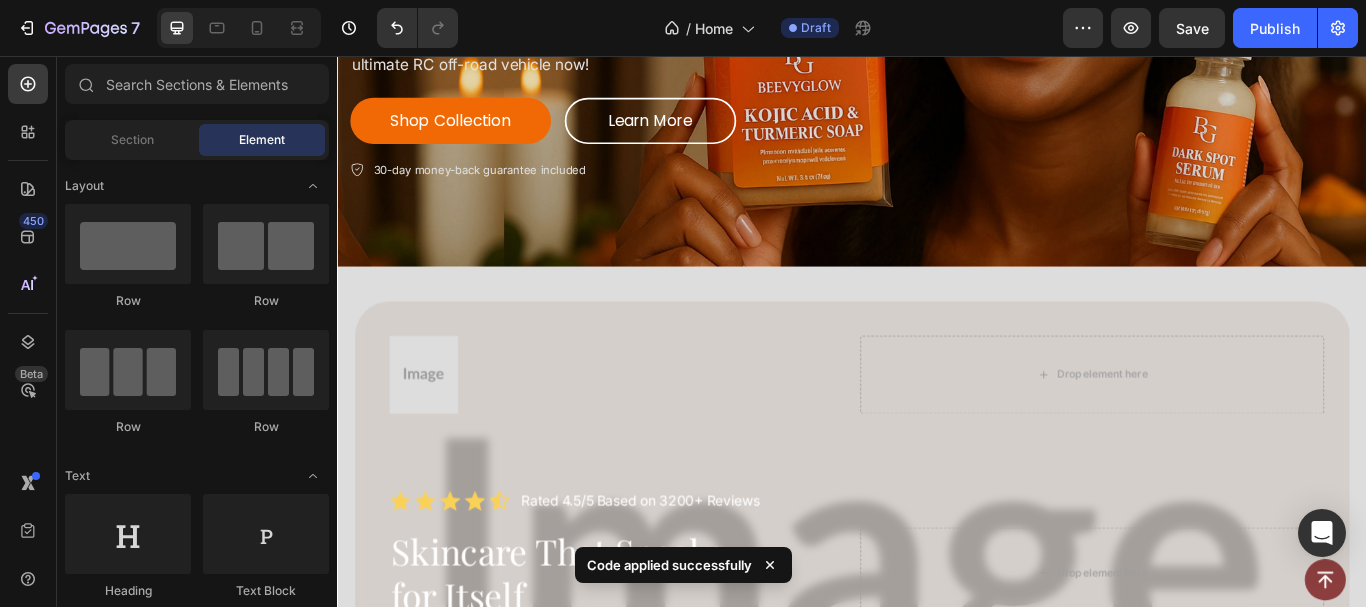 scroll, scrollTop: 513, scrollLeft: 0, axis: vertical 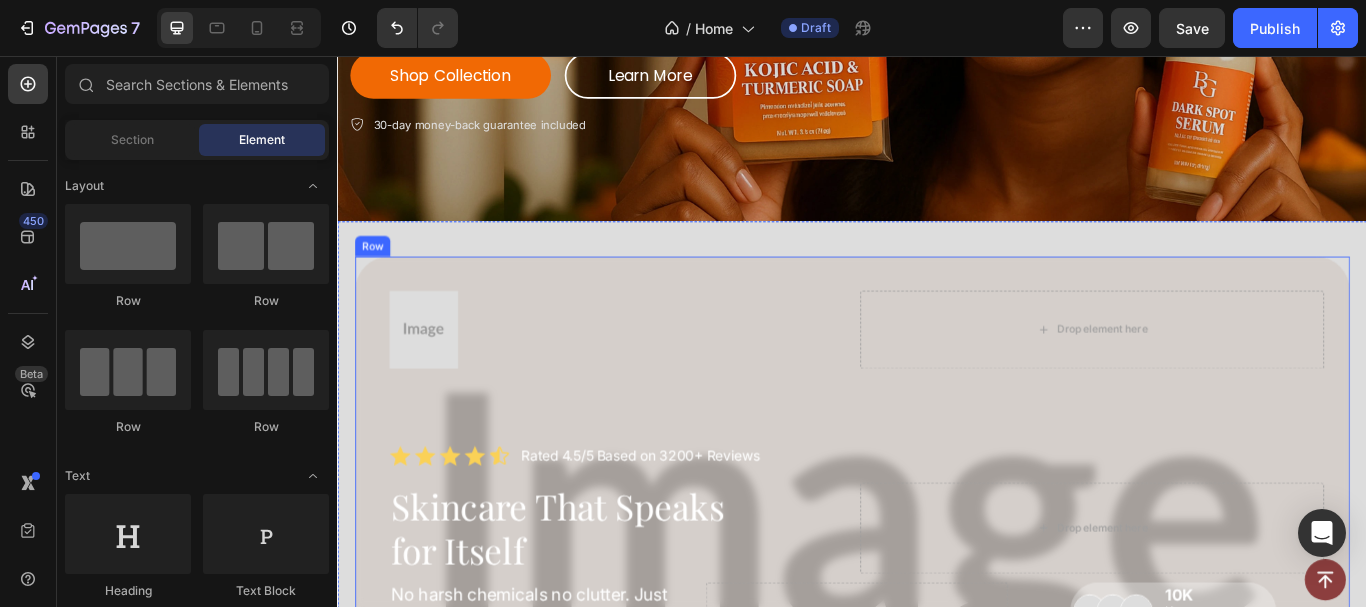 click on "Image
Drop element here Row
Icon
Icon
Icon
Icon
Icon Icon List Rated 4.5/5 Based on 3200+ Reviews Text Block Row Skincare That Speaks  for Itself Heading
Drop element here Row  No harsh chemicals no clutter. Just five targeted essentials for real results and a glowing healthy skin. Text Block
Sho now Button
Drop element here Image Image Image Row 10K Happy Customers Text Block Row Row Row Row" at bounding box center [937, 600] 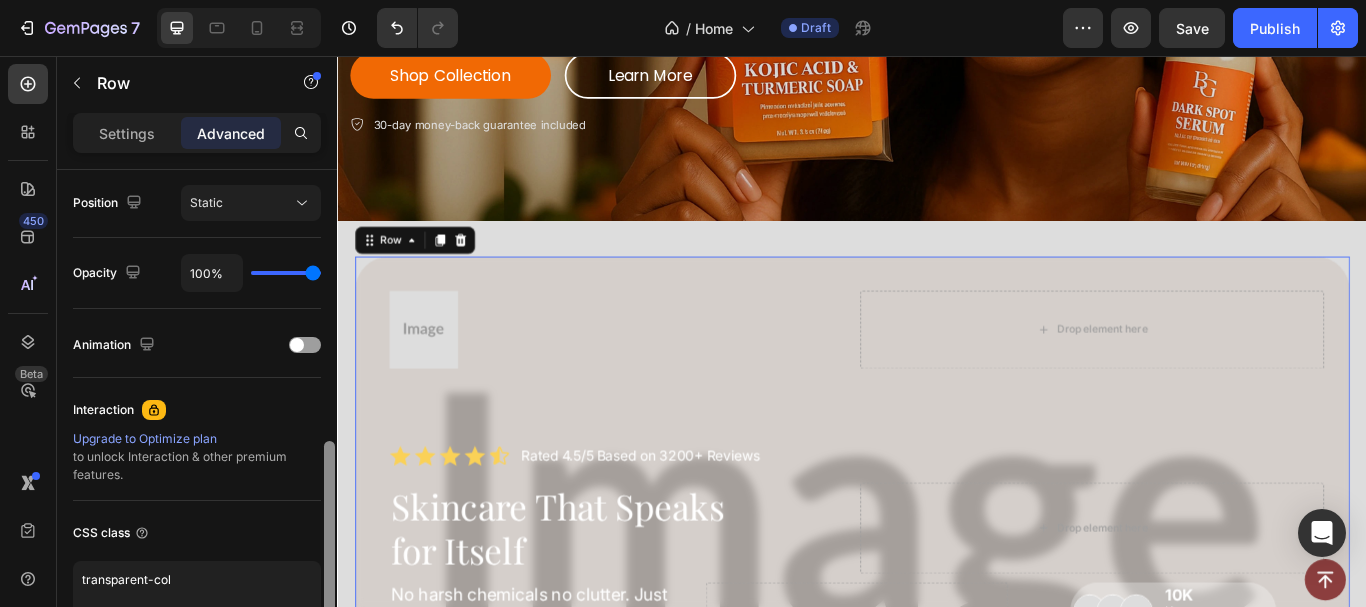 scroll, scrollTop: 840, scrollLeft: 0, axis: vertical 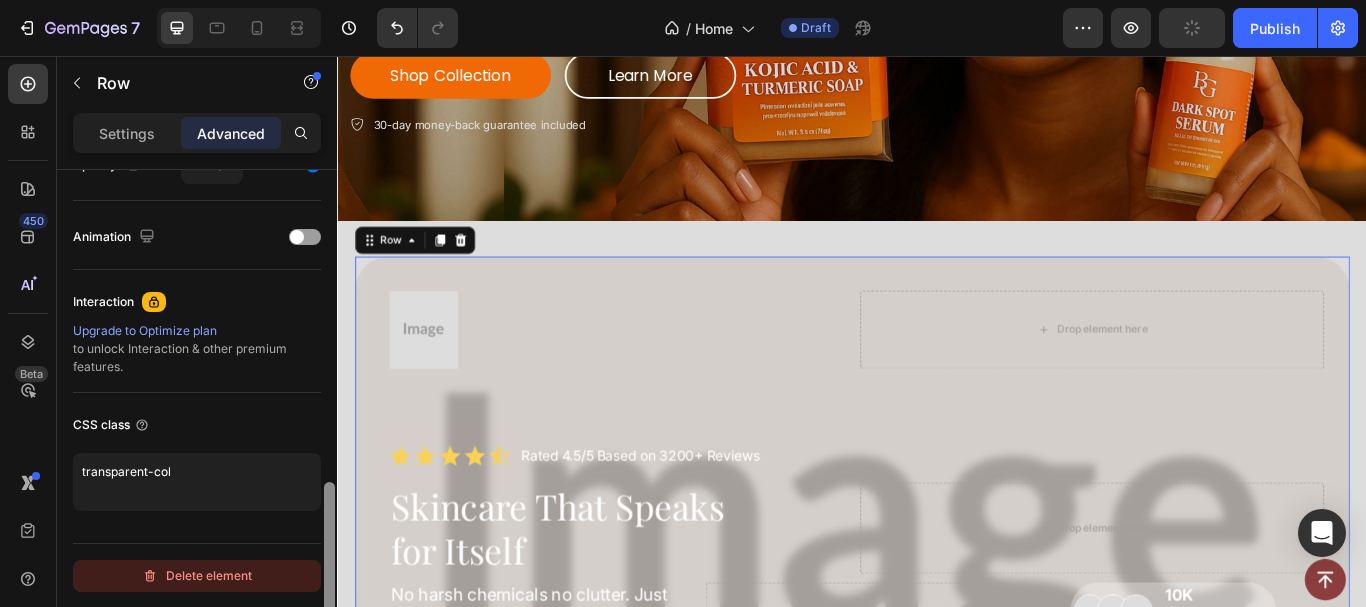 drag, startPoint x: 331, startPoint y: 224, endPoint x: 214, endPoint y: 563, distance: 358.62238 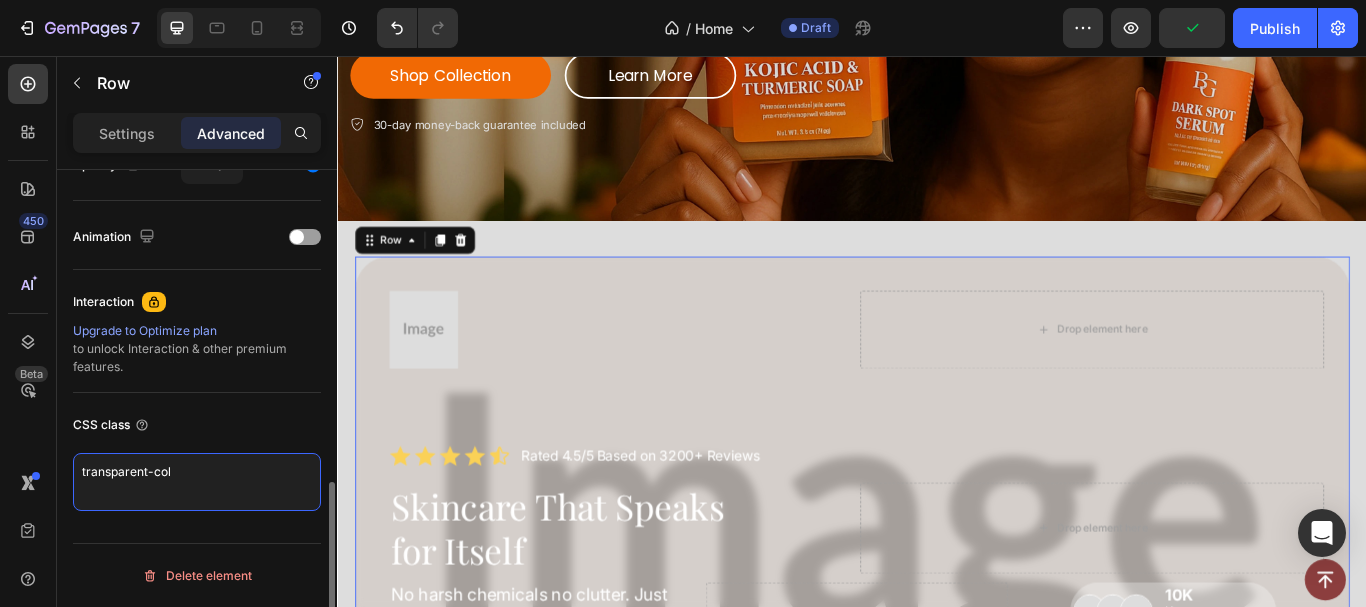 drag, startPoint x: 188, startPoint y: 470, endPoint x: 75, endPoint y: 471, distance: 113.004425 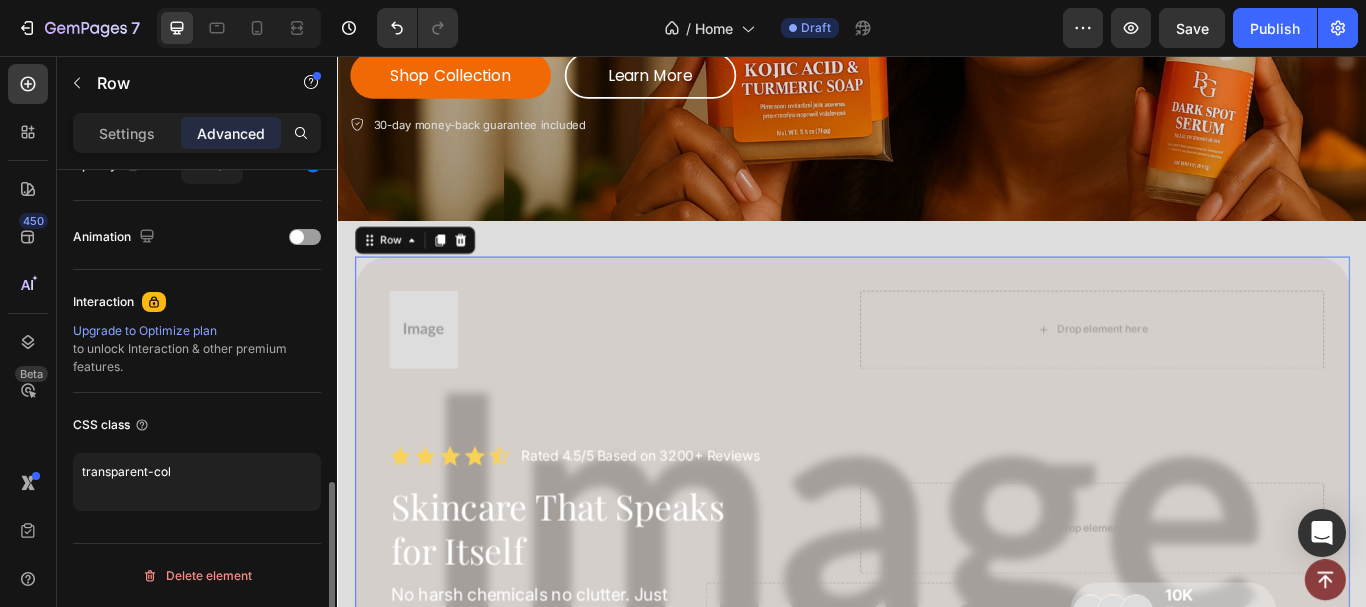 click on "CSS class" at bounding box center (197, 425) 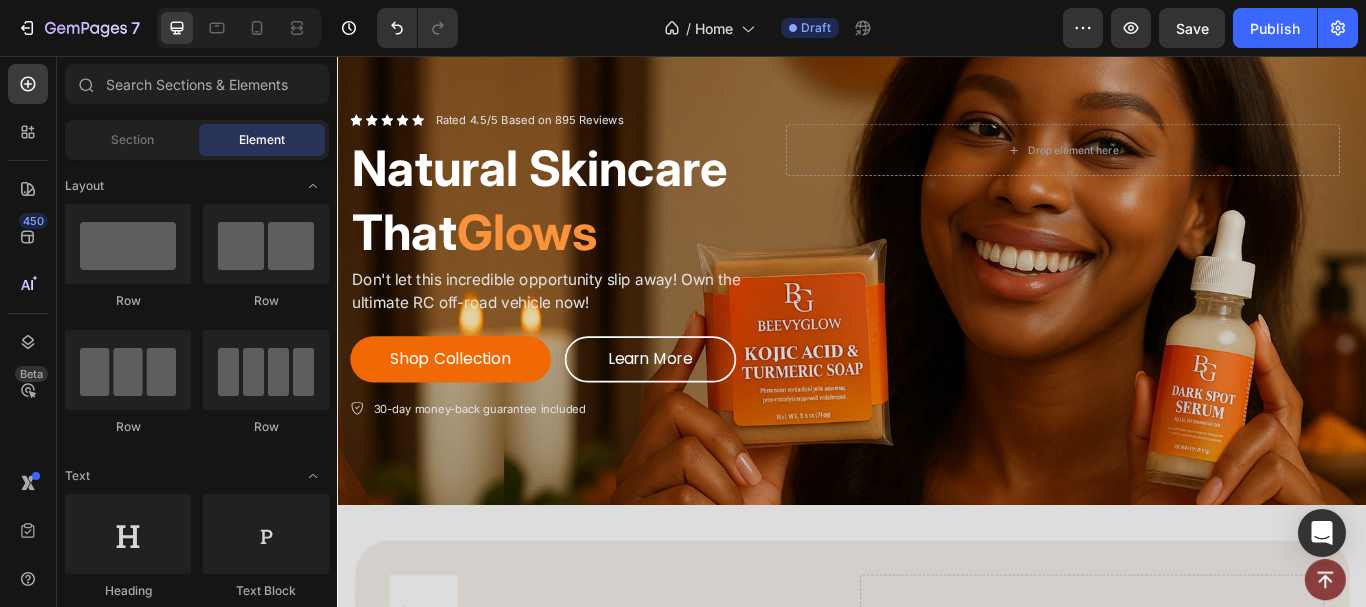 scroll, scrollTop: 65, scrollLeft: 0, axis: vertical 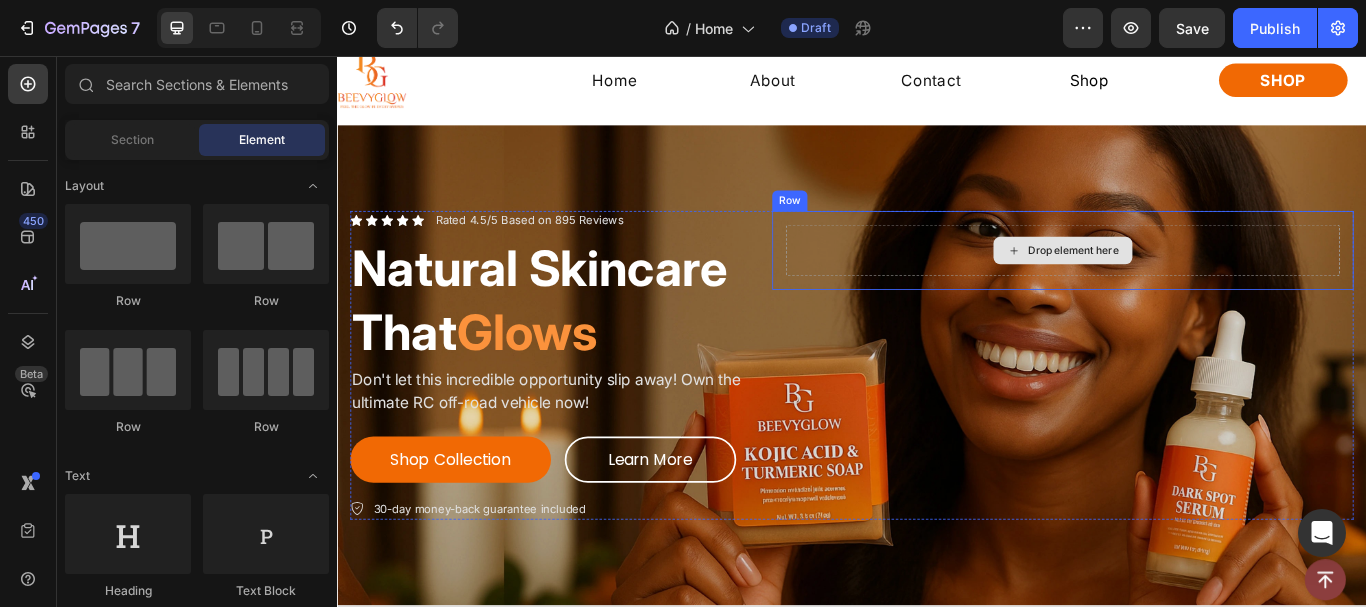 click on "Drop element here" at bounding box center [1183, 283] 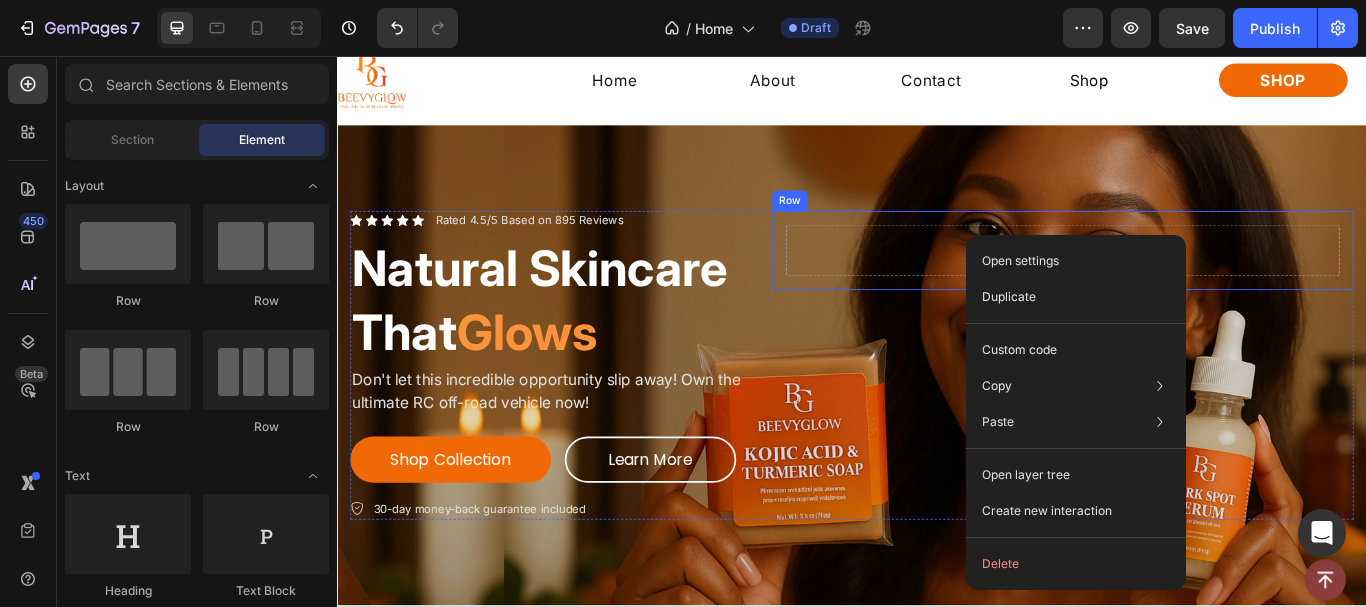 click on "Drop element here" at bounding box center [1183, 283] 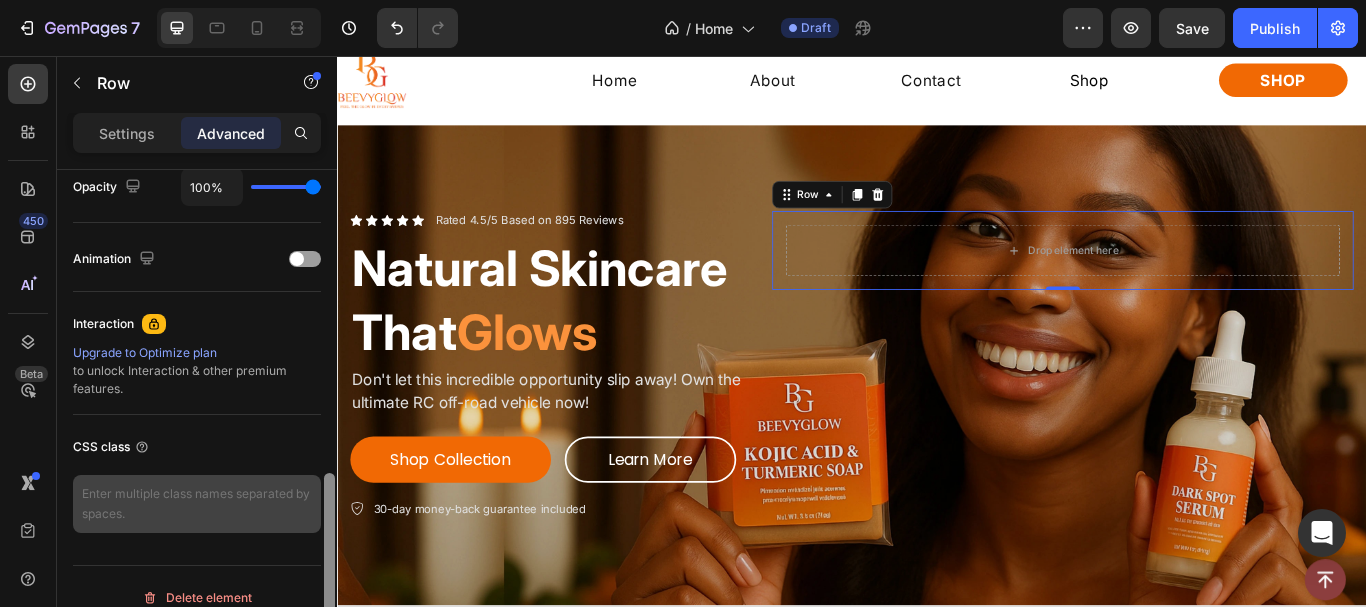 drag, startPoint x: 329, startPoint y: 221, endPoint x: 209, endPoint y: 524, distance: 325.89722 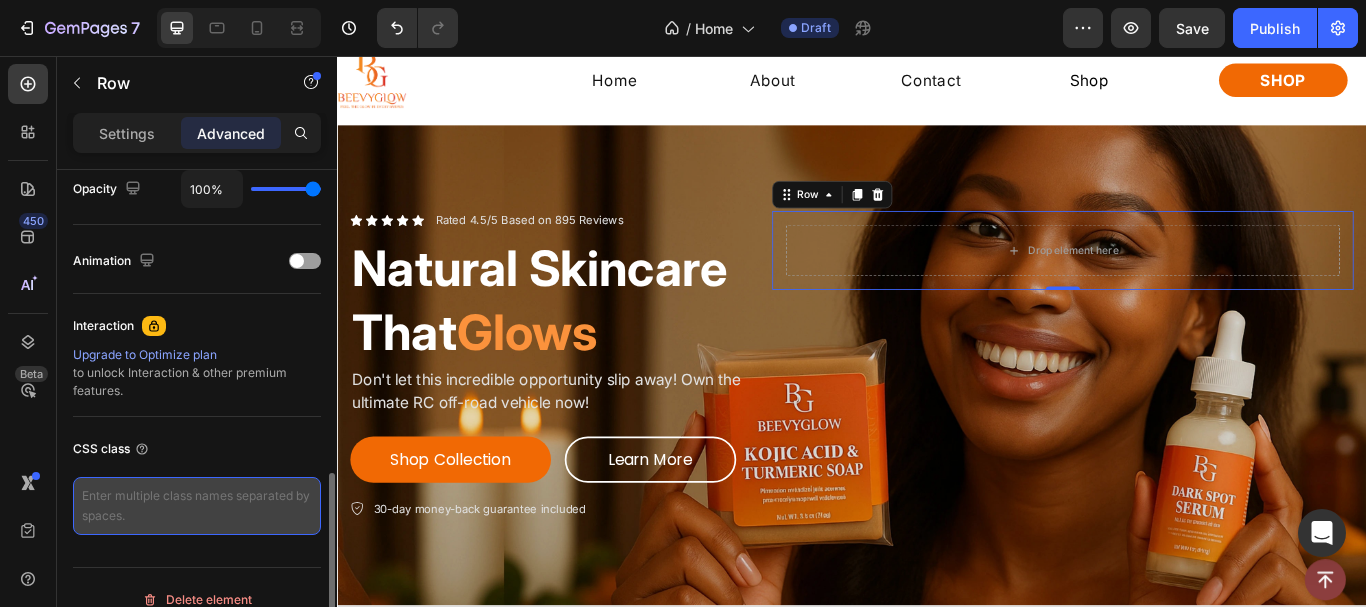 click at bounding box center [197, 506] 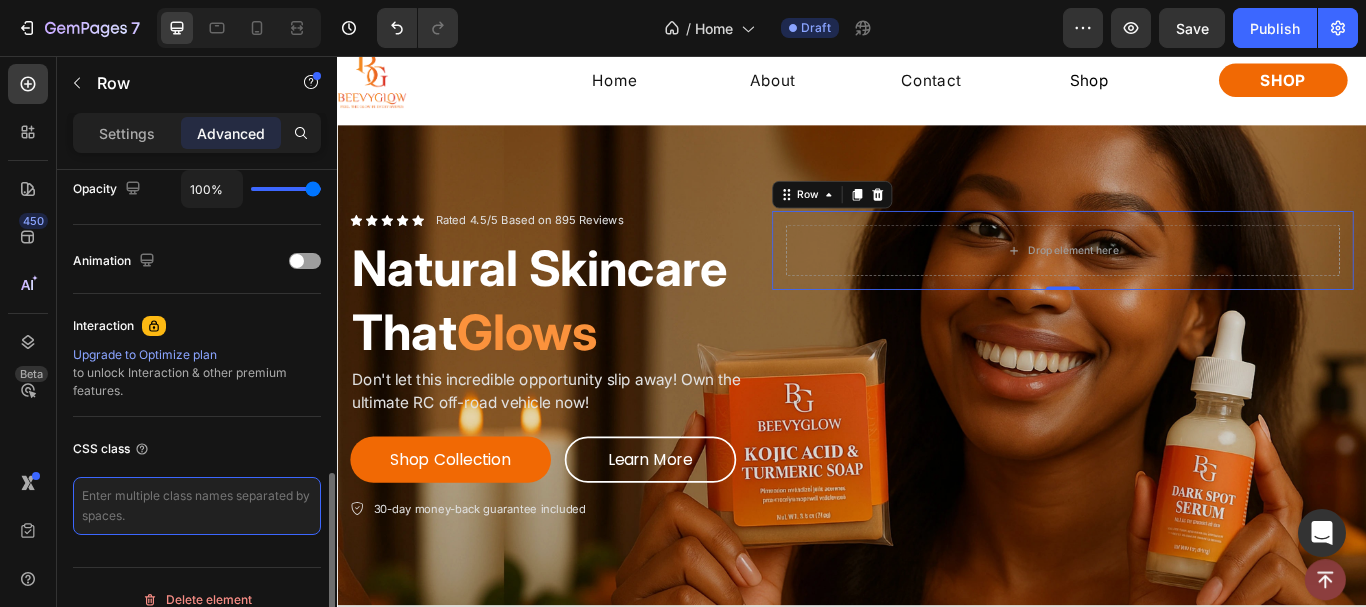 paste on "transparent-col" 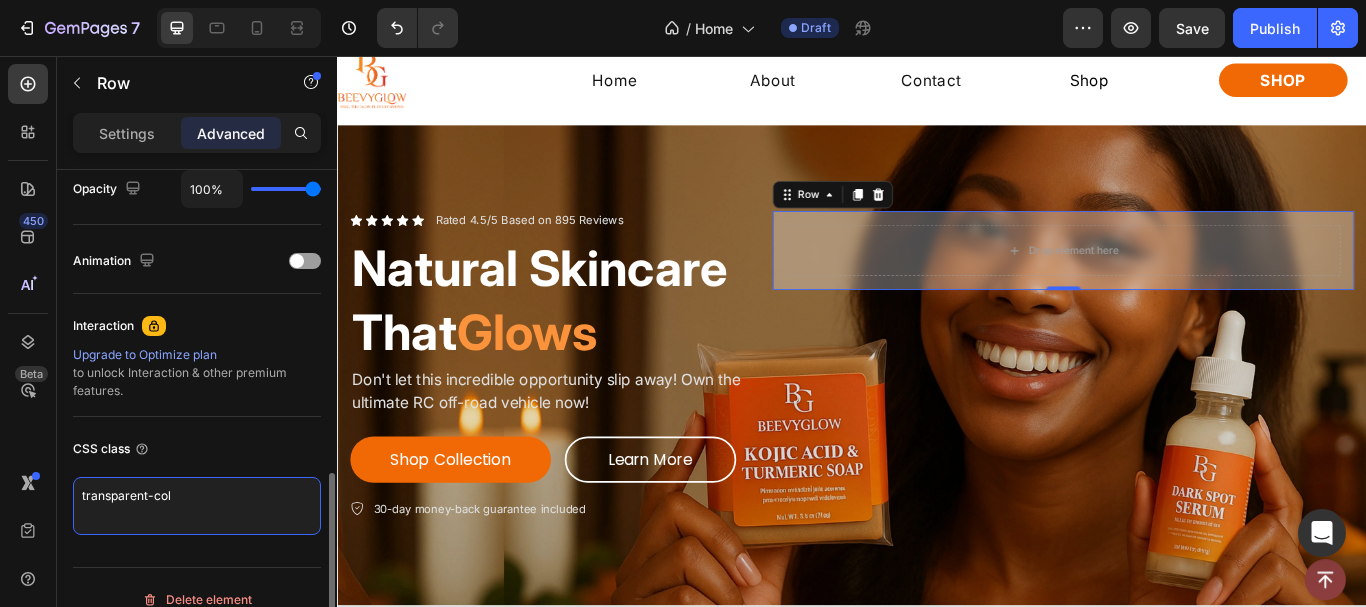 type on "transparent-col" 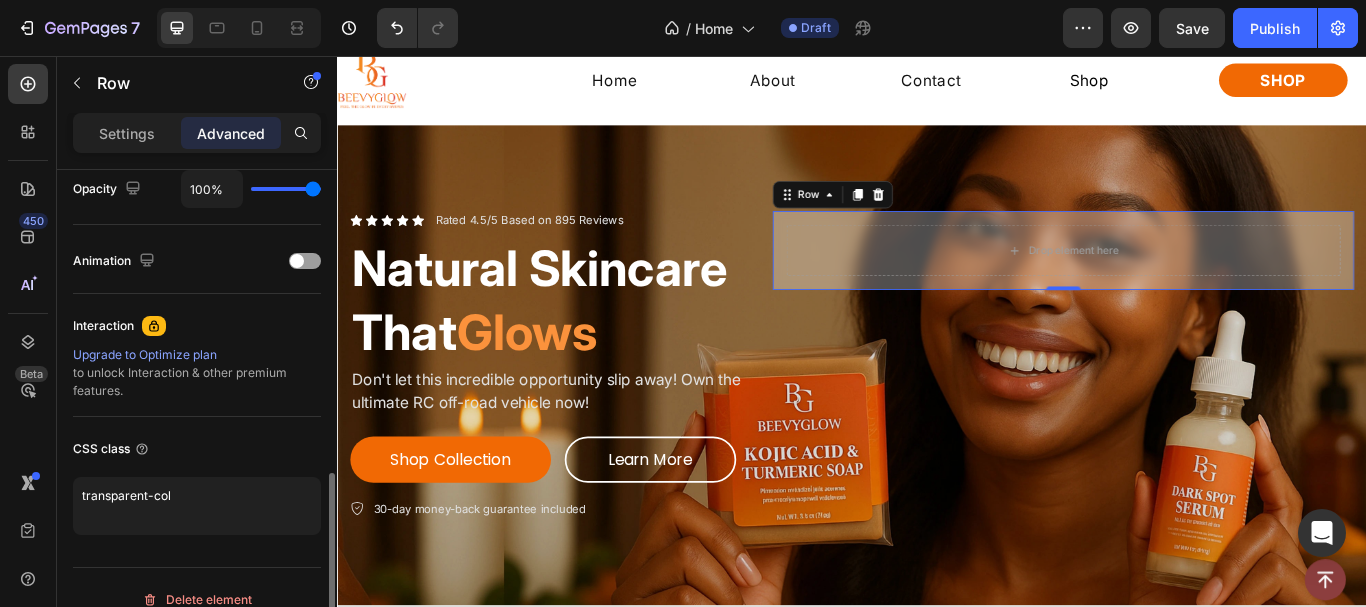 click on "CSS class" at bounding box center (197, 449) 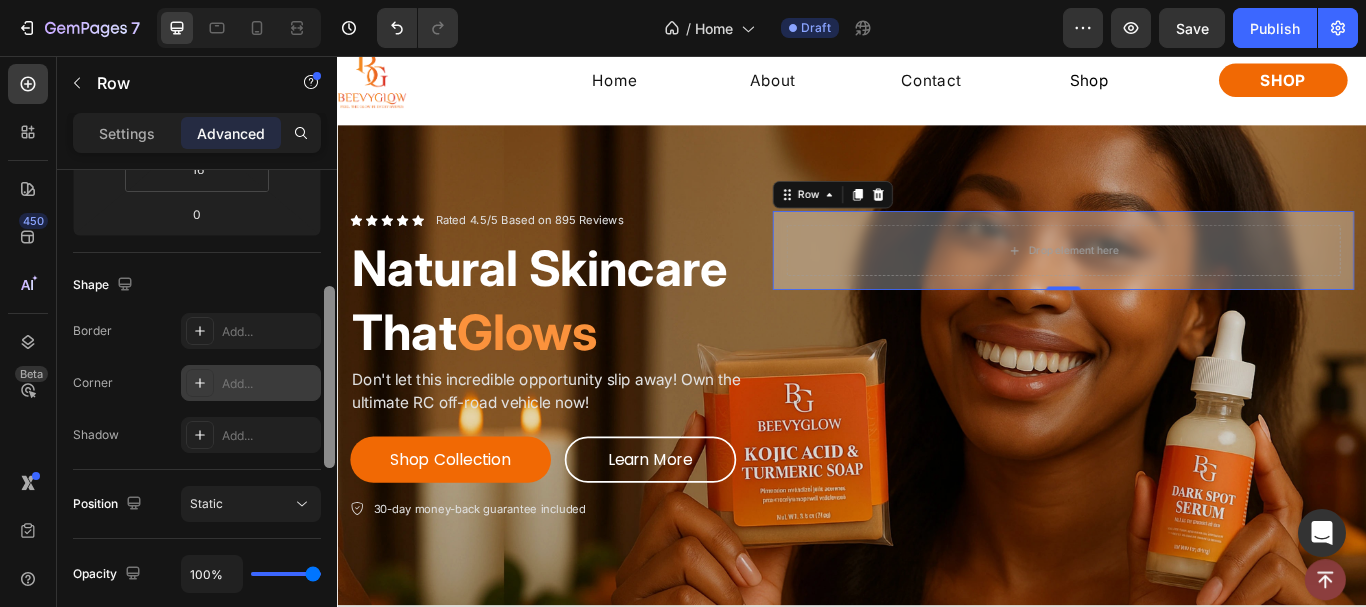 scroll, scrollTop: 466, scrollLeft: 0, axis: vertical 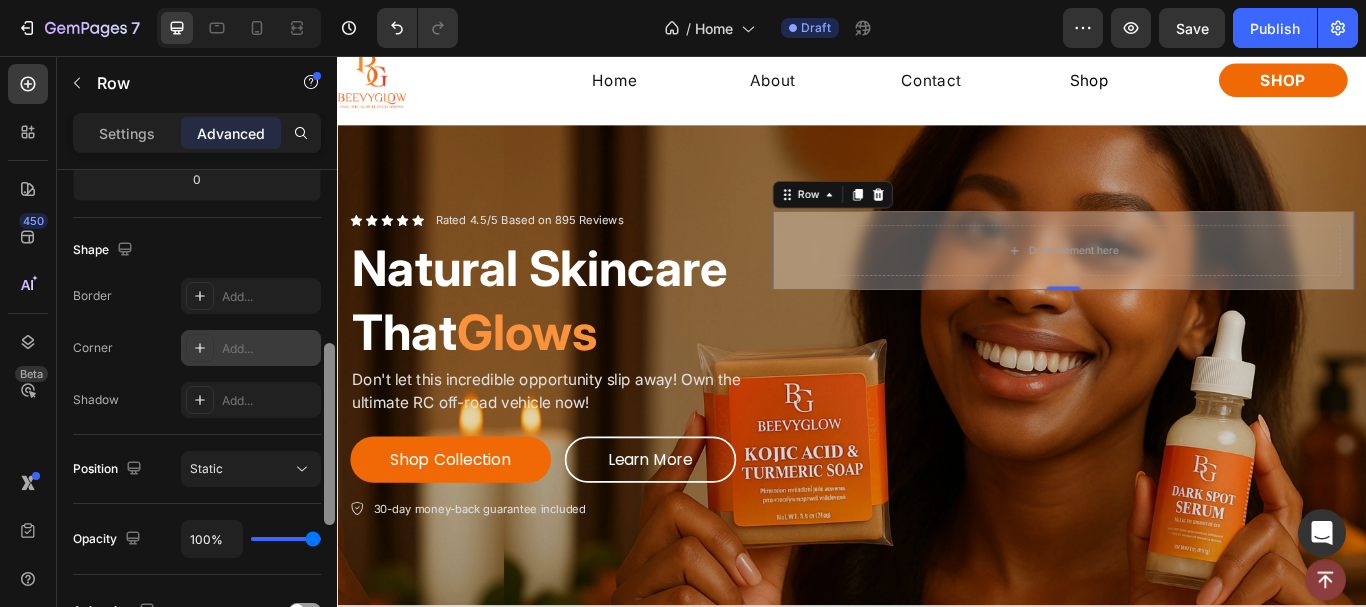 drag, startPoint x: 326, startPoint y: 494, endPoint x: 253, endPoint y: 351, distance: 160.55528 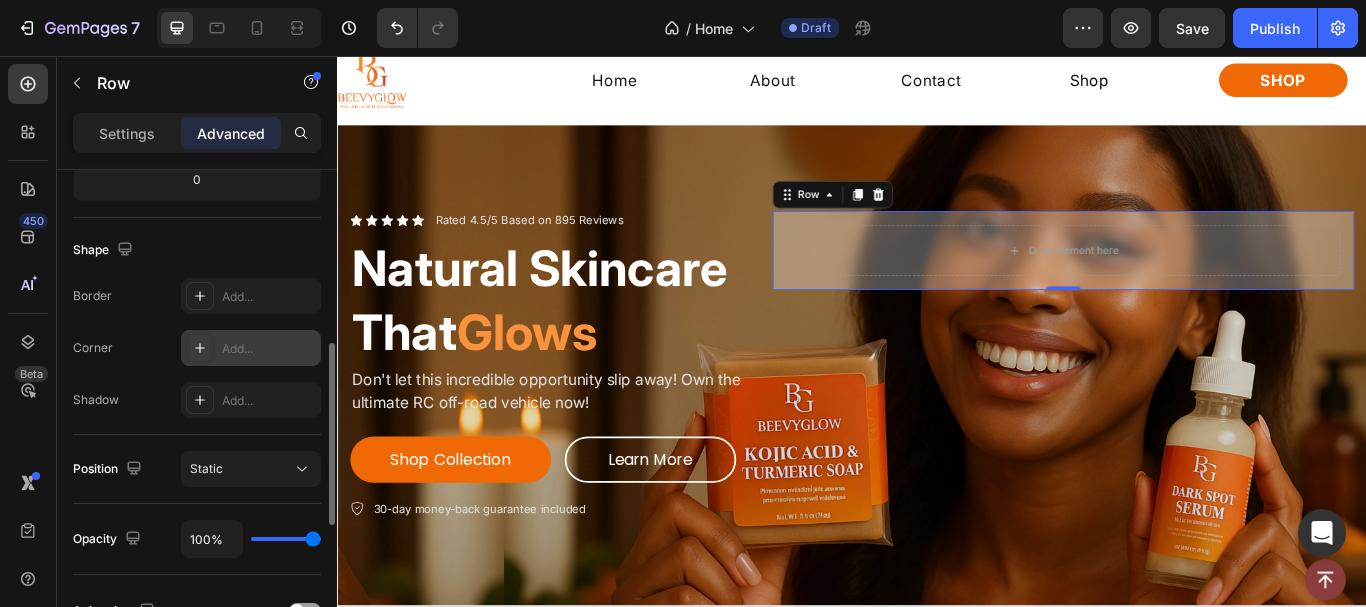 click on "Add..." at bounding box center (269, 349) 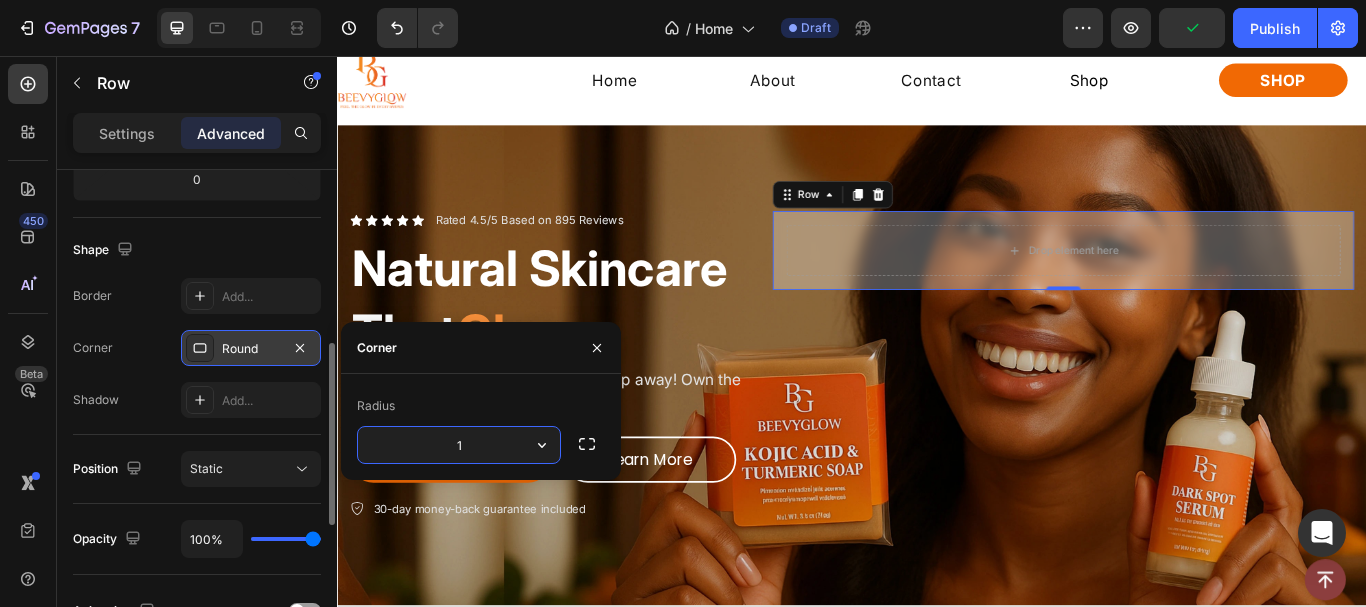 type on "15" 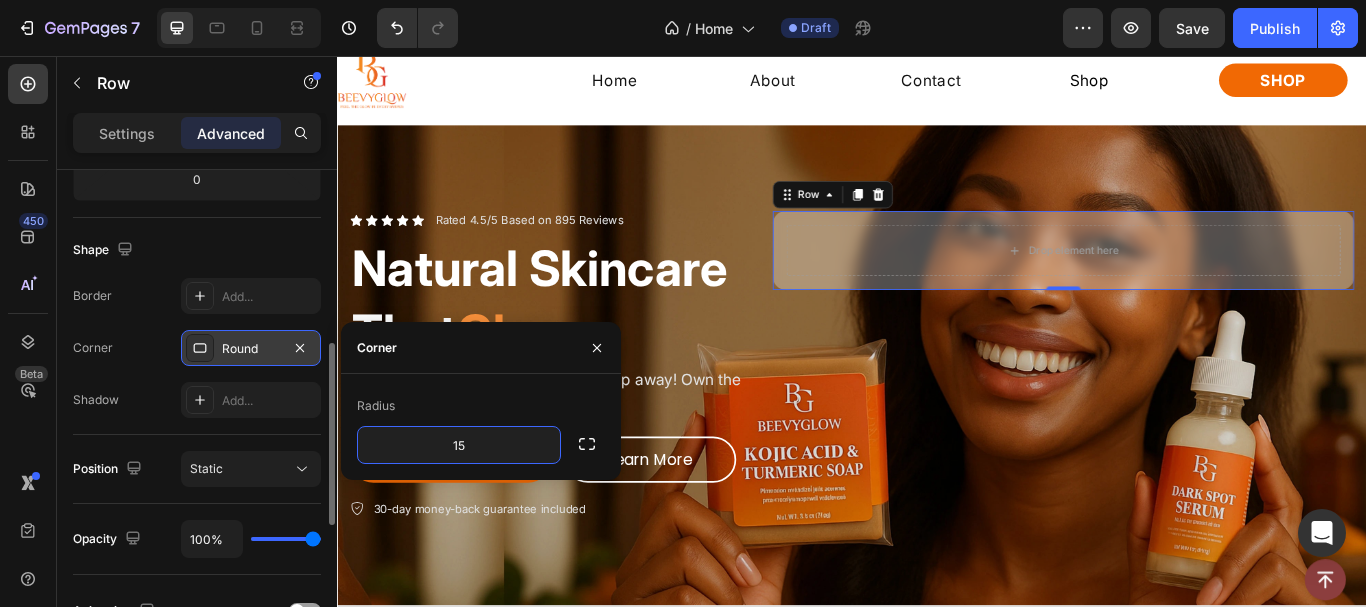 click on "Shape Border Add... Corner Round Shadow Add..." 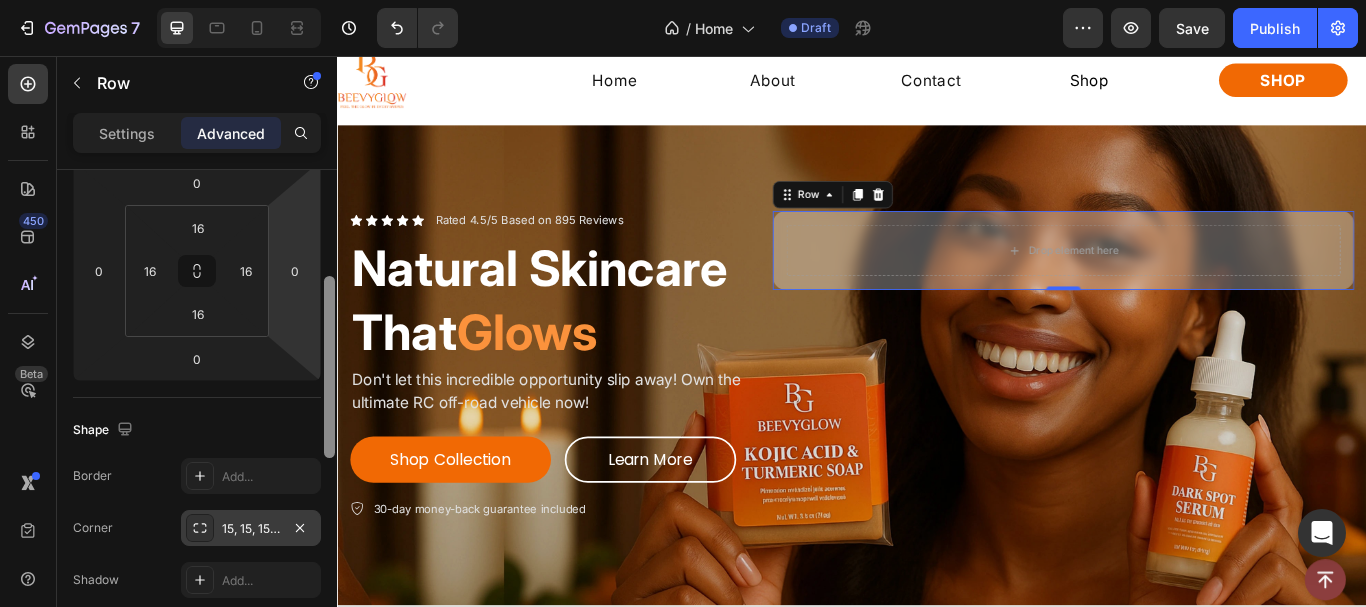 drag, startPoint x: 328, startPoint y: 397, endPoint x: 309, endPoint y: 320, distance: 79.30952 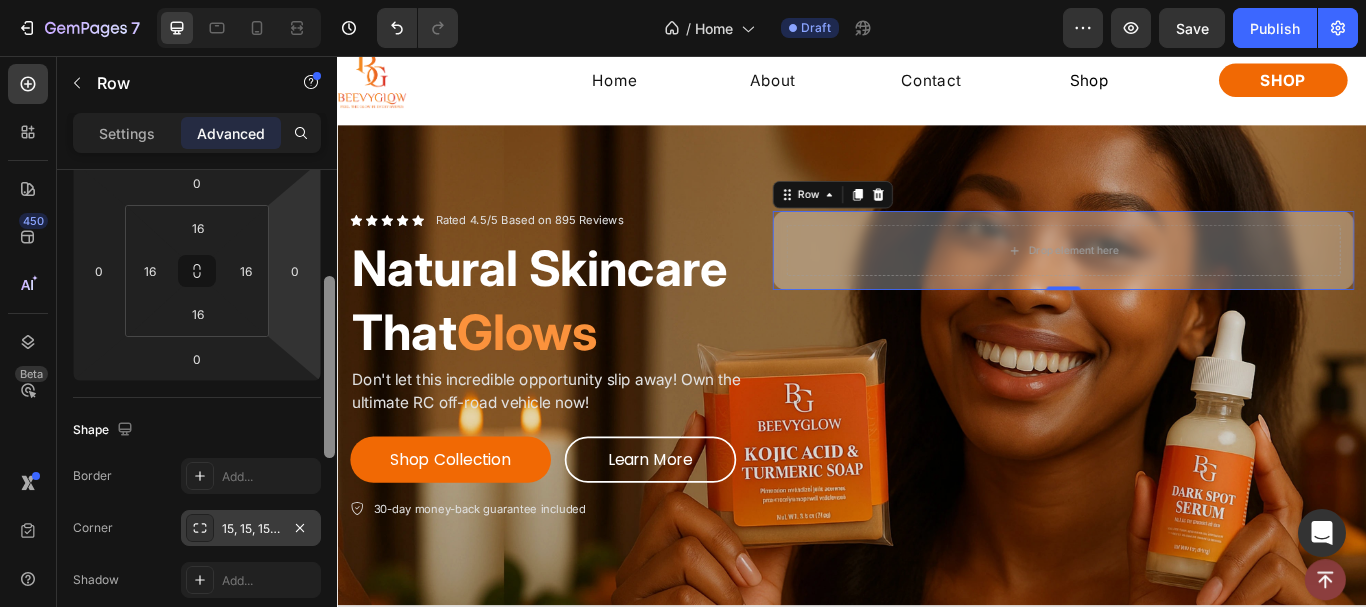 click on "Display on Desktop Yes No Tablet Yes No Mobile Yes No Spacing (px) 0 0 0 0 16 16 16 16 Shape Border Add... Corner 15, 15, 15, 15 Shadow Add... Position Static Opacity 100% Animation Interaction Upgrade to Optimize plan  to unlock Interaction & other premium features. CSS class transparent-col Delete element" at bounding box center [197, 417] 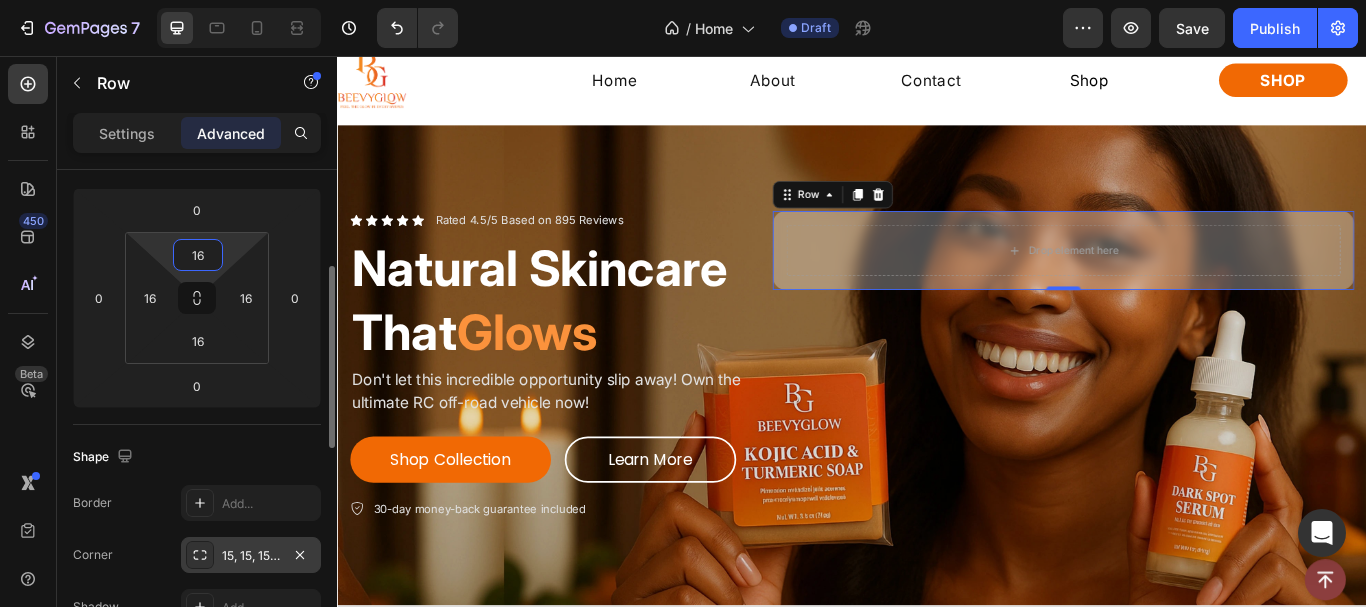 click on "16" at bounding box center (198, 255) 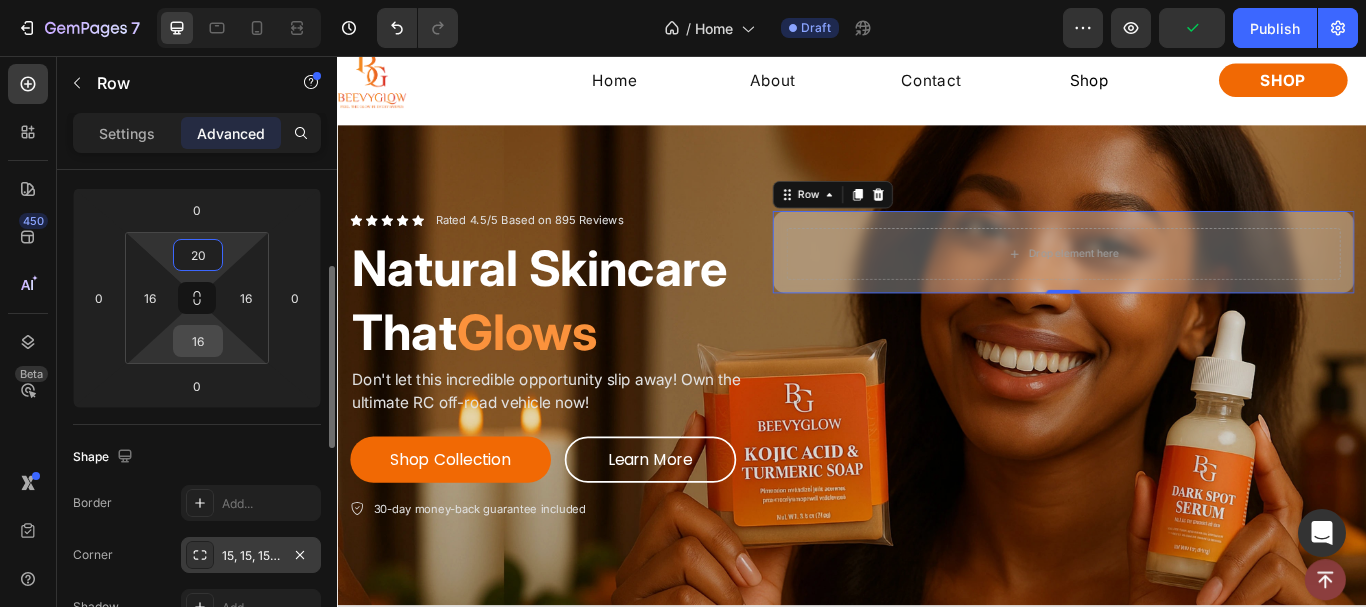 type on "20" 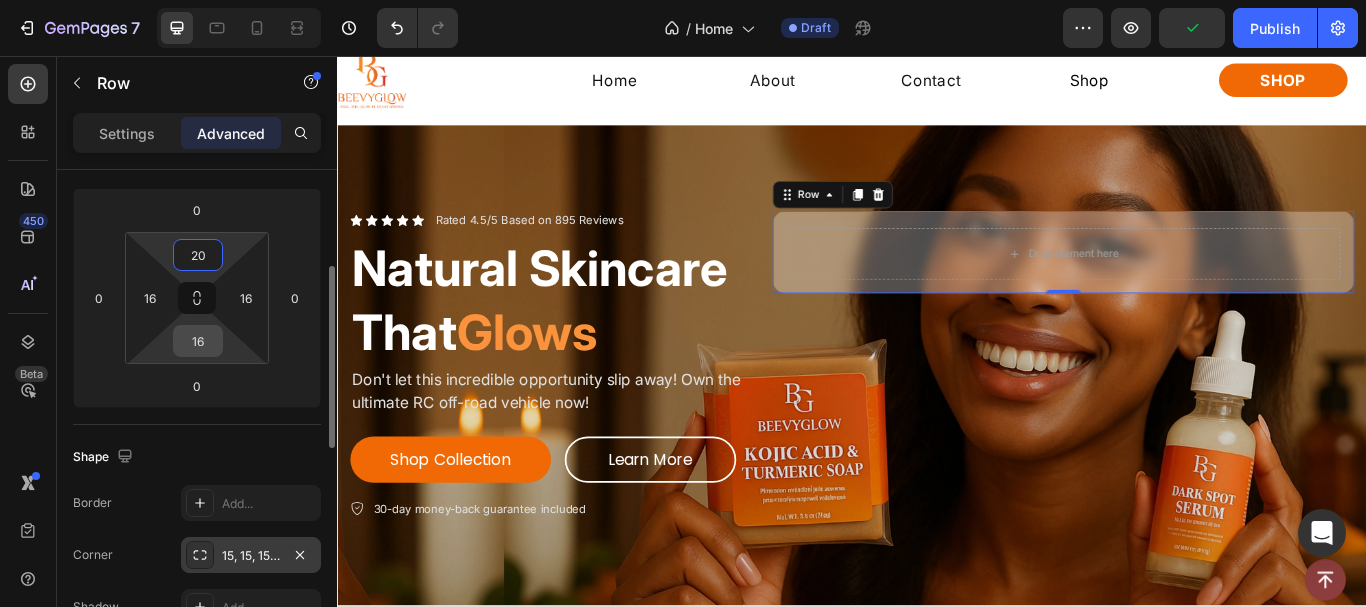 click on "16" at bounding box center [198, 341] 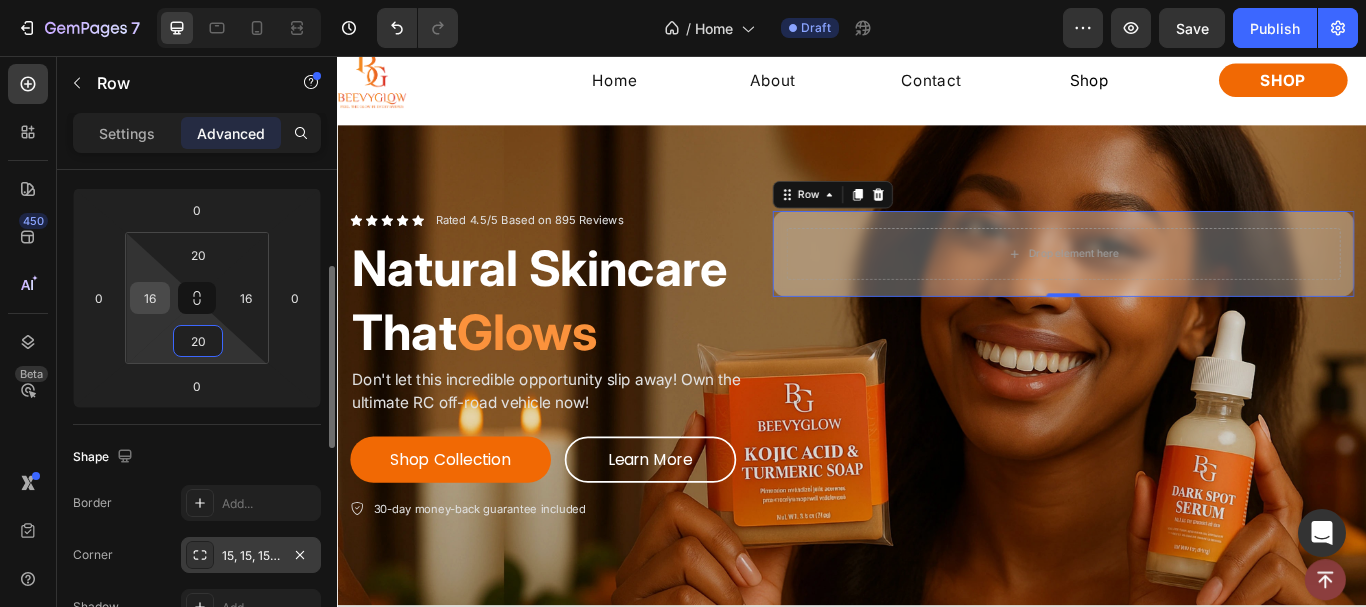 type on "20" 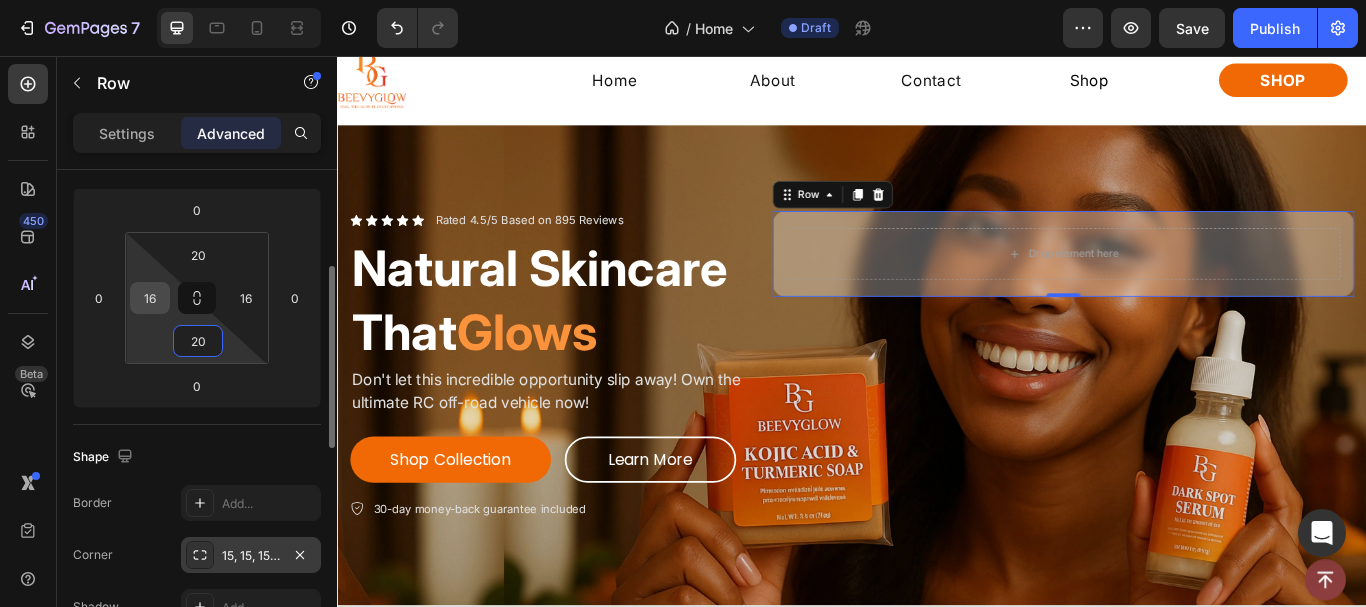 click on "16" at bounding box center [150, 298] 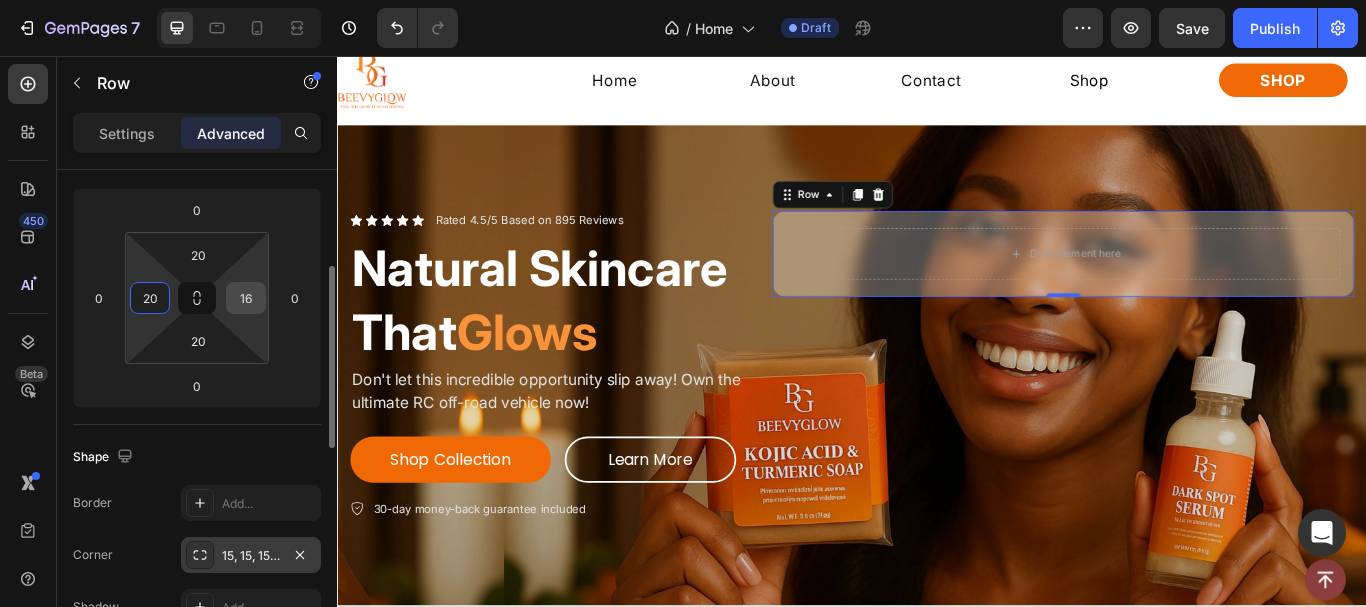 type on "20" 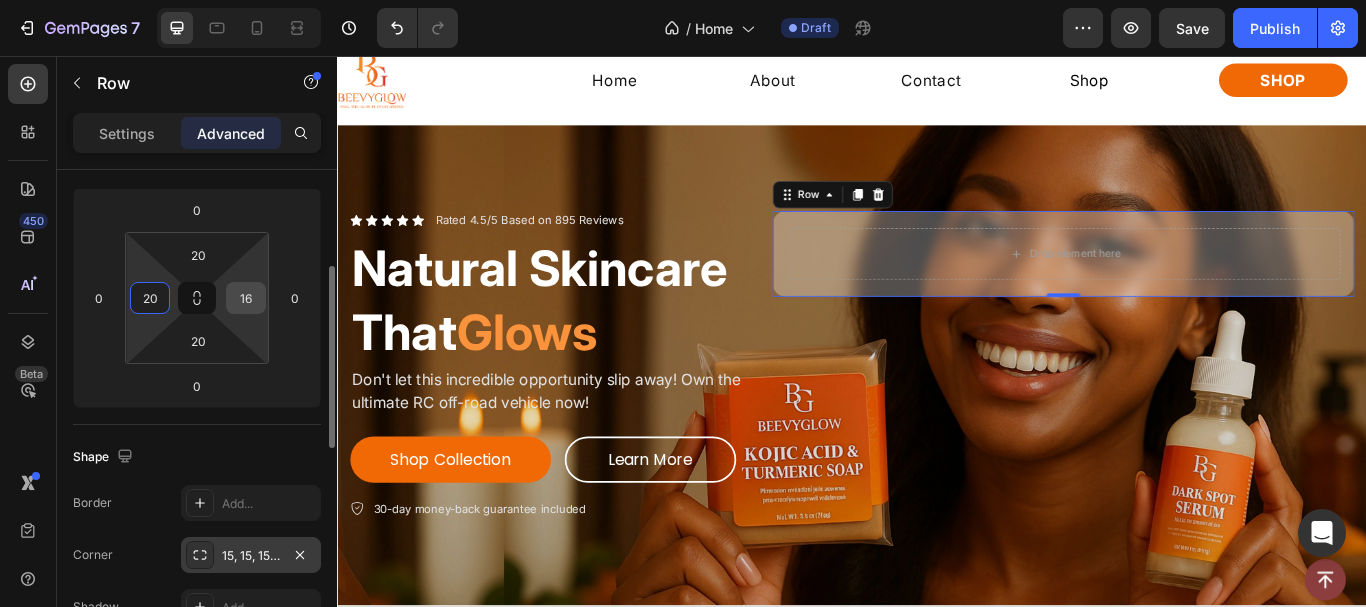 click on "16" at bounding box center [246, 298] 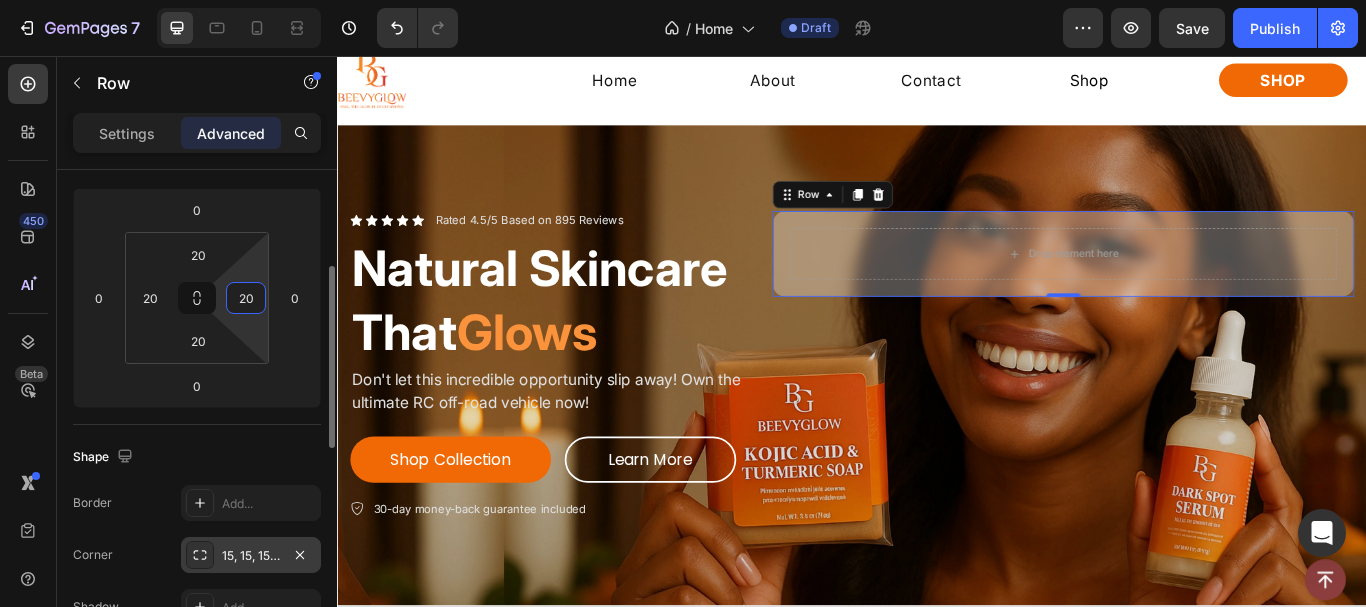 type on "20" 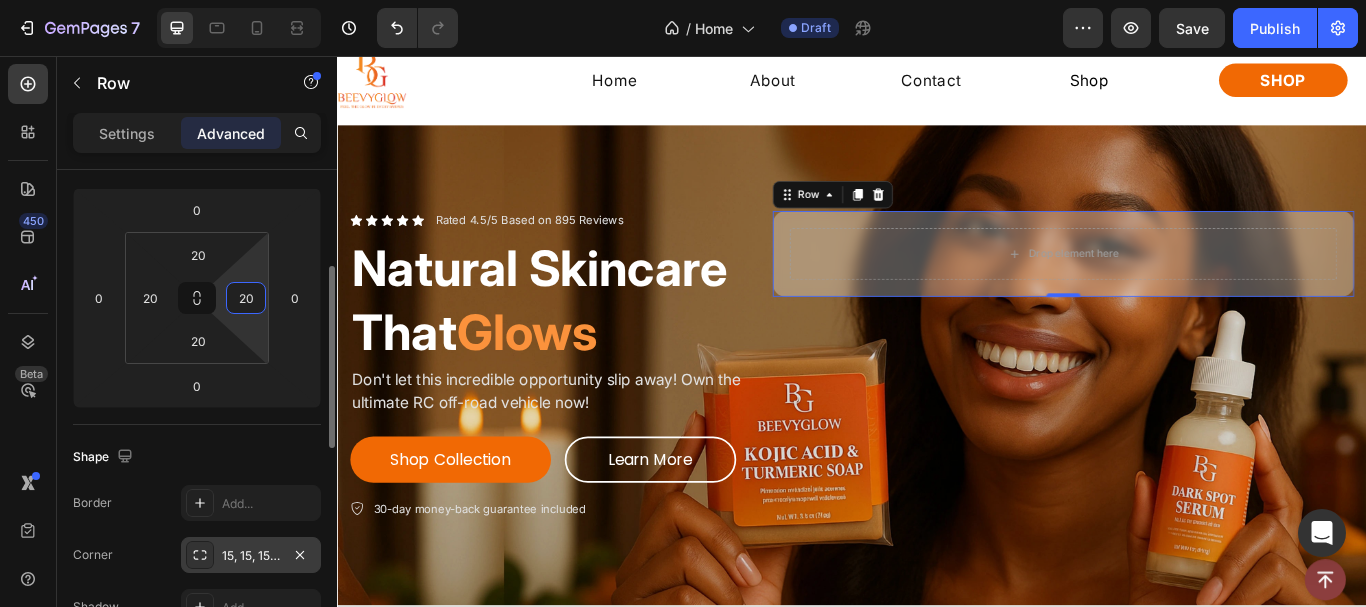 click on "Shape Border Add... Corner 15, 15, 15, 15 Shadow Add..." 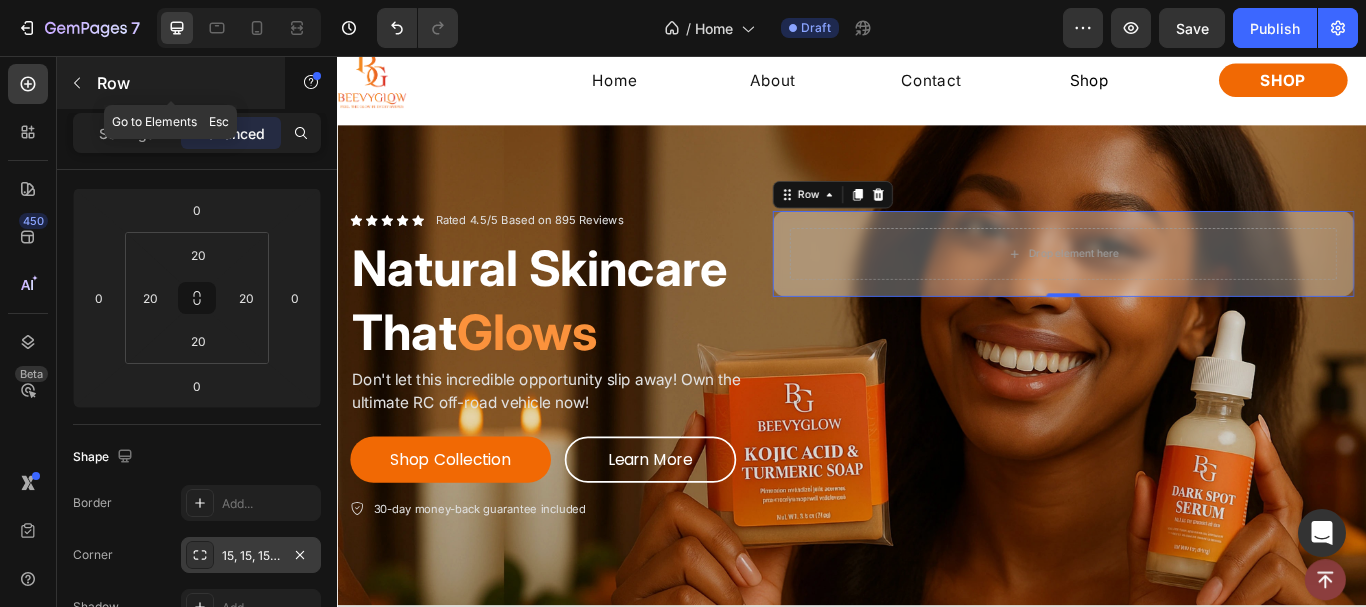 click at bounding box center (77, 83) 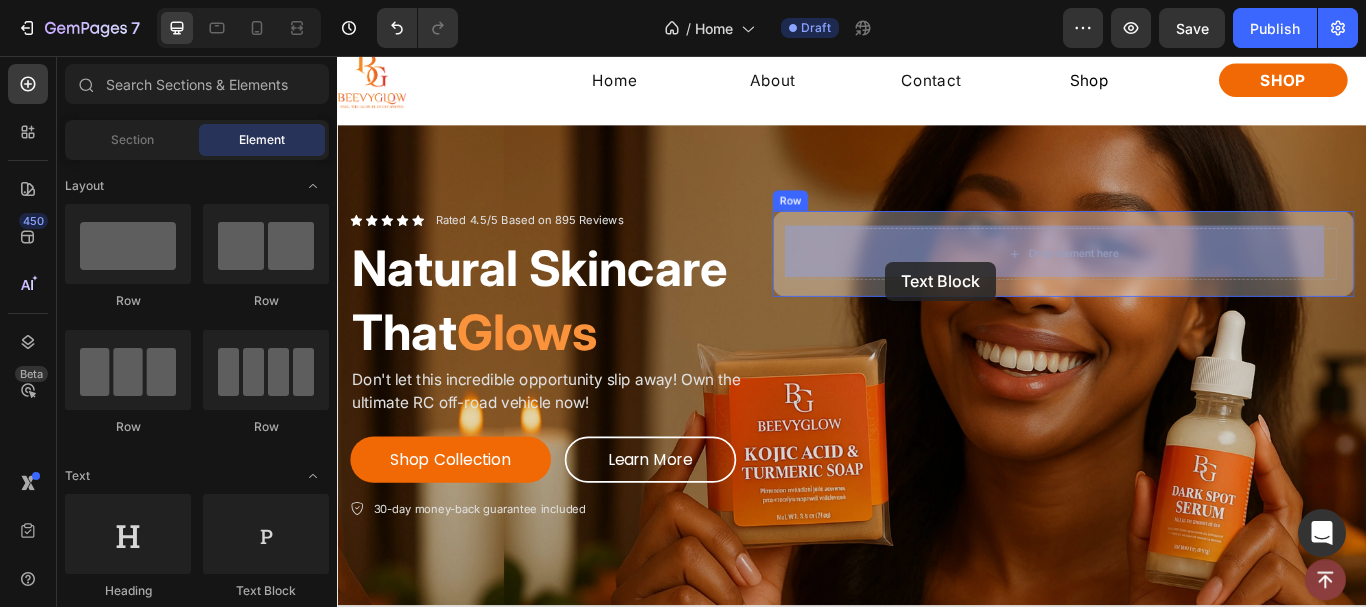 drag, startPoint x: 588, startPoint y: 596, endPoint x: 976, endPoint y: 295, distance: 491.06516 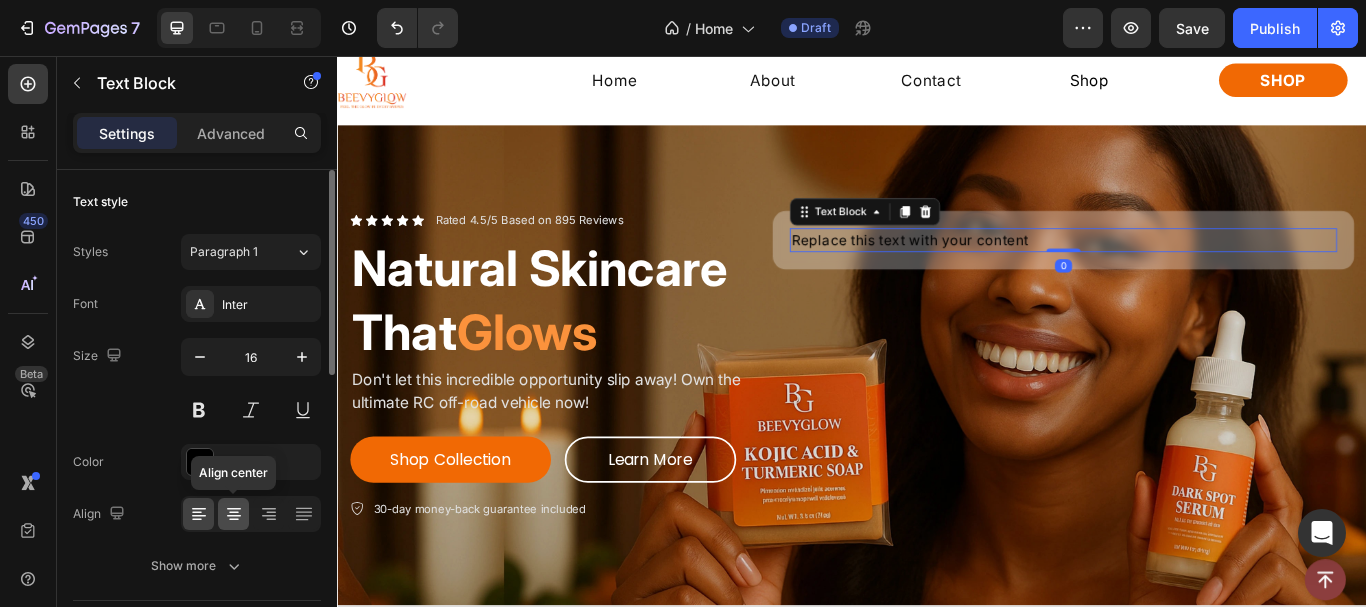 click 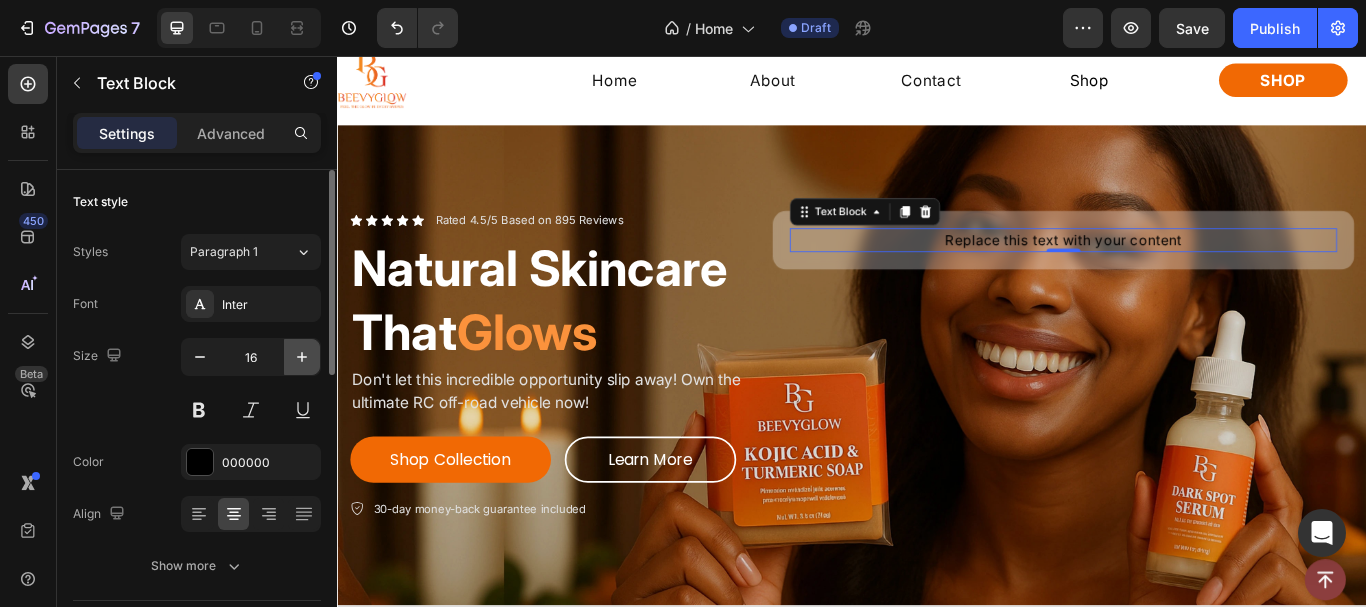 click 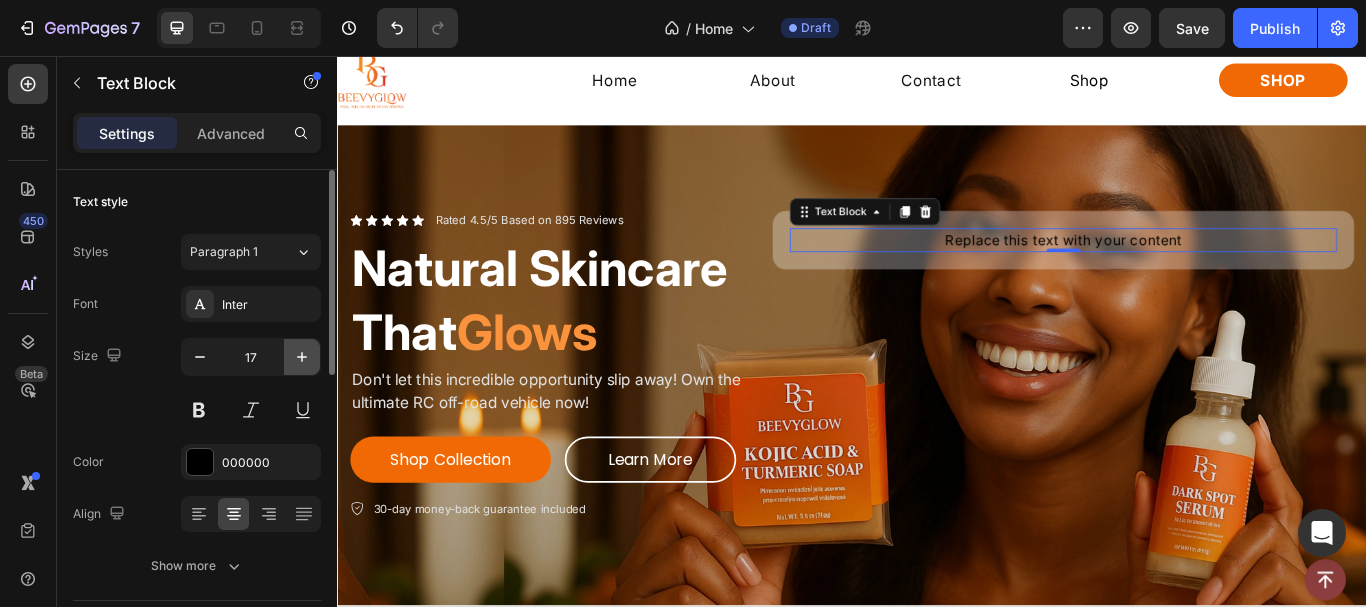 click 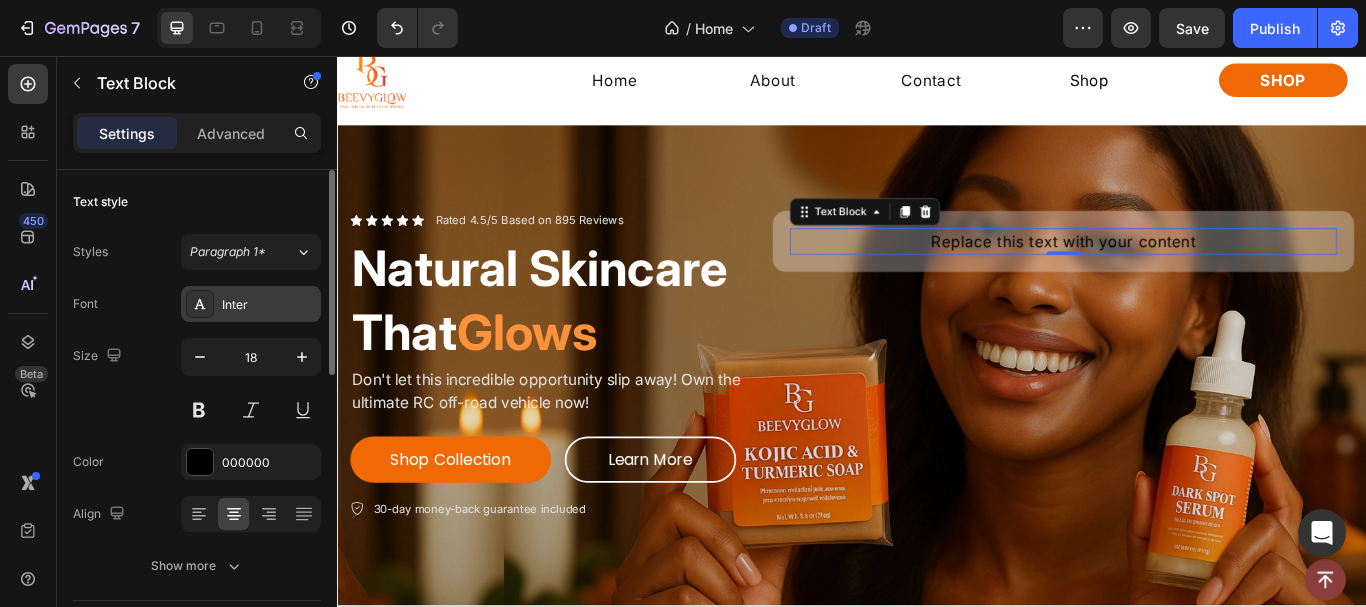 click on "Inter" at bounding box center (251, 304) 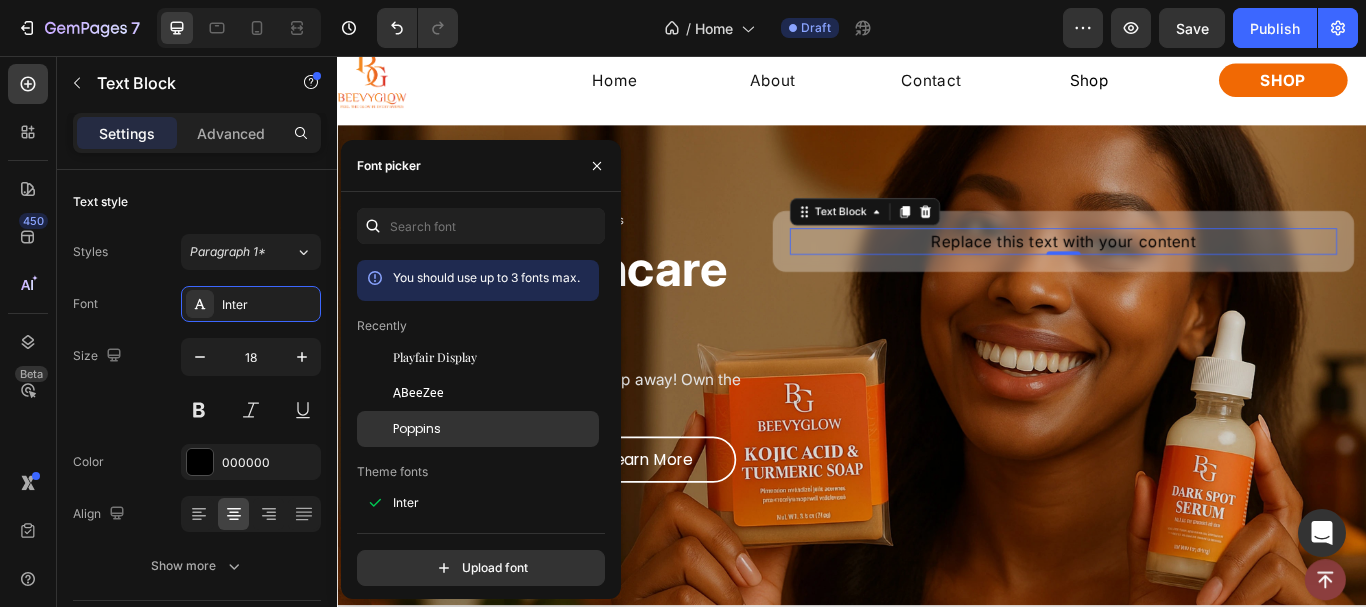 click on "Poppins" 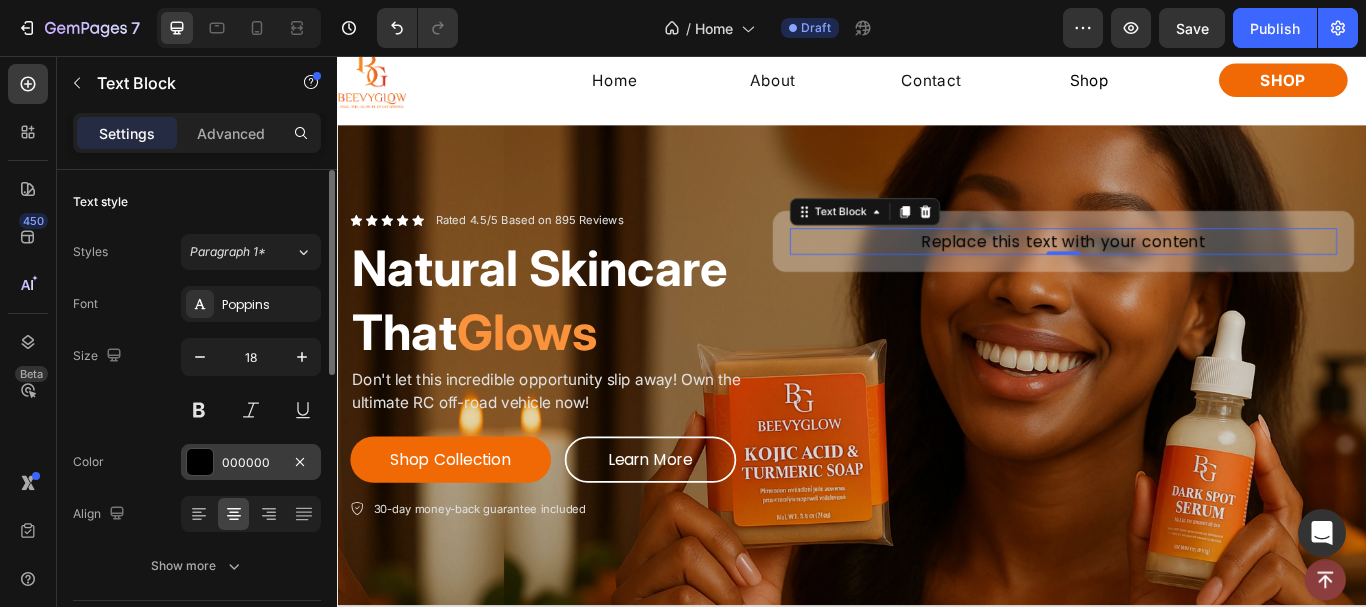 click at bounding box center [200, 462] 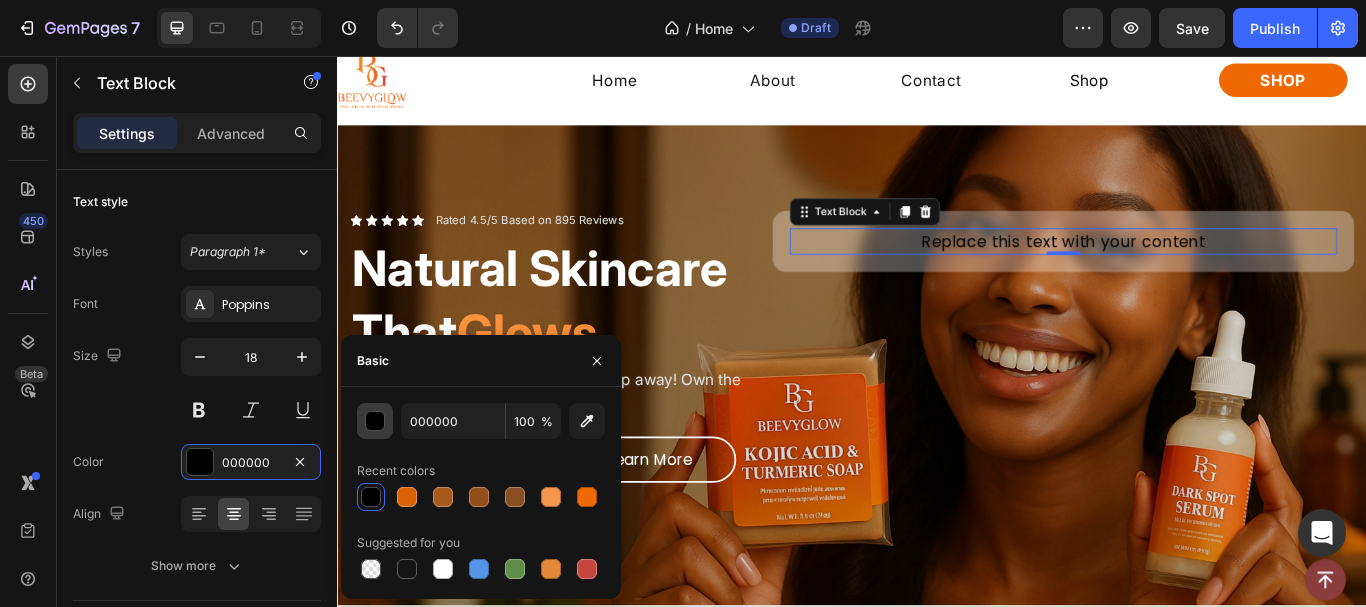 click at bounding box center [376, 422] 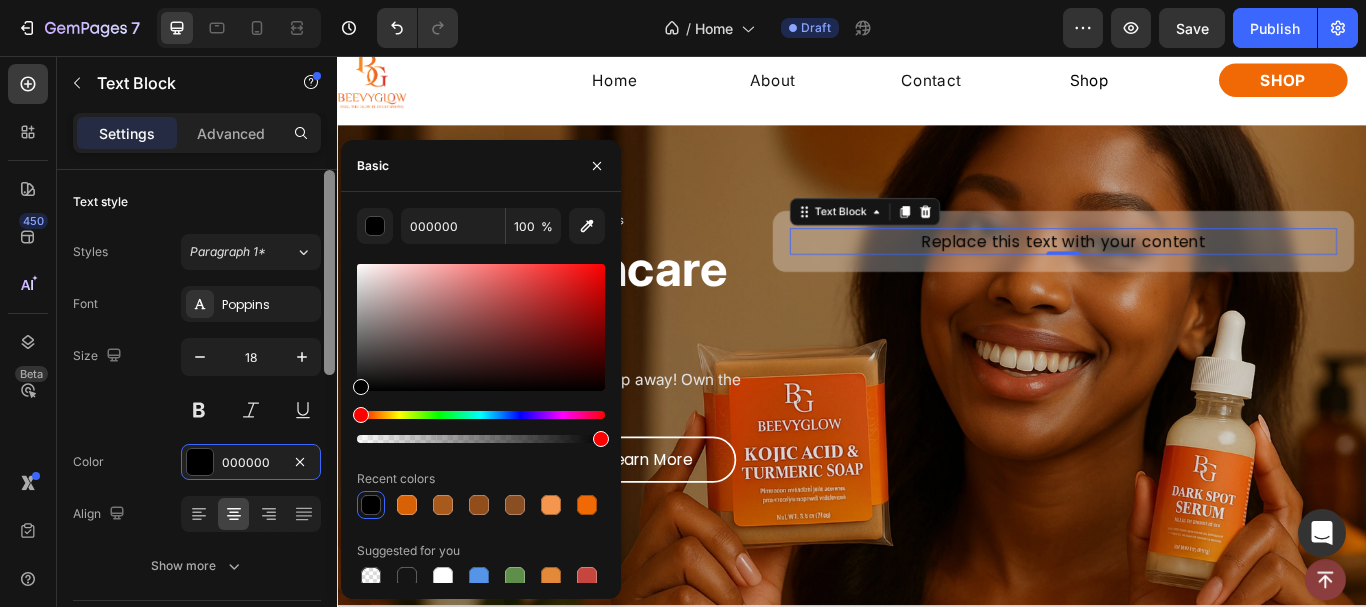 type on "FFFFFF" 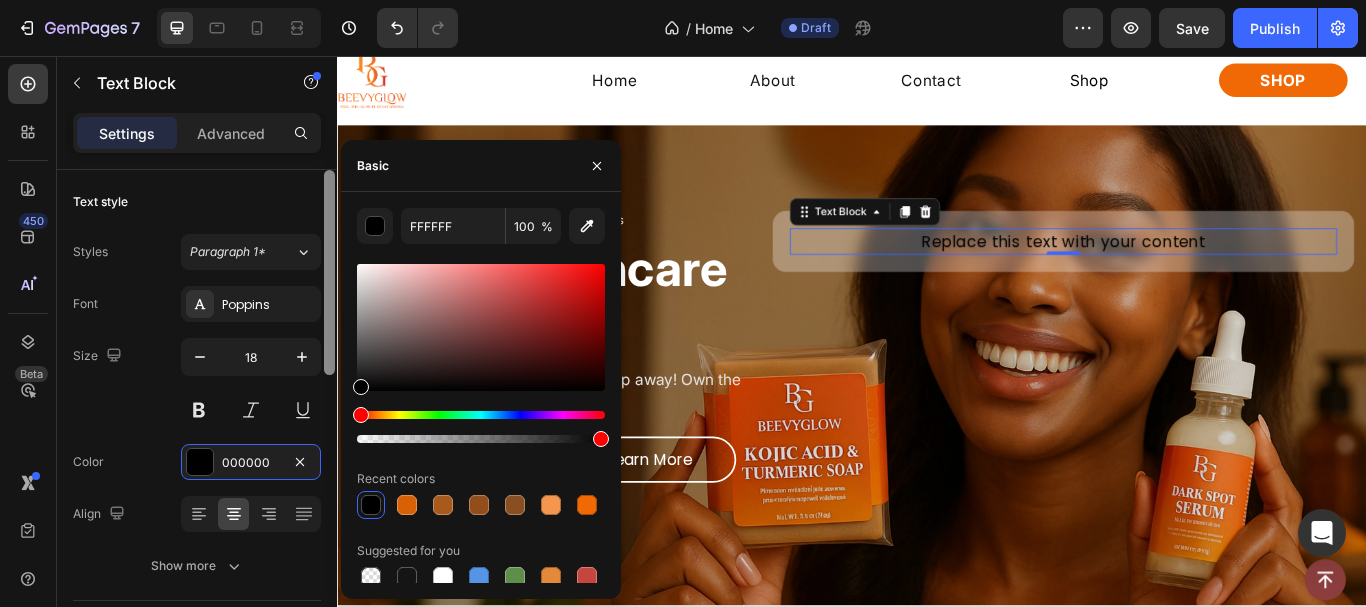 click on "450 Beta Sections(18) Elements(83) Section Element Hero Section Product Detail Brands Trusted Badges Guarantee Product Breakdown How to use Testimonials Compare Bundle FAQs Social Proof Brand Story Product List Collection Blog List Contact Sticky Add to Cart Custom Footer Browse Library 450 Layout
Row
Row
Row
Row Text
Heading
Text Block Button
Button
Button Media
Image
Image
Video" 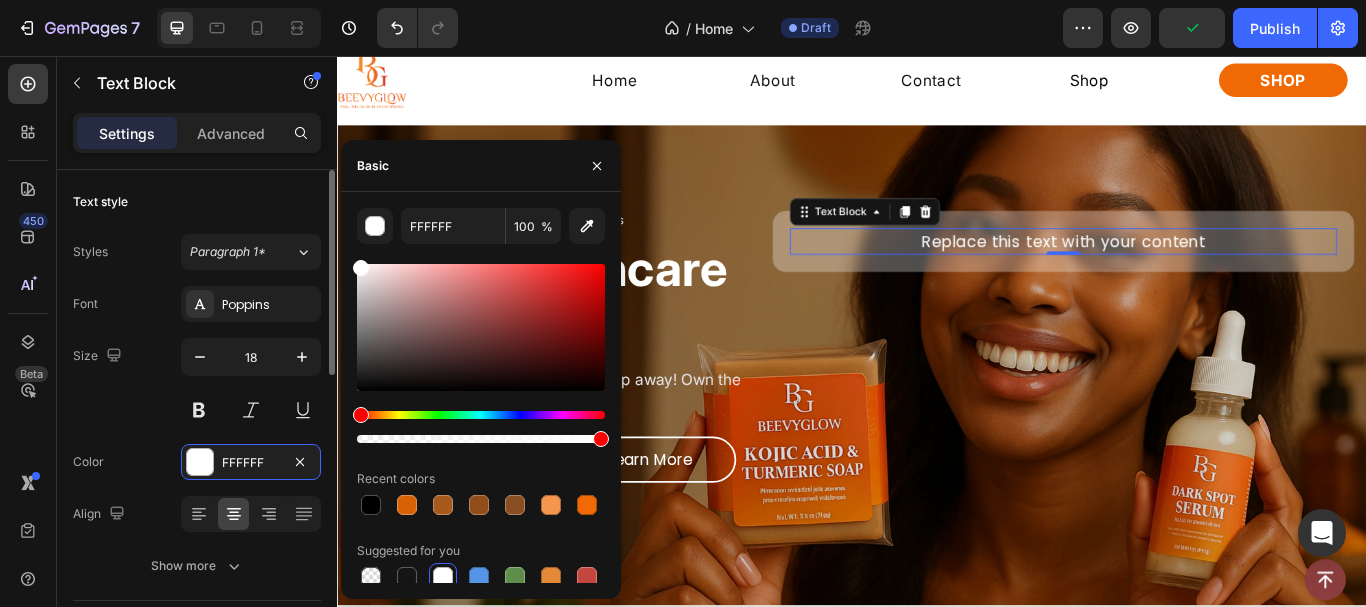 click on "Text style" at bounding box center [197, 202] 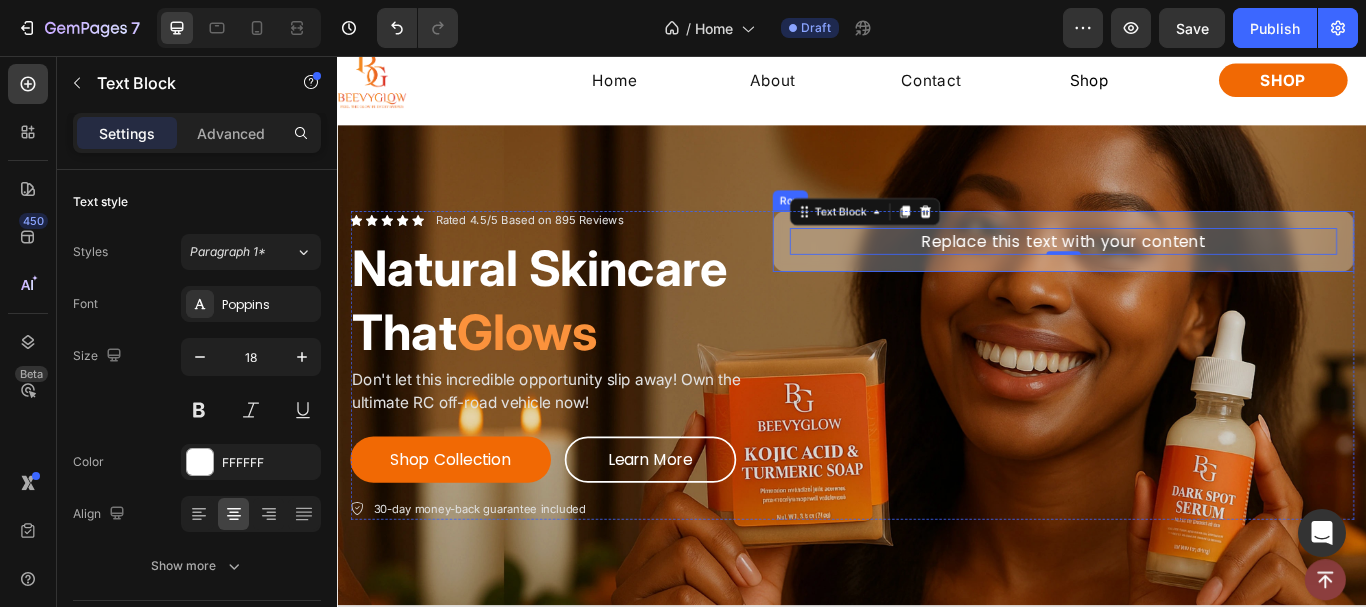 click on "Replace this text with your content Text Block   0 Row" at bounding box center (1183, 272) 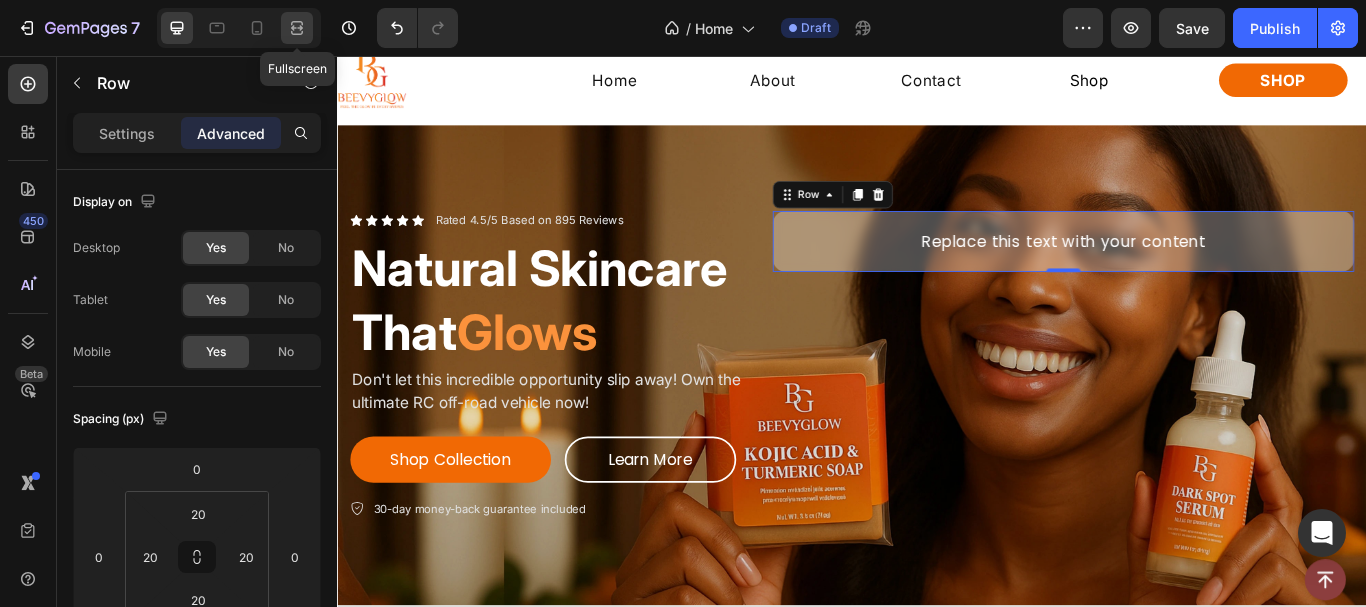 click 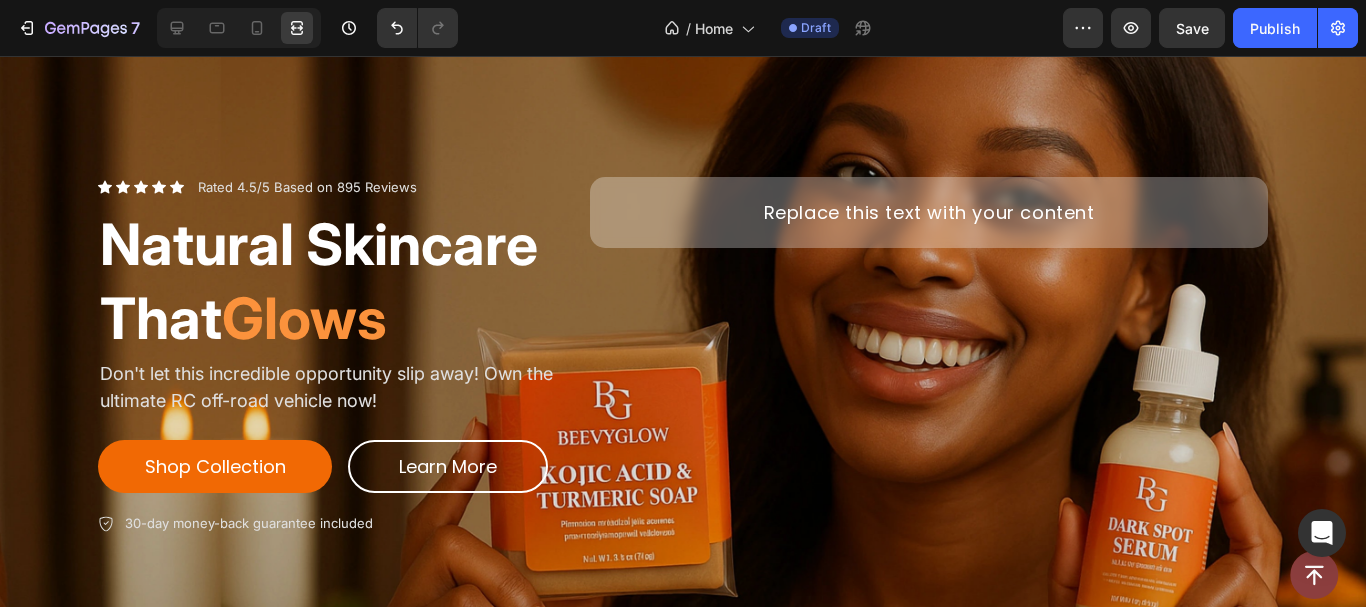 scroll, scrollTop: 174, scrollLeft: 0, axis: vertical 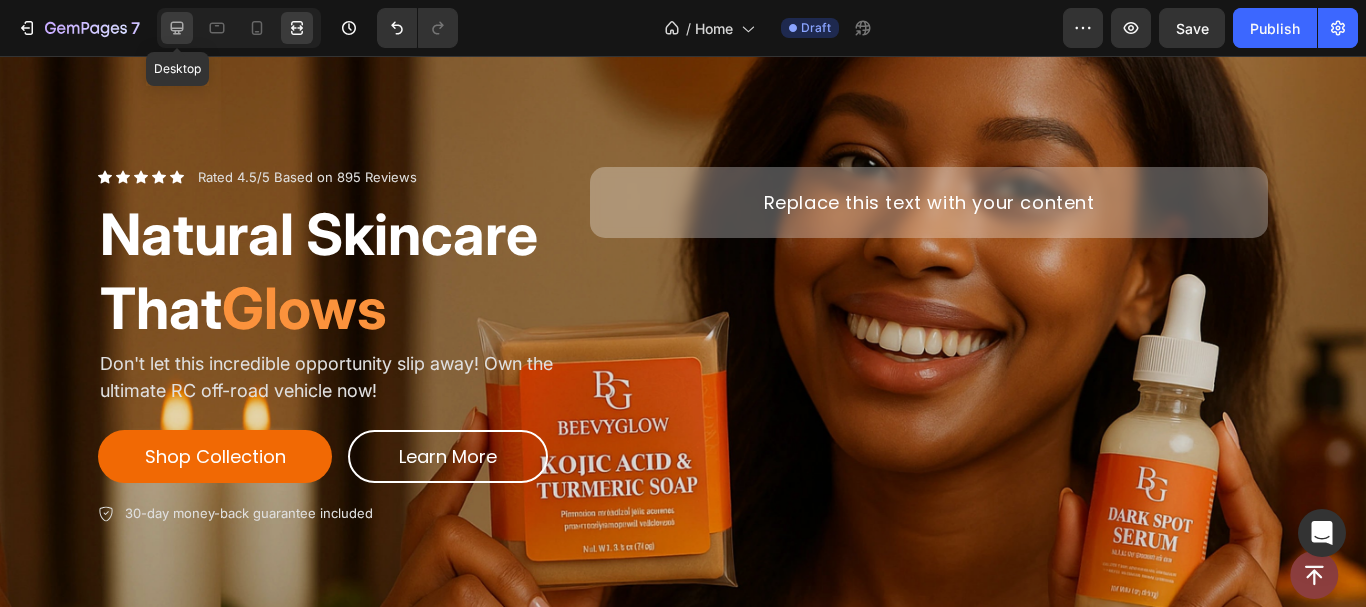 click 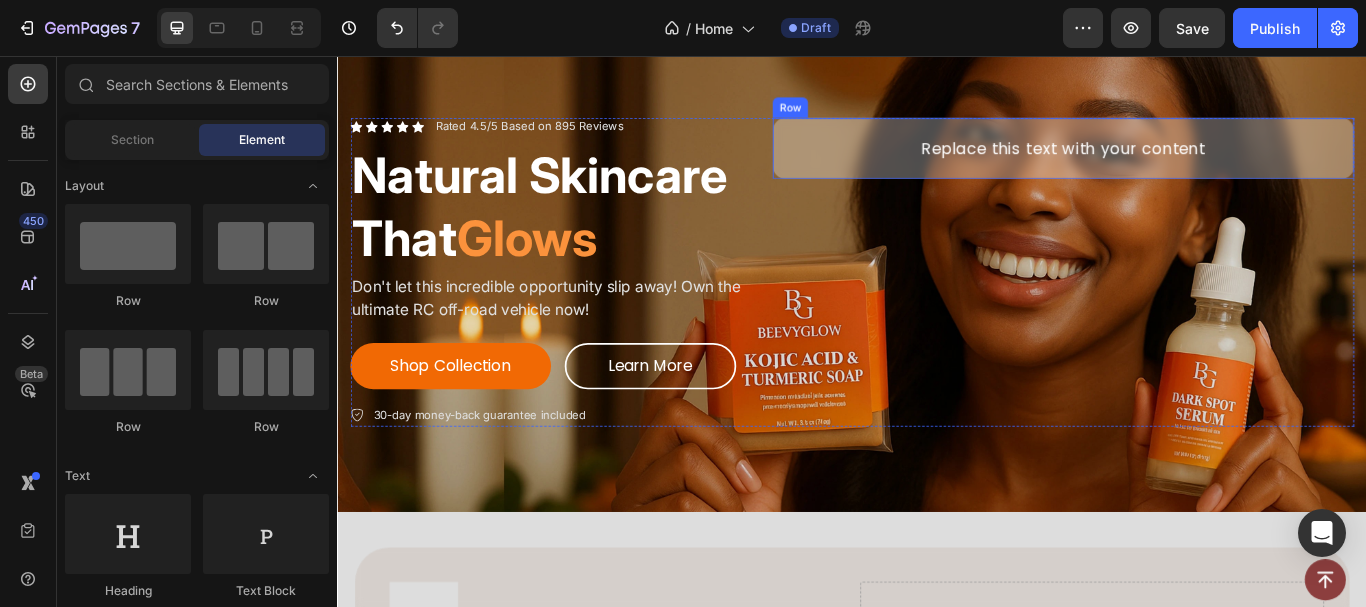 click on "Replace this text with your content Text Block Row" at bounding box center (1183, 163) 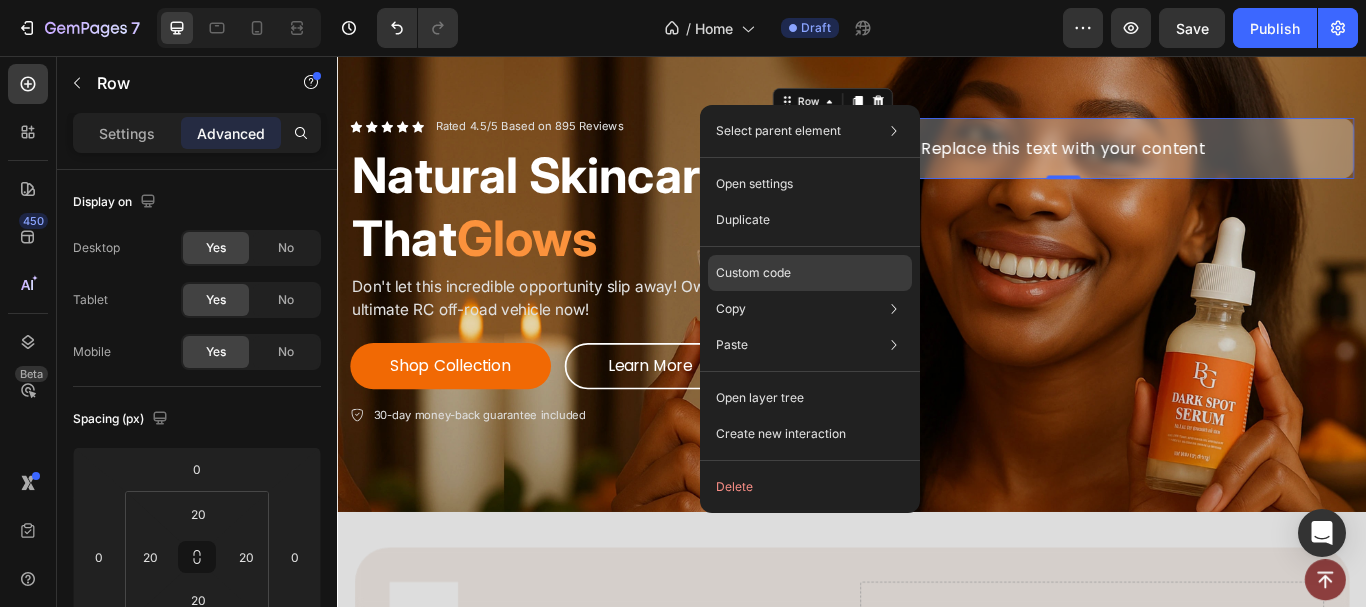 click on "Custom code" 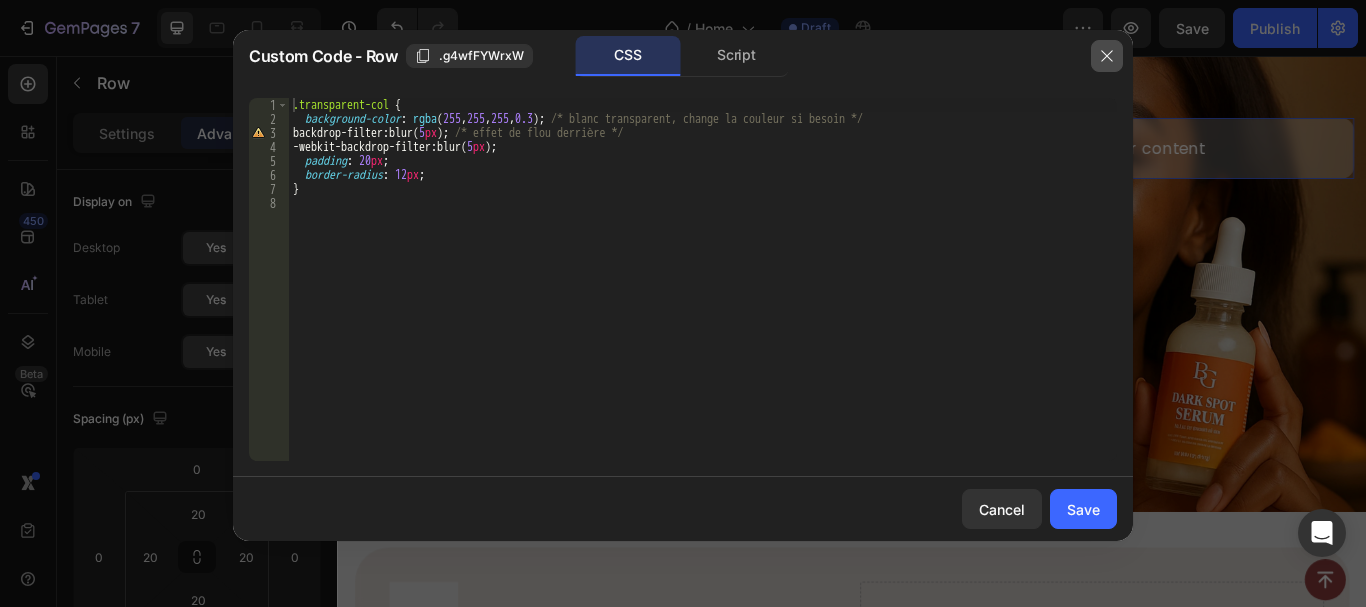 click 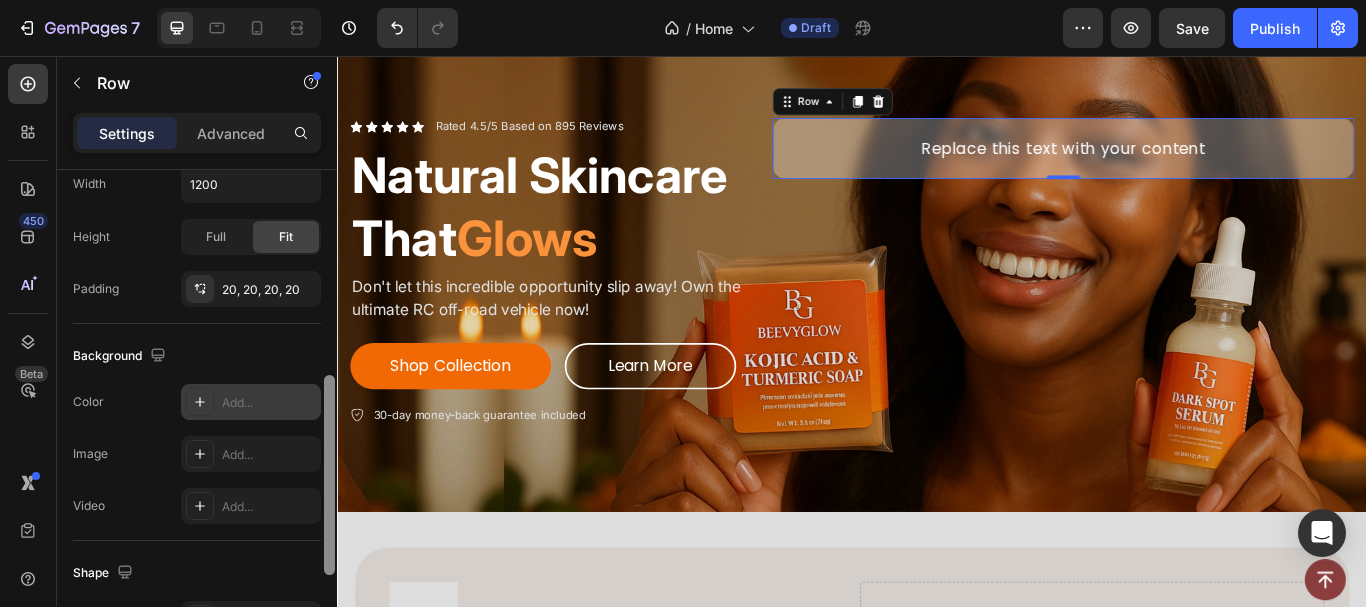 scroll, scrollTop: 459, scrollLeft: 0, axis: vertical 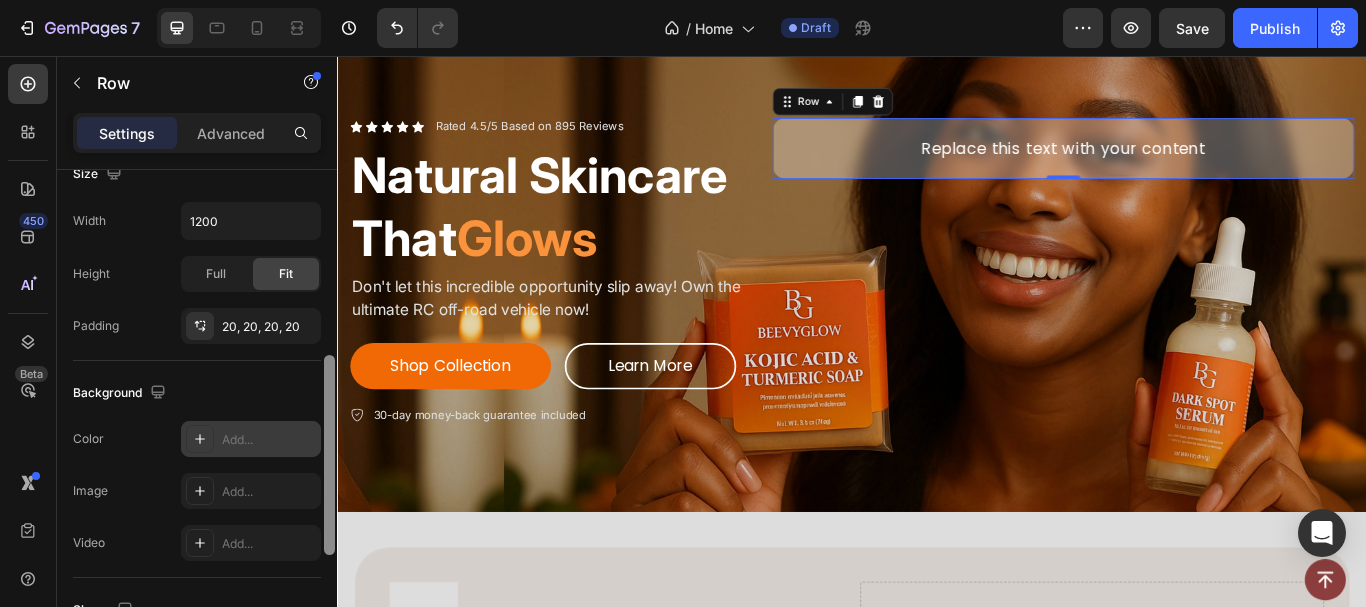 drag, startPoint x: 328, startPoint y: 255, endPoint x: 244, endPoint y: 428, distance: 192.31485 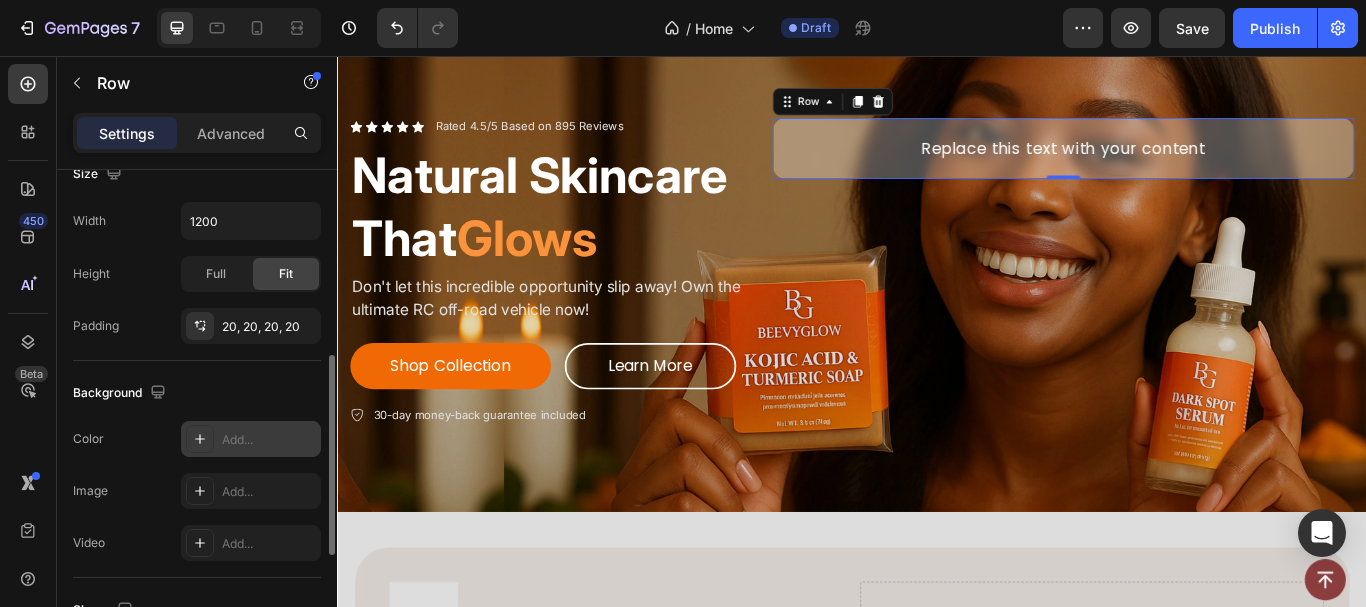 click on "Add..." at bounding box center [251, 439] 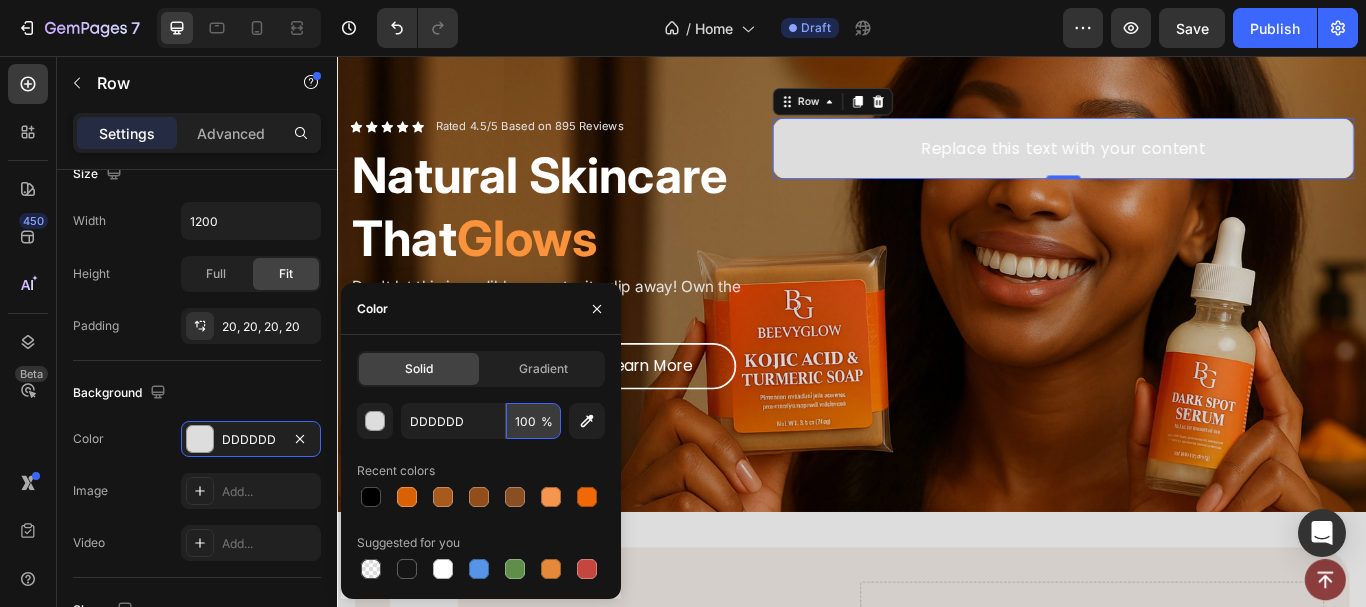click on "100" at bounding box center [533, 421] 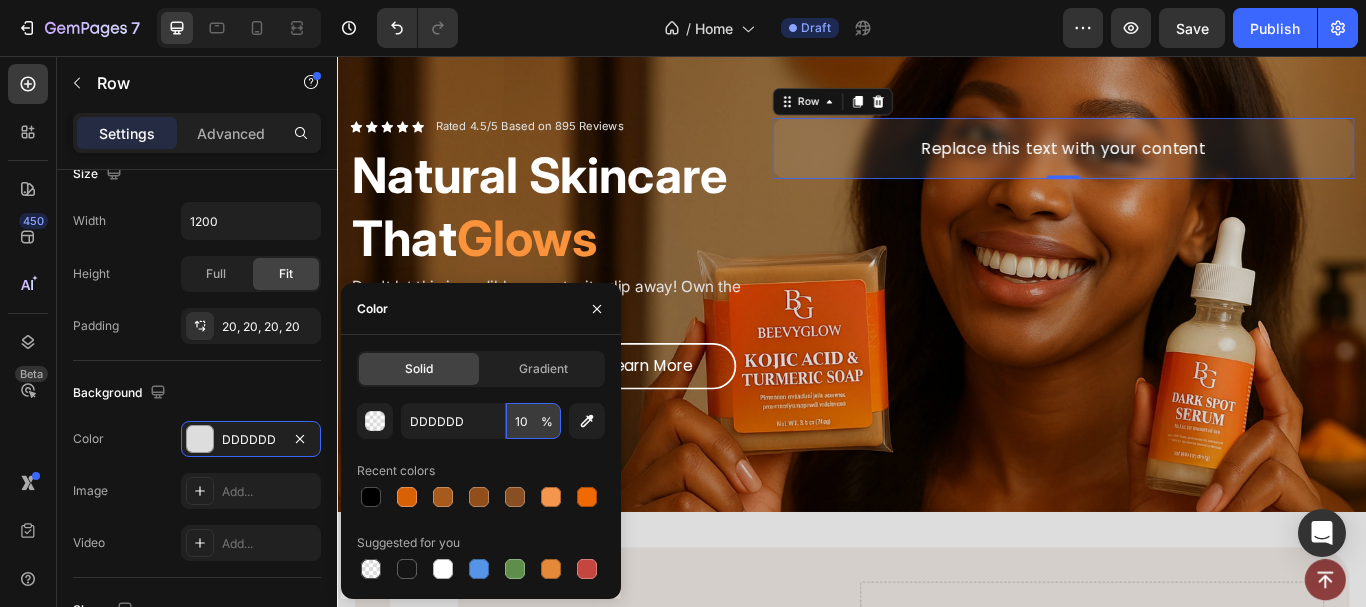type on "1" 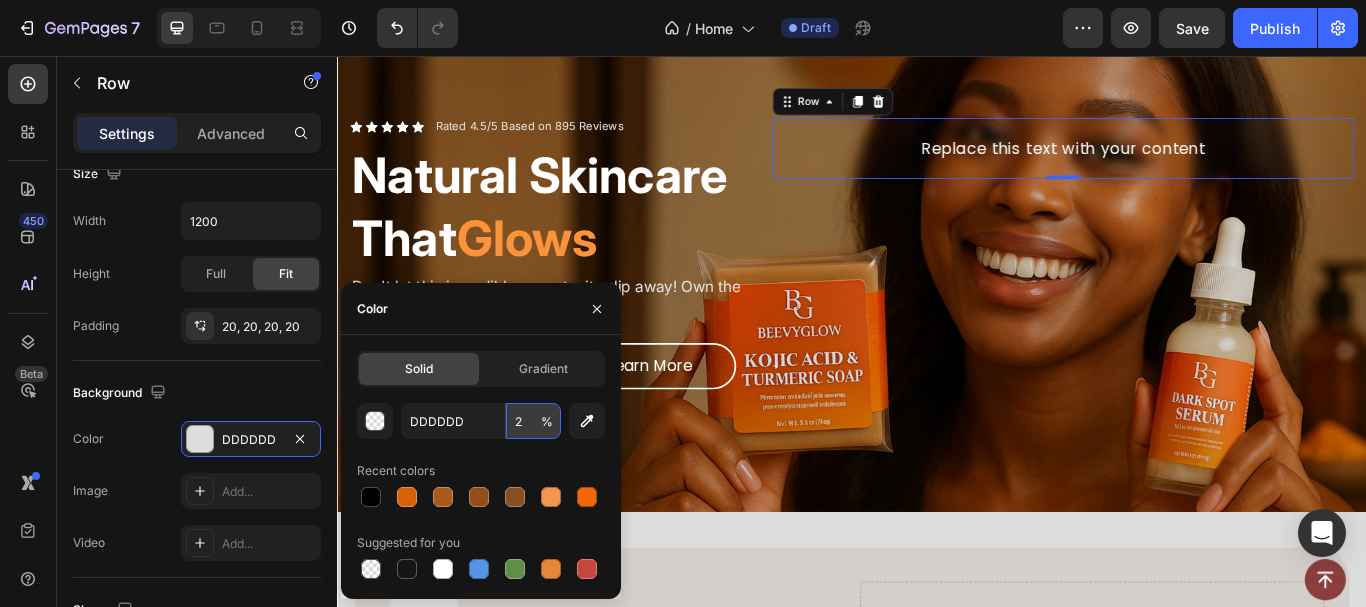 type on "20" 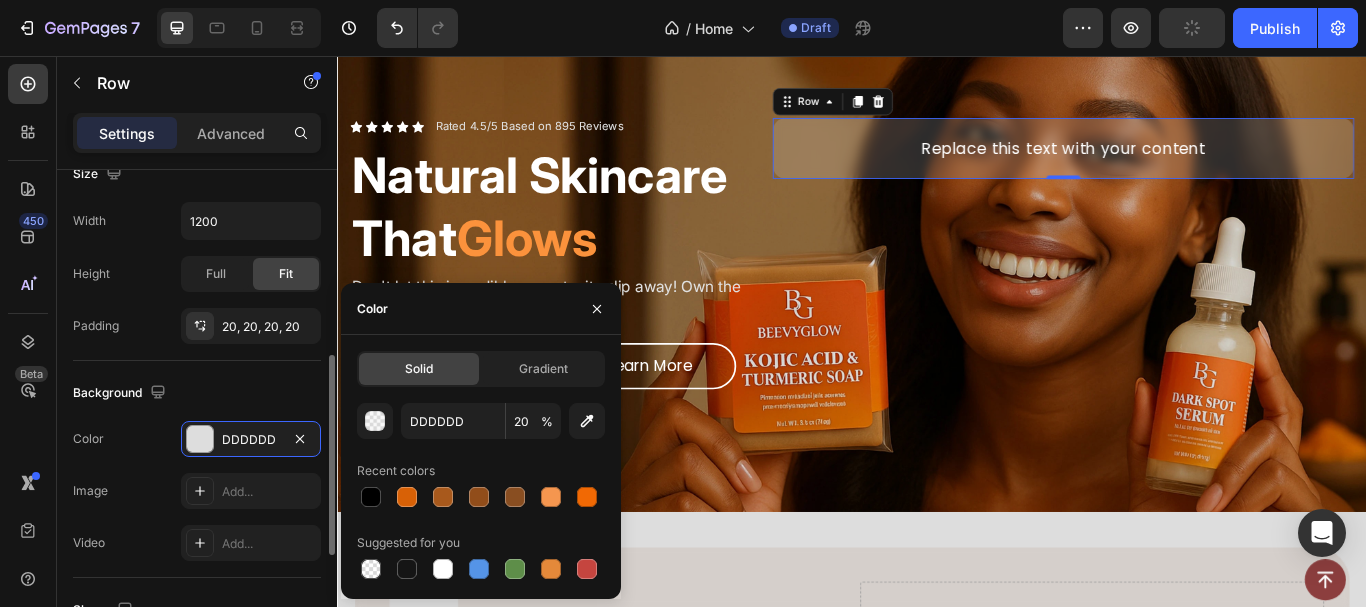click on "Background" at bounding box center [197, 393] 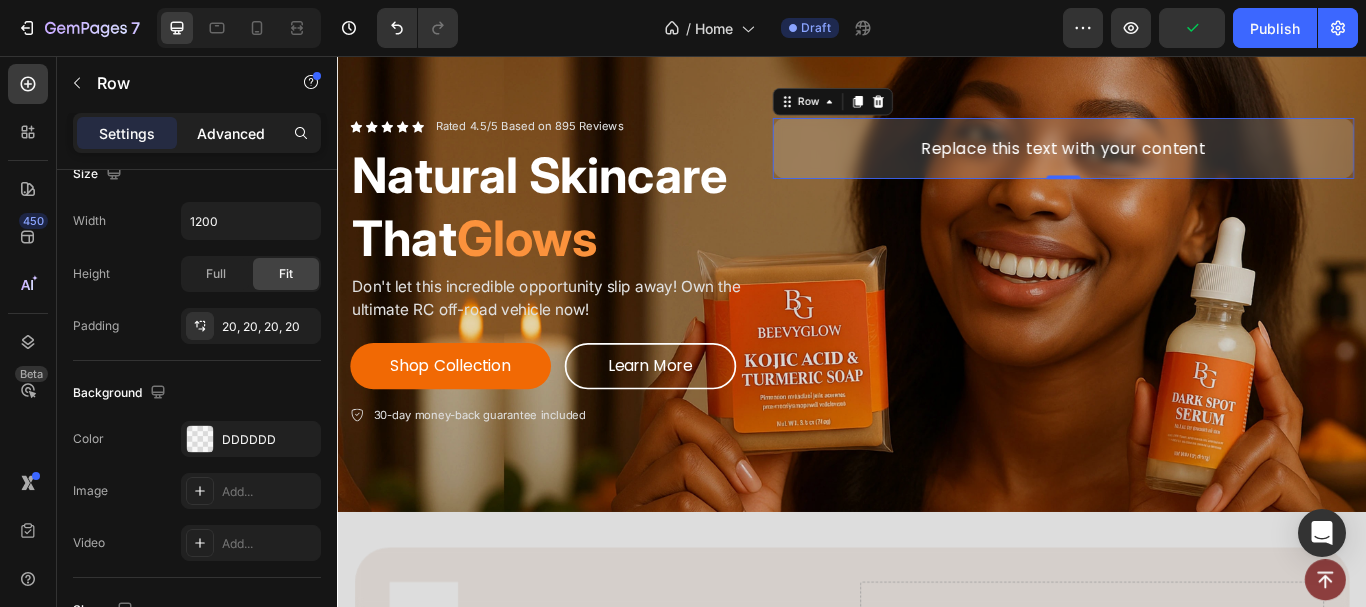 click on "Advanced" at bounding box center [231, 133] 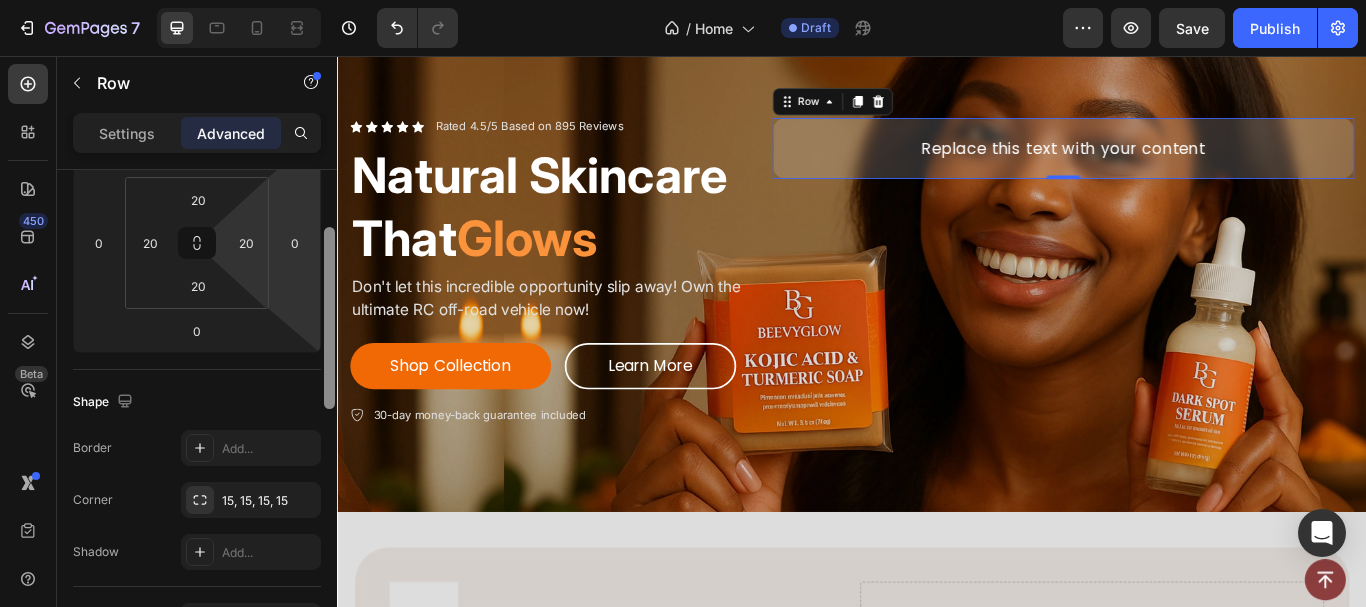 drag, startPoint x: 329, startPoint y: 361, endPoint x: 254, endPoint y: 277, distance: 112.60995 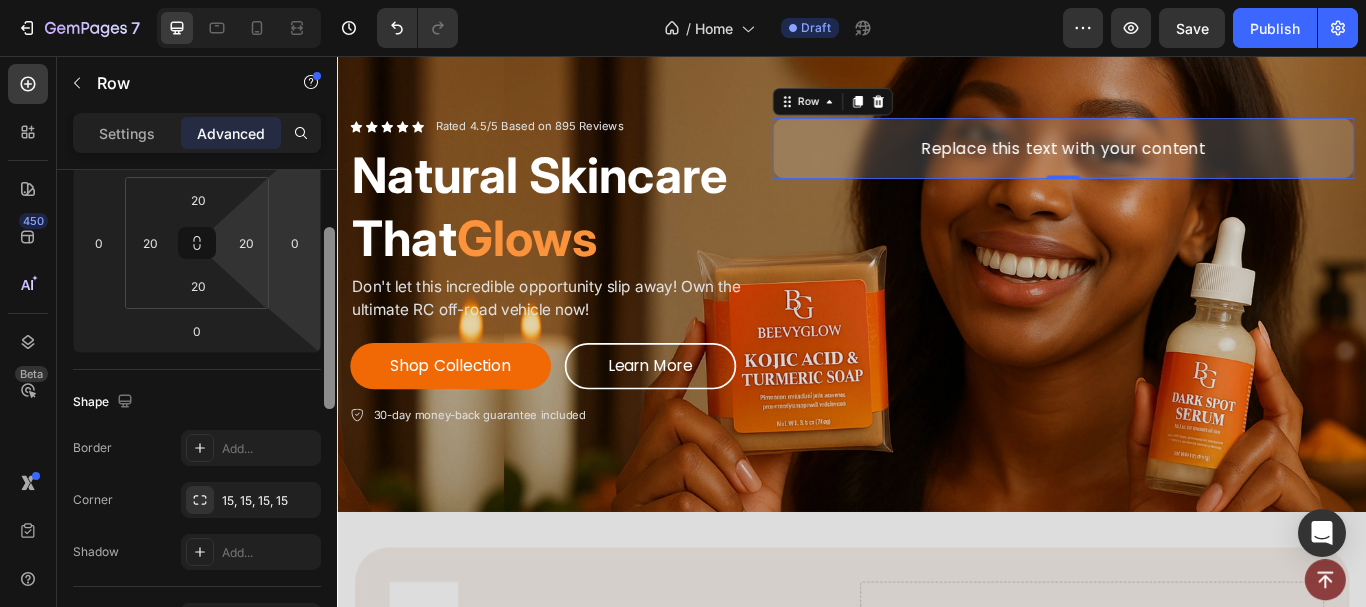 click on "Display on Desktop Yes No Tablet Yes No Mobile Yes No Spacing (px) 0 0 0 0 20 20 20 20 Shape Border Add... Corner 15, 15, 15, 15 Shadow Add... Position Static Opacity 100% Animation Interaction Upgrade to Optimize plan  to unlock Interaction & other premium features. CSS class transparent-col Delete element" at bounding box center (197, 417) 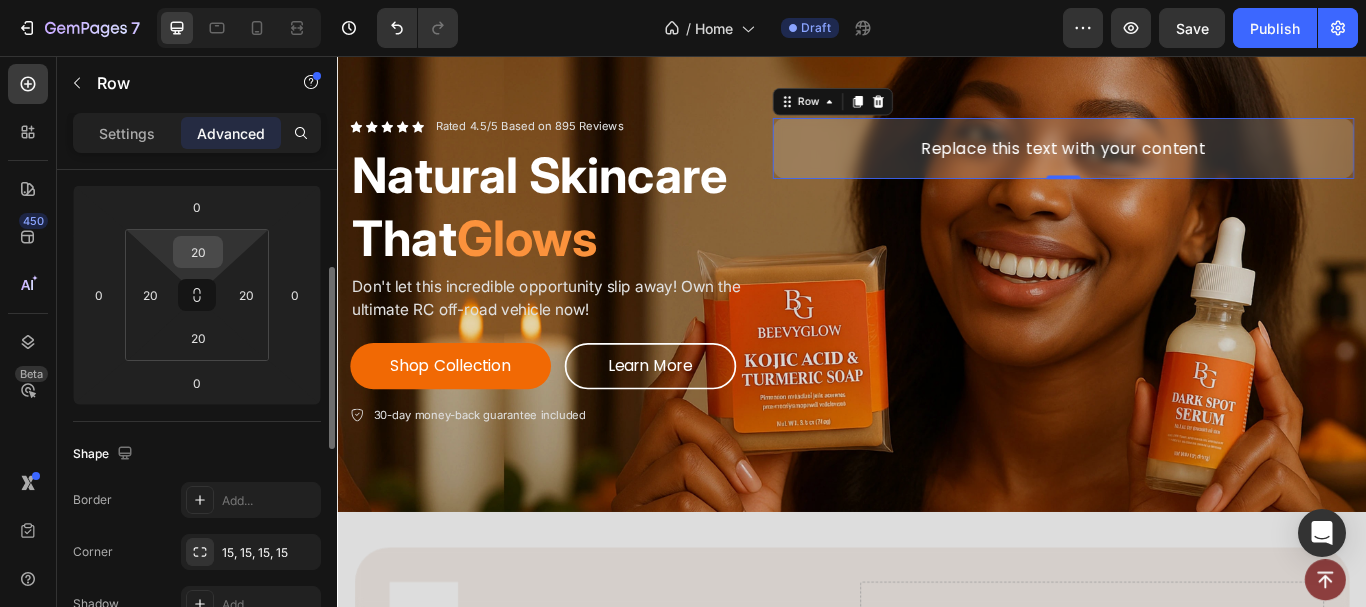 click on "20" at bounding box center (198, 252) 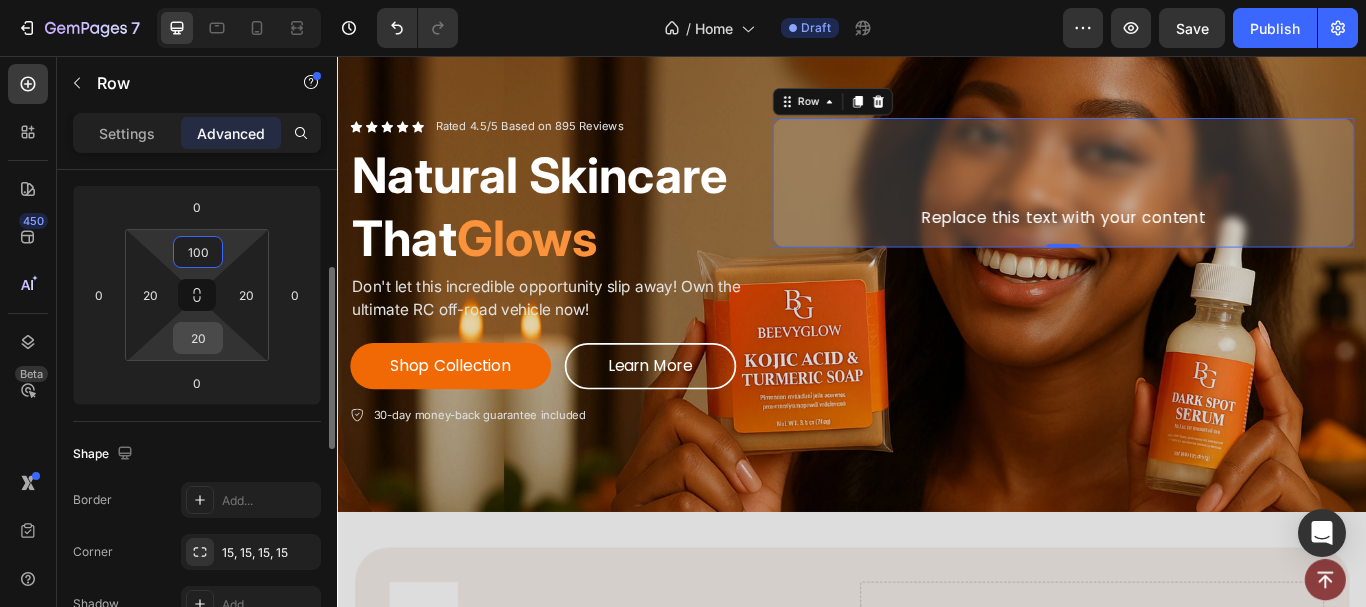 type on "100" 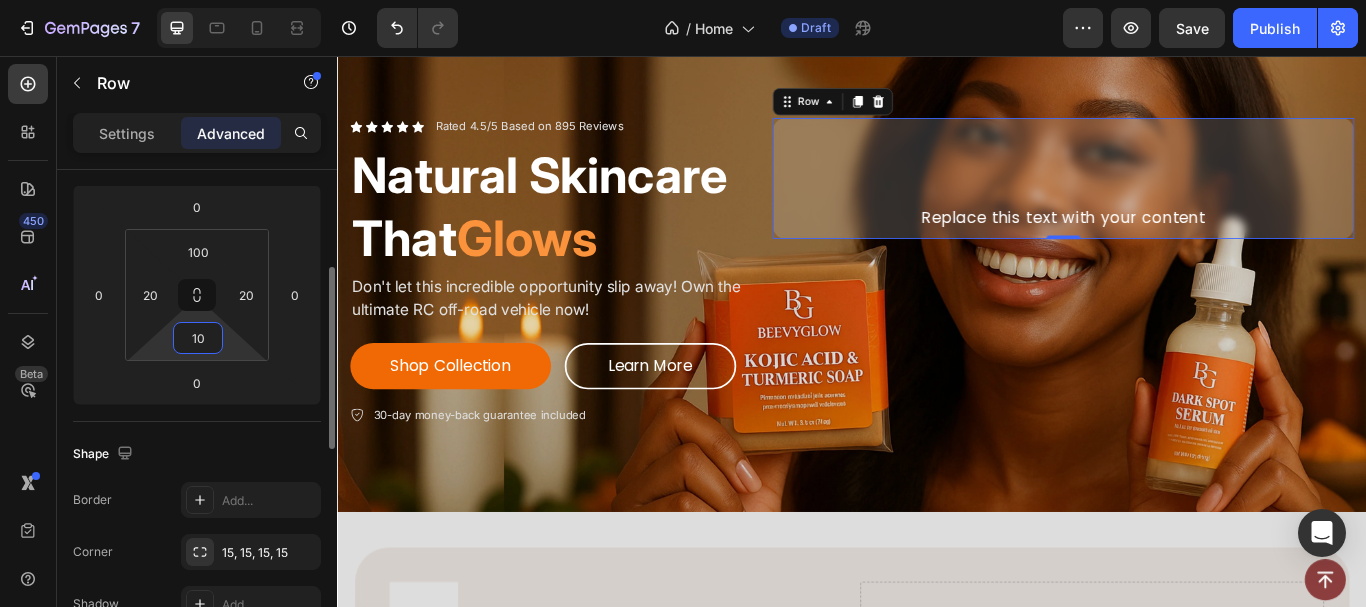 type on "1" 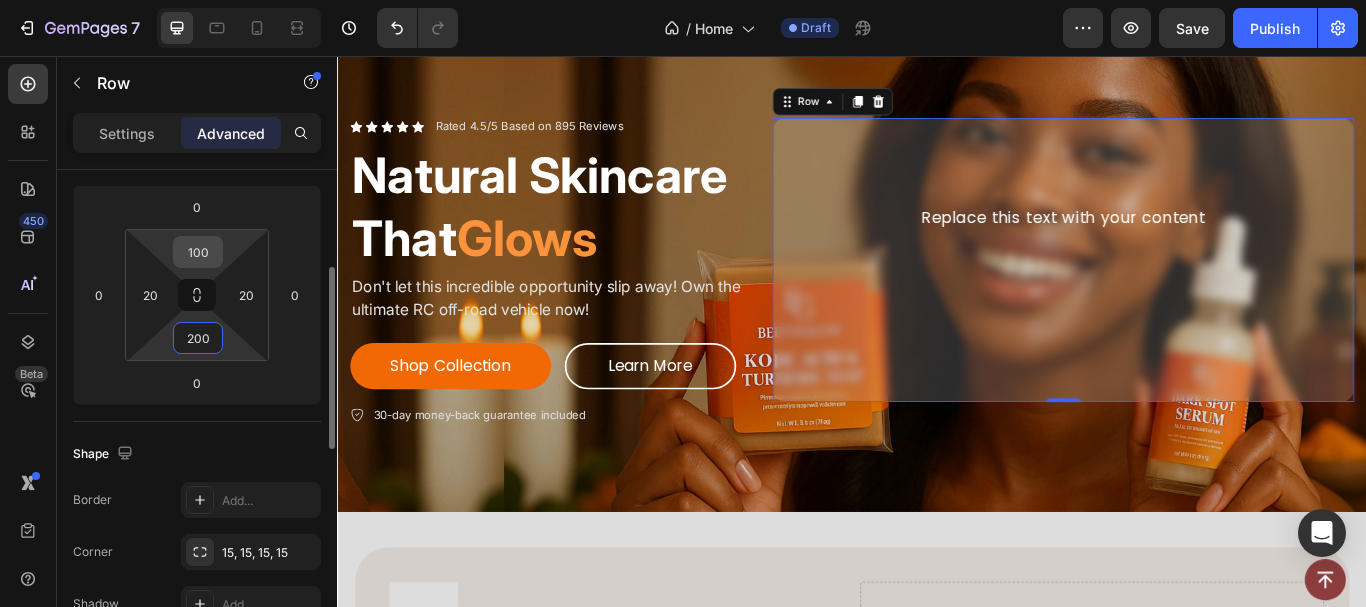 type on "200" 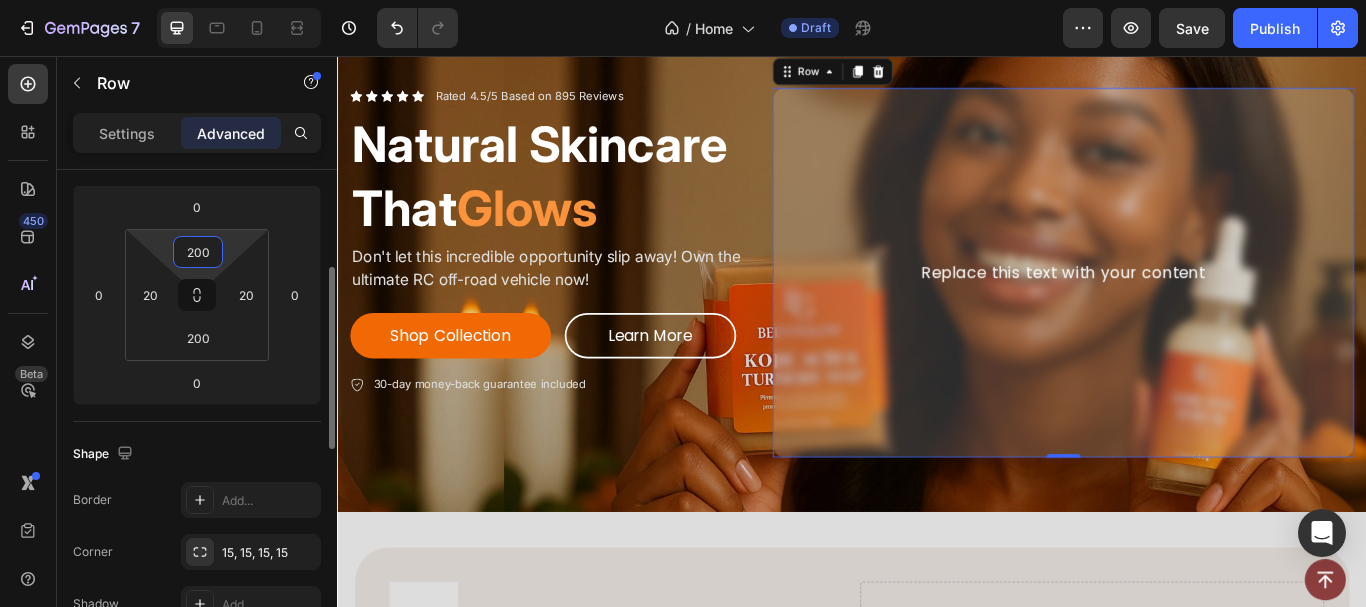 type on "200" 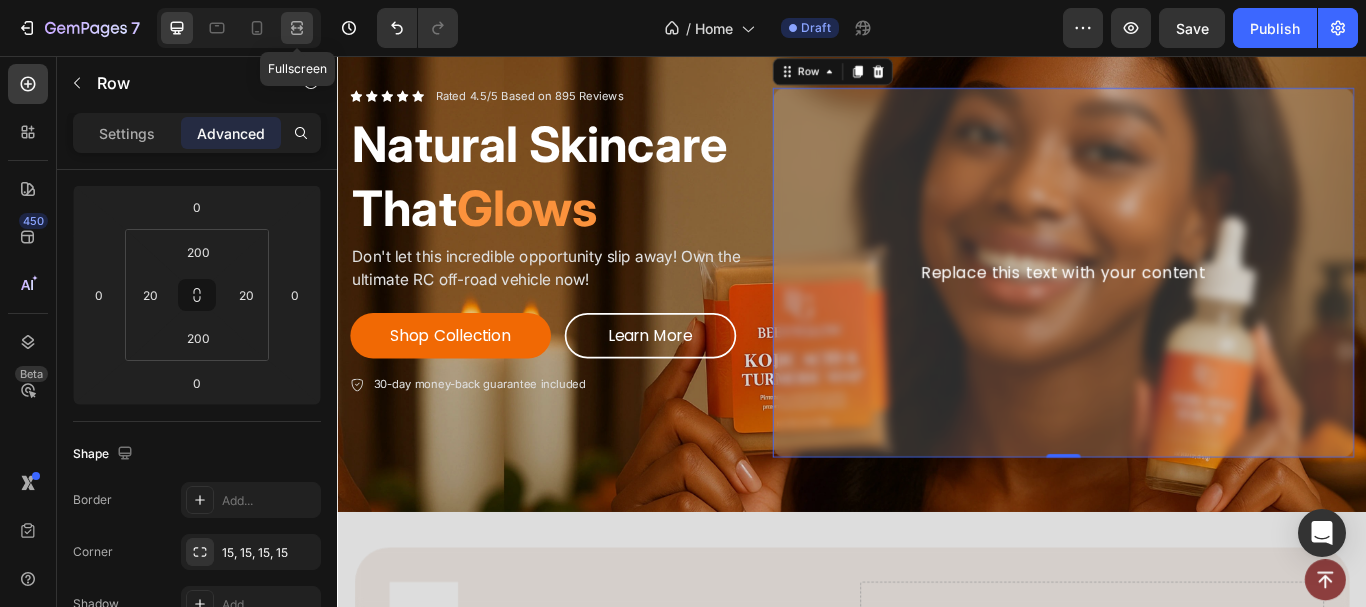 click 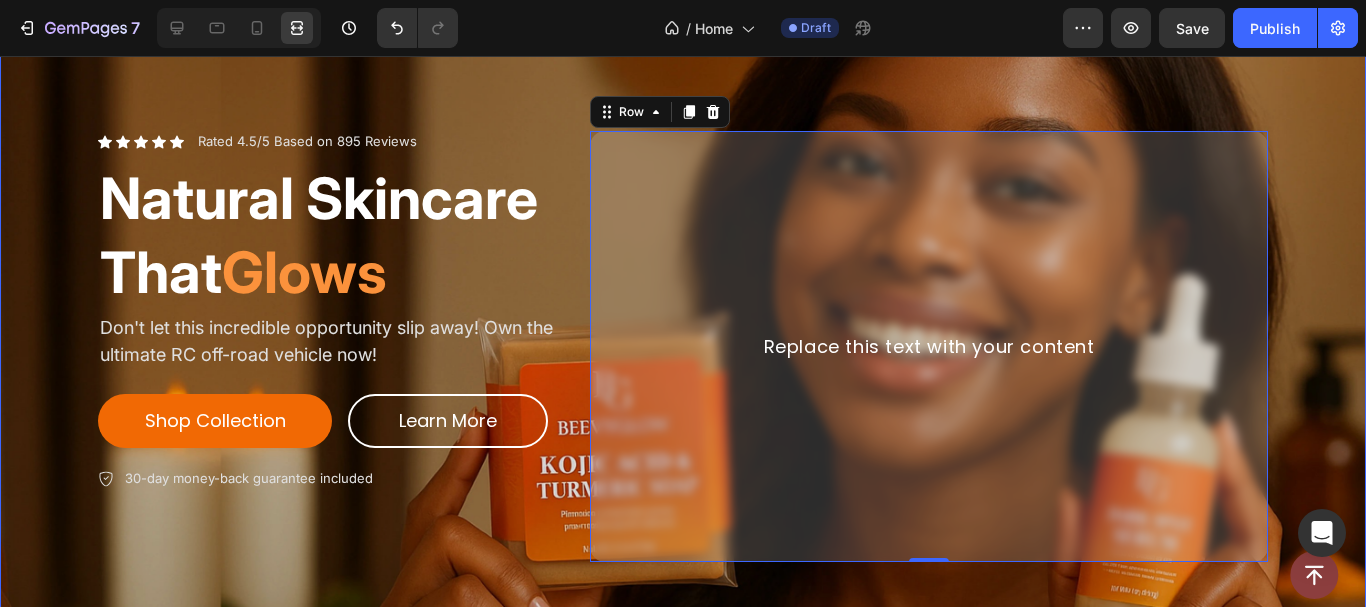 click at bounding box center [683, 346] 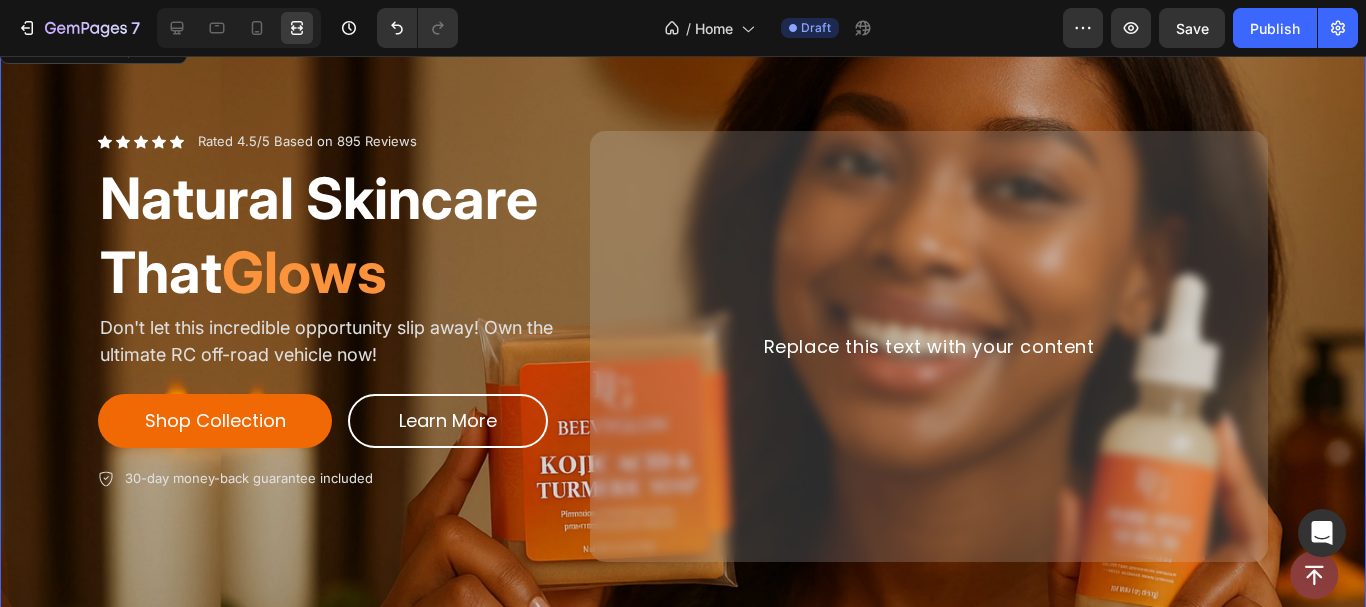 scroll, scrollTop: 0, scrollLeft: 0, axis: both 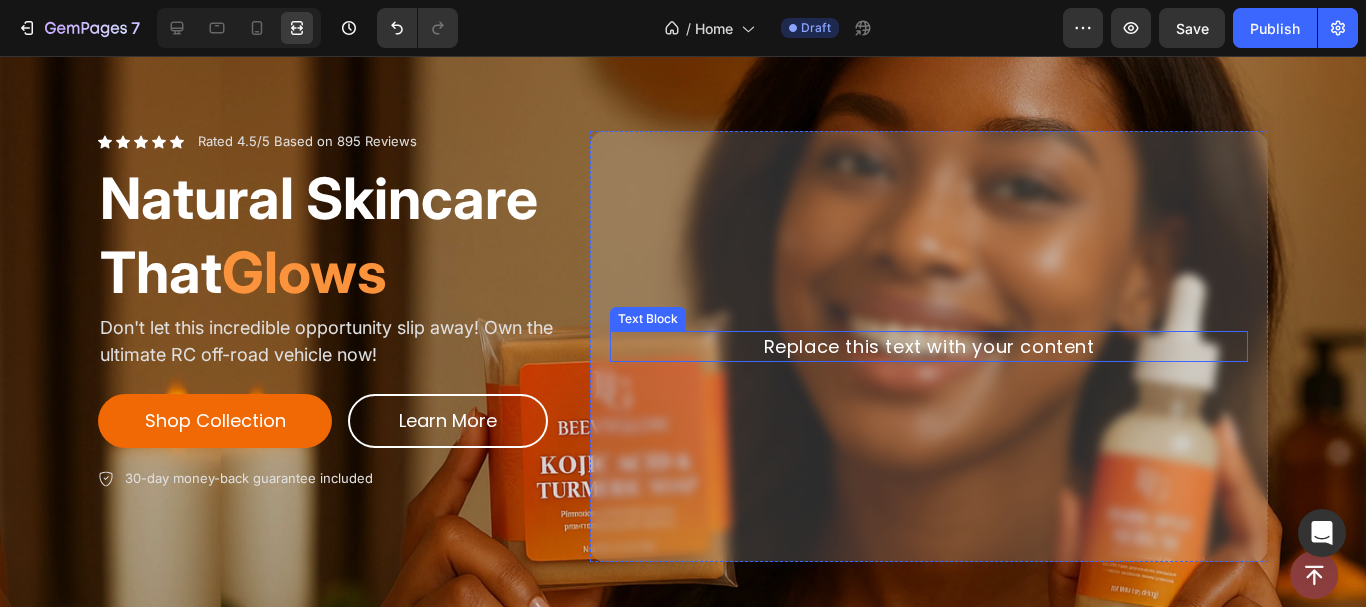 click on "Replace this text with your content" at bounding box center [929, 346] 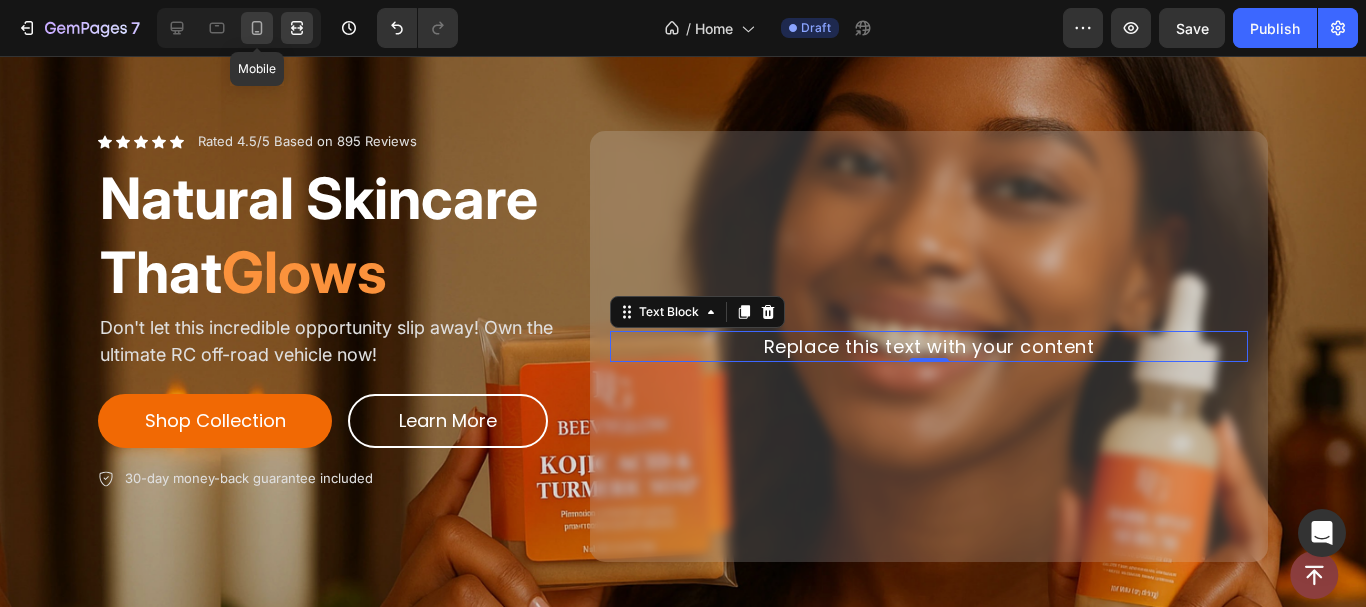 click 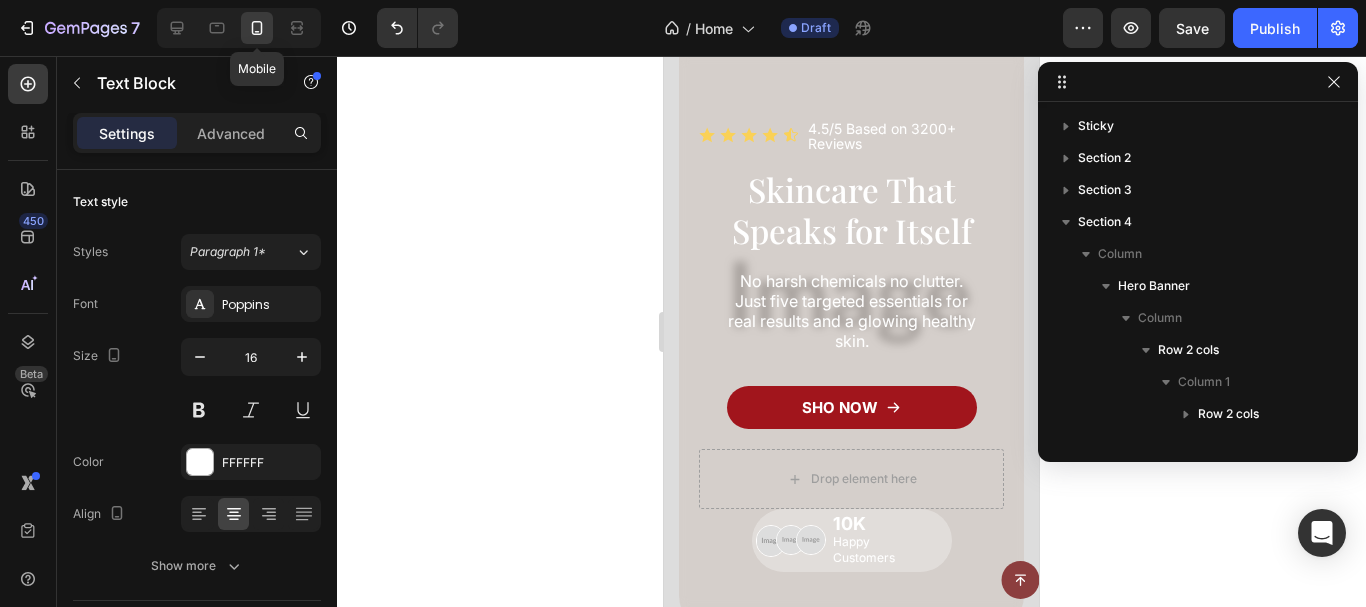 scroll, scrollTop: 411, scrollLeft: 0, axis: vertical 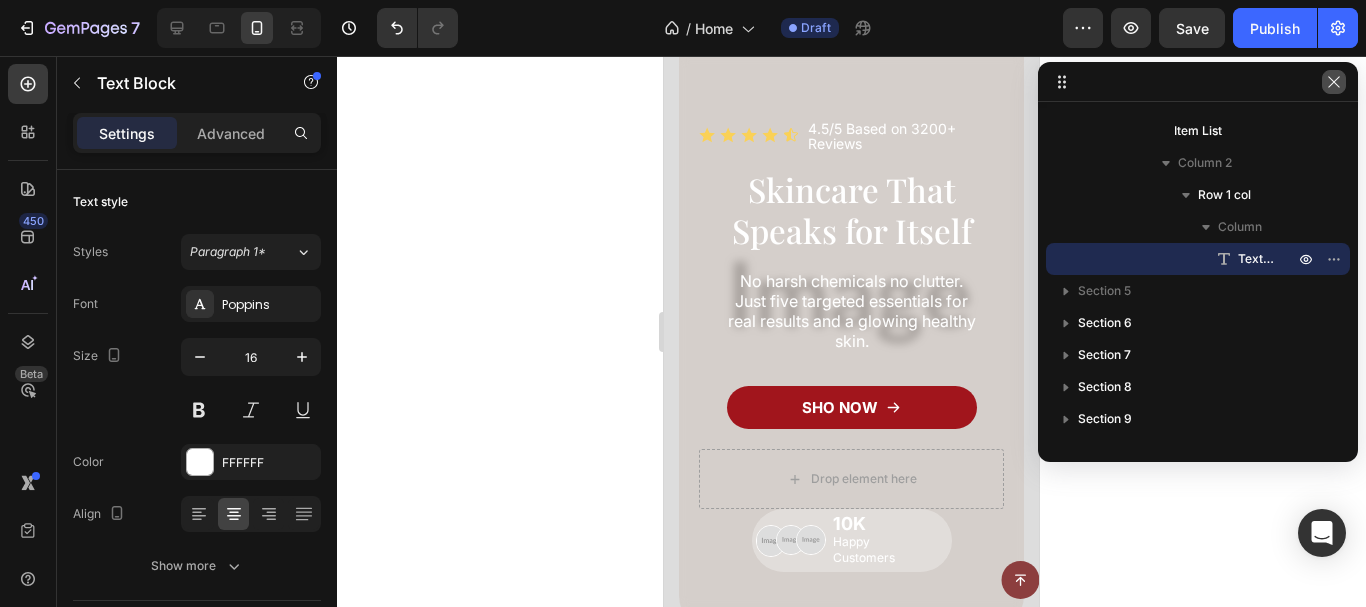 click 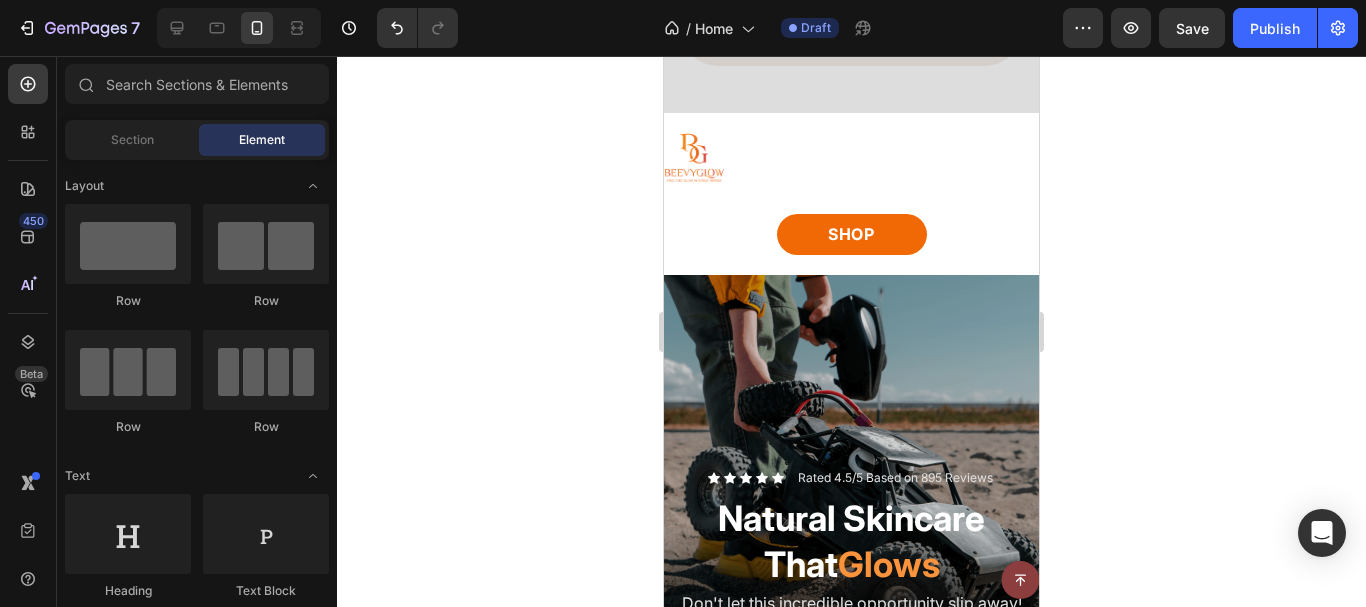scroll, scrollTop: 766, scrollLeft: 0, axis: vertical 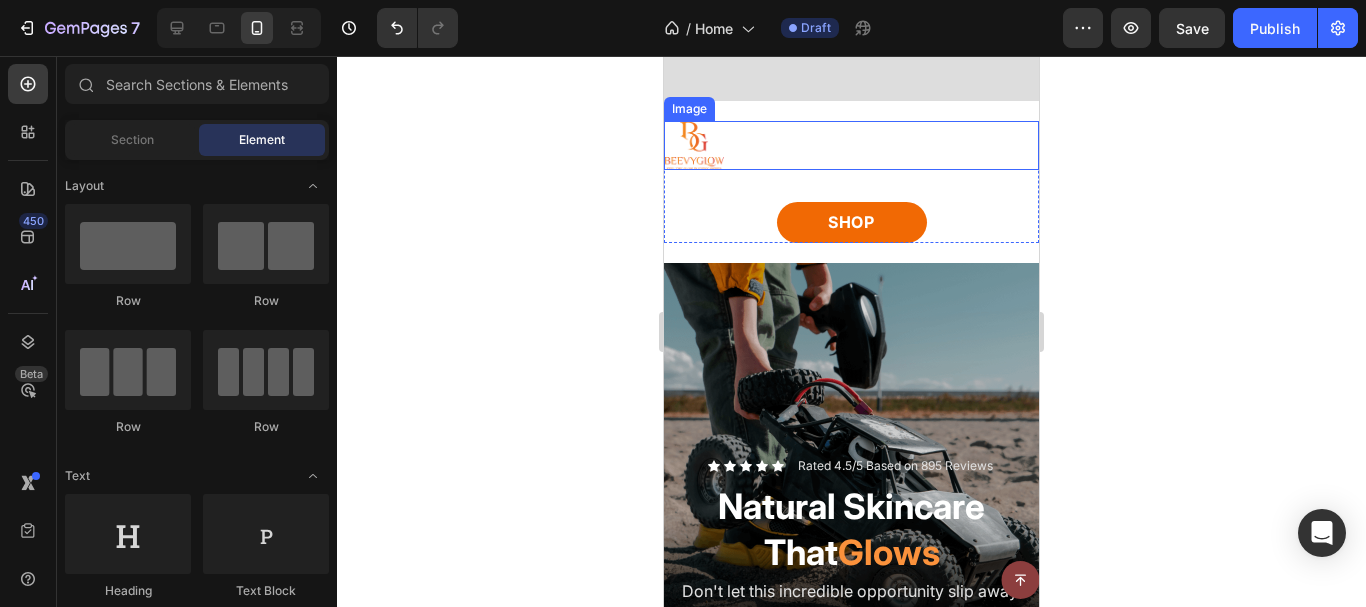 click at bounding box center [851, 145] 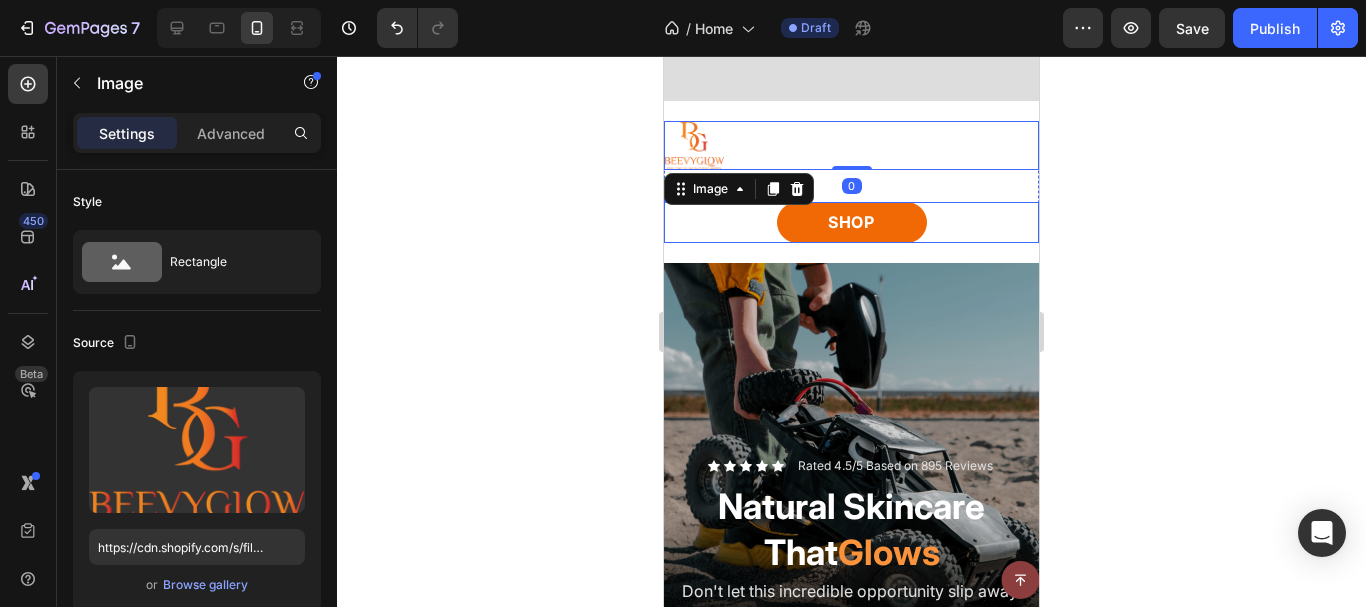 click on "Shop Button" at bounding box center (851, 222) 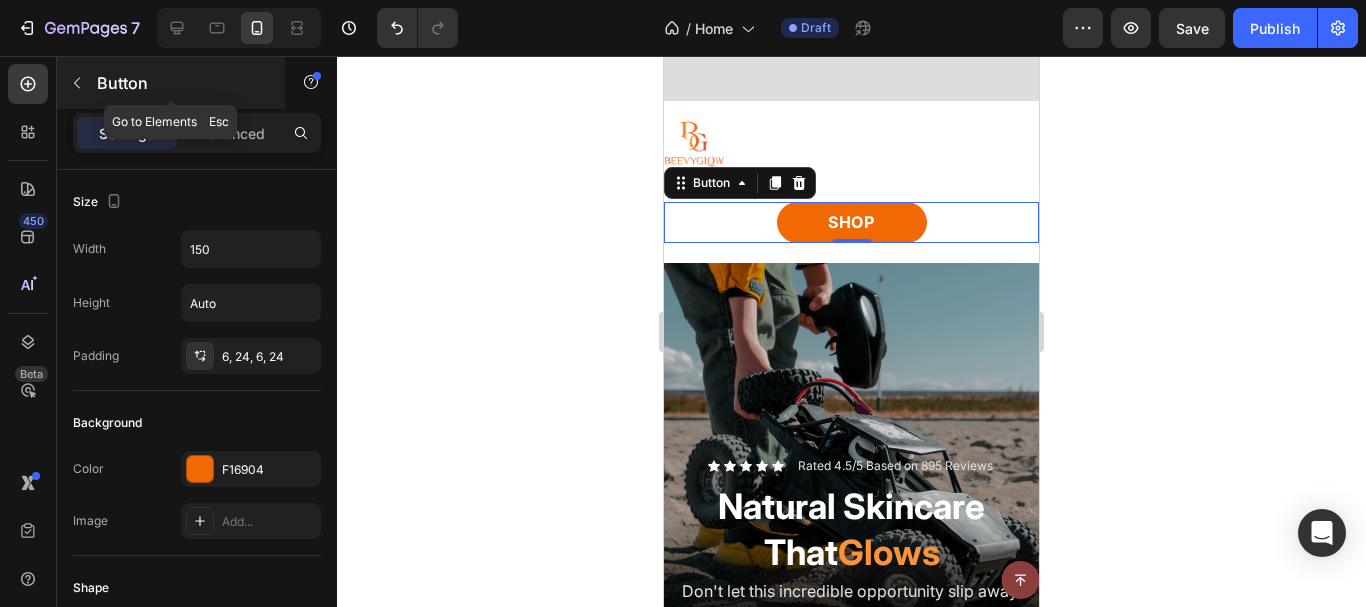 click 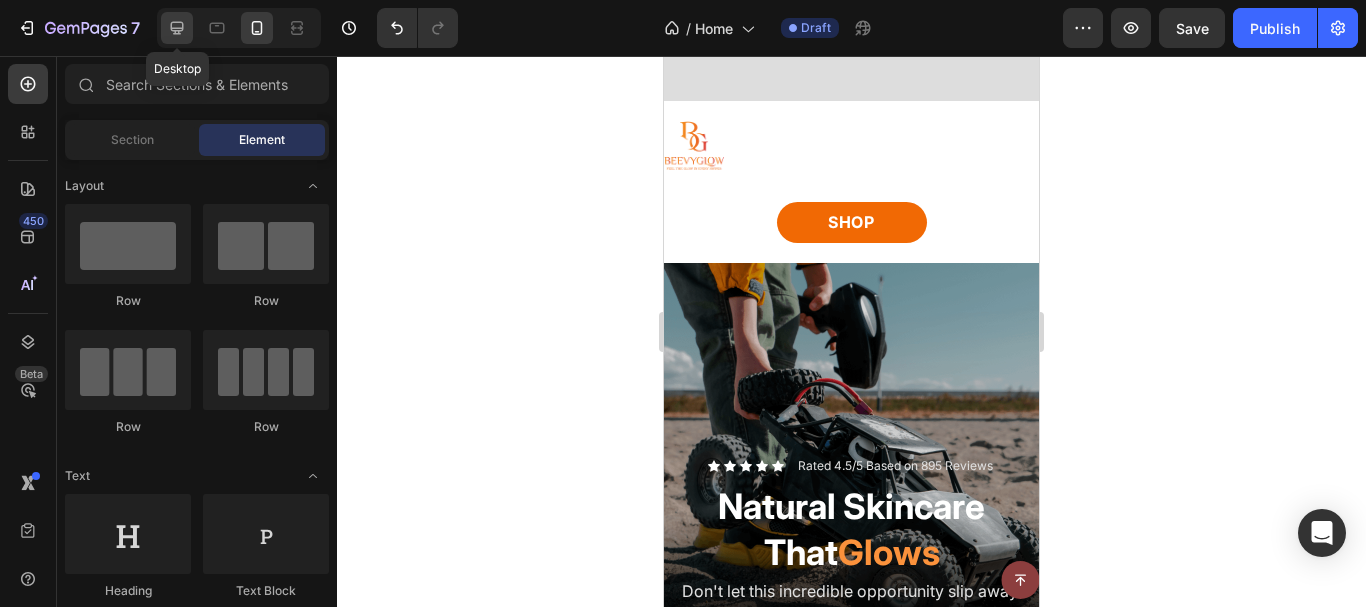 click 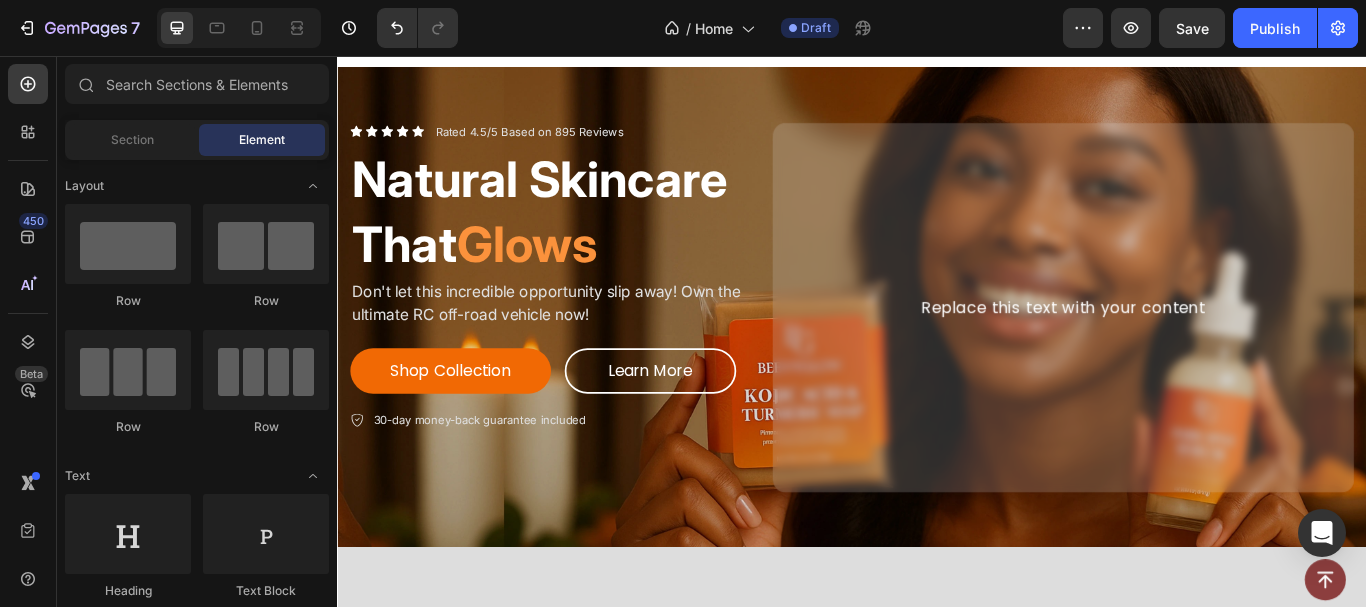 scroll, scrollTop: 0, scrollLeft: 0, axis: both 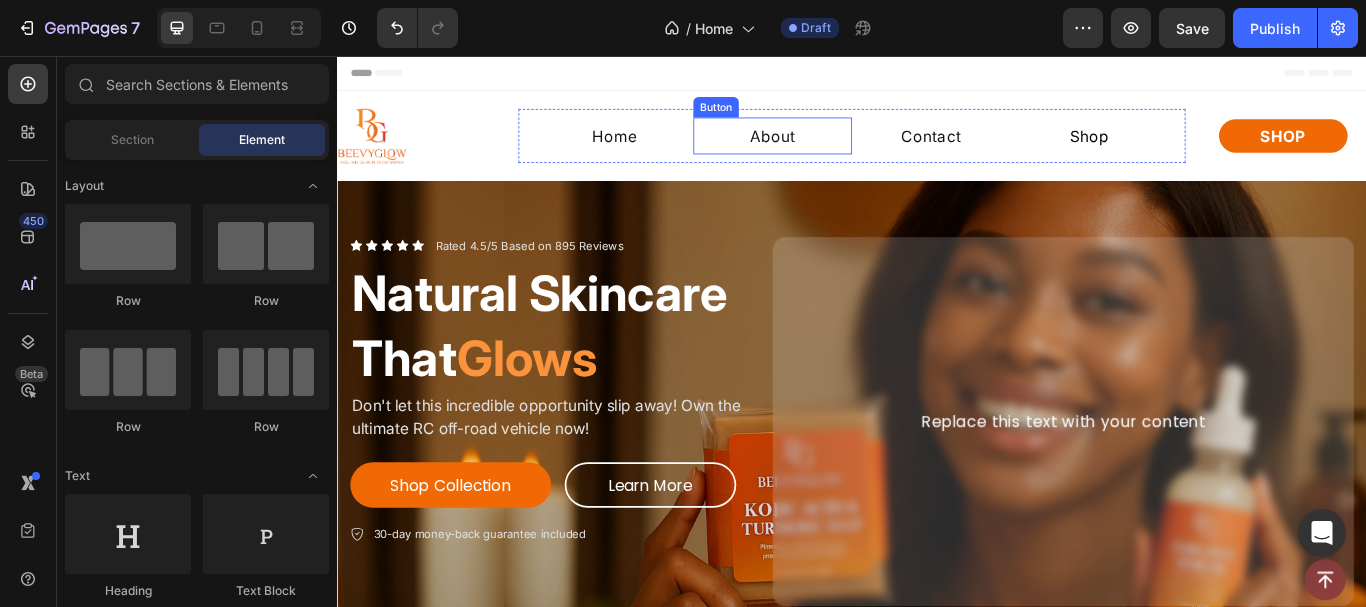 click on "About Button" at bounding box center [844, 149] 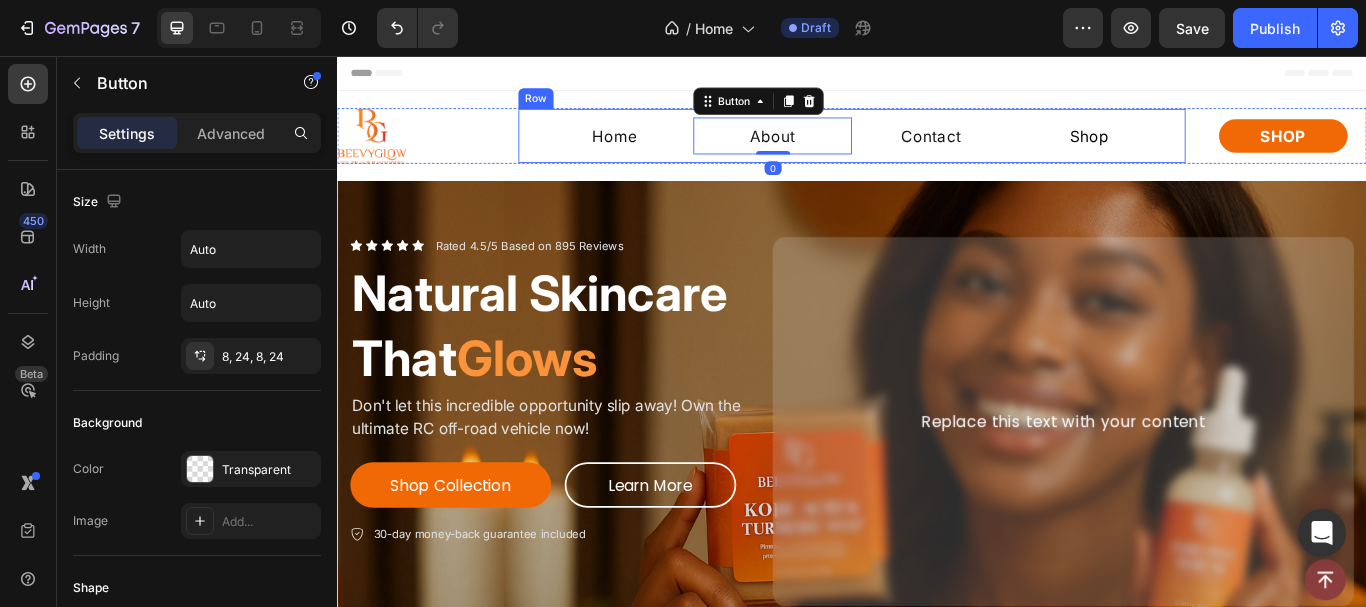 click on "Home Button About Button   0 Contact Button Shop Button Row" at bounding box center (937, 149) 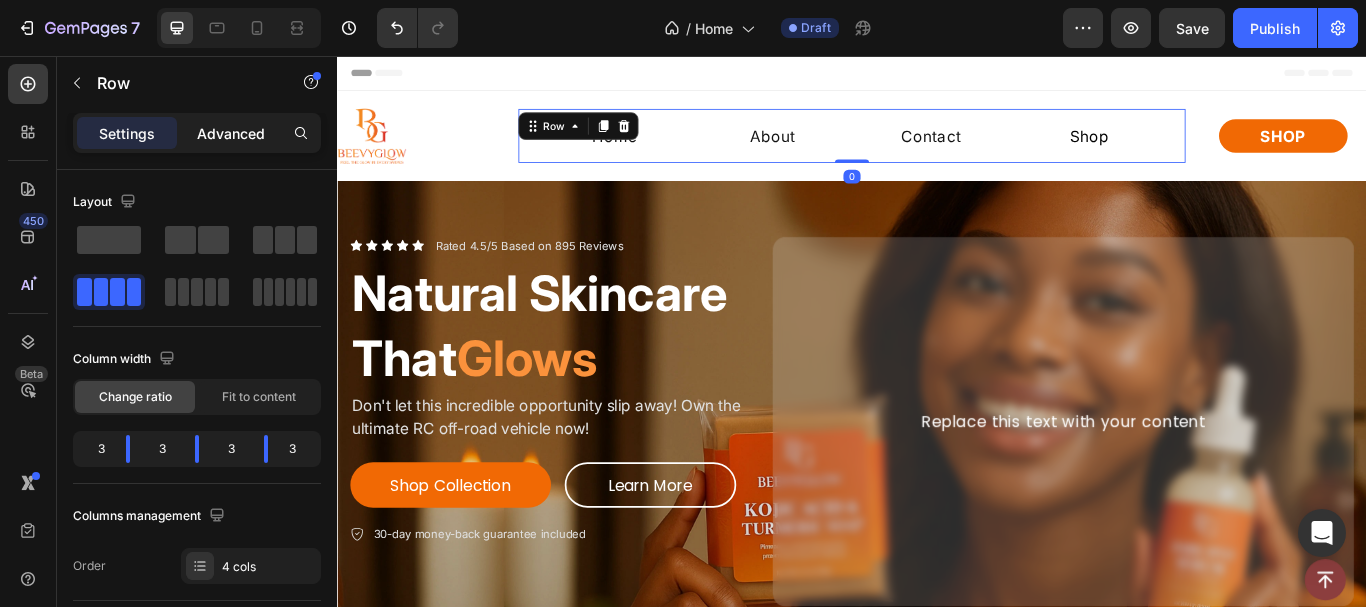 click on "Advanced" at bounding box center [231, 133] 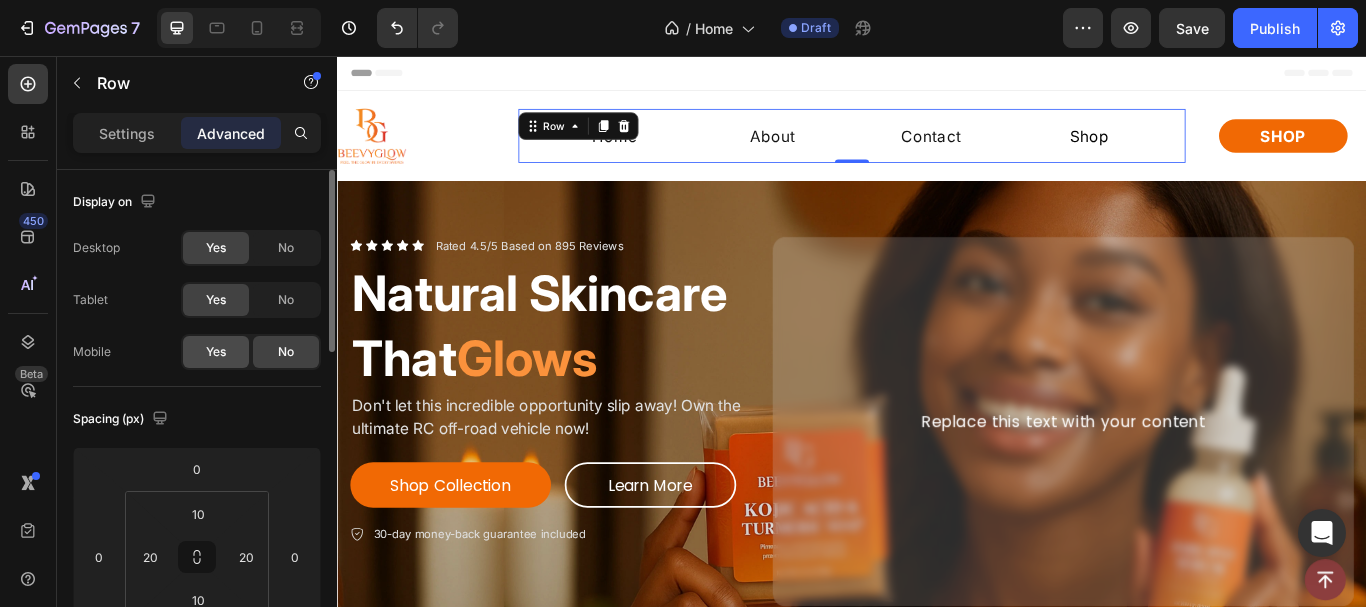click on "Yes" 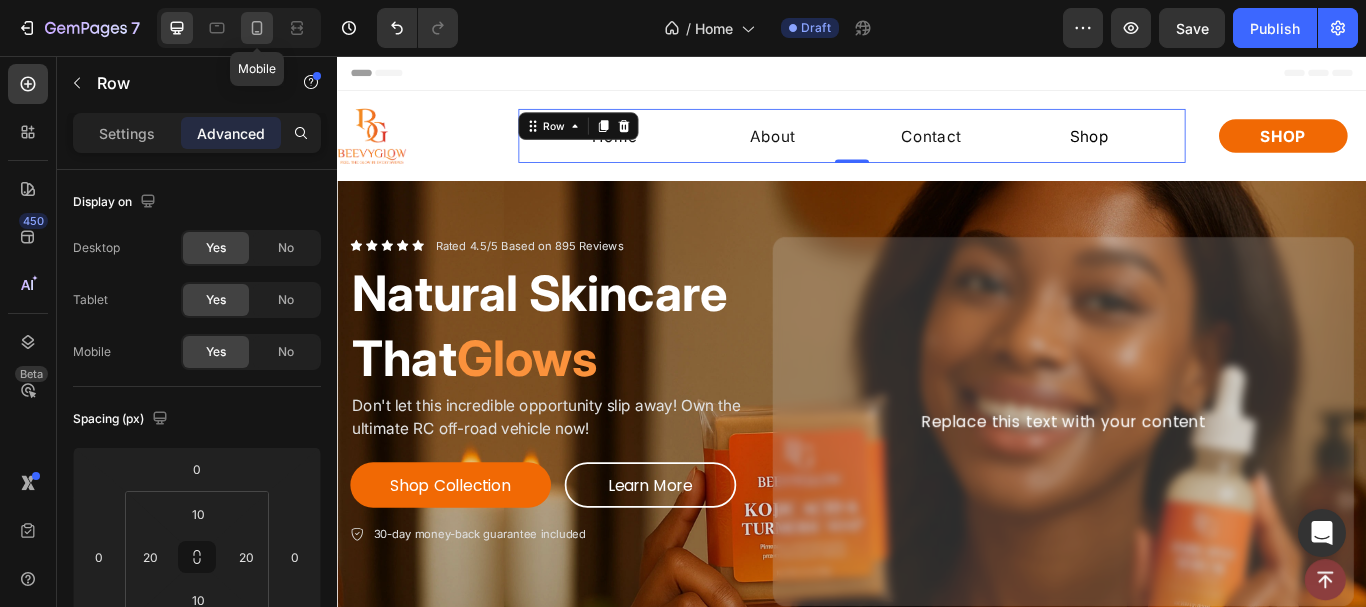 click 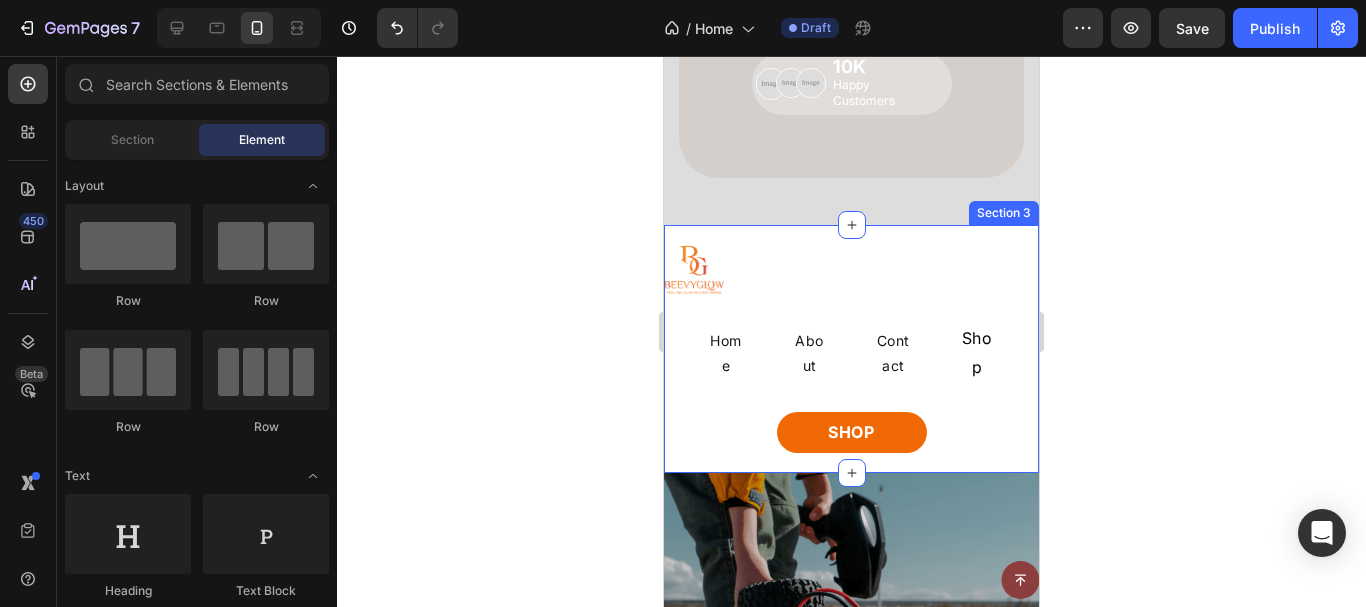scroll, scrollTop: 698, scrollLeft: 0, axis: vertical 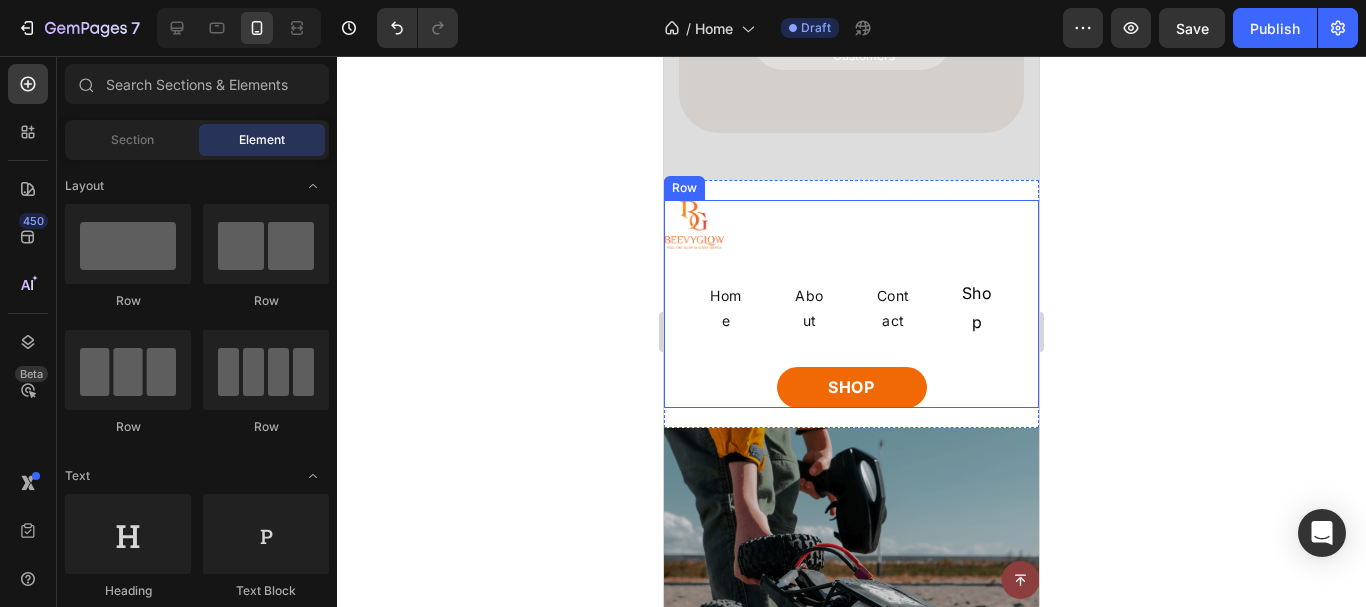 click on "Image Home Button About Button Contact Button Shop Button Row Shop Button Row" at bounding box center (851, 304) 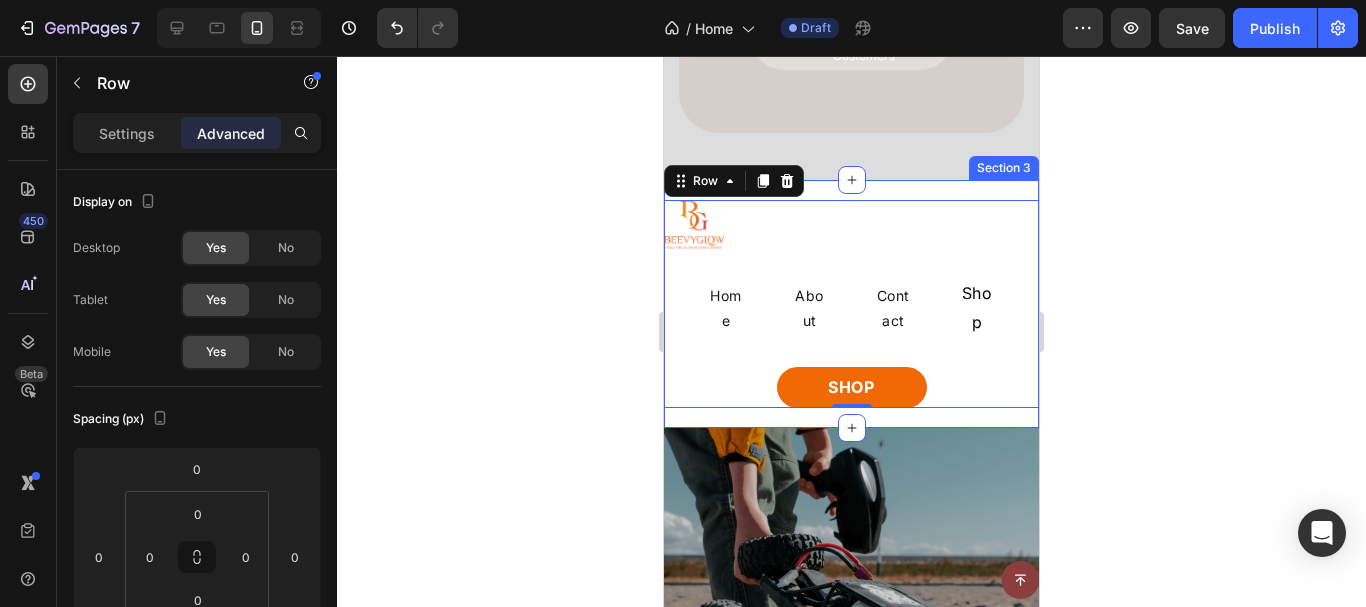 click on "Image Home Button About Button Contact Button Shop Button Row Shop Button Row   0 Section 3" at bounding box center (851, 304) 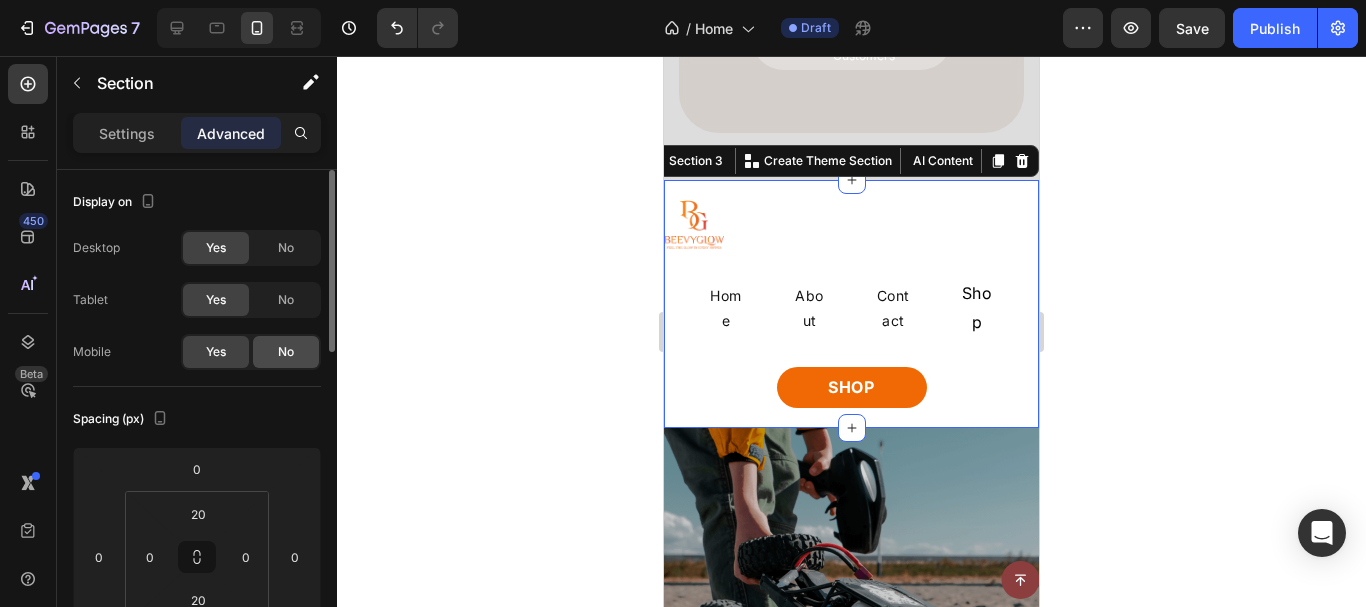 click on "No" 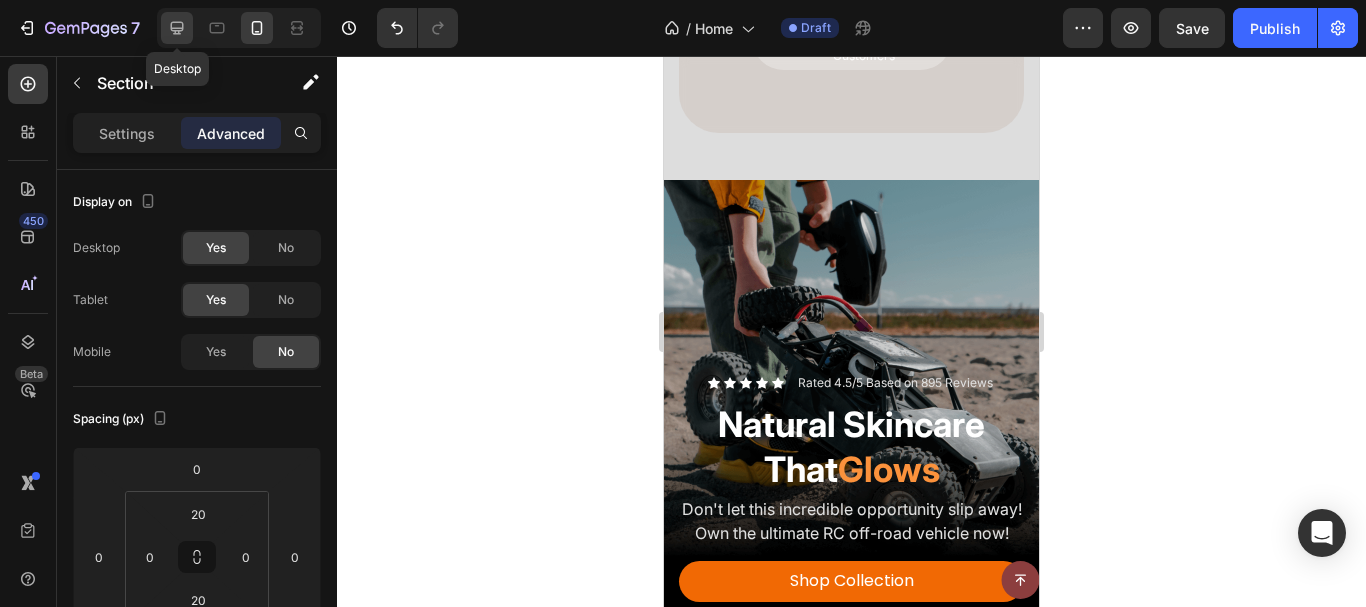 click 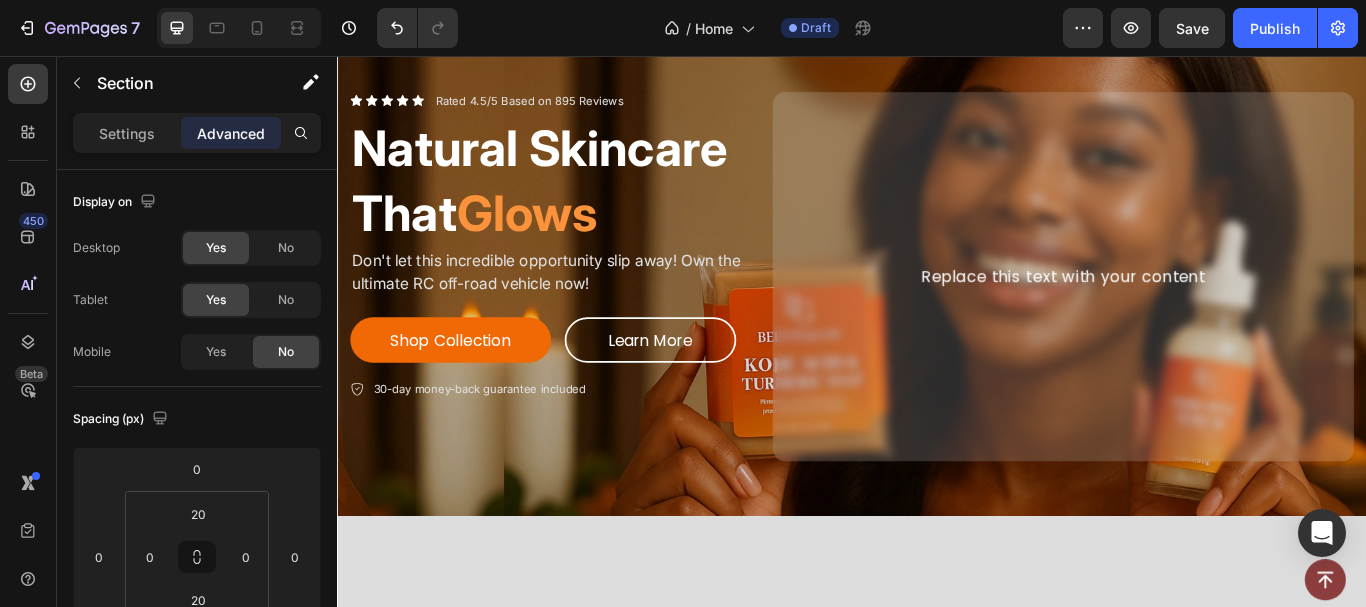 scroll, scrollTop: 0, scrollLeft: 0, axis: both 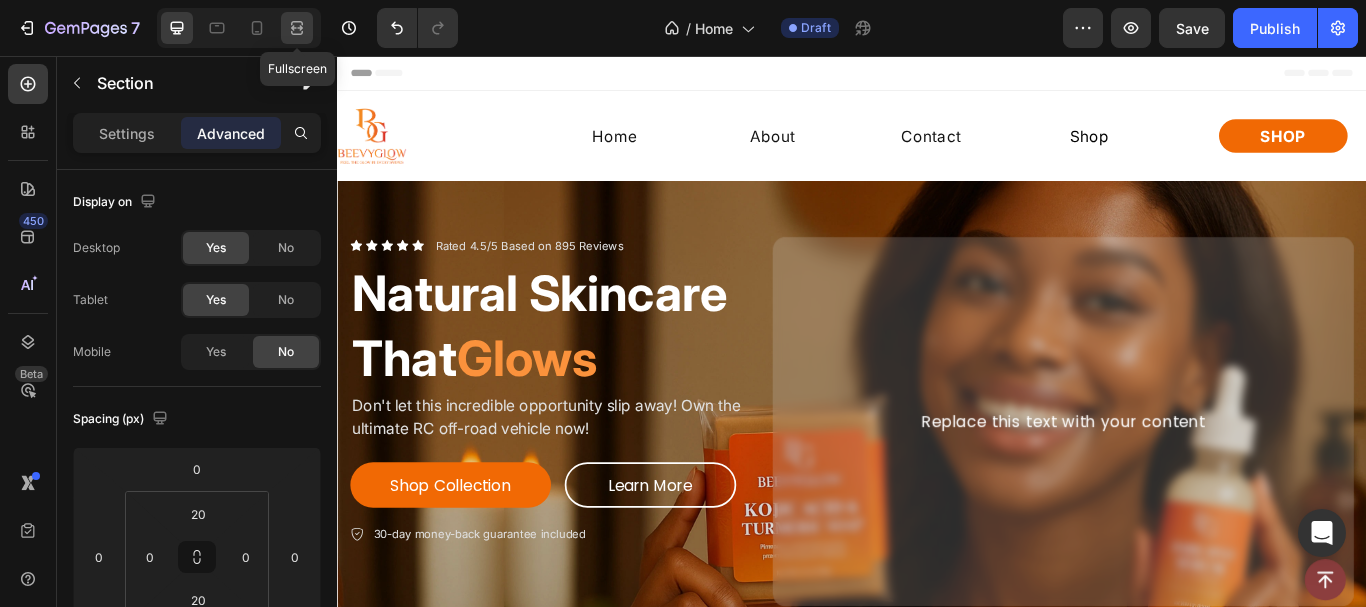 click 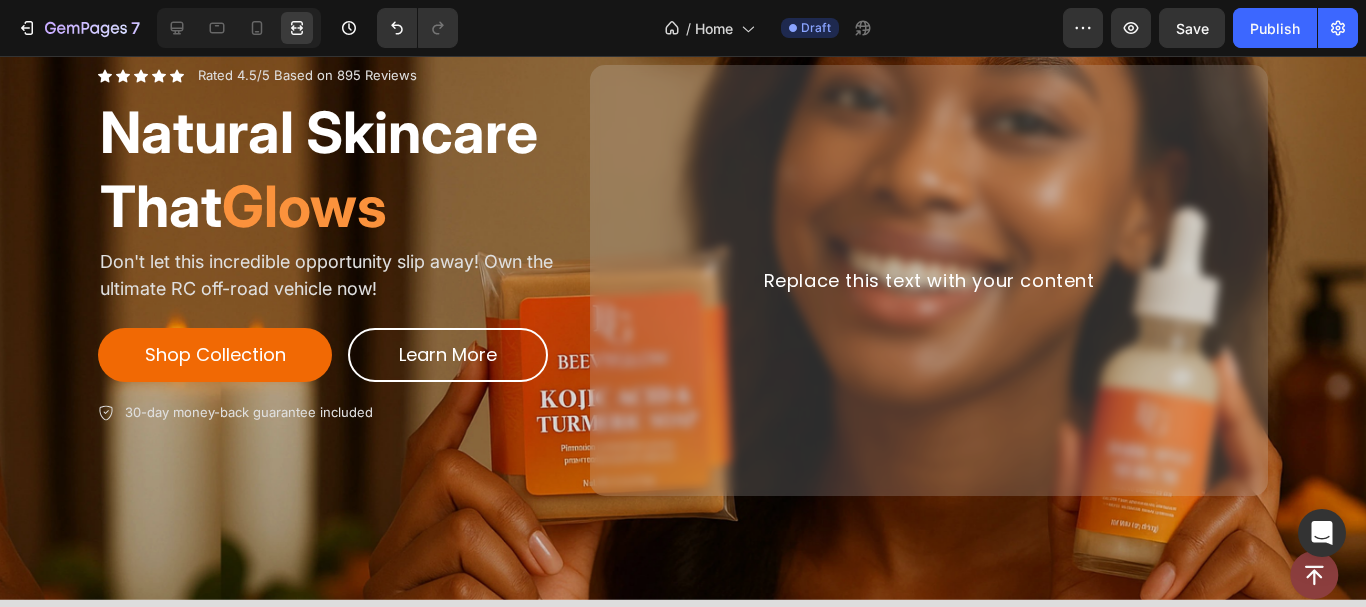 scroll, scrollTop: 175, scrollLeft: 0, axis: vertical 